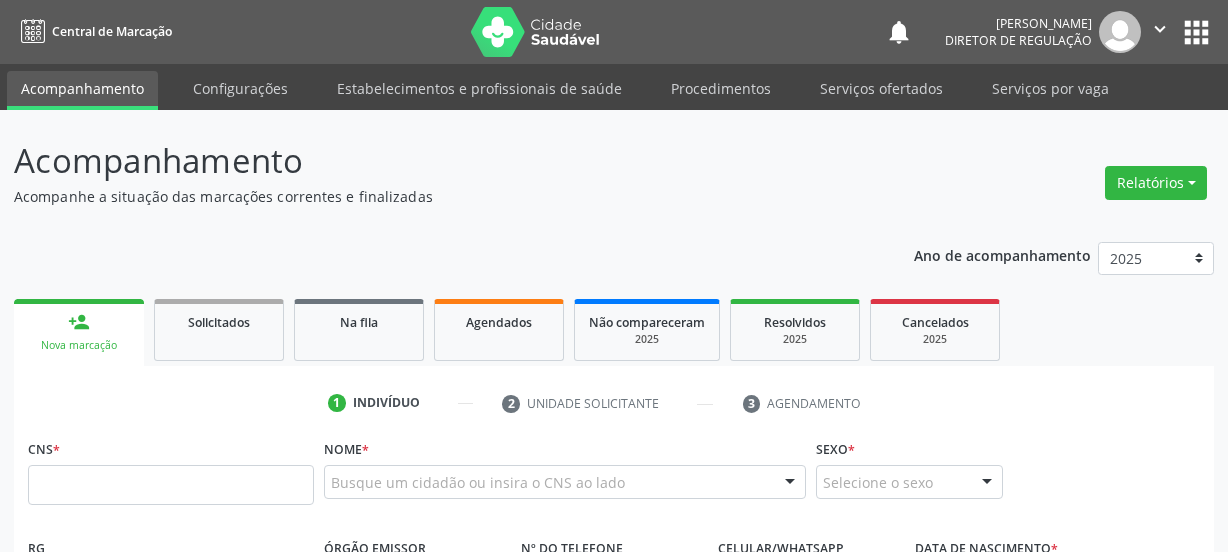 scroll, scrollTop: 181, scrollLeft: 0, axis: vertical 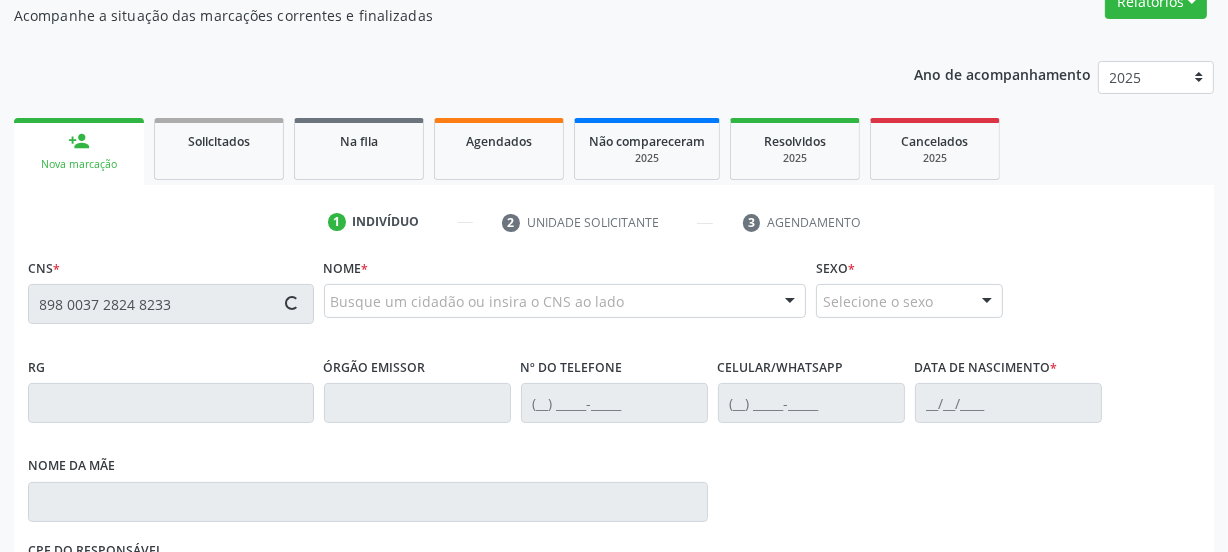 type on "898 0037 2824 8233" 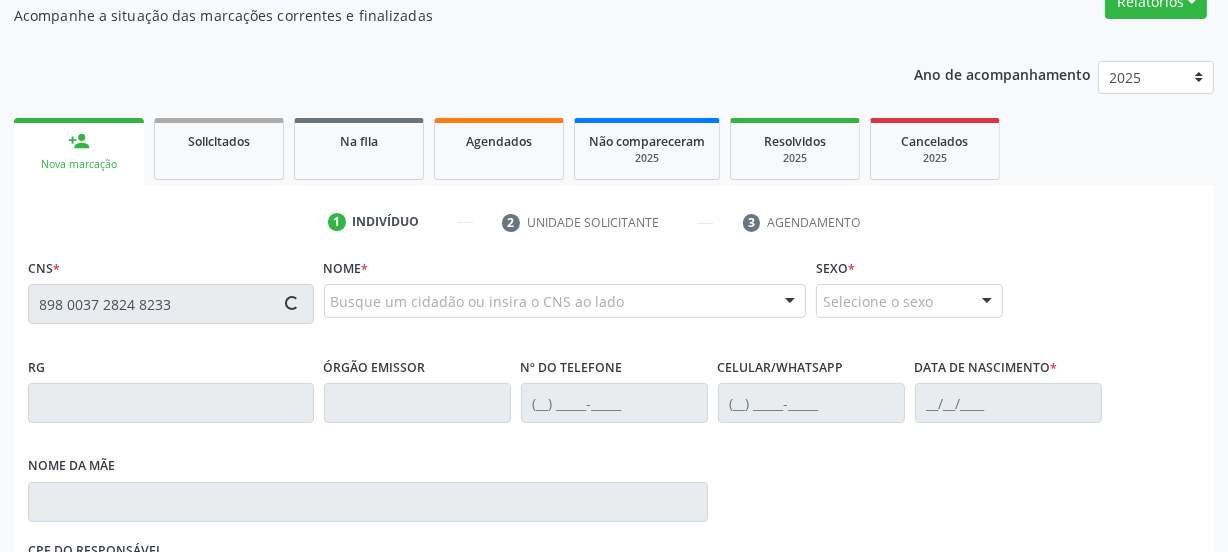 type 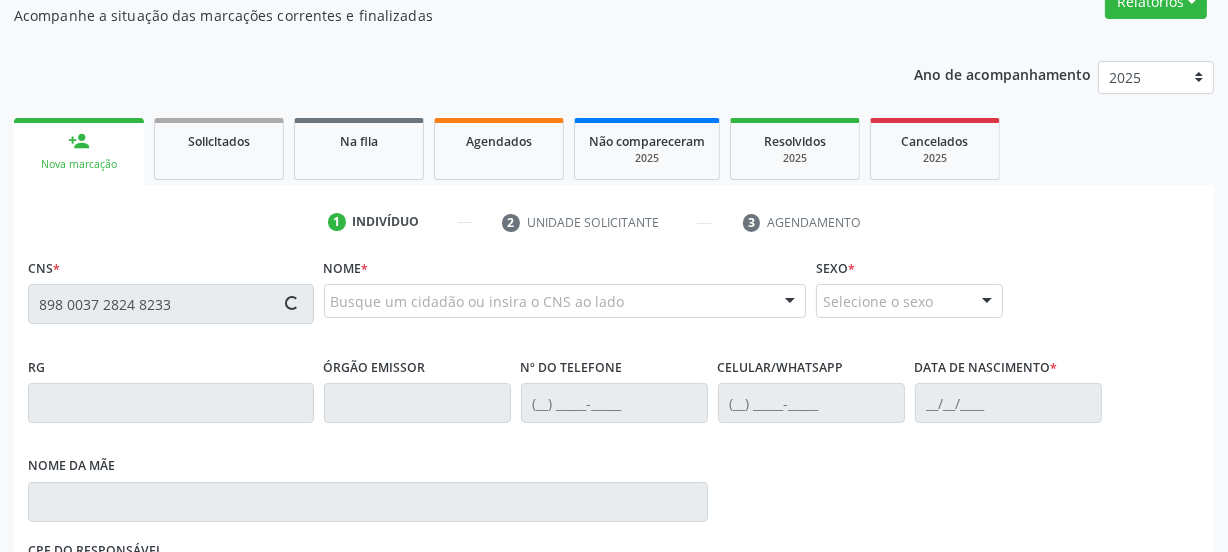 type 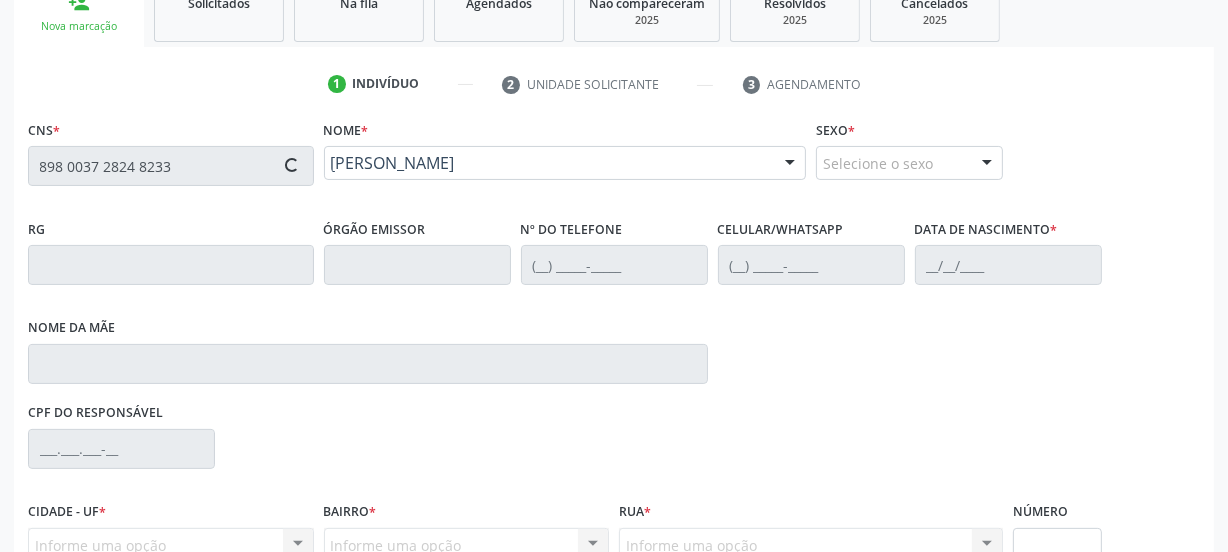type on "08/10/1947" 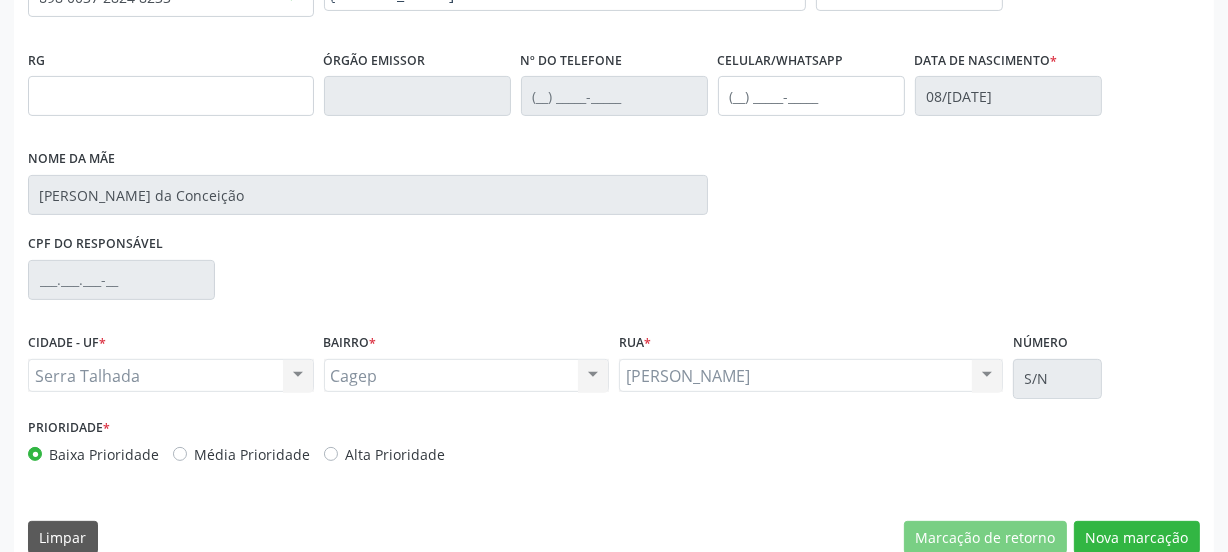 scroll, scrollTop: 517, scrollLeft: 0, axis: vertical 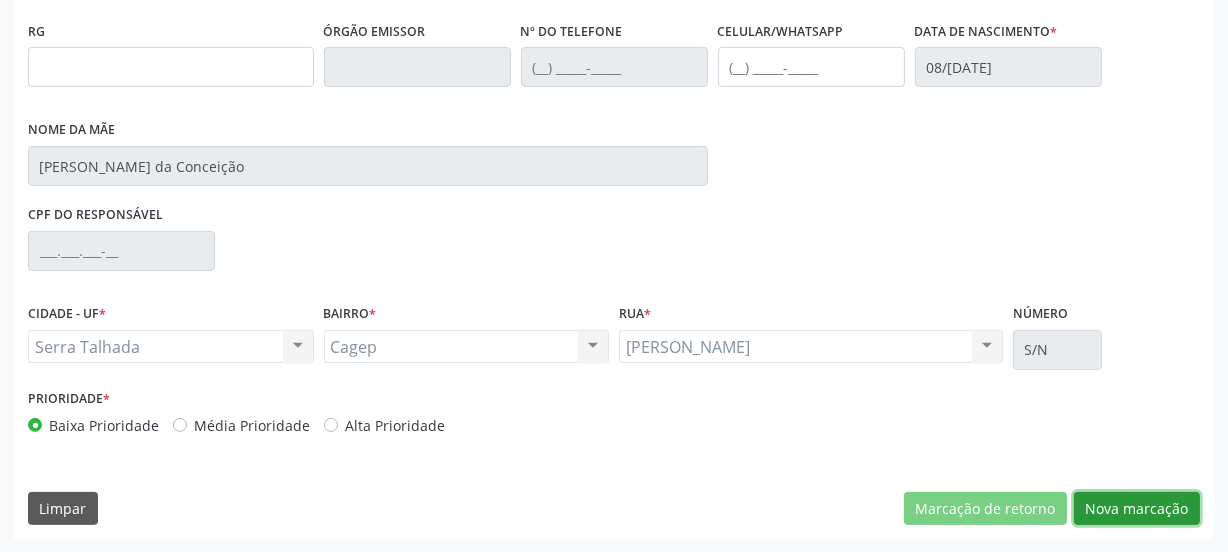 click on "Nova marcação" at bounding box center [1137, 509] 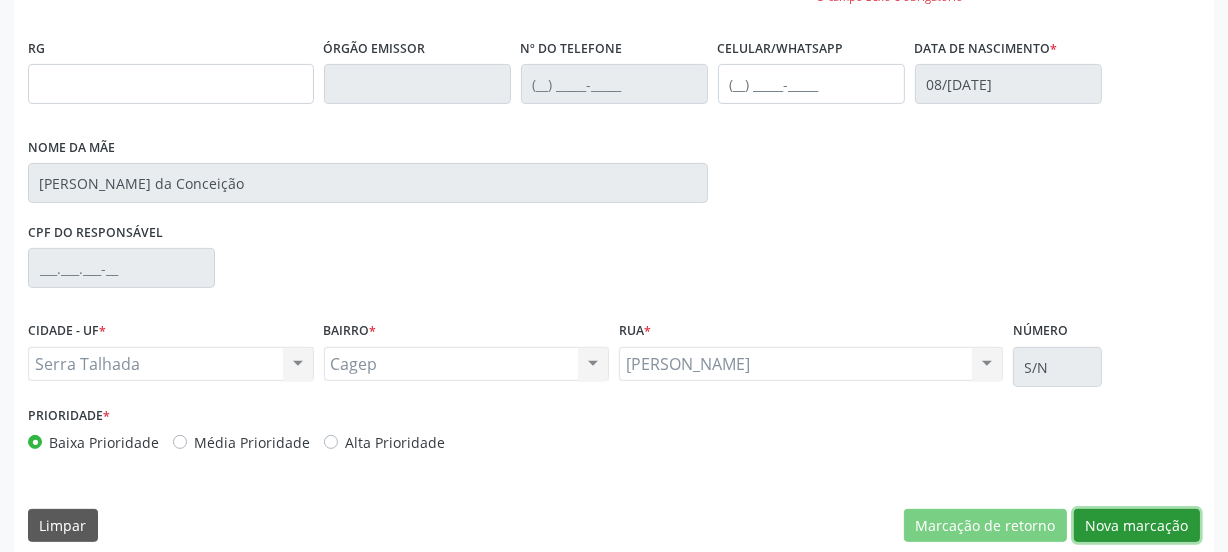 scroll, scrollTop: 534, scrollLeft: 0, axis: vertical 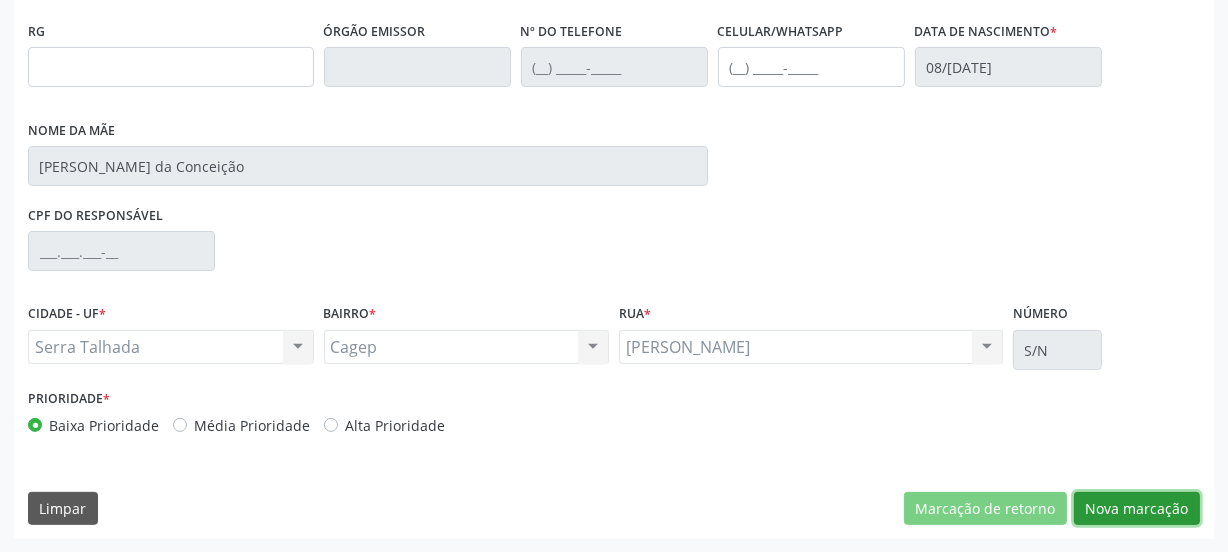 click on "Nova marcação" at bounding box center [1137, 509] 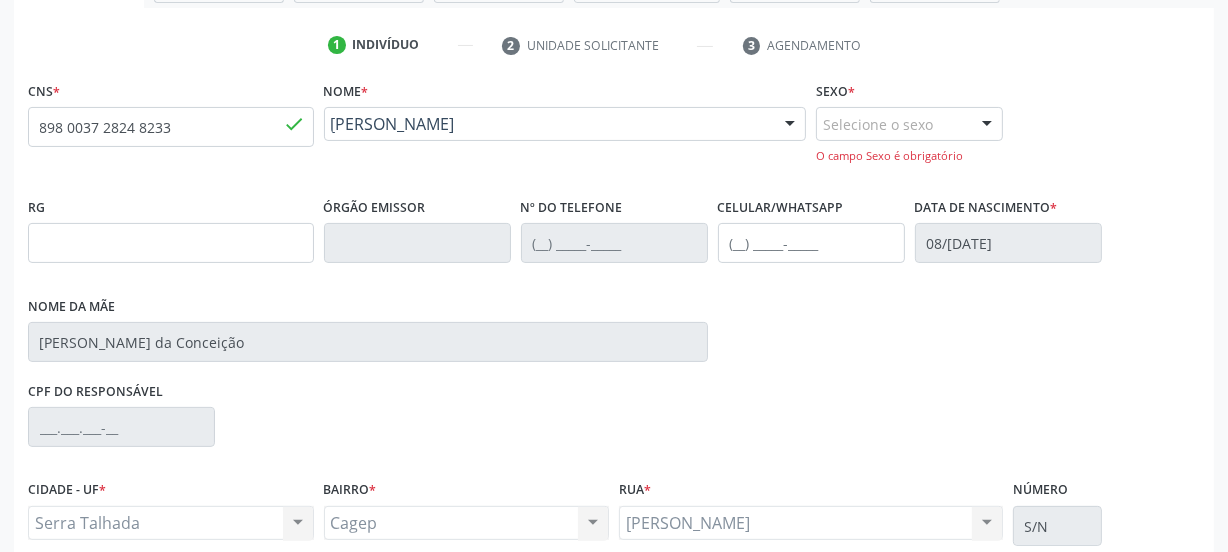 scroll, scrollTop: 352, scrollLeft: 0, axis: vertical 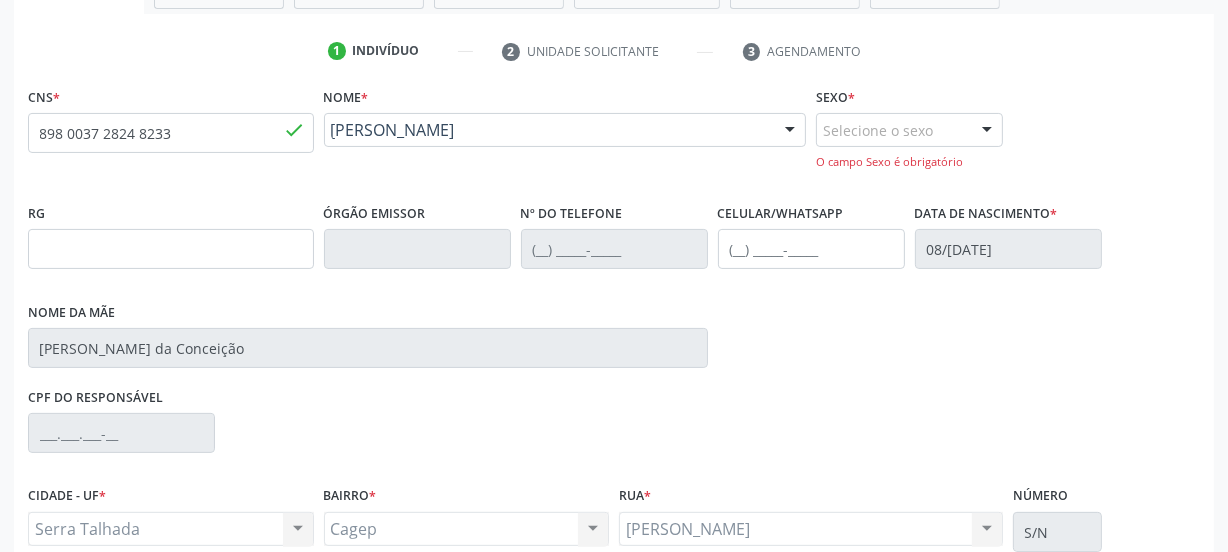 click on "Selecione o sexo" at bounding box center (909, 130) 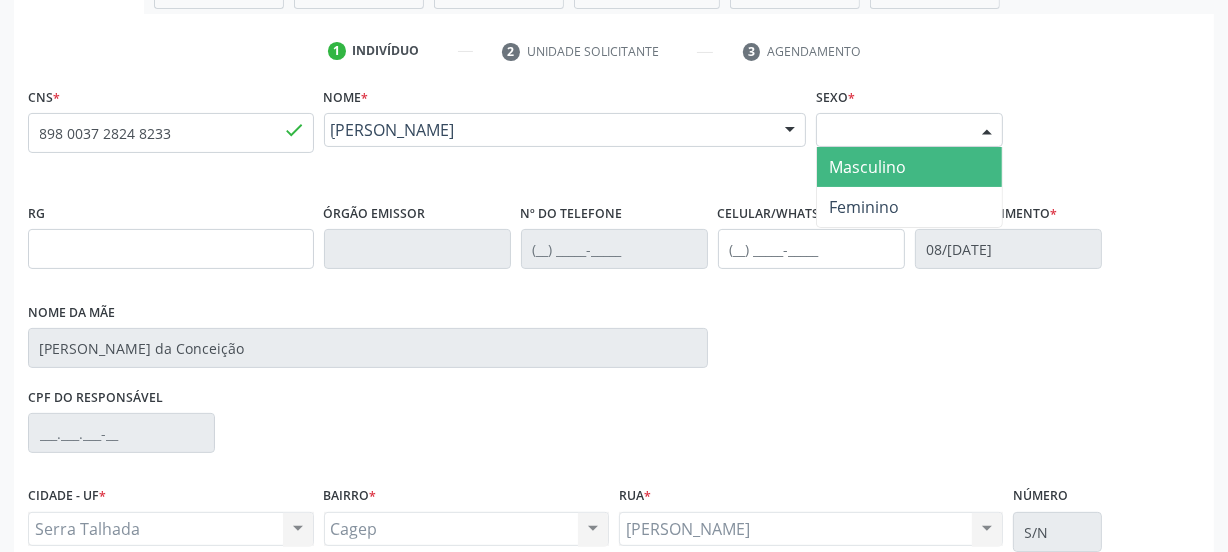 click on "Masculino" at bounding box center [867, 167] 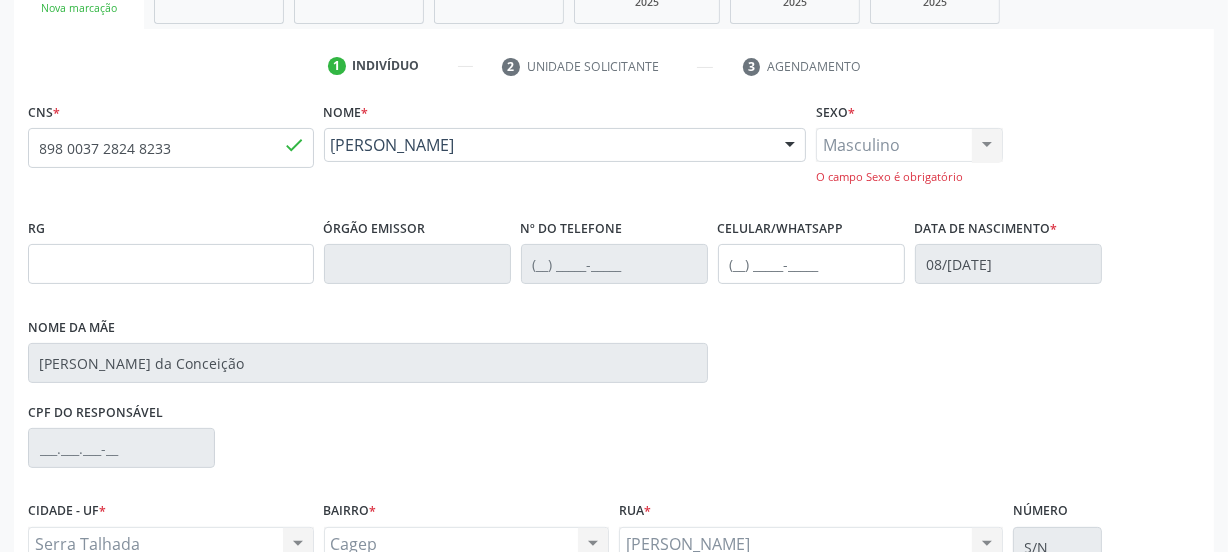 scroll, scrollTop: 261, scrollLeft: 0, axis: vertical 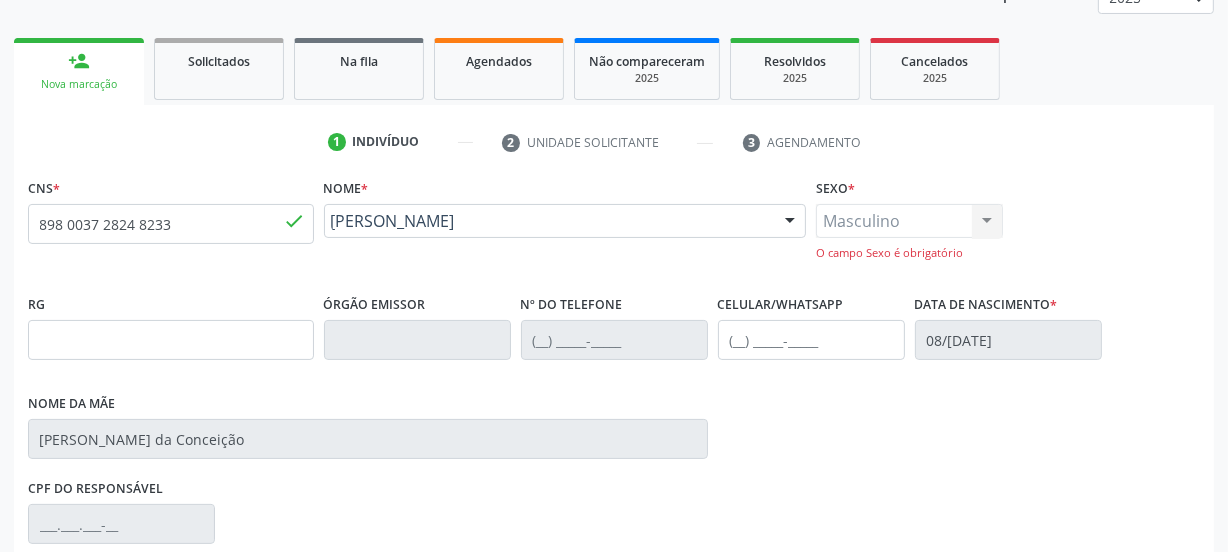 click on "Masculino         Masculino   Feminino
Nenhum resultado encontrado para: "   "
Não há nenhuma opção para ser exibida.
O campo Sexo é obrigatório" at bounding box center (909, 232) 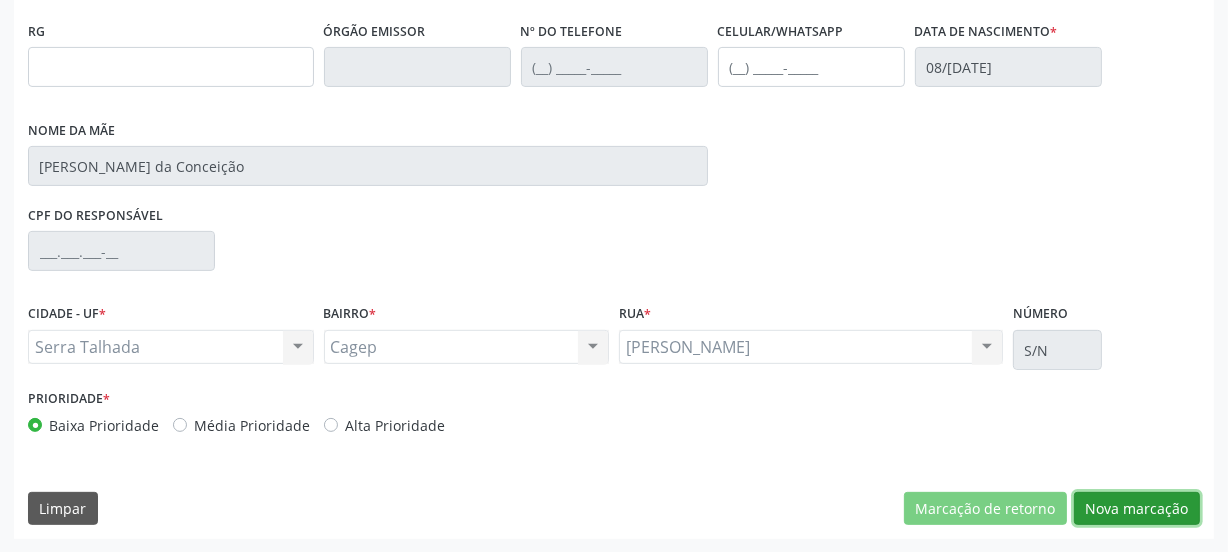 click on "Nova marcação" at bounding box center (1137, 509) 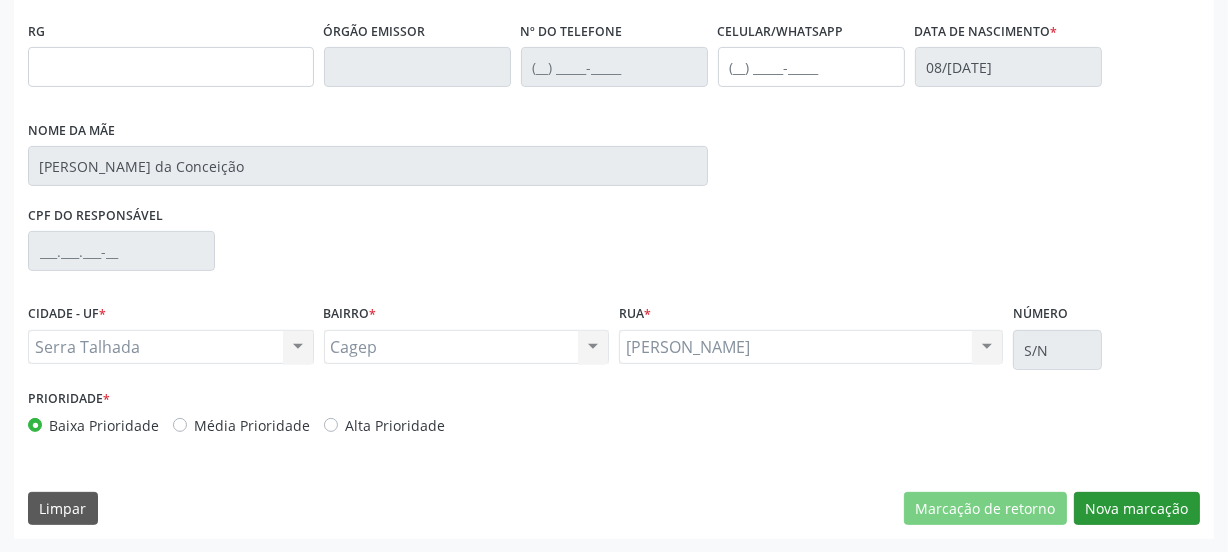 scroll, scrollTop: 352, scrollLeft: 0, axis: vertical 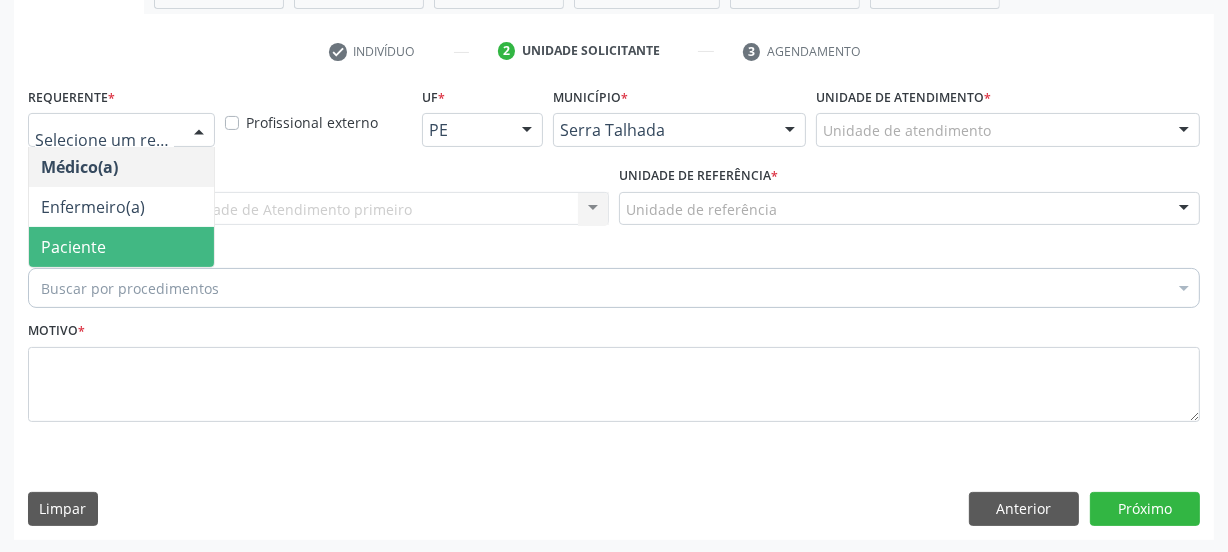 click on "Paciente" at bounding box center [121, 247] 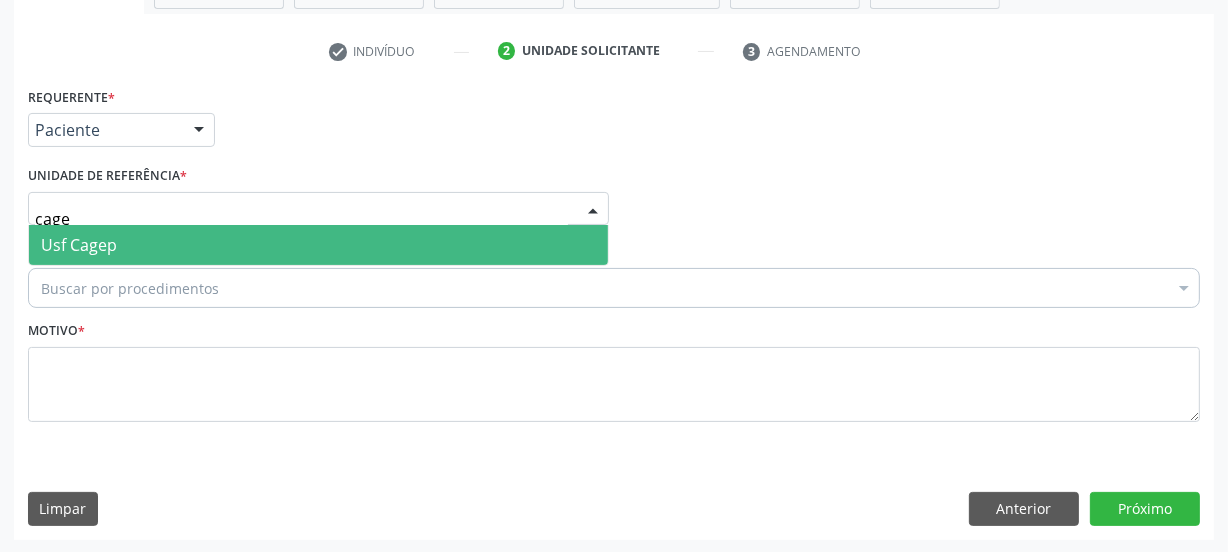 type on "cagep" 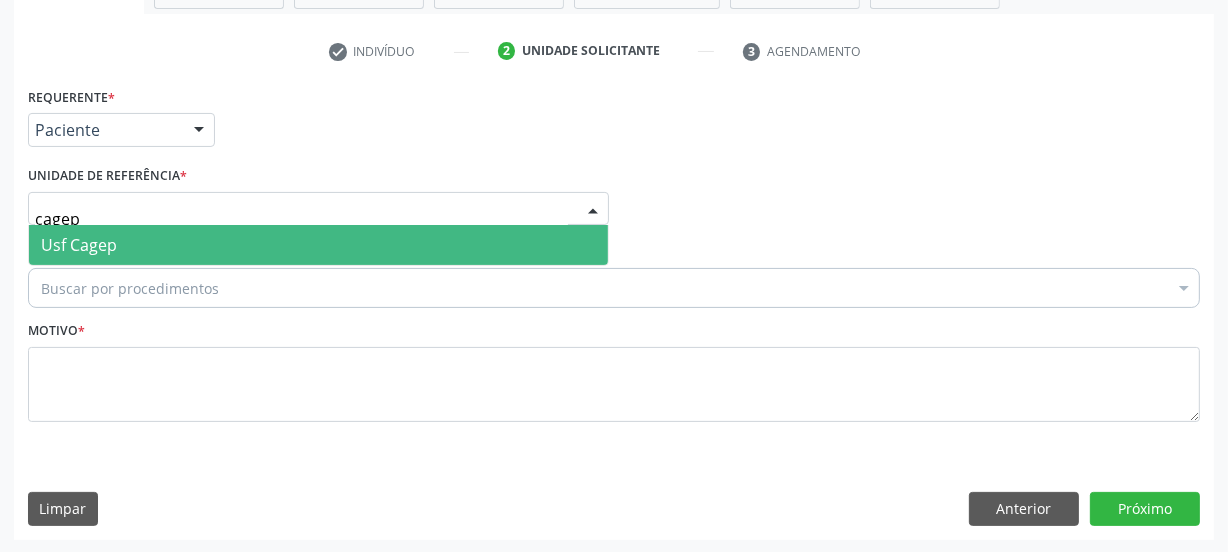 click on "Usf Cagep" at bounding box center (318, 245) 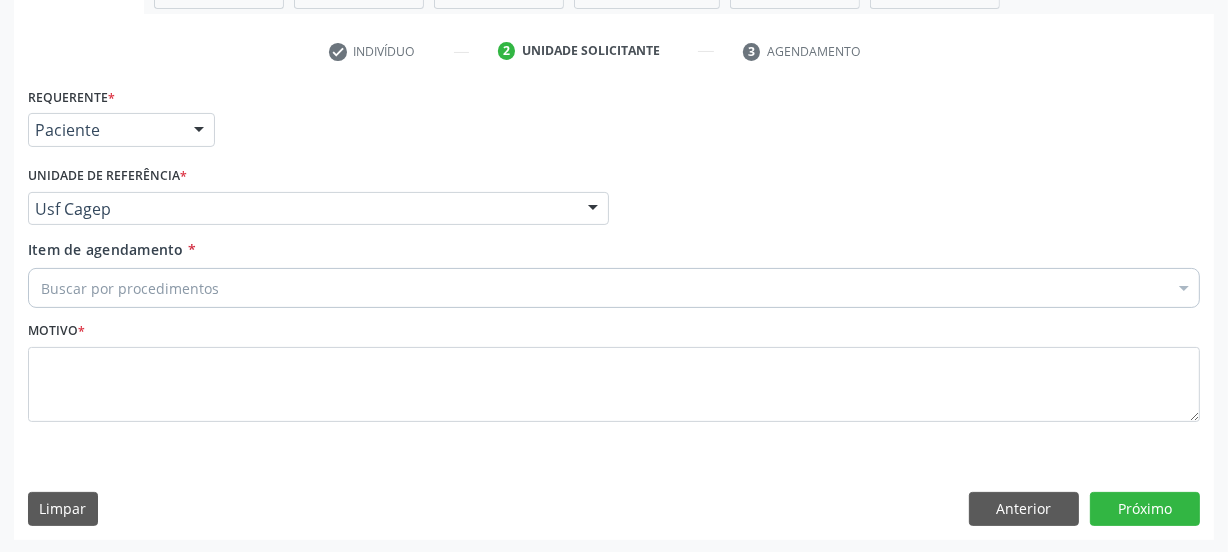click on "Buscar por procedimentos" at bounding box center (614, 288) 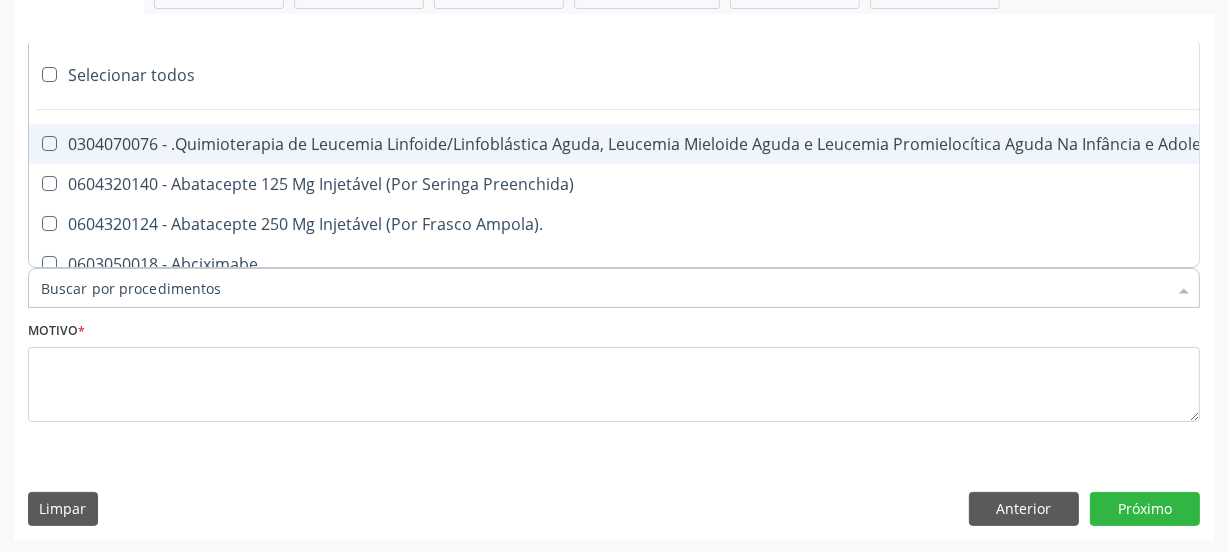 click on "Item de agendamento
*" at bounding box center (604, 288) 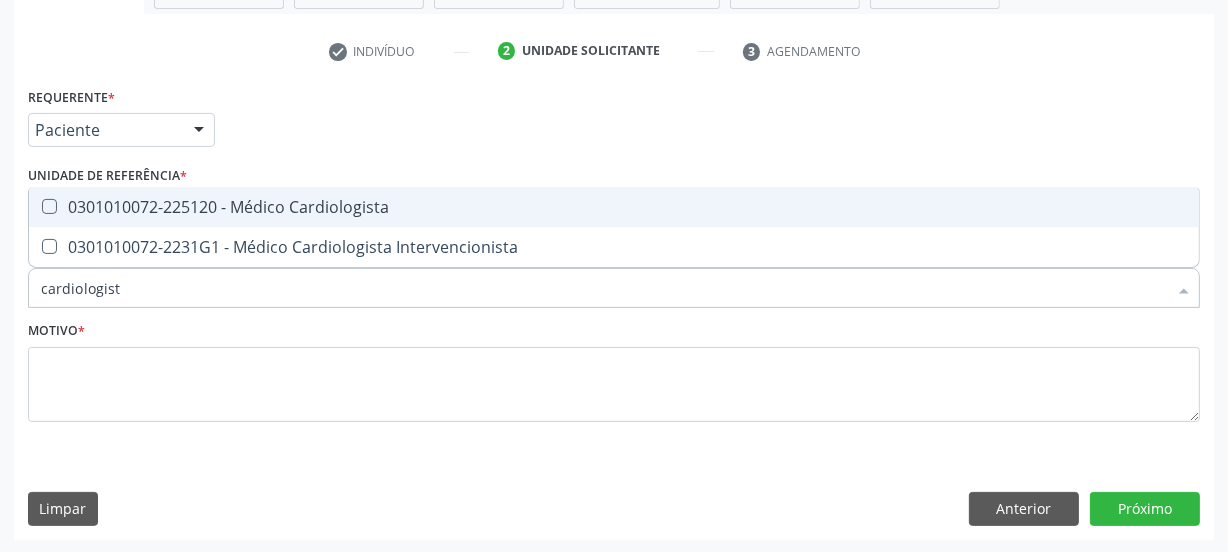 type on "cardiologista" 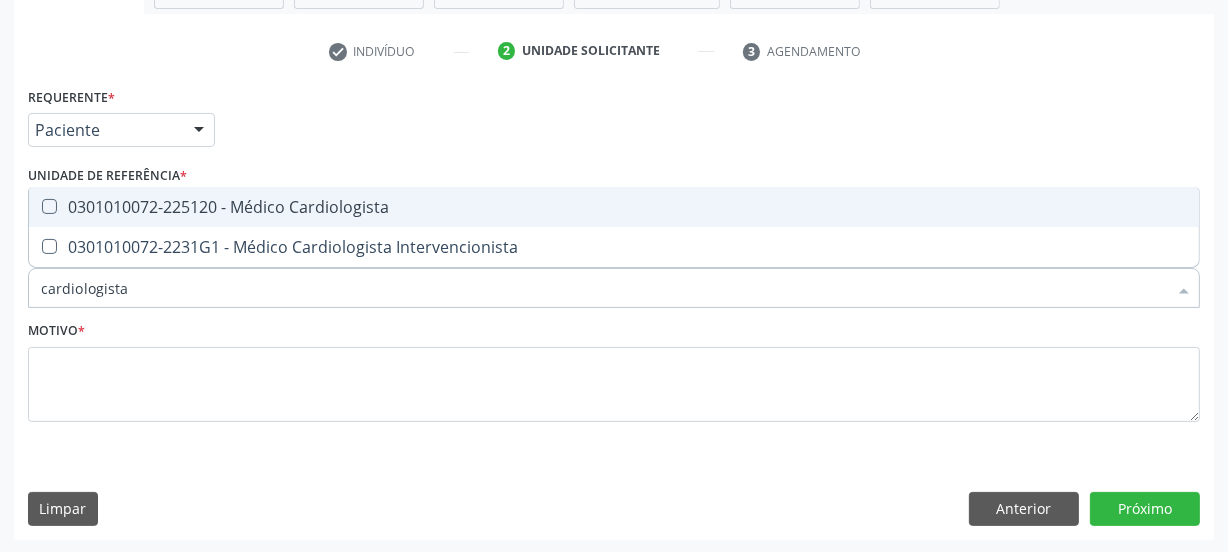 click on "0301010072-225120 - Médico Cardiologista" at bounding box center (614, 207) 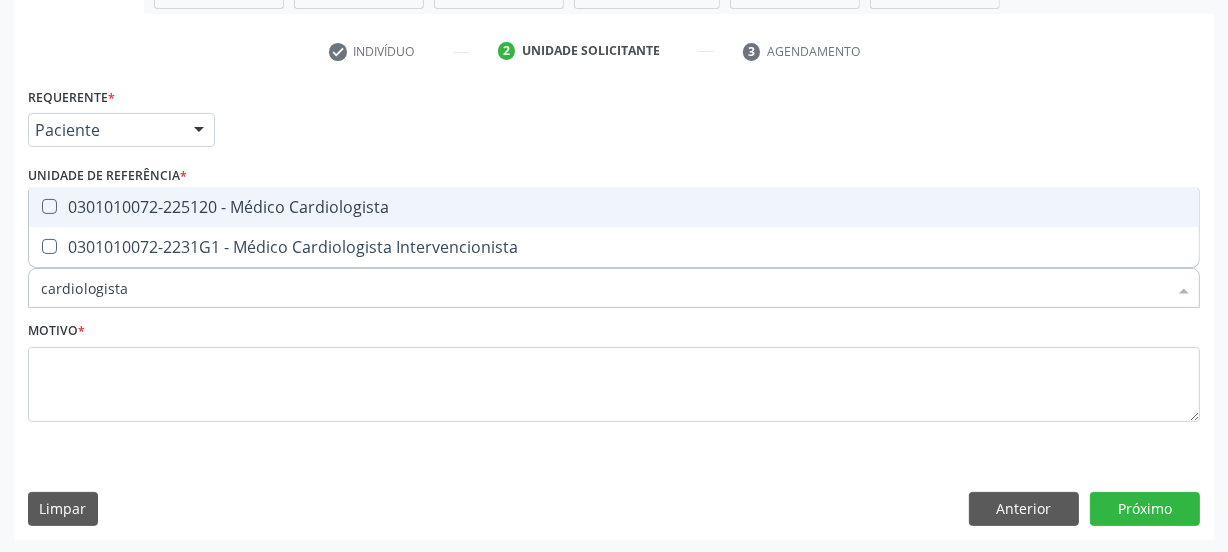 checkbox on "true" 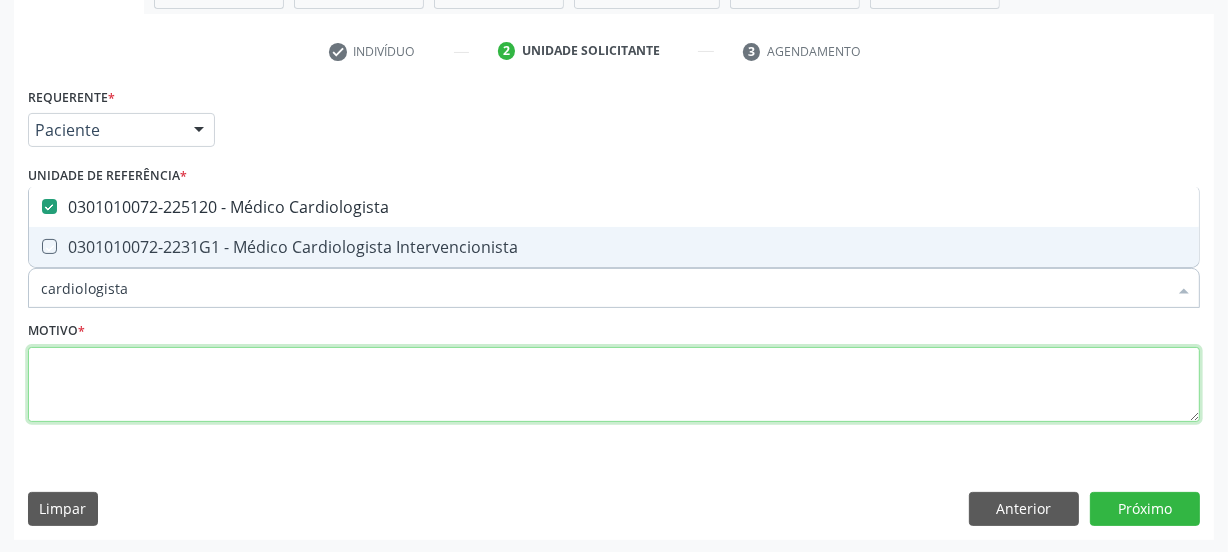 click at bounding box center (614, 385) 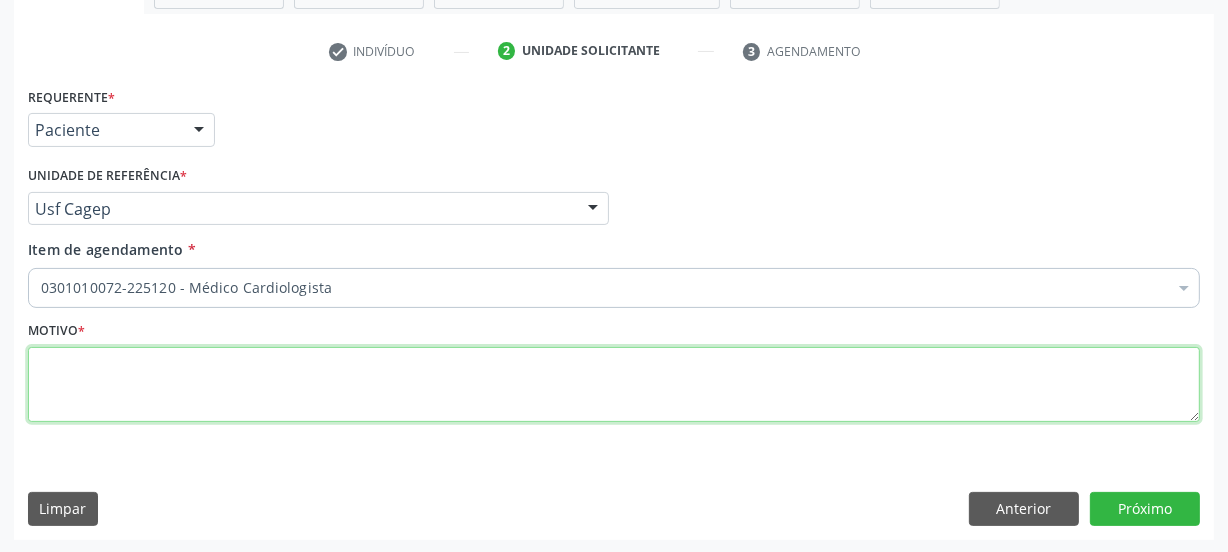 type on "a" 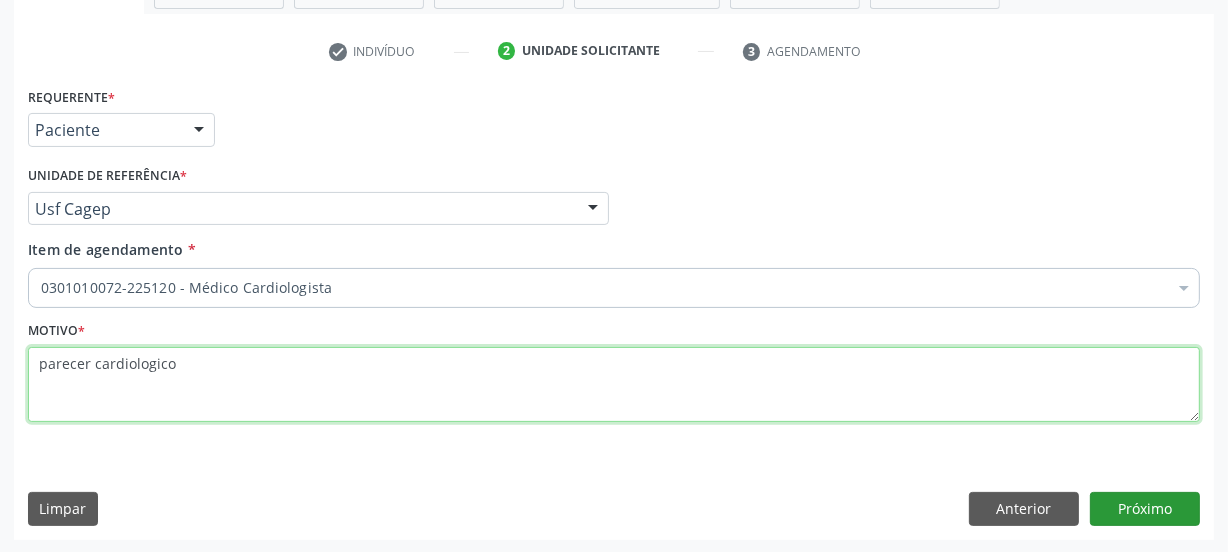 type on "parecer cardiologico" 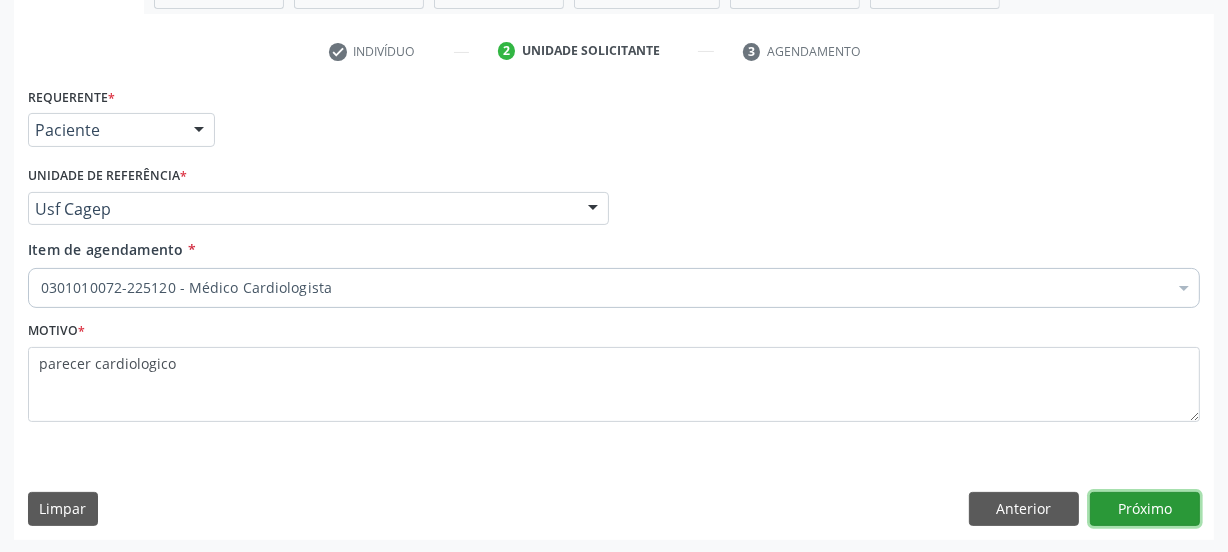 click on "Próximo" at bounding box center (1145, 509) 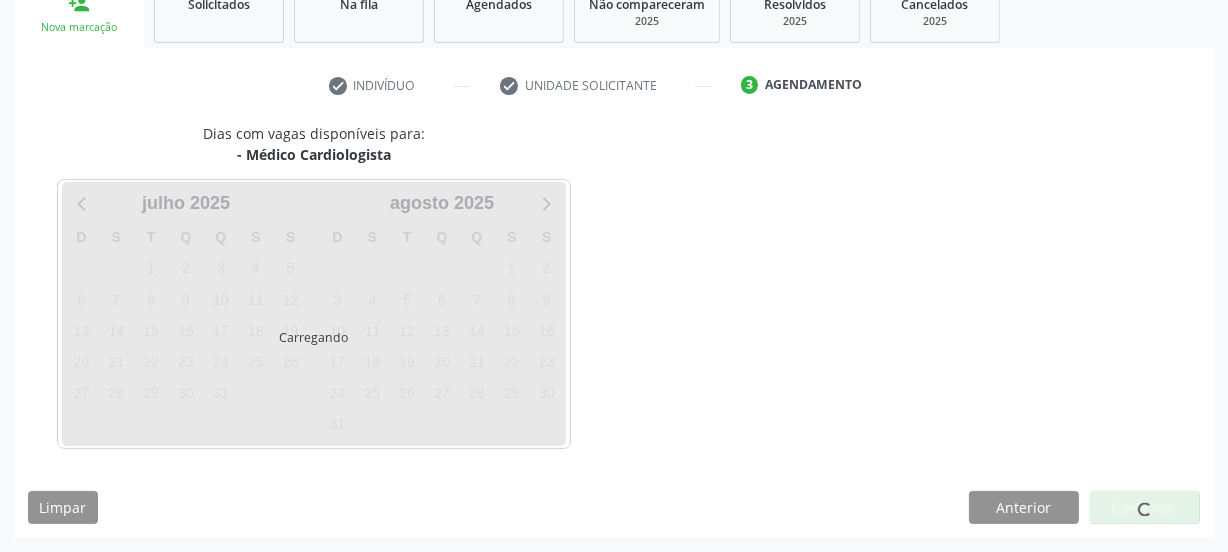 scroll, scrollTop: 317, scrollLeft: 0, axis: vertical 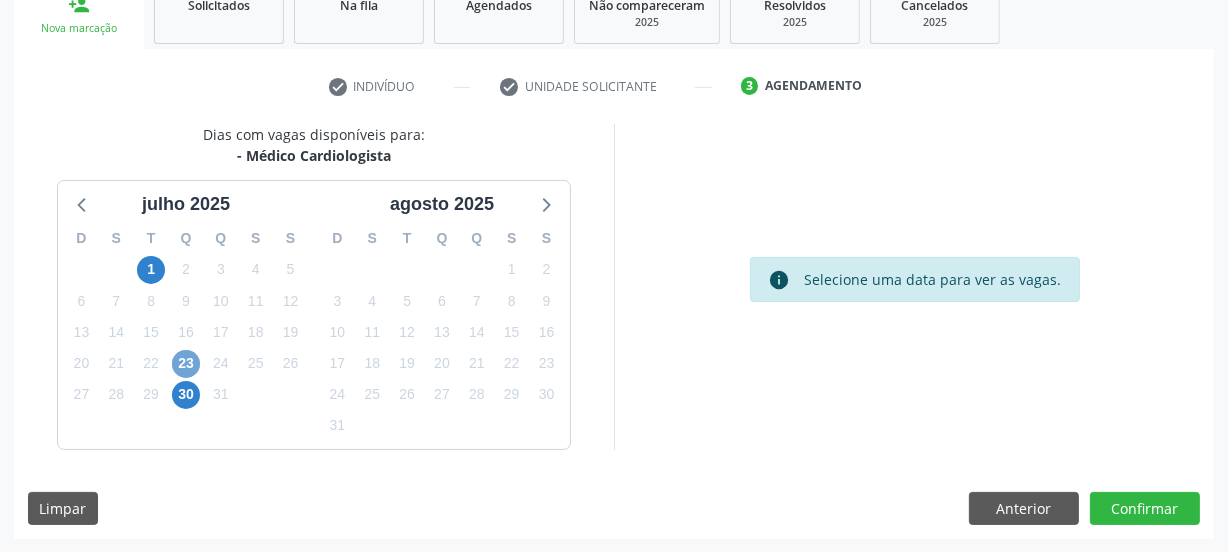 click on "23" at bounding box center (186, 364) 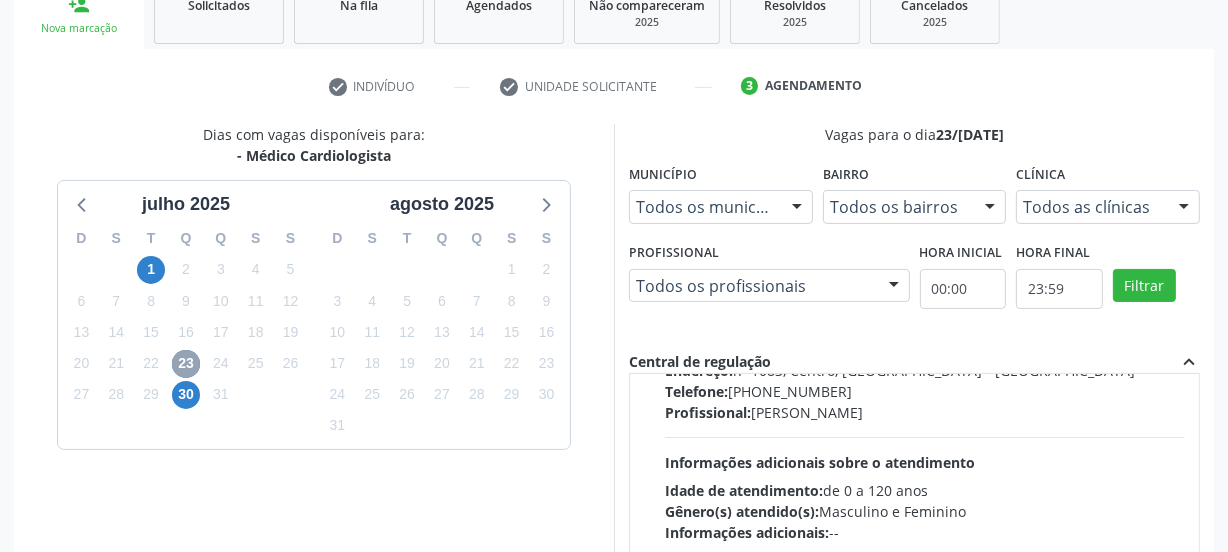 scroll, scrollTop: 181, scrollLeft: 0, axis: vertical 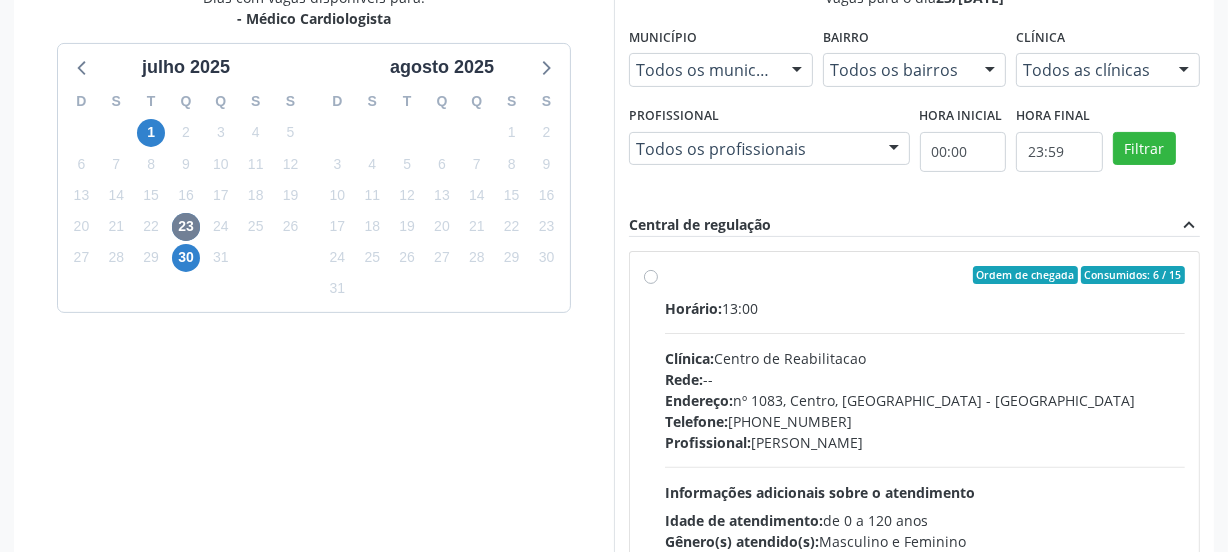 click on "Horário:   13:00
Clínica:  Centro de Reabilitacao
Rede:
--
Endereço:   nº 1083, Centro, Serra Talhada - PE
Telefone:   (81) 38313112
Profissional:
Antonio Eduardo de Melo Filho
Informações adicionais sobre o atendimento
Idade de atendimento:
de 0 a 120 anos
Gênero(s) atendido(s):
Masculino e Feminino
Informações adicionais:
--" at bounding box center [925, 435] 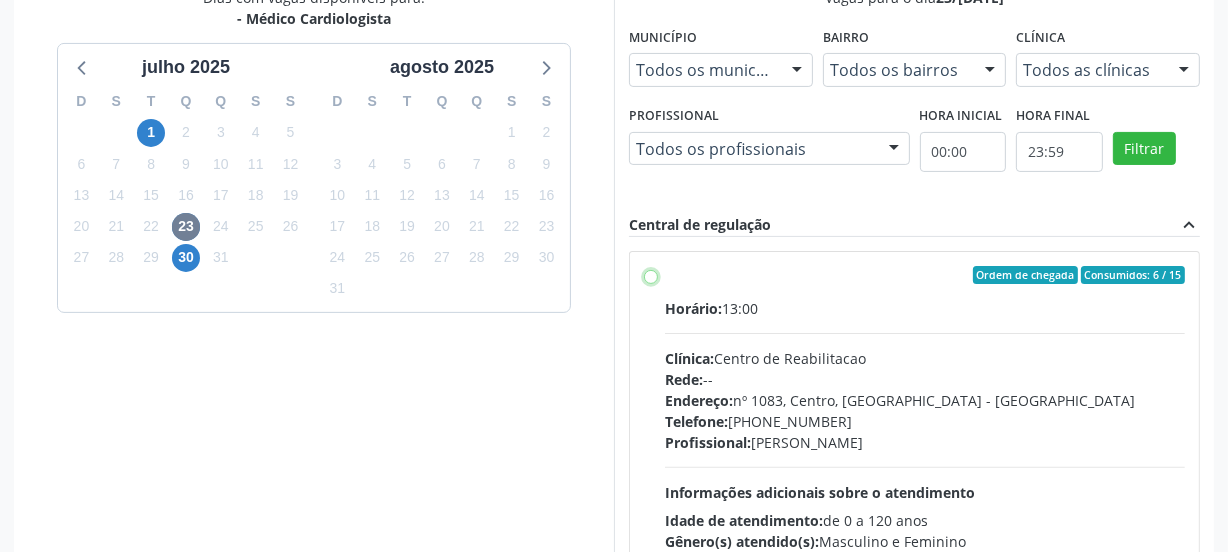 click on "Ordem de chegada
Consumidos: 6 / 15
Horário:   13:00
Clínica:  Centro de Reabilitacao
Rede:
--
Endereço:   nº 1083, Centro, Serra Talhada - PE
Telefone:   (81) 38313112
Profissional:
Antonio Eduardo de Melo Filho
Informações adicionais sobre o atendimento
Idade de atendimento:
de 0 a 120 anos
Gênero(s) atendido(s):
Masculino e Feminino
Informações adicionais:
--" at bounding box center [651, 275] 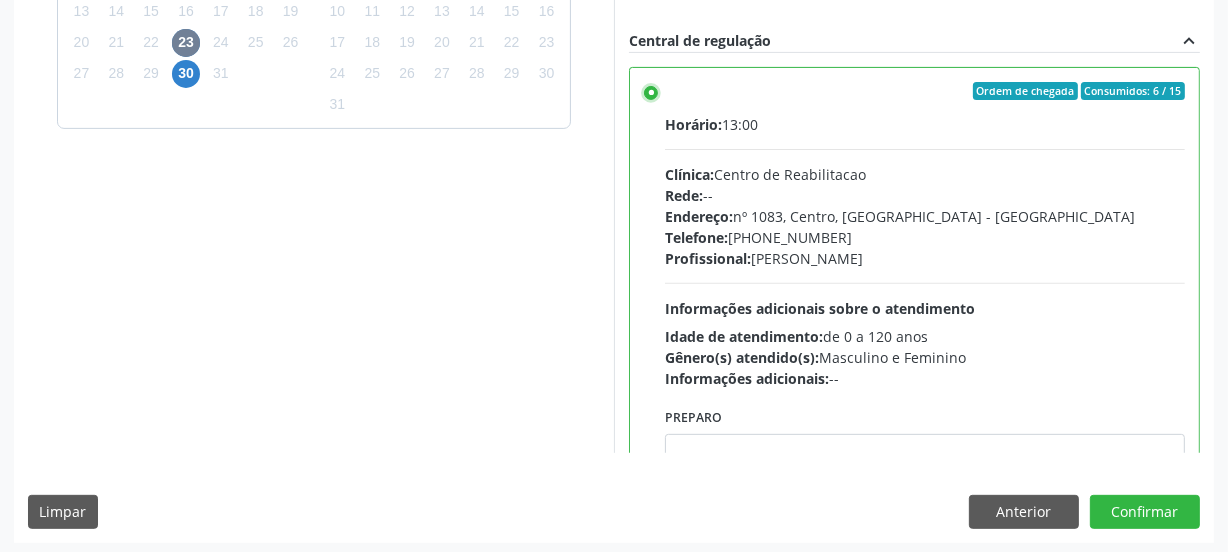 scroll, scrollTop: 641, scrollLeft: 0, axis: vertical 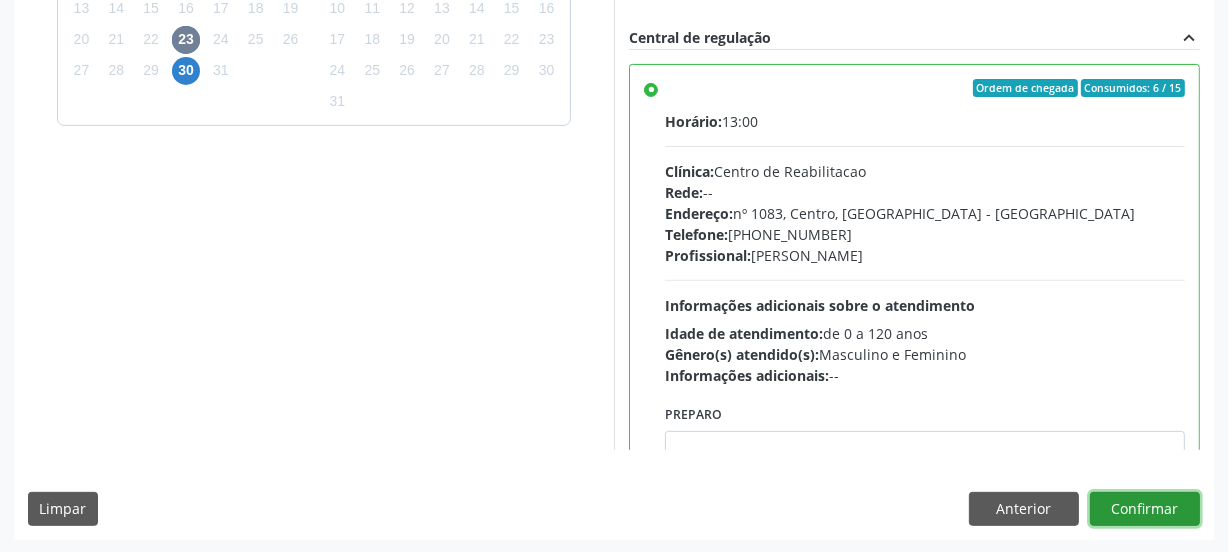 click on "Confirmar" at bounding box center [1145, 509] 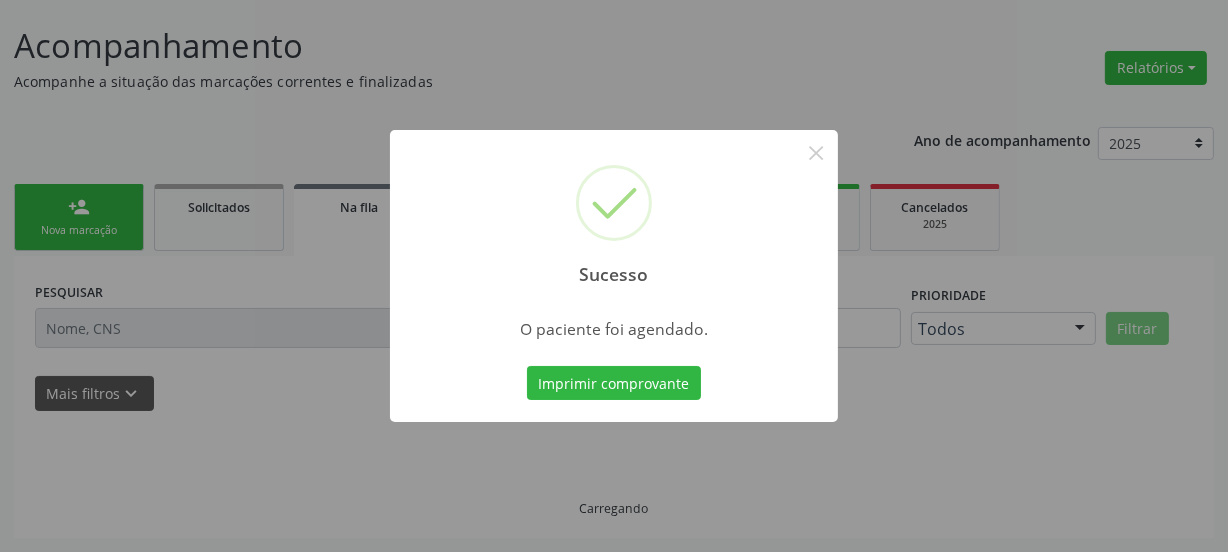 scroll, scrollTop: 114, scrollLeft: 0, axis: vertical 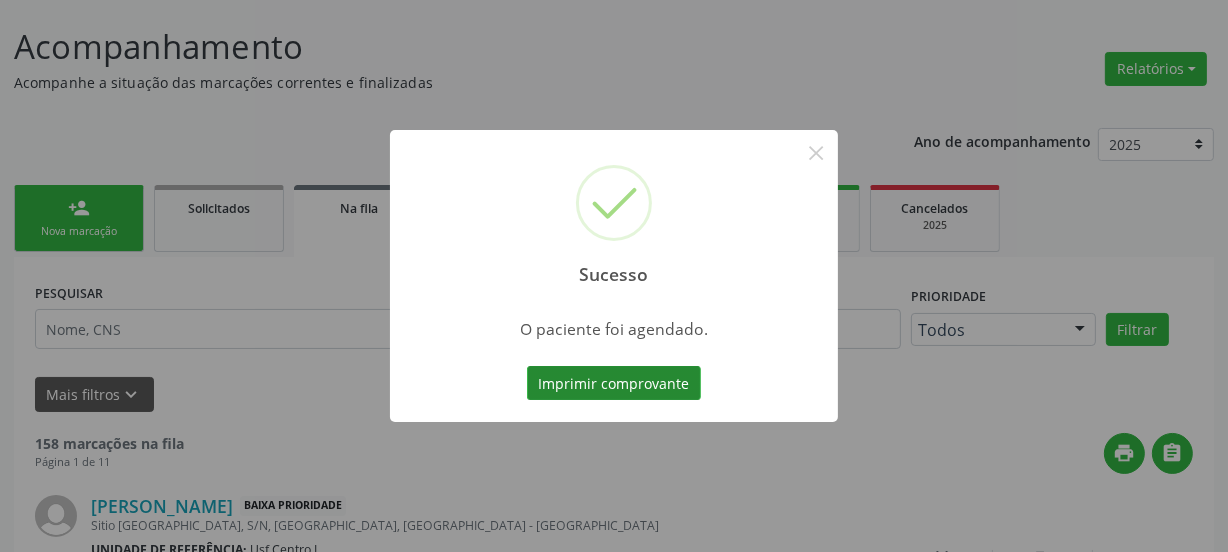 click on "Imprimir comprovante" at bounding box center [614, 383] 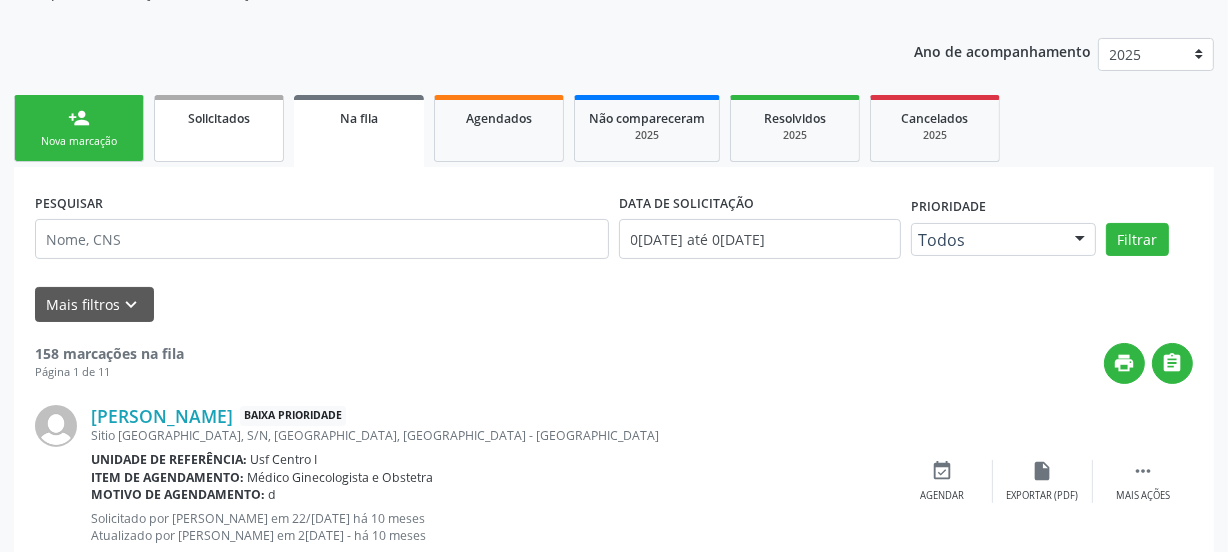 scroll, scrollTop: 205, scrollLeft: 0, axis: vertical 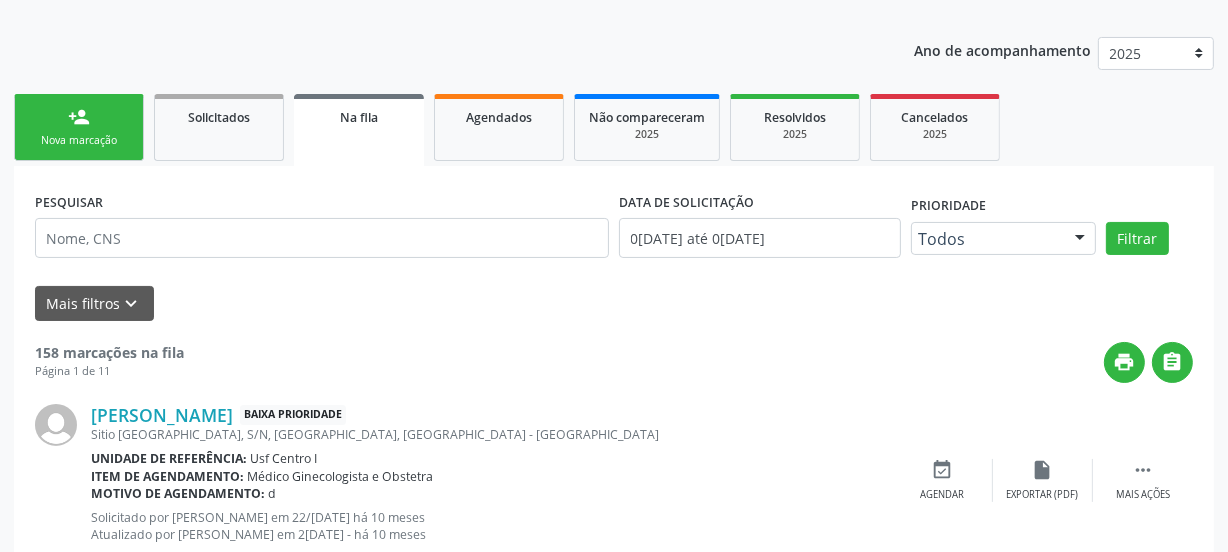 click on "person_add
Nova marcação" at bounding box center [79, 127] 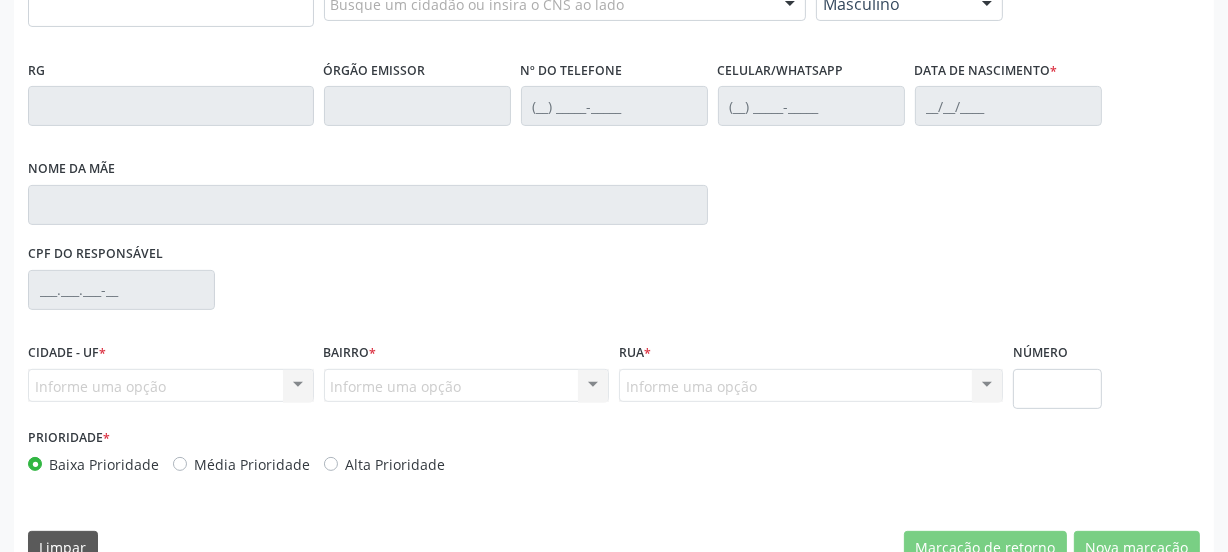 scroll, scrollTop: 387, scrollLeft: 0, axis: vertical 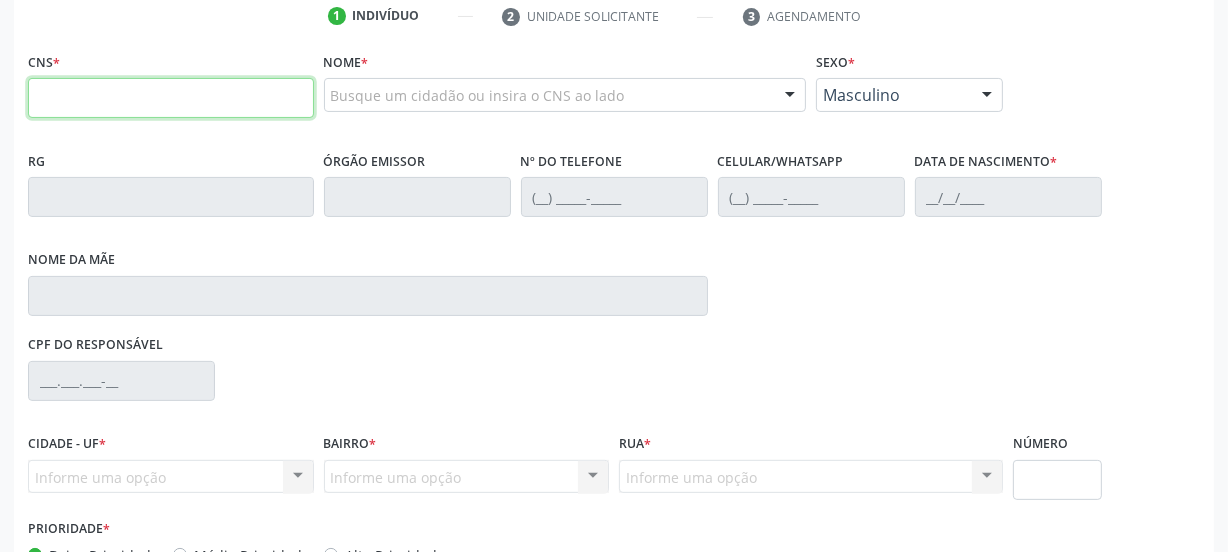click at bounding box center [171, 98] 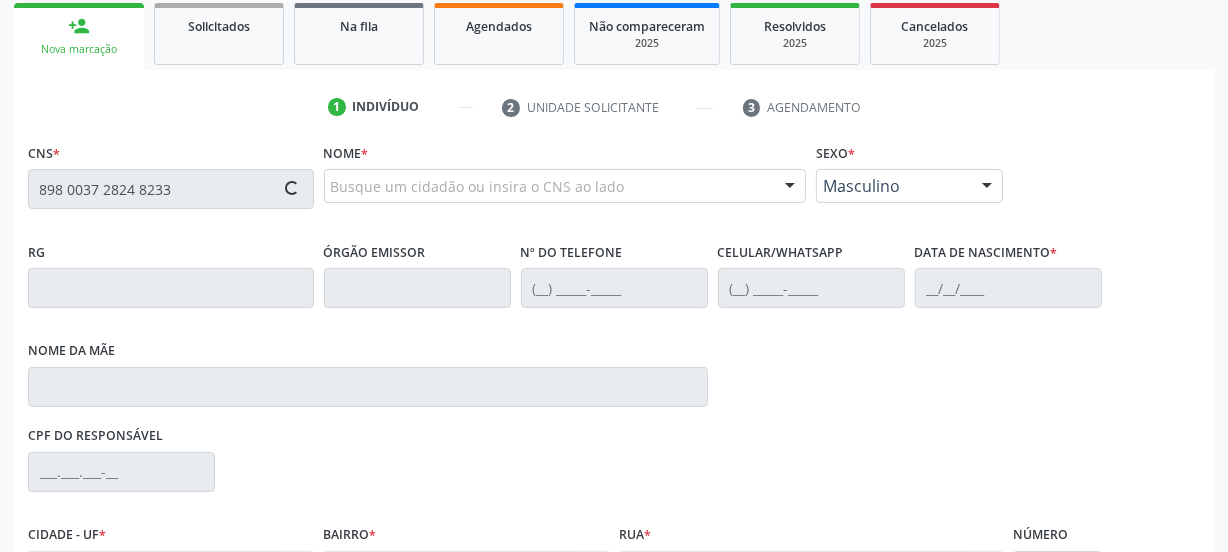 type on "898 0037 2824 8233" 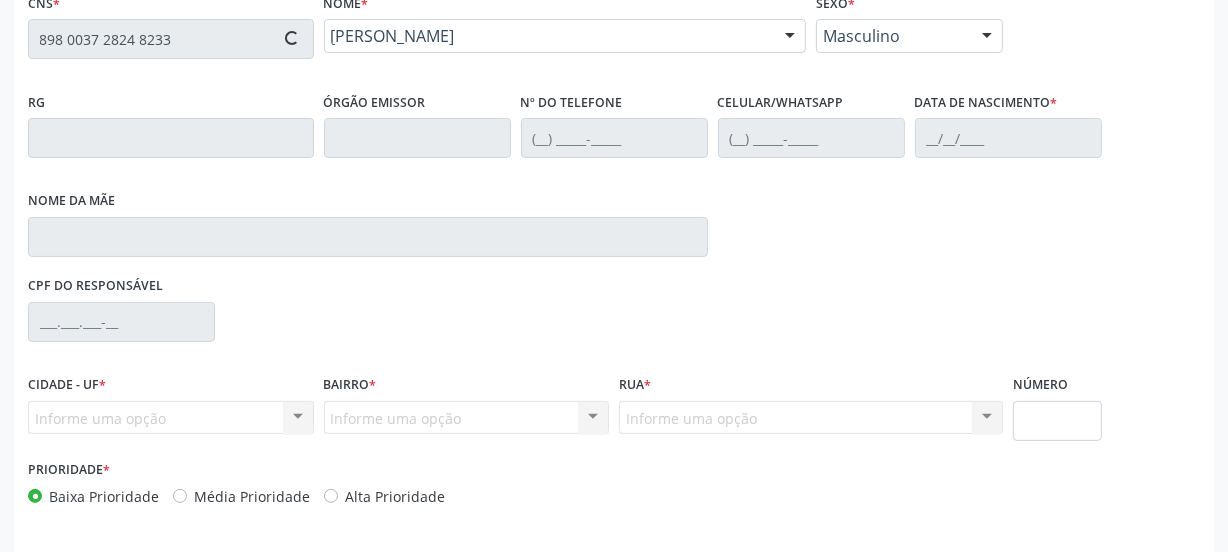 scroll, scrollTop: 517, scrollLeft: 0, axis: vertical 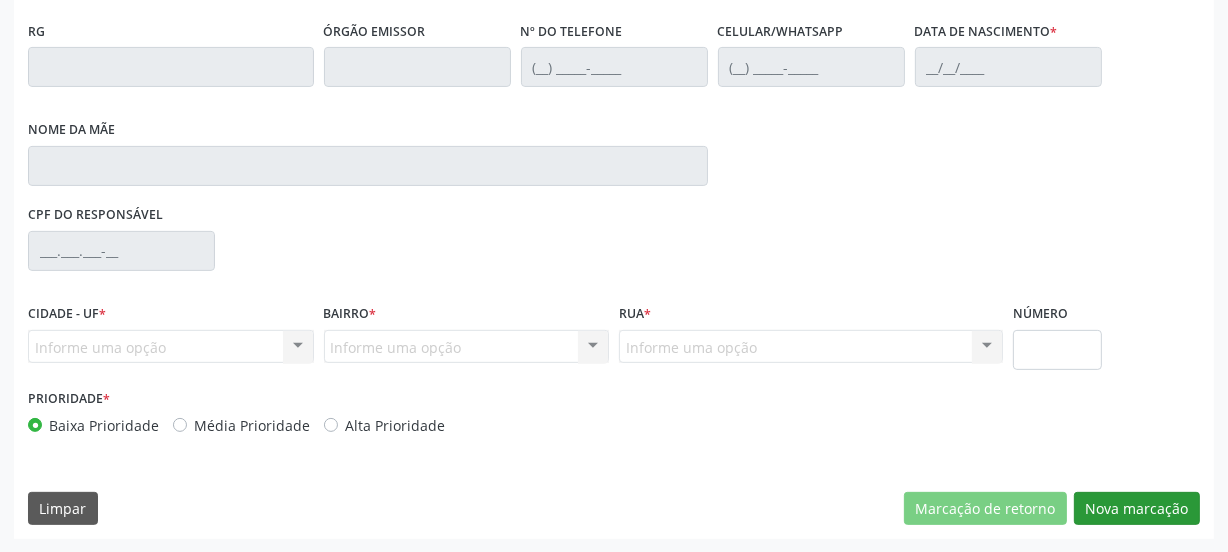 type on "08/10/1947" 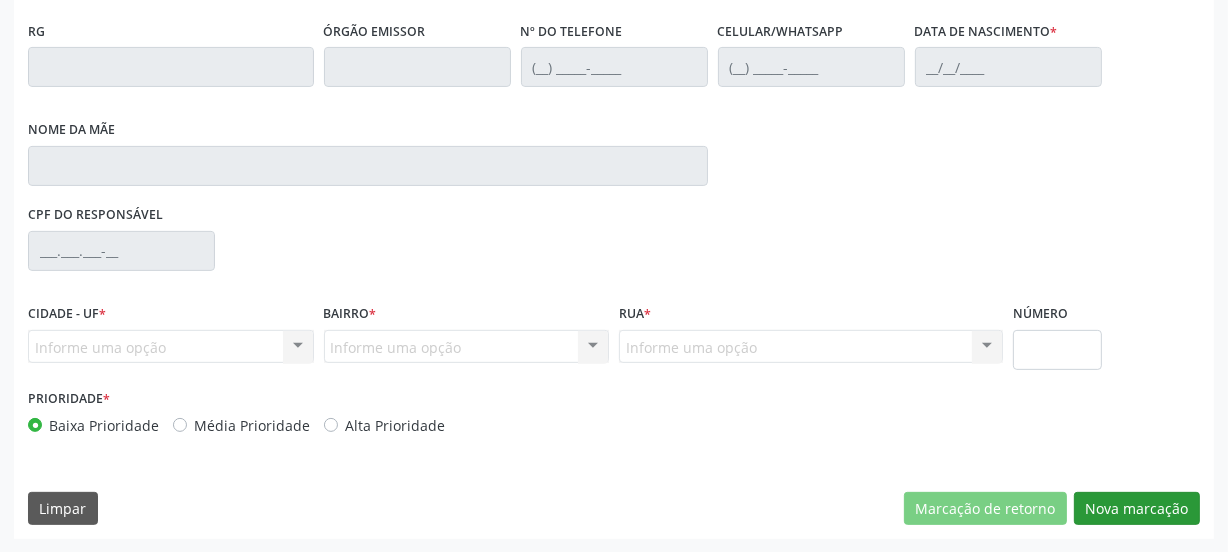 type on "Joana Rita da Conceição" 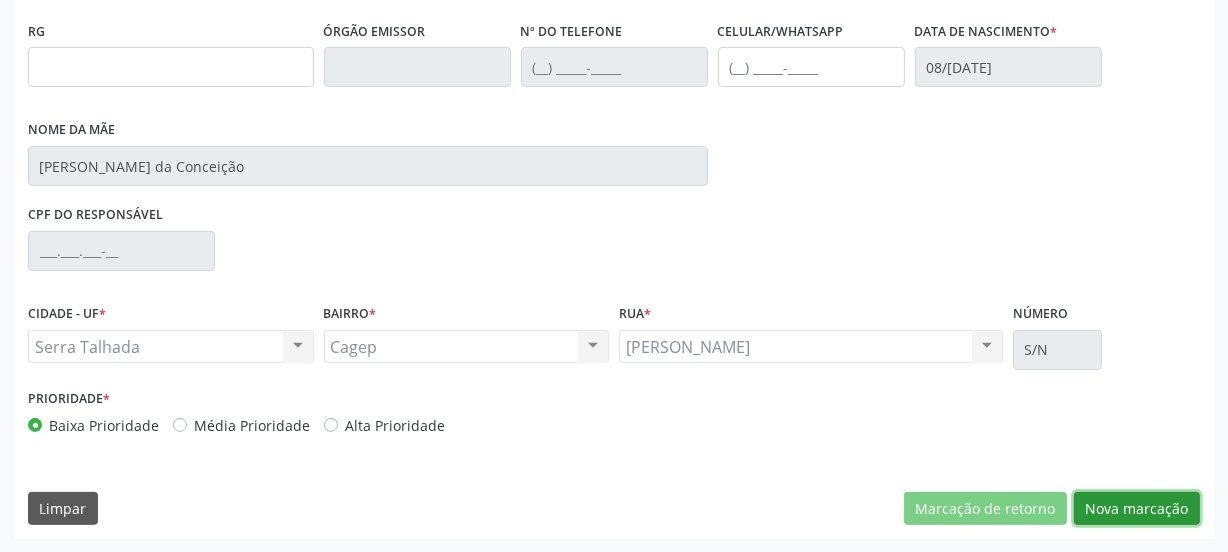 click on "Nova marcação" at bounding box center (1137, 509) 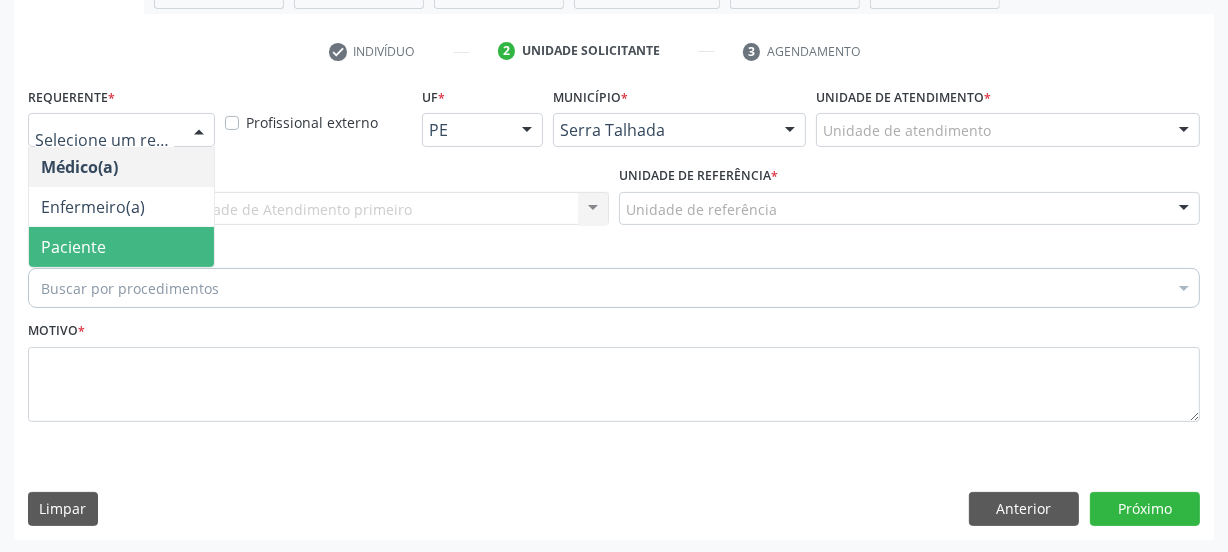 click on "Paciente" at bounding box center (73, 247) 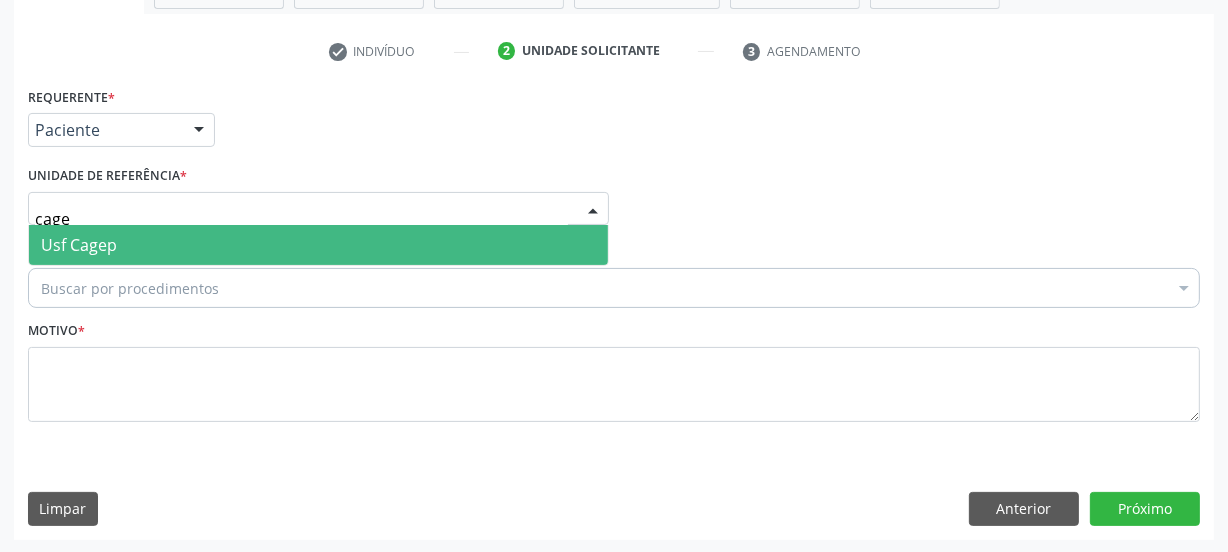 type on "cagep" 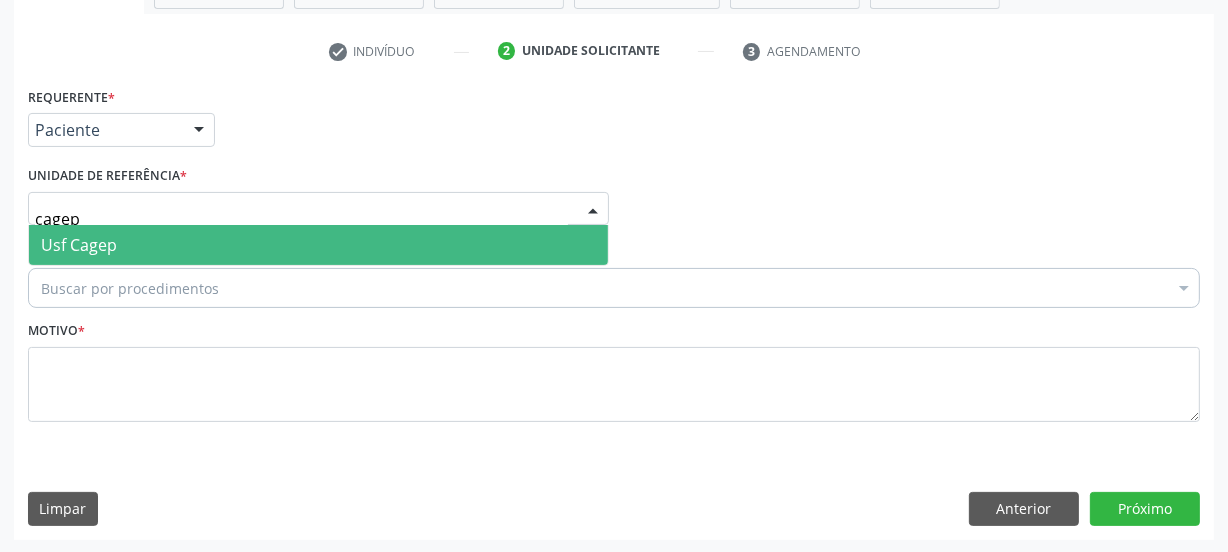 click on "Usf Cagep" at bounding box center (318, 245) 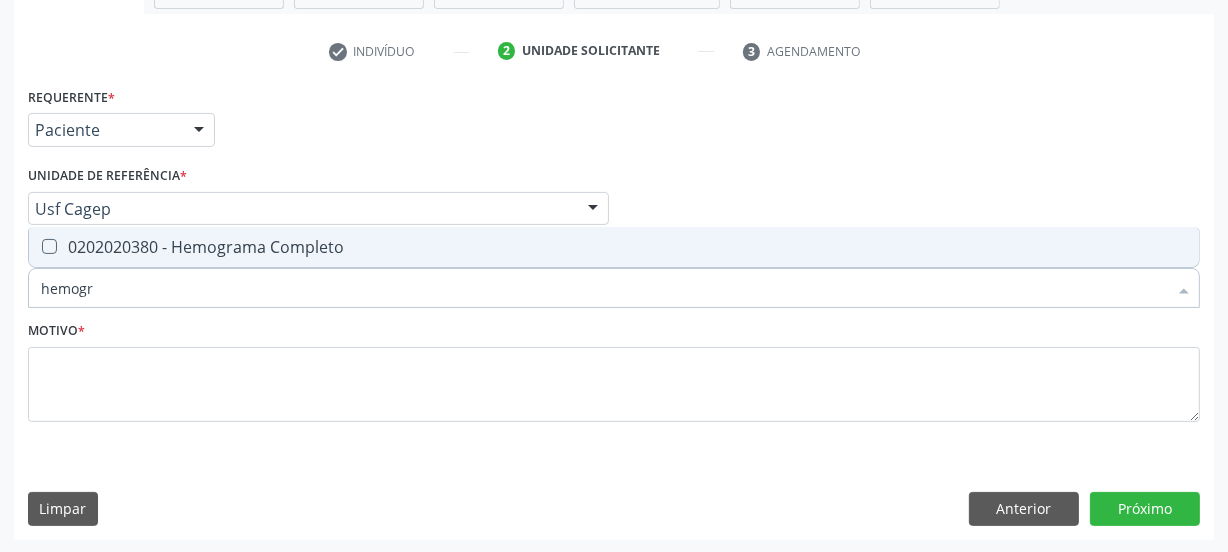 type on "hemogra" 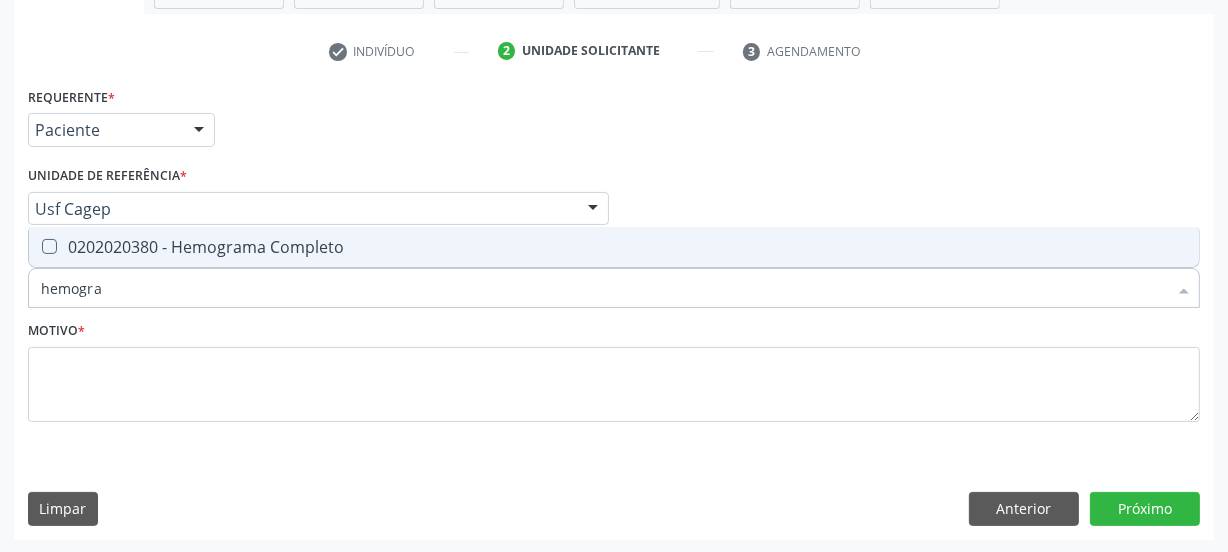 click on "0202020380 - Hemograma Completo" at bounding box center [614, 247] 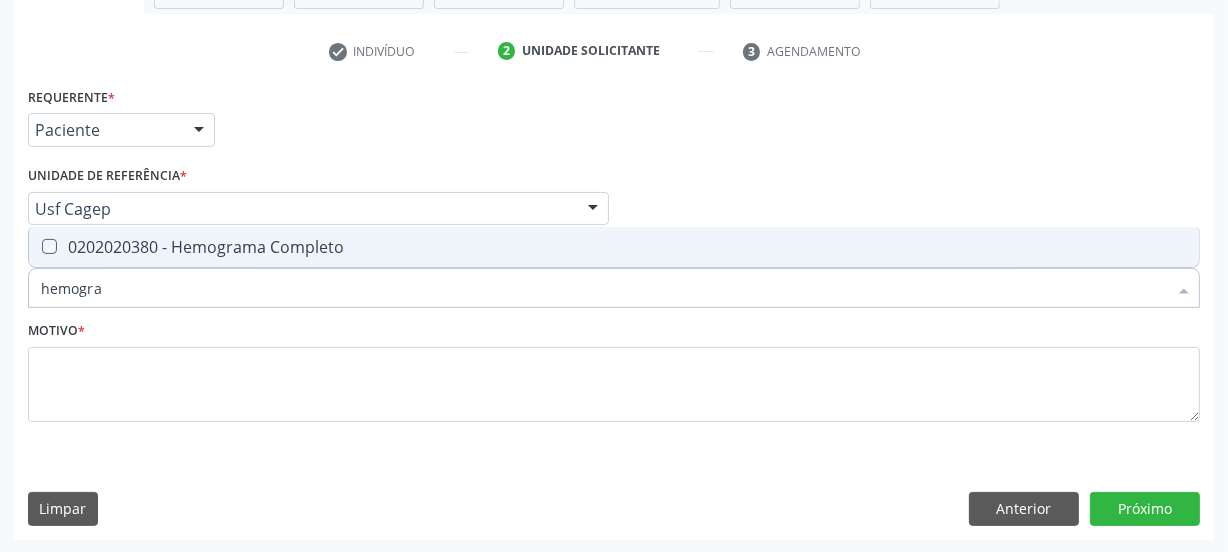 checkbox on "true" 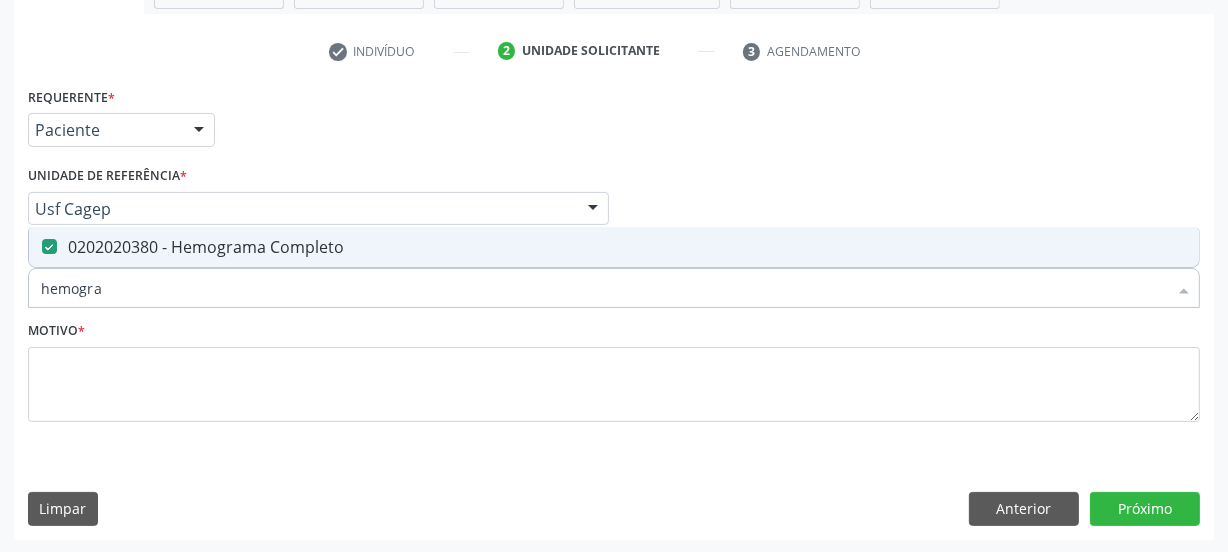 drag, startPoint x: 163, startPoint y: 290, endPoint x: 0, endPoint y: 288, distance: 163.01227 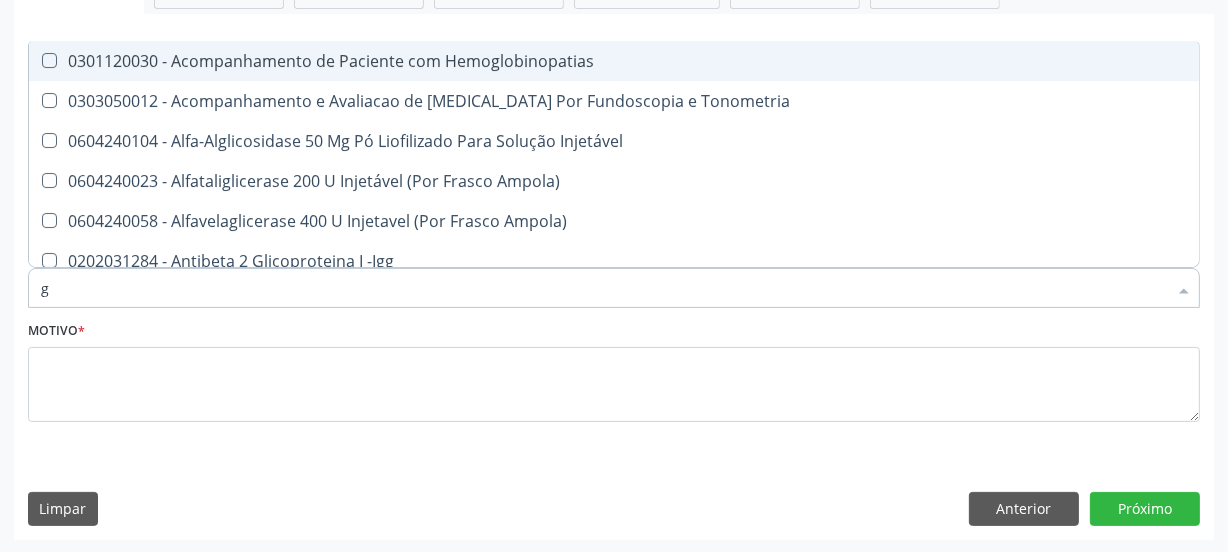 type on "gl" 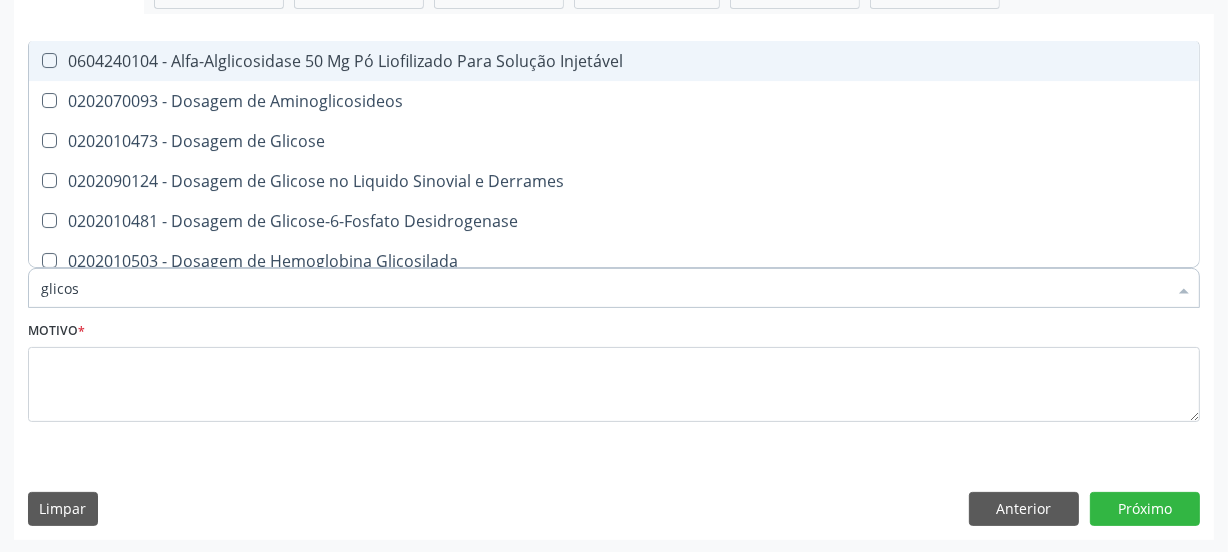 type on "glicose" 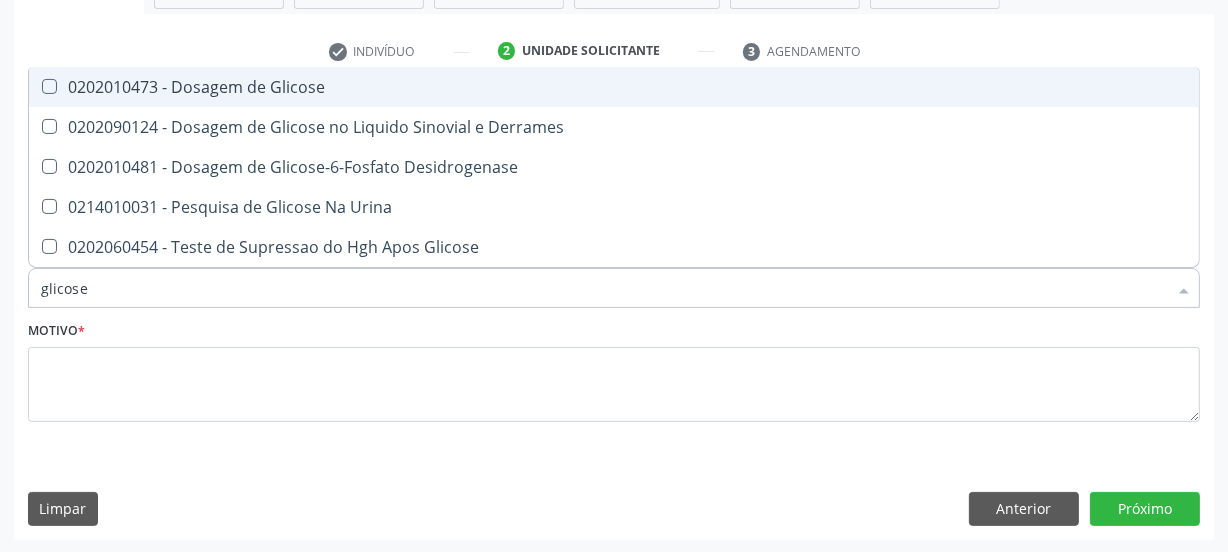 click on "0202010473 - Dosagem de Glicose" at bounding box center [614, 87] 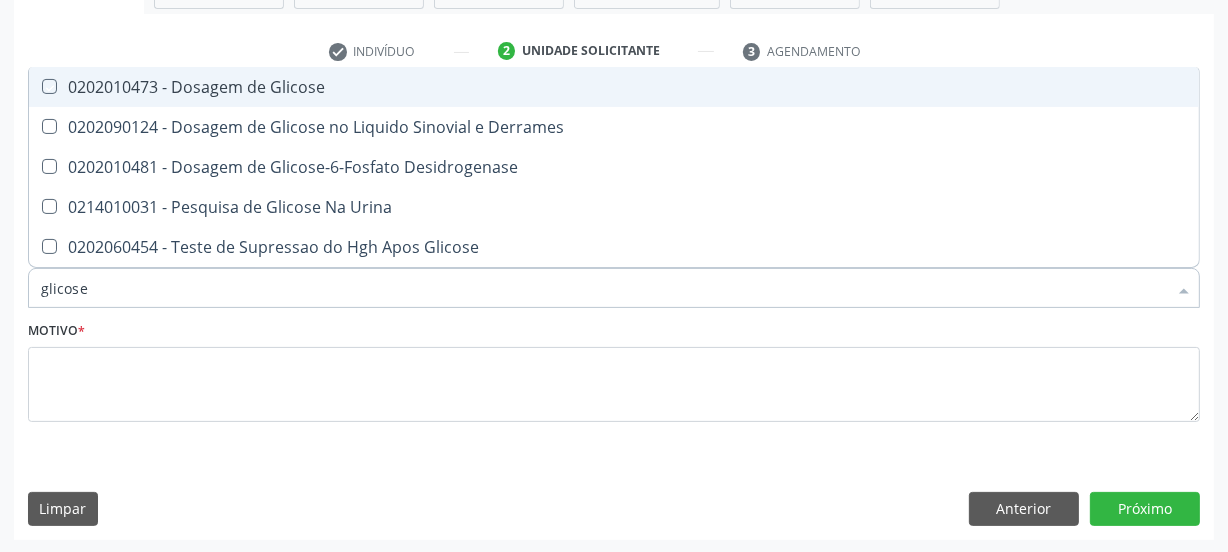 checkbox on "true" 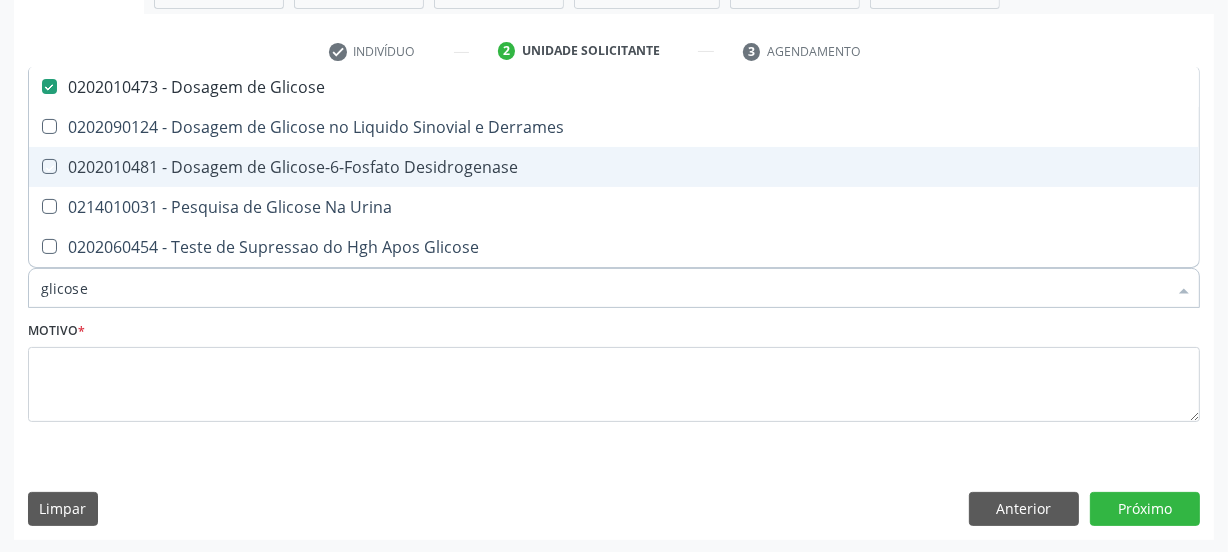 type on "glicos" 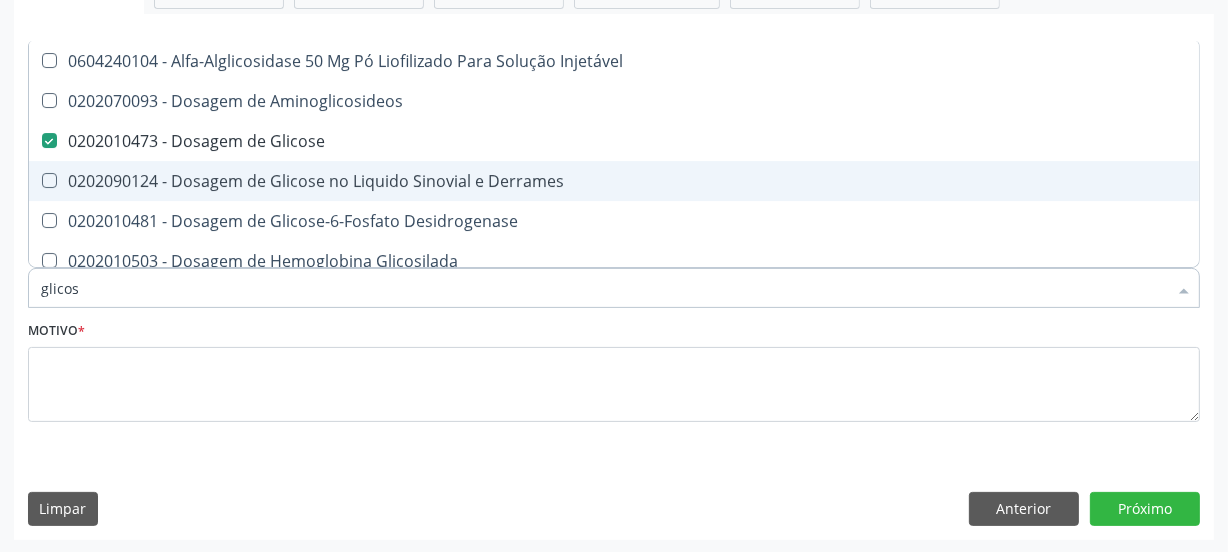 type on "glicosi" 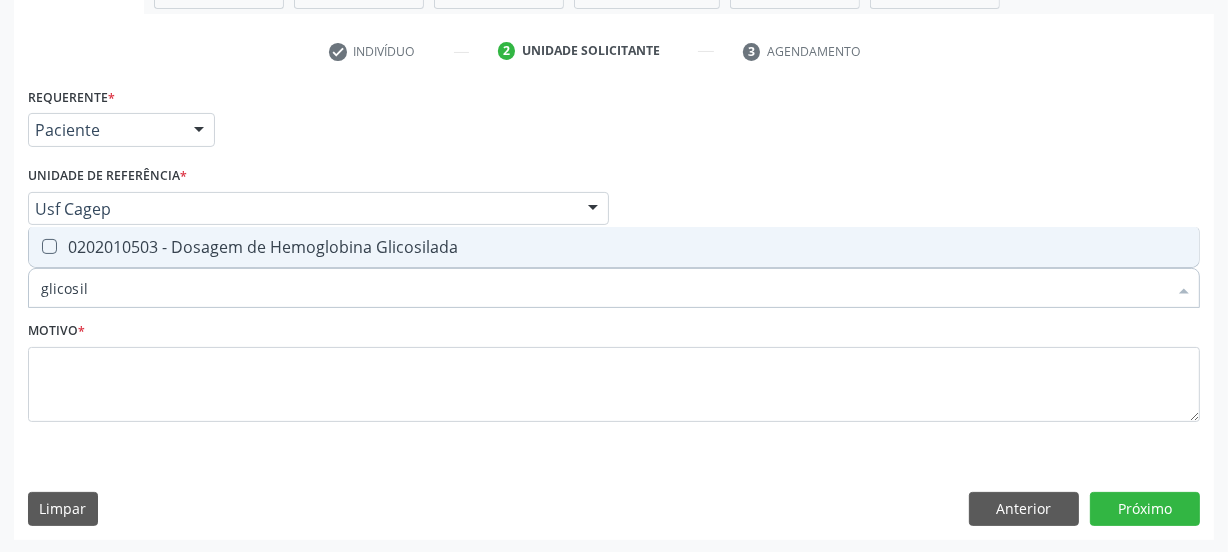 type on "glicosila" 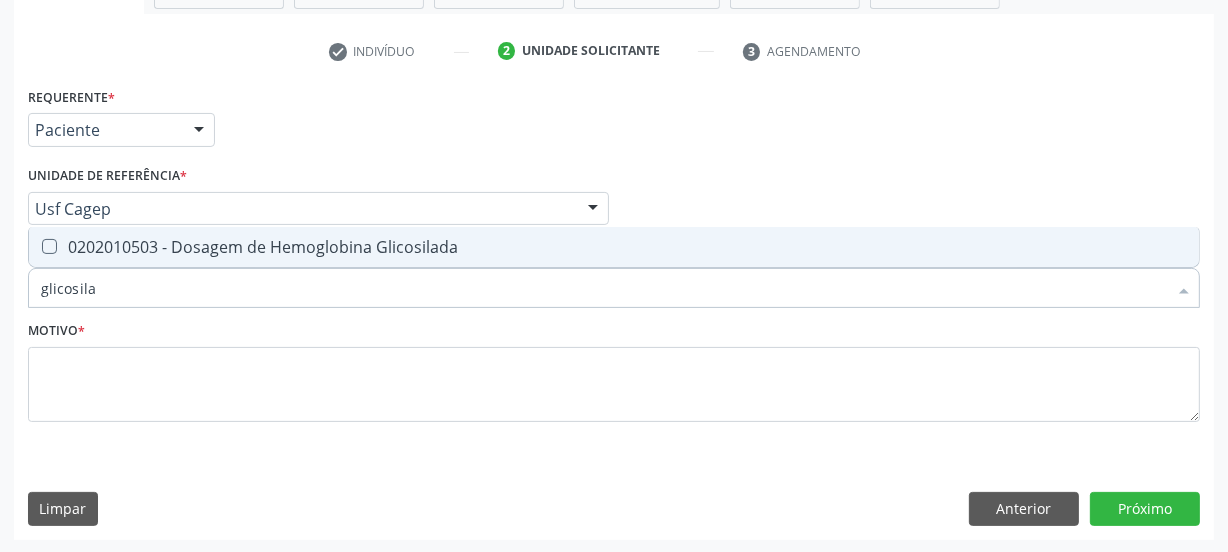 click on "0202010503 - Dosagem de Hemoglobina Glicosilada" at bounding box center [614, 247] 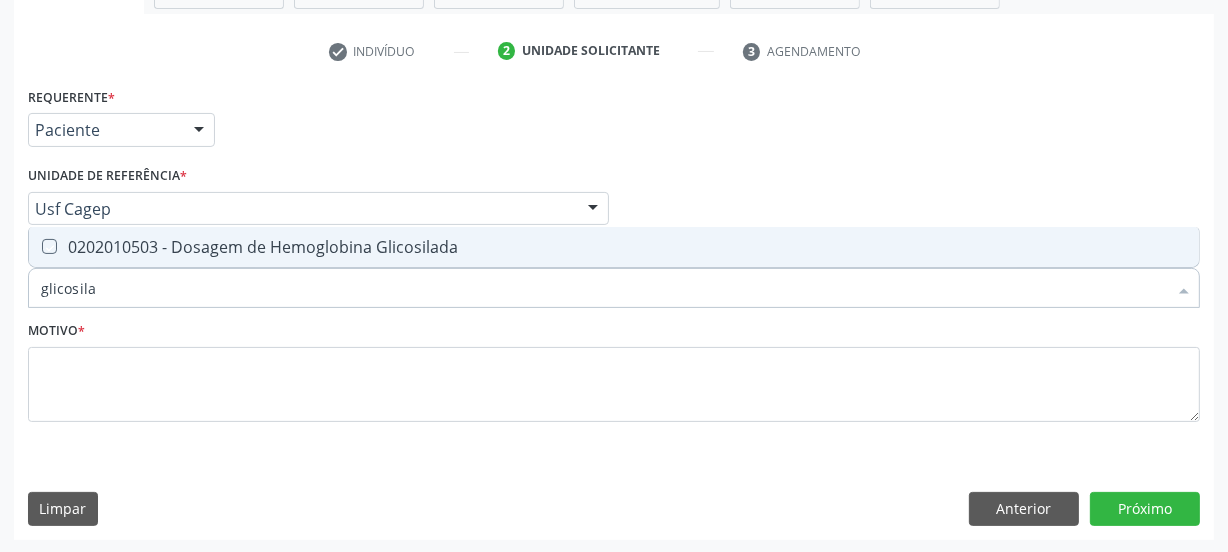 checkbox on "true" 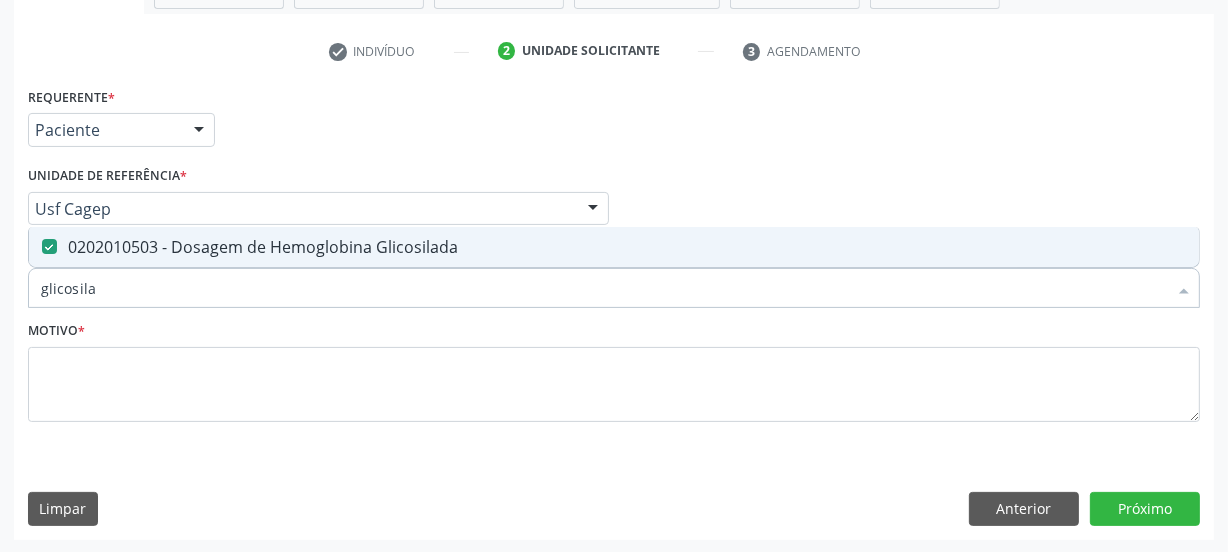 drag, startPoint x: 106, startPoint y: 288, endPoint x: 0, endPoint y: 289, distance: 106.004715 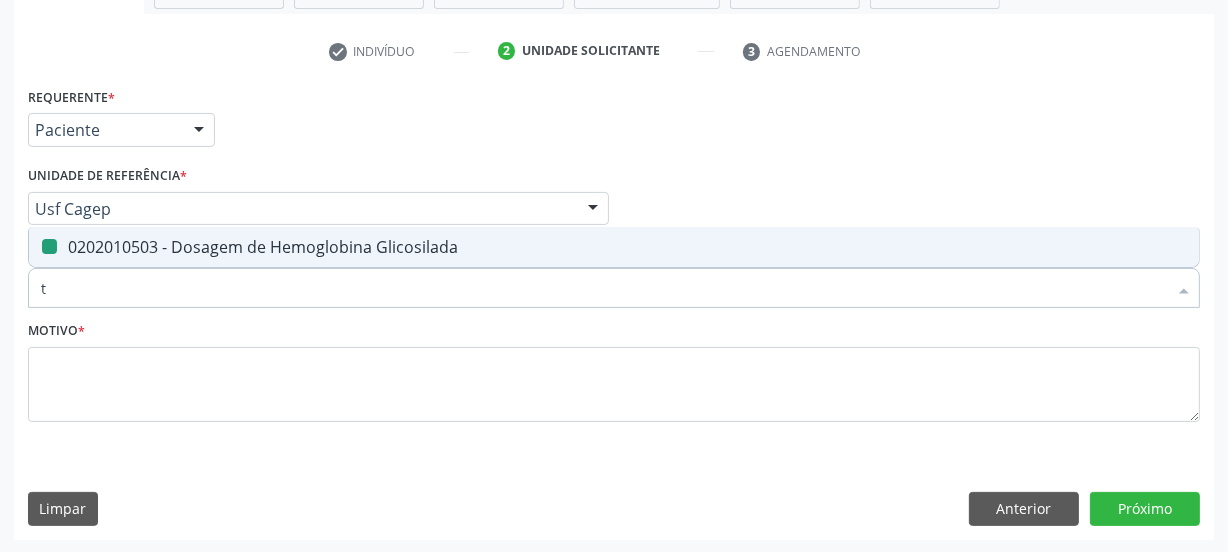 type on "te" 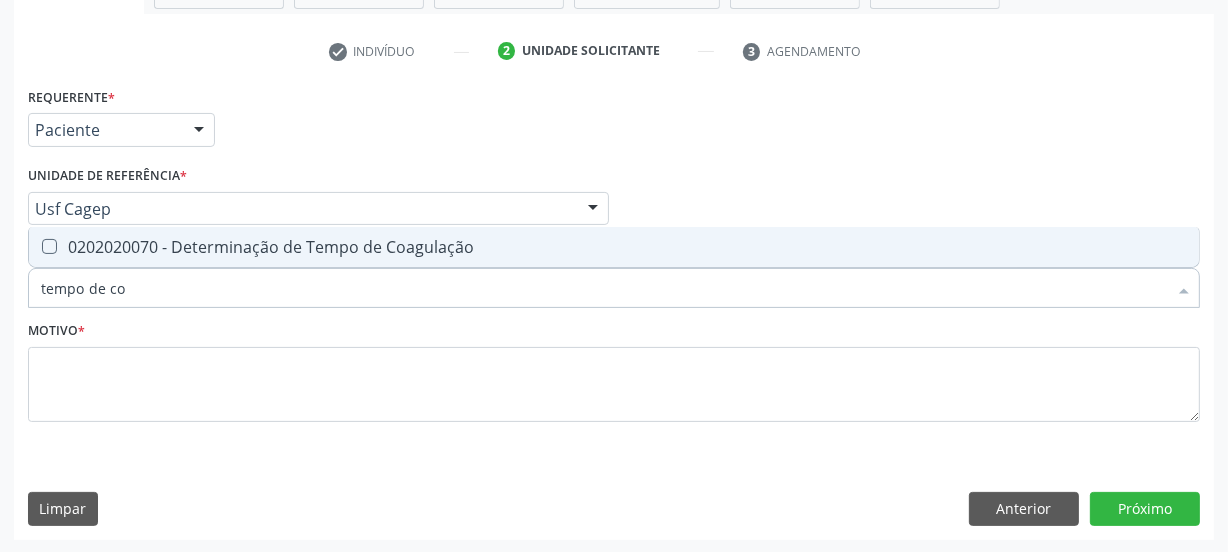 type on "tempo de coa" 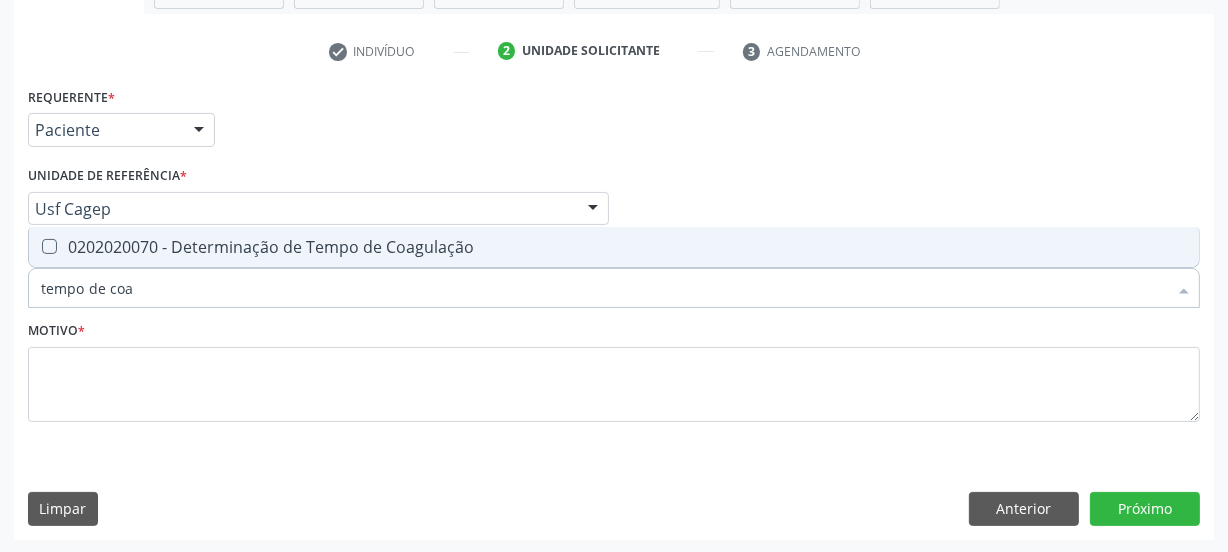 click on "0202020070 - Determinação de Tempo de Coagulação" at bounding box center (614, 247) 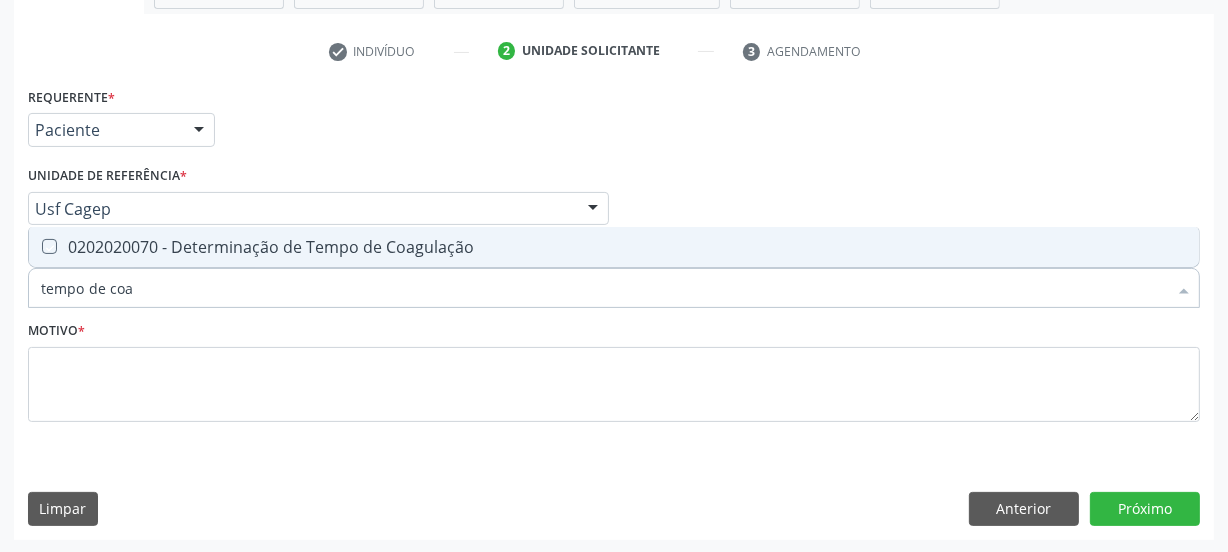 checkbox on "true" 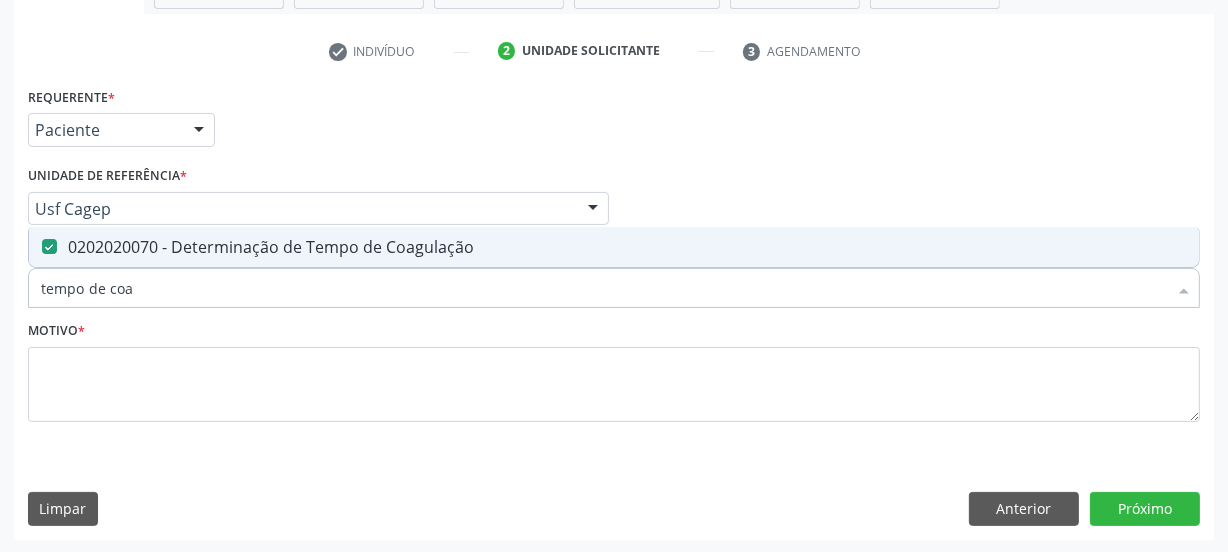 click on "tempo de coa" at bounding box center (604, 288) 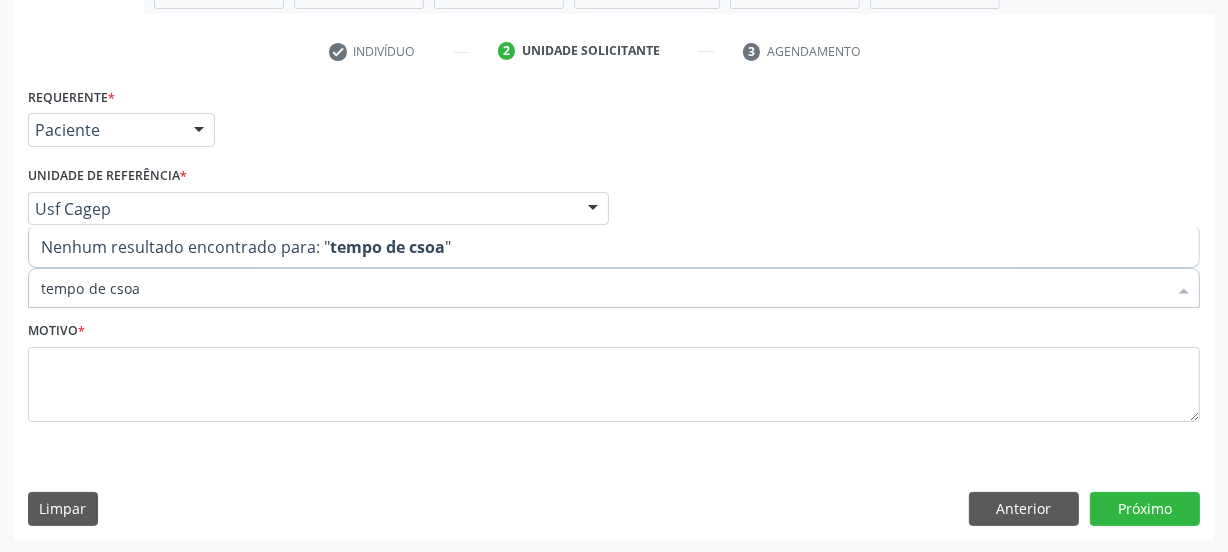 click on "tempo de csoa" at bounding box center [604, 288] 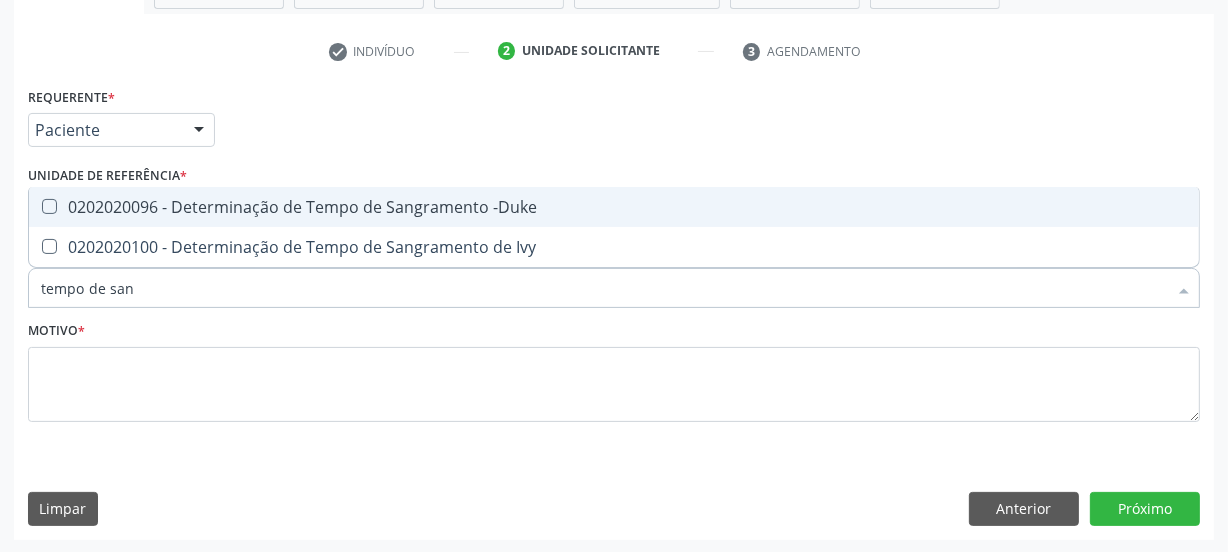 type on "tempo de sang" 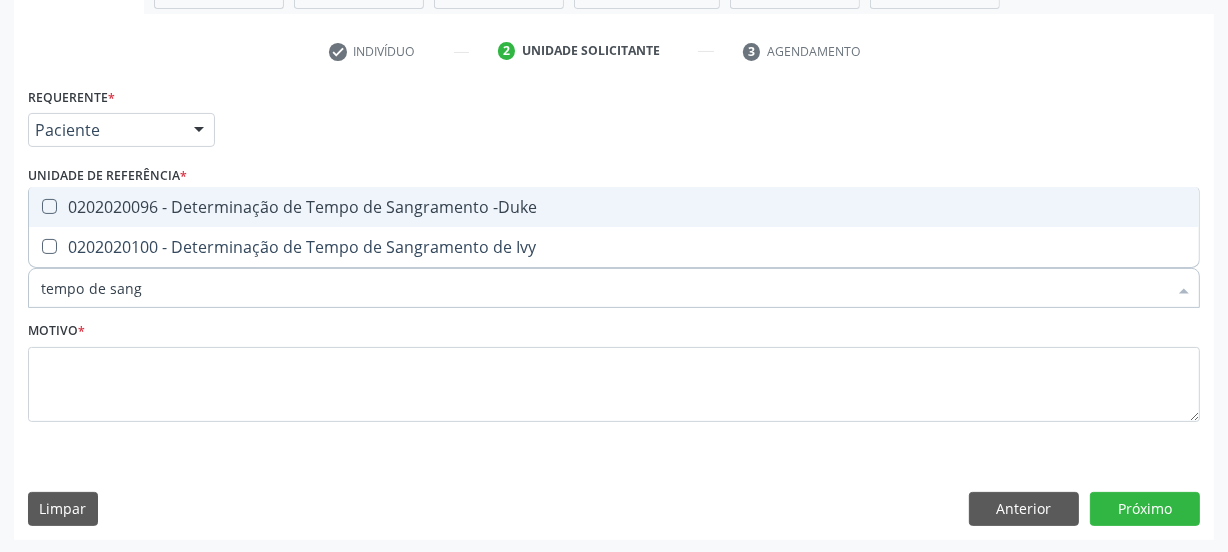 click on "0202020096 - Determinação de Tempo de Sangramento -Duke" at bounding box center (614, 207) 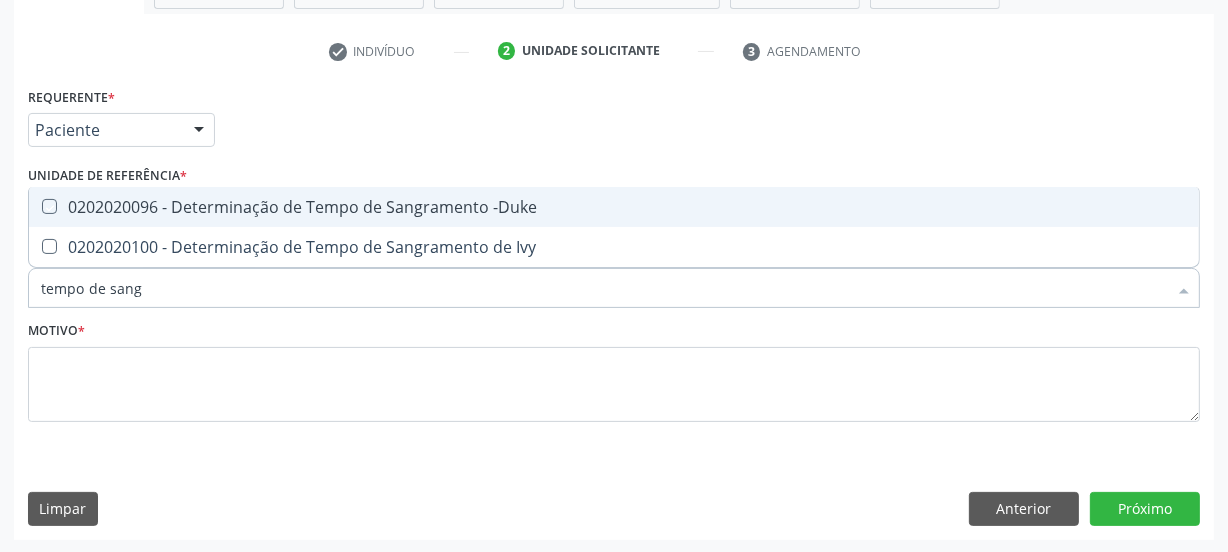 checkbox on "true" 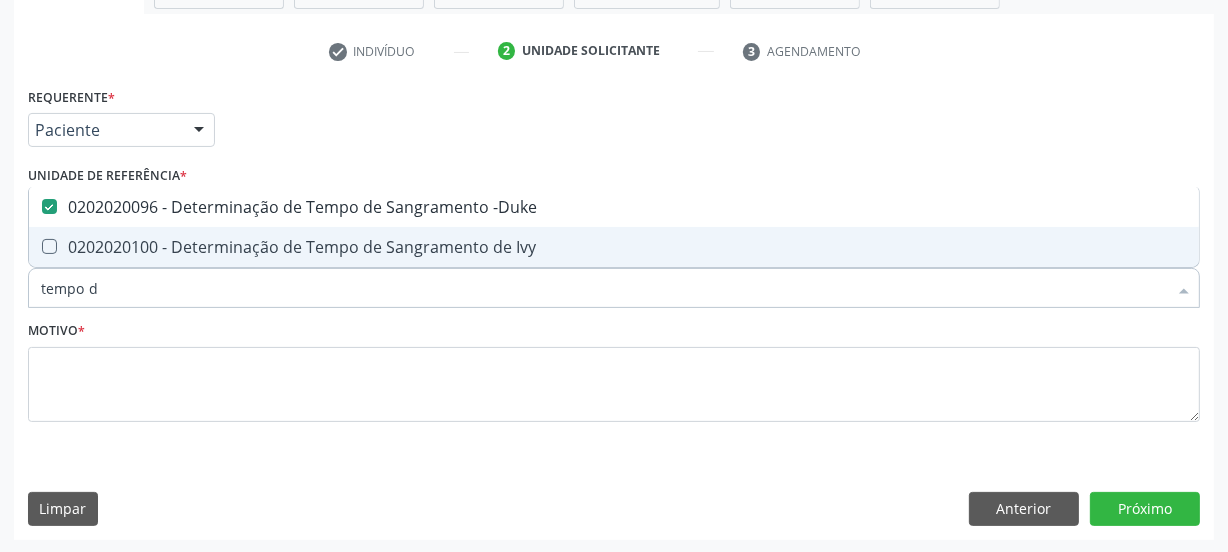 type on "tempo" 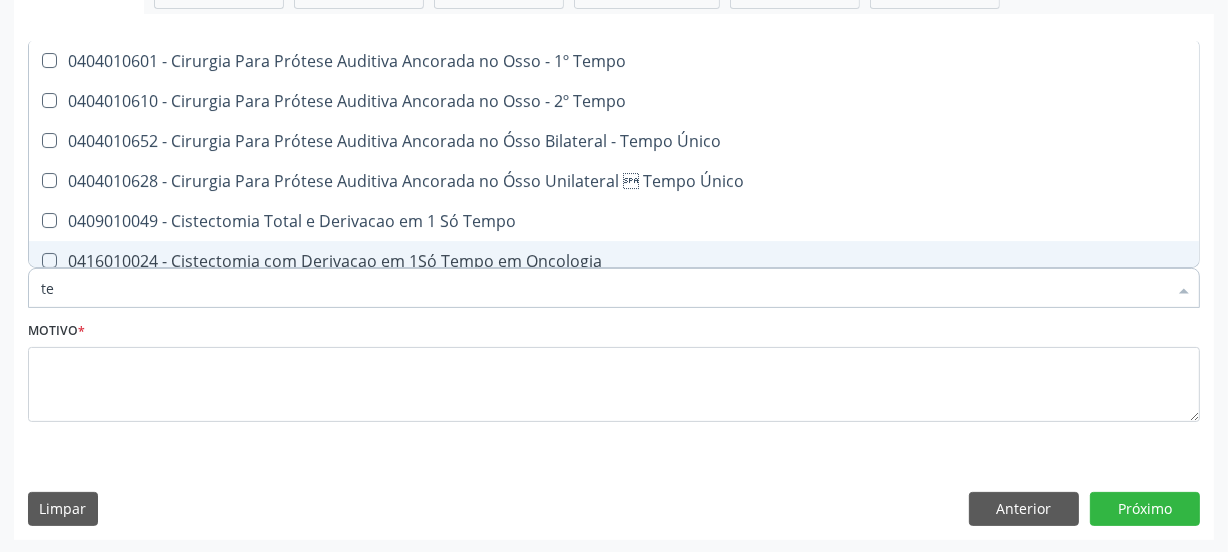 type on "t" 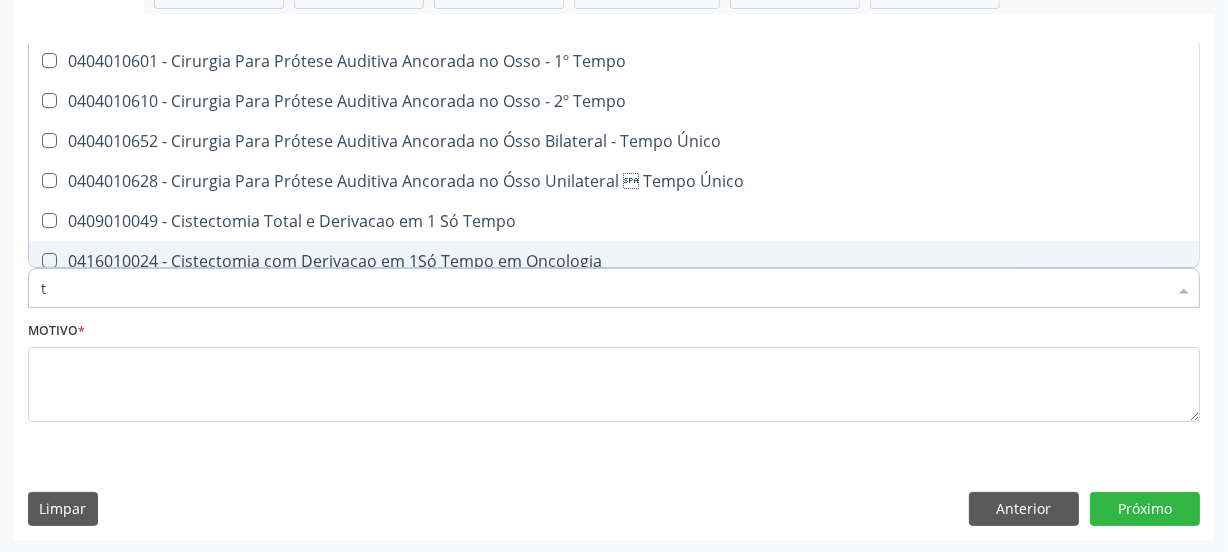 type 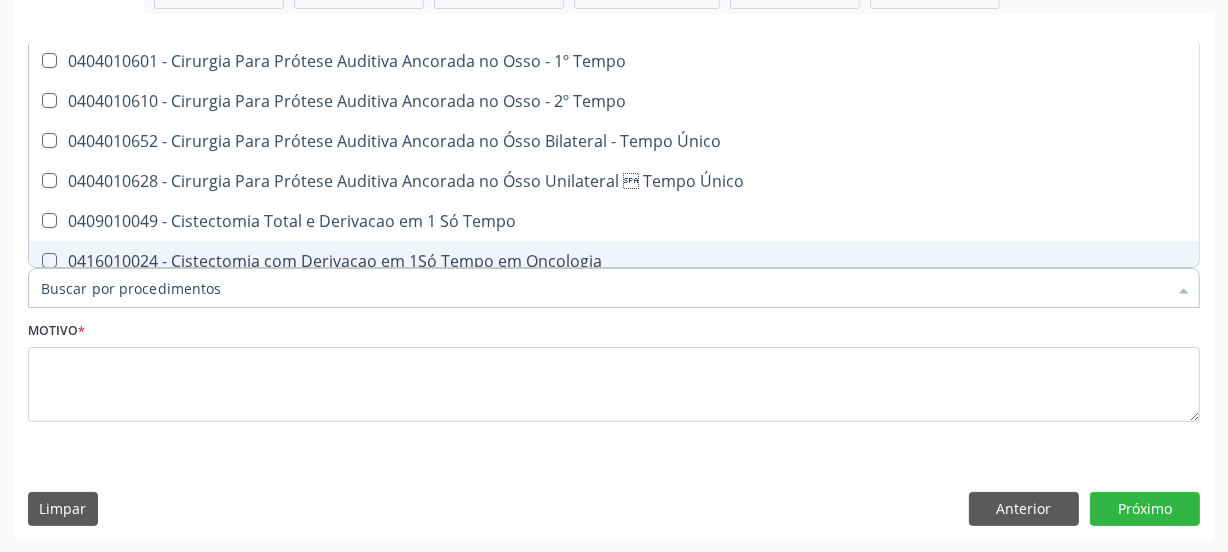 checkbox on "false" 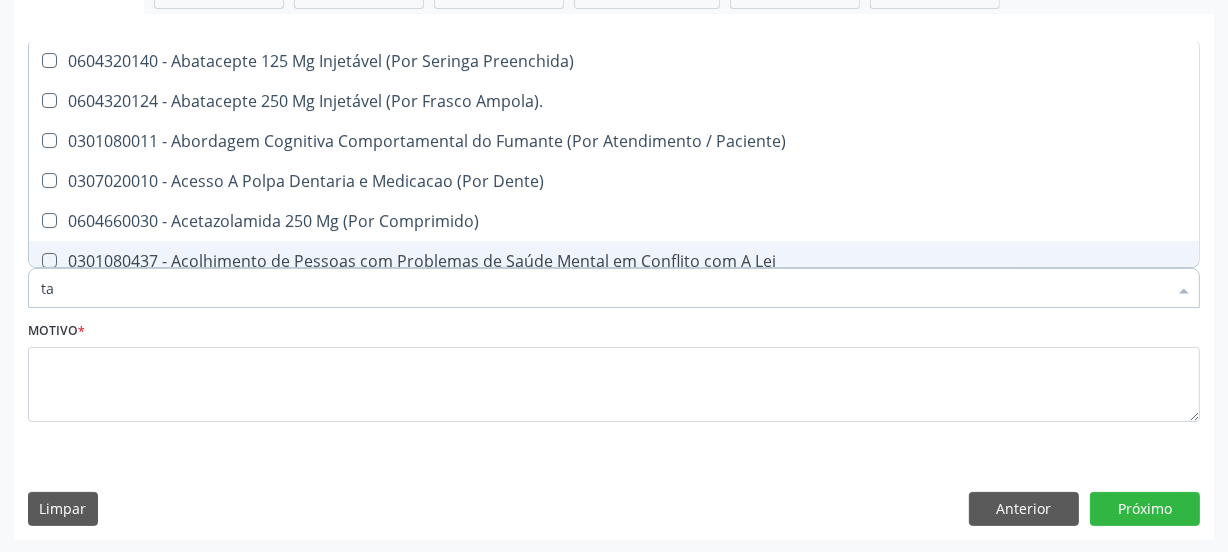 type on "tap" 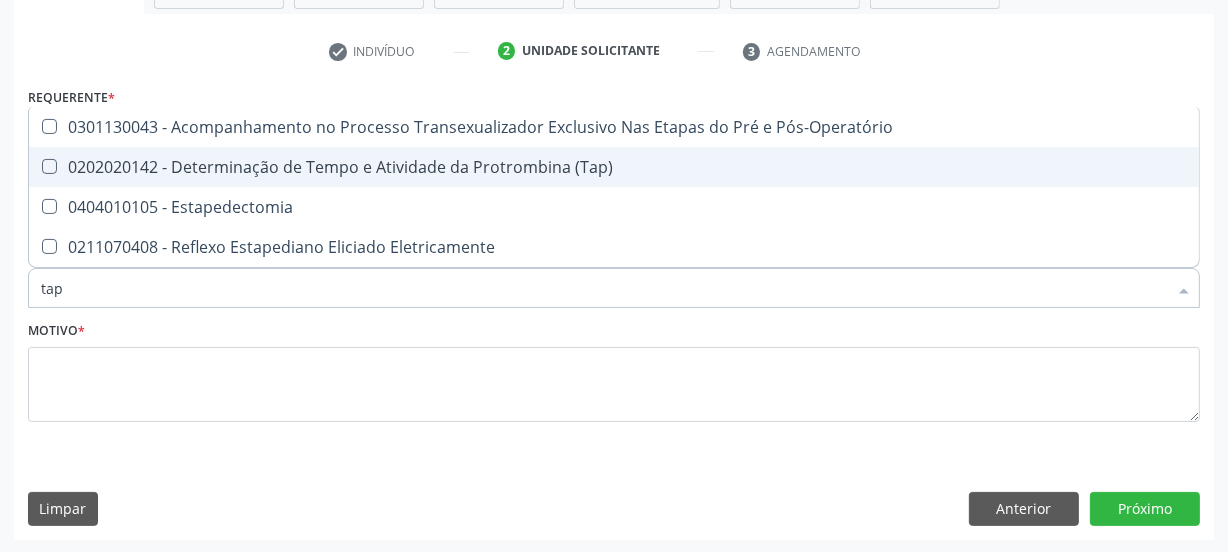 click on "0202020142 - Determinação de Tempo e Atividade da Protrombina (Tap)" at bounding box center (614, 167) 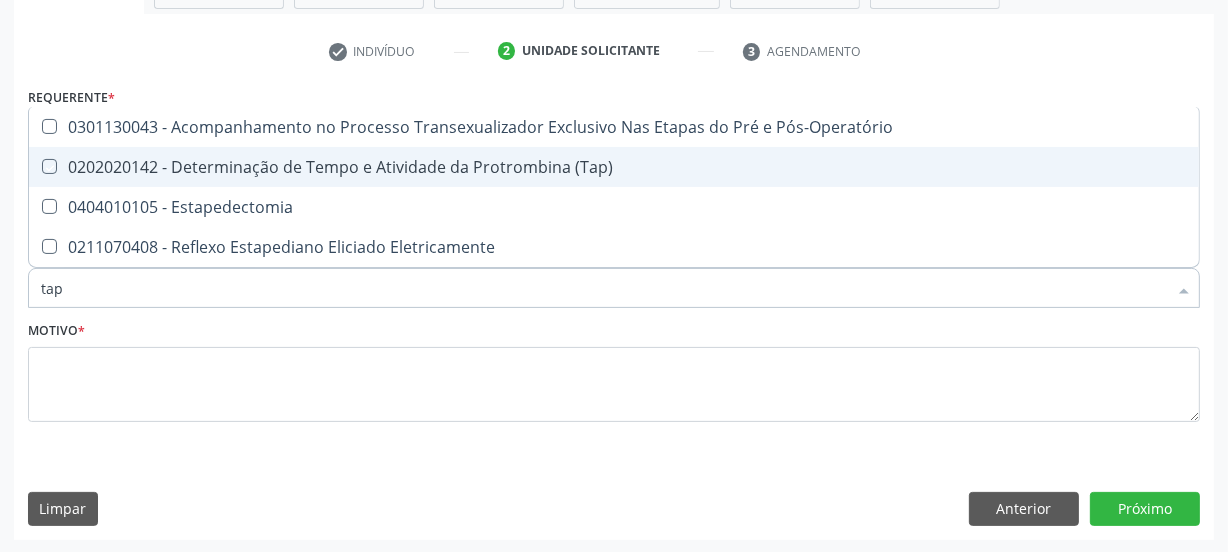 checkbox on "true" 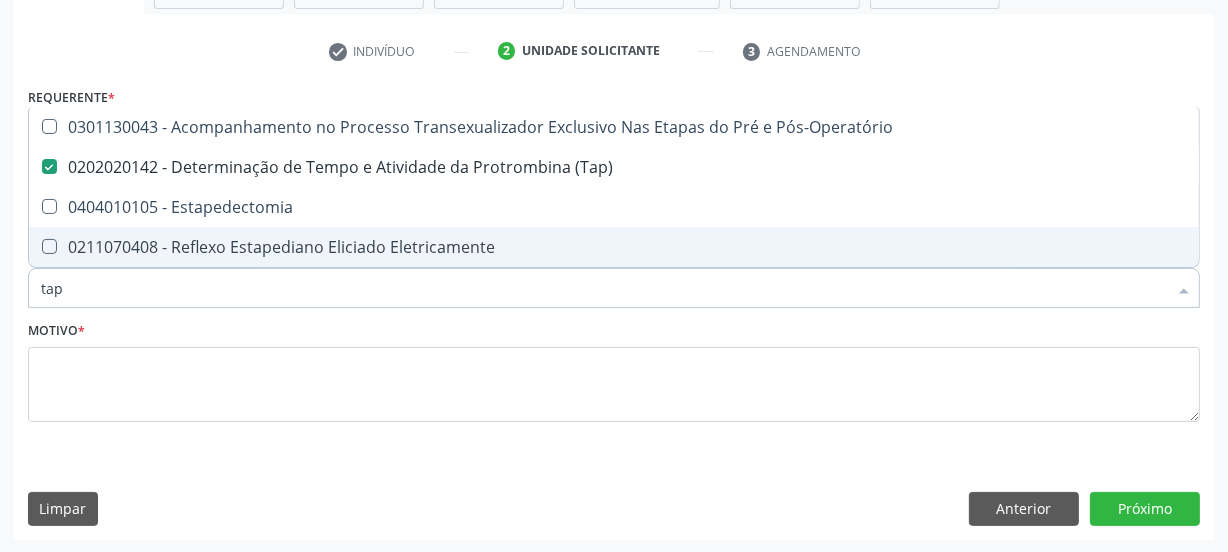 type on "tap" 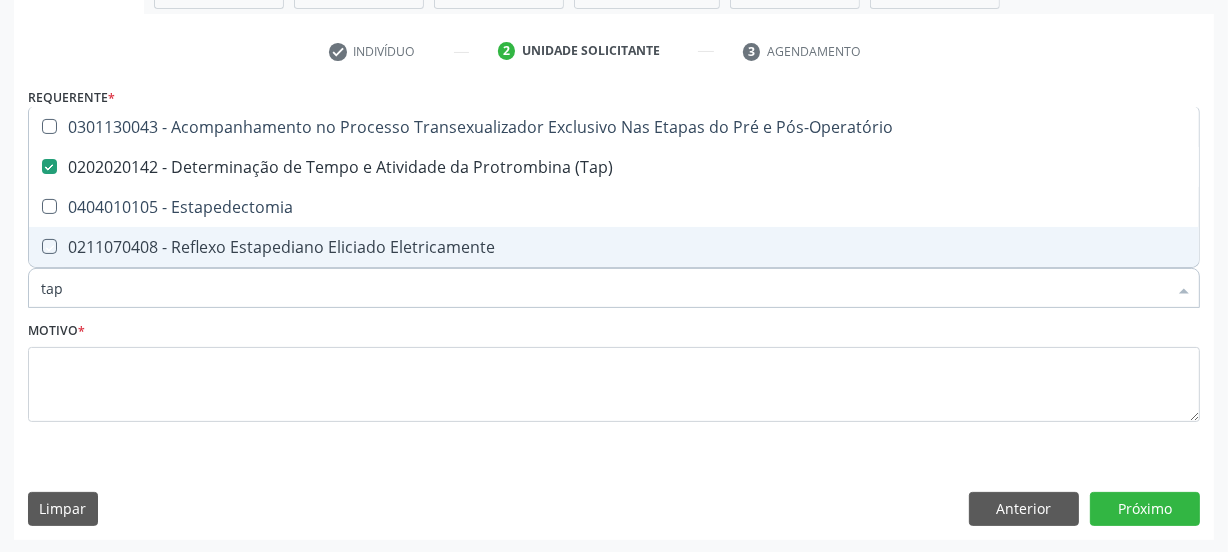 click on "Item de agendamento
*
tap
Desfazer seleção
0301130043 - Acompanhamento no Processo Transexualizador Exclusivo Nas Etapas do Pré e Pós-Operatório
0202020142 - Determinação de Tempo e Atividade da Protrombina (Tap)
0404010105 - Estapedectomia
0211070408 - Reflexo Estapediano Eliciado Eletricamente
Nenhum resultado encontrado para: " tap  "
Não há nenhuma opção para ser exibida." at bounding box center (614, 277) 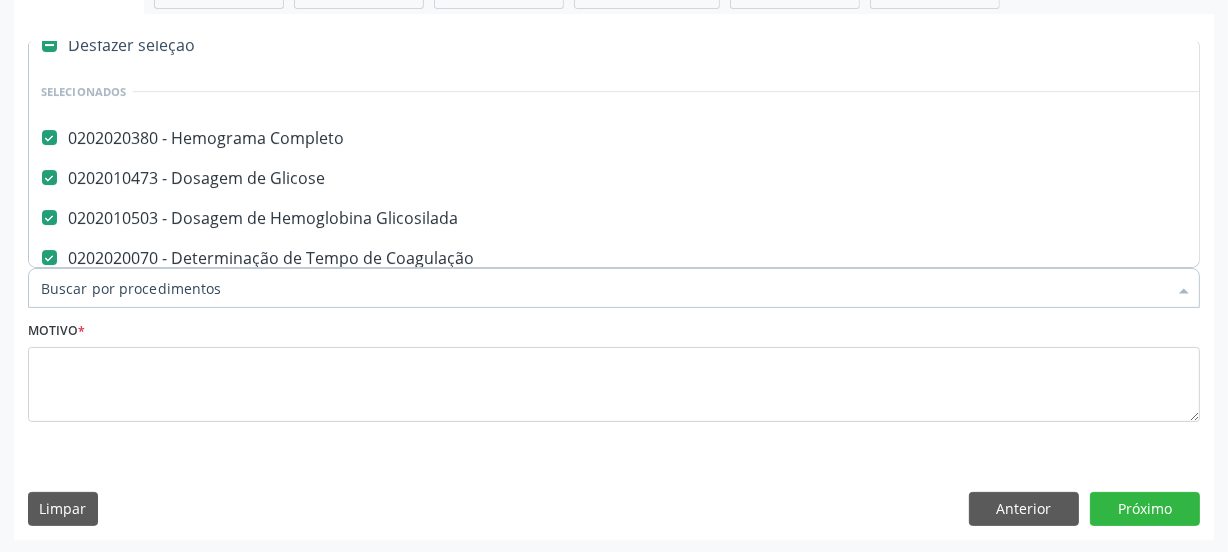 scroll, scrollTop: 0, scrollLeft: 0, axis: both 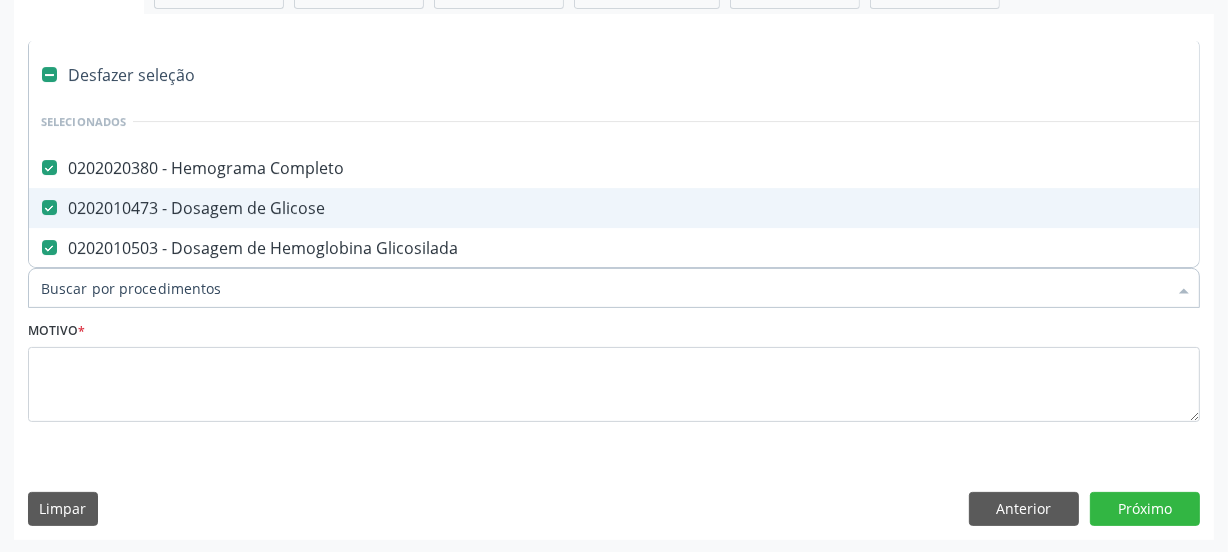 click on "Motivo
*" at bounding box center [614, 369] 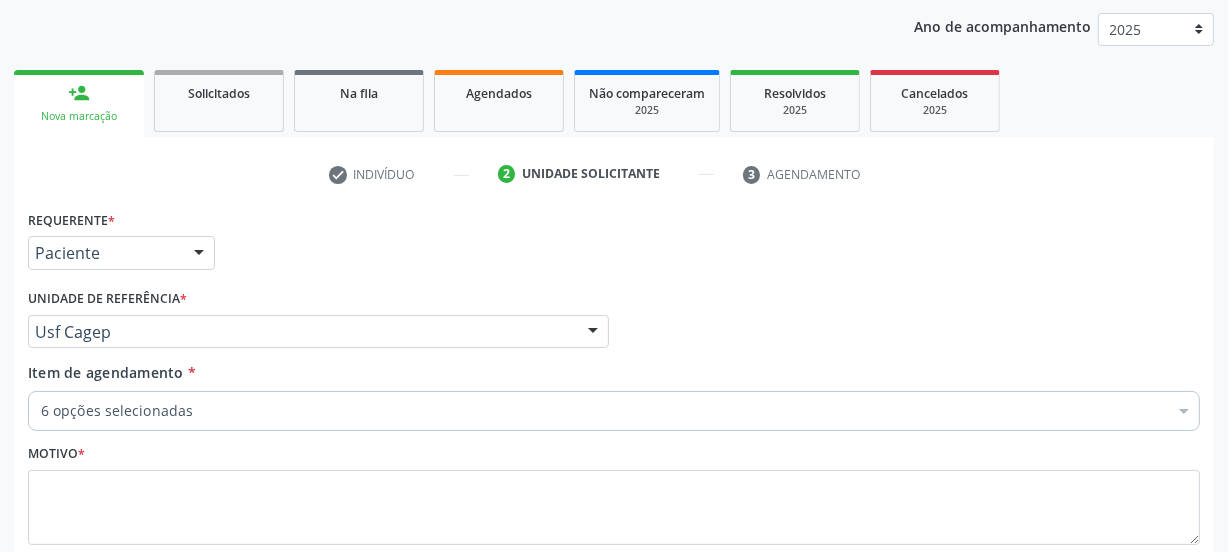 scroll, scrollTop: 0, scrollLeft: 0, axis: both 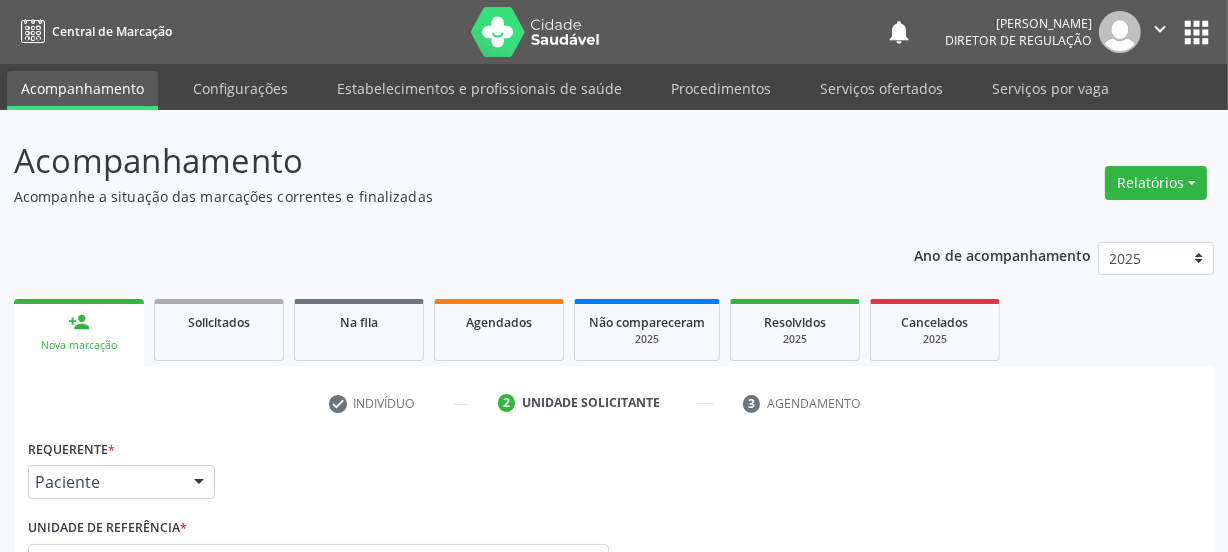click on "person_add
Nova marcação" at bounding box center (79, 332) 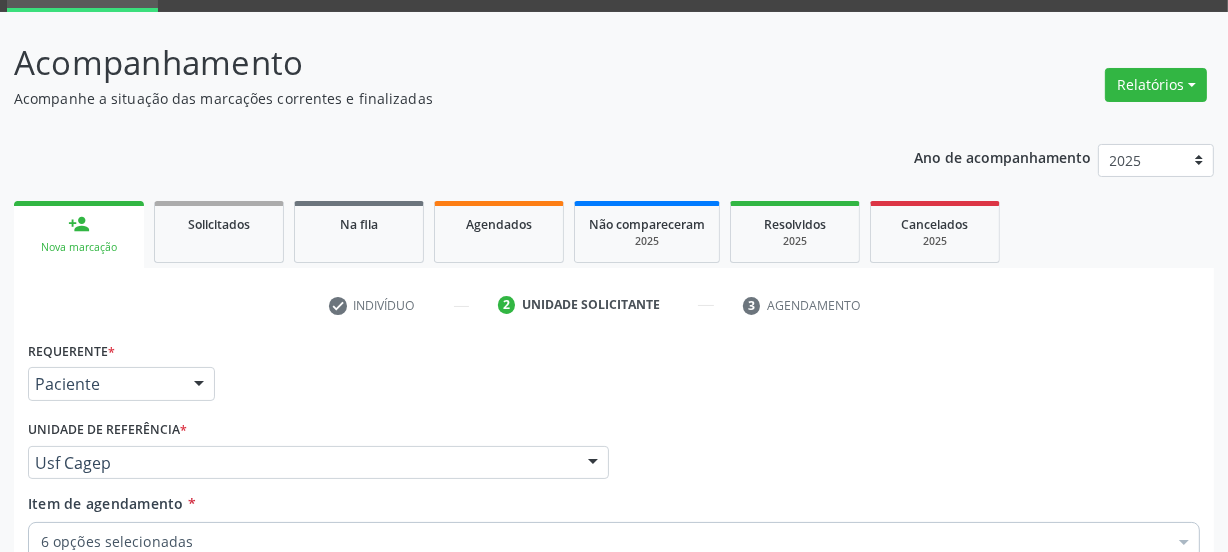 scroll, scrollTop: 272, scrollLeft: 0, axis: vertical 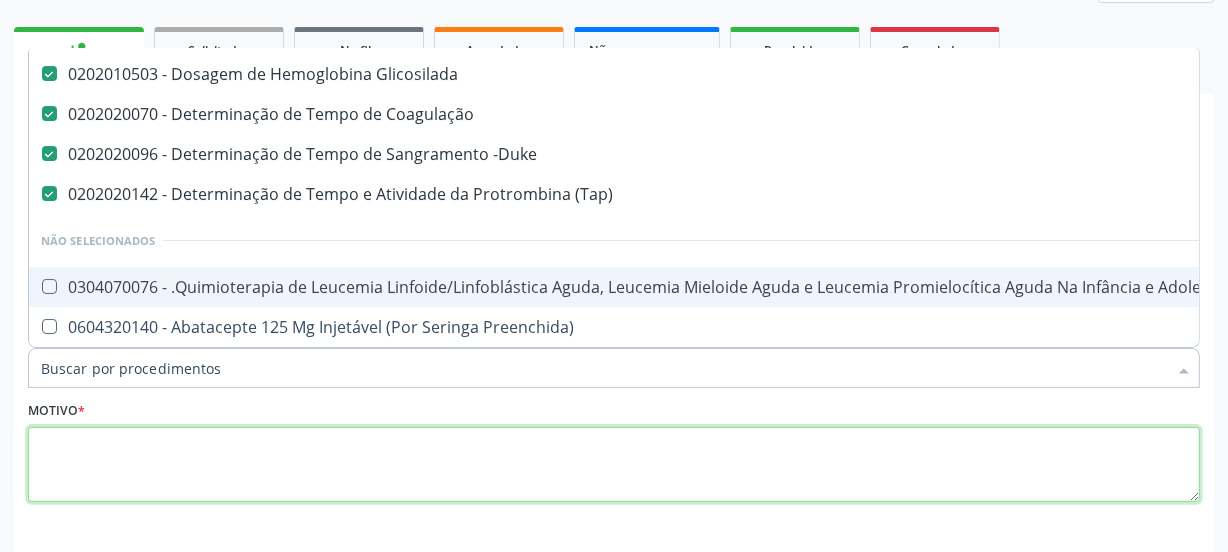 click at bounding box center (614, 465) 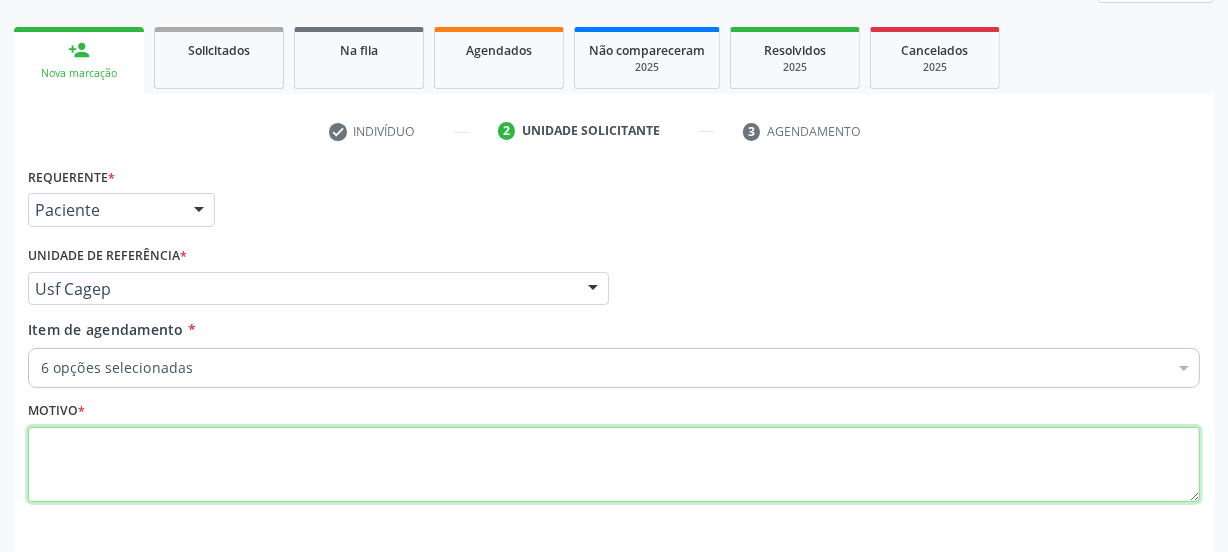 scroll, scrollTop: 0, scrollLeft: 0, axis: both 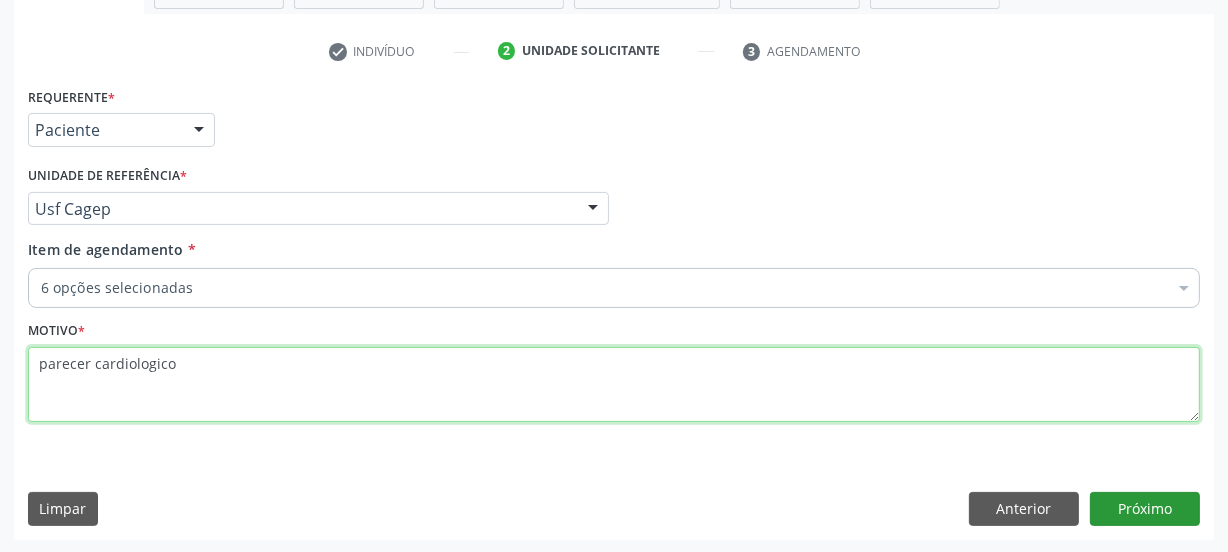 type on "parecer cardiologico" 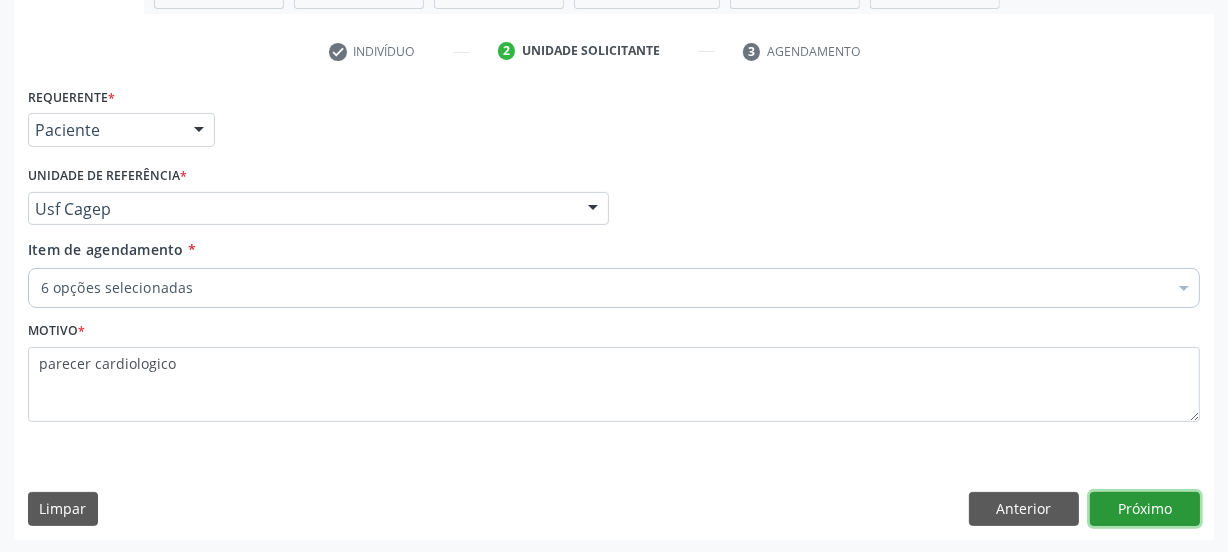 click on "Próximo" at bounding box center [1145, 509] 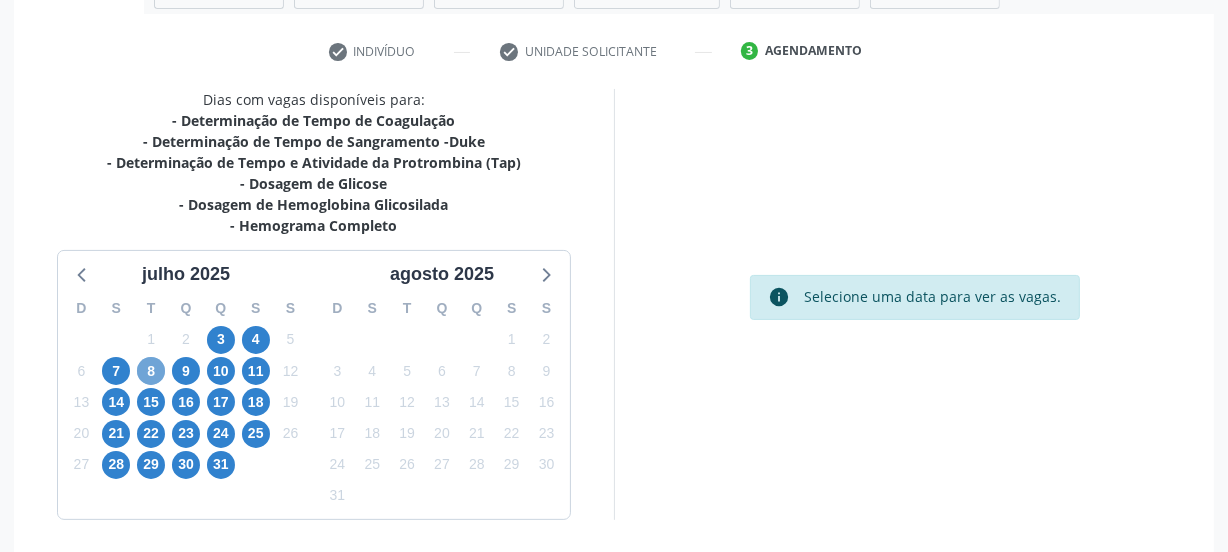 click on "8" at bounding box center [151, 371] 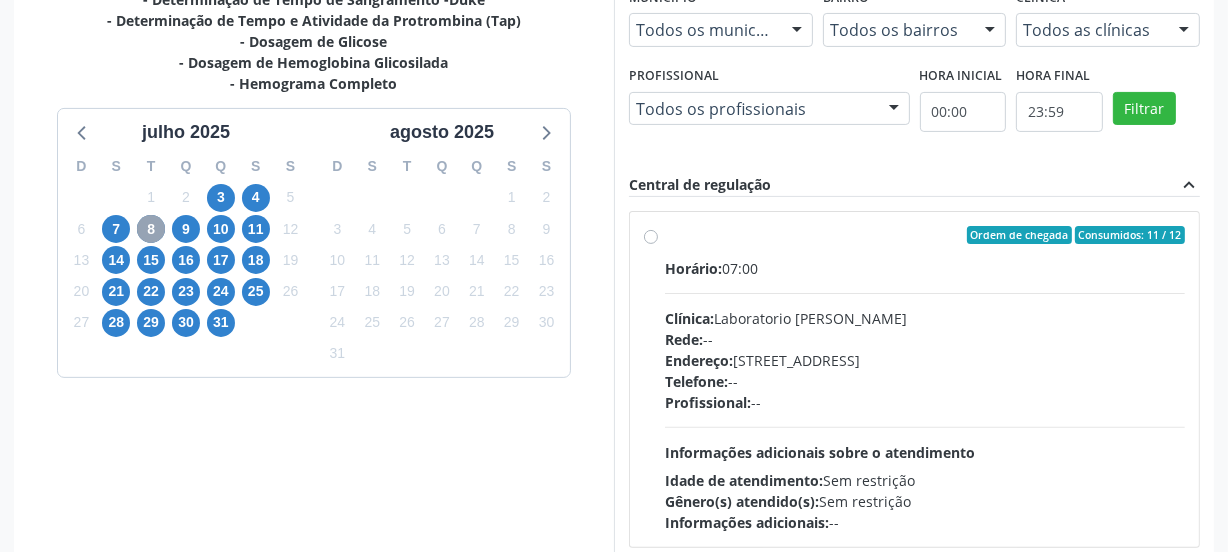 scroll, scrollTop: 460, scrollLeft: 0, axis: vertical 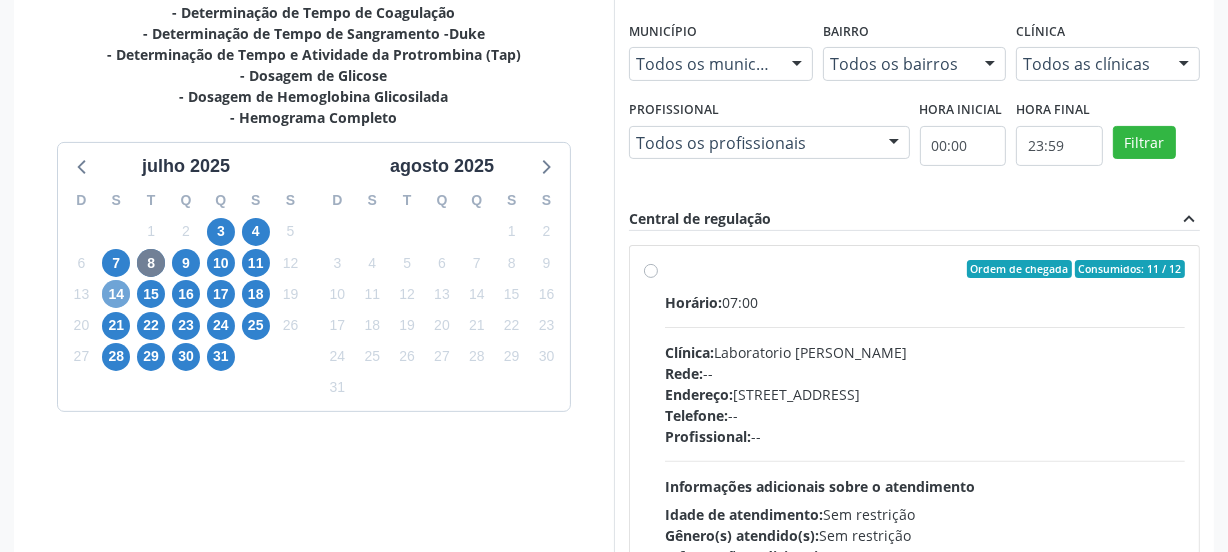 click on "14" at bounding box center (116, 294) 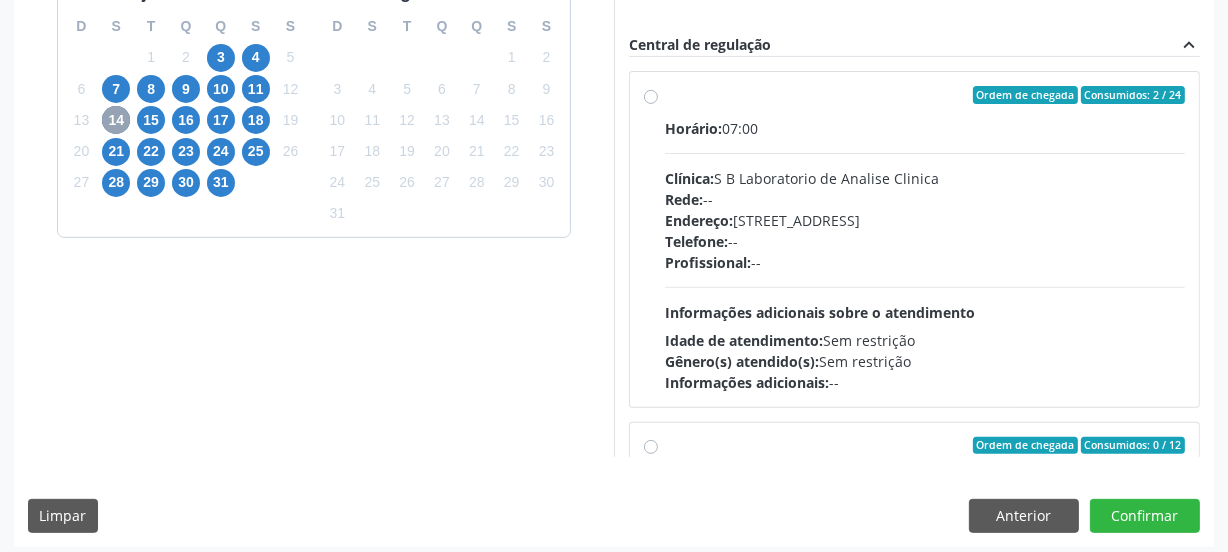 scroll, scrollTop: 641, scrollLeft: 0, axis: vertical 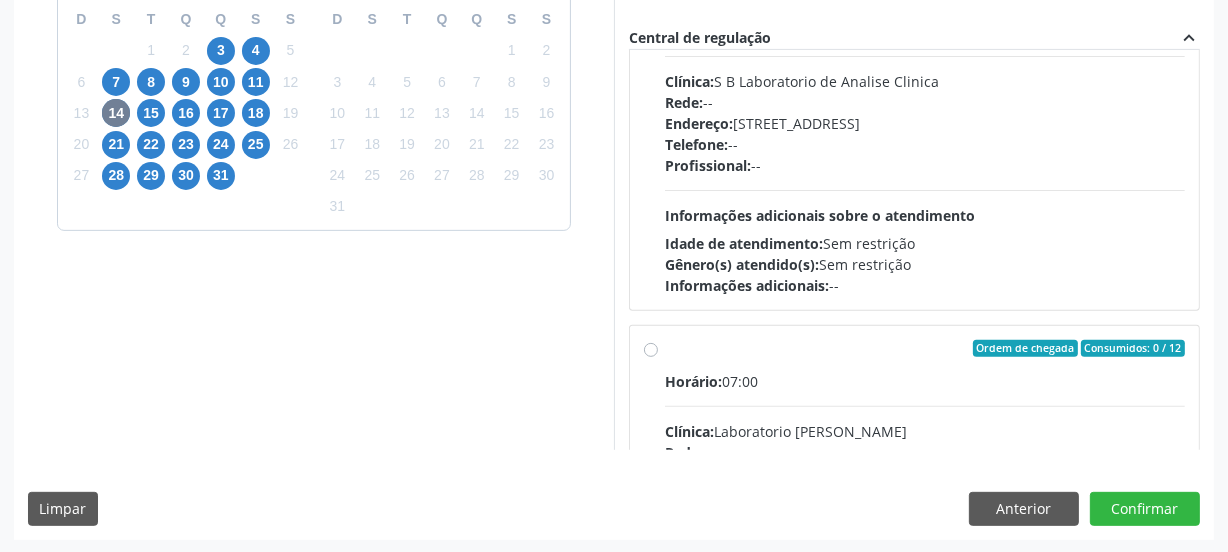 click on "Endereço:   Casa, nº 679, Centro, Serra Talhada - PE" at bounding box center (925, 123) 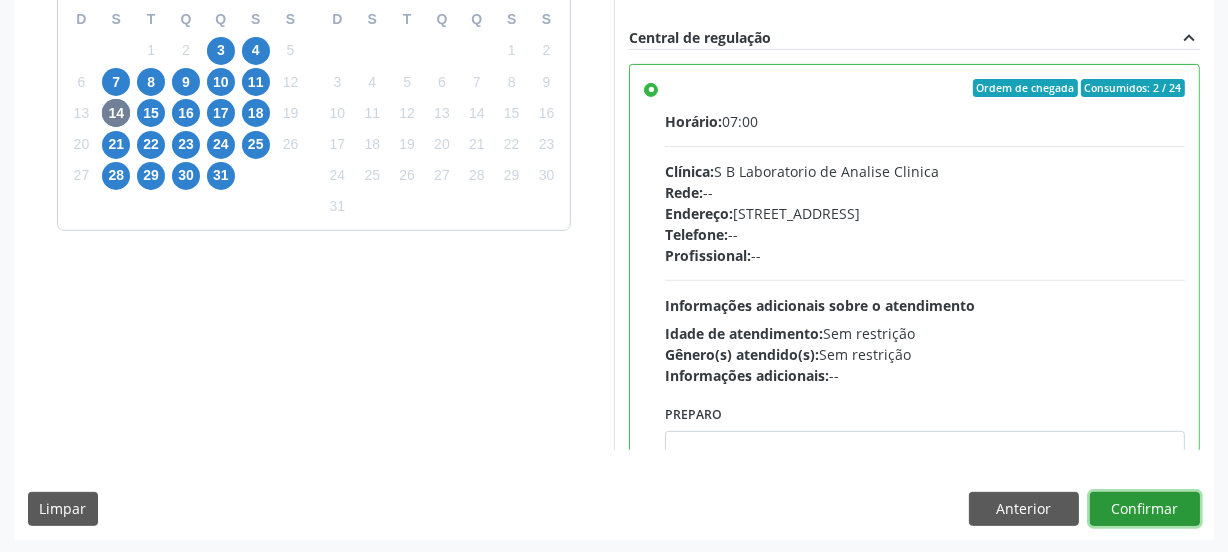 click on "Confirmar" at bounding box center (1145, 509) 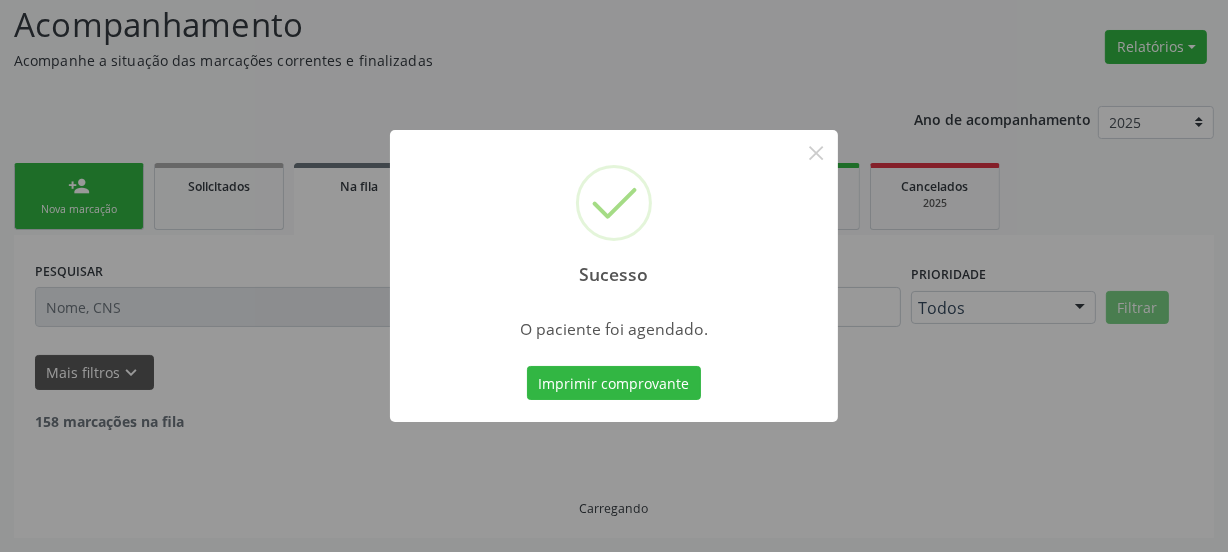 scroll, scrollTop: 114, scrollLeft: 0, axis: vertical 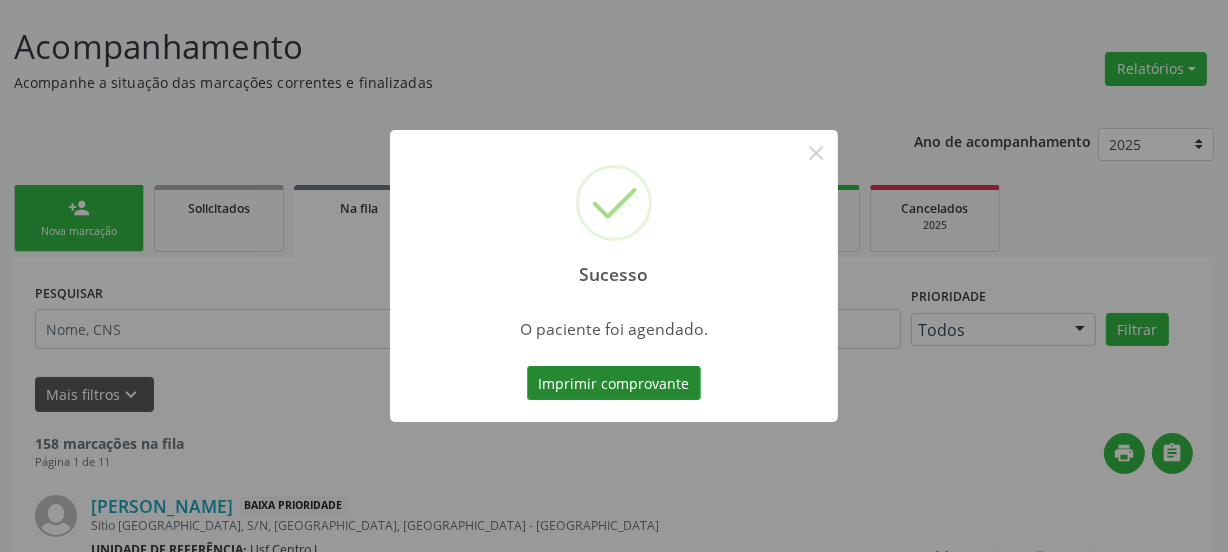 click on "Imprimir comprovante" at bounding box center [614, 383] 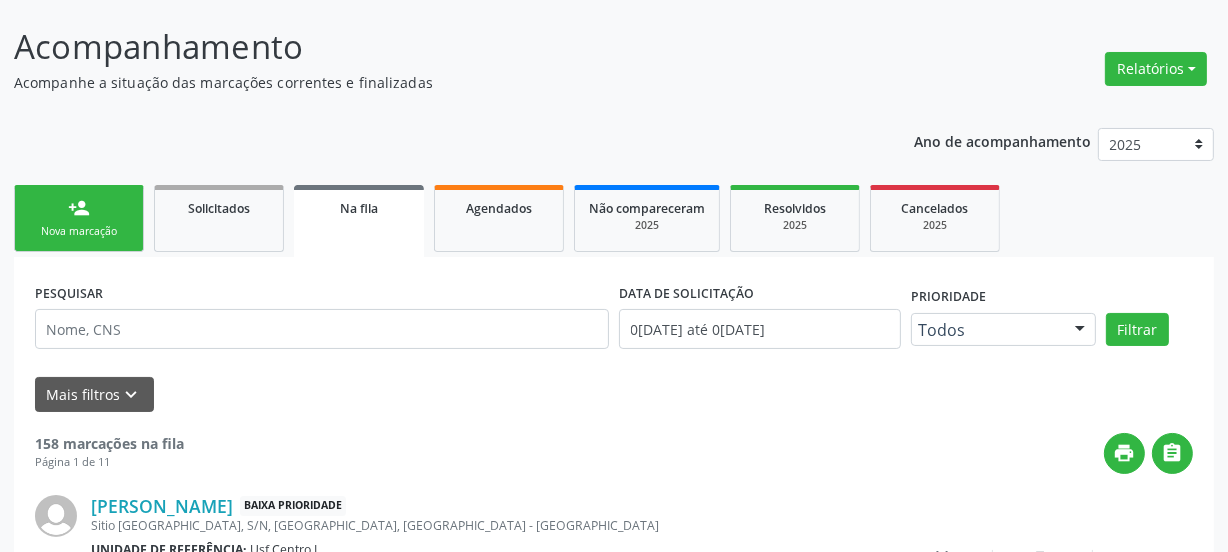 click on "person_add
Nova marcação" at bounding box center (79, 218) 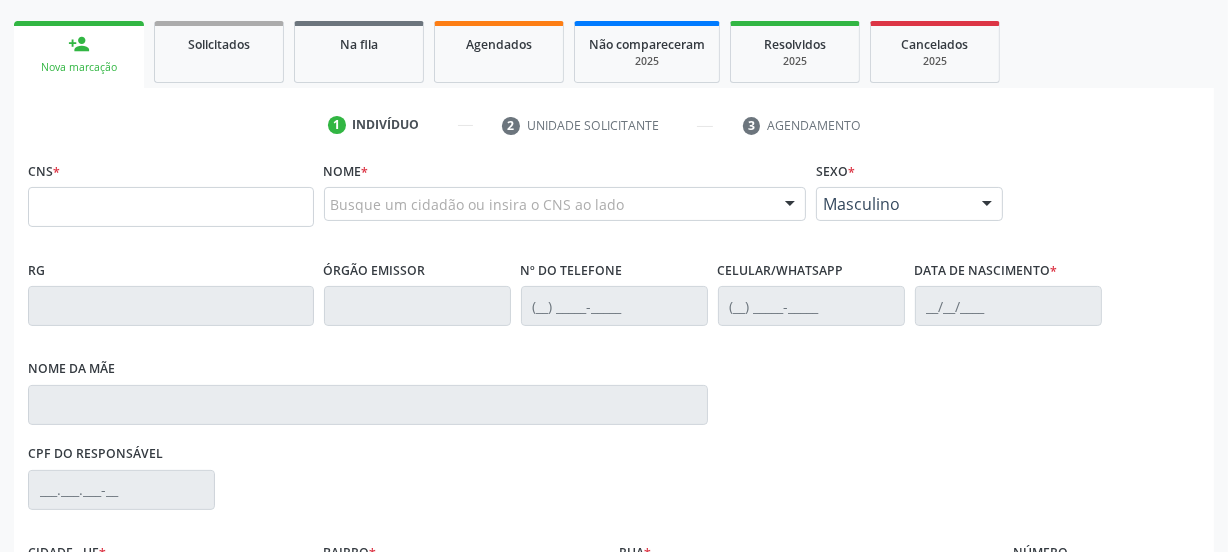 scroll, scrollTop: 296, scrollLeft: 0, axis: vertical 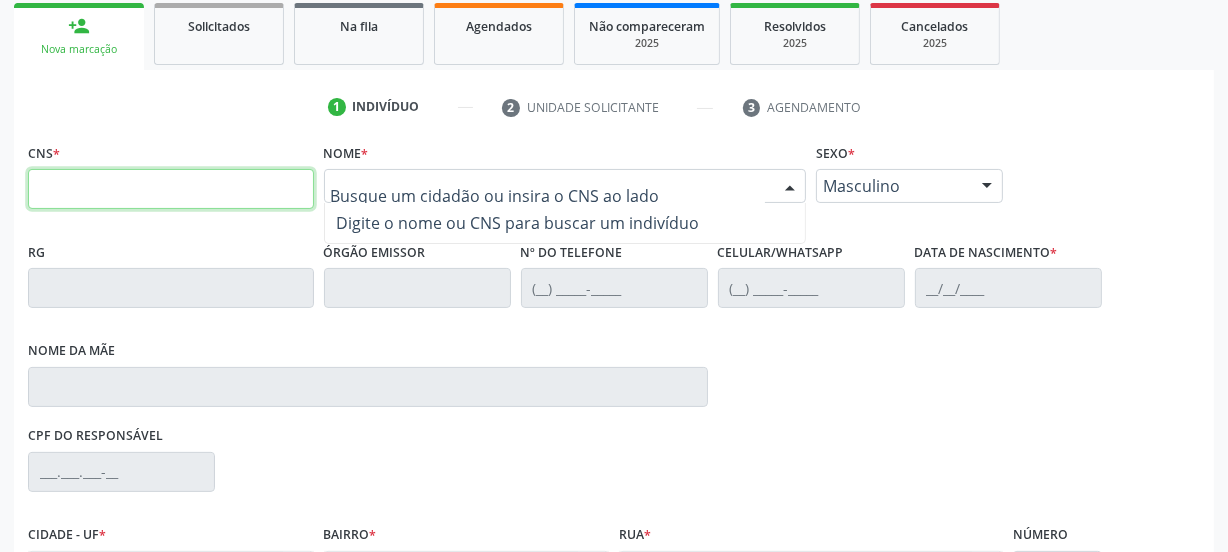 drag, startPoint x: 190, startPoint y: 201, endPoint x: 179, endPoint y: 191, distance: 14.866069 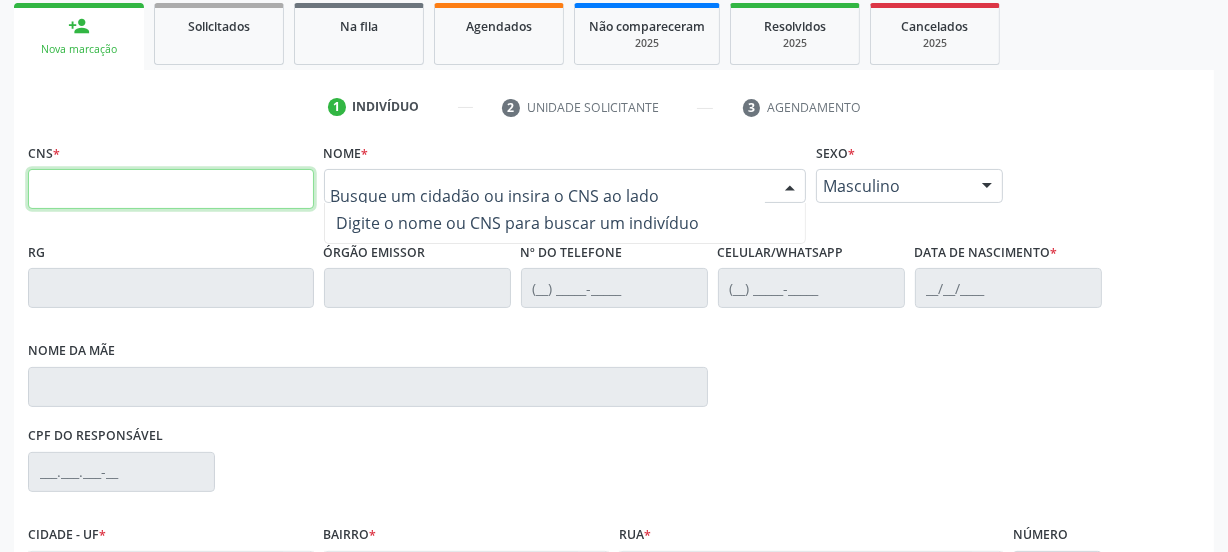 click at bounding box center (171, 189) 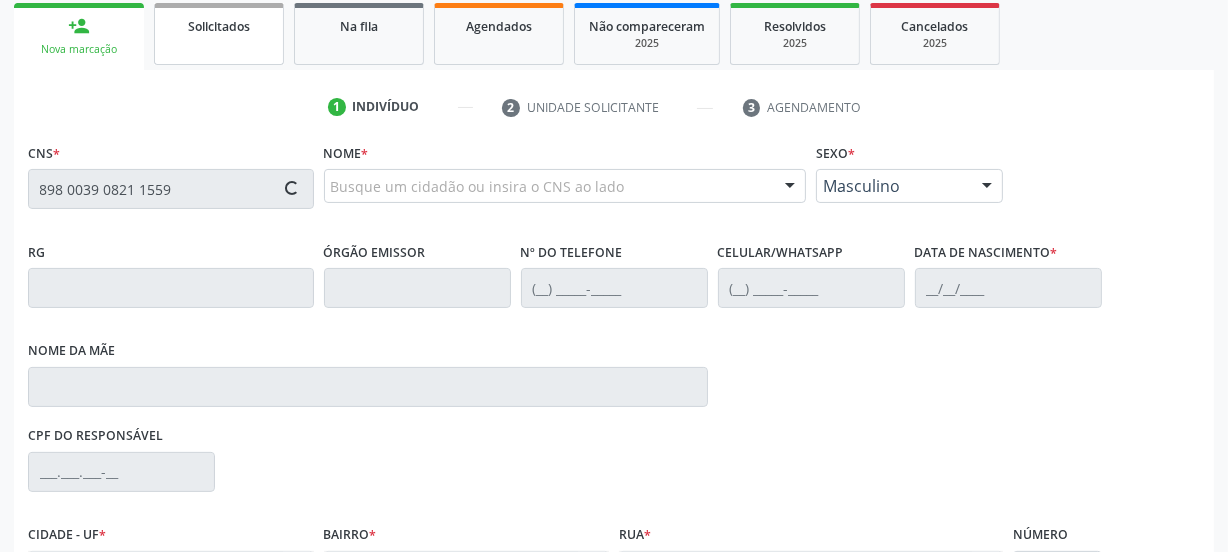 type on "898 0039 0821 1559" 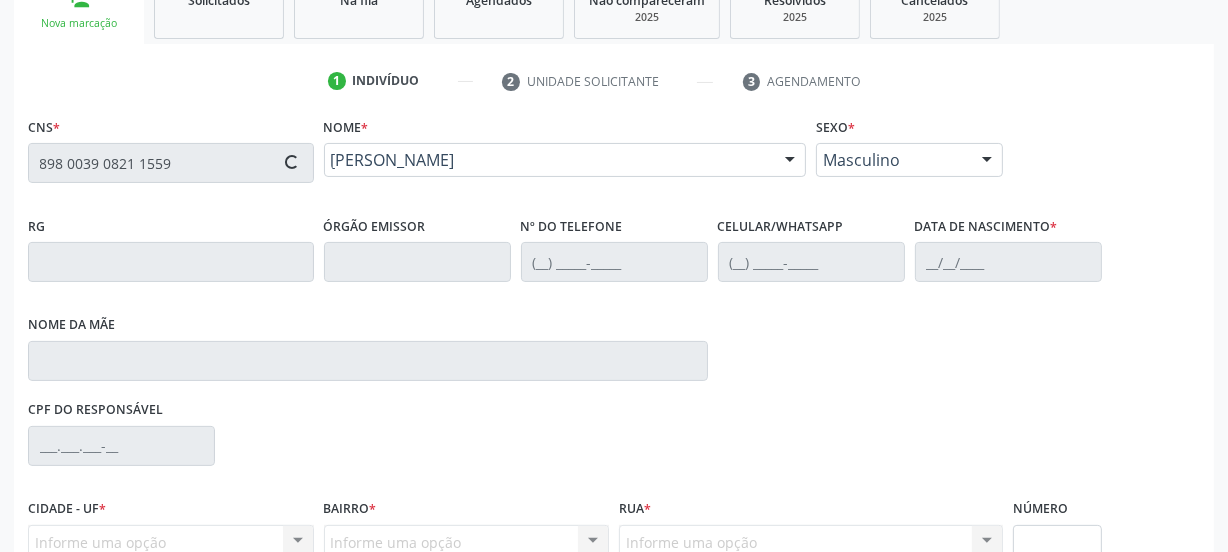type on "(87) 99987-4815" 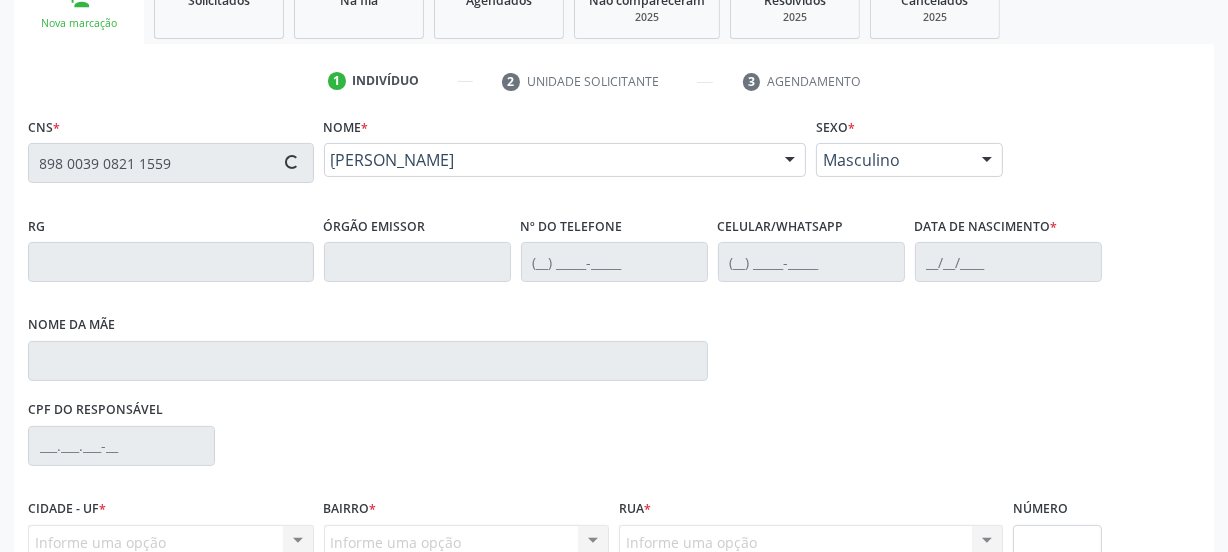 type on "25/12/1944" 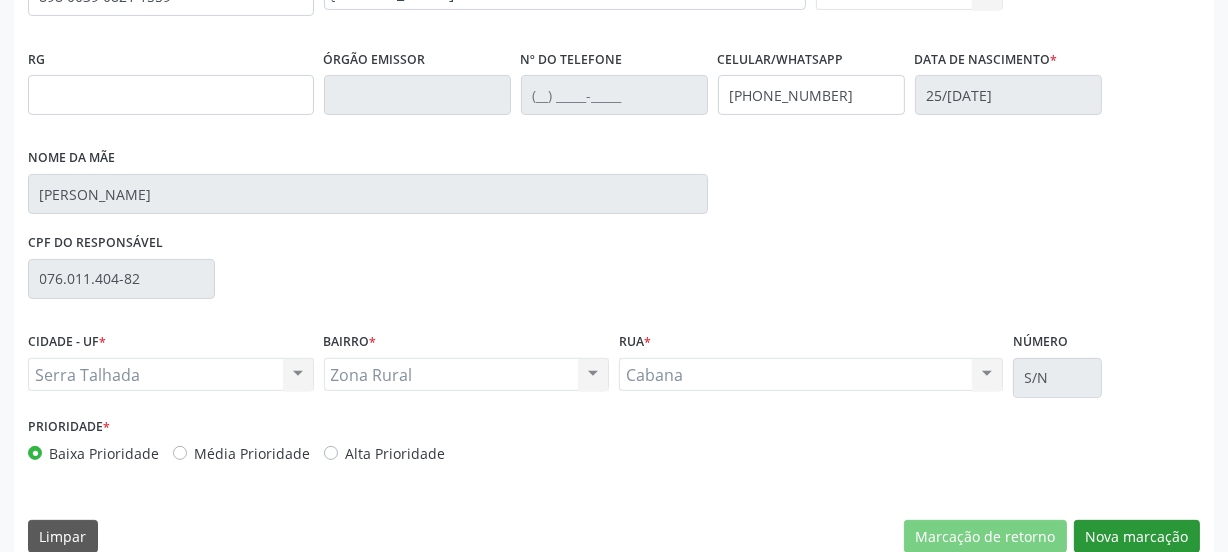 scroll, scrollTop: 517, scrollLeft: 0, axis: vertical 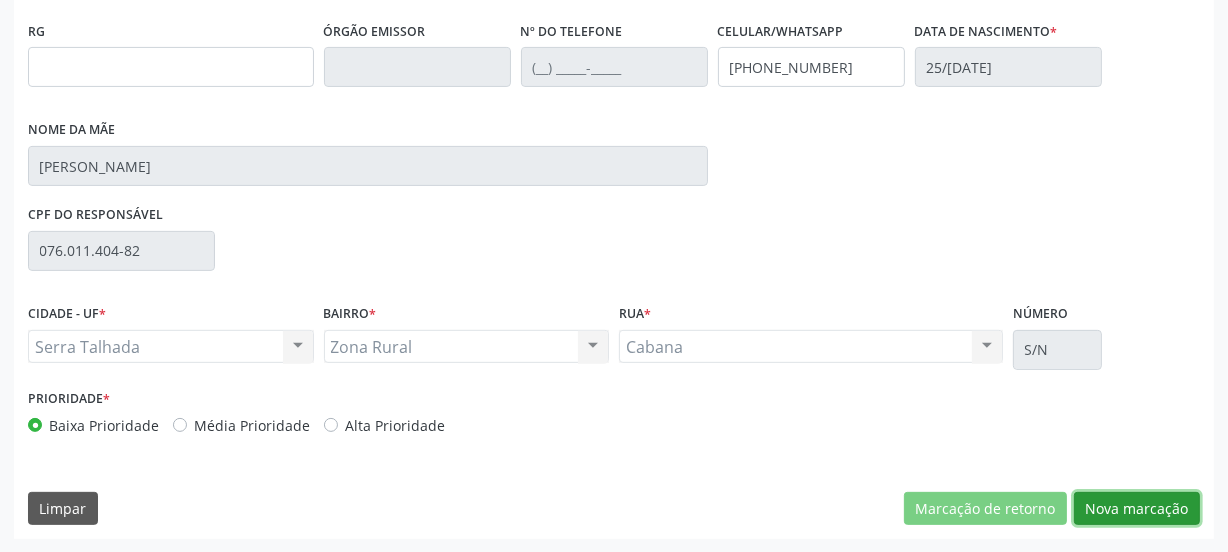 click on "Nova marcação" at bounding box center [1137, 509] 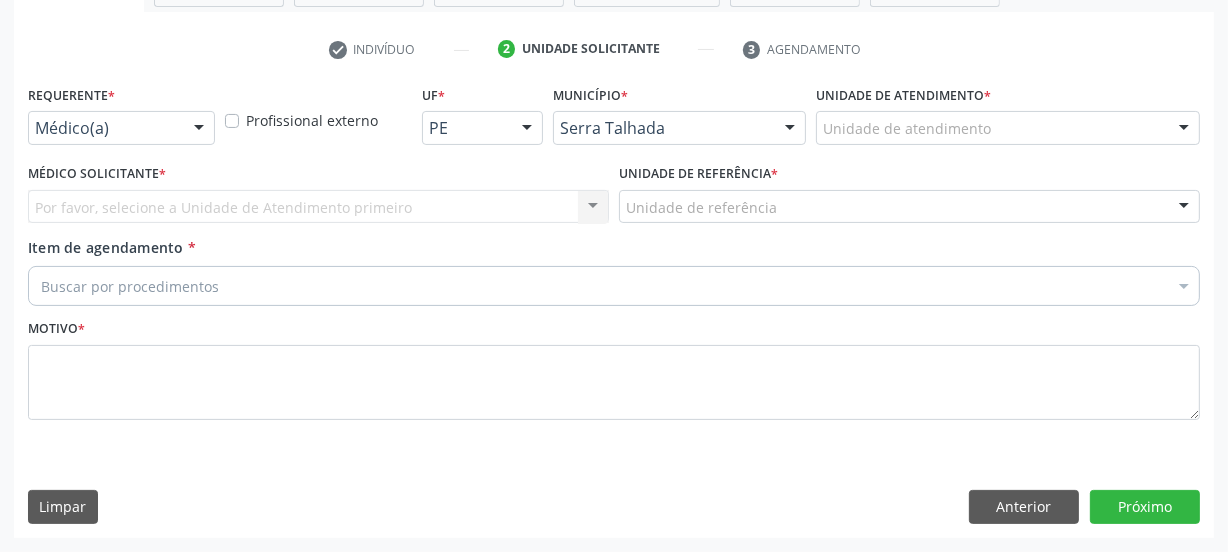 scroll, scrollTop: 352, scrollLeft: 0, axis: vertical 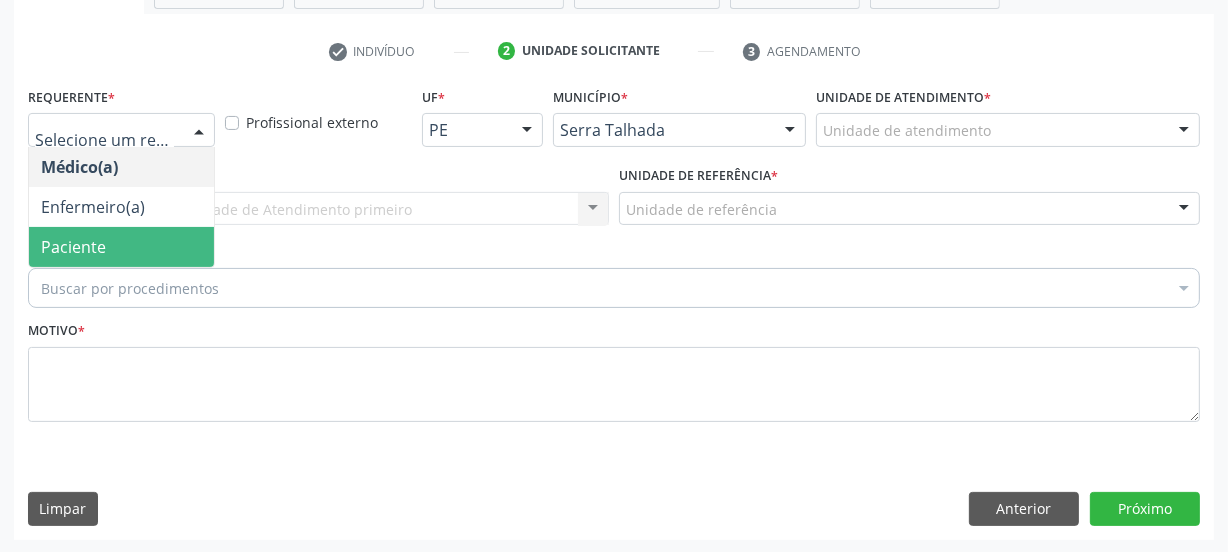 click on "Paciente" at bounding box center [121, 247] 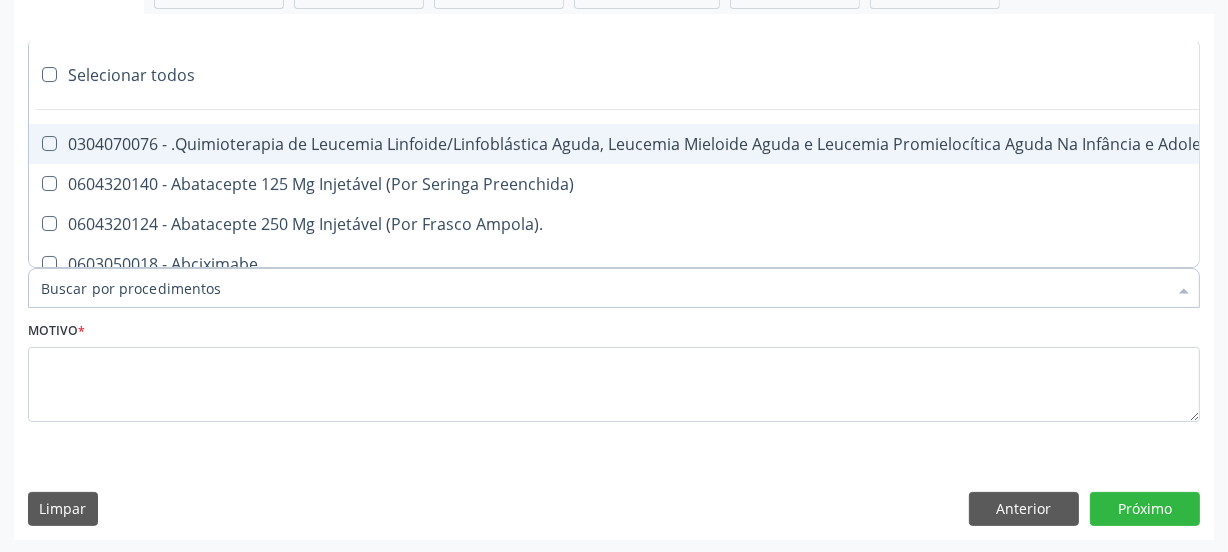 click on "Item de agendamento
*" at bounding box center [604, 288] 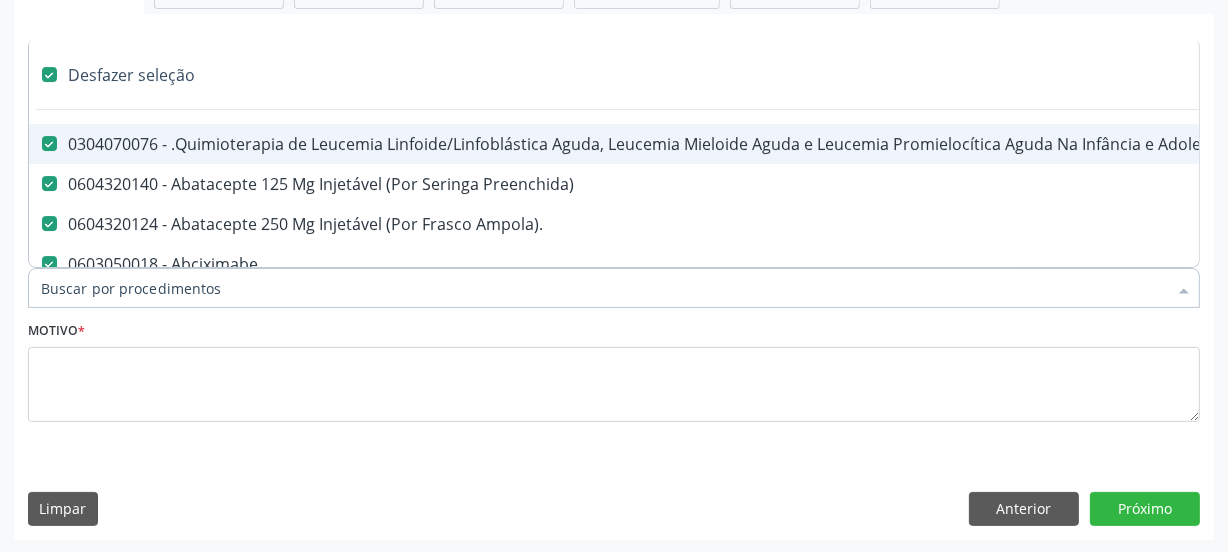 drag, startPoint x: 0, startPoint y: 152, endPoint x: 203, endPoint y: 439, distance: 351.53662 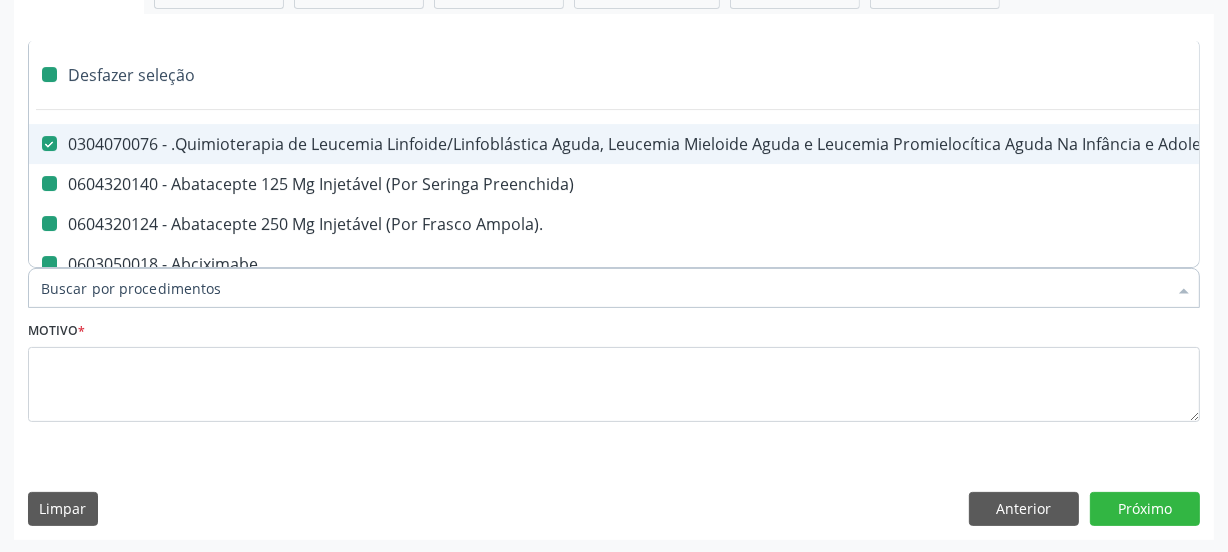 click at bounding box center (49, 74) 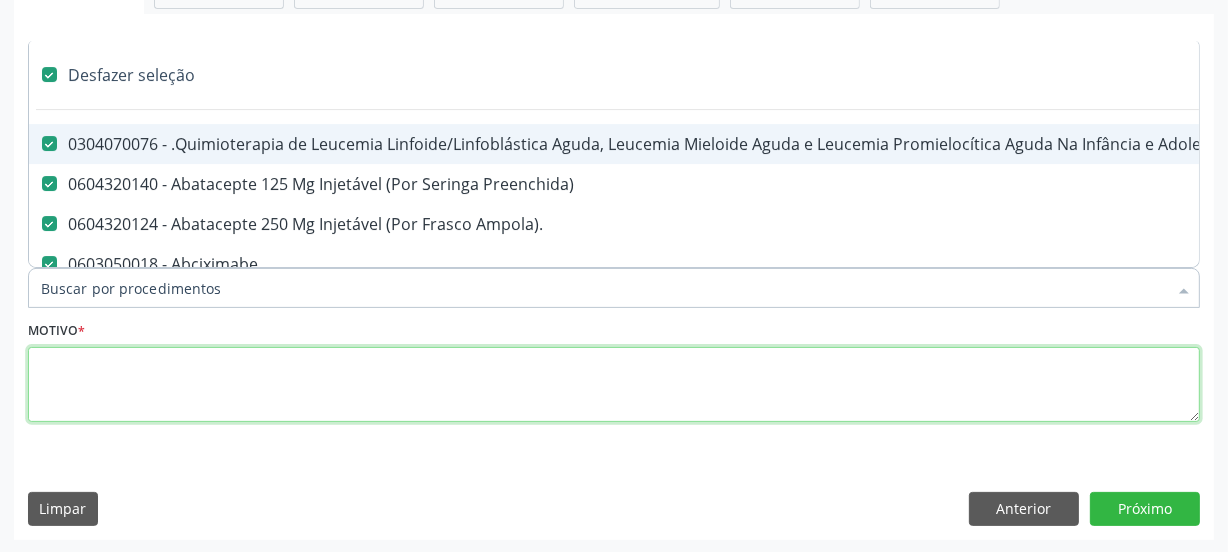 click at bounding box center (614, 385) 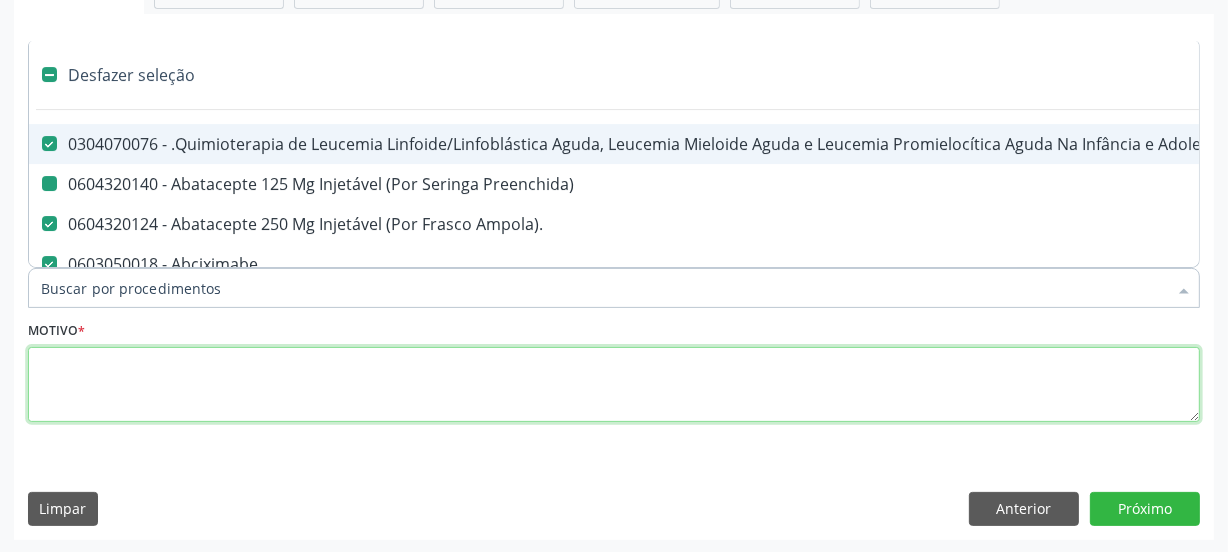 click at bounding box center (614, 385) 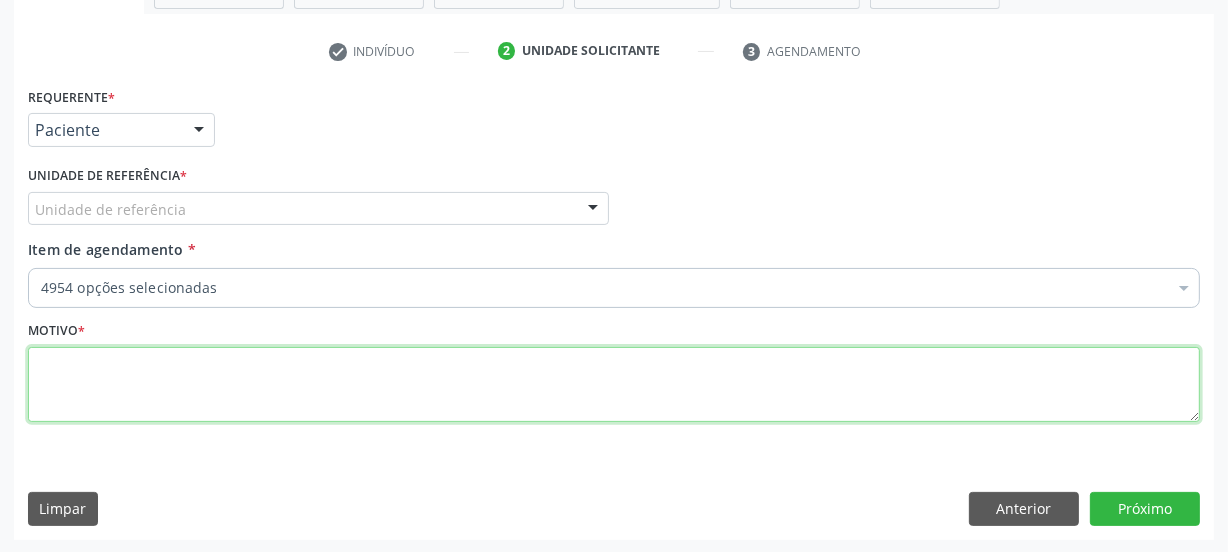 scroll, scrollTop: 272, scrollLeft: 0, axis: vertical 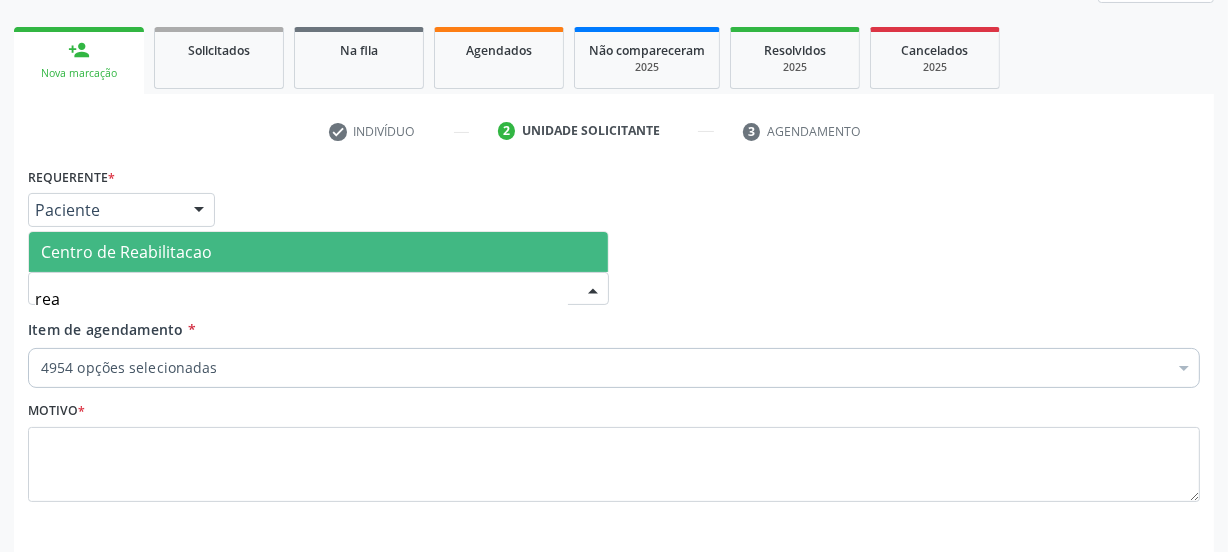 type on "reab" 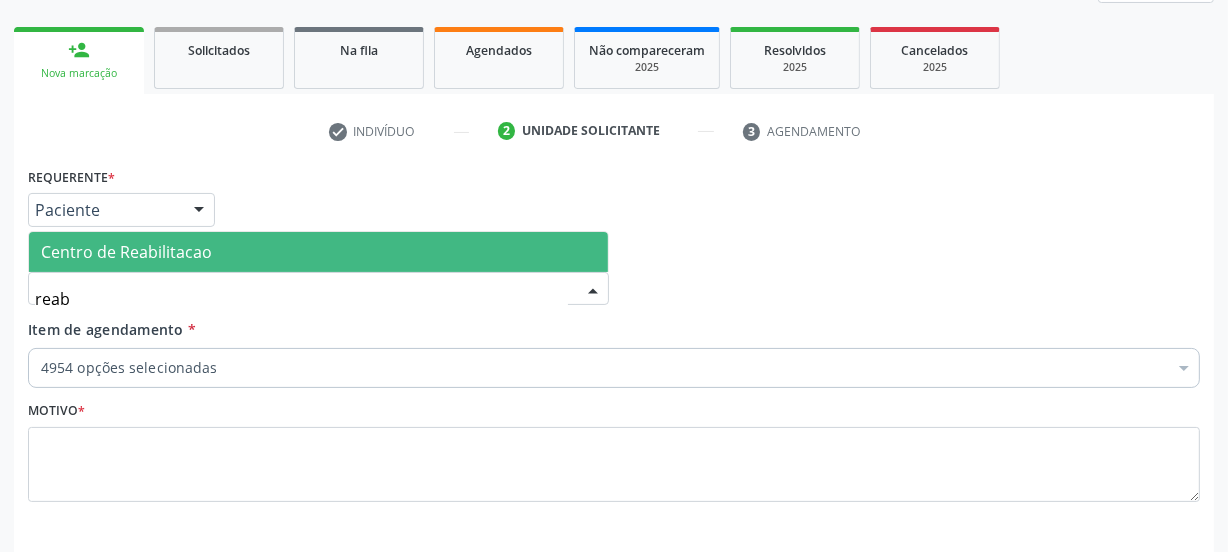 click on "Centro de Reabilitacao" at bounding box center (318, 252) 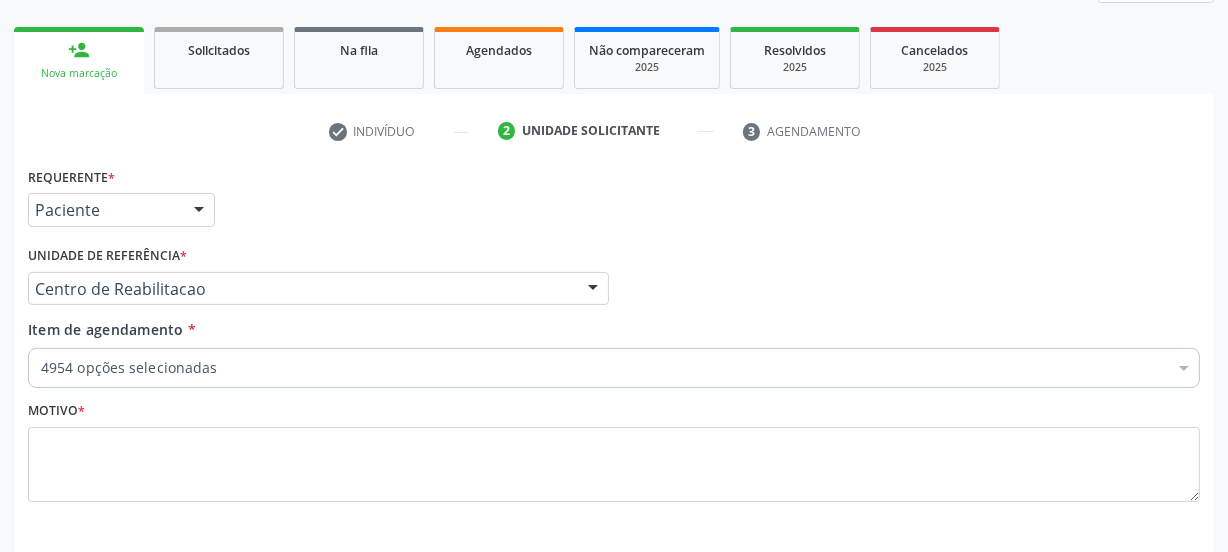 click on "Motivo
*" at bounding box center [614, 449] 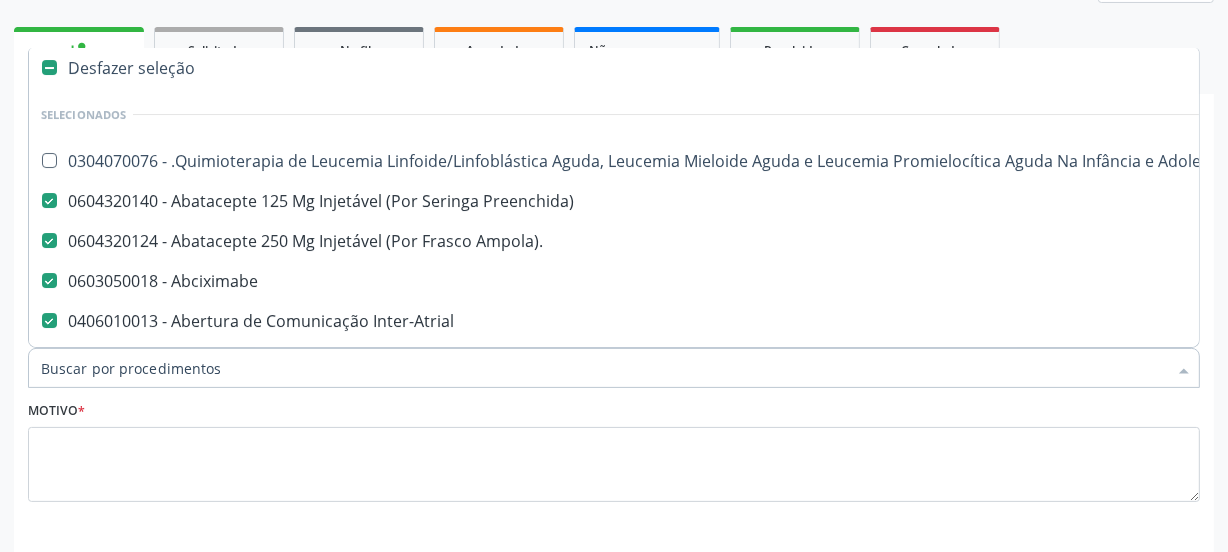 scroll, scrollTop: 0, scrollLeft: 0, axis: both 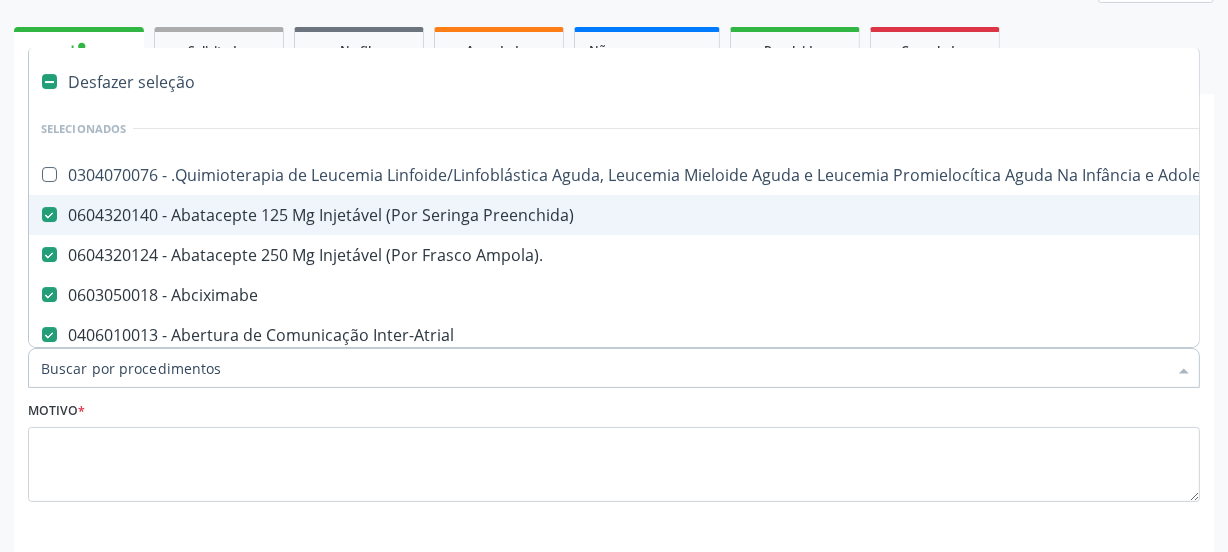 click at bounding box center [49, 81] 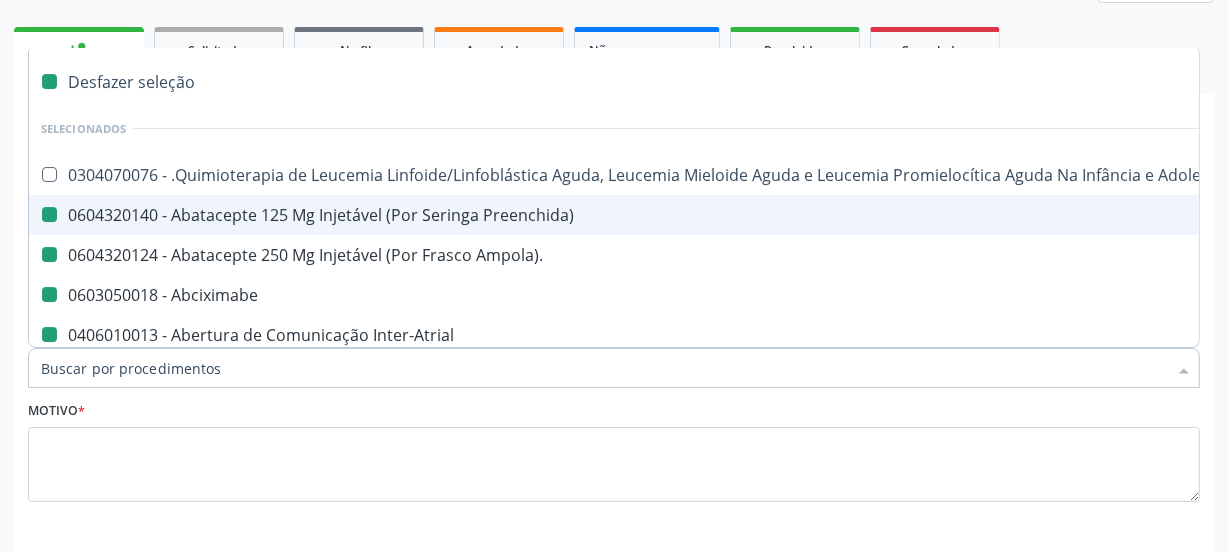 checkbox on "false" 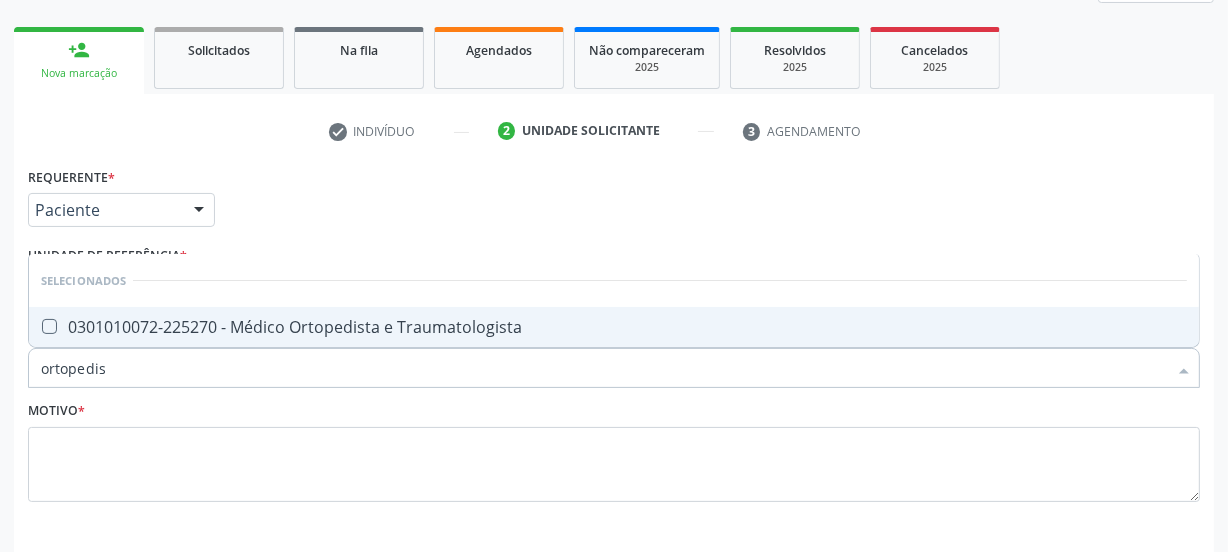click on "0301010072-225270 - Médico Ortopedista e Traumatologista" at bounding box center (614, 327) 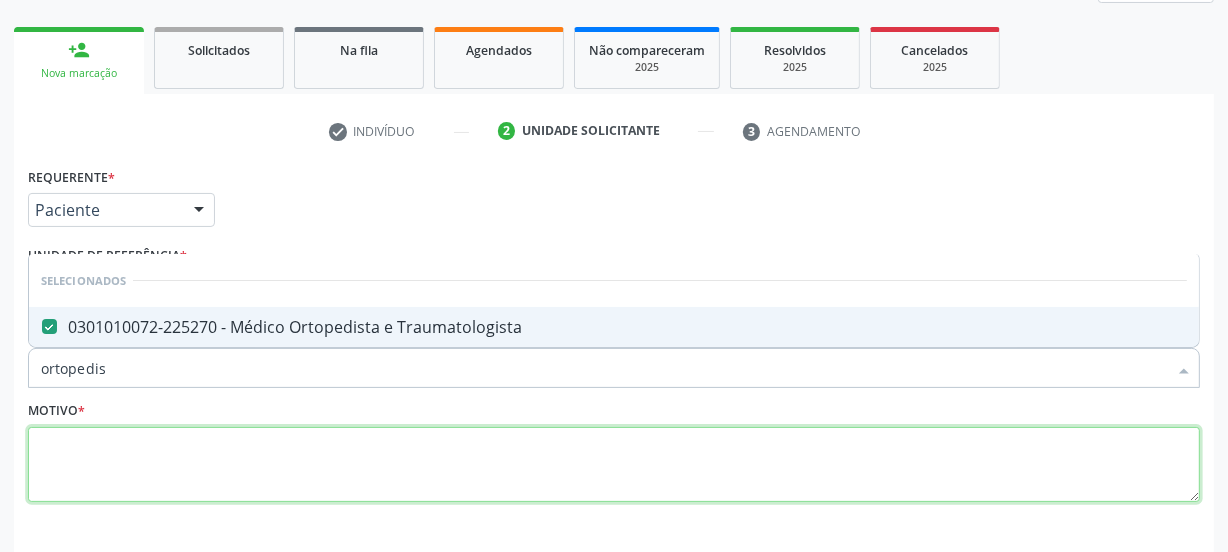 drag, startPoint x: 259, startPoint y: 482, endPoint x: 197, endPoint y: 425, distance: 84.21995 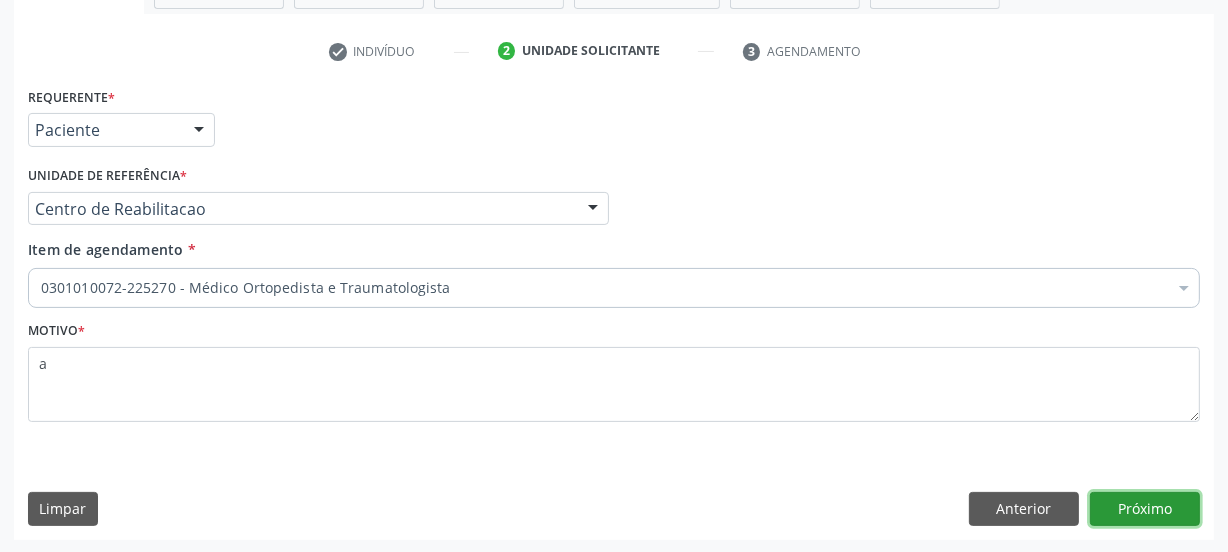 click on "Próximo" at bounding box center (1145, 509) 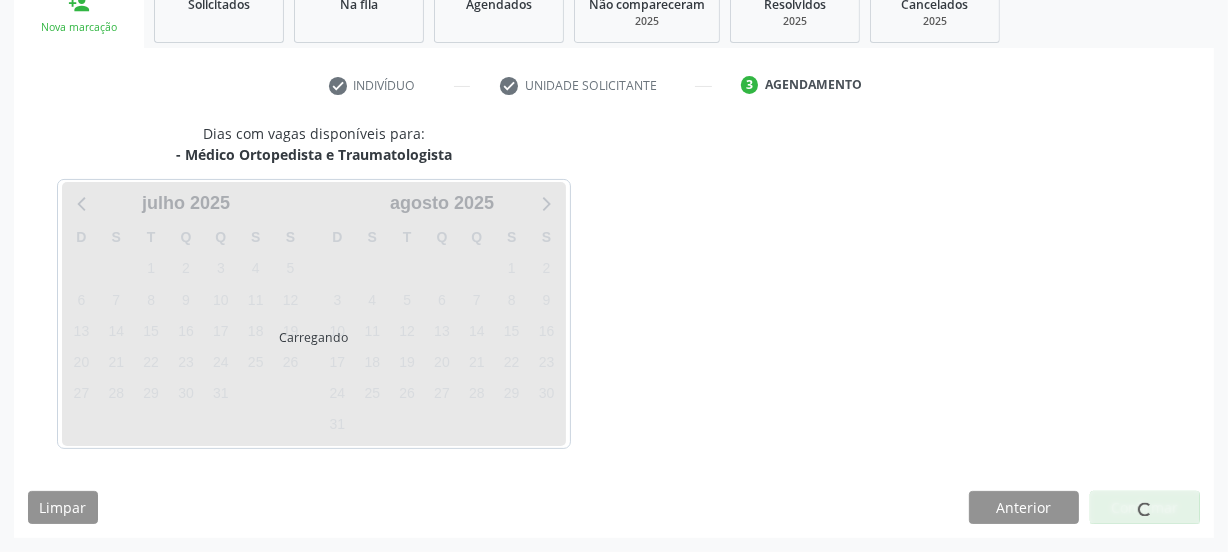 scroll, scrollTop: 317, scrollLeft: 0, axis: vertical 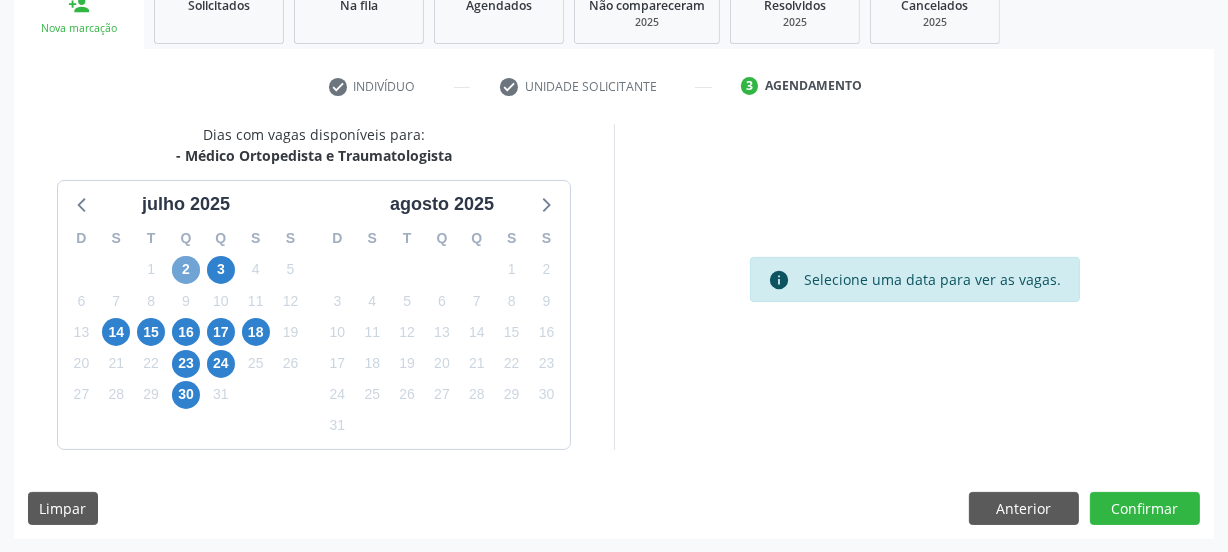 click on "2" at bounding box center [186, 270] 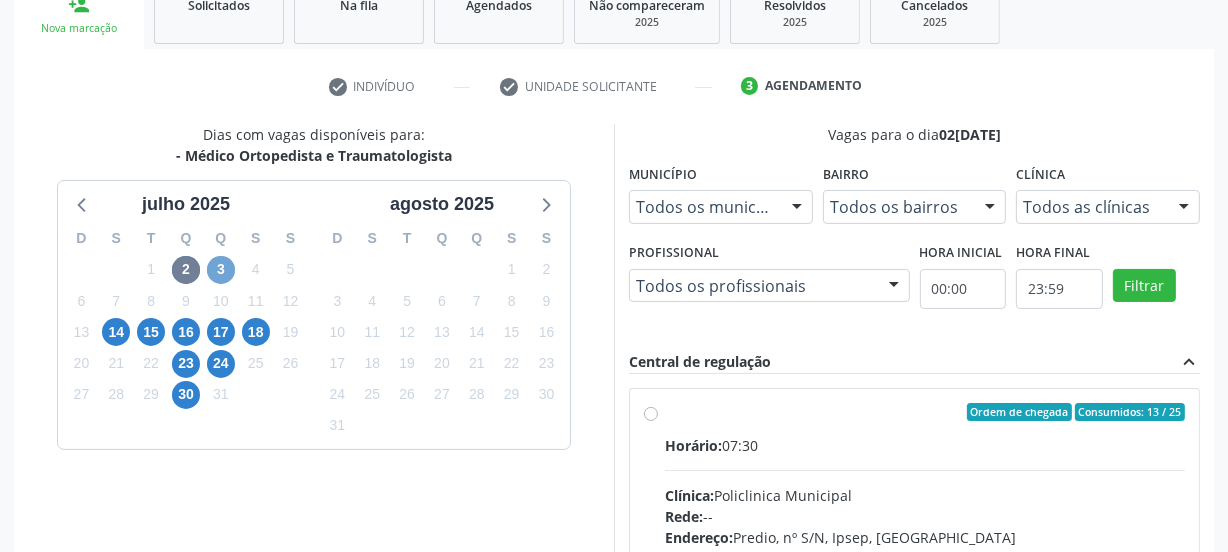click on "3" at bounding box center (221, 270) 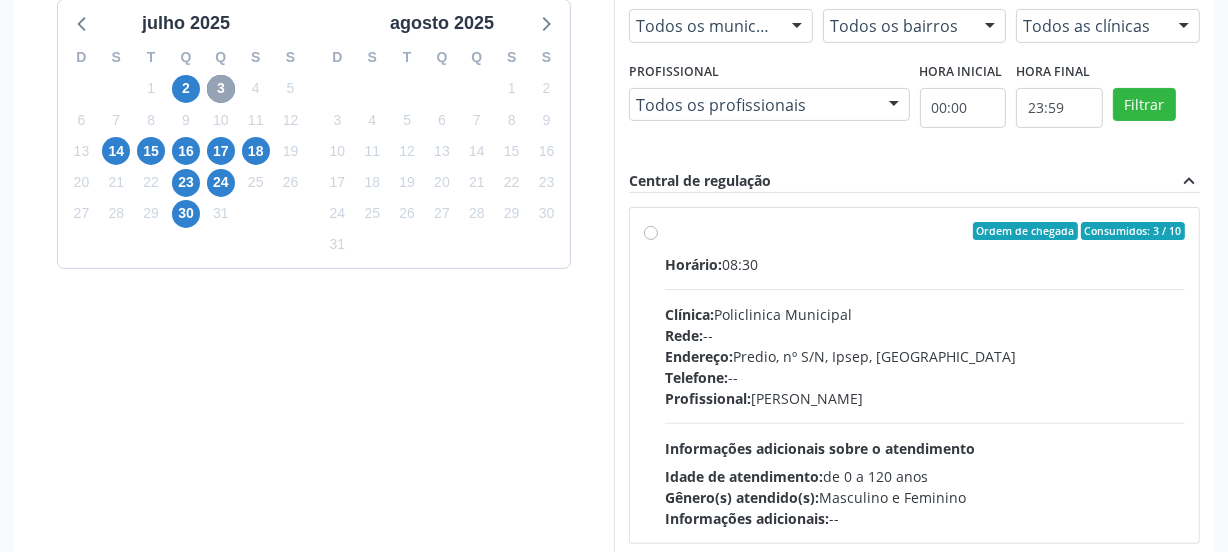 scroll, scrollTop: 499, scrollLeft: 0, axis: vertical 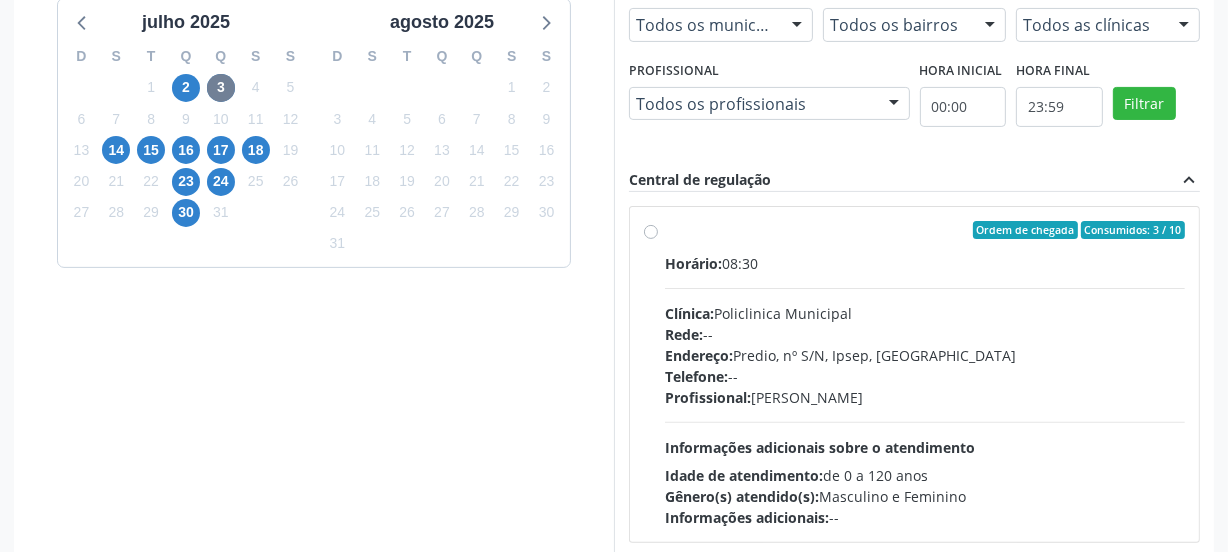click on "Horário:   08:30
Clínica:  Policlinica Municipal
Rede:
--
Endereço:   Predio, nº S/N, Ipsep, Serra Talhada - PE
Telefone:   --
Profissional:
Eugenio Pericles Muniz Ferreira
Informações adicionais sobre o atendimento
Idade de atendimento:
de 0 a 120 anos
Gênero(s) atendido(s):
Masculino e Feminino
Informações adicionais:
--" at bounding box center [925, 390] 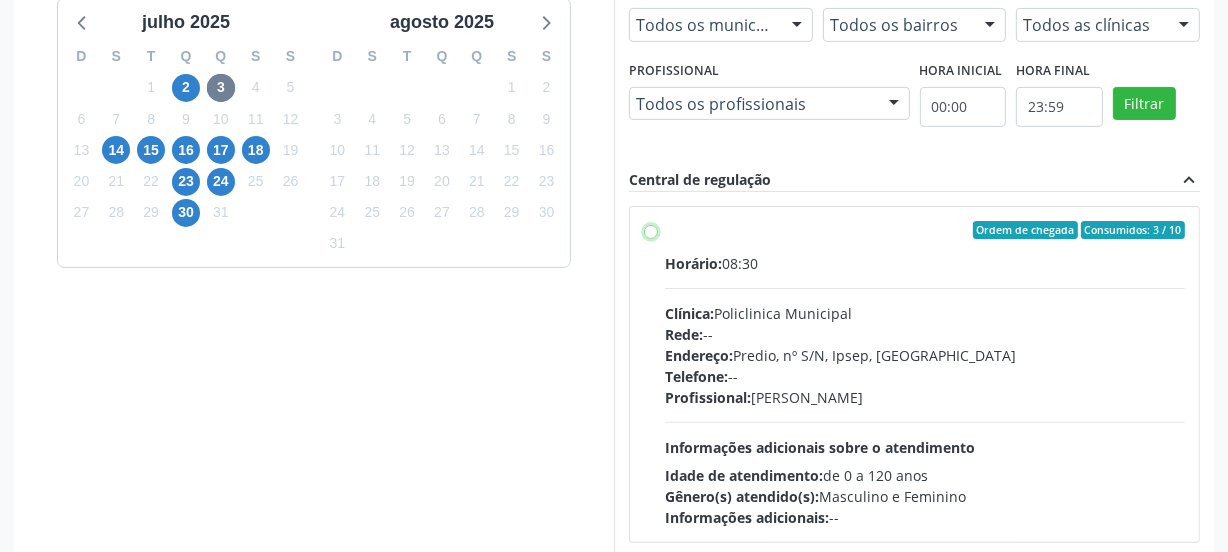 click on "Ordem de chegada
Consumidos: 3 / 10
Horário:   08:30
Clínica:  Policlinica Municipal
Rede:
--
Endereço:   Predio, nº S/N, Ipsep, Serra Talhada - PE
Telefone:   --
Profissional:
Eugenio Pericles Muniz Ferreira
Informações adicionais sobre o atendimento
Idade de atendimento:
de 0 a 120 anos
Gênero(s) atendido(s):
Masculino e Feminino
Informações adicionais:
--" at bounding box center [651, 230] 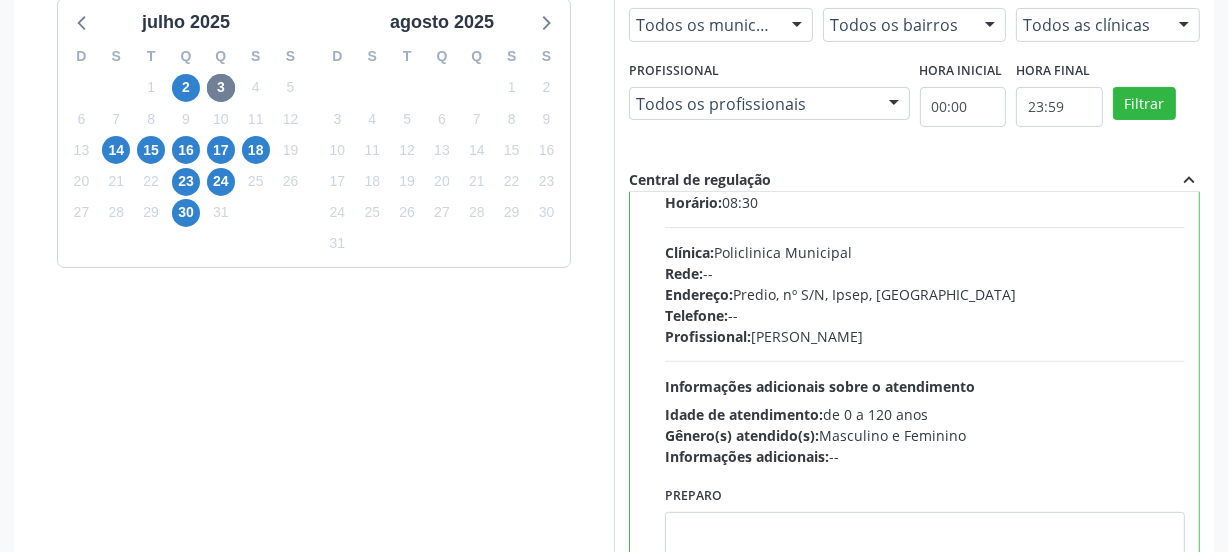 scroll, scrollTop: 99, scrollLeft: 0, axis: vertical 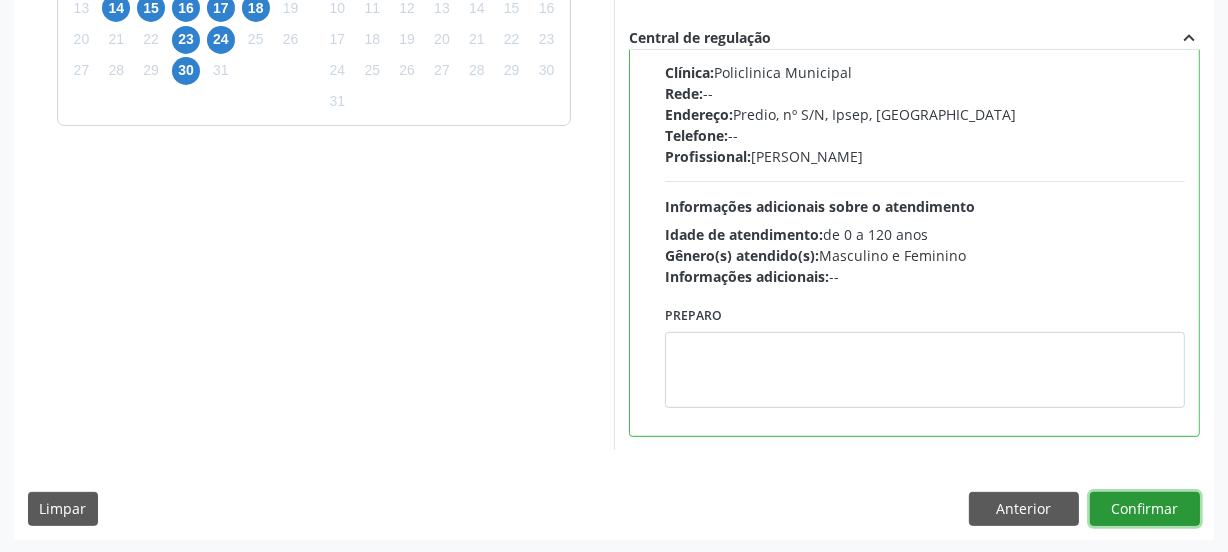 click on "Confirmar" at bounding box center [1145, 509] 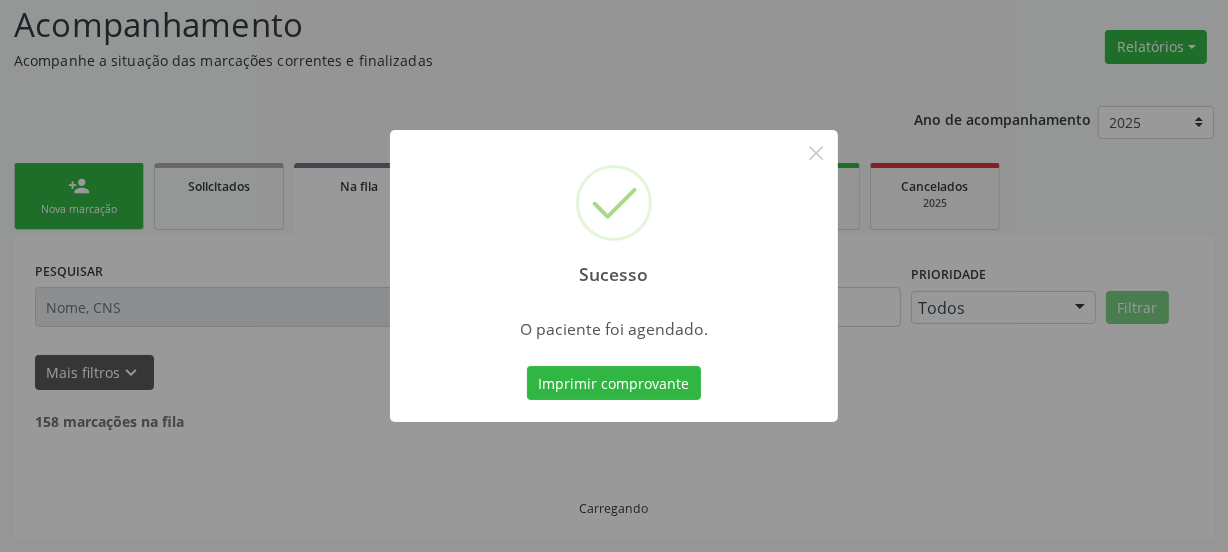 scroll, scrollTop: 114, scrollLeft: 0, axis: vertical 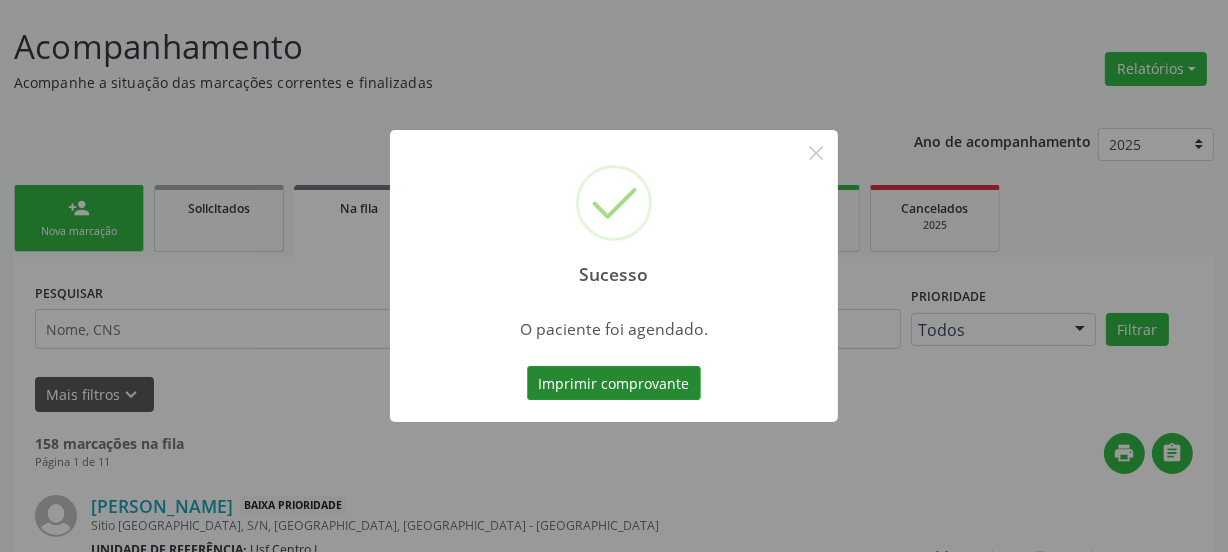 click on "Imprimir comprovante" at bounding box center (614, 383) 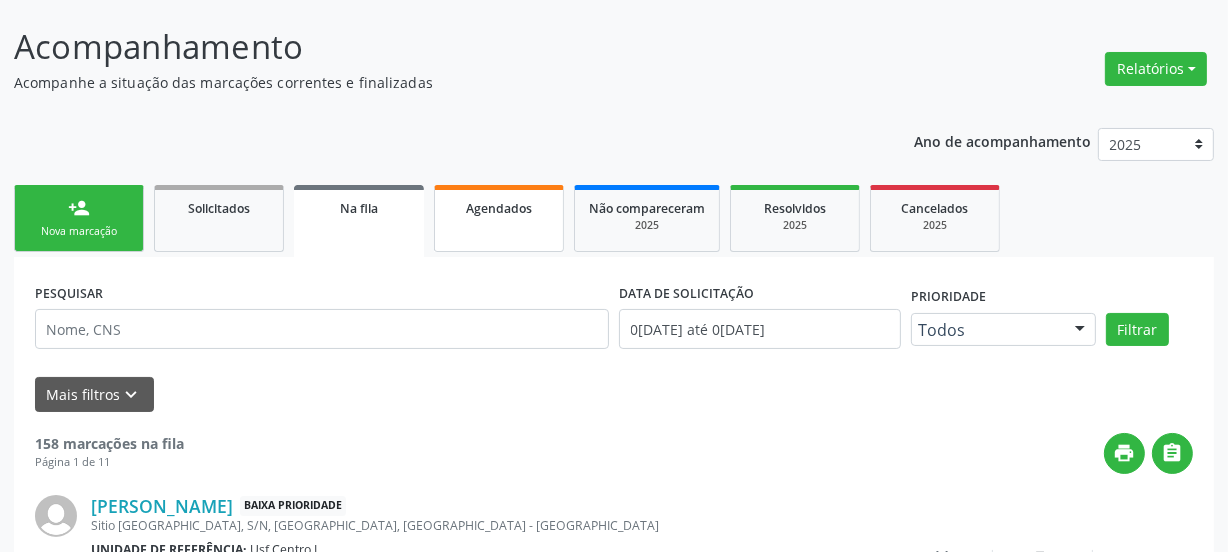 click on "Agendados" at bounding box center (499, 208) 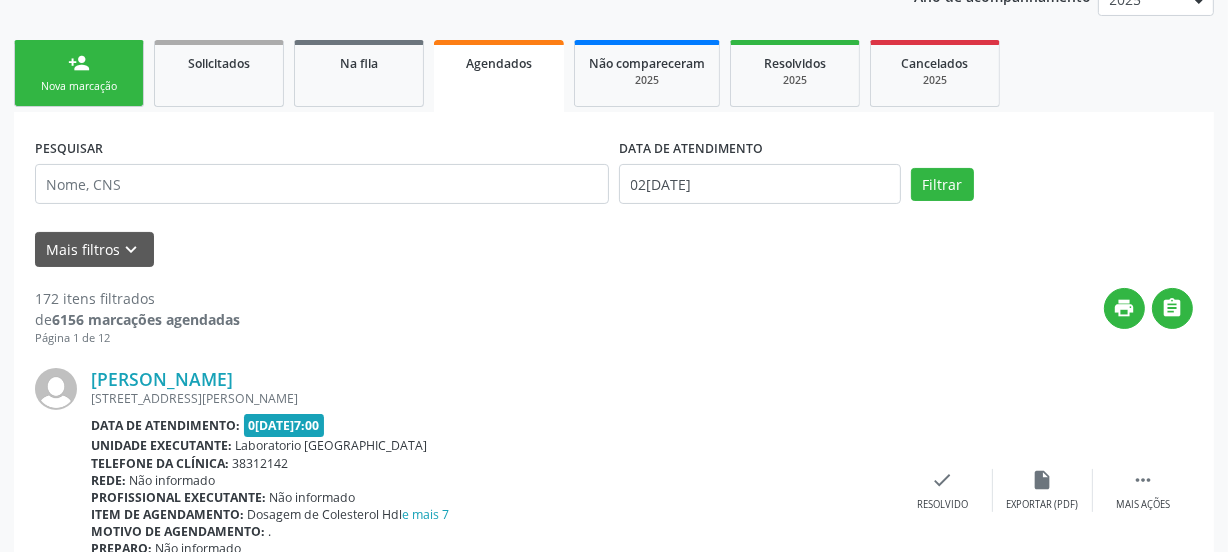 scroll, scrollTop: 296, scrollLeft: 0, axis: vertical 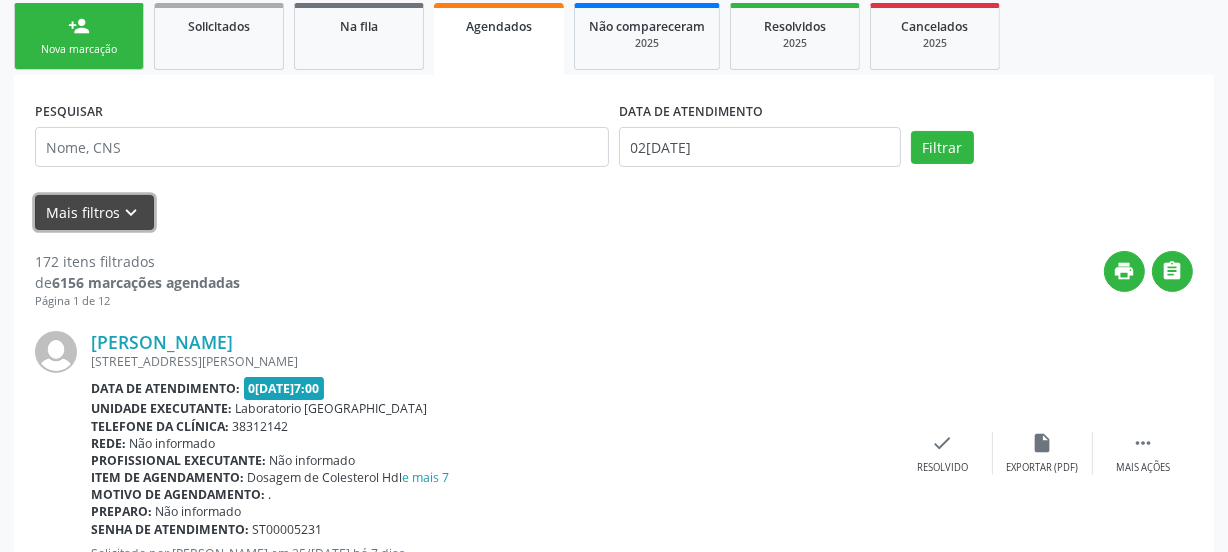 click on "keyboard_arrow_down" at bounding box center [132, 213] 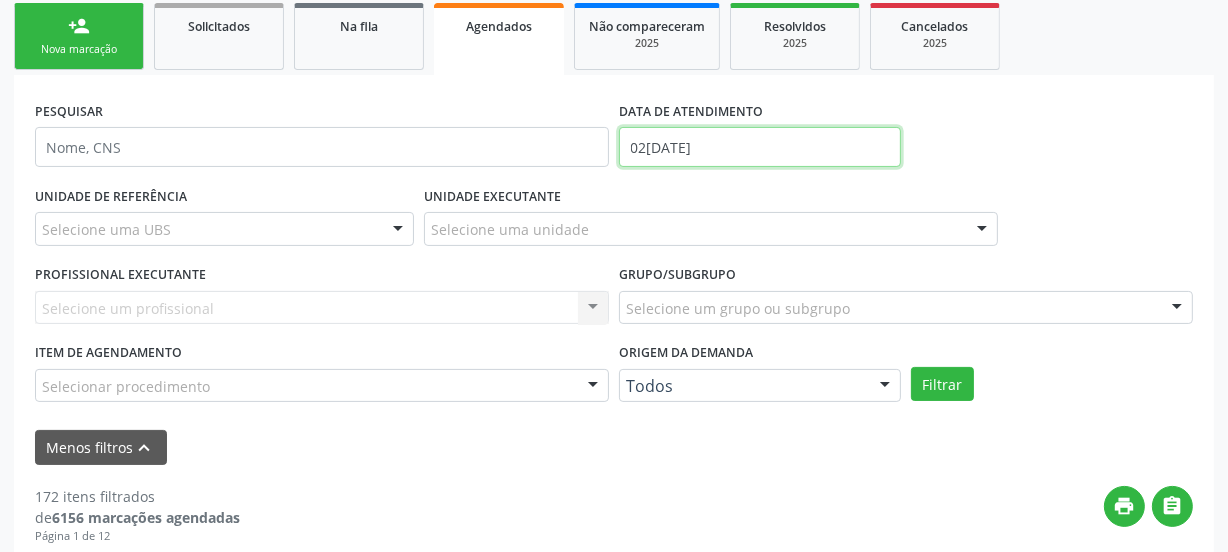 click on "[DATE]" at bounding box center [760, 147] 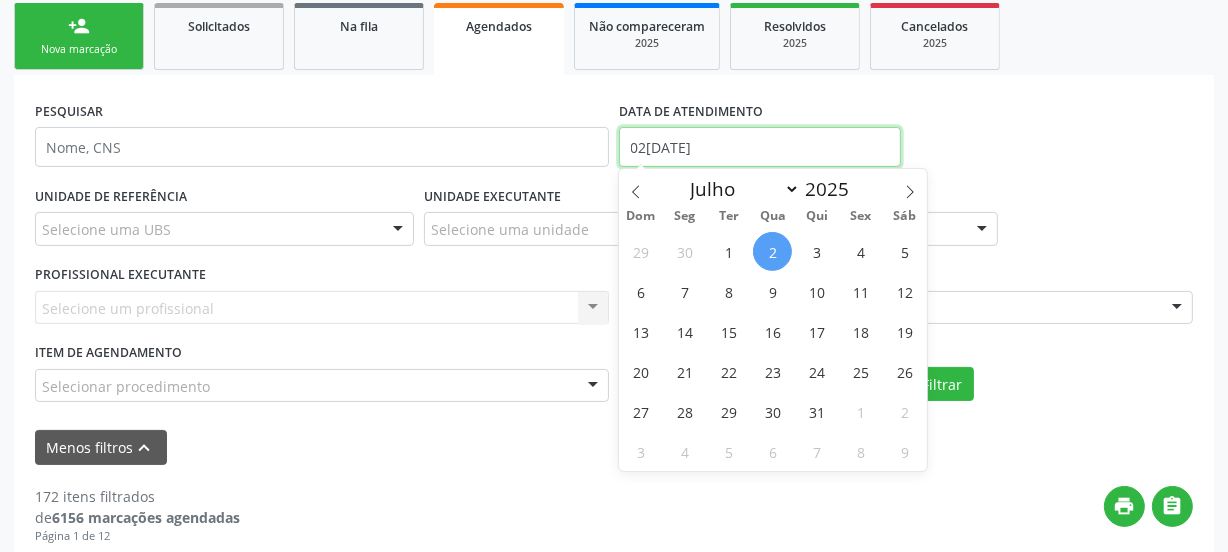 drag, startPoint x: 711, startPoint y: 148, endPoint x: 634, endPoint y: 147, distance: 77.00649 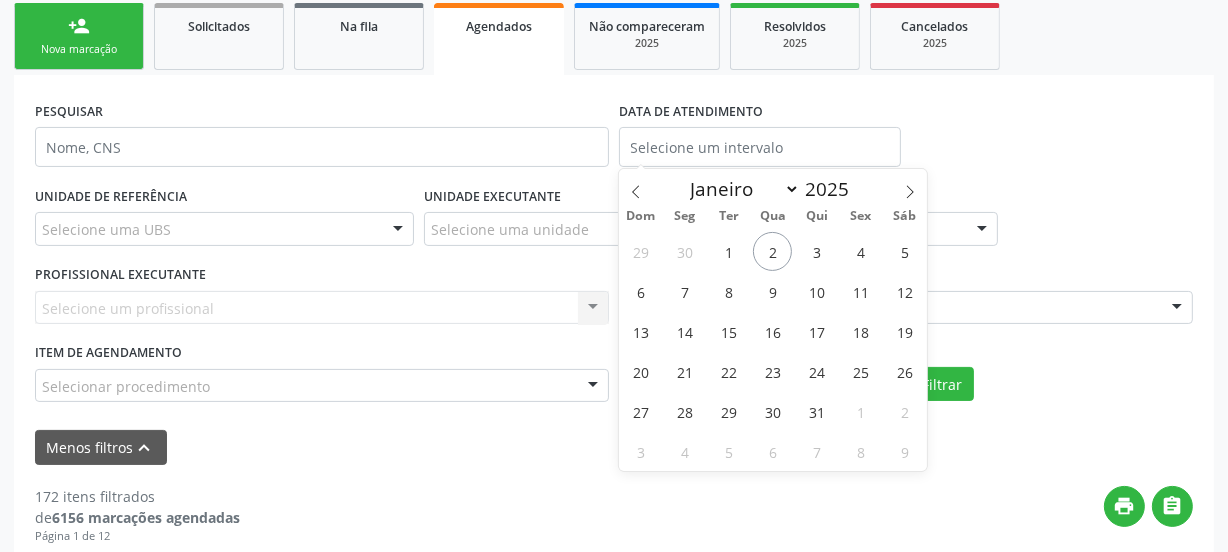 click on "PESQUISAR
DATA DE ATENDIMENTO" at bounding box center [614, 138] 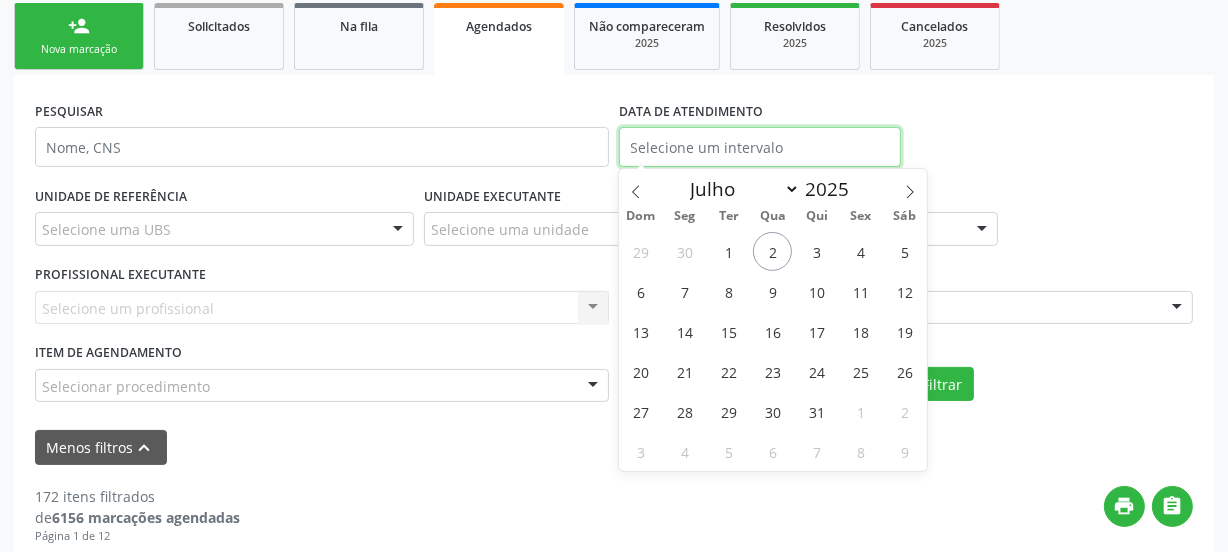 click on "Central de Marcação
notifications
Adão Alves de Medeiros
Diretor de regulação

Configurações
Sair
apps
Acompanhamento
Configurações
Estabelecimentos e profissionais de saúde
Procedimentos
Serviços ofertados
Serviços por vaga
Acompanhamento
Acompanhe a situação das marcações correntes e finalizadas
Relatórios
Acompanhamento
Consolidado
Agendamentos
Procedimentos realizados
Ano de acompanhamento
2025 2024
person_add
Nova marcação
Solicitados   Na fila   Agendados   Não compareceram
2025
Resolvidos
2025
Cancelados
2025
PESQUISAR
DATA DE ATENDIMENTO
UNIDADE DE REFERÊNCIA
Selecione uma UBS" at bounding box center (614, -20) 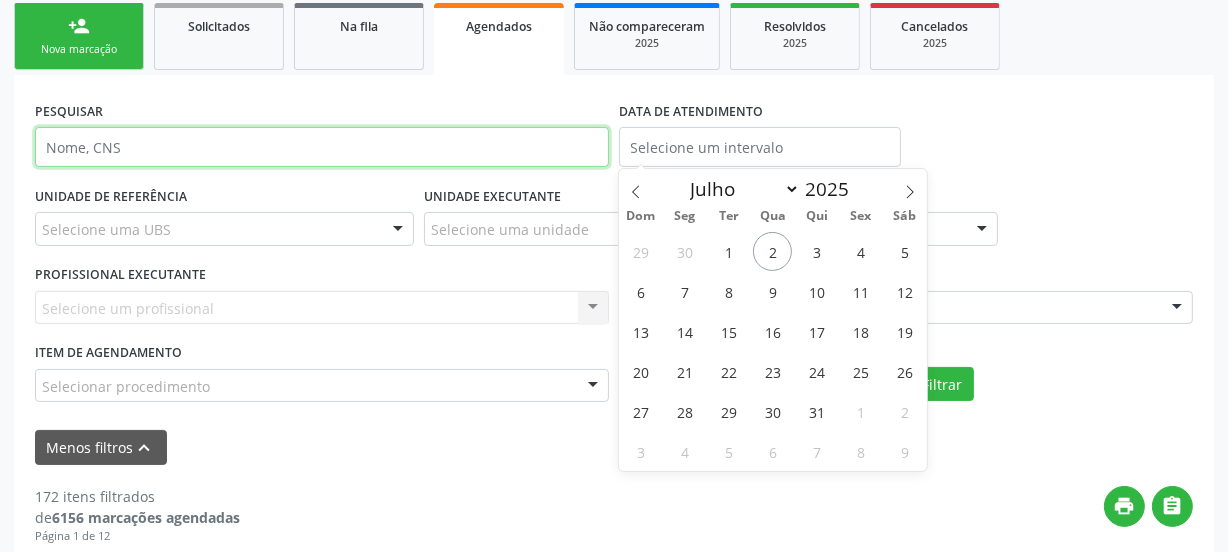 drag, startPoint x: 596, startPoint y: 127, endPoint x: 587, endPoint y: 92, distance: 36.138622 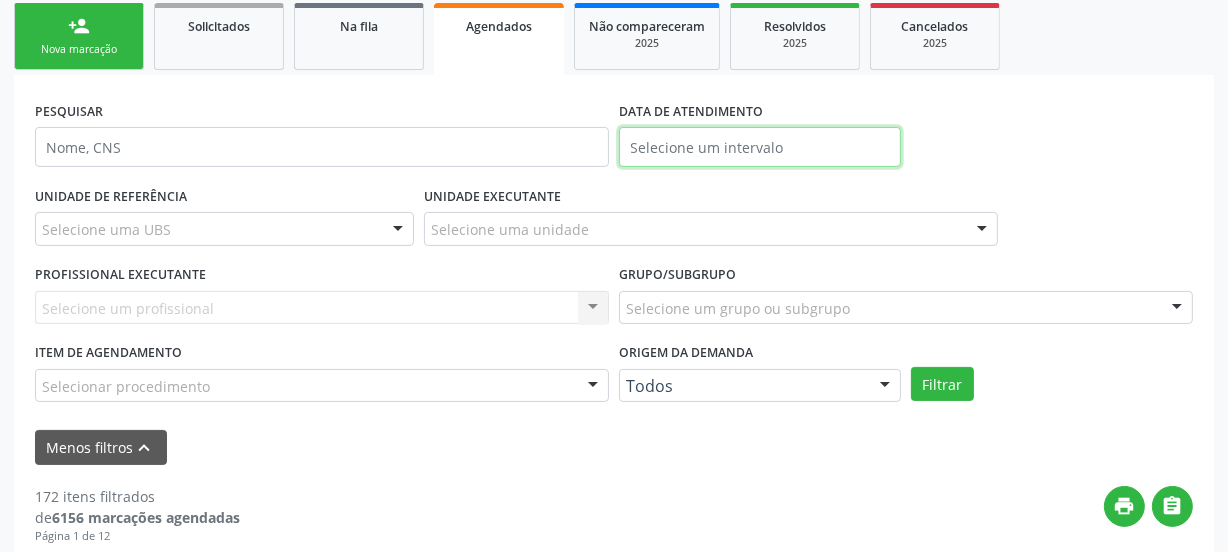 click at bounding box center [760, 147] 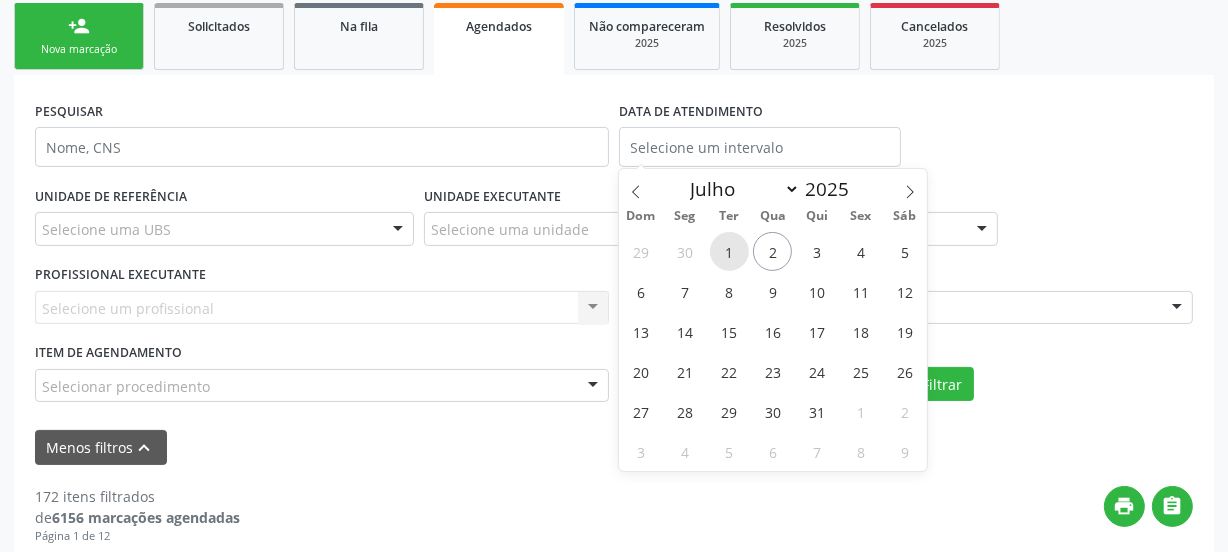 click on "1" at bounding box center [729, 251] 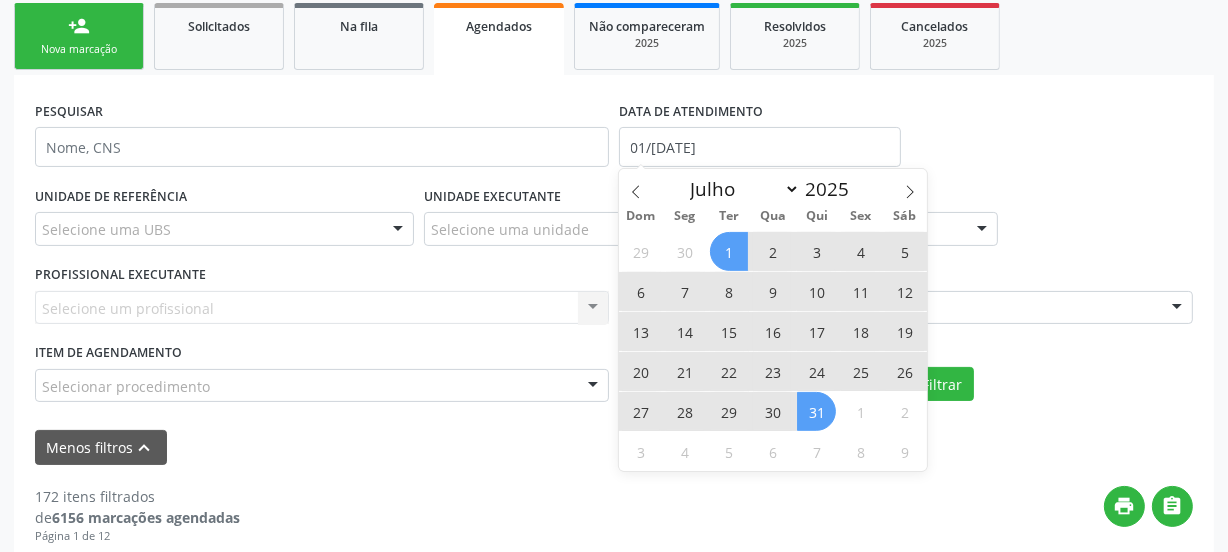 click on "31" at bounding box center [816, 411] 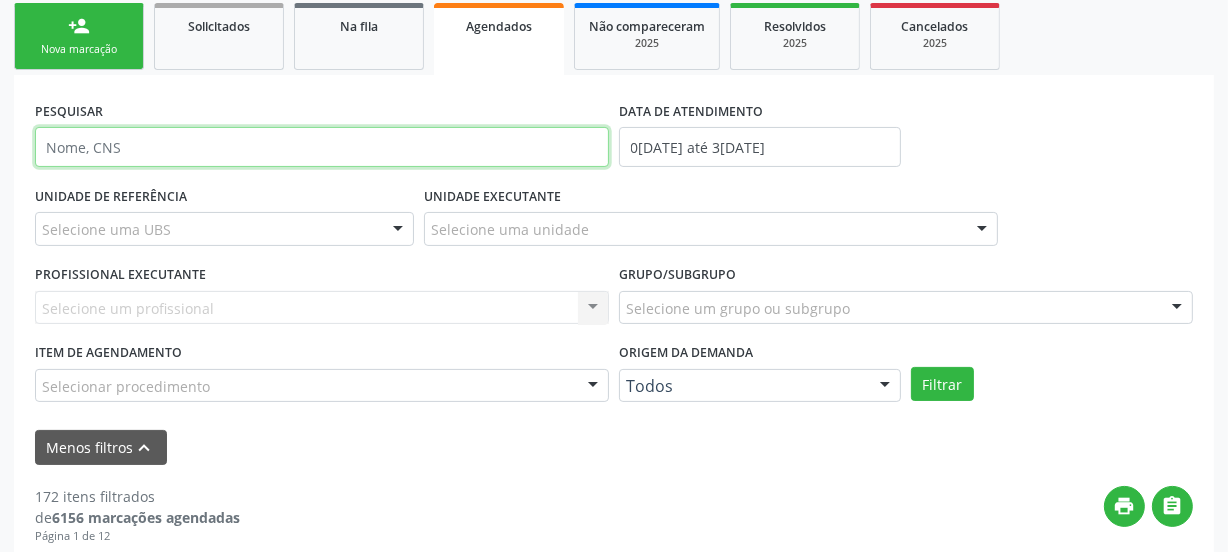 click at bounding box center (322, 147) 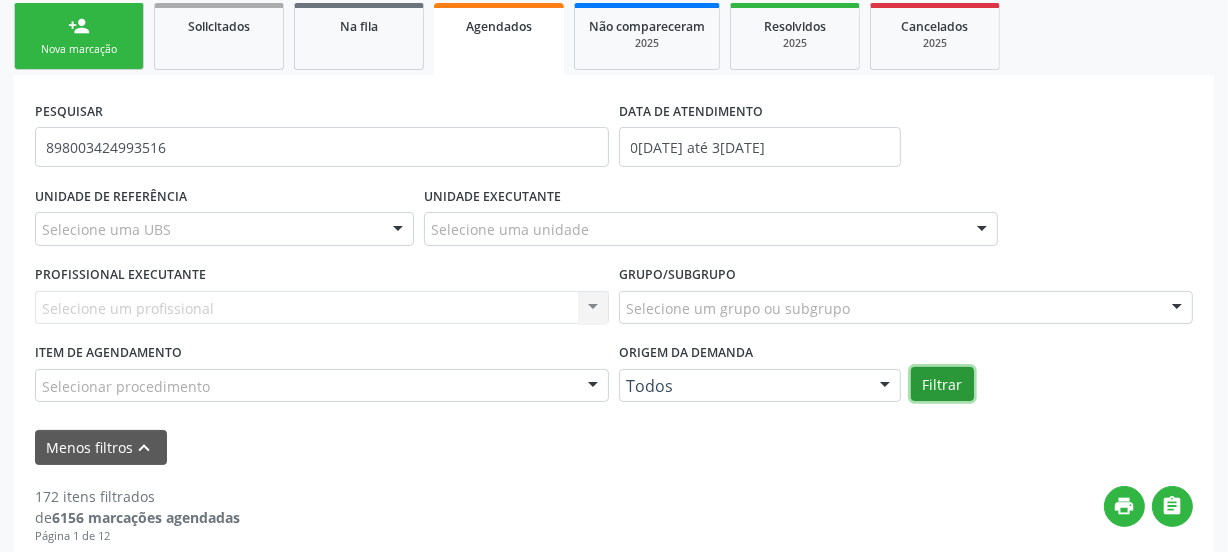 click on "Filtrar" at bounding box center [942, 384] 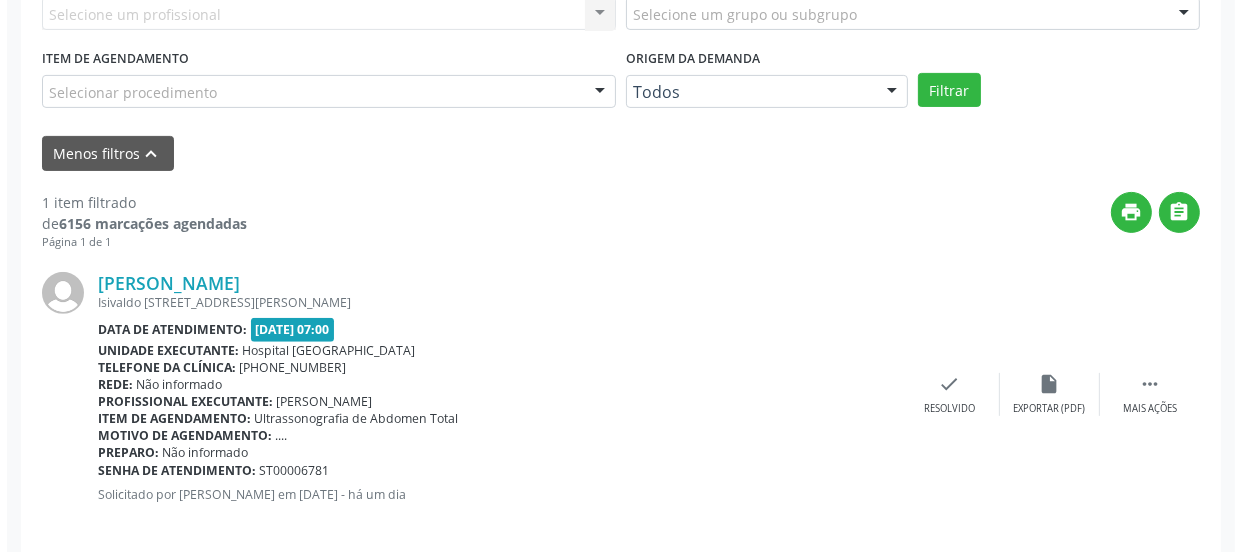scroll, scrollTop: 610, scrollLeft: 0, axis: vertical 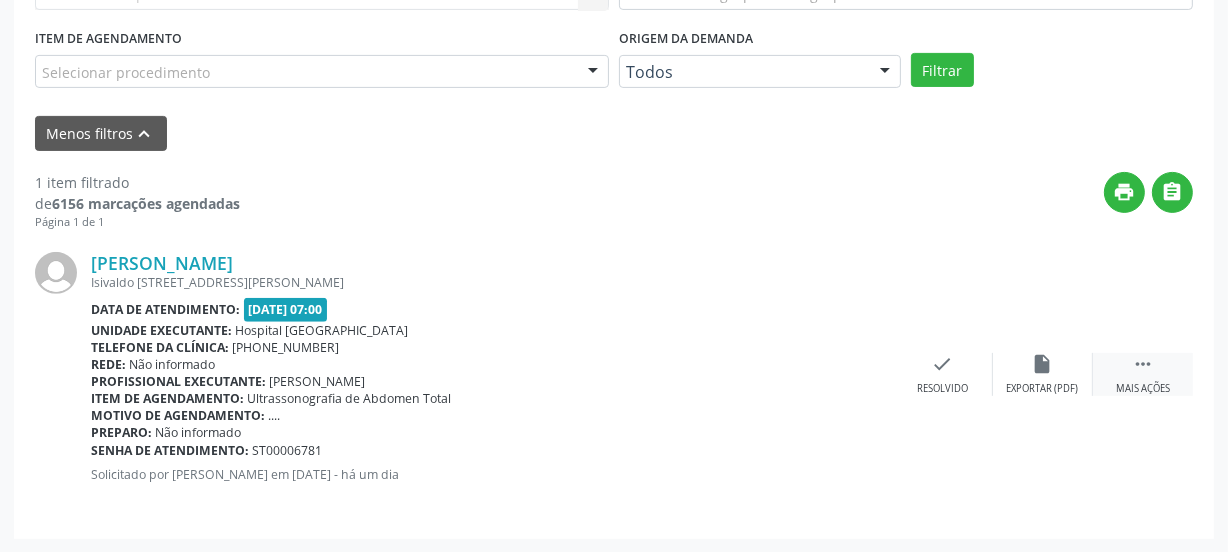 click on "Mais ações" at bounding box center (1143, 389) 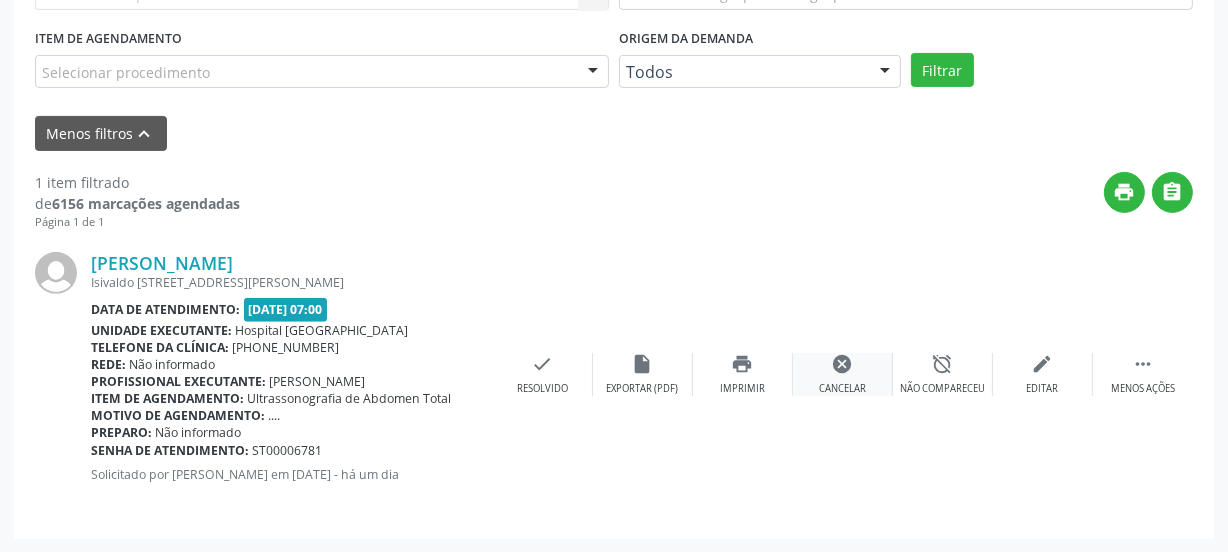 click on "cancel
Cancelar" at bounding box center [843, 374] 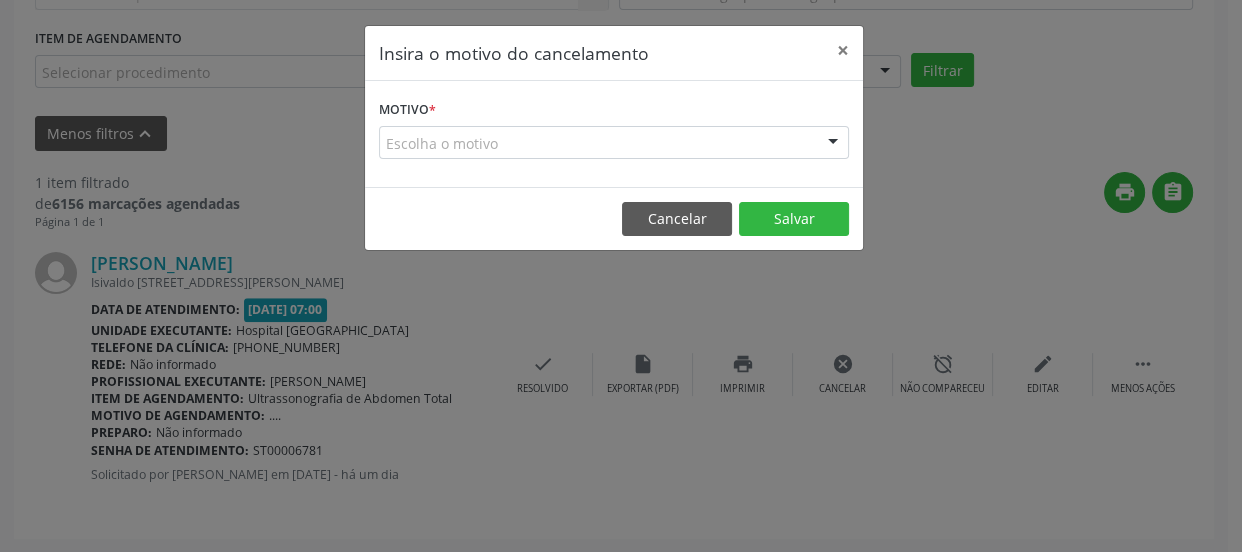 click on "Escolha o motivo" at bounding box center [614, 143] 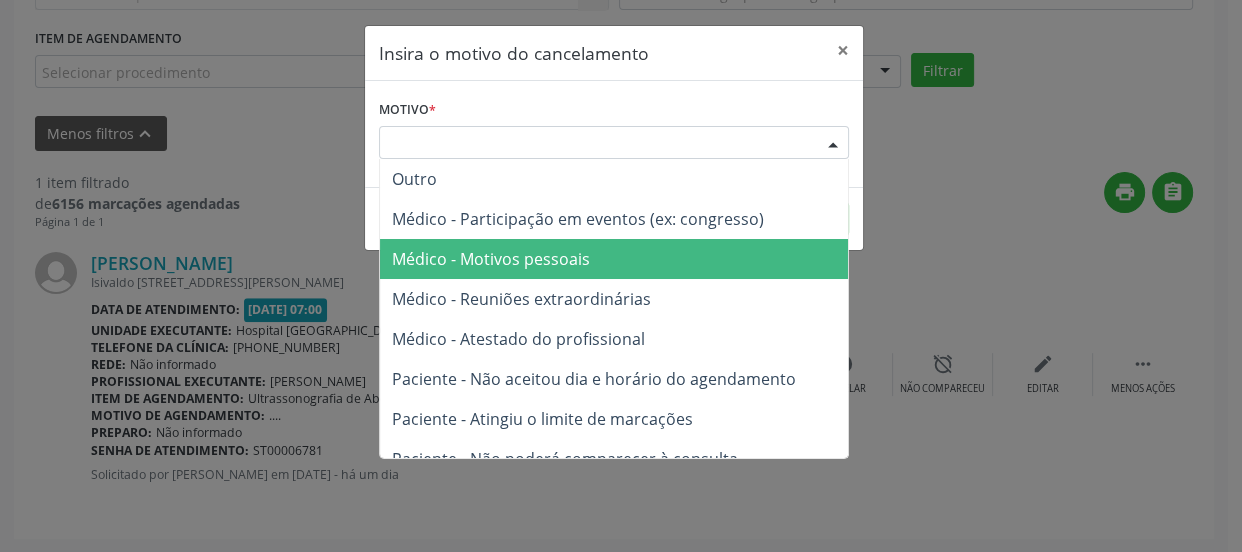 click on "Médico - Motivos pessoais" at bounding box center (491, 259) 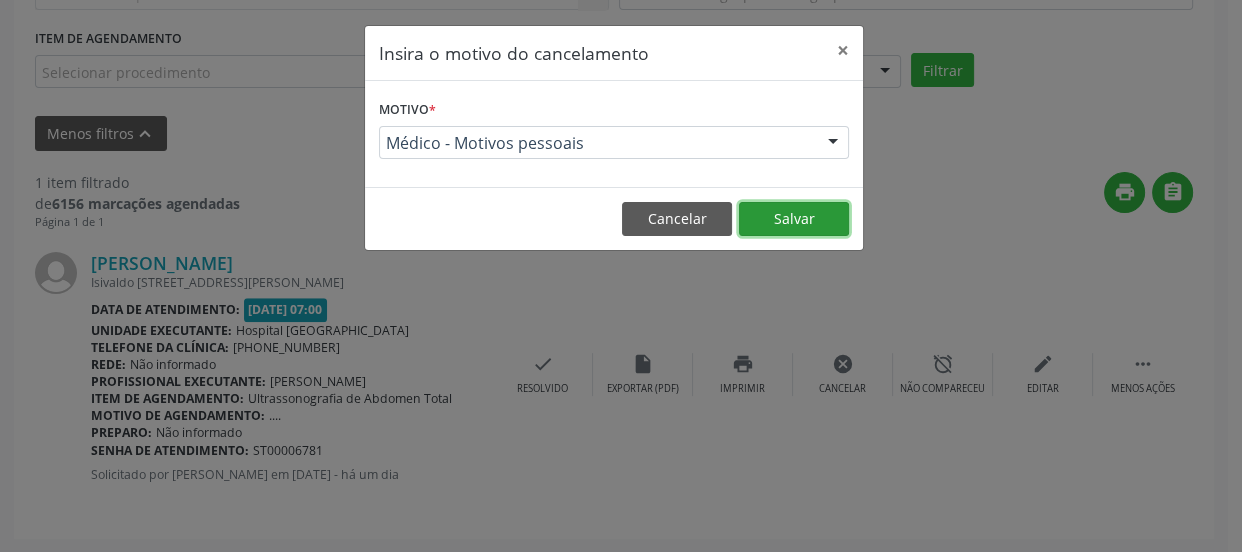 click on "Salvar" at bounding box center (794, 219) 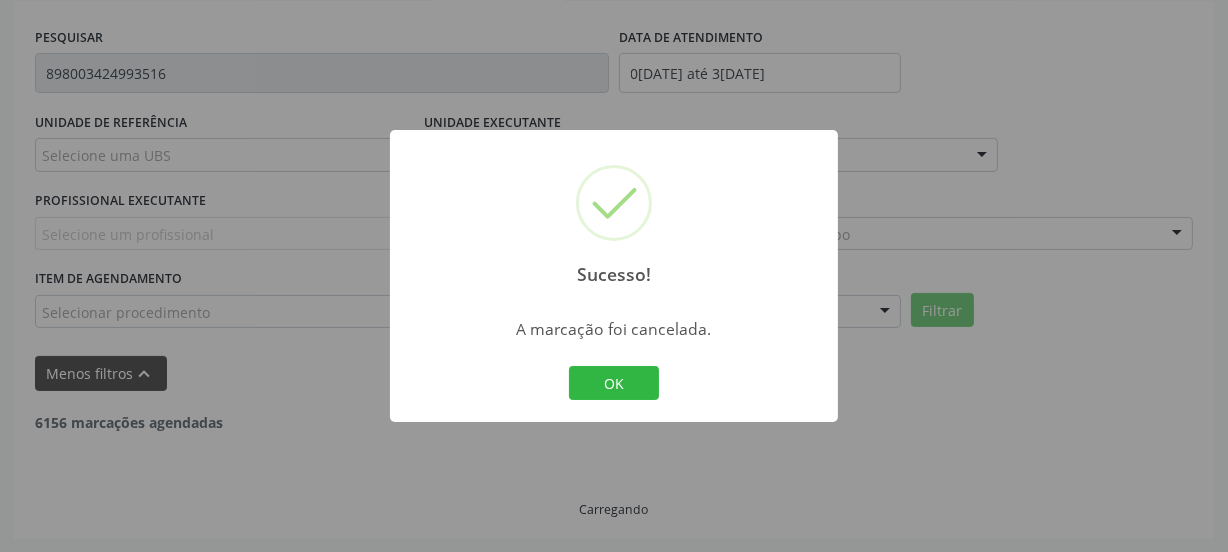 scroll, scrollTop: 306, scrollLeft: 0, axis: vertical 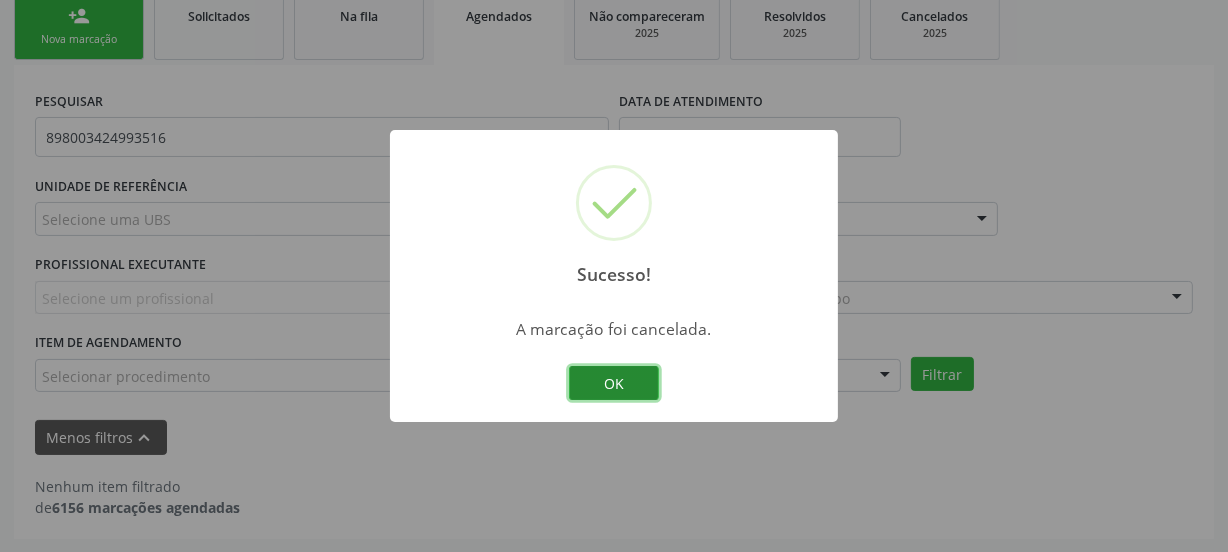 click on "OK" at bounding box center (614, 383) 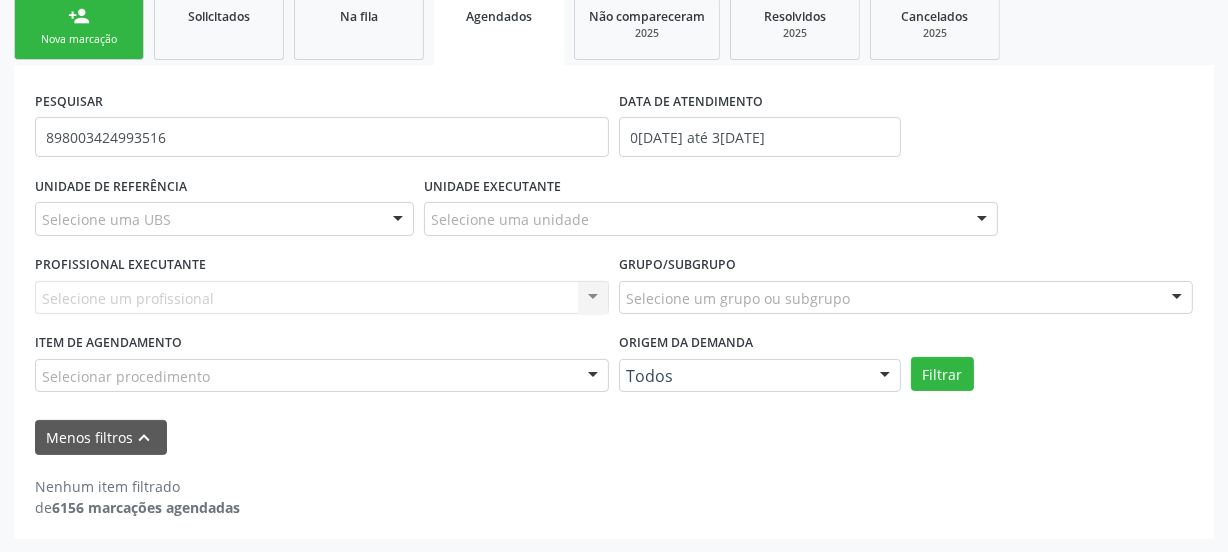 click on "person_add
Nova marcação" at bounding box center (79, 26) 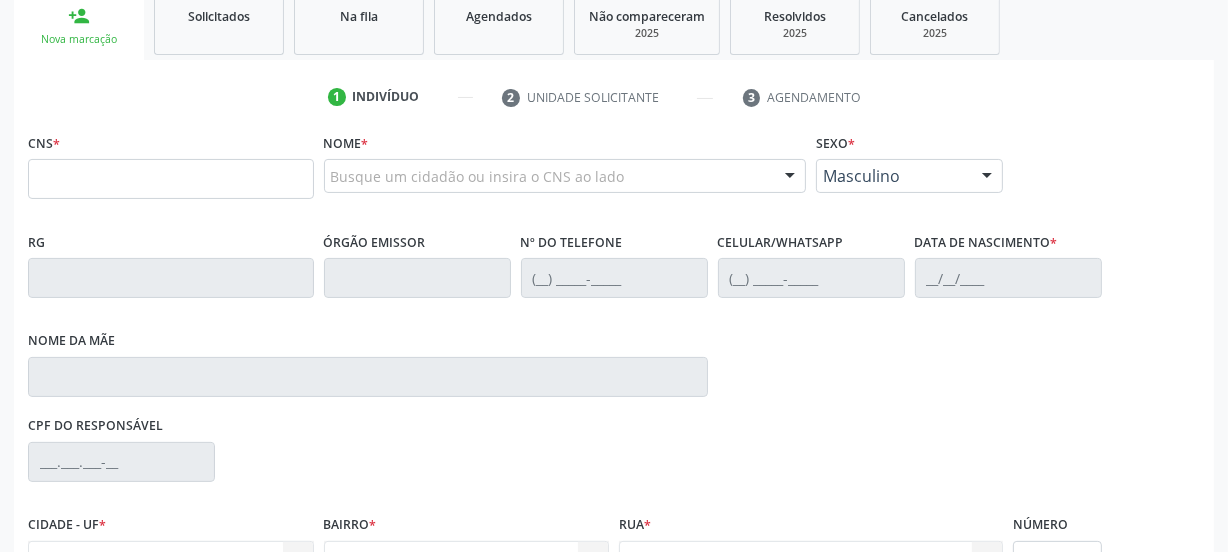 click on "CNS
*" at bounding box center [171, 163] 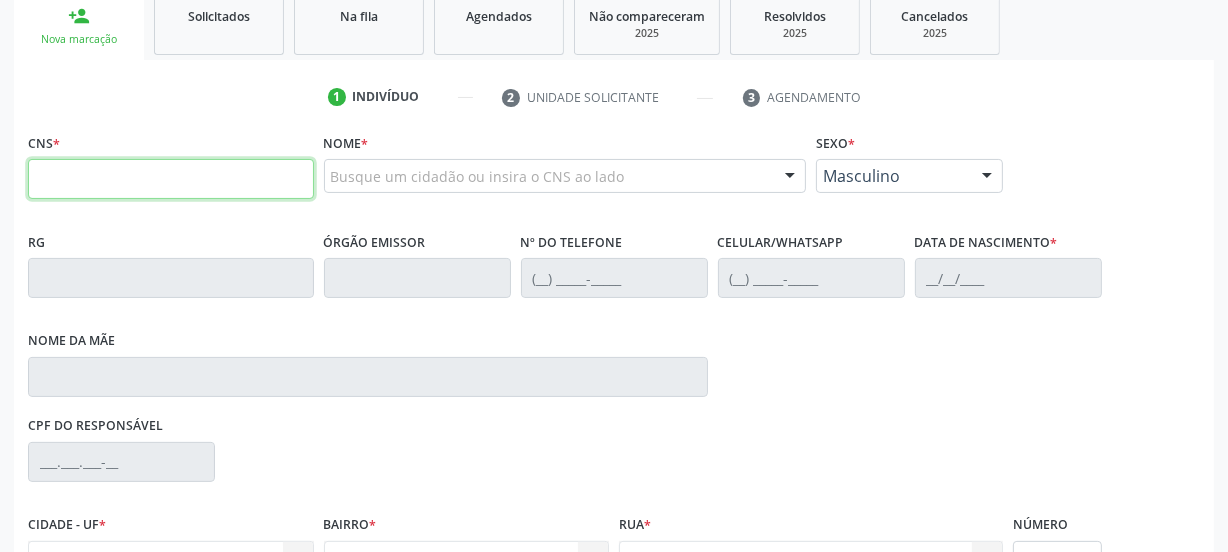 click at bounding box center [171, 179] 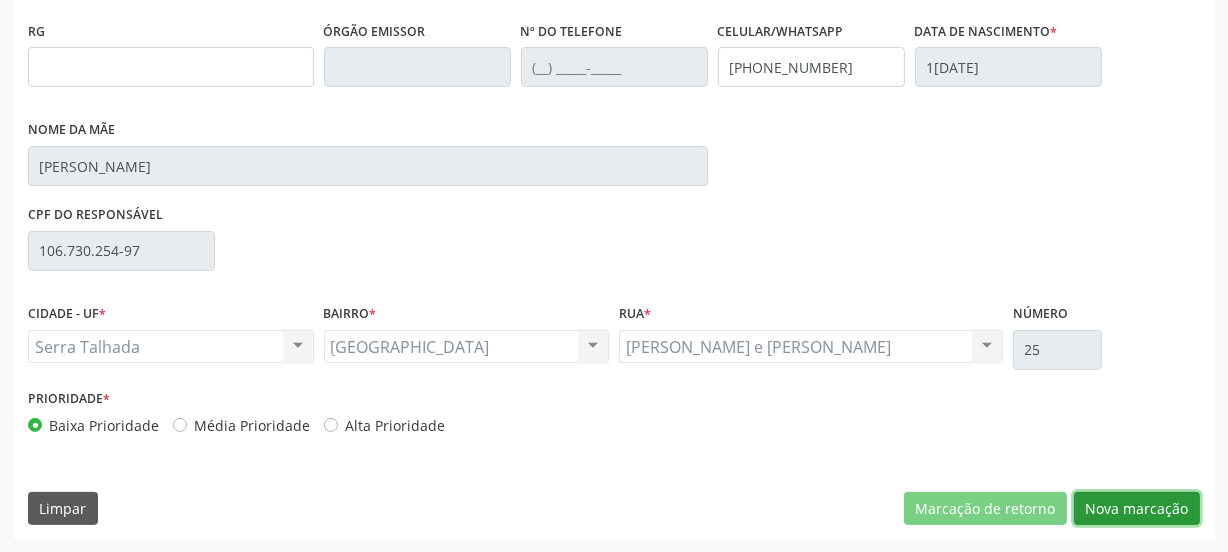 click on "Nova marcação" at bounding box center (1137, 509) 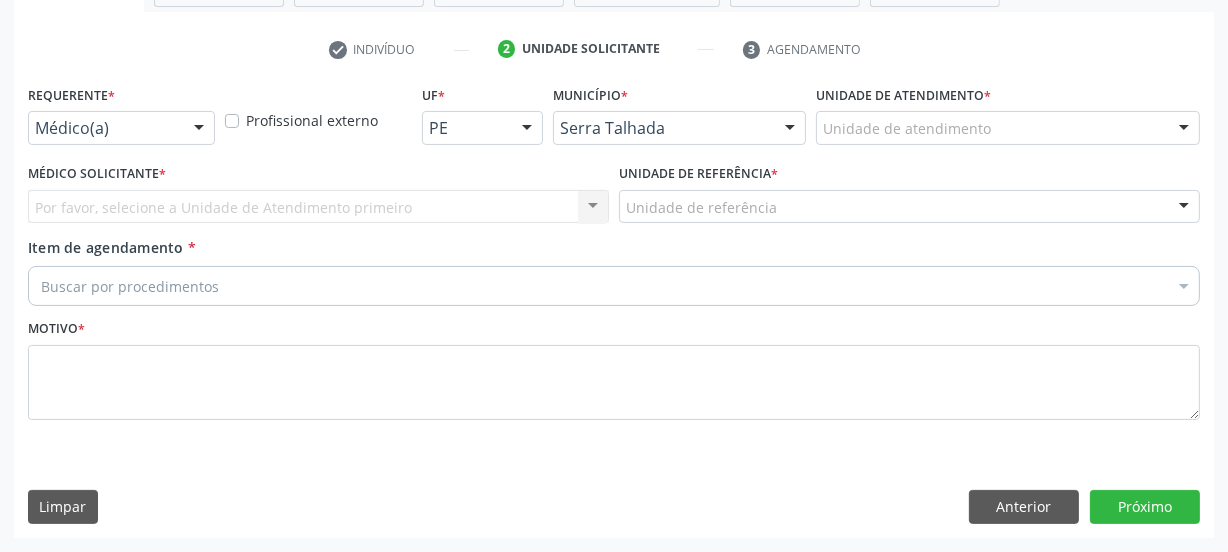 scroll, scrollTop: 352, scrollLeft: 0, axis: vertical 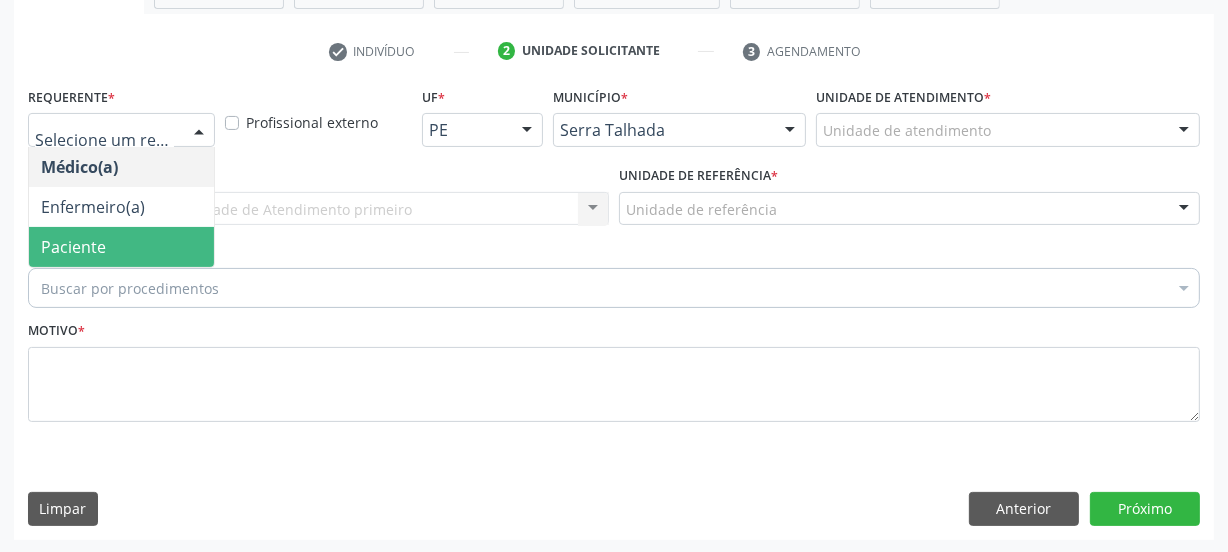click on "Paciente" at bounding box center [121, 247] 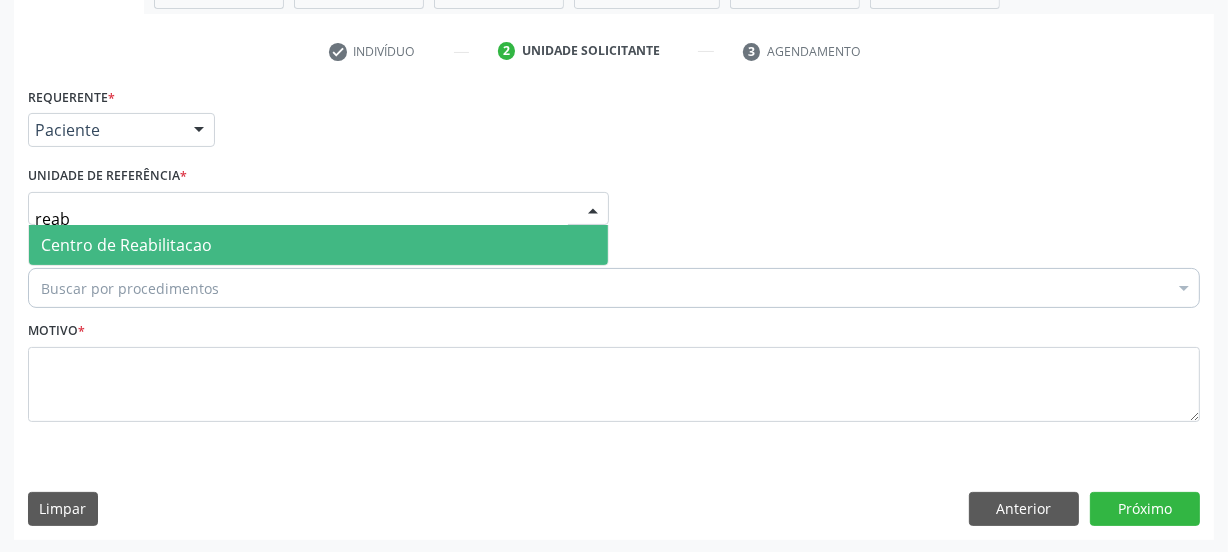 click on "Centro de Reabilitacao" at bounding box center [126, 245] 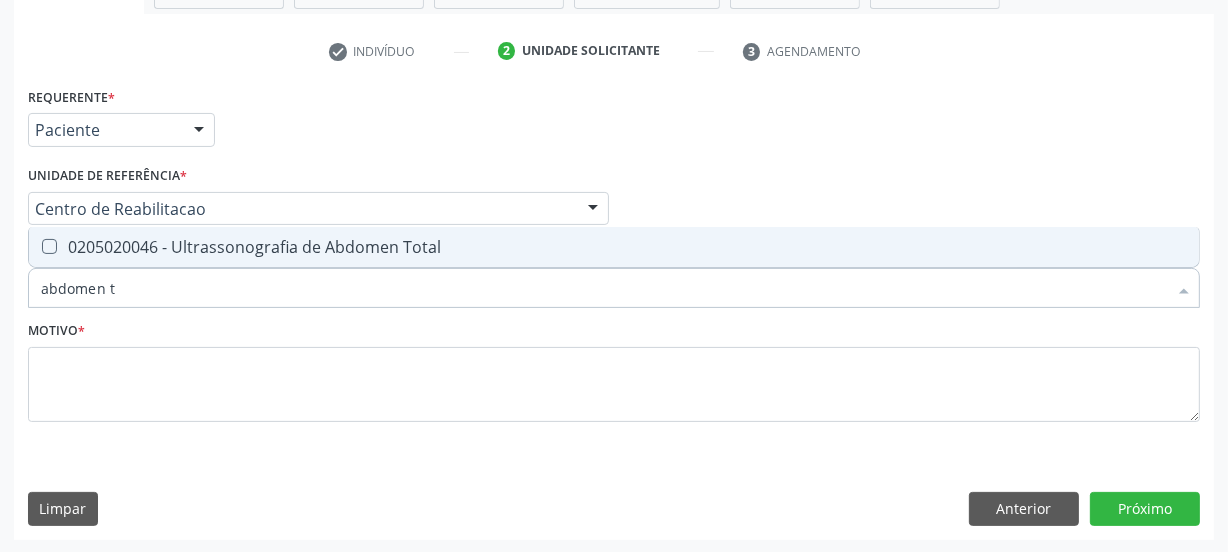 click on "0205020046 - Ultrassonografia de Abdomen Total" at bounding box center (614, 247) 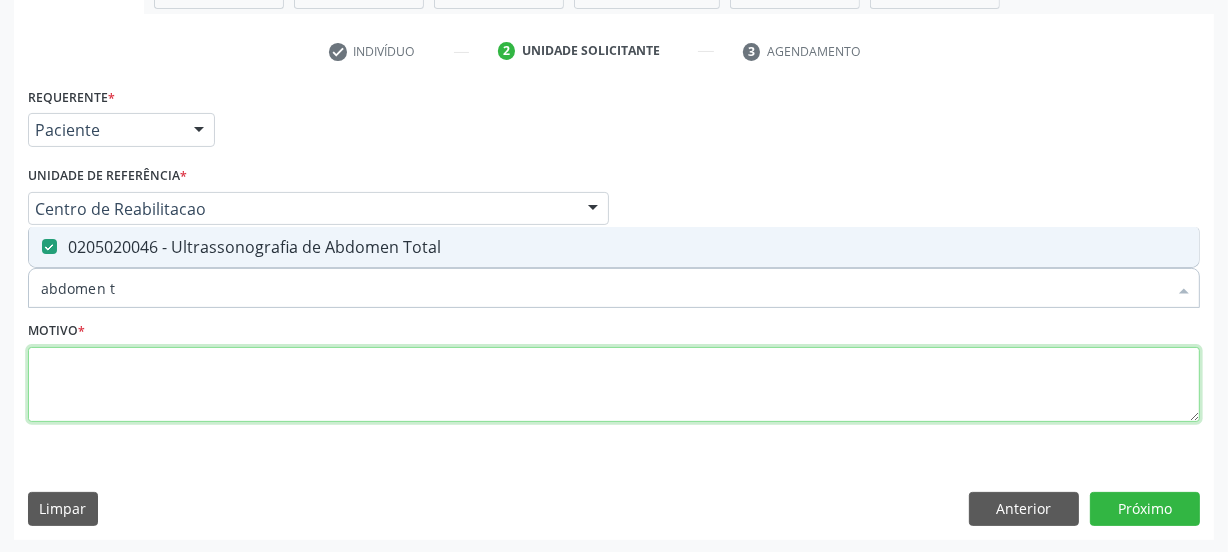 click at bounding box center (614, 385) 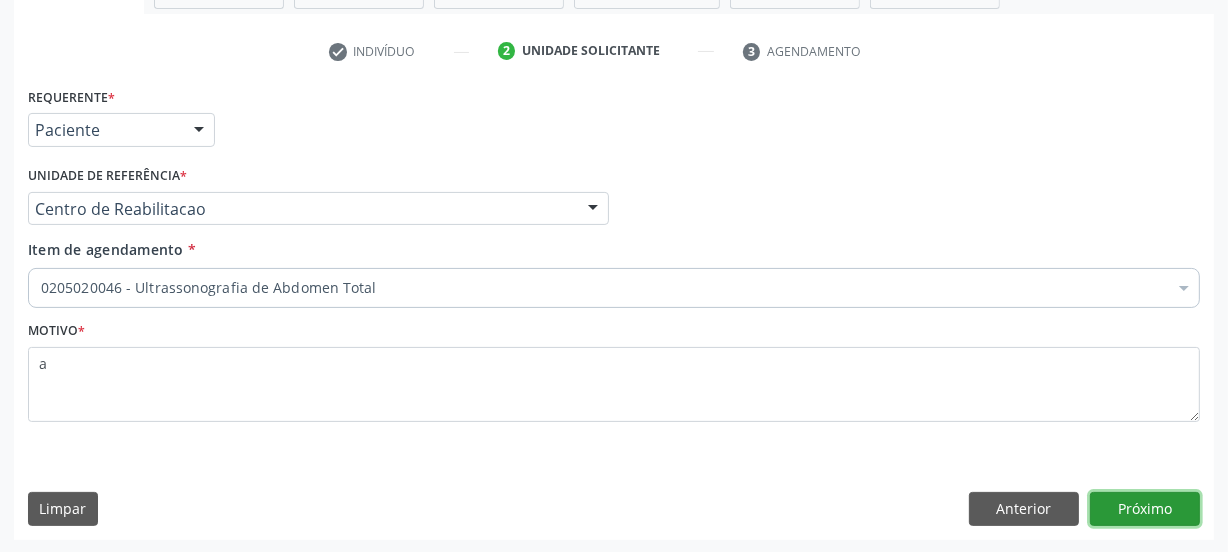 click on "Próximo" at bounding box center (1145, 509) 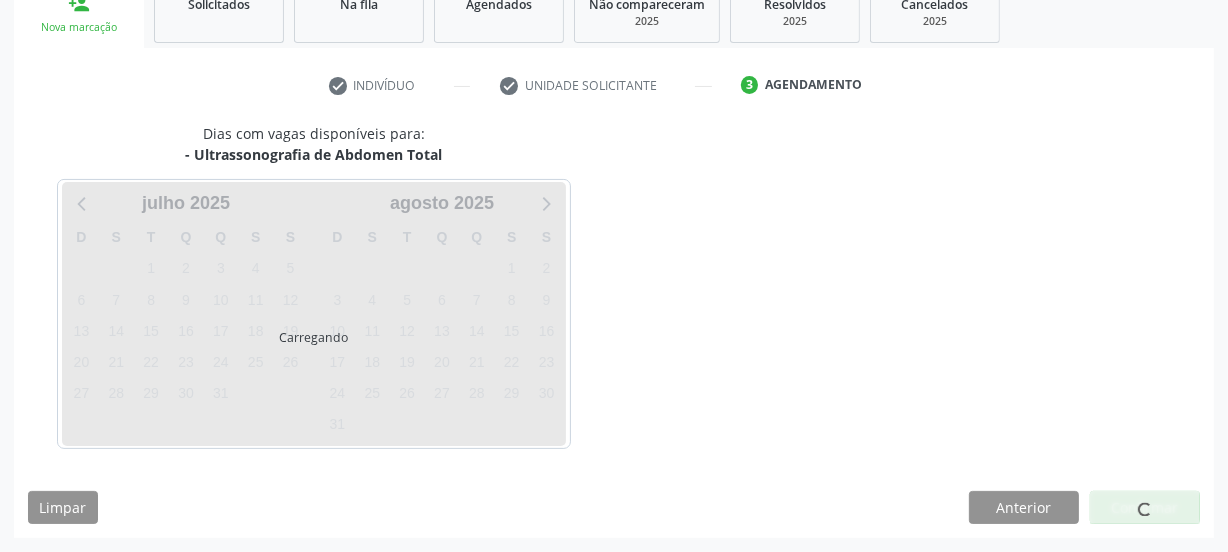 scroll, scrollTop: 317, scrollLeft: 0, axis: vertical 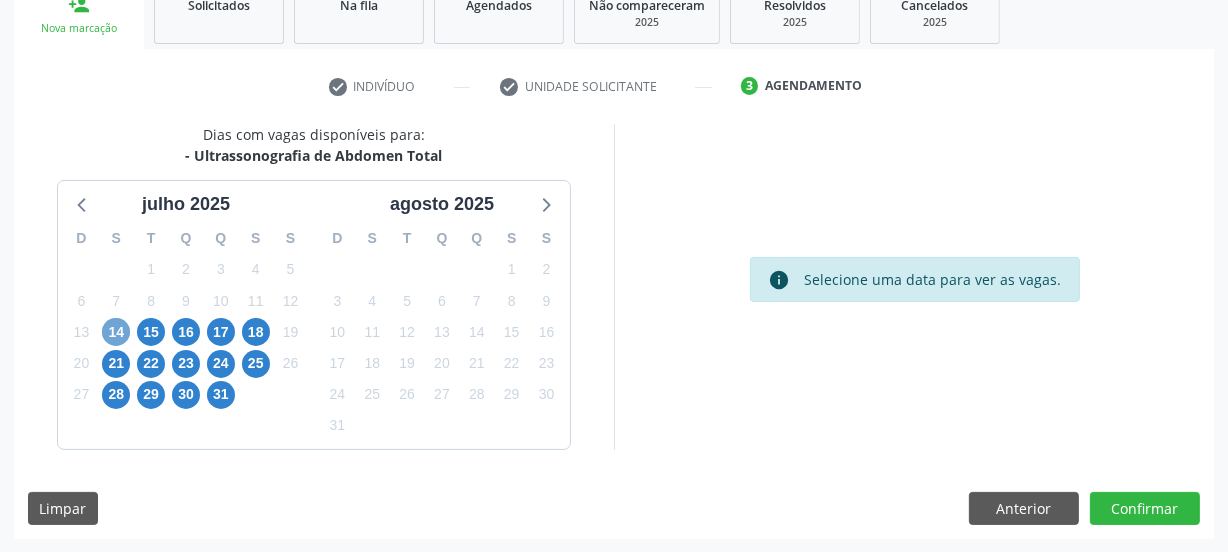 click on "14" at bounding box center [116, 332] 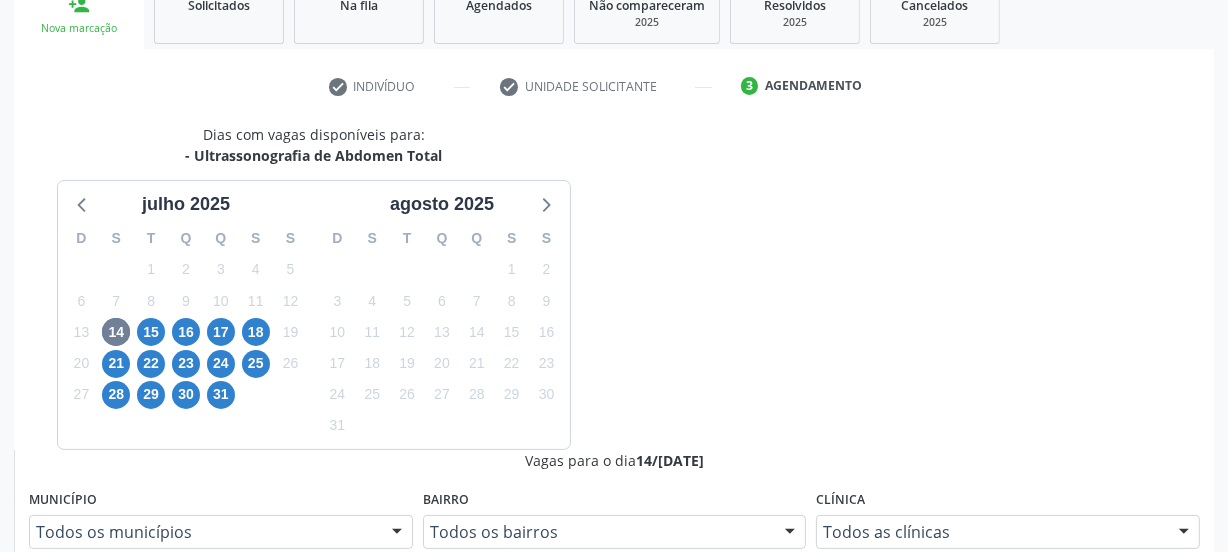 click on "Ordem de chegada
Consumidos: 19 / 20" at bounding box center [625, 737] 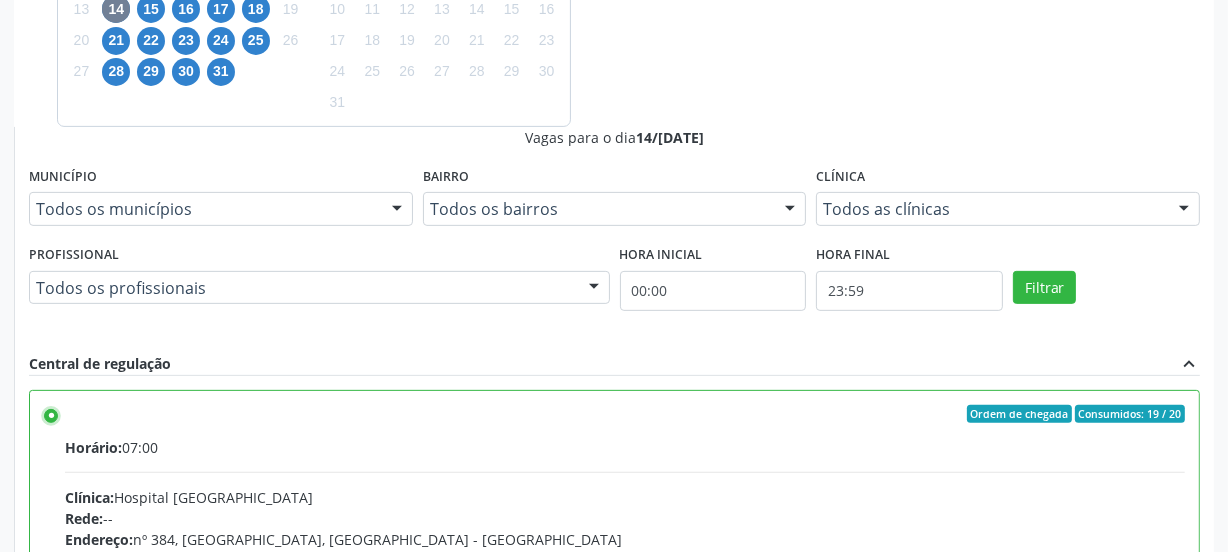 scroll, scrollTop: 641, scrollLeft: 0, axis: vertical 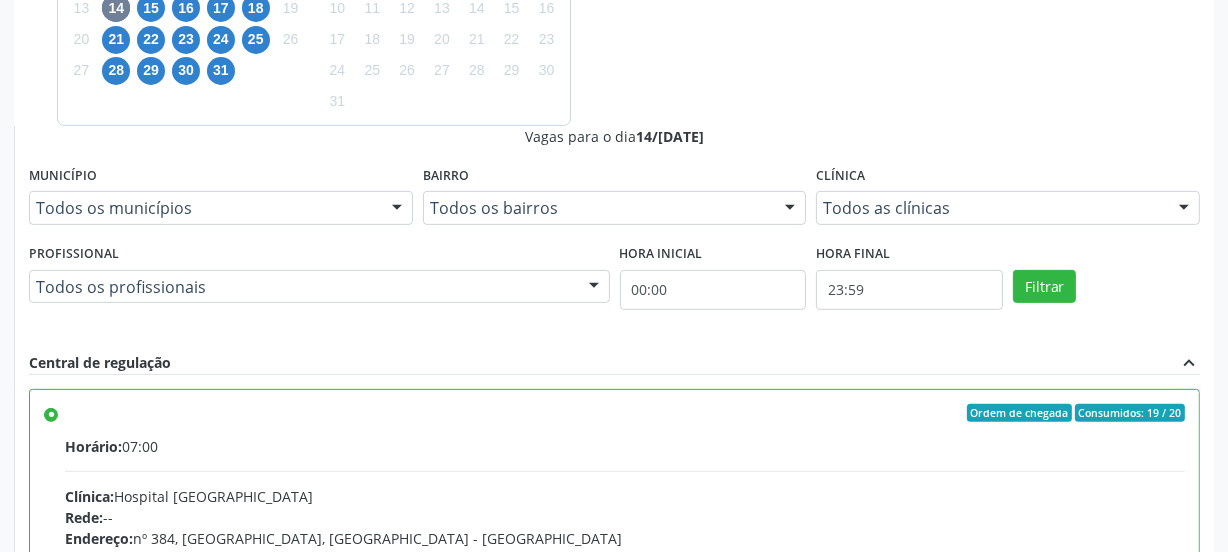 click on "Confirmar" at bounding box center (1145, 834) 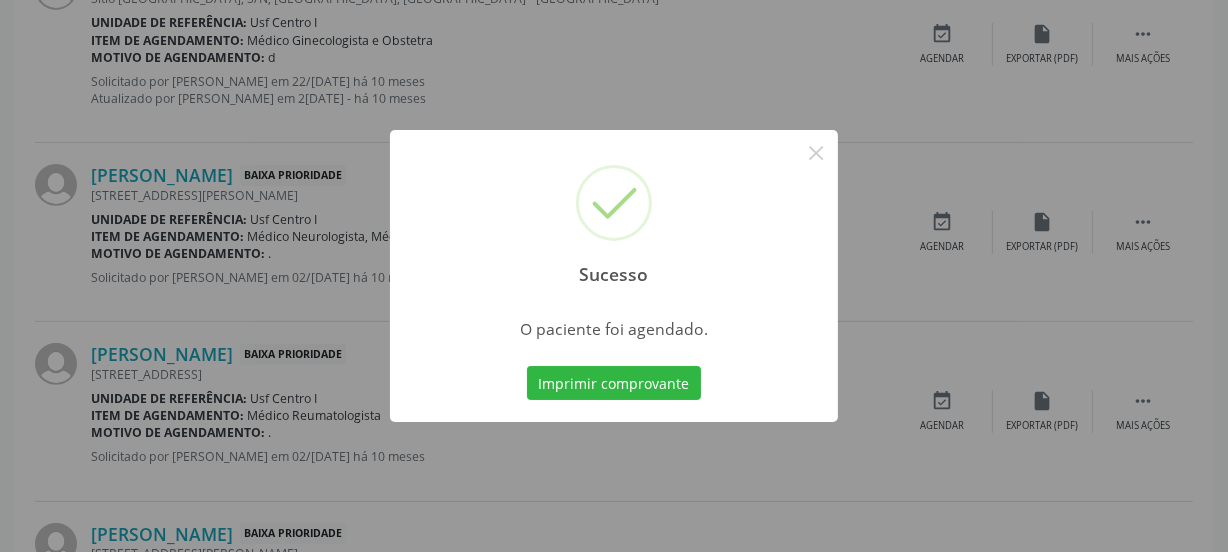 scroll, scrollTop: 114, scrollLeft: 0, axis: vertical 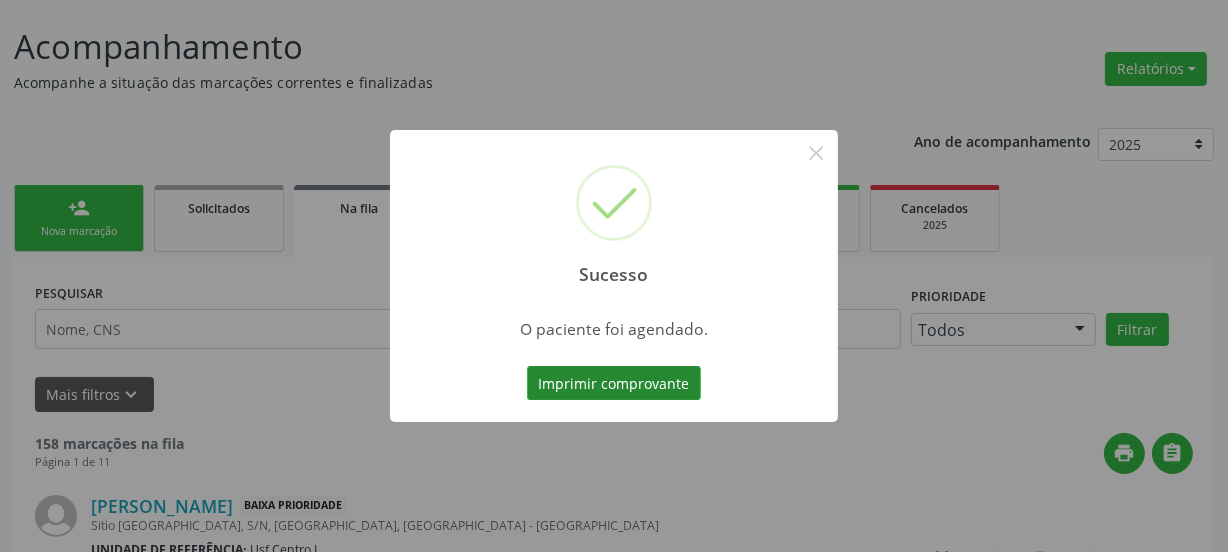 click on "Imprimir comprovante" at bounding box center [614, 383] 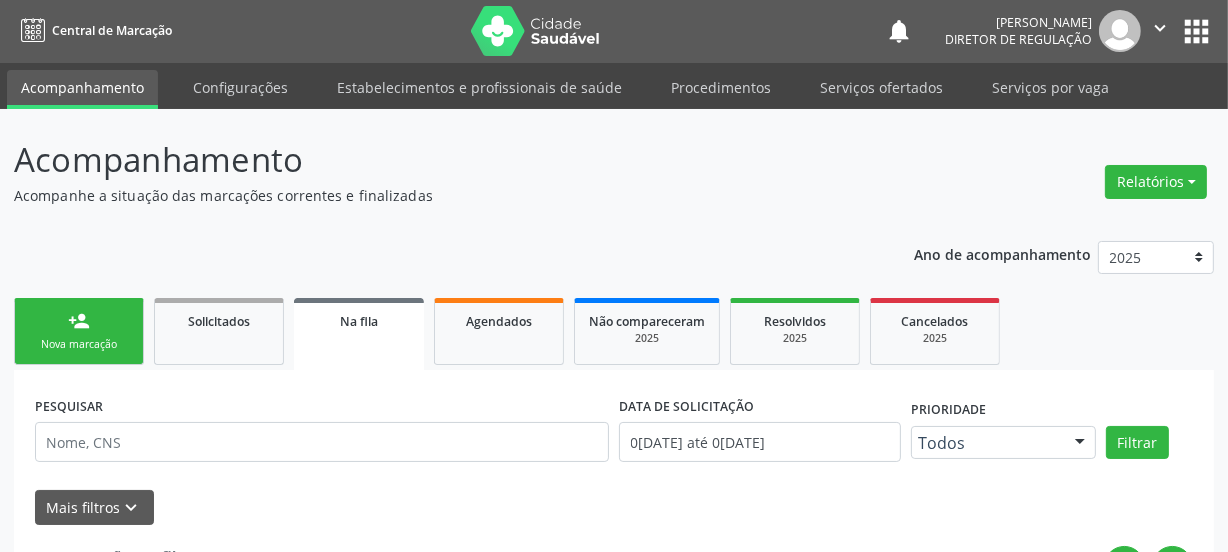 scroll, scrollTop: 0, scrollLeft: 0, axis: both 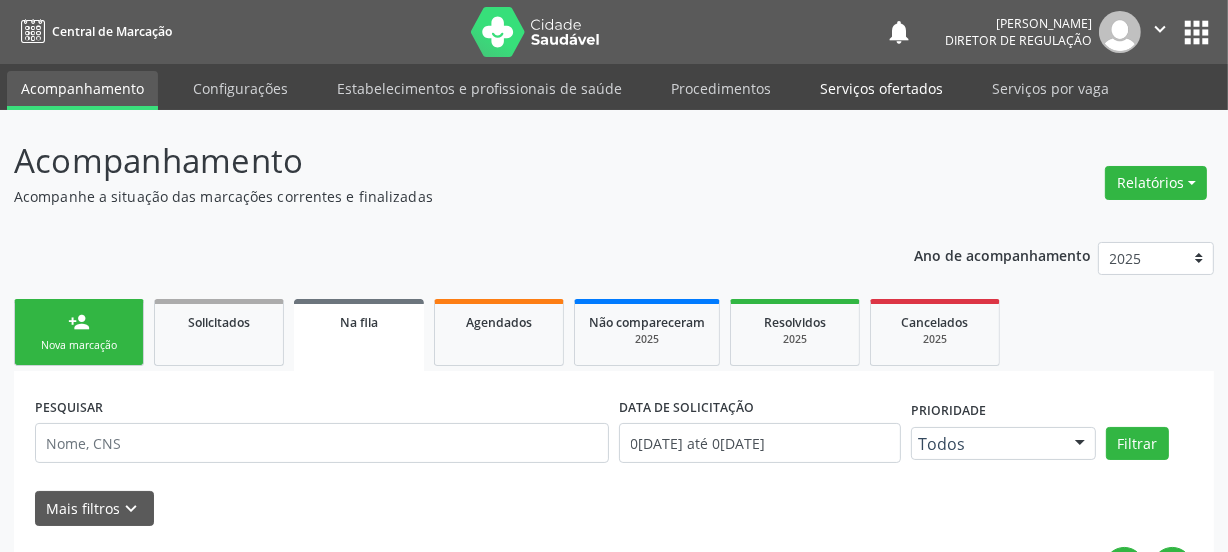 click on "Serviços ofertados" at bounding box center [881, 88] 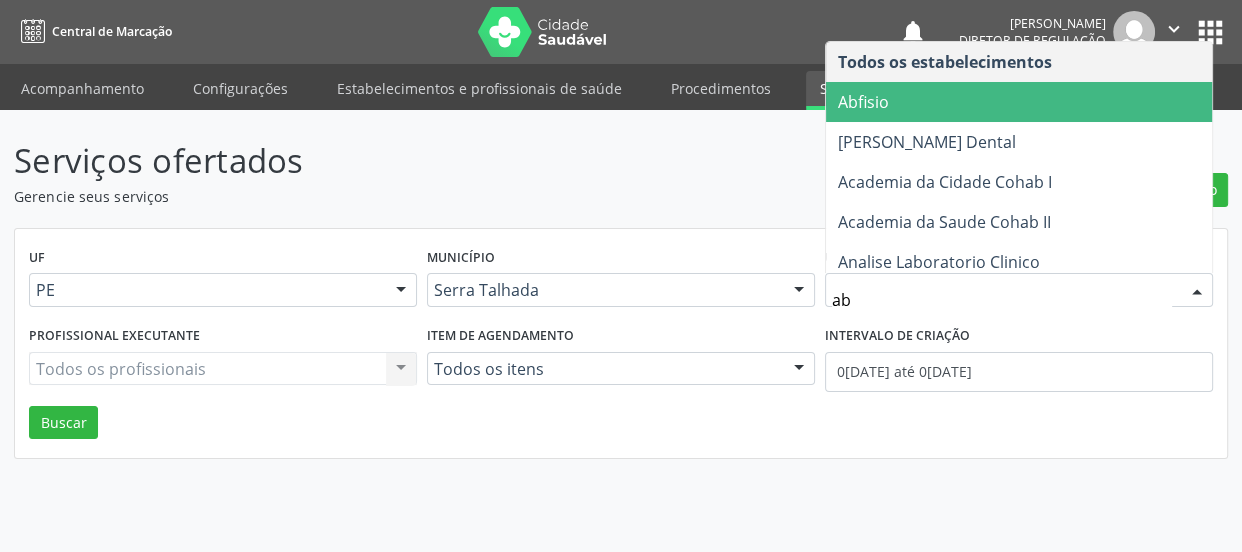 click on "Abfisio" at bounding box center (1067, 102) 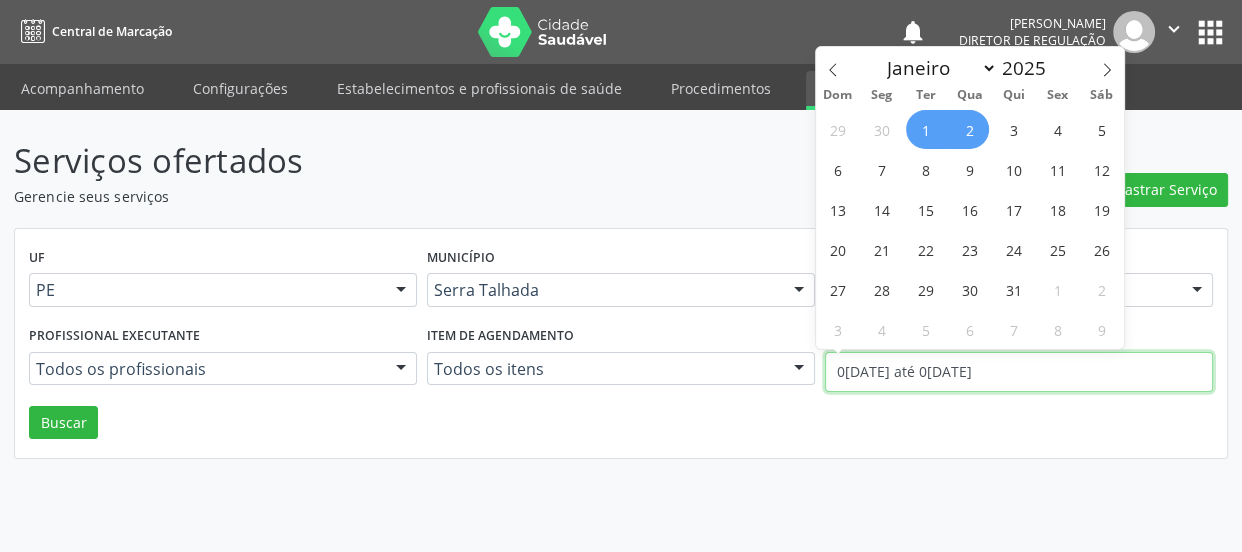 click on "01/07/2025 até 02/07/2025" at bounding box center [1019, 372] 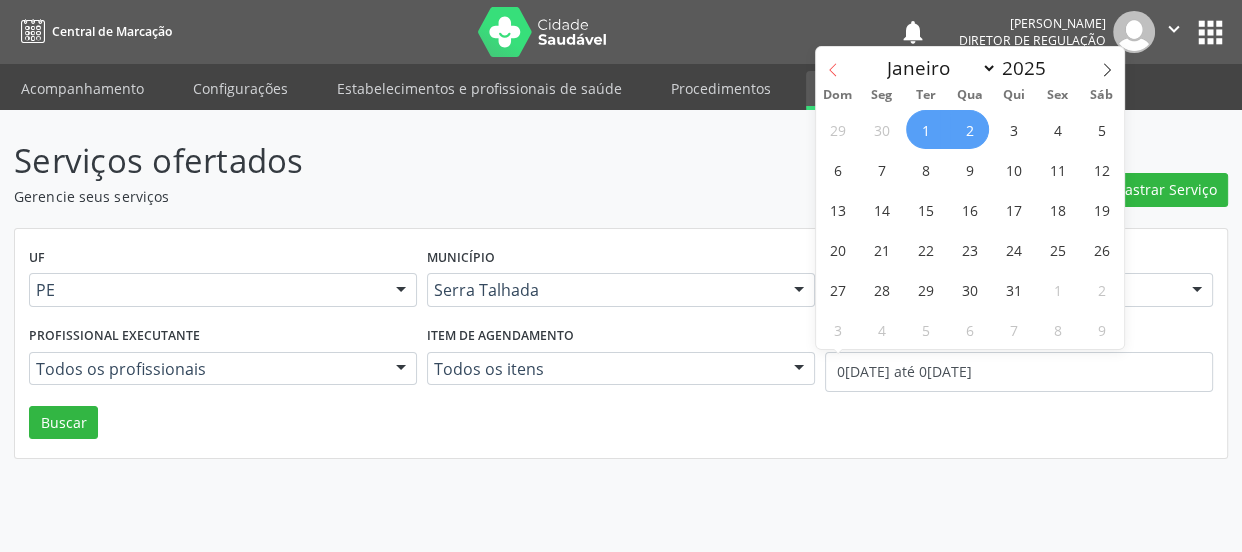 click at bounding box center (833, 64) 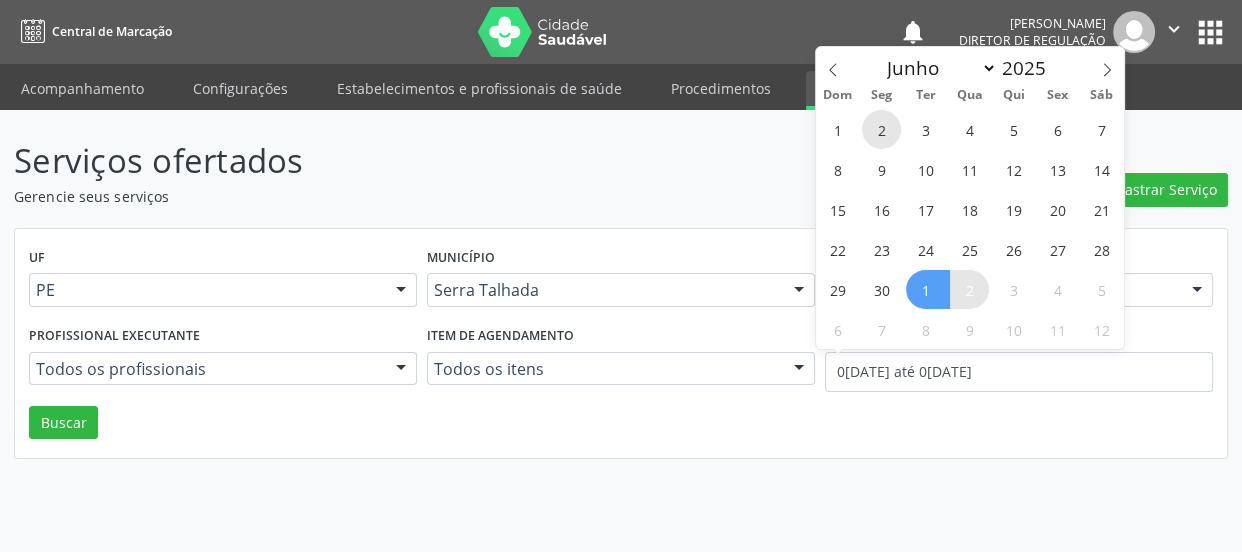 click on "2" at bounding box center [881, 129] 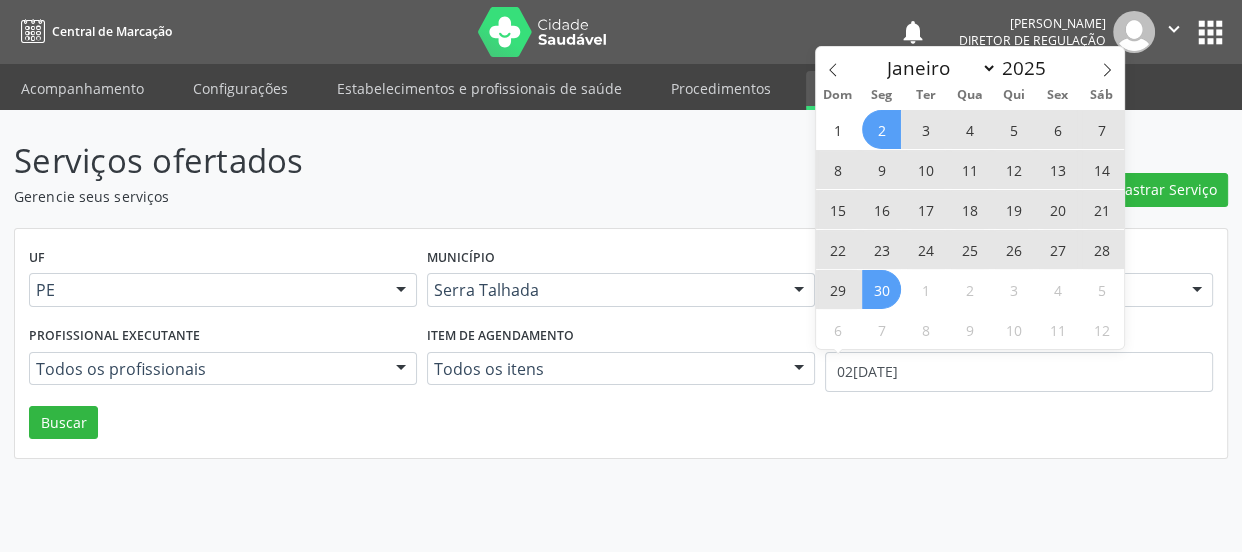 click on "30" at bounding box center [881, 289] 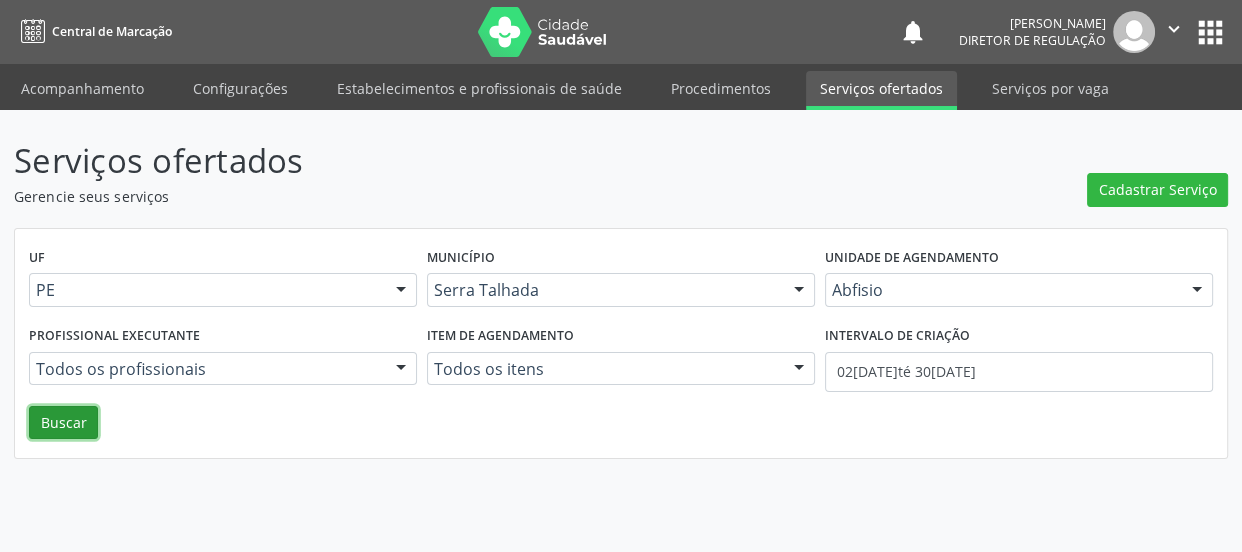 click on "Buscar" at bounding box center (63, 423) 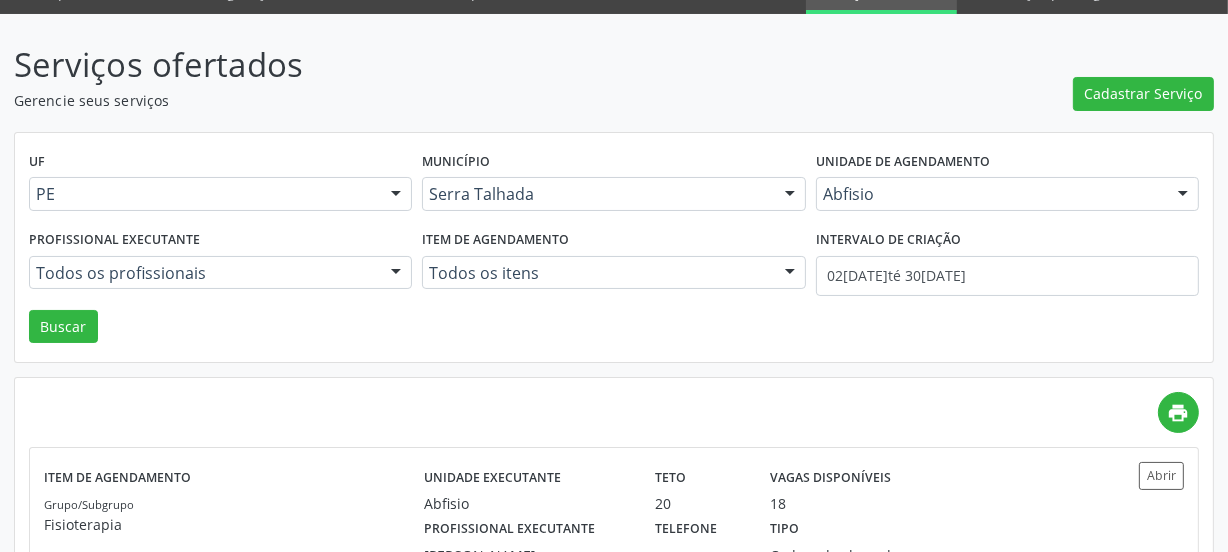 scroll, scrollTop: 272, scrollLeft: 0, axis: vertical 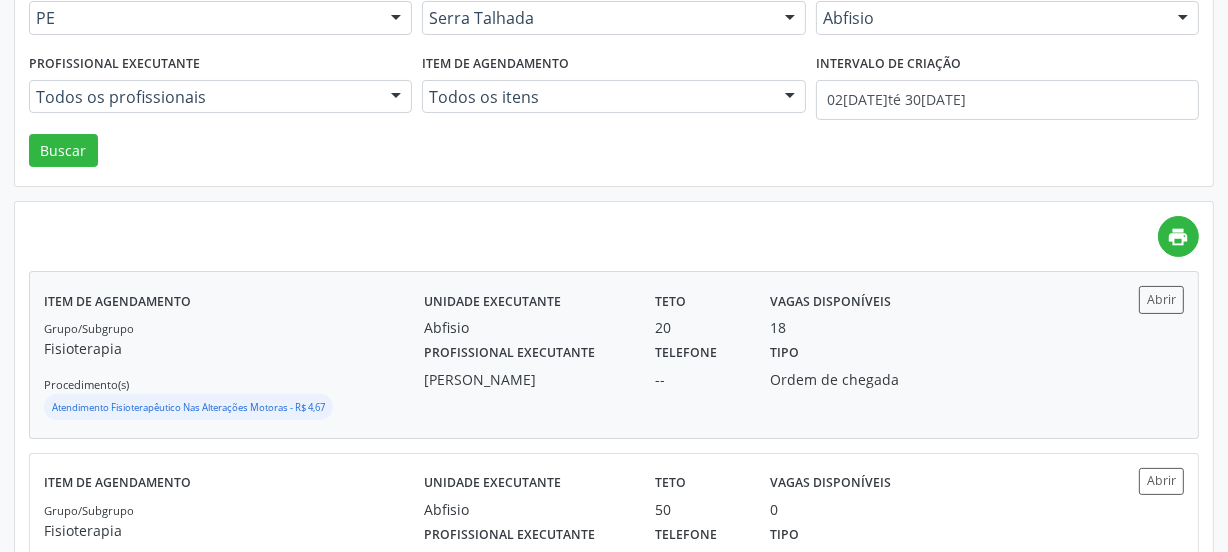 click on "Telefone
--" at bounding box center [699, 364] 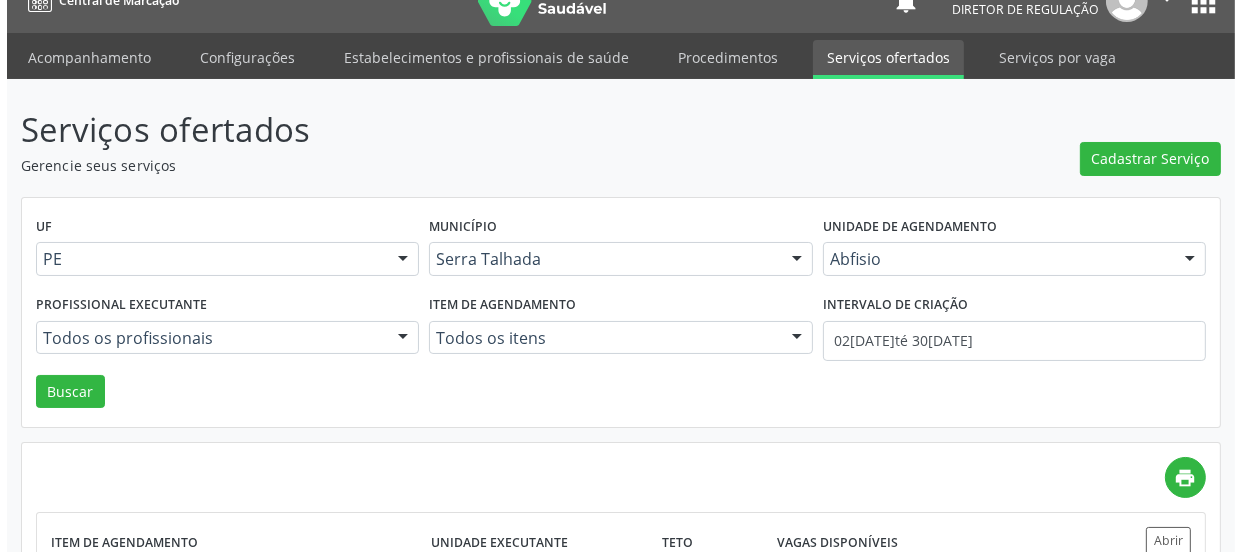 scroll, scrollTop: 0, scrollLeft: 0, axis: both 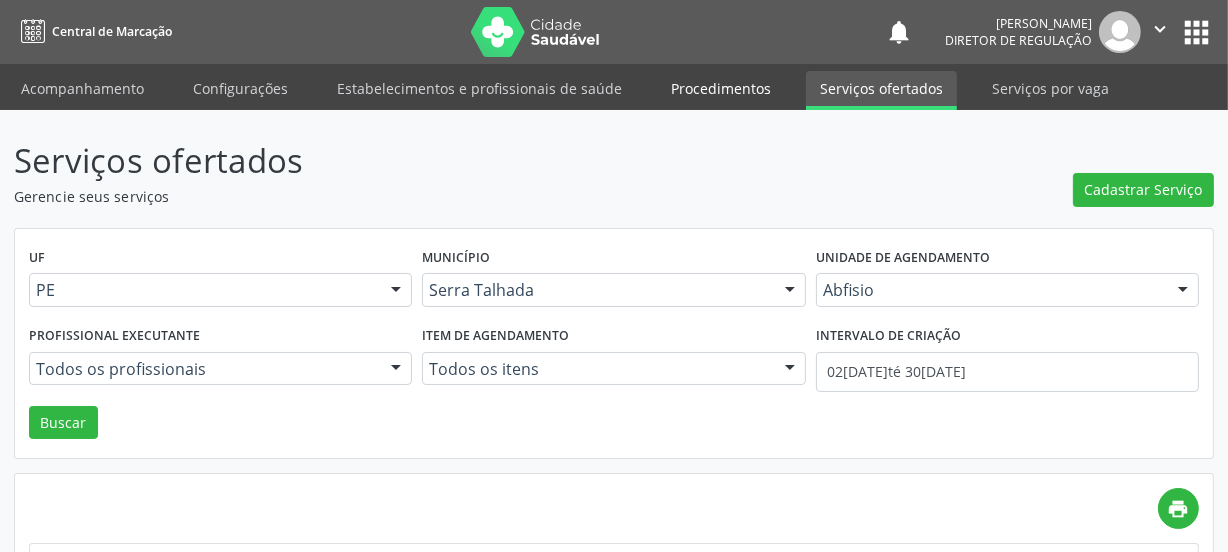 click on "Procedimentos" at bounding box center [721, 88] 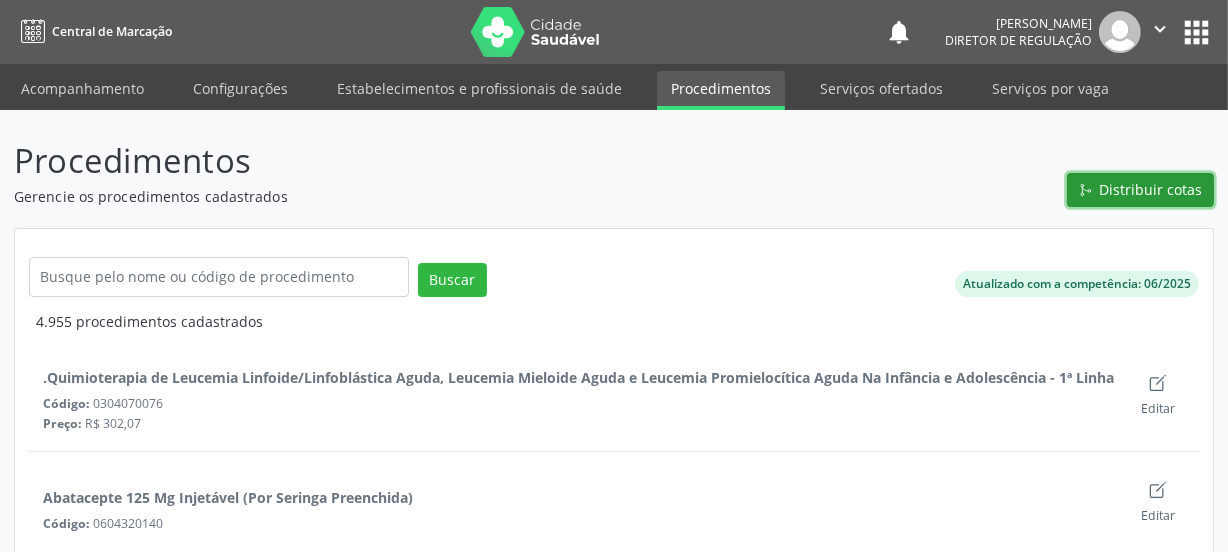 click on "Git Merge" 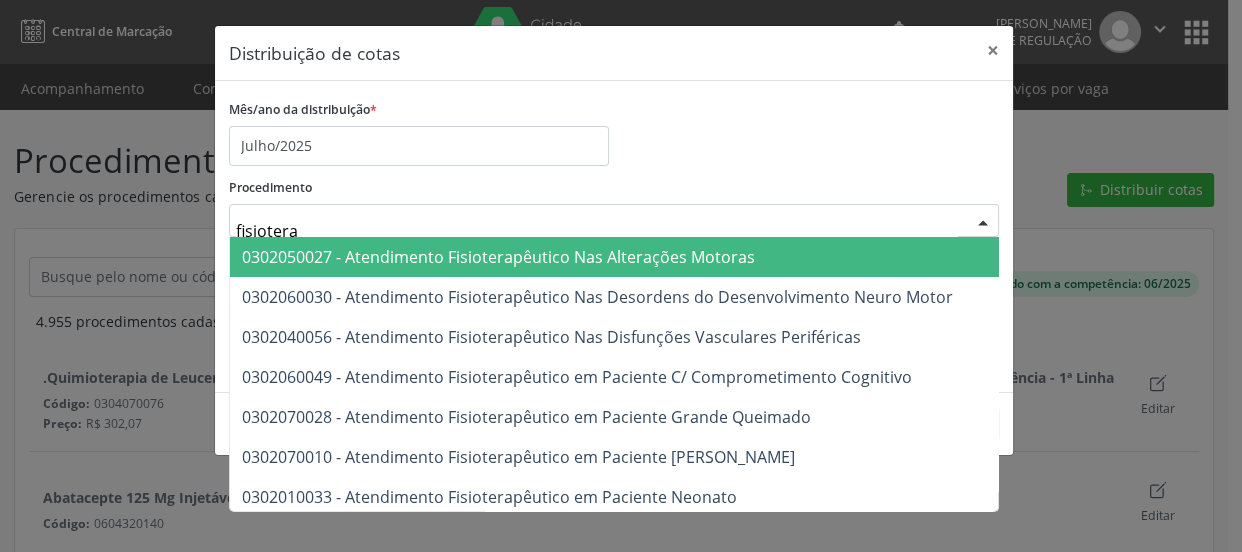 click on "0302050027 - Atendimento Fisioterapêutico Nas Alterações Motoras" at bounding box center (805, 257) 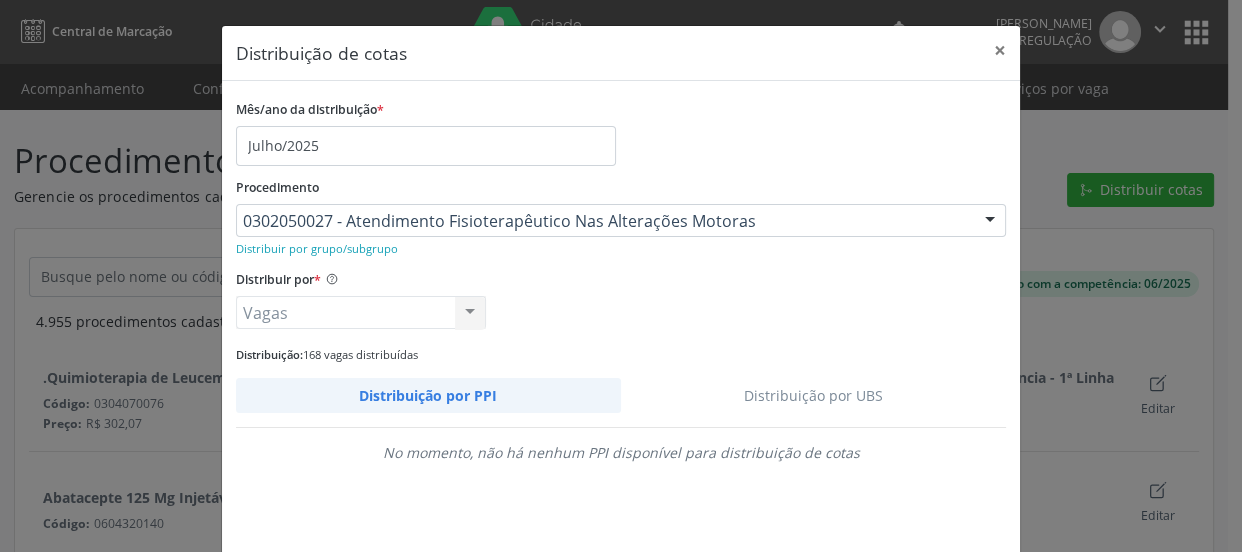 click on "Distribuição por UBS" at bounding box center (814, 395) 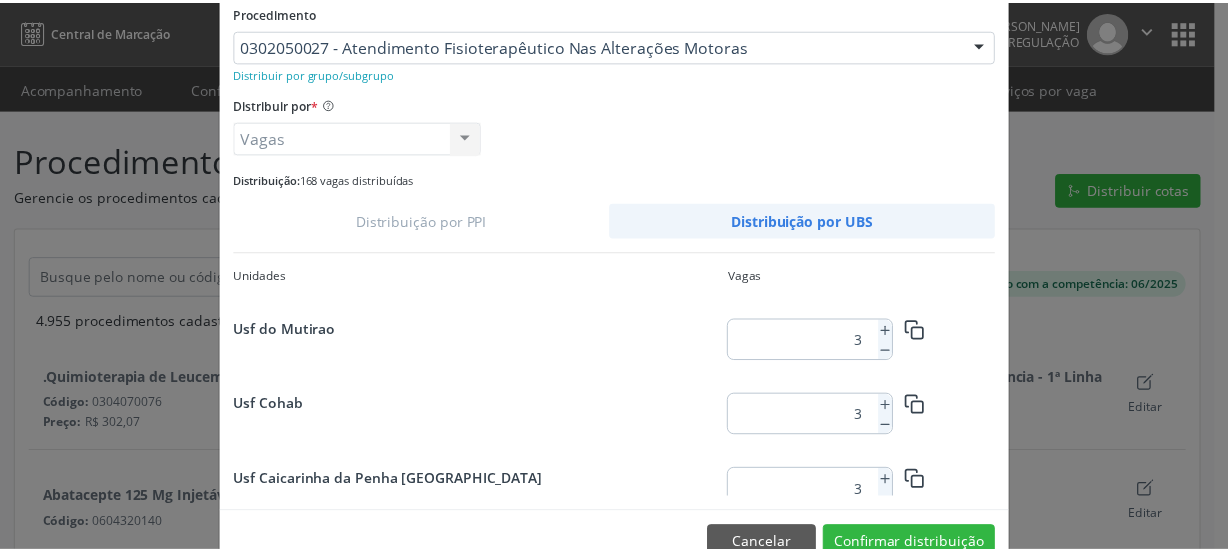 scroll, scrollTop: 181, scrollLeft: 0, axis: vertical 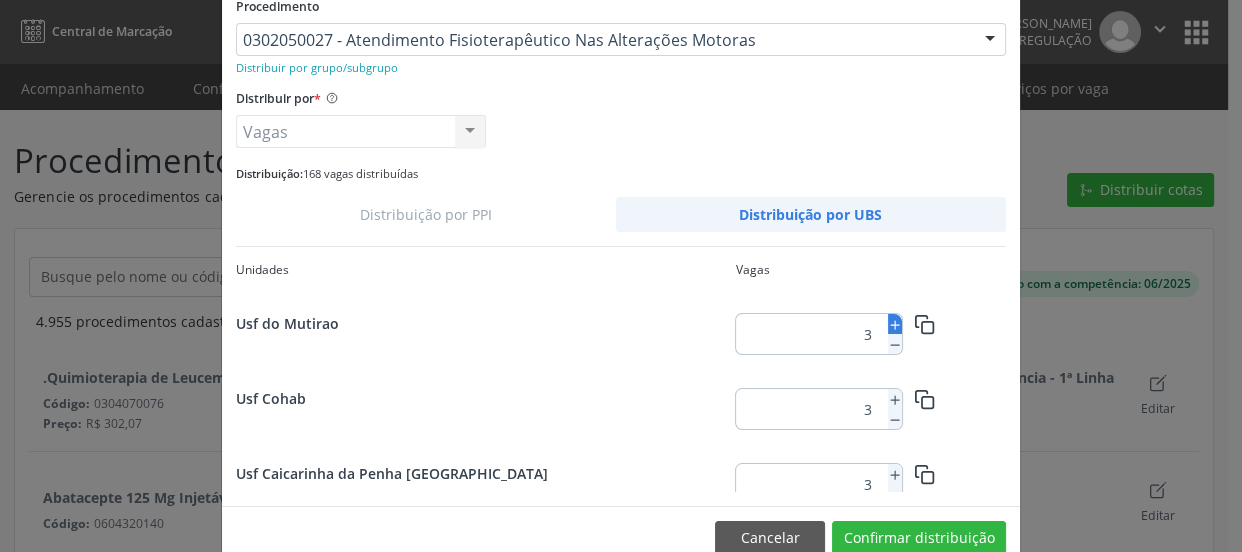 click 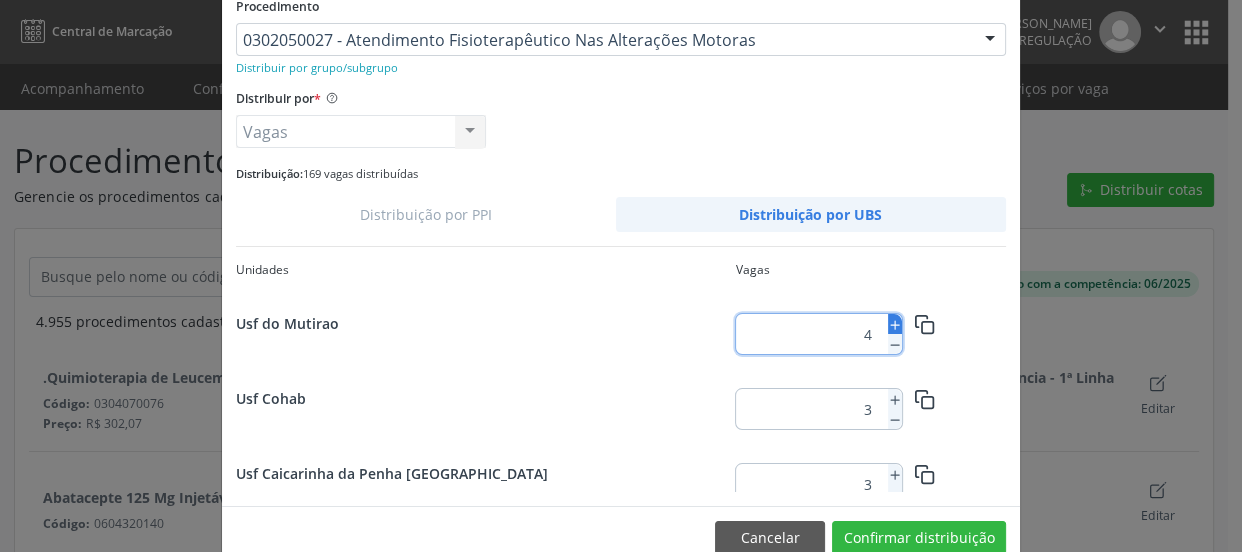 click 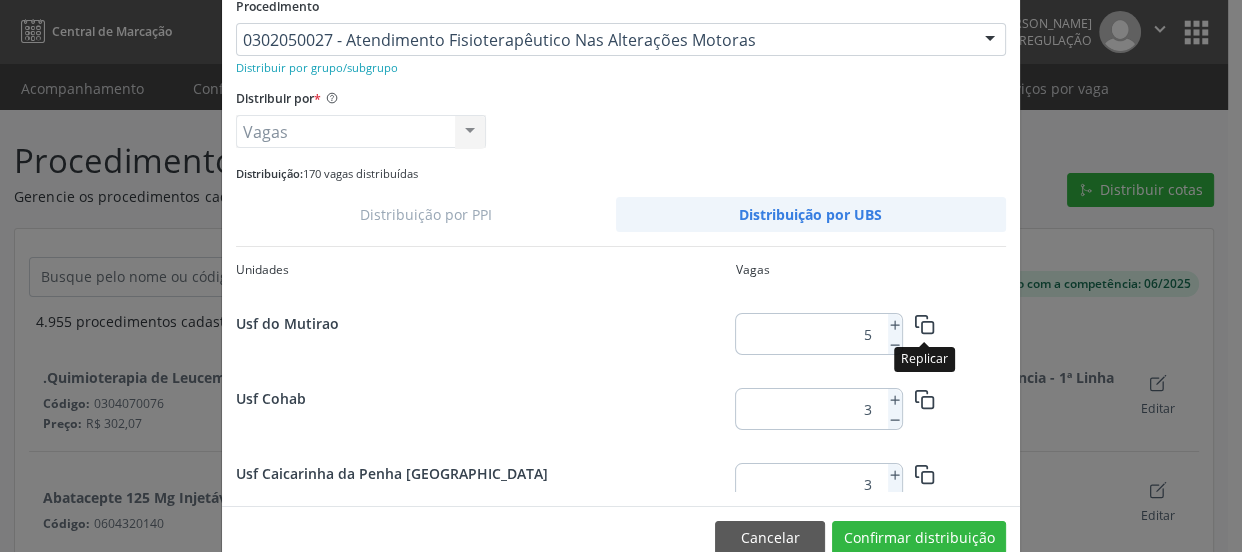 click 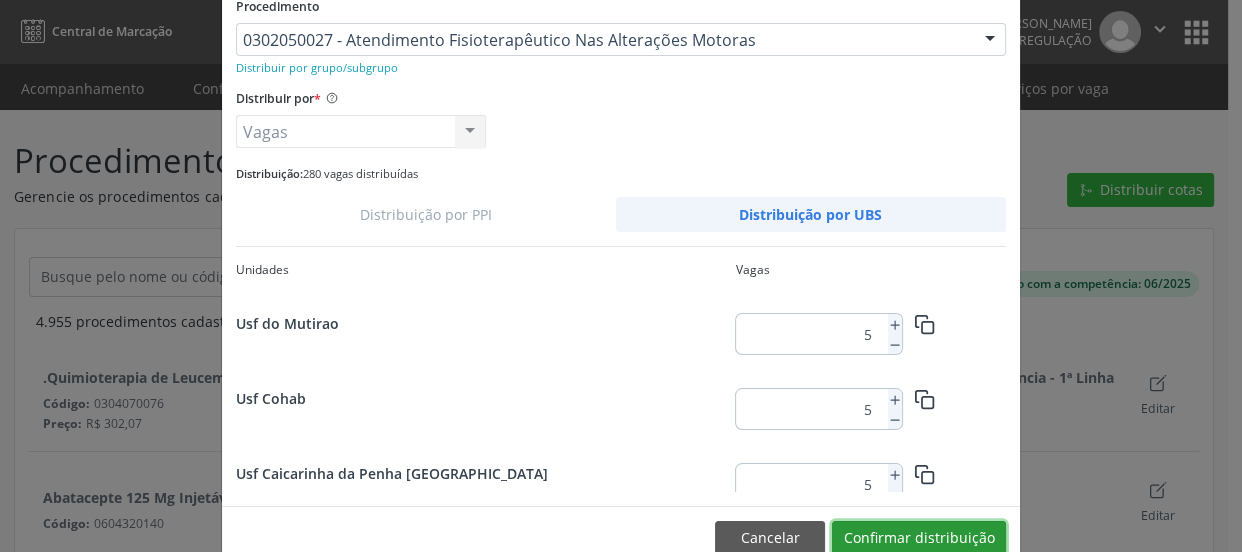 click on "Confirmar distribuição" at bounding box center (919, 538) 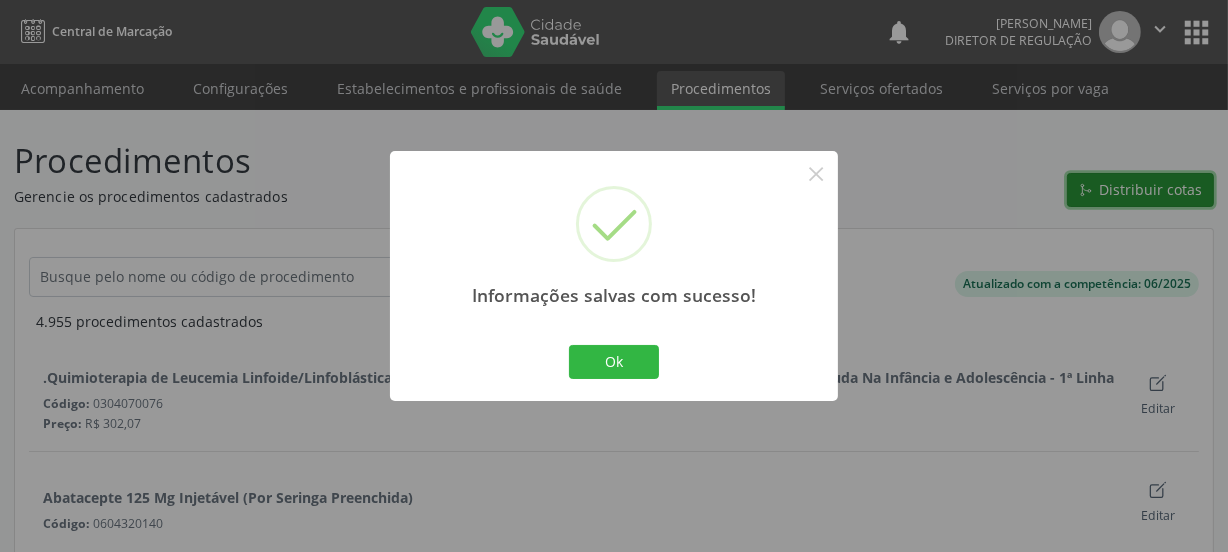 scroll, scrollTop: 0, scrollLeft: 0, axis: both 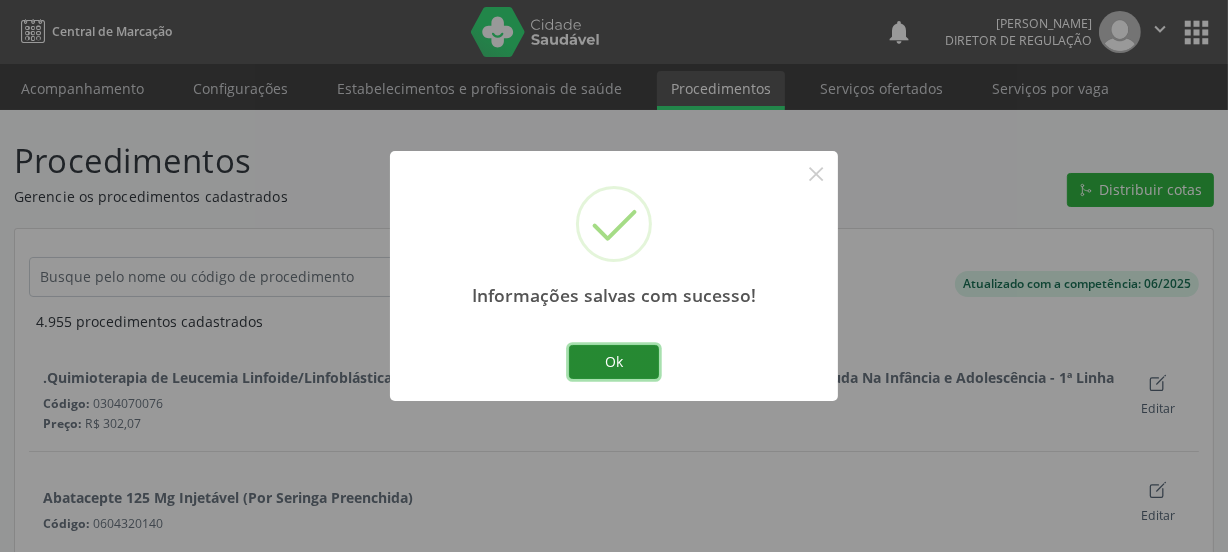 click on "Ok" at bounding box center (614, 362) 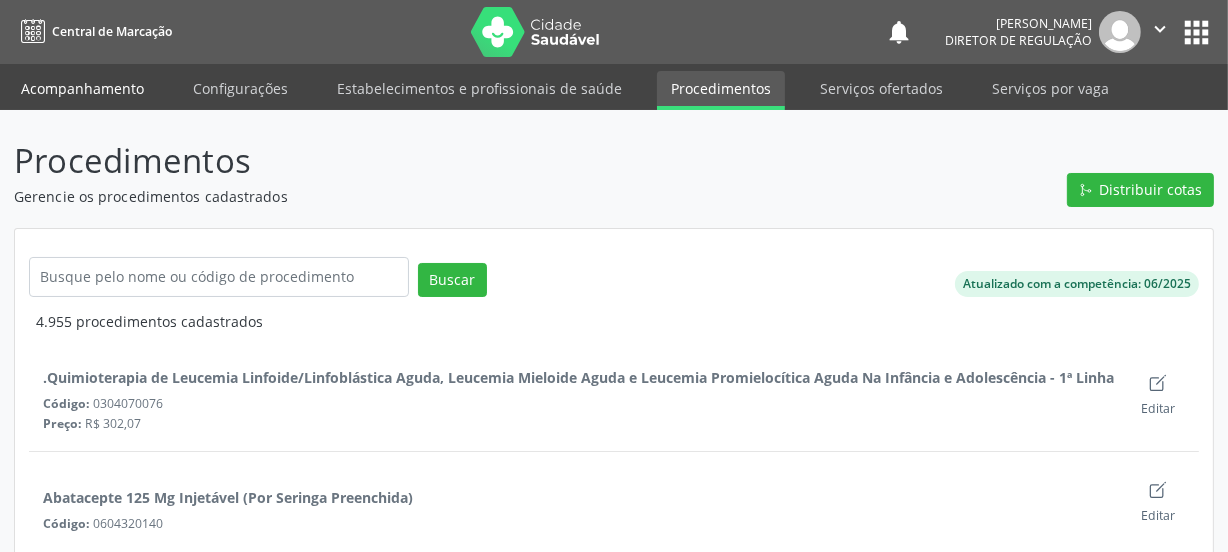 click on "Acompanhamento" at bounding box center (82, 88) 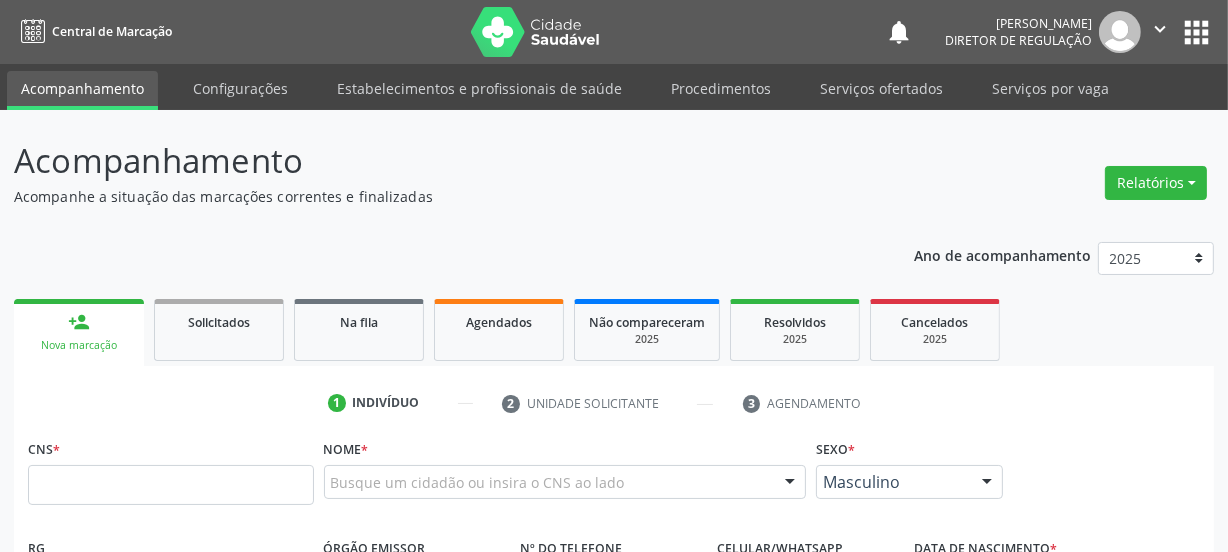 click on "Acompanhamento" at bounding box center (82, 90) 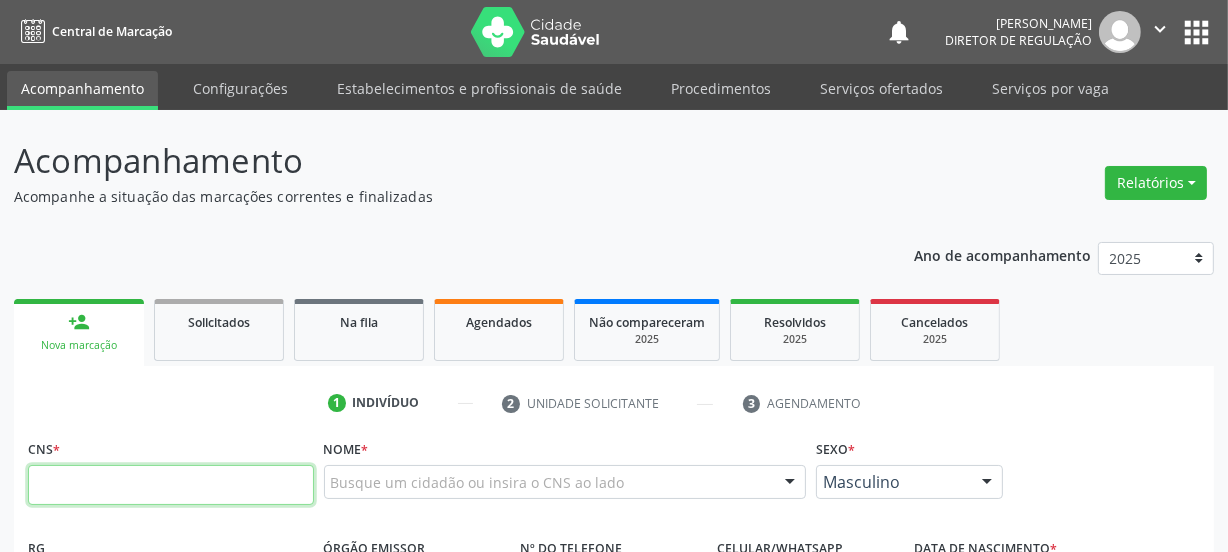 click at bounding box center (171, 485) 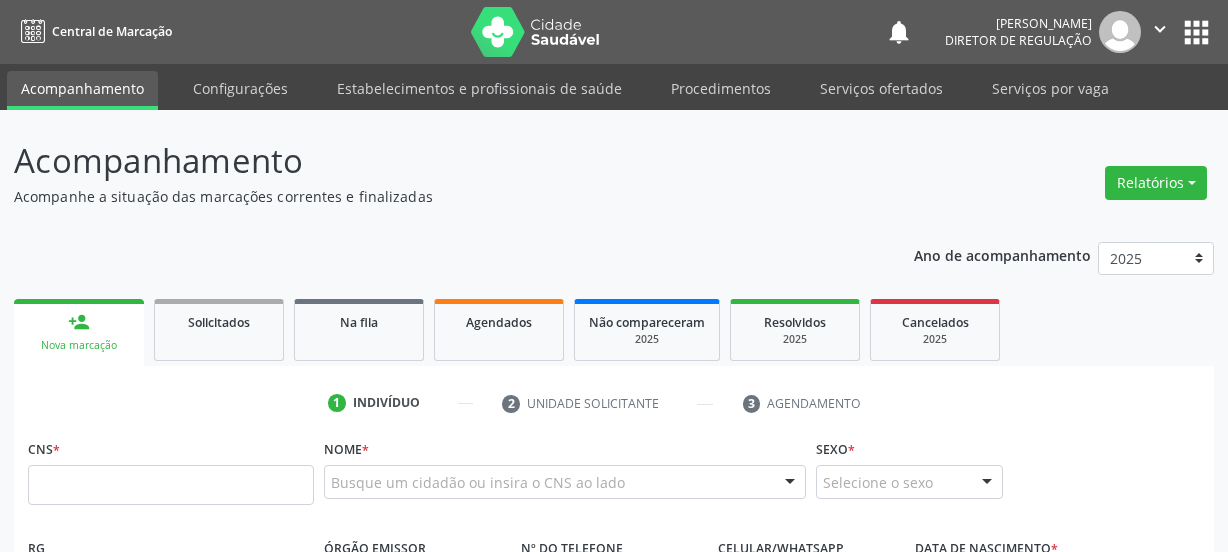scroll, scrollTop: 0, scrollLeft: 0, axis: both 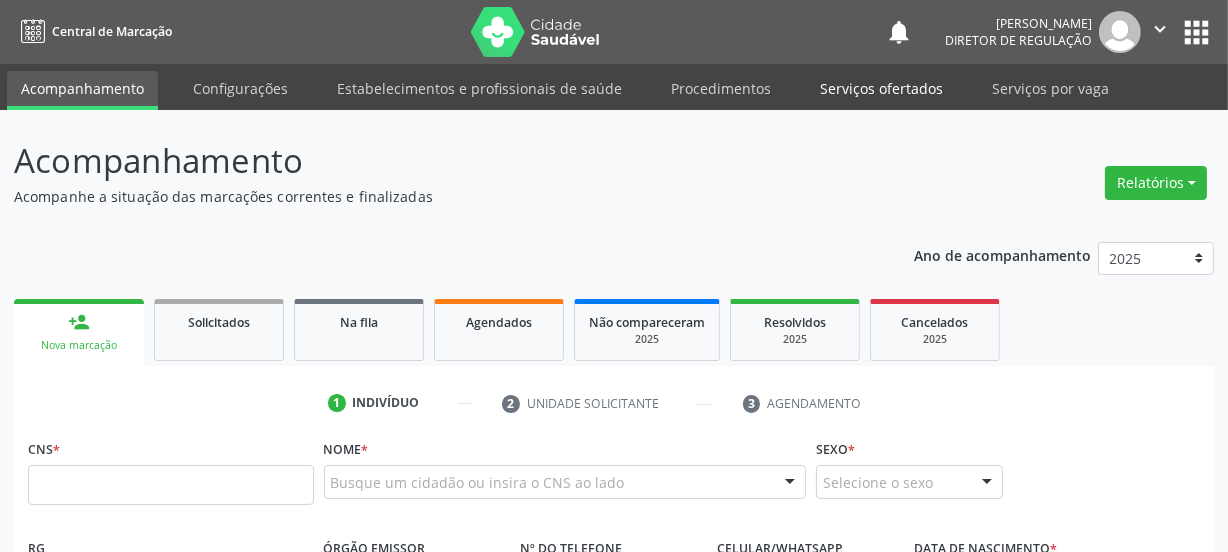 click on "Serviços ofertados" at bounding box center [881, 88] 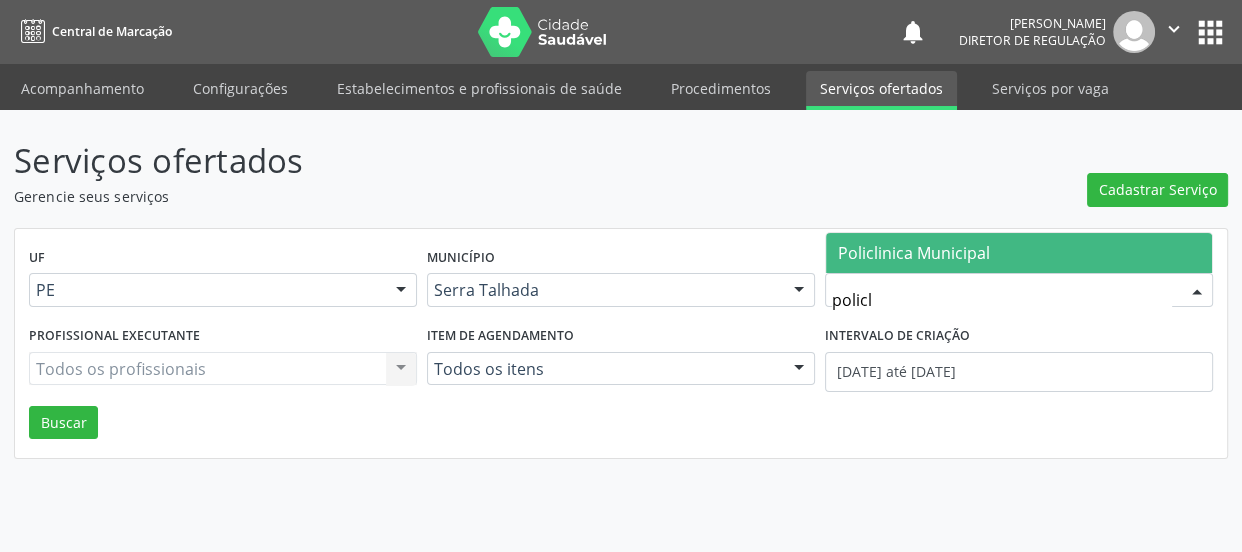 type on "policli" 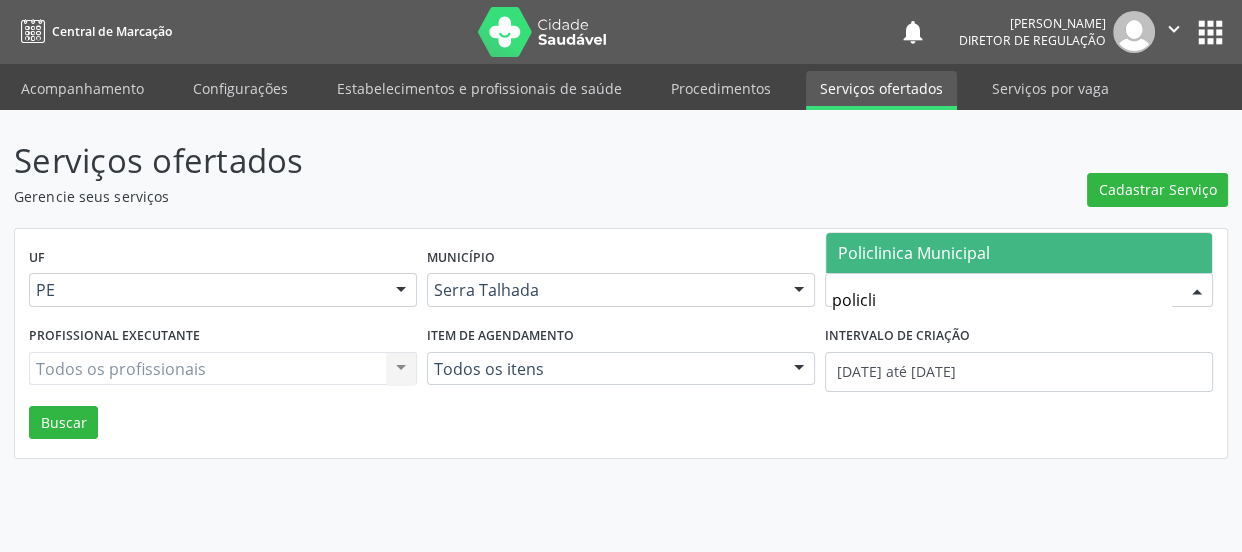 click on "Policlinica Municipal" at bounding box center [1019, 253] 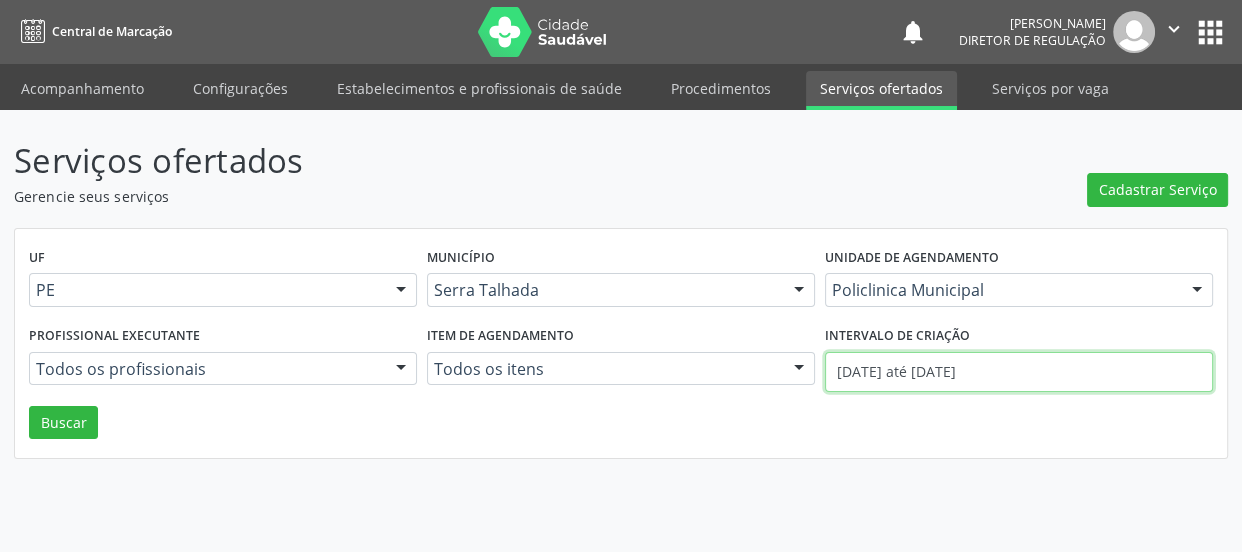 click on "01/07/2025 até 02/07/2025" at bounding box center (1019, 372) 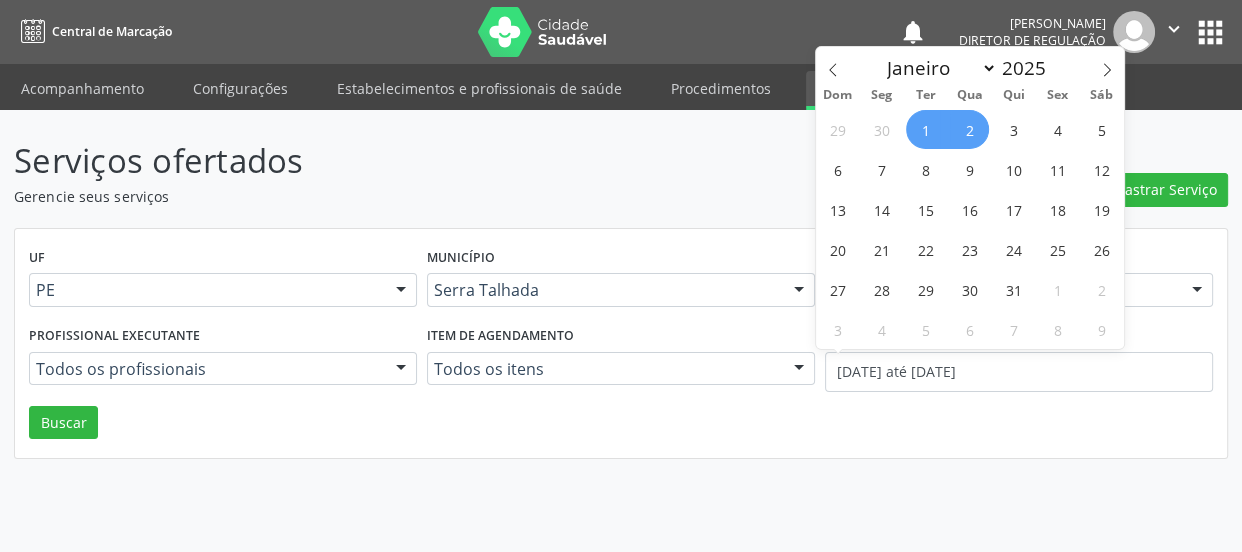 click on "Serviços ofertados
Gerencie seus serviços
Cadastrar Serviço
UF
PE         Todas as UFs   AC   AL   AM   AP   BA   CE   DF   ES   GO   MA   MG   MS   MT   PA   PB   PE   PI   PR   RJ   RN   RO   RR   RS   SC   SE   SL   SP   SV   TO
Nenhum resultado encontrado para: "   "
Não há nenhuma opção para ser exibida.
Município
Serra Talhada         Todas as cidades   Abreu e Lima   Afogados da Ingazeira   Afrânio   Agrestina   Água Preta   Águas Belas   Alagoinha   Aliança   Altinho   Amaraji   Angelim   Araçoiaba   Araripina   Arcoverde   Barra de Guabiraba   Barreiros   Belém de Maria   Belém do São Francisco   Belo Jardim   Betânia   Bezerros   Bodocó   Bom Conselho   Bom Jardim   Bonito   Brejão   Brejinho   Brejo da Madre de Deus   Buenos Aires   Buíque   Cabo de Santo Agostinho   Cabrobó   Cachoeirinha   Caetés   Calçado   Calumbi   Camaragibe   Camocim de São Félix   Camutanga" at bounding box center [621, 297] 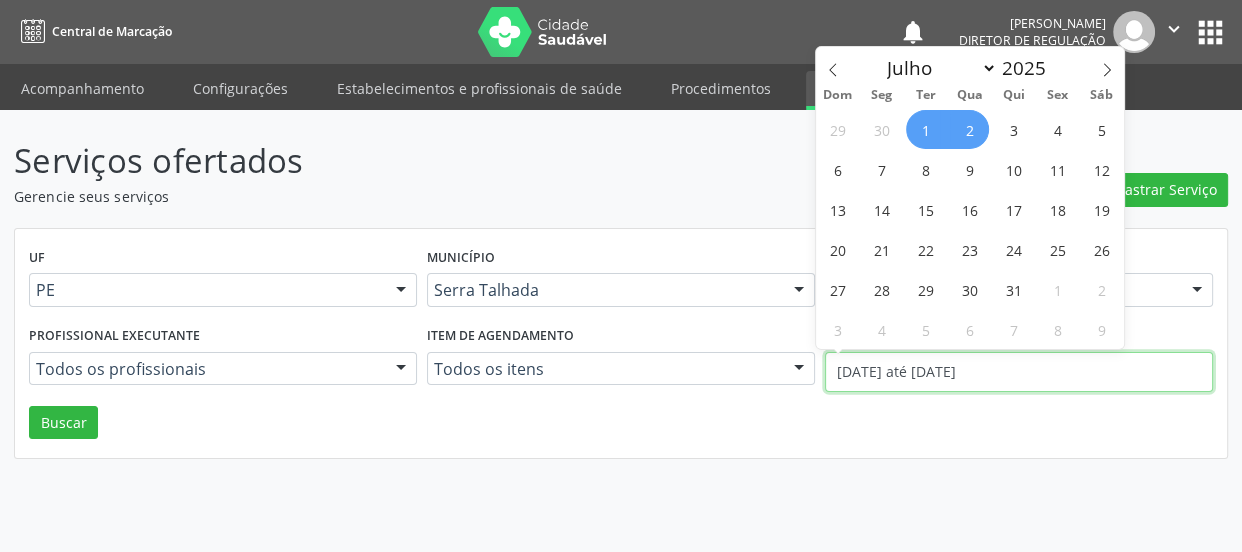 click on "01/07/2025 até 02/07/2025" at bounding box center (1019, 372) 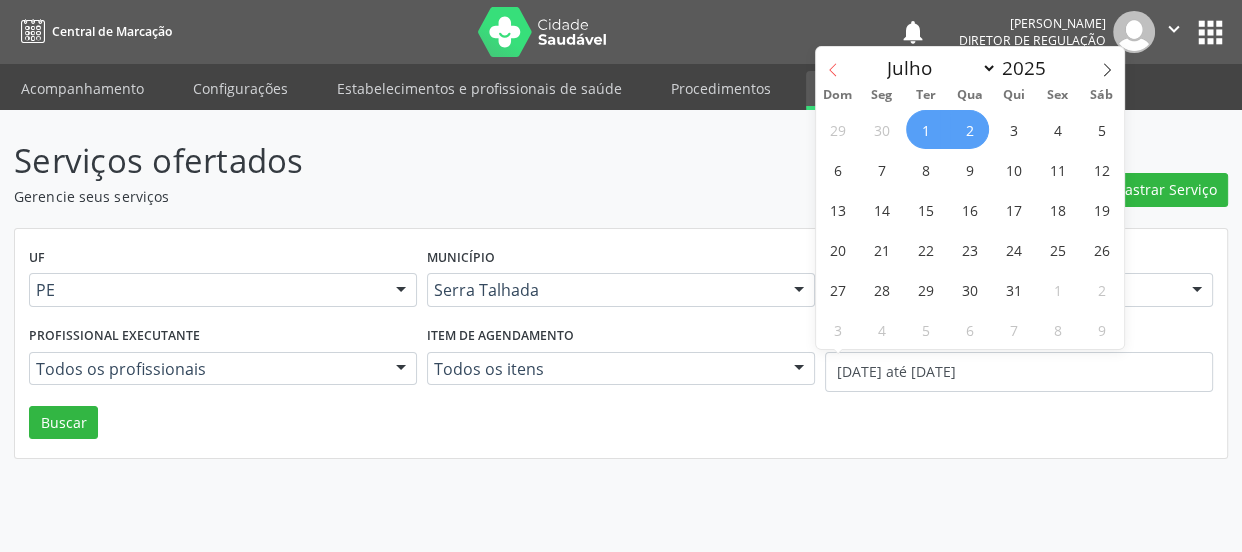 click at bounding box center (833, 64) 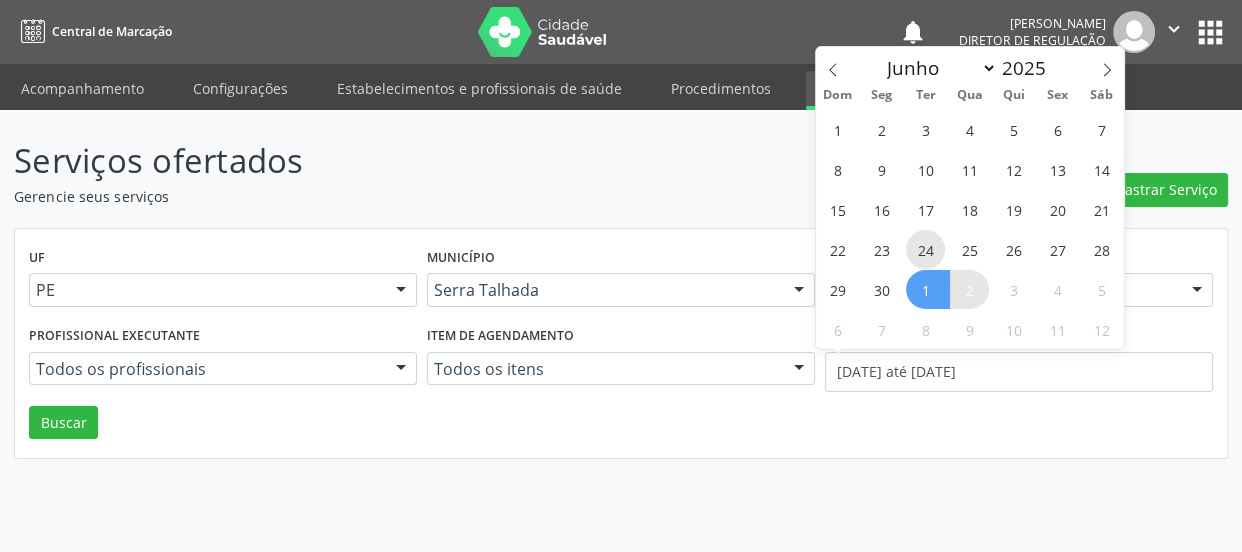 click on "24" at bounding box center (925, 249) 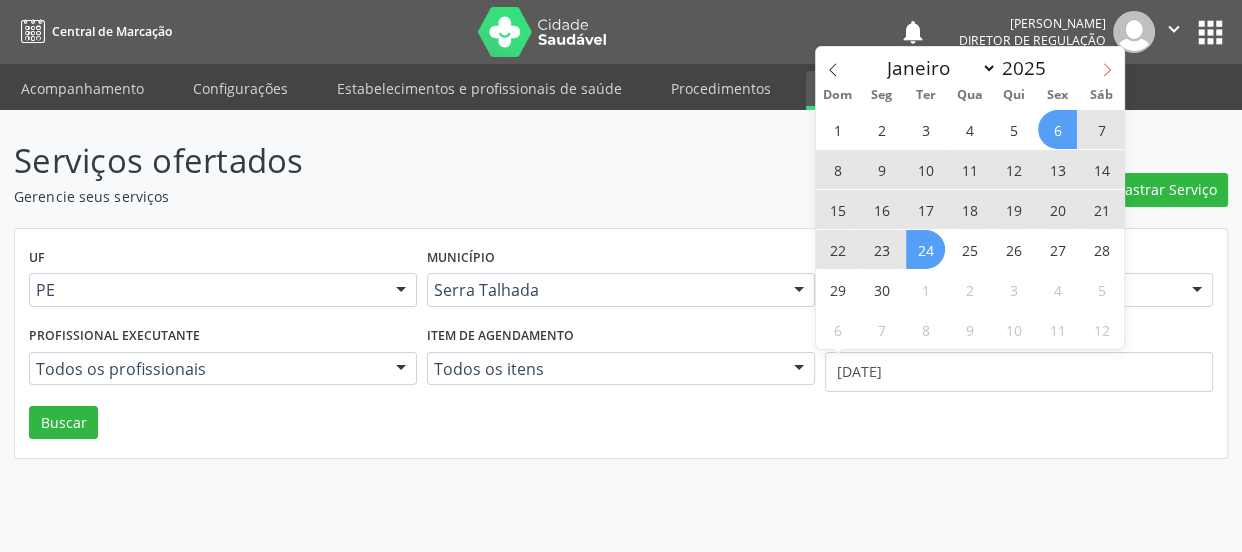 click at bounding box center (1107, 64) 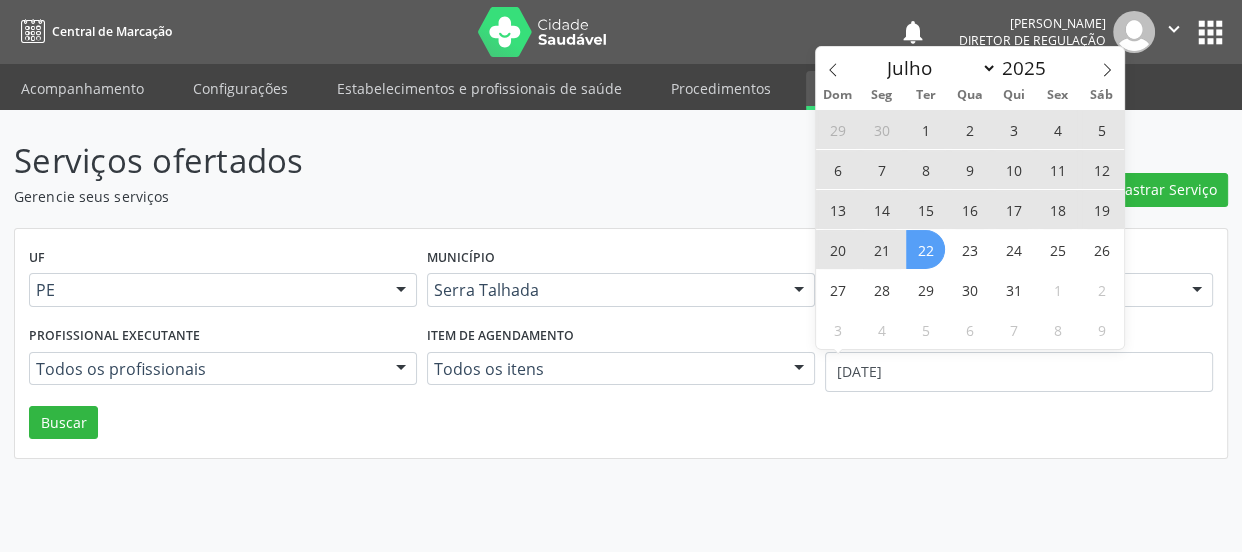 click on "22" at bounding box center [925, 249] 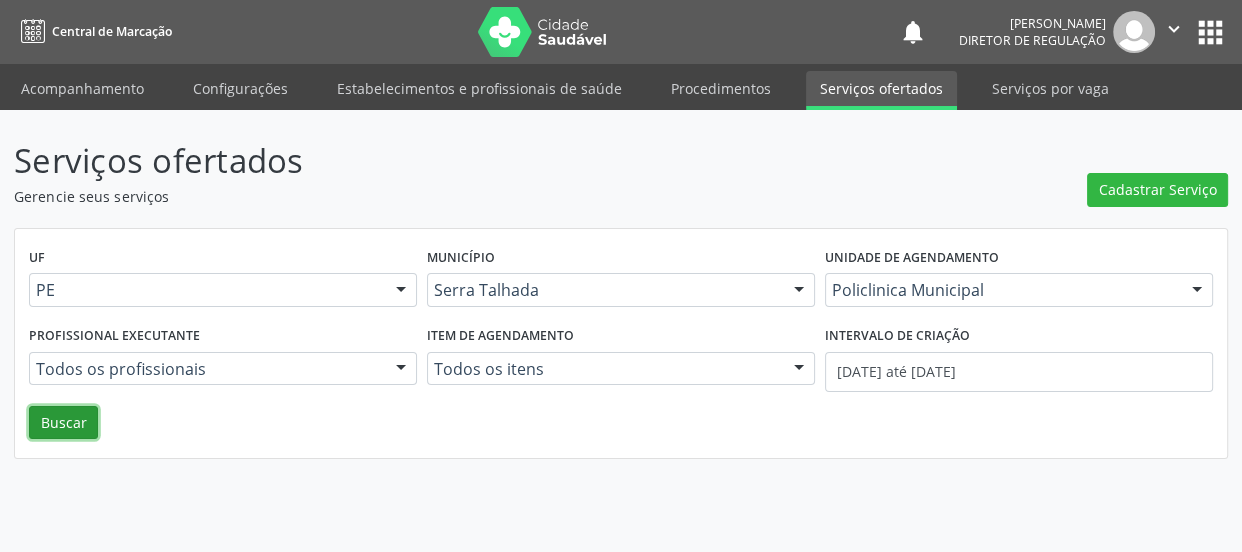 click on "Buscar" at bounding box center (63, 423) 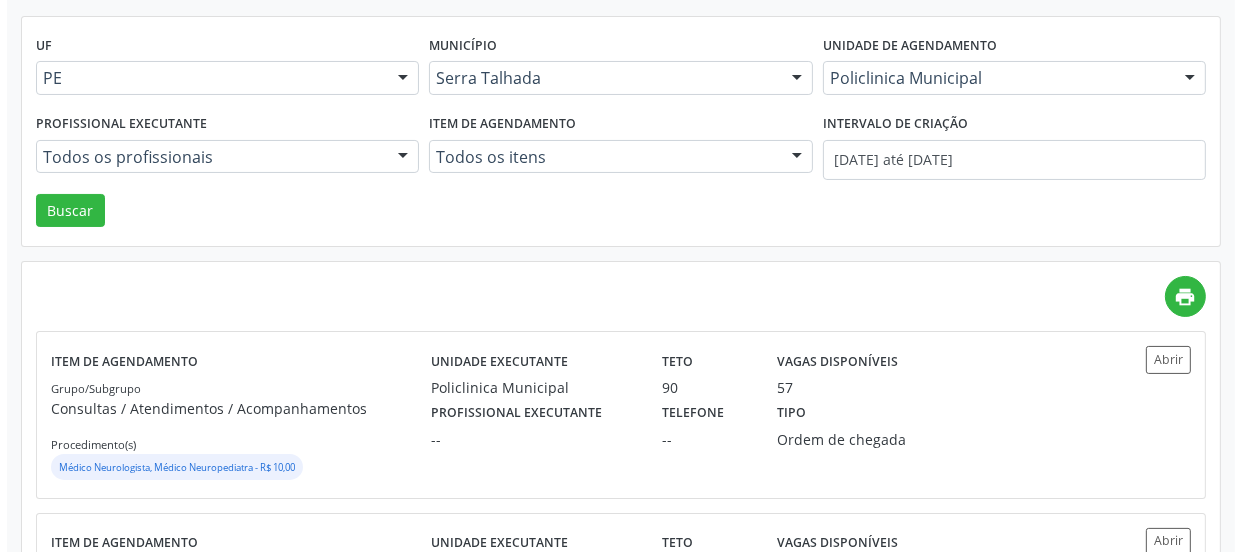 scroll, scrollTop: 0, scrollLeft: 0, axis: both 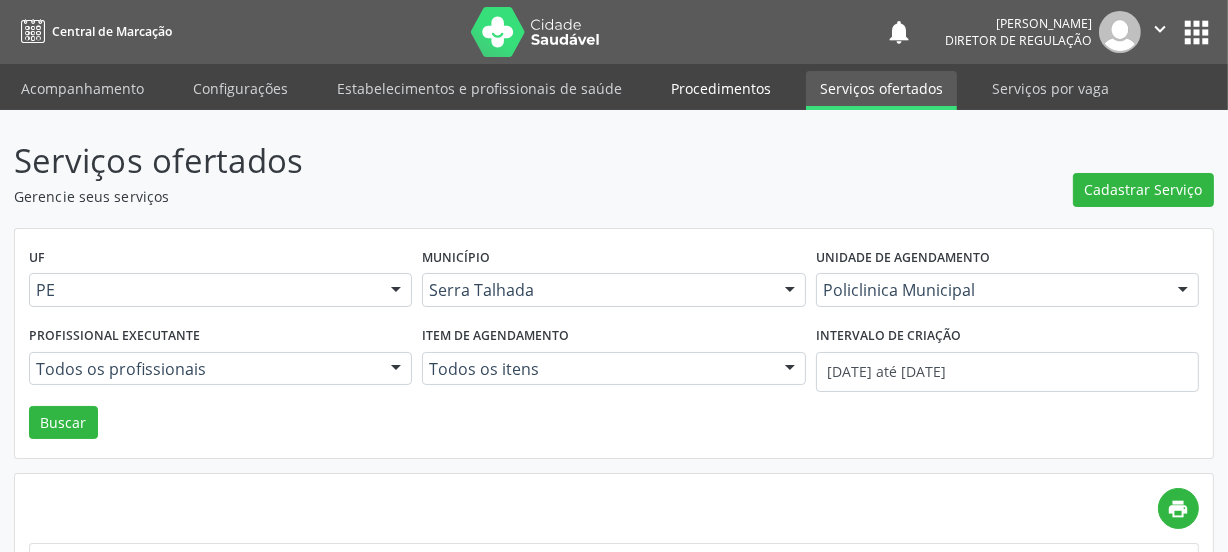 click on "Procedimentos" at bounding box center (721, 88) 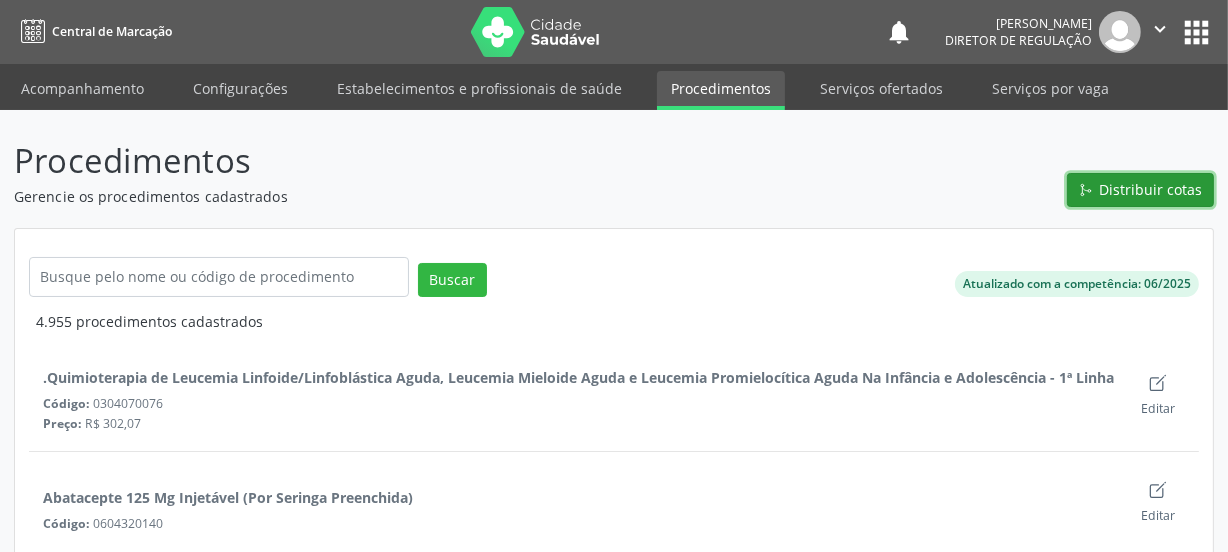 click on "Distribuir cotas" at bounding box center [1151, 189] 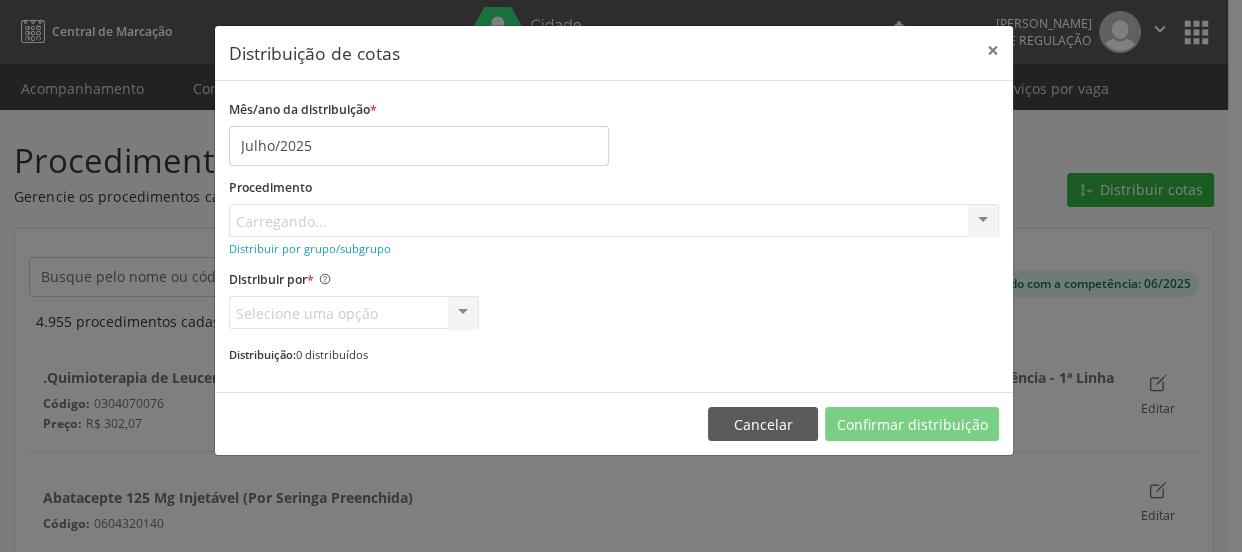 click on "Procedimento
Carregando...
No elements found. Consider changing the search query.   List is empty." at bounding box center (614, 205) 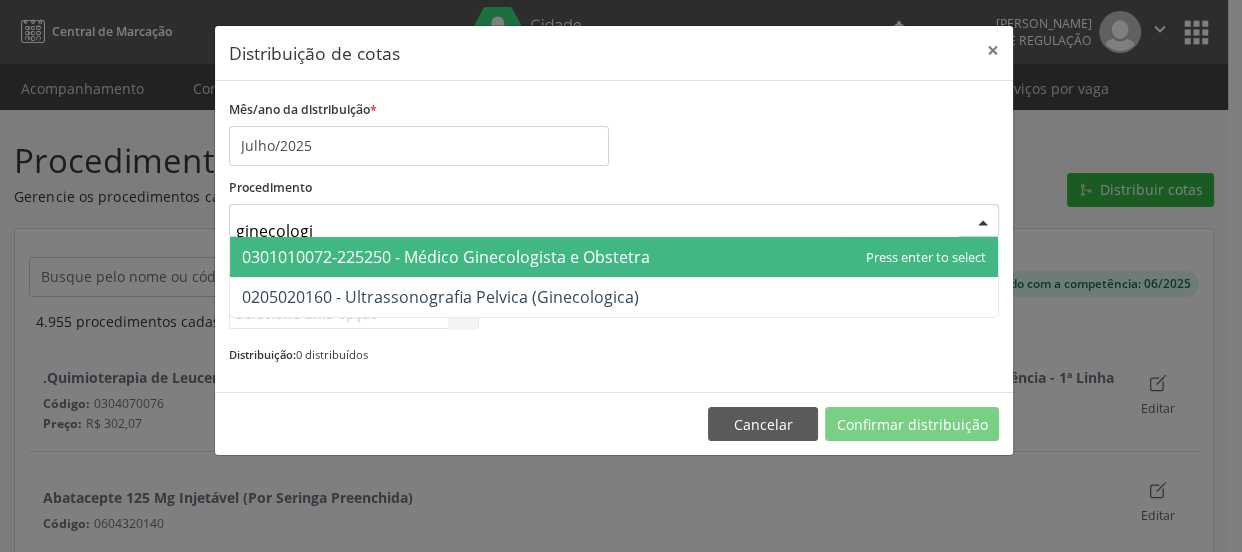 type on "ginecologis" 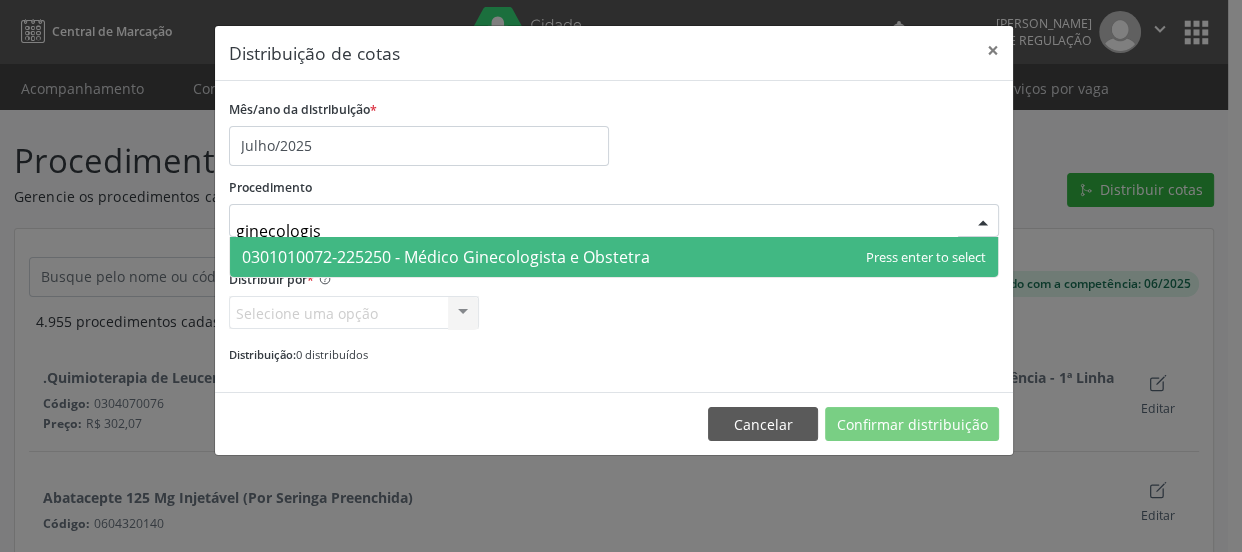 click on "0301010072-225250 - Médico Ginecologista e Obstetra" at bounding box center [446, 257] 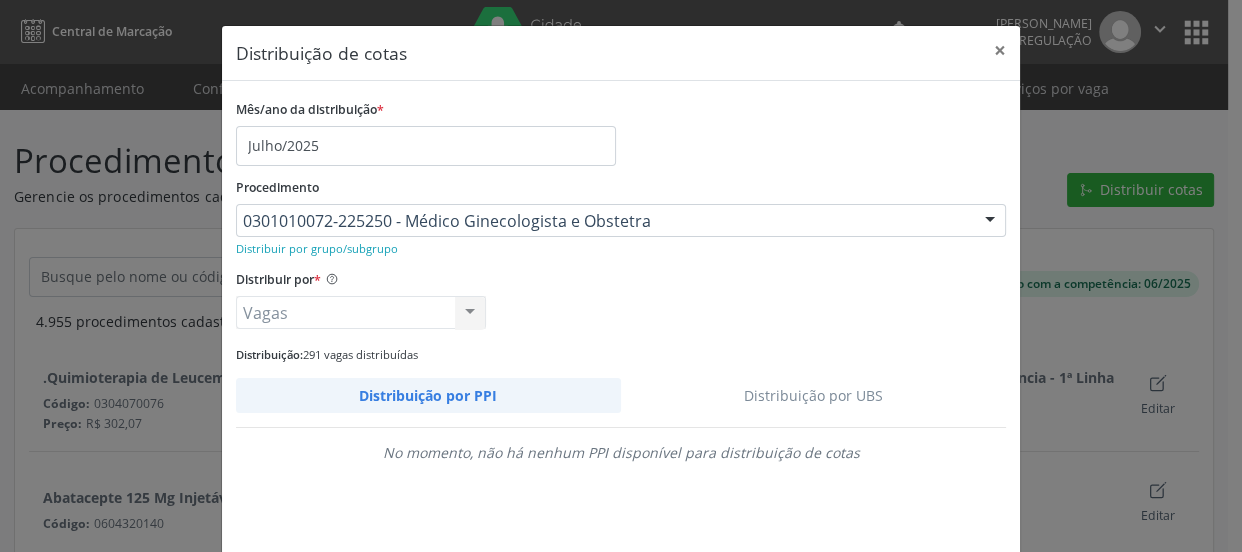 click on "Distribuição por UBS" at bounding box center [814, 395] 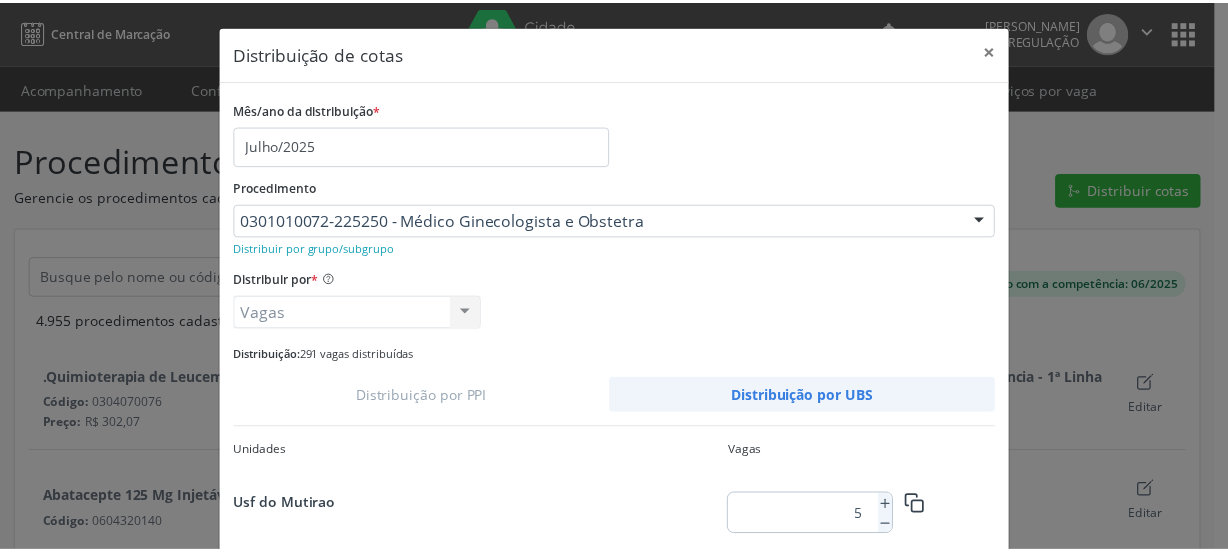 scroll, scrollTop: 222, scrollLeft: 0, axis: vertical 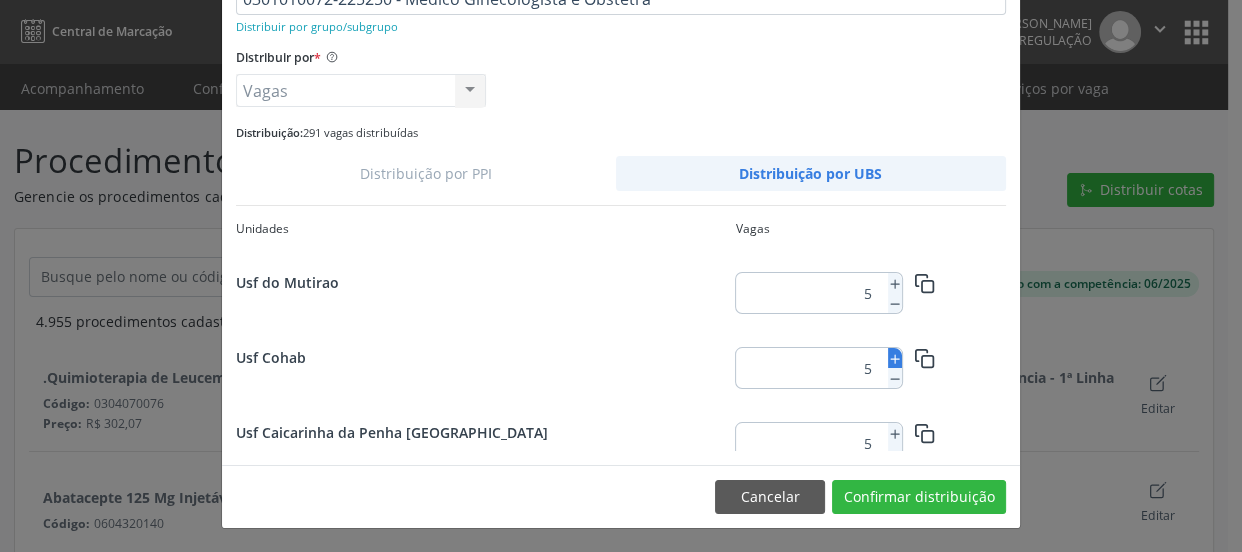 click 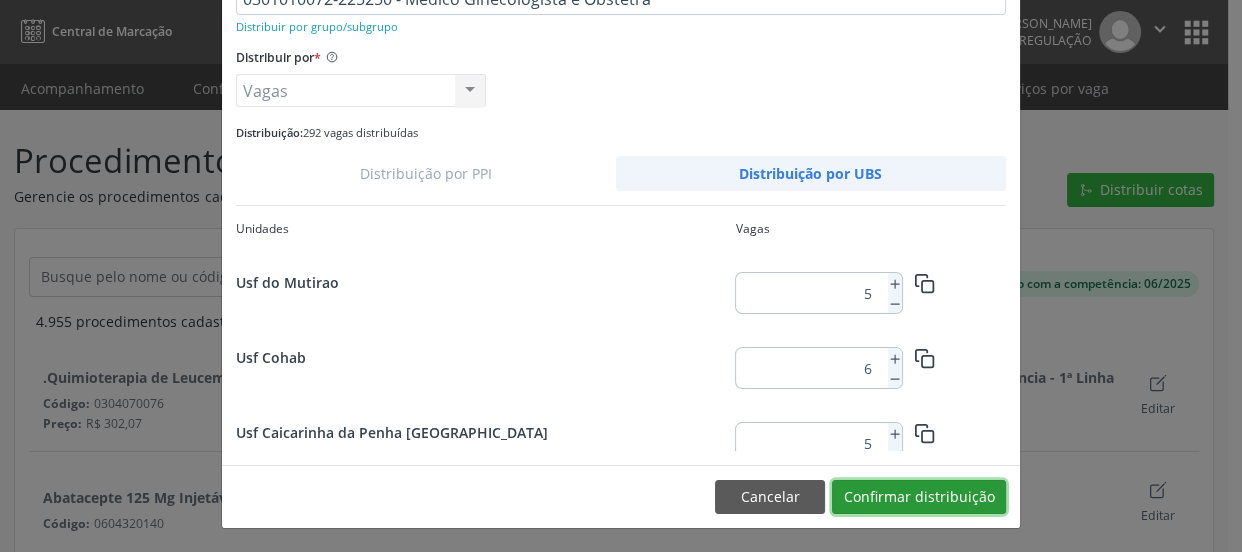 click on "Confirmar distribuição" at bounding box center [919, 497] 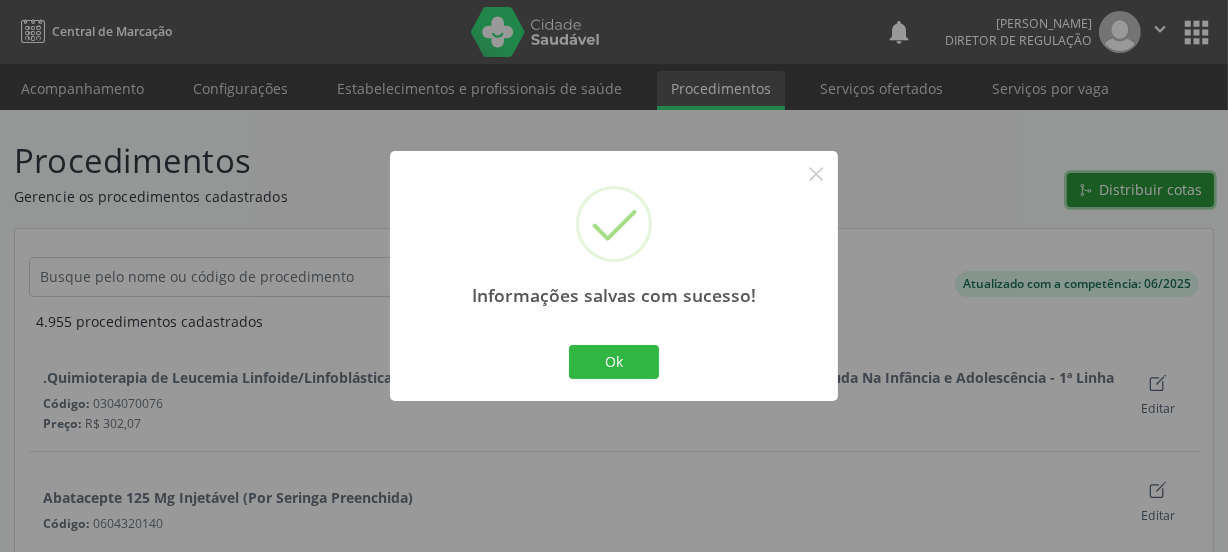 scroll, scrollTop: 0, scrollLeft: 0, axis: both 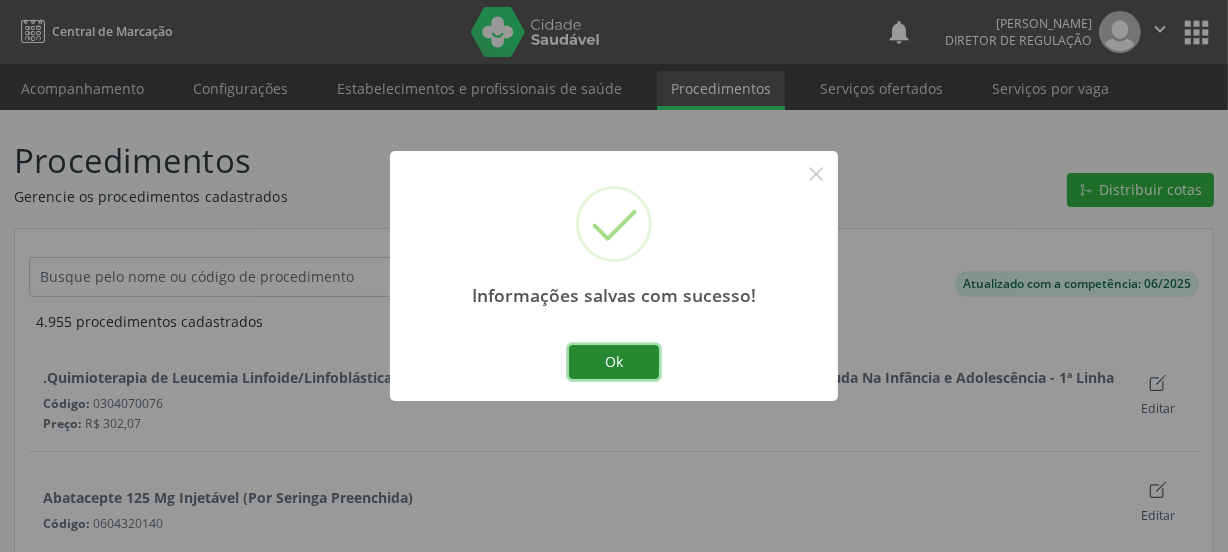 click on "Ok" at bounding box center [614, 362] 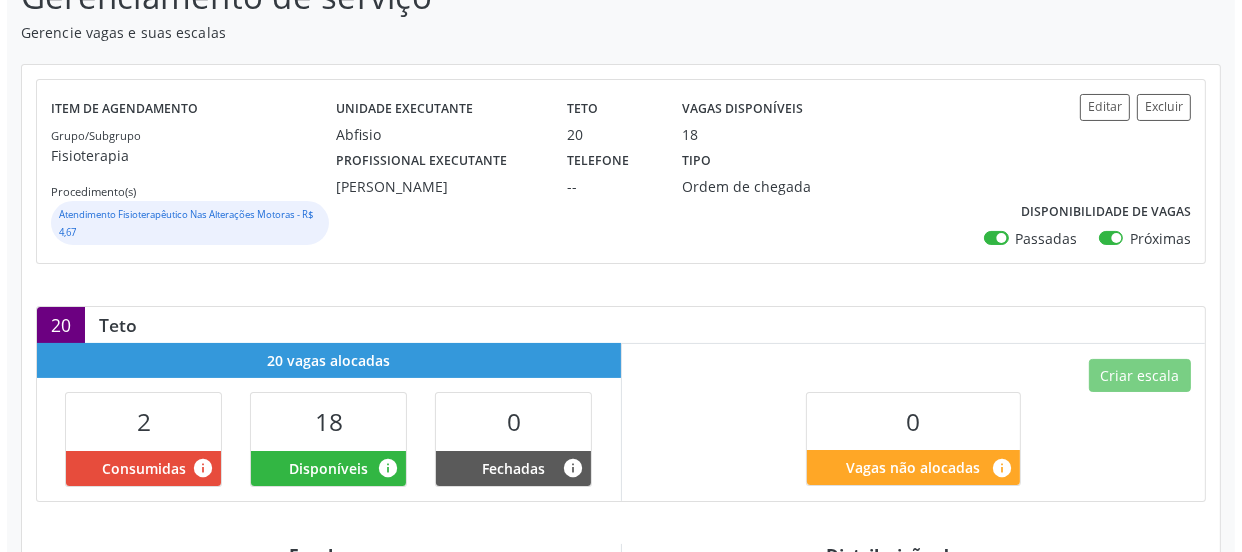 scroll, scrollTop: 181, scrollLeft: 0, axis: vertical 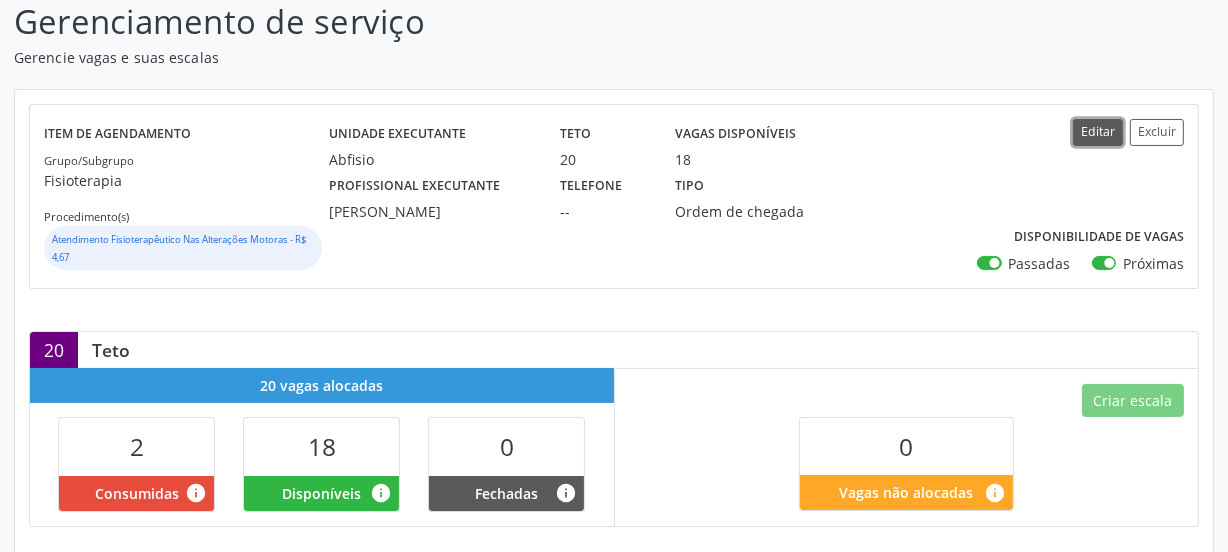 click on "Editar" at bounding box center (1098, 132) 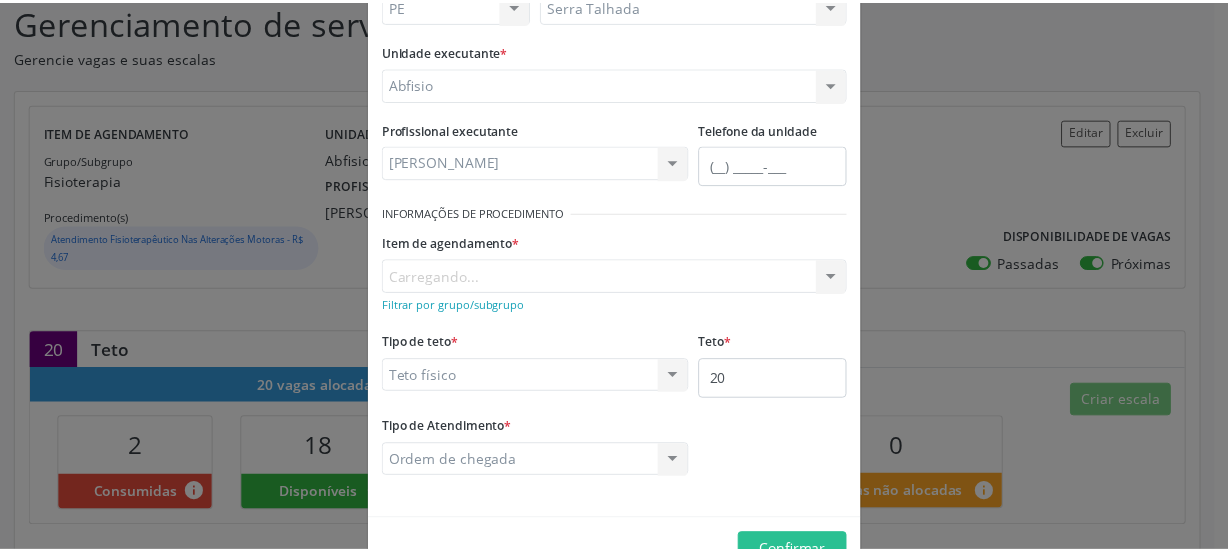 scroll, scrollTop: 181, scrollLeft: 0, axis: vertical 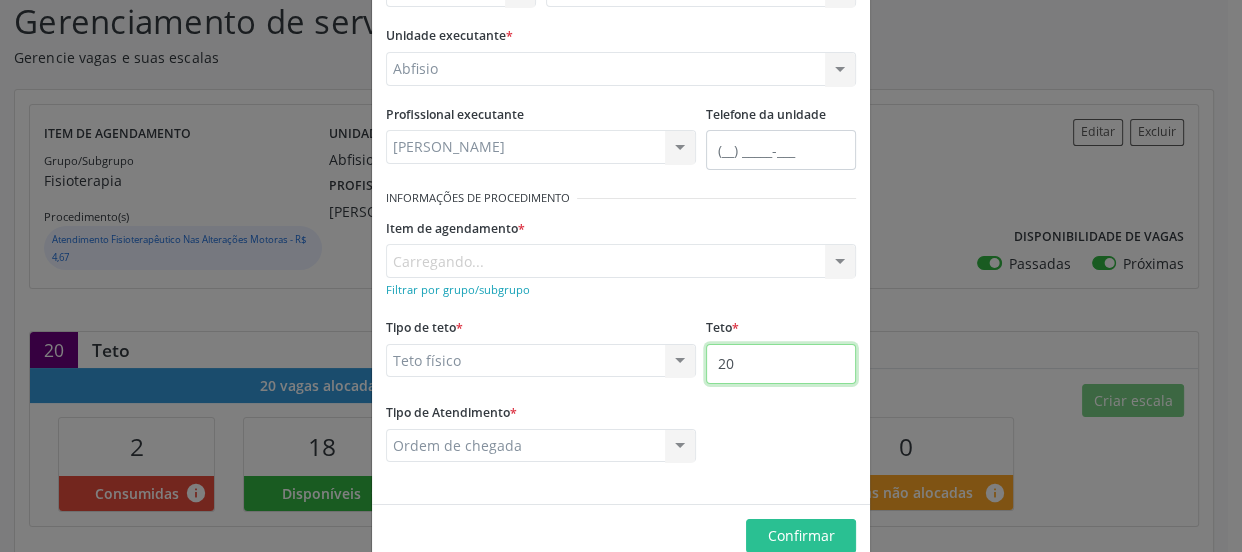 click on "20" at bounding box center (781, 364) 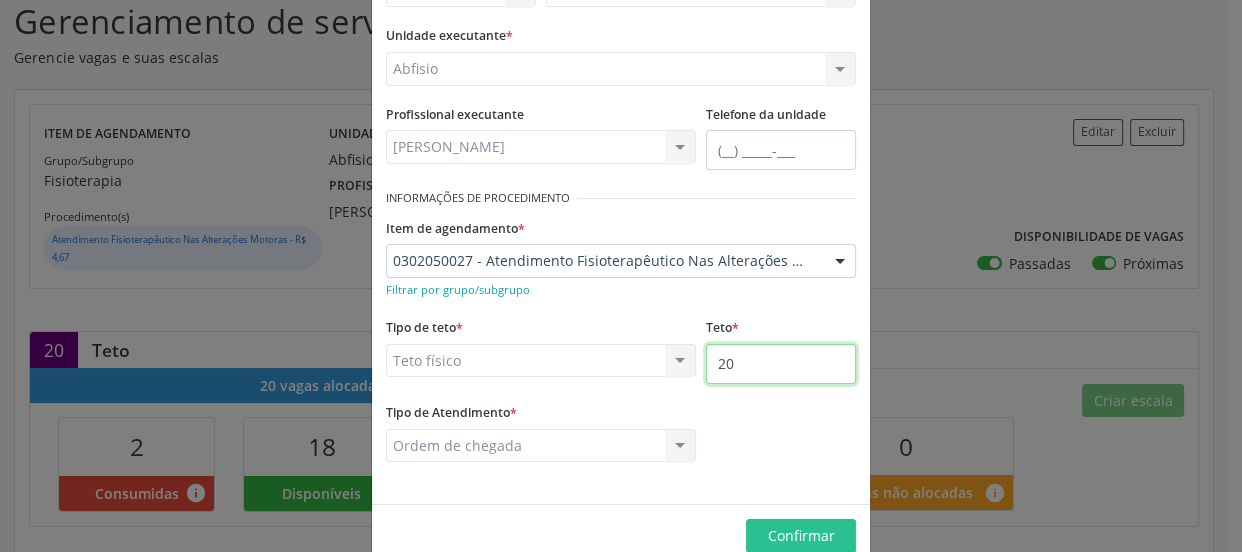 type on "1" 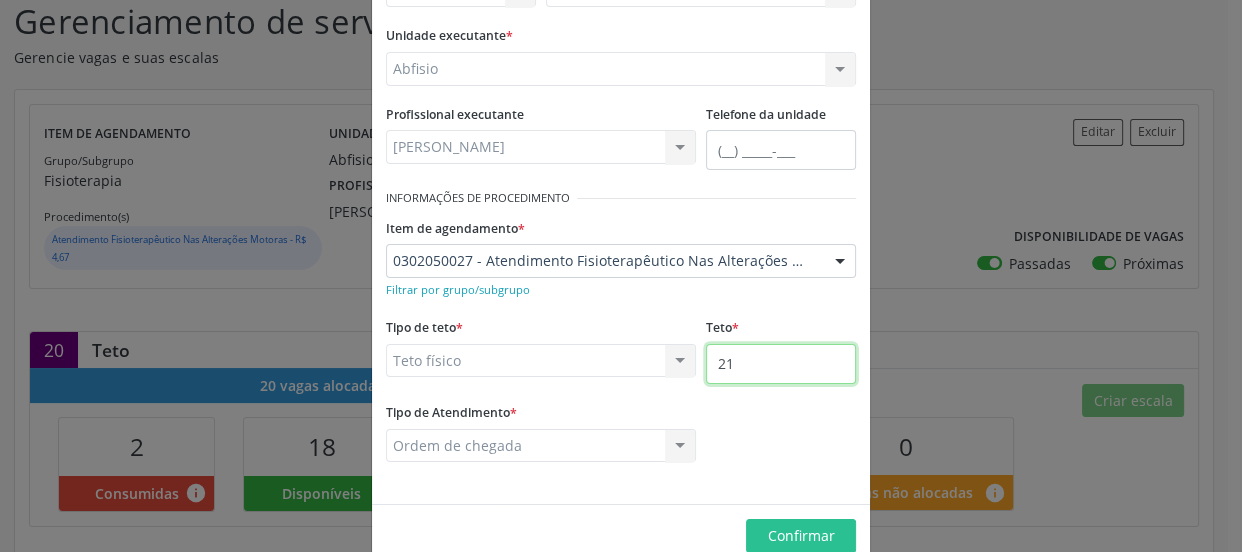 type on "21" 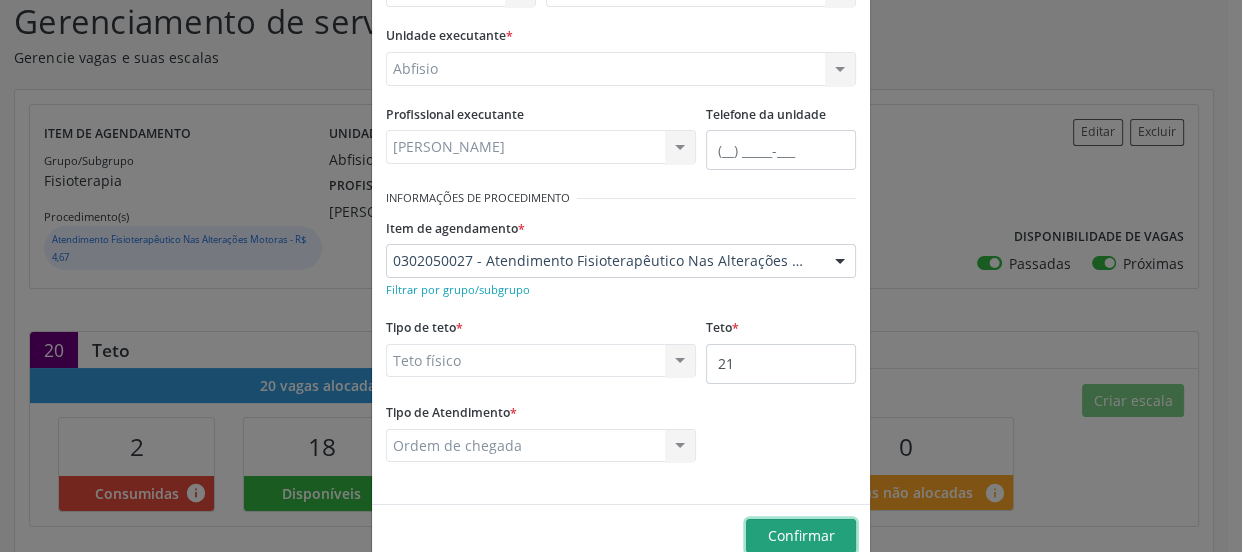 click on "Confirmar" at bounding box center [801, 536] 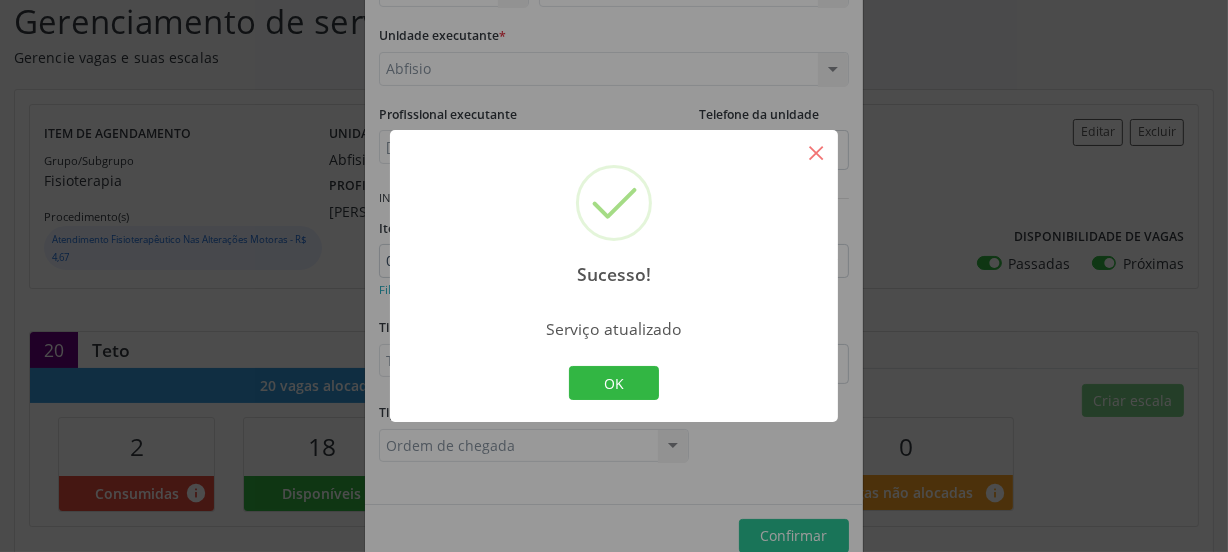 click on "×" at bounding box center [816, 152] 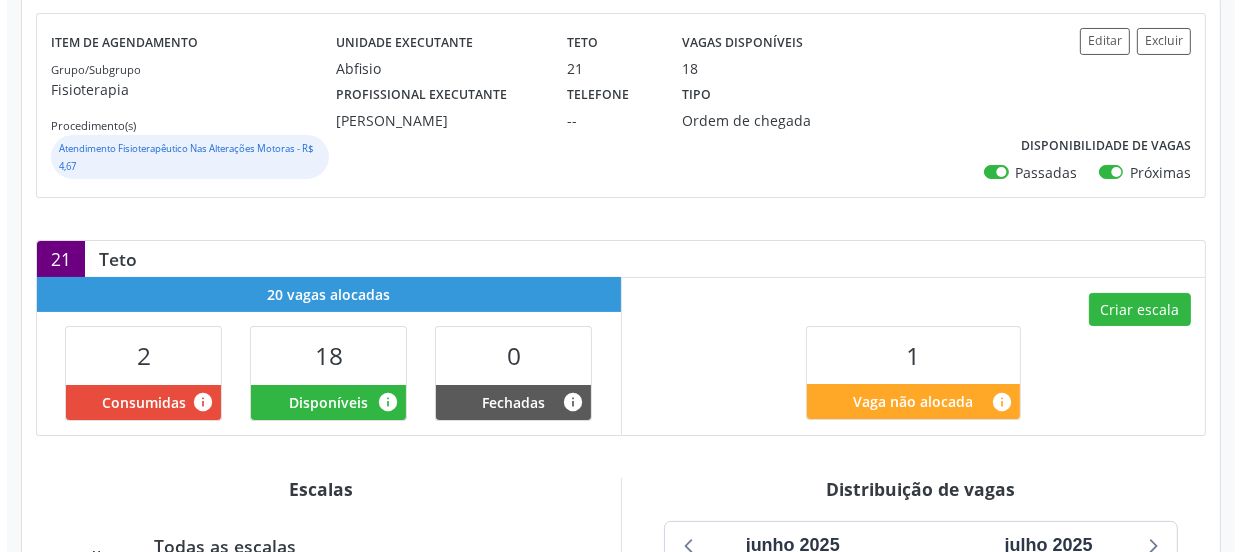 scroll, scrollTop: 363, scrollLeft: 0, axis: vertical 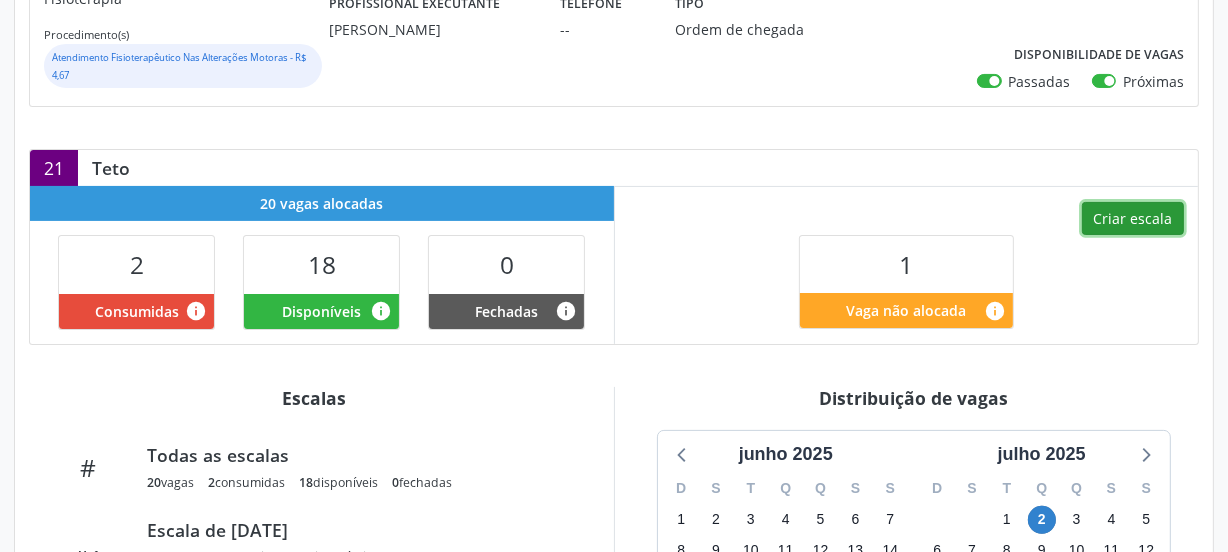 click on "Criar escala" at bounding box center (1133, 219) 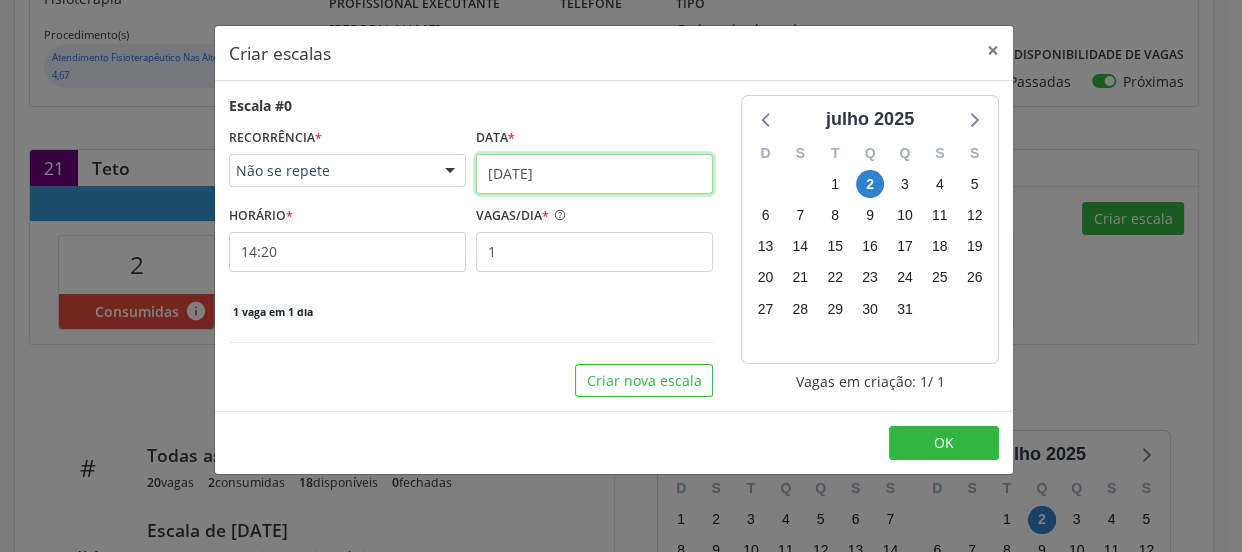 click on "0[DATE]" at bounding box center (594, 174) 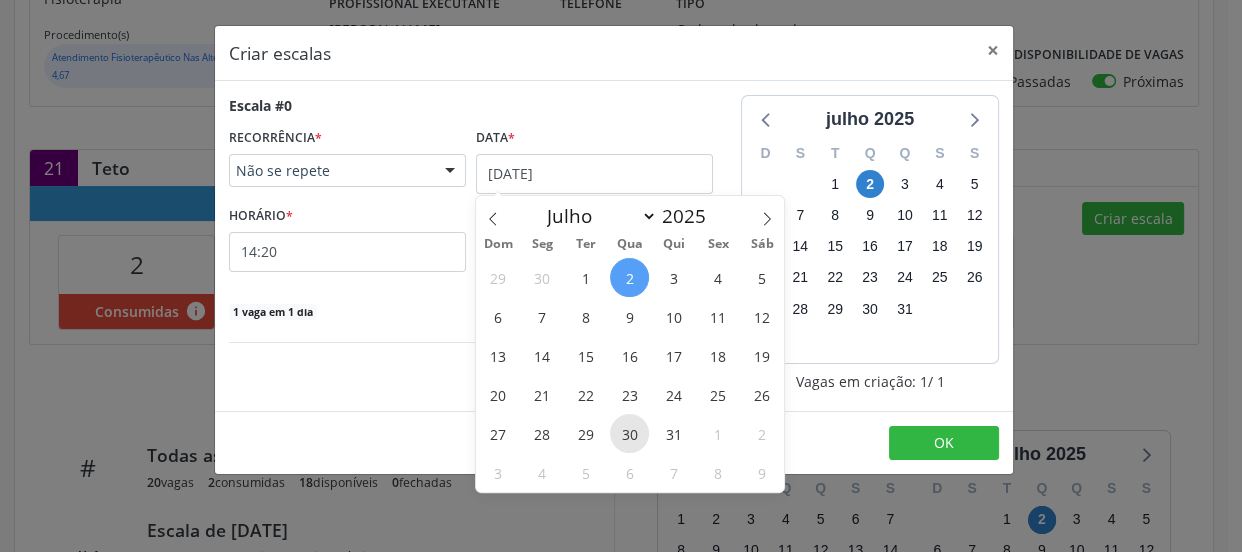 click on "30" at bounding box center (629, 433) 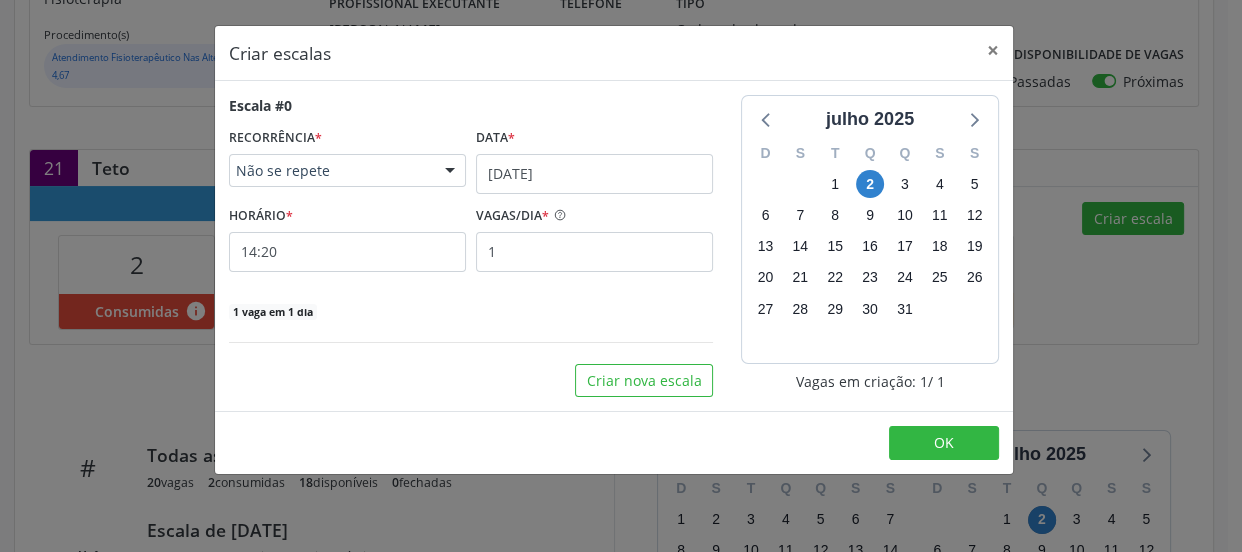 click on "OK" at bounding box center [614, 442] 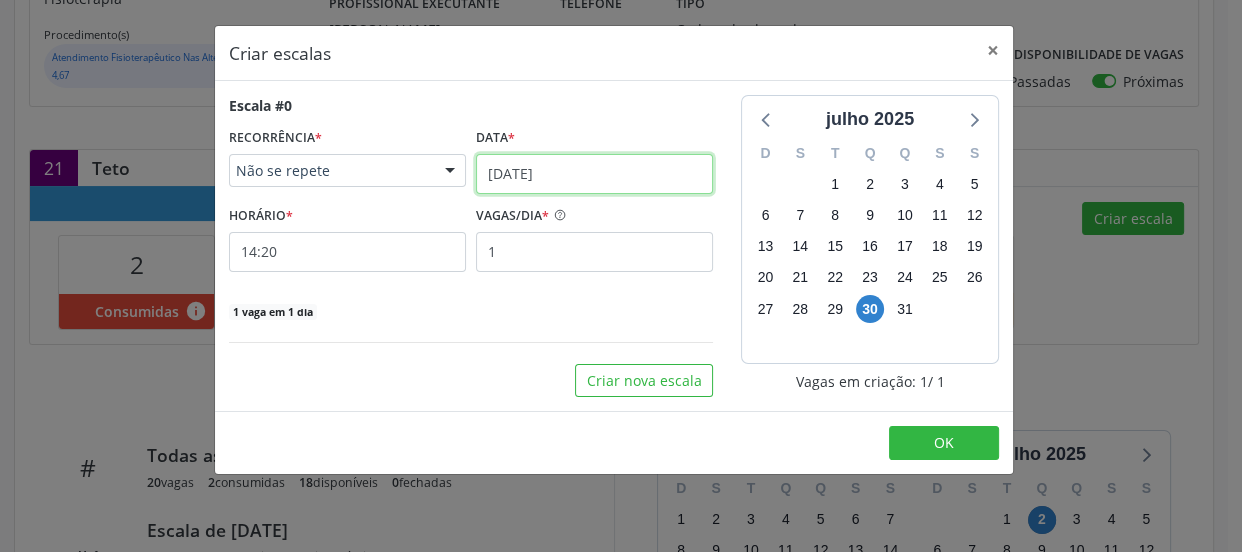 click on "30/07/2025" at bounding box center (594, 174) 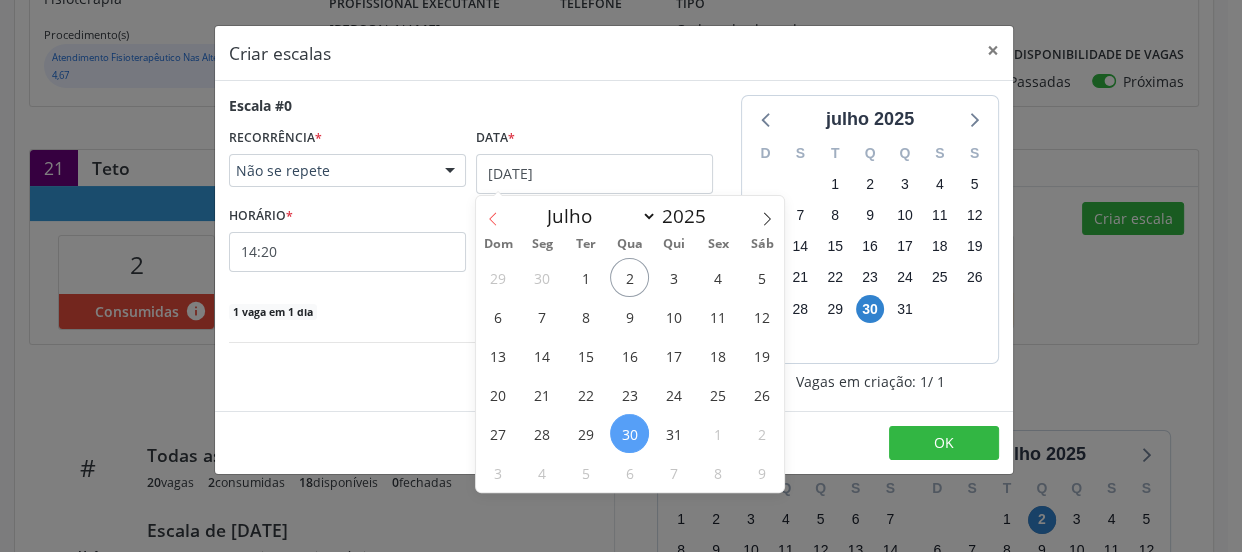 drag, startPoint x: 505, startPoint y: 196, endPoint x: 496, endPoint y: 203, distance: 11.401754 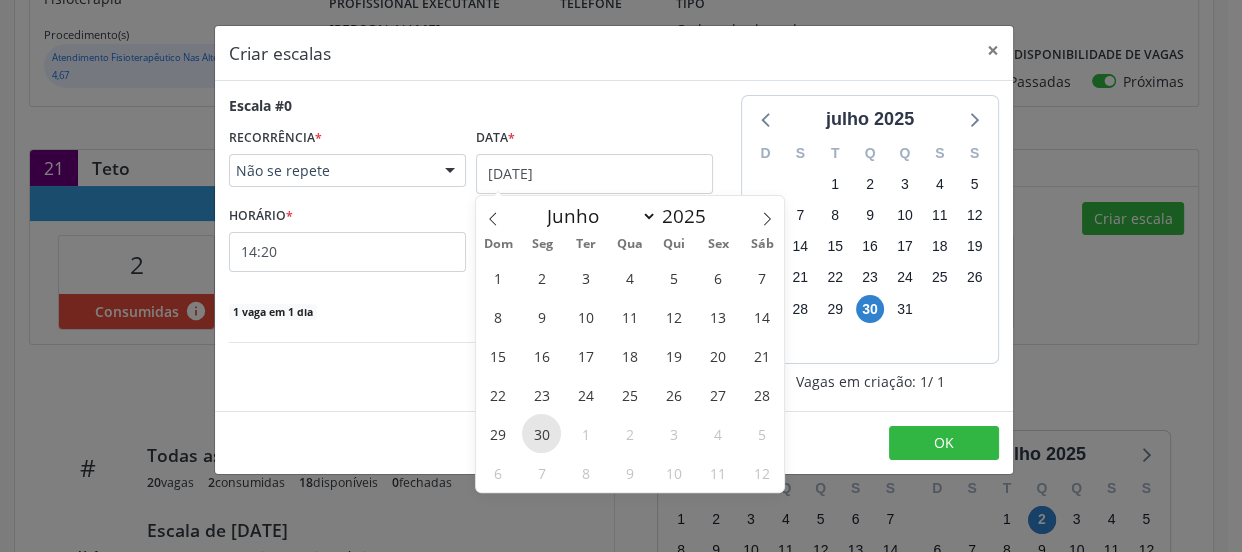 click on "30" at bounding box center [541, 433] 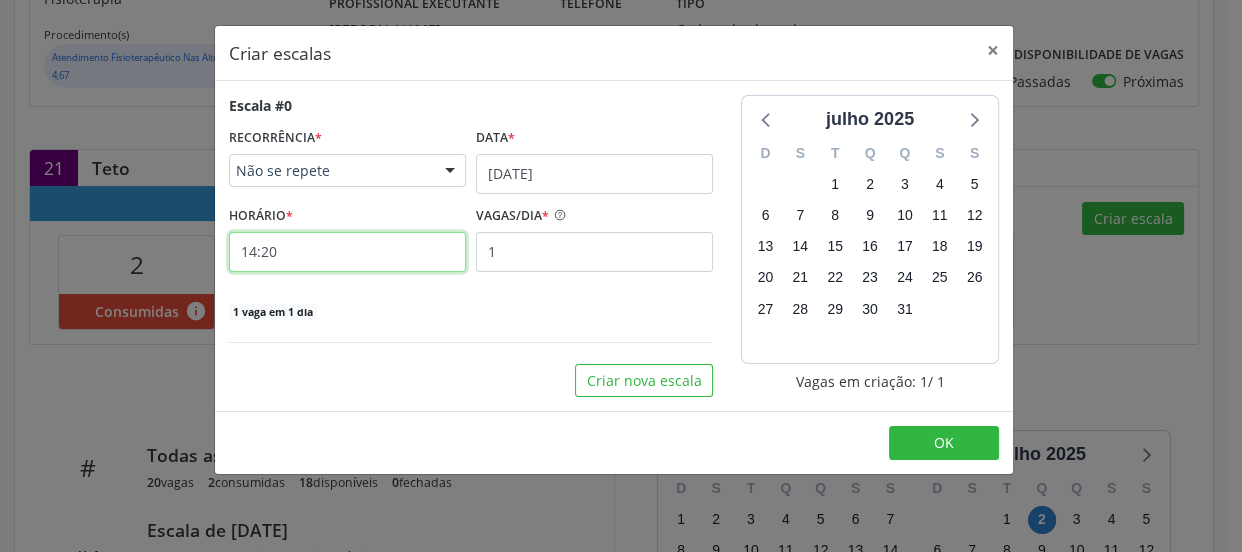 click on "14:20" at bounding box center [347, 252] 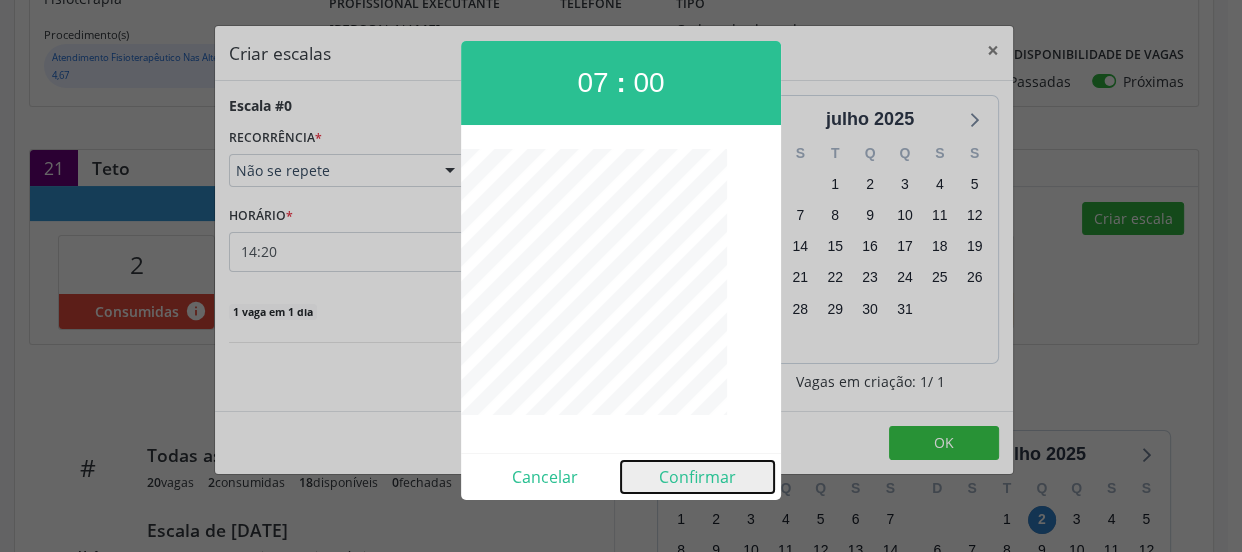 click on "Confirmar" at bounding box center (697, 477) 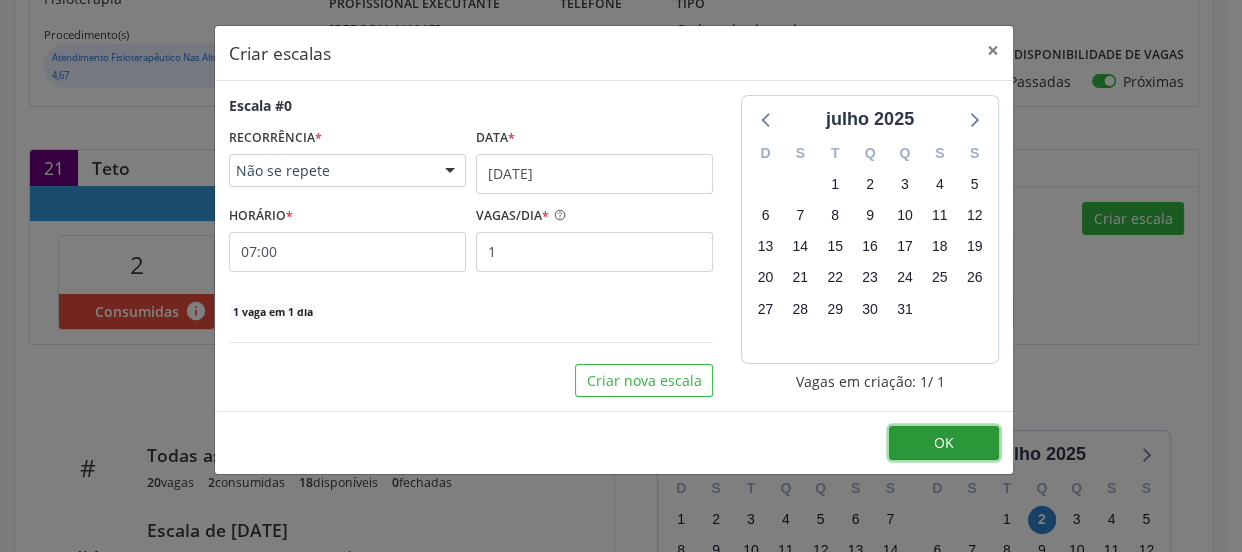 click on "OK" at bounding box center (944, 443) 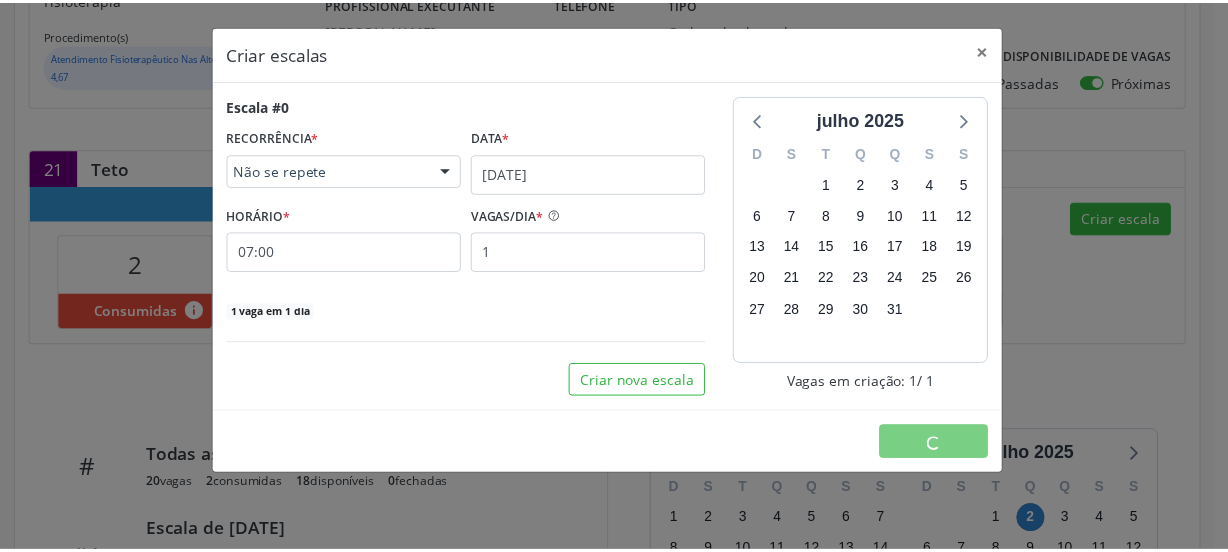 scroll, scrollTop: 0, scrollLeft: 0, axis: both 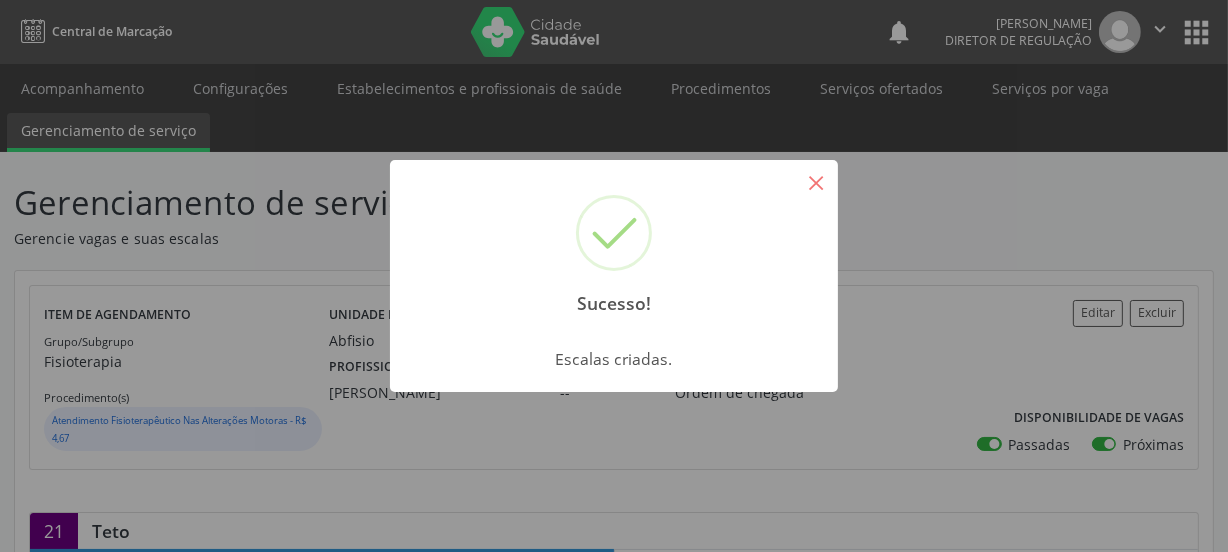 click on "×" at bounding box center (816, 182) 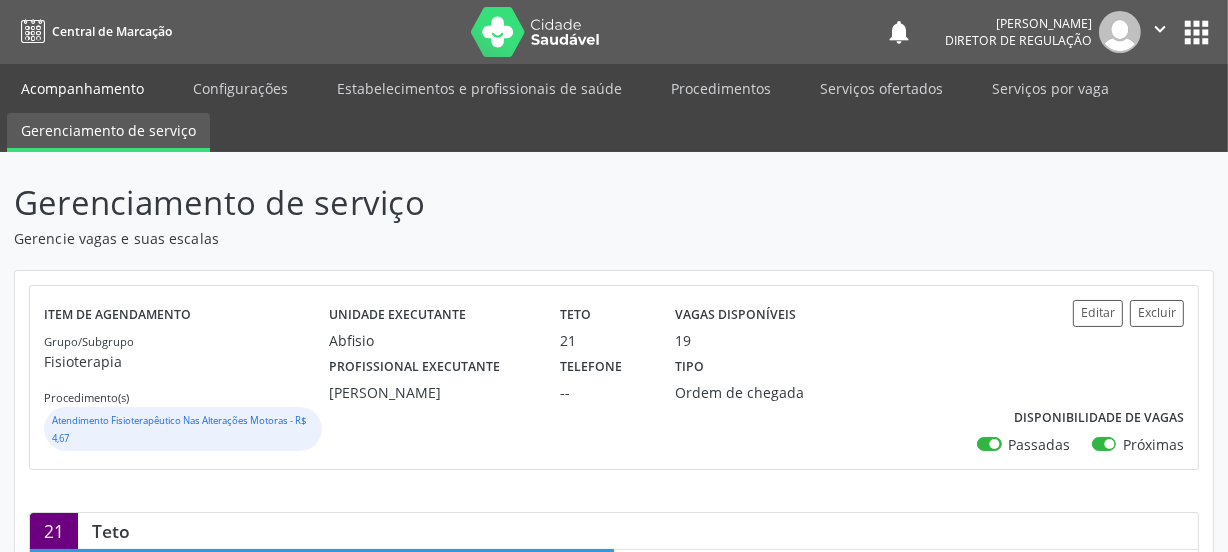 click on "Acompanhamento" at bounding box center [82, 88] 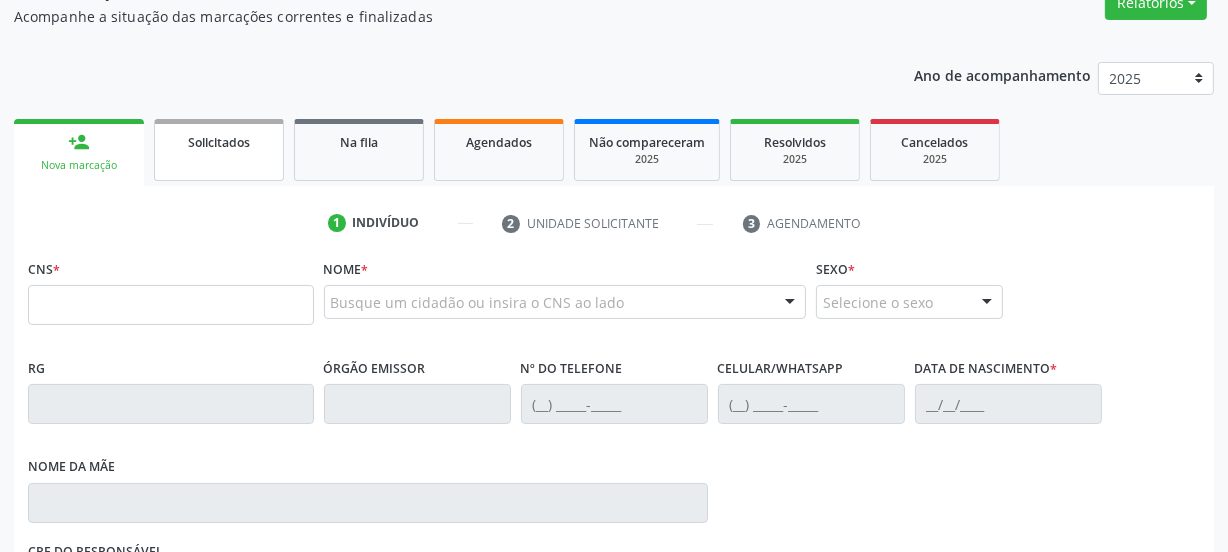 scroll, scrollTop: 181, scrollLeft: 0, axis: vertical 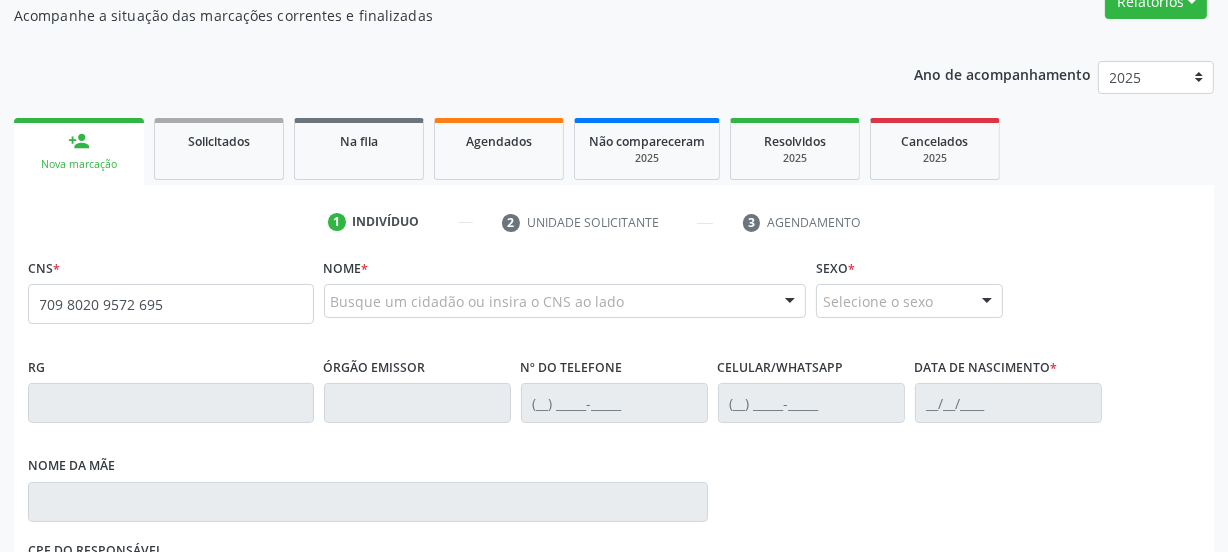 type on "709 8020 9572 695" 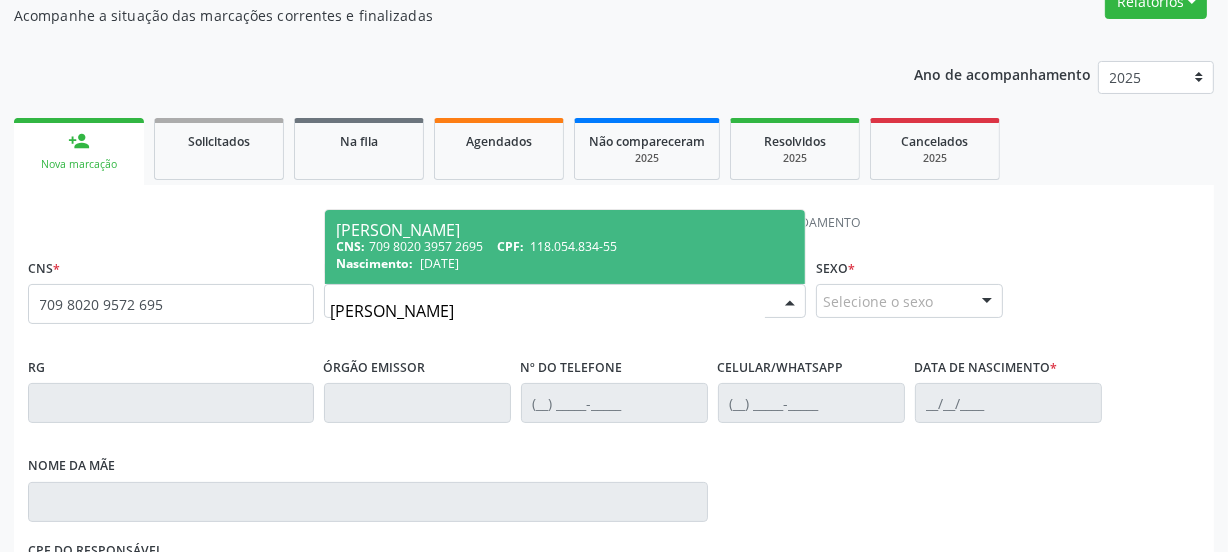 type on "EMILLY LARISSA DA SILVA ROSENDO" 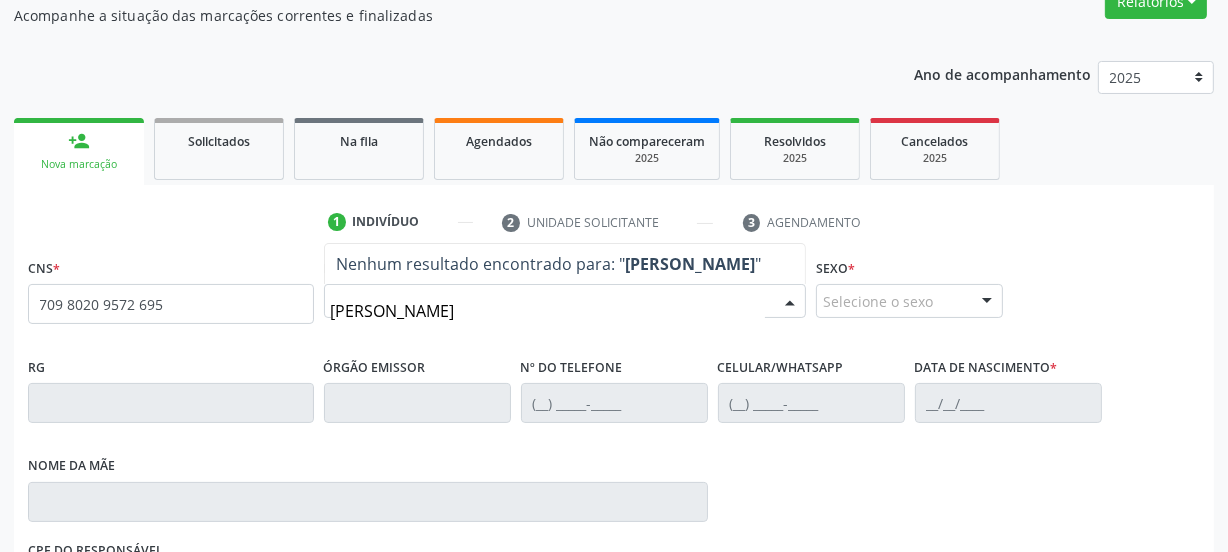 type on "EMILLY LARISSA DA S" 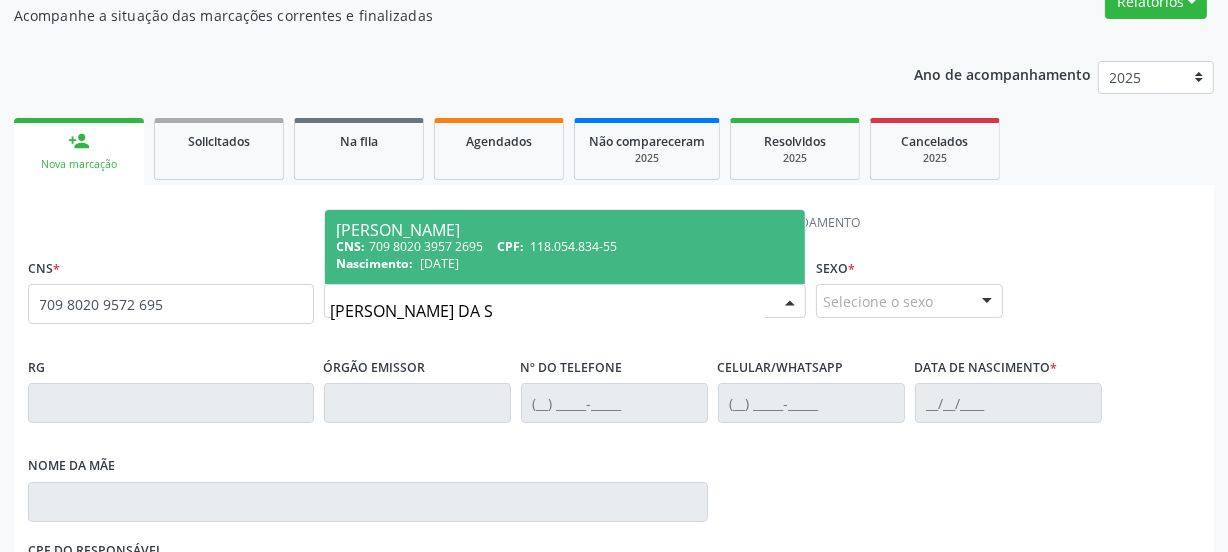click on "Emilly Larissa da Silva Rosendo" at bounding box center (565, 230) 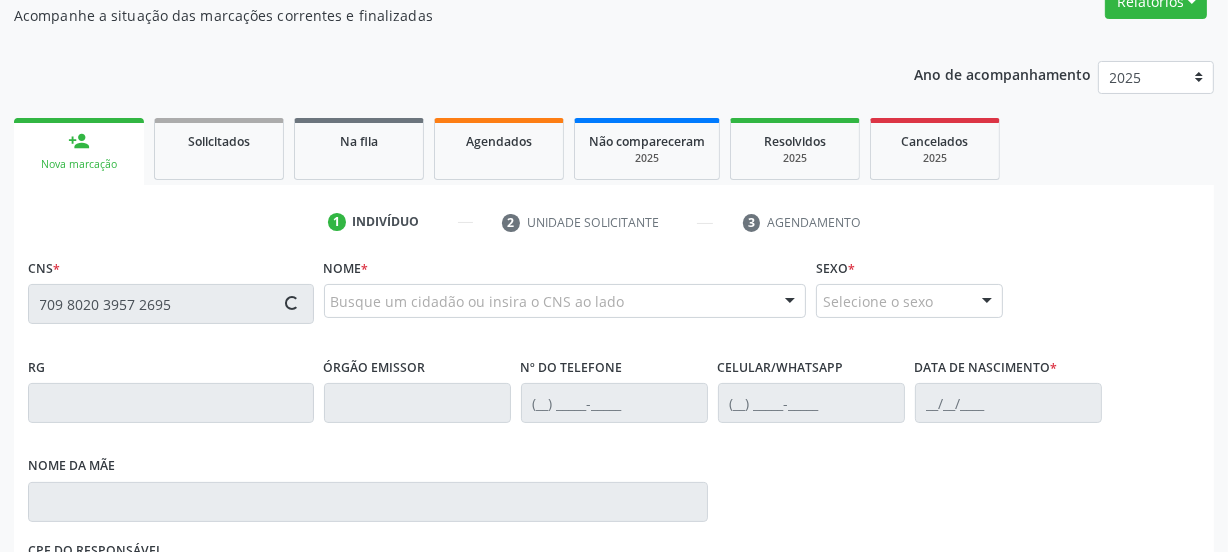 type 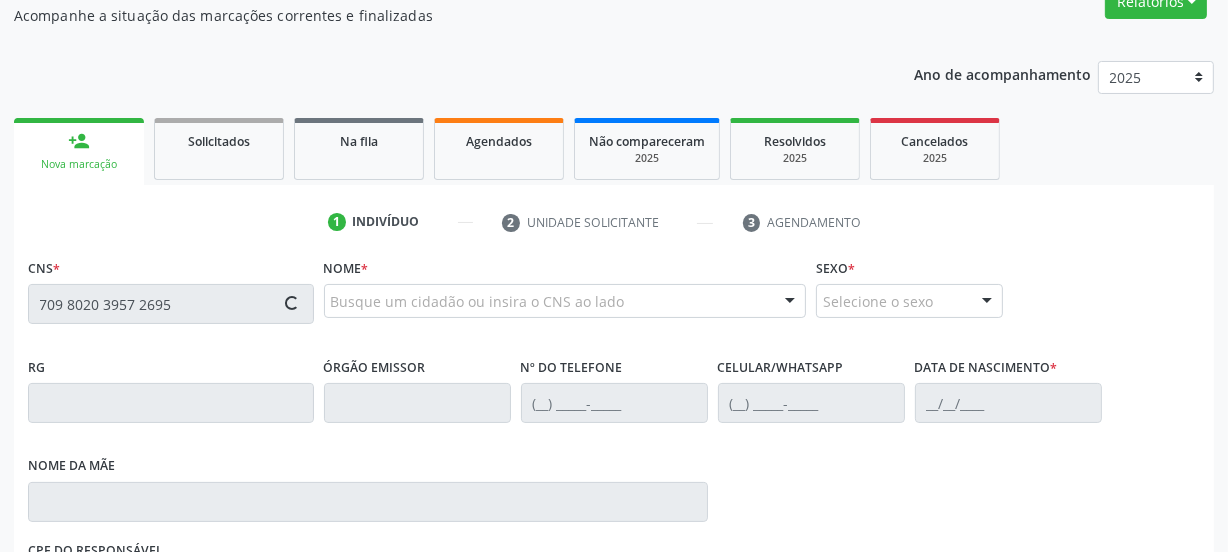 type 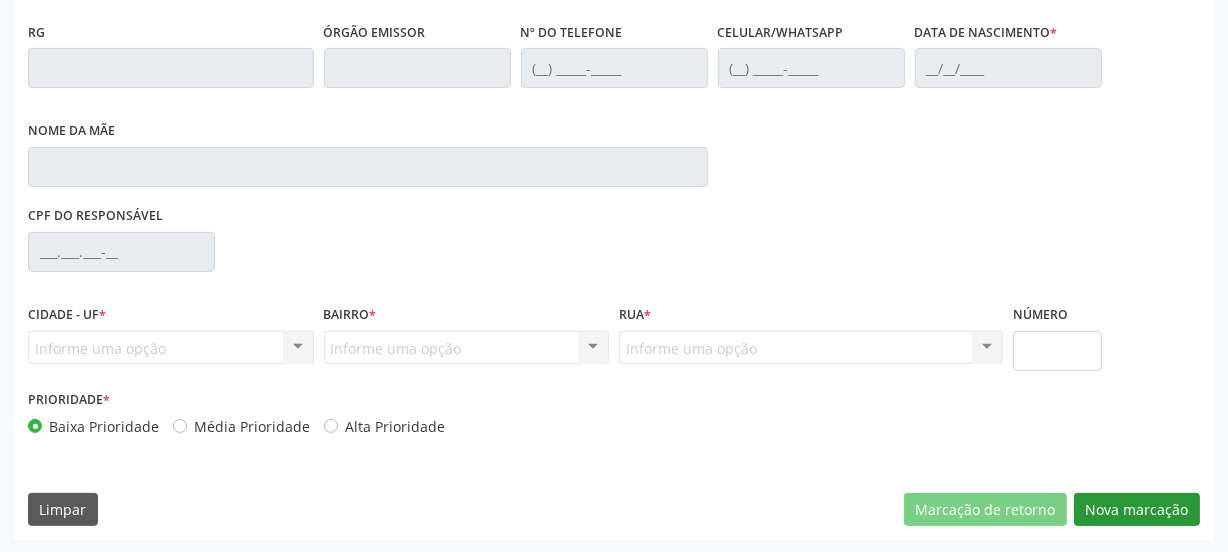 type on "(87) 99964-8266" 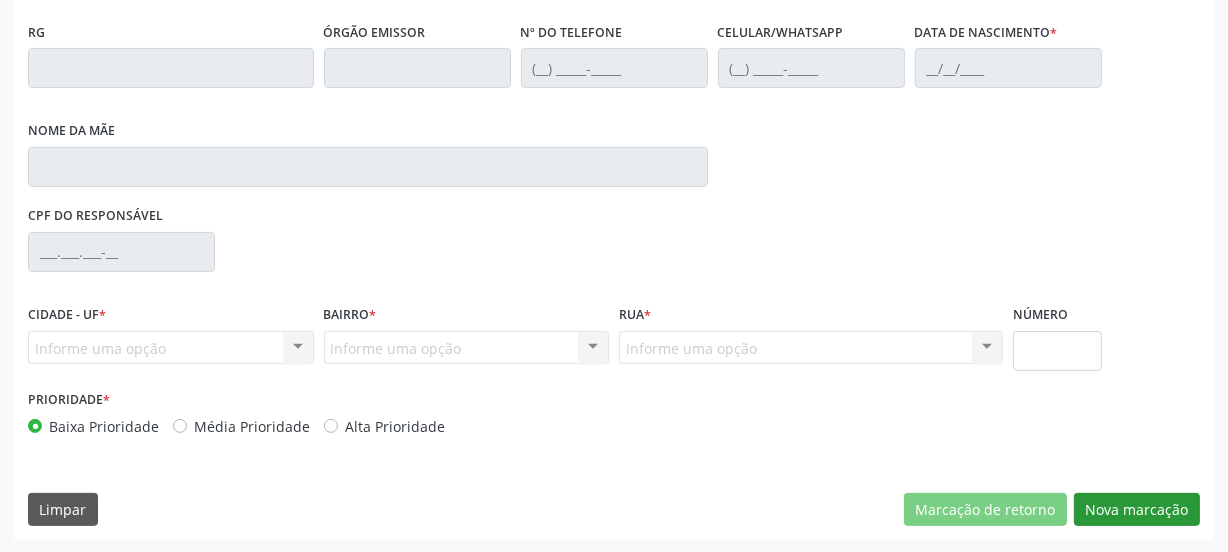 type on "19/03/2001" 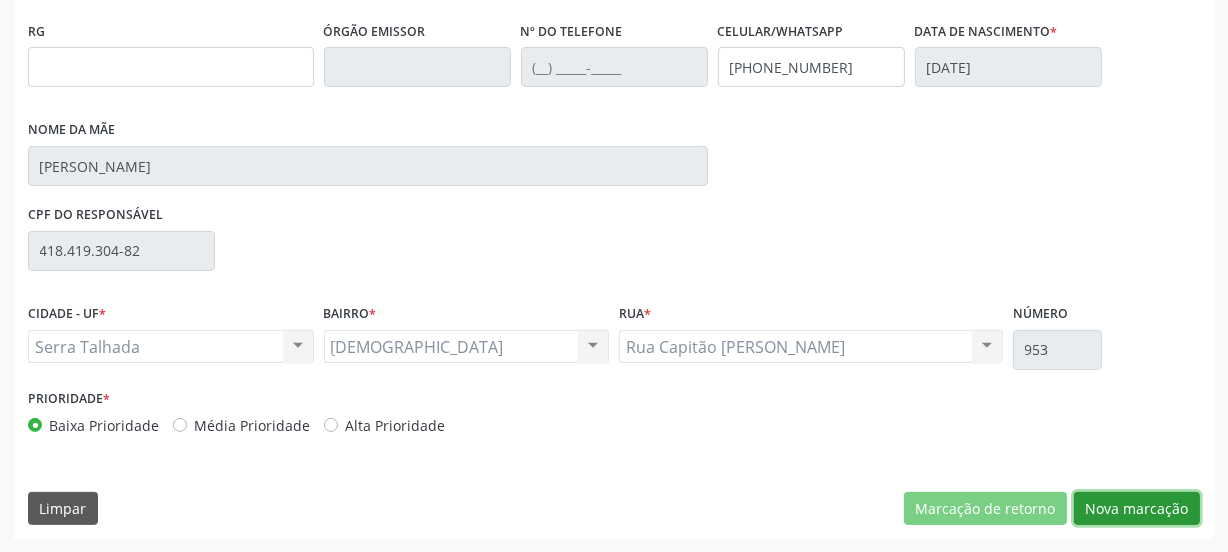 click on "Nova marcação" at bounding box center (1137, 509) 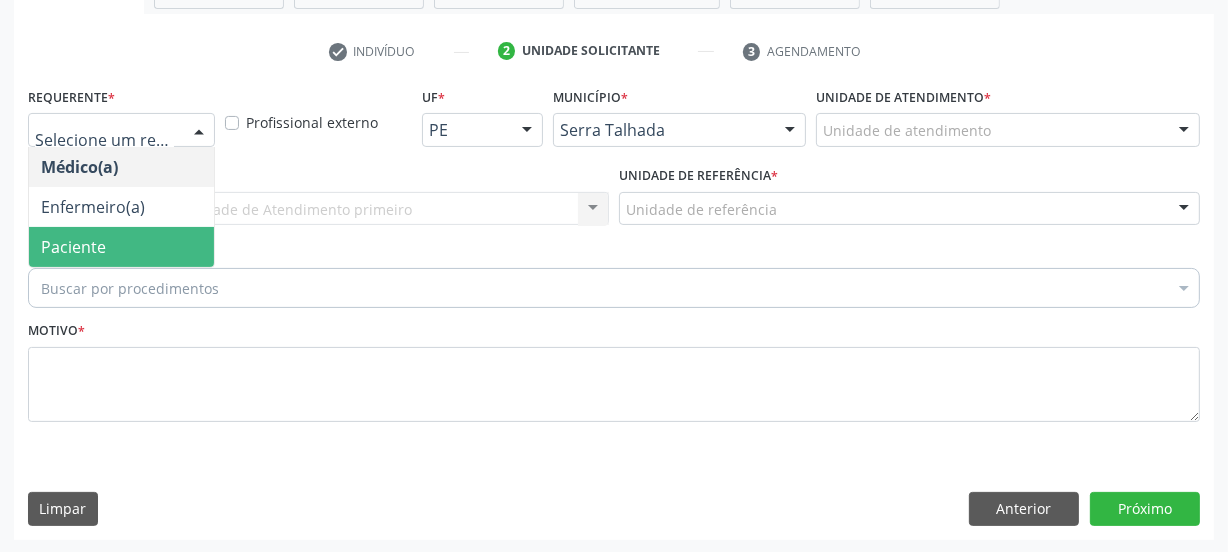 click on "Paciente" at bounding box center (121, 247) 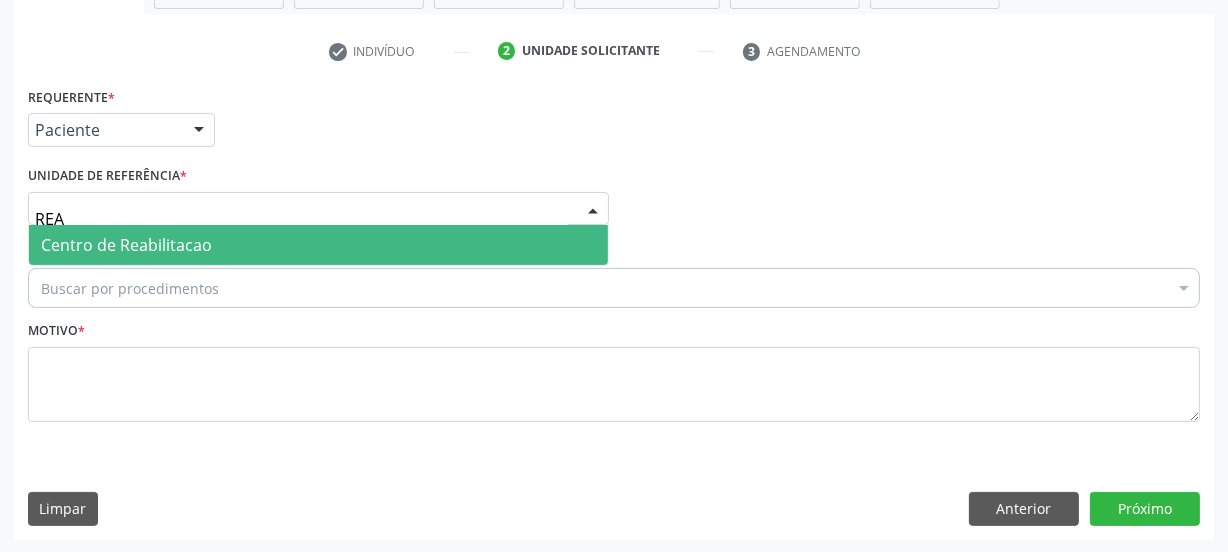 type on "REAB" 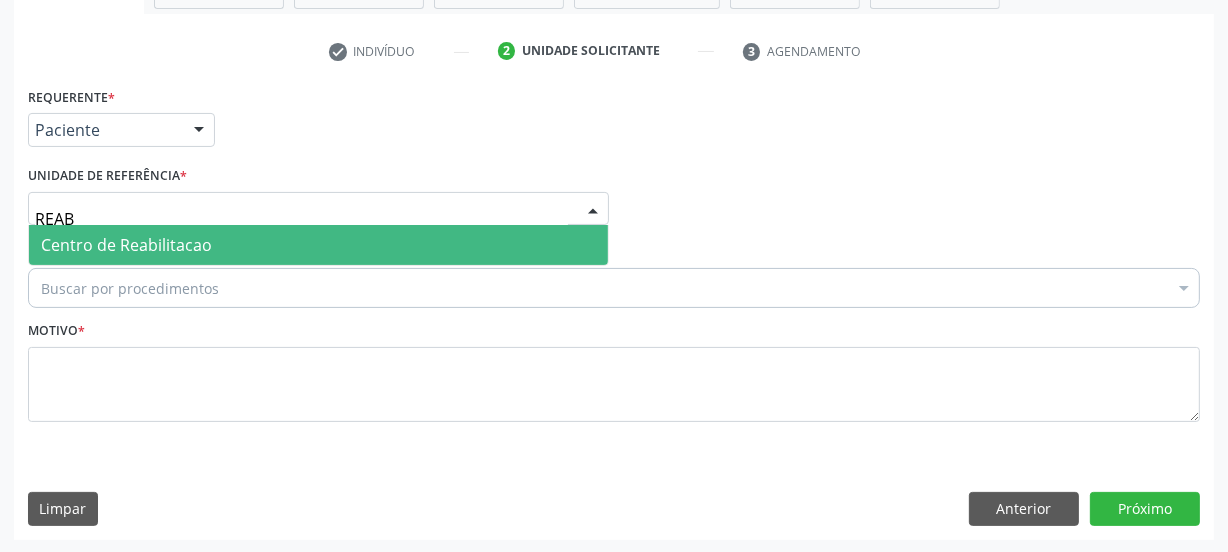 click on "Centro de Reabilitacao" at bounding box center (126, 245) 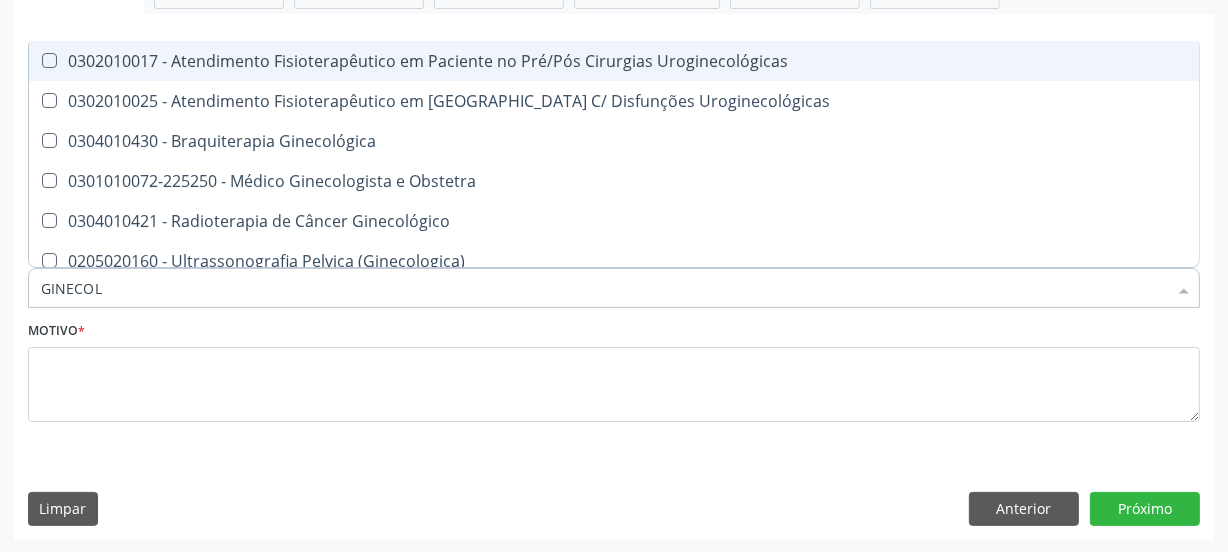 type on "GINECOLO" 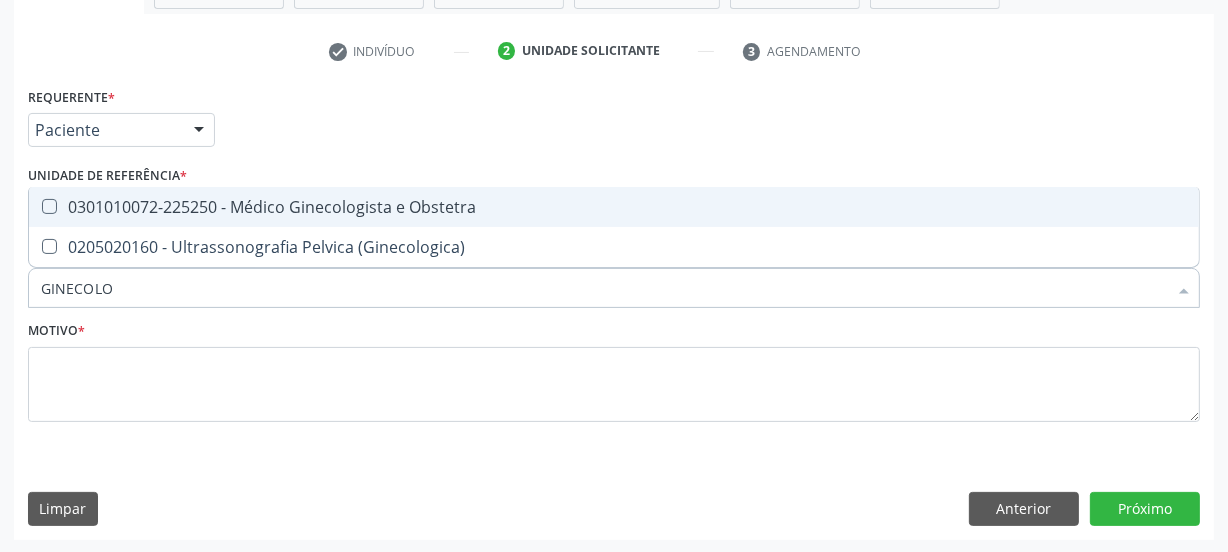 click on "0301010072-225250 - Médico Ginecologista e Obstetra" at bounding box center [614, 207] 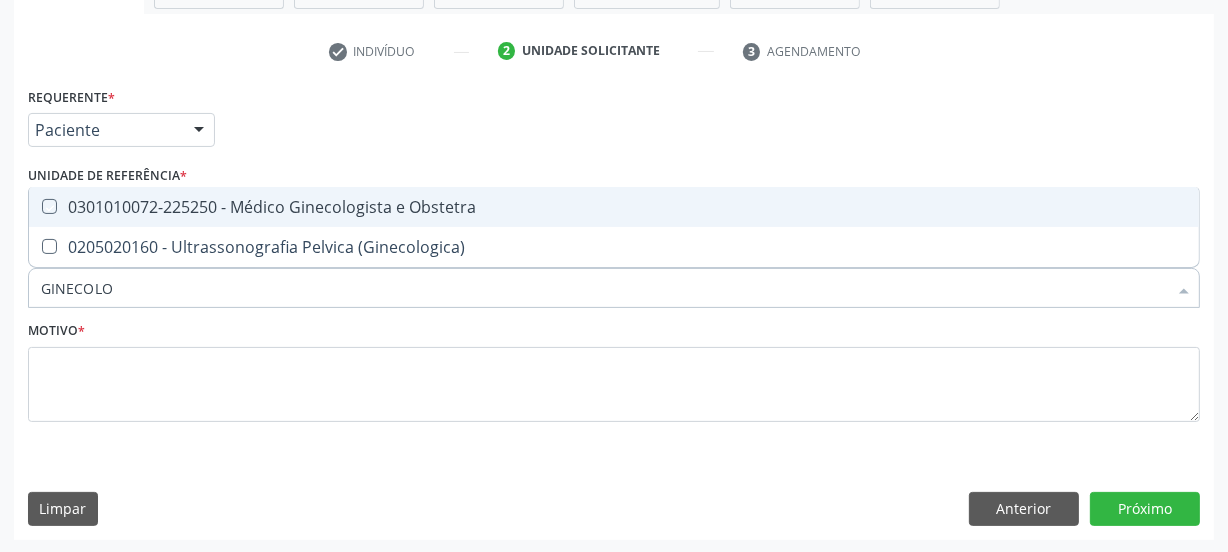 checkbox on "true" 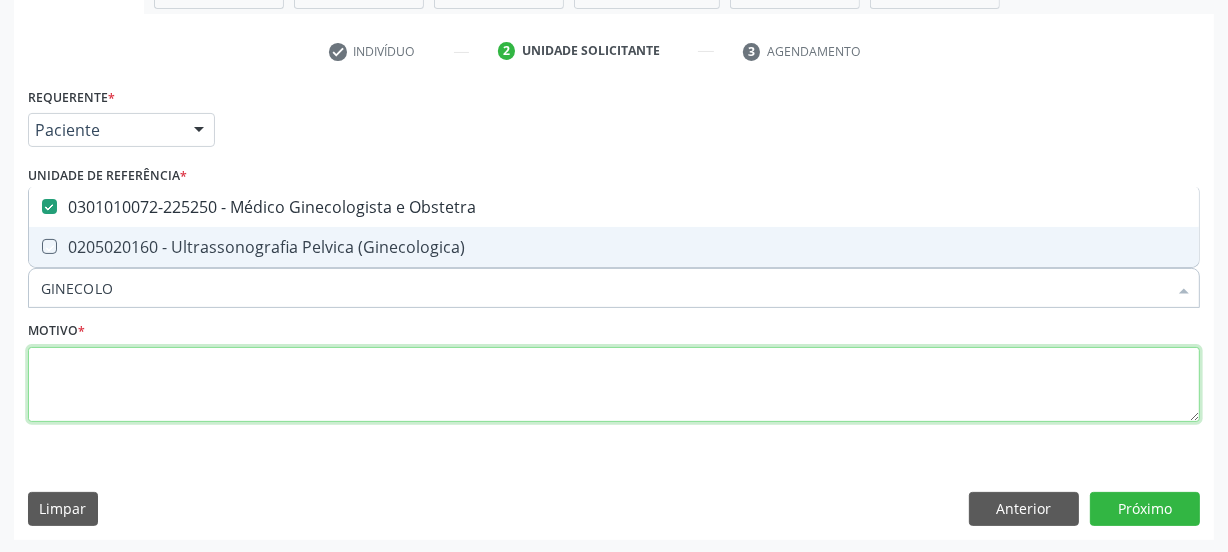 click at bounding box center [614, 385] 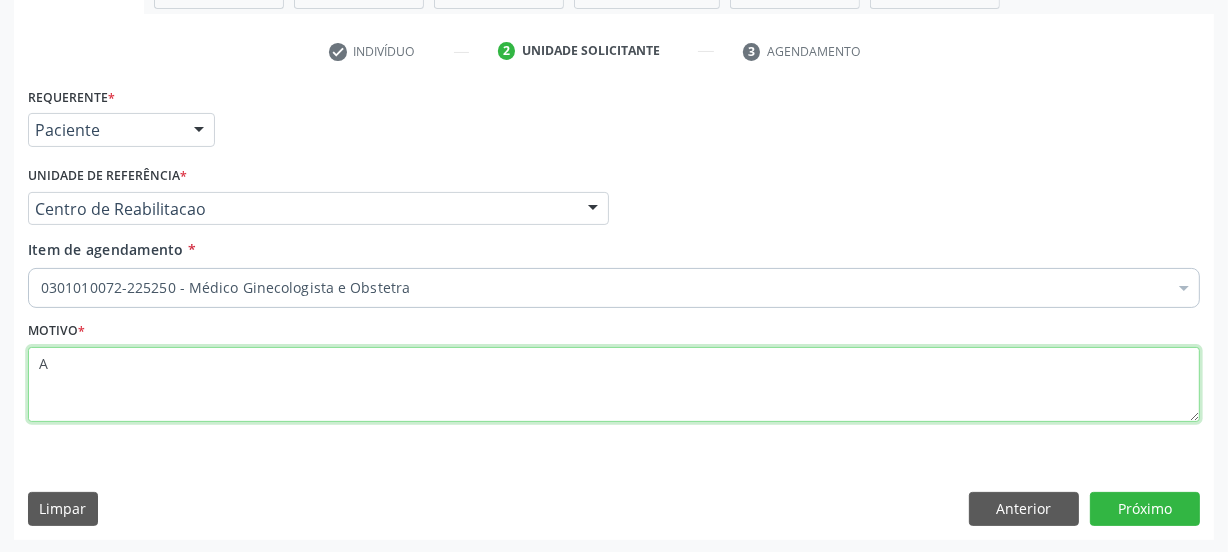type on "A" 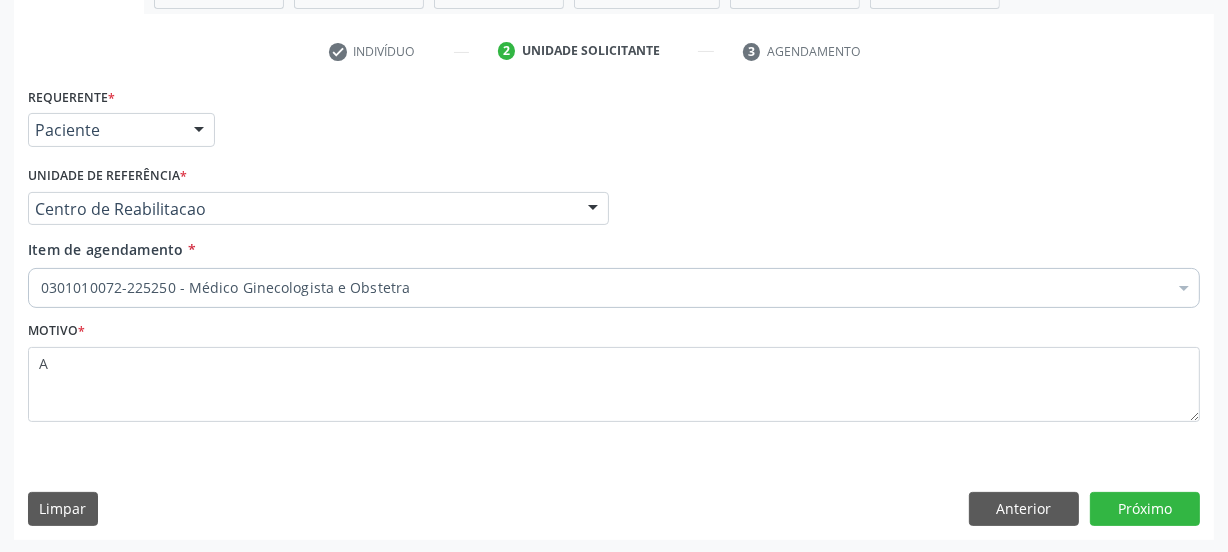 click on "Requerente
*
Paciente         Médico(a)   Enfermeiro(a)   Paciente
Nenhum resultado encontrado para: "   "
Não há nenhuma opção para ser exibida.
UF
PE         AC   AL   AM   AP   BA   CE   DF   ES   GO   MA   MG   MS   MT   PA   PB   PE   PI   PR   RJ   RN   RO   RR   RS   SC   SE   SL   SP   SV   TO
Nenhum resultado encontrado para: "   "
Não há nenhuma opção para ser exibida.
Município
Serra Talhada         Abreu e Lima   Afogados da Ingazeira   Afrânio   Agrestina   Água Preta   Águas Belas   Alagoinha   Aliança   Altinho   Amaraji   Angelim   Araçoiaba   Araripina   Arcoverde   Barra de Guabiraba   Barreiros   Belém de Maria   Belém do São Francisco   Belo Jardim   Betânia   Bezerros   Bodocó   Bom Conselho   Bom Jardim   Bonito   Brejão   Brejinho   Brejo da Madre de Deus   Buenos Aires   Buíque   Cabo de Santo Agostinho   Cabrobó   Cachoeirinha" at bounding box center [614, 310] 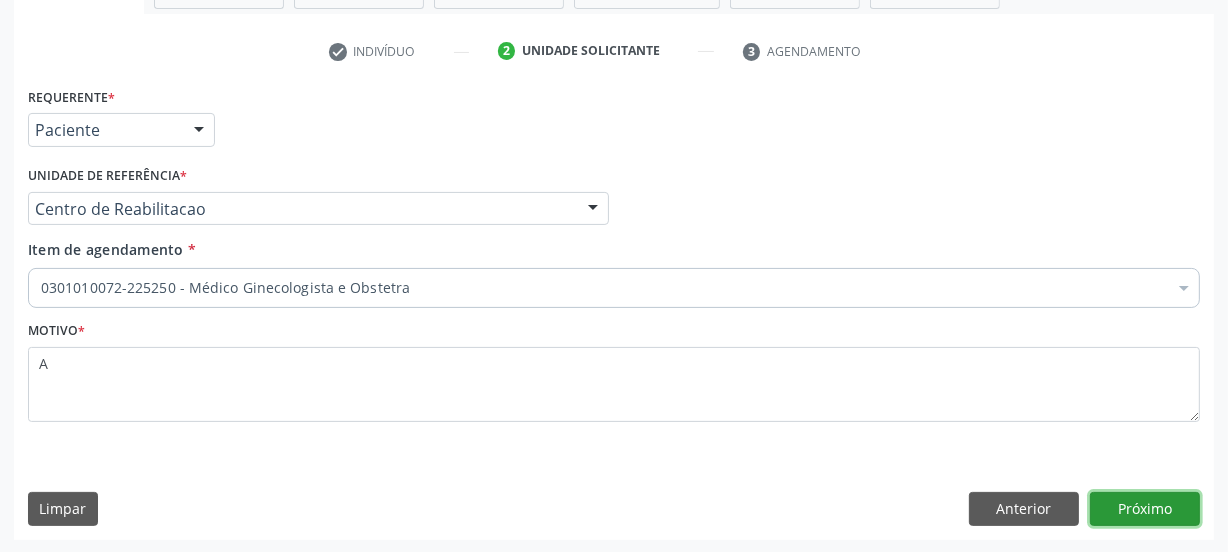 click on "Próximo" at bounding box center [1145, 509] 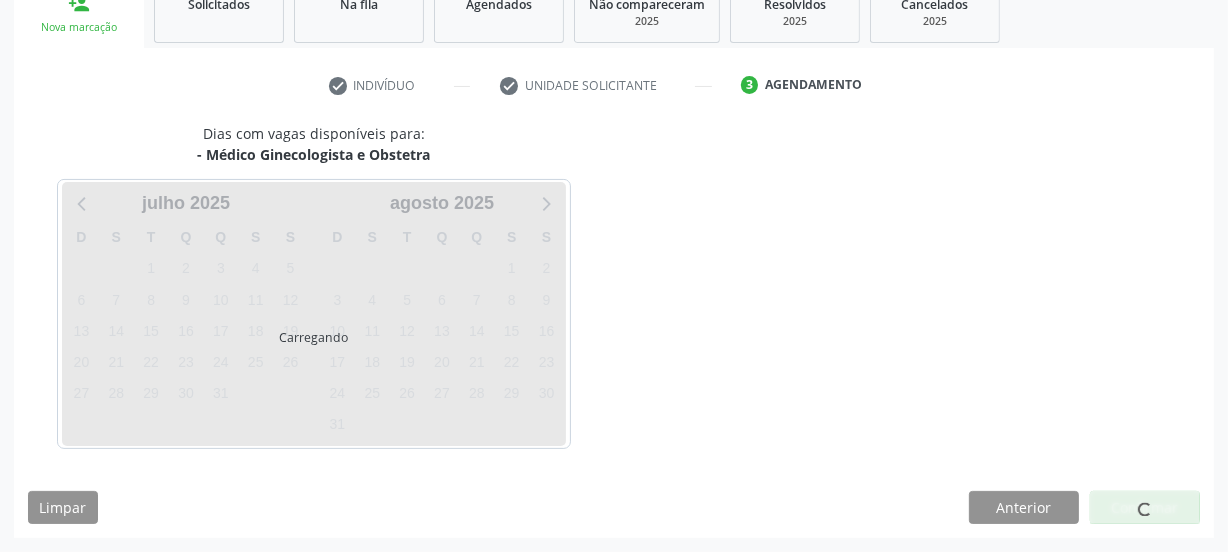 scroll, scrollTop: 317, scrollLeft: 0, axis: vertical 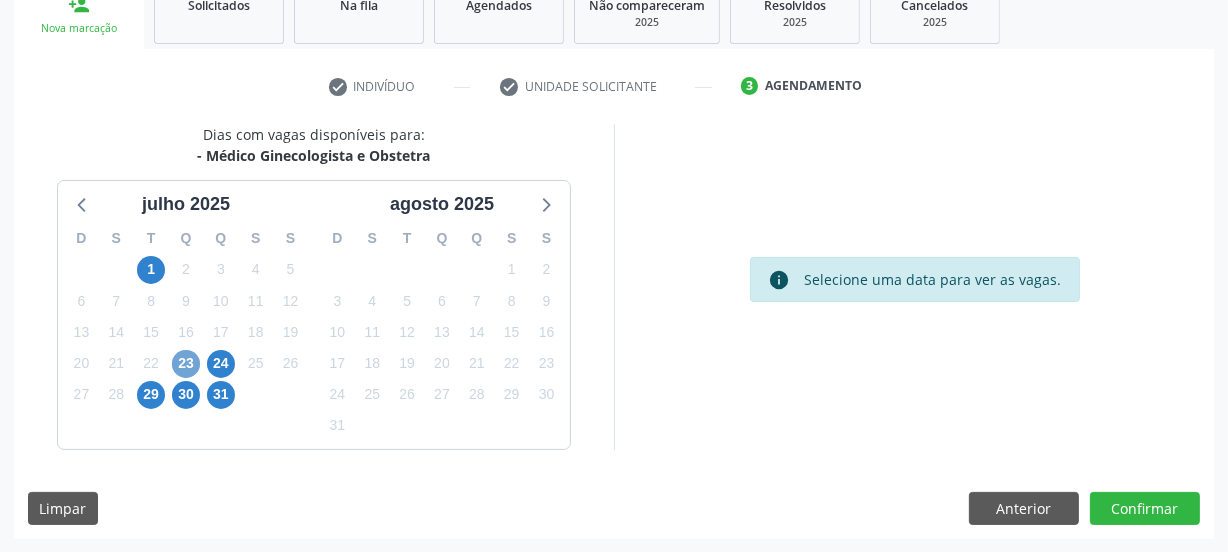 click on "23" at bounding box center (186, 364) 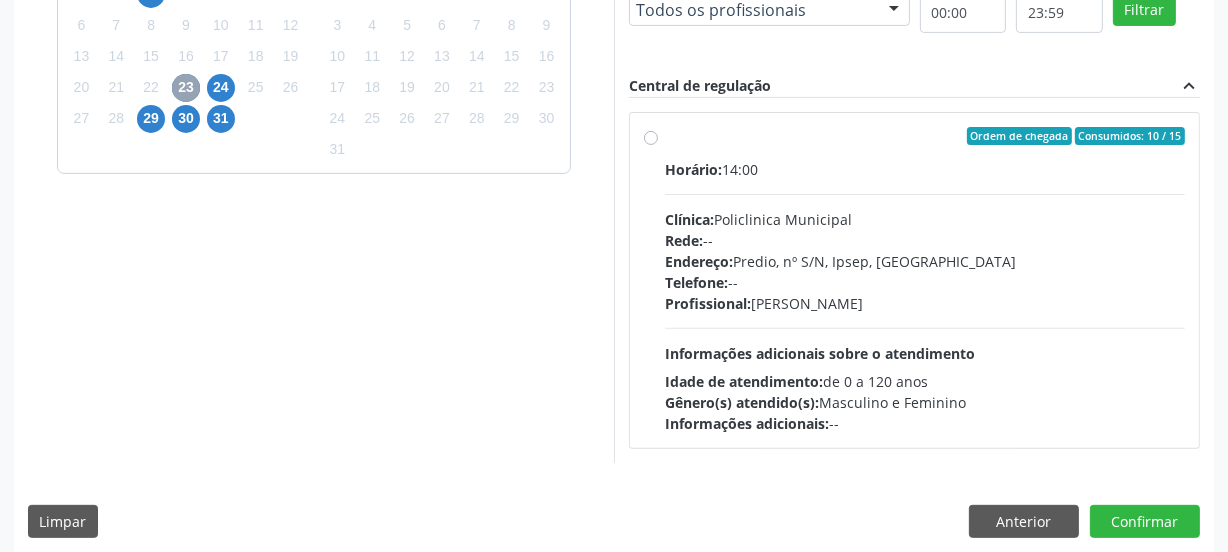 scroll, scrollTop: 606, scrollLeft: 0, axis: vertical 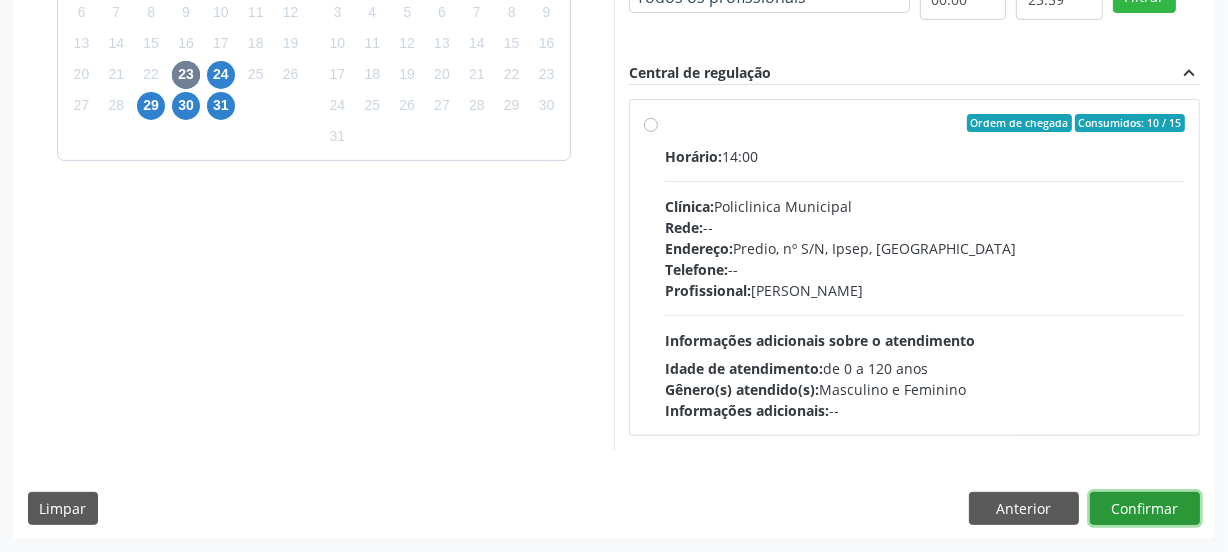click on "Confirmar" at bounding box center [1145, 509] 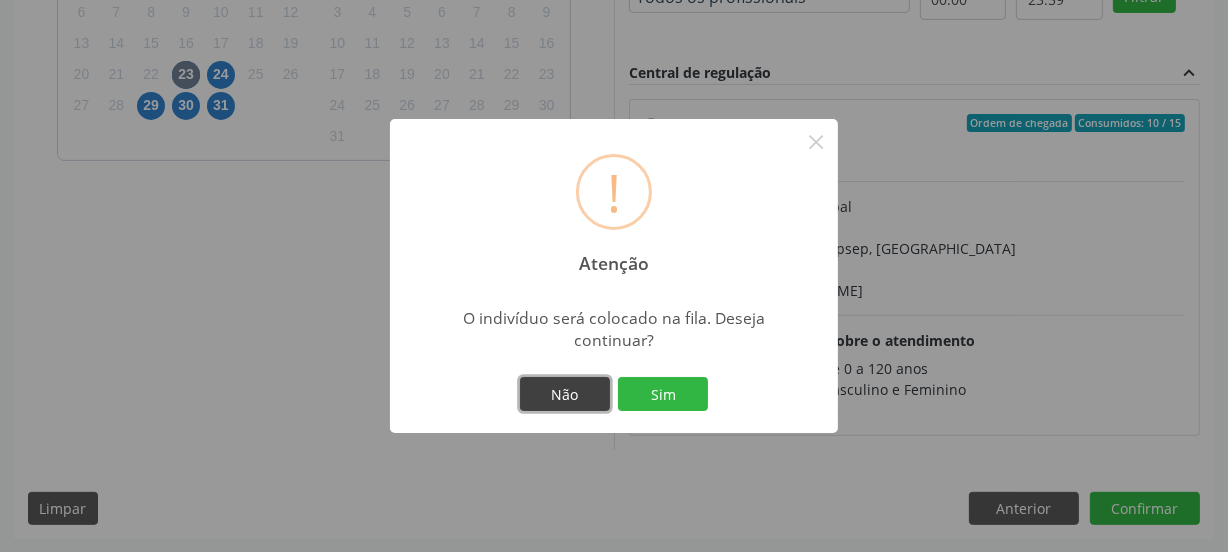 click on "Não" at bounding box center [565, 394] 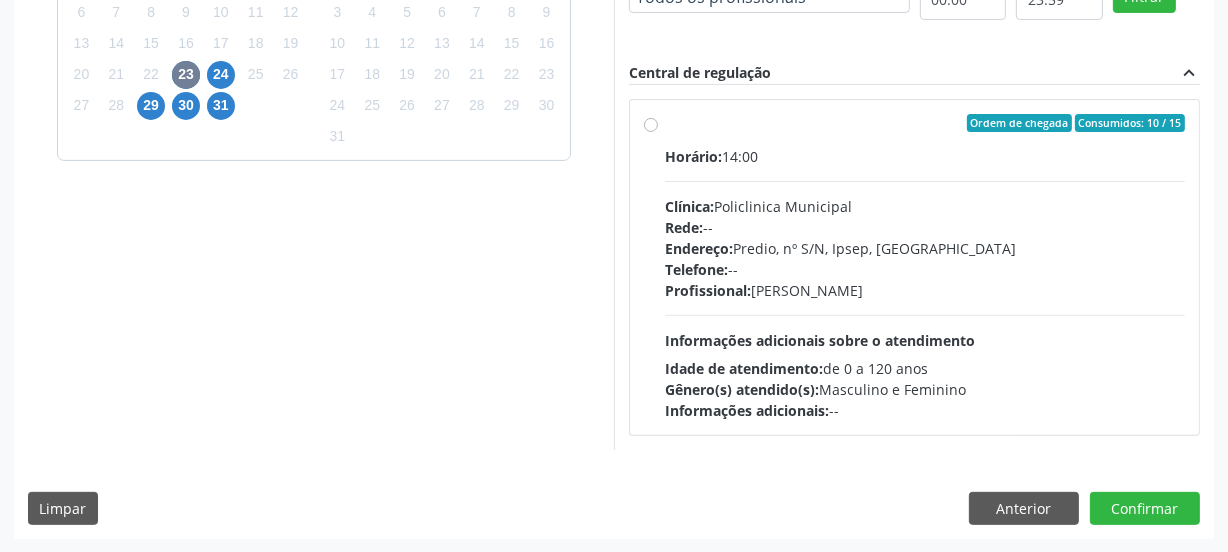 click on "Ordem de chegada
Consumidos: 10 / 15
Horário:   14:00
Clínica:  Policlinica Municipal
Rede:
--
Endereço:   Predio, nº S/N, Ipsep, Serra Talhada - PE
Telefone:   --
Profissional:
Thaisa Barbosa de Siqueira
Informações adicionais sobre o atendimento
Idade de atendimento:
de 0 a 120 anos
Gênero(s) atendido(s):
Masculino e Feminino
Informações adicionais:
--" at bounding box center (925, 267) 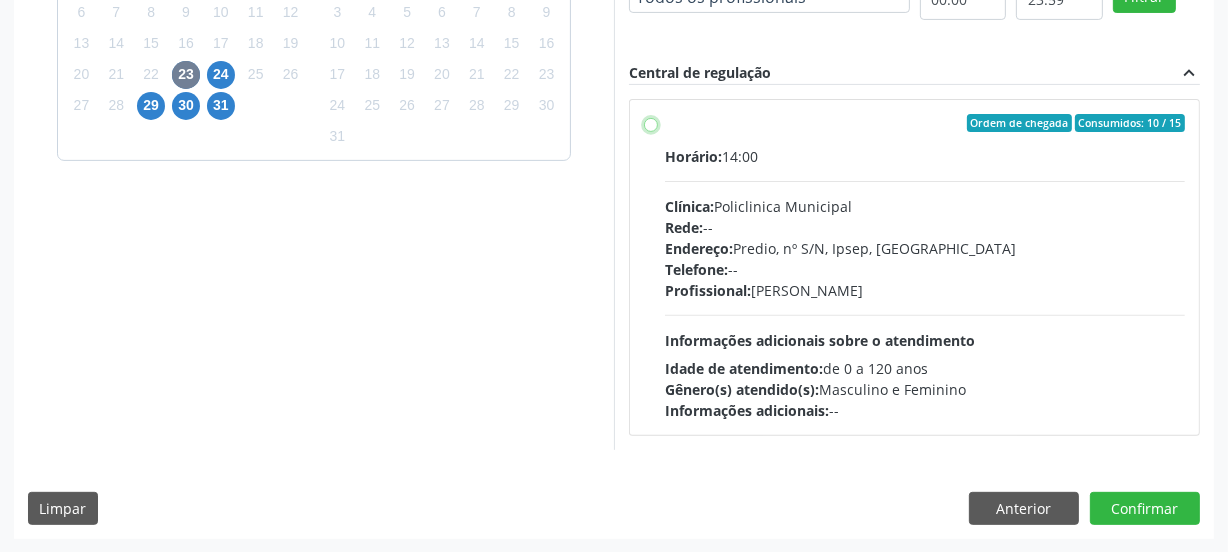 click on "Ordem de chegada
Consumidos: 10 / 15
Horário:   14:00
Clínica:  Policlinica Municipal
Rede:
--
Endereço:   Predio, nº S/N, Ipsep, Serra Talhada - PE
Telefone:   --
Profissional:
Thaisa Barbosa de Siqueira
Informações adicionais sobre o atendimento
Idade de atendimento:
de 0 a 120 anos
Gênero(s) atendido(s):
Masculino e Feminino
Informações adicionais:
--" at bounding box center [651, 123] 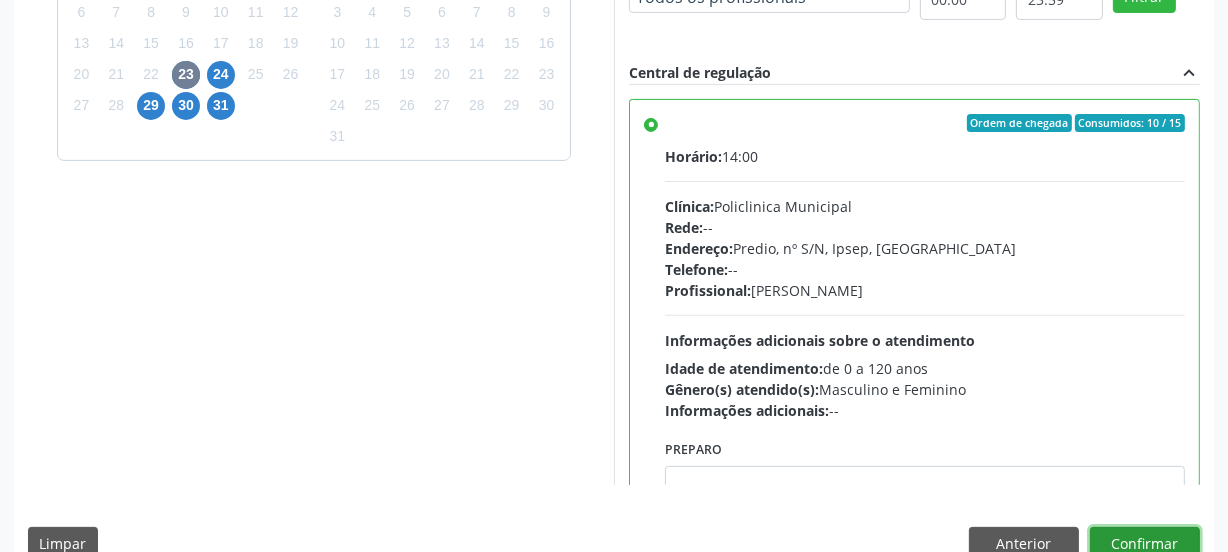 click on "Confirmar" at bounding box center [1145, 544] 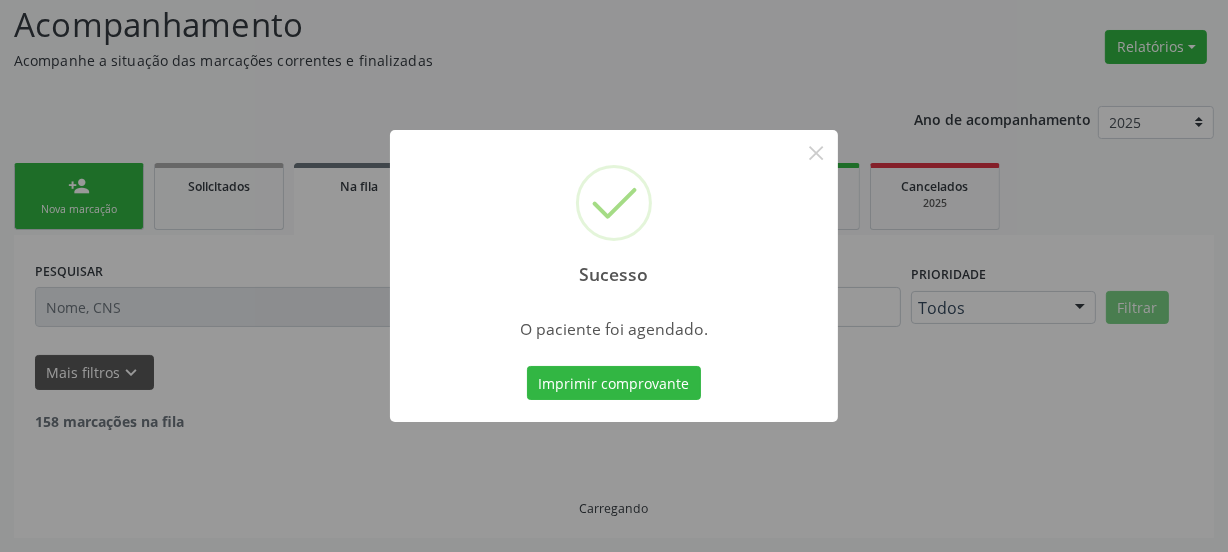 scroll, scrollTop: 114, scrollLeft: 0, axis: vertical 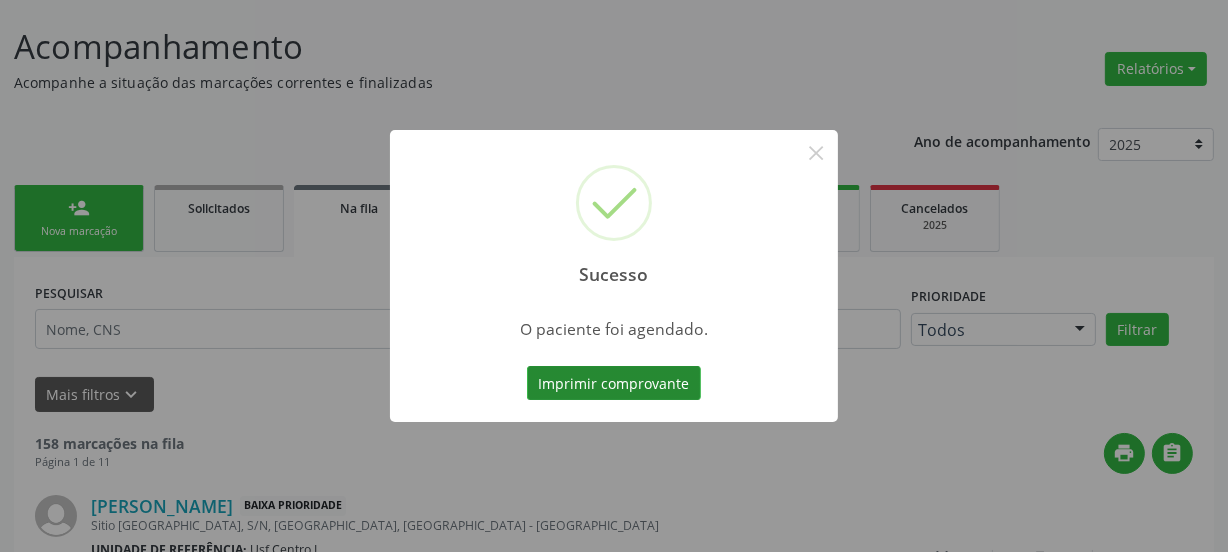 click on "Imprimir comprovante" at bounding box center (614, 383) 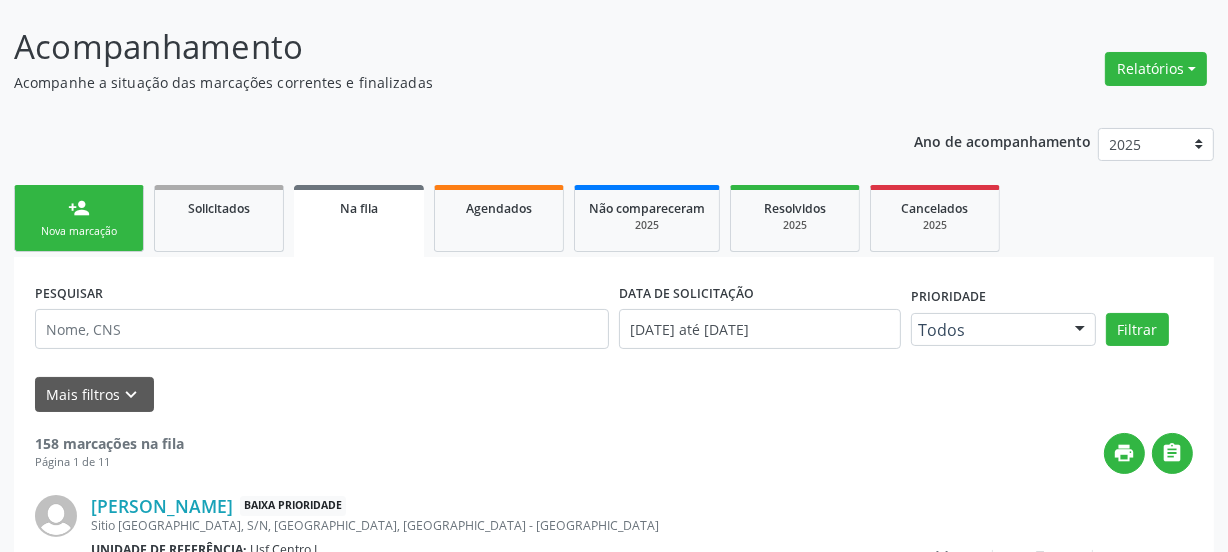 click on "Nova marcação" at bounding box center (79, 231) 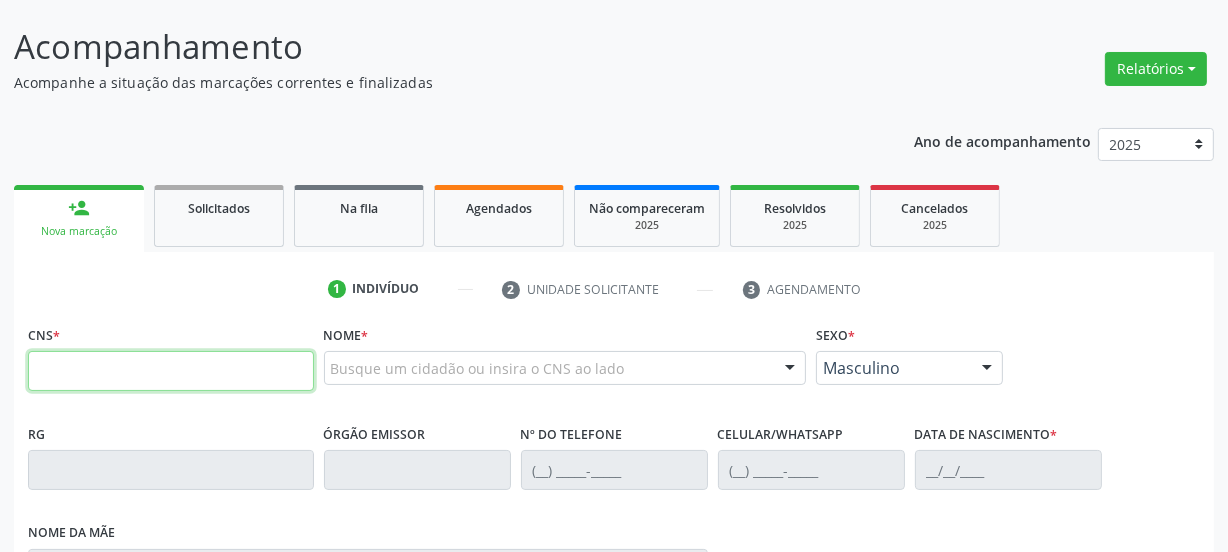 click at bounding box center [171, 371] 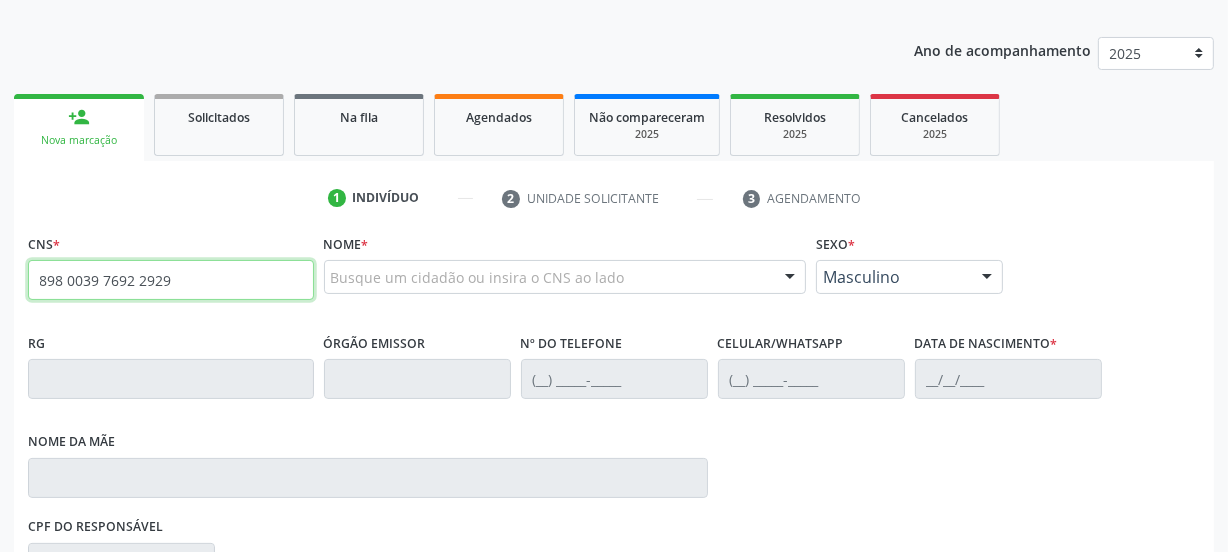 type on "898 0039 7692 2929" 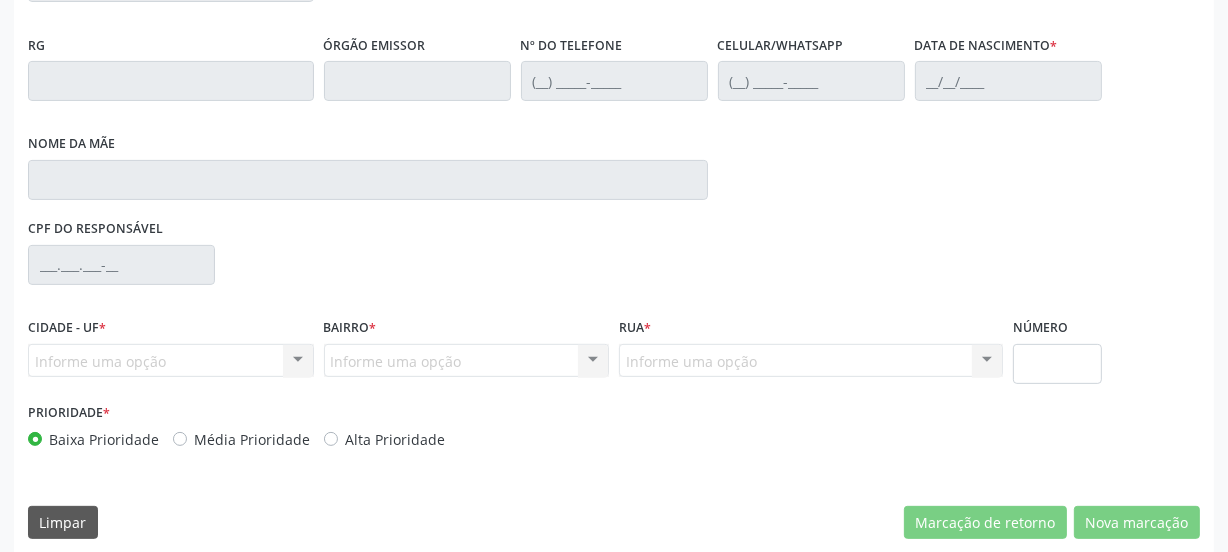 scroll, scrollTop: 517, scrollLeft: 0, axis: vertical 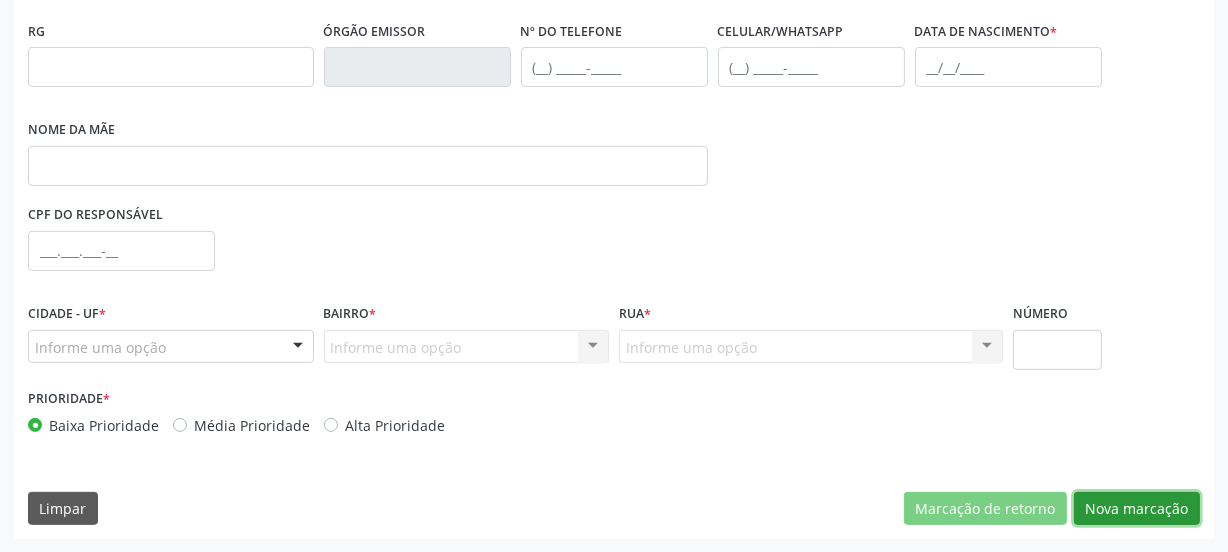 click on "Nova marcação" at bounding box center (1137, 509) 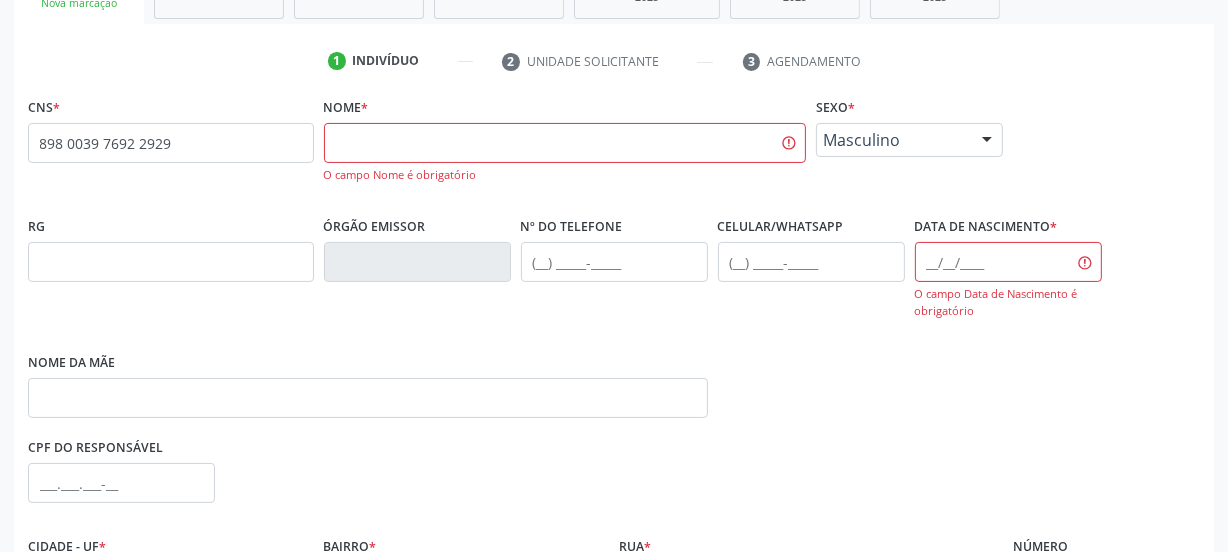 scroll, scrollTop: 335, scrollLeft: 0, axis: vertical 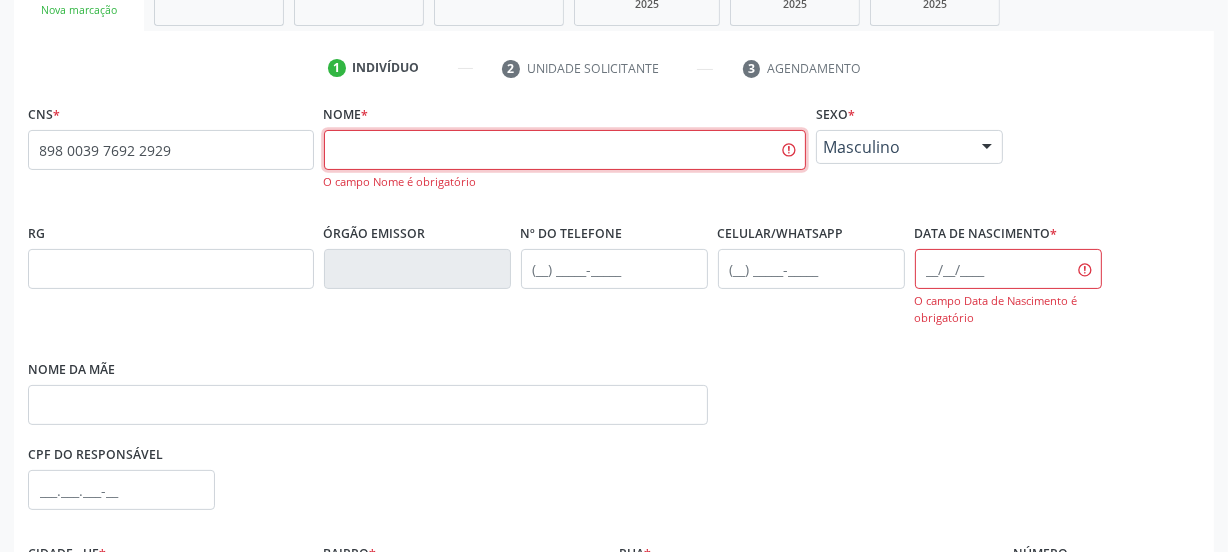 click at bounding box center (565, 150) 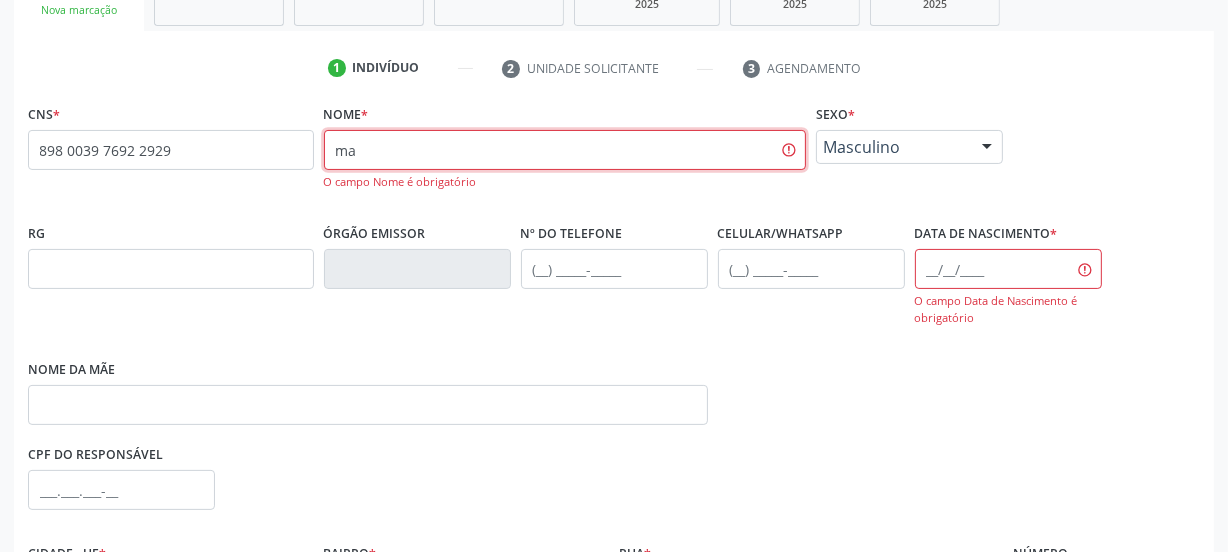 type on "m" 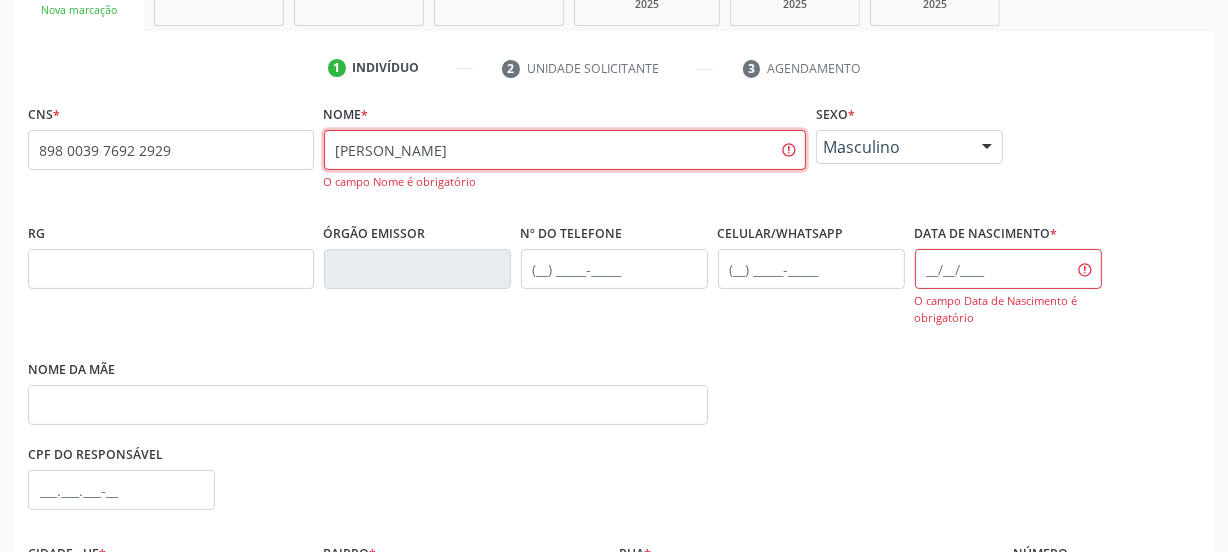 type on "MARIA SIMONE MOURATO" 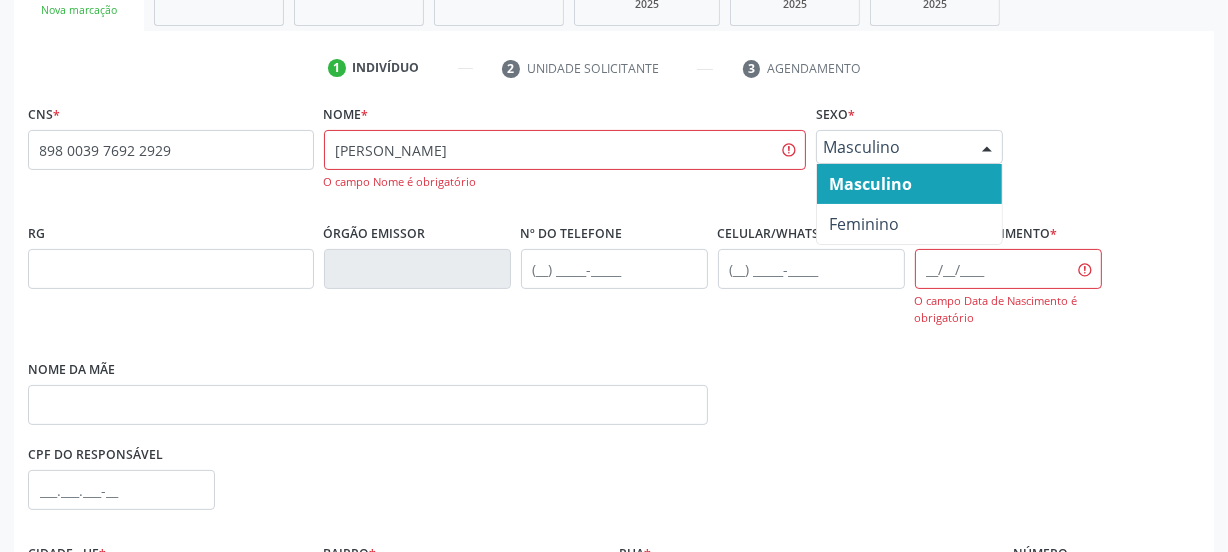 click at bounding box center [987, 148] 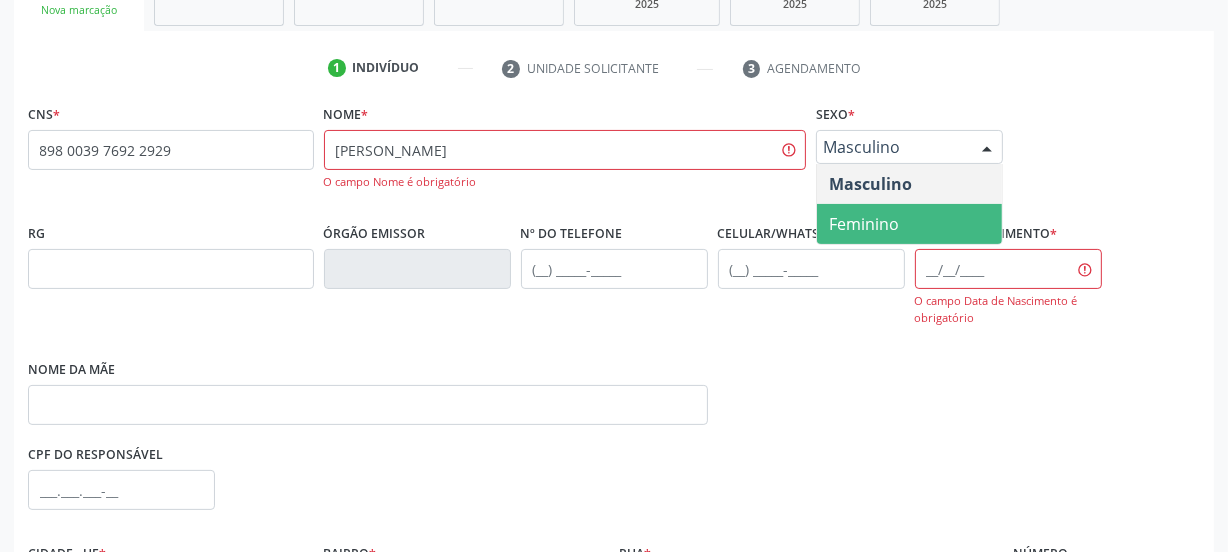 click on "Feminino" at bounding box center (909, 224) 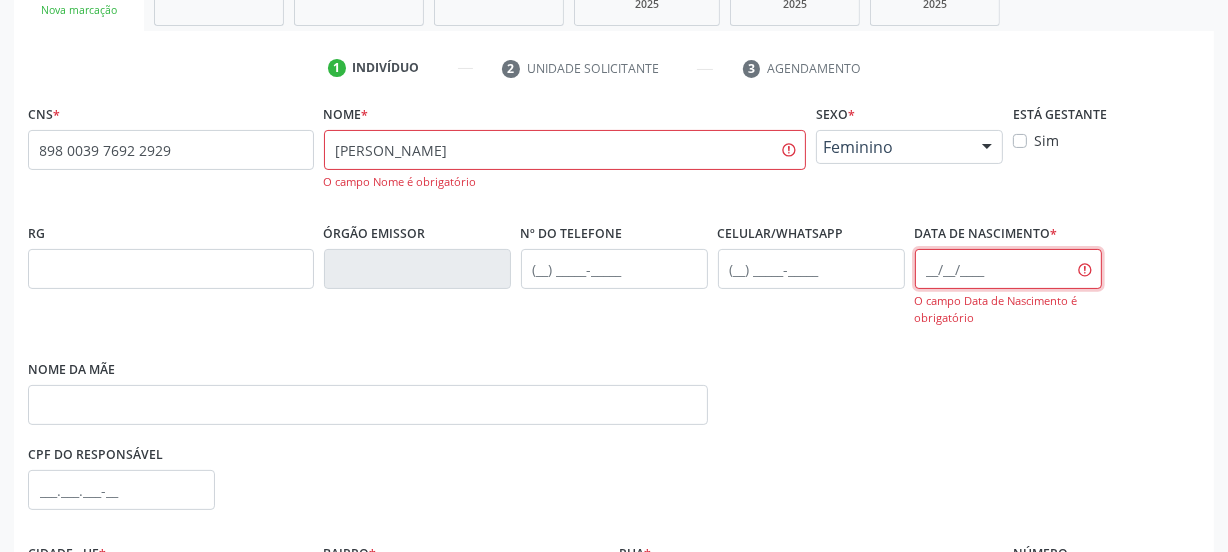 click at bounding box center [1008, 269] 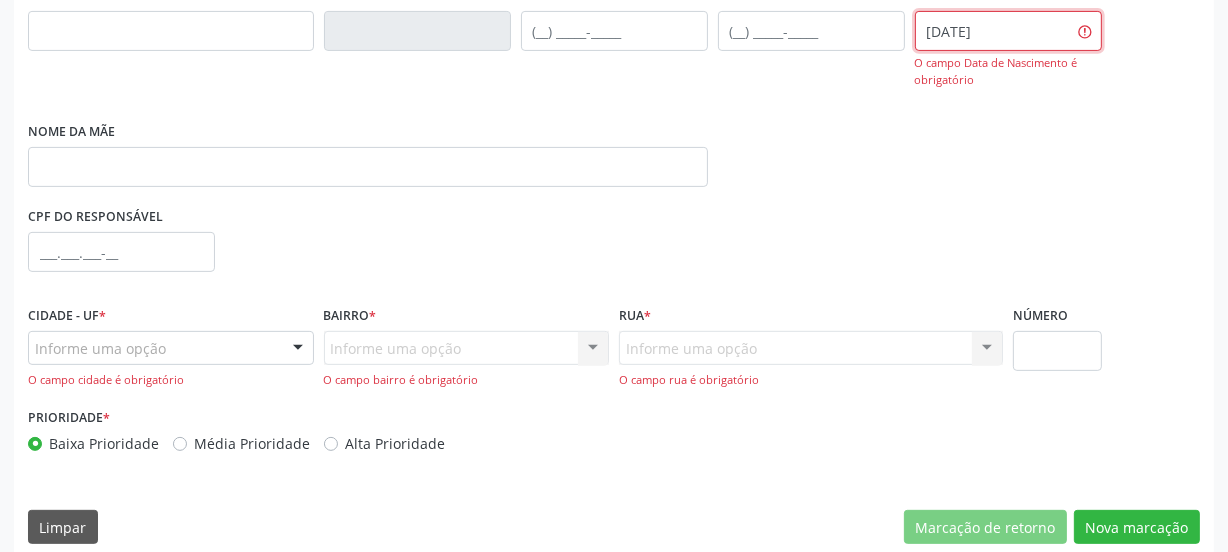 scroll, scrollTop: 591, scrollLeft: 0, axis: vertical 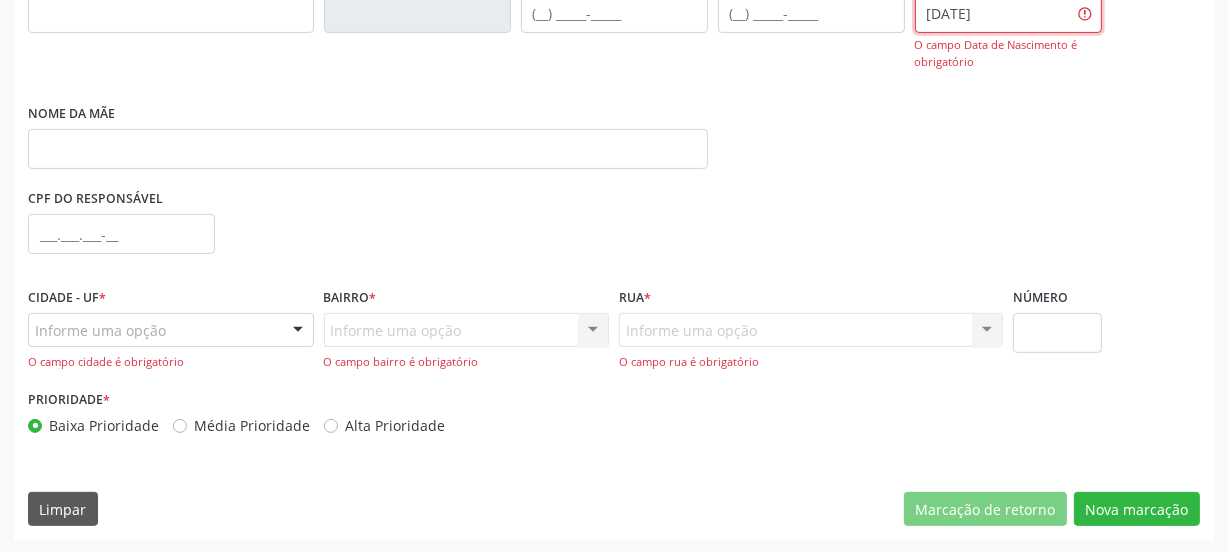 type on "10/07/1979" 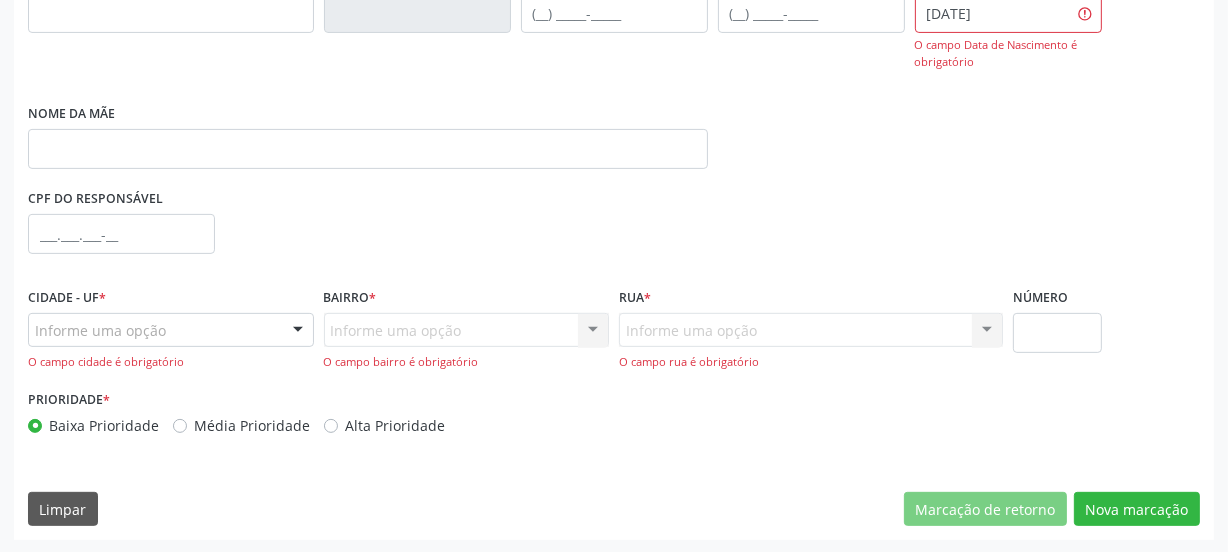 click on "Informe uma opção" at bounding box center [171, 330] 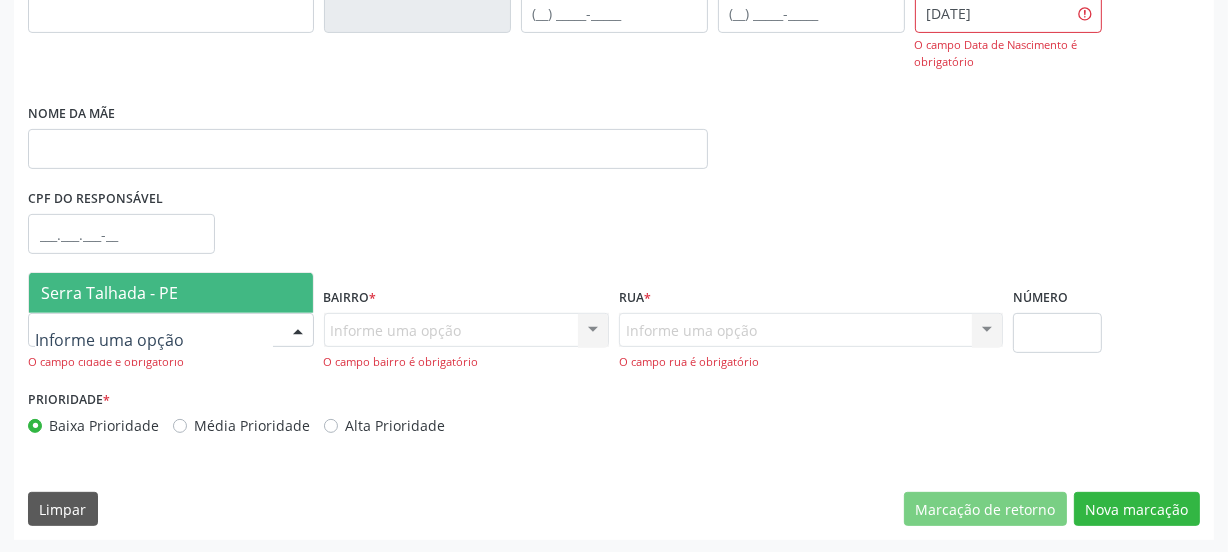 click at bounding box center [171, 330] 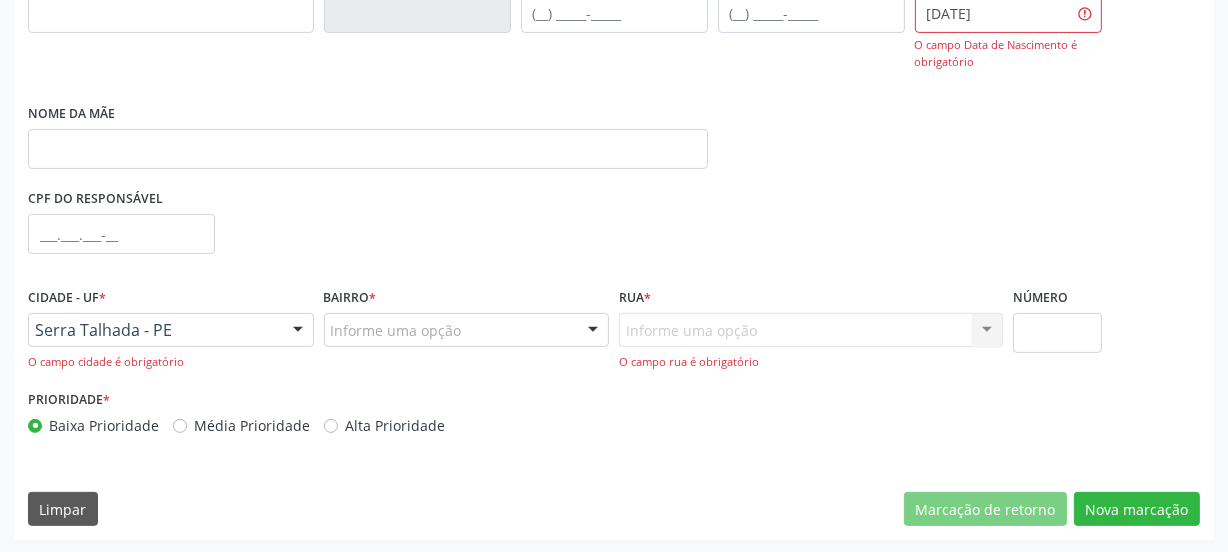 click on "Informe uma opção" at bounding box center (467, 330) 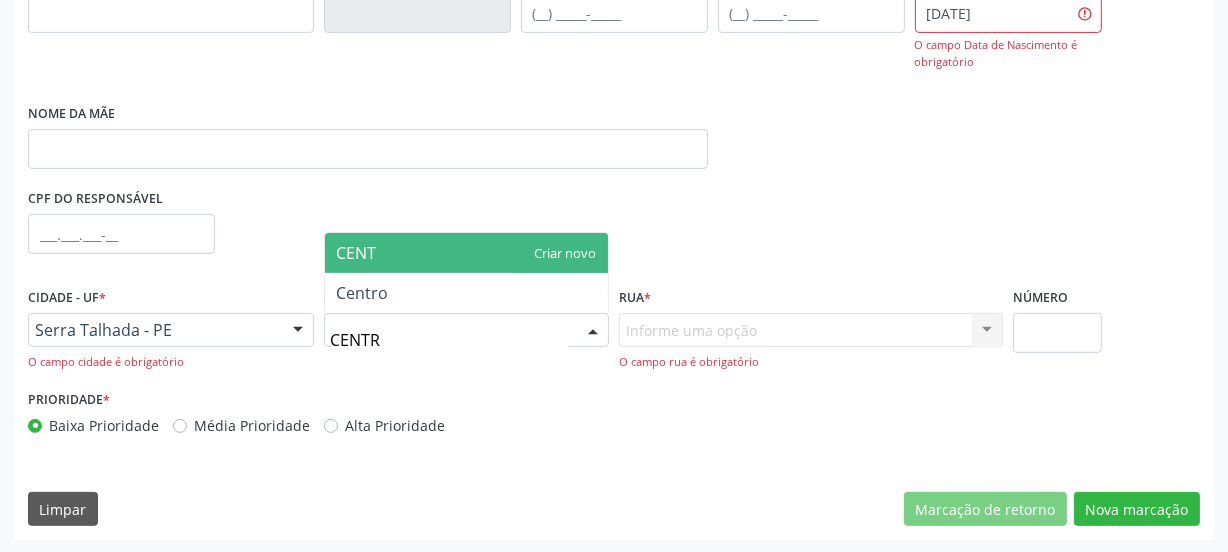 type on "CENTRO" 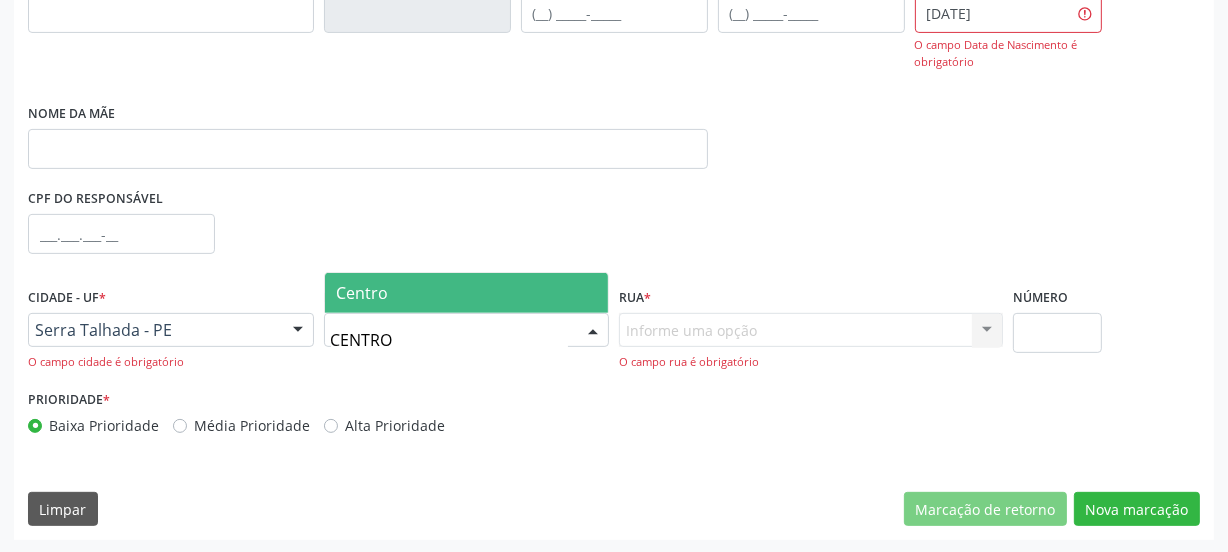 click on "Centro" at bounding box center [467, 293] 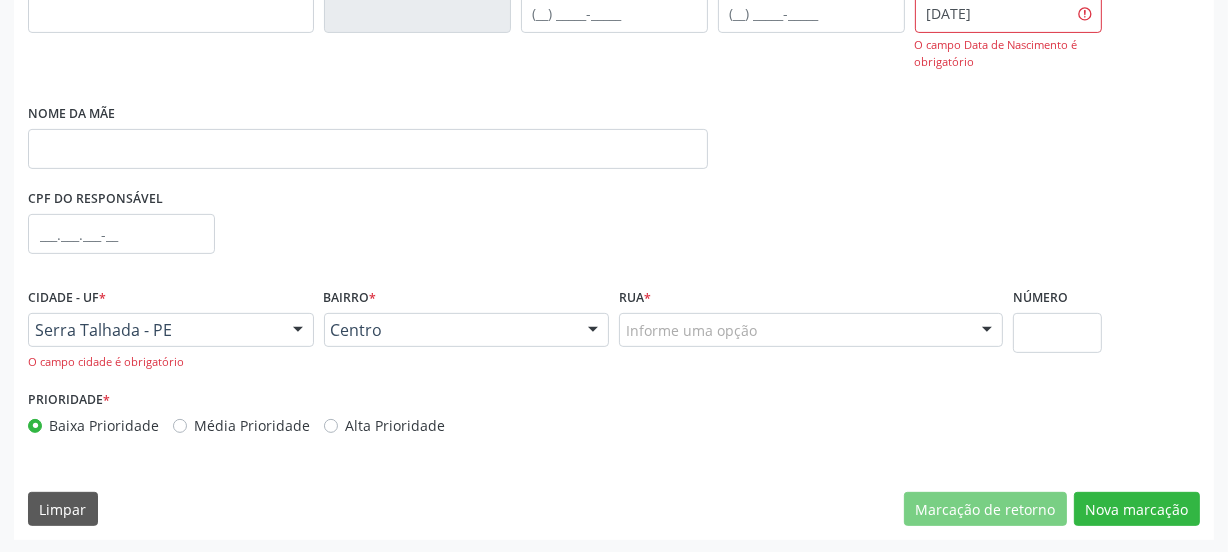 click on "Informe uma opção" at bounding box center (811, 330) 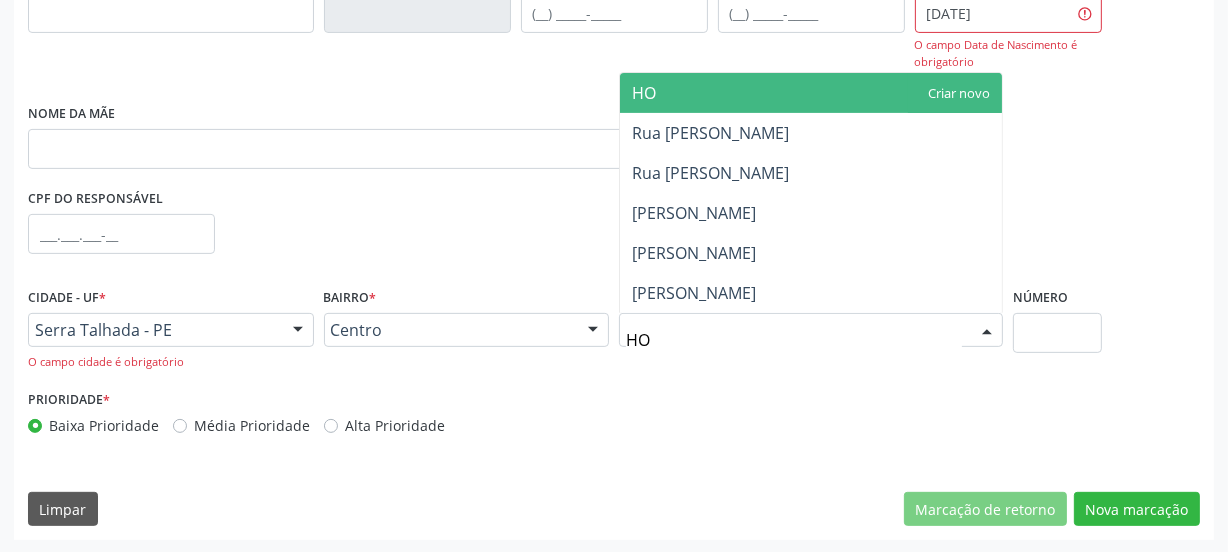 type on "HOR" 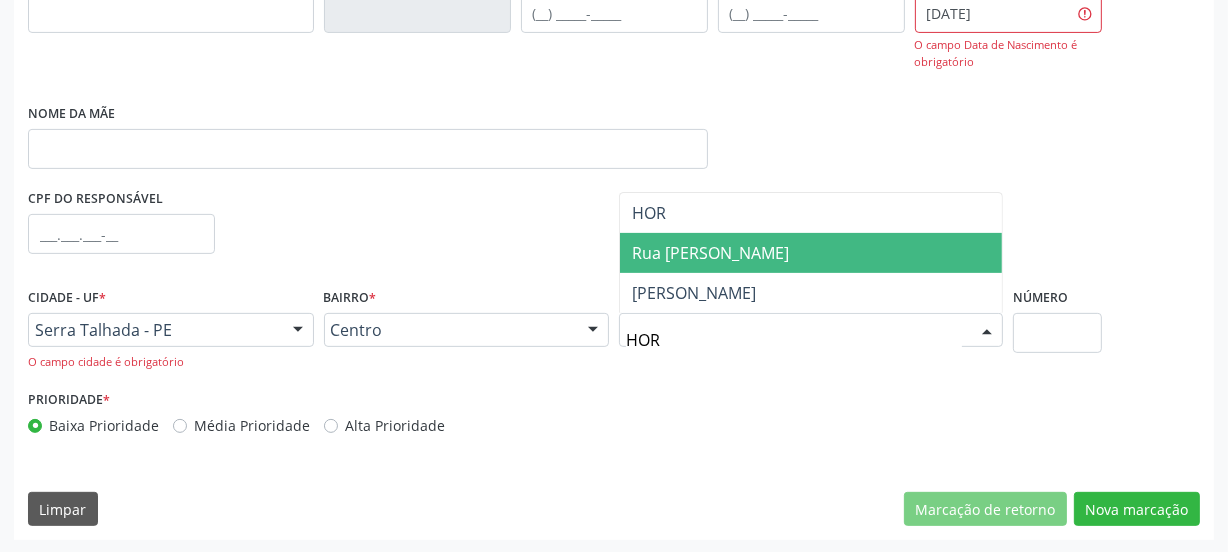 click on "Rua Horácio de Andrada" at bounding box center [710, 253] 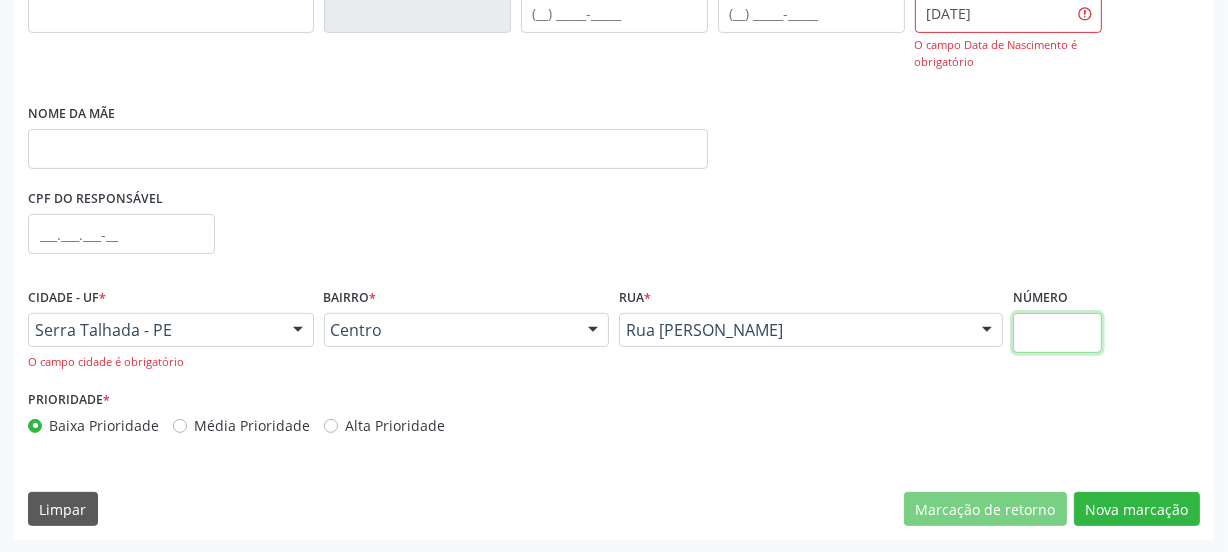 click at bounding box center [1057, 333] 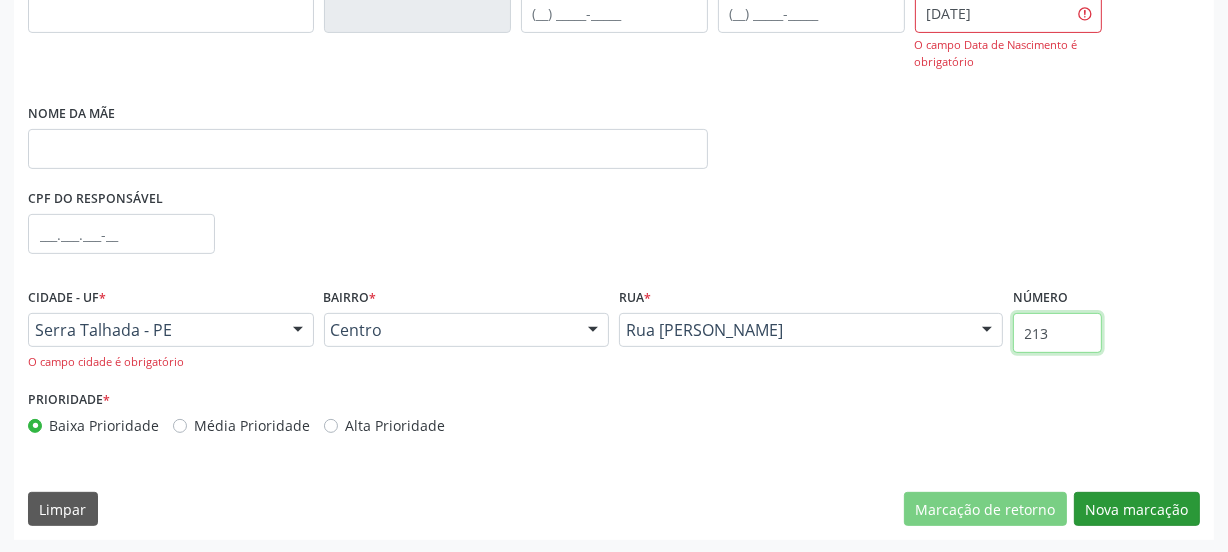 type on "213" 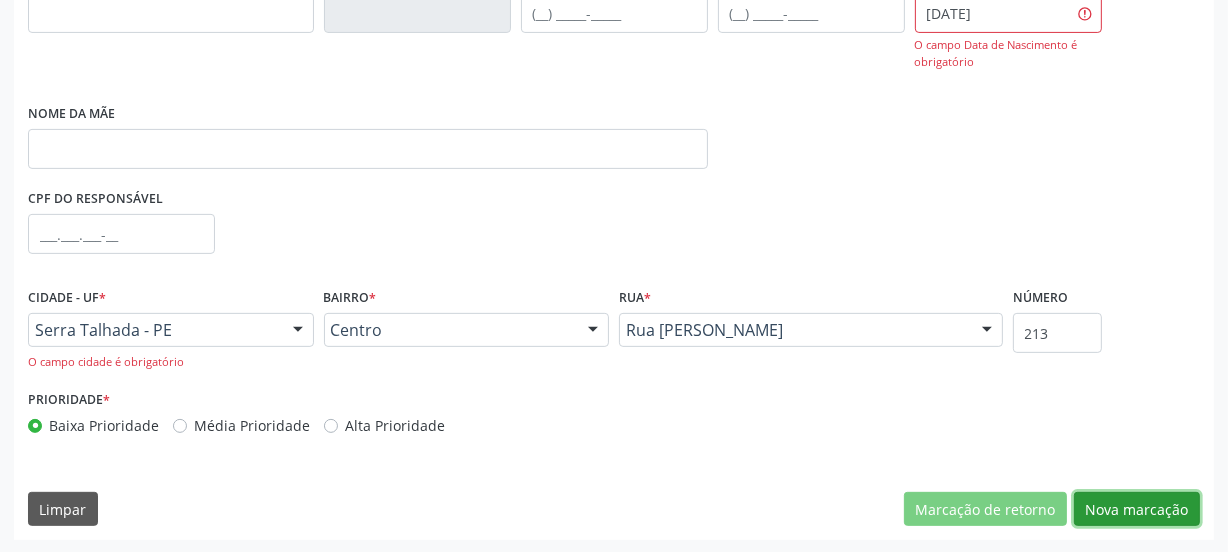 click on "Nova marcação" at bounding box center (1137, 509) 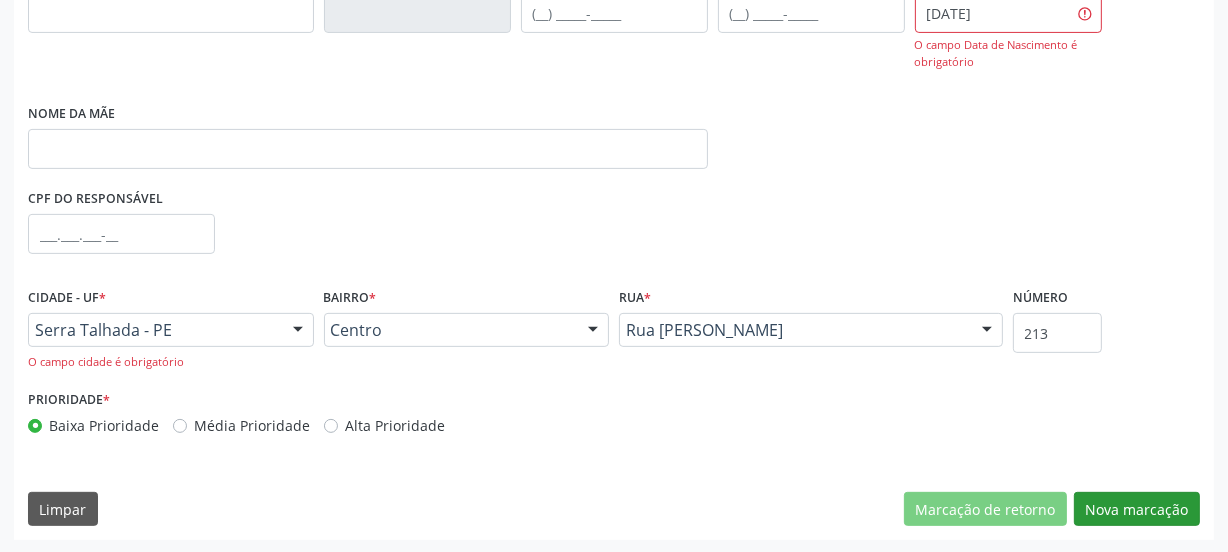 scroll, scrollTop: 352, scrollLeft: 0, axis: vertical 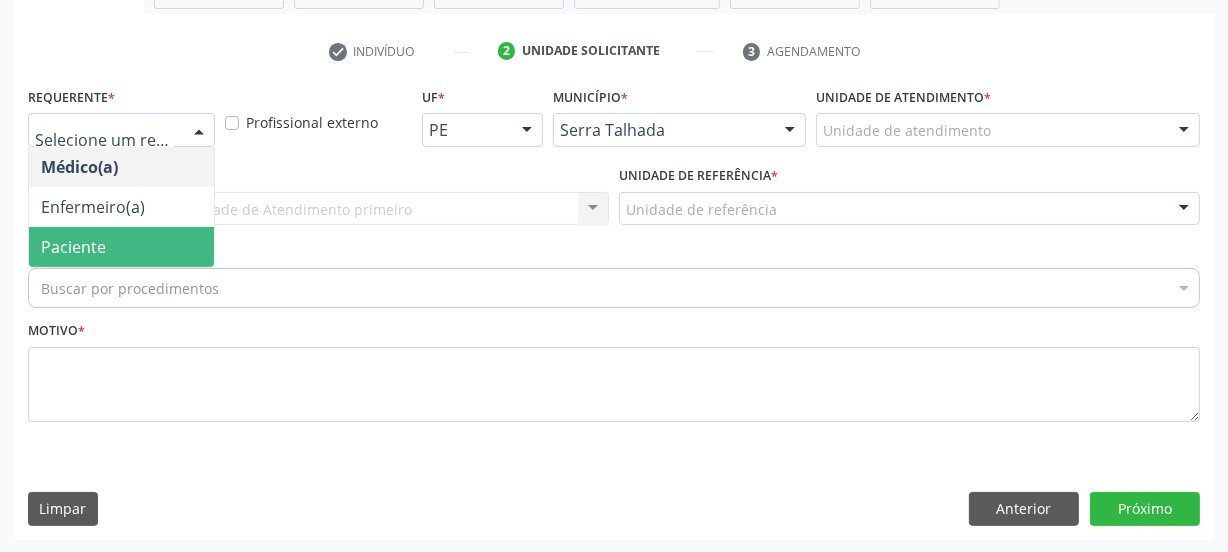 click on "Paciente" at bounding box center [121, 247] 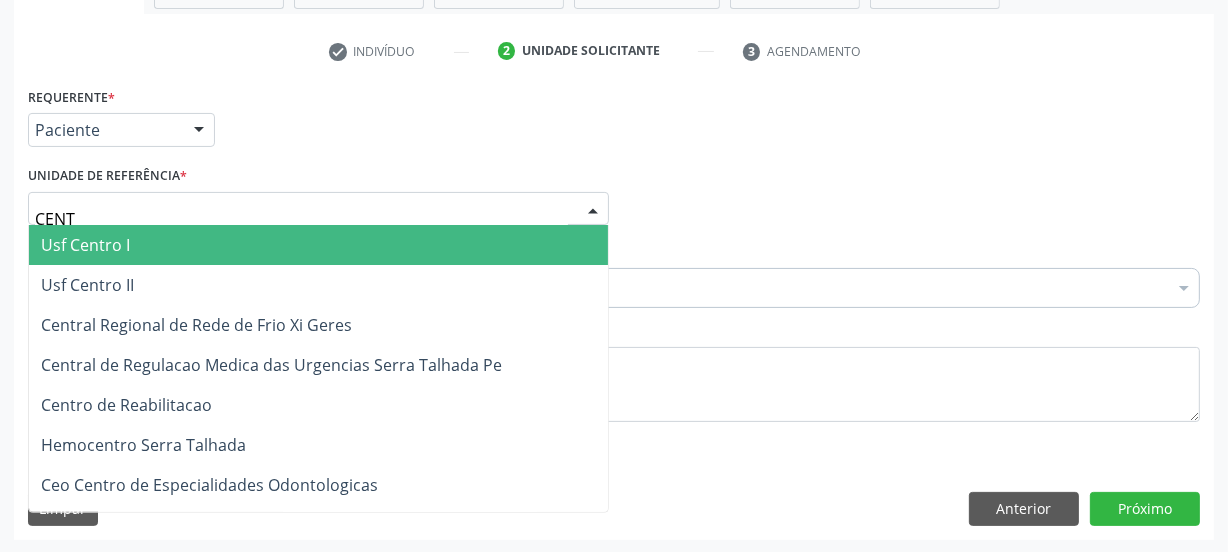 type on "CENTR" 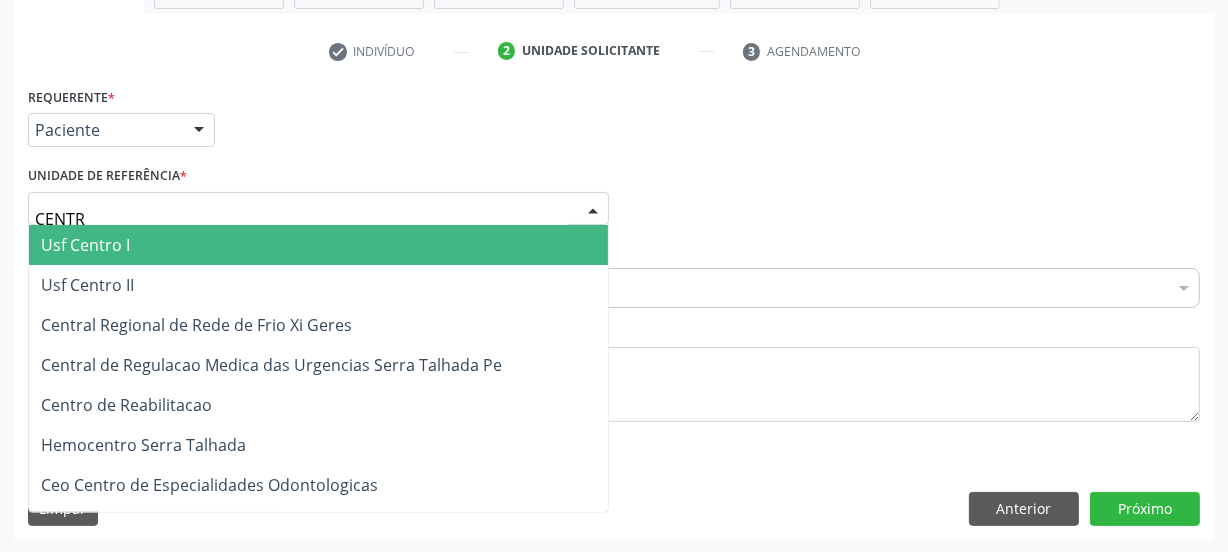 click on "Usf Centro I" at bounding box center [85, 245] 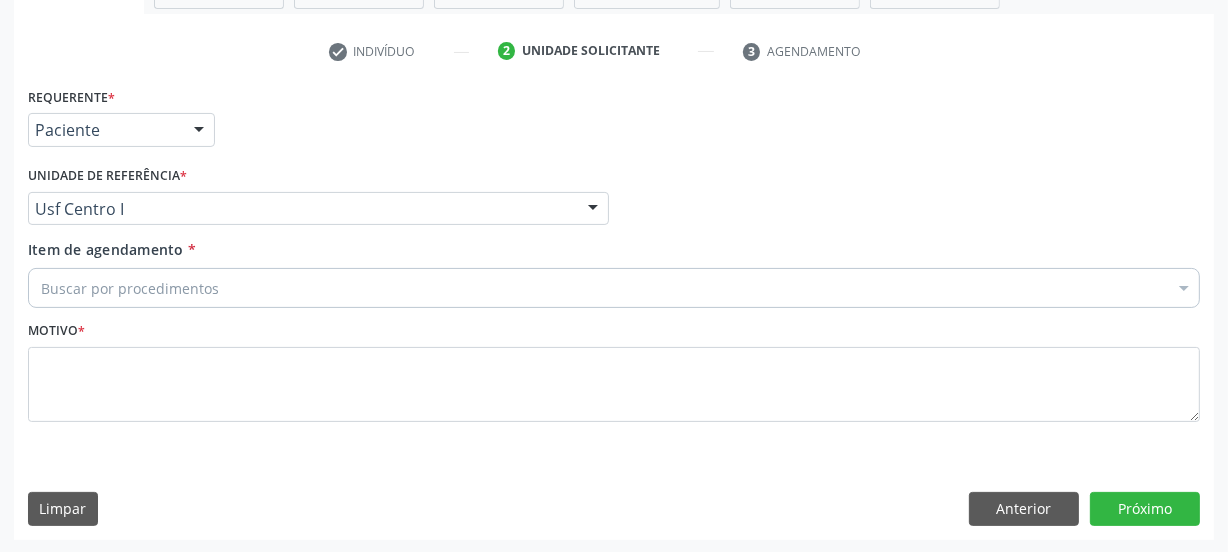 click on "Buscar por procedimentos" at bounding box center [614, 288] 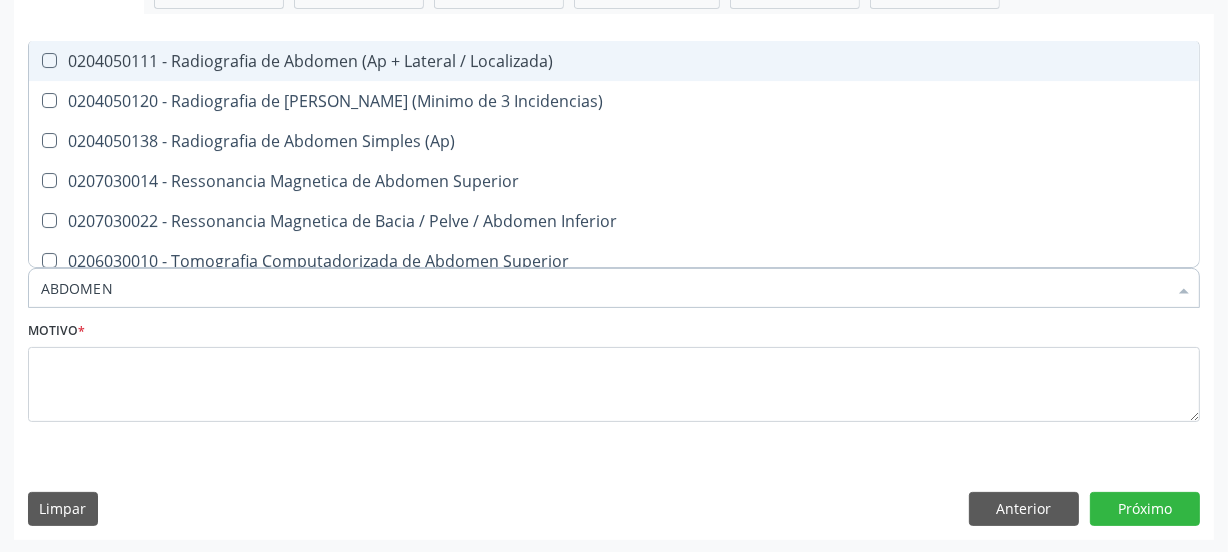 type on "ABDOMEN T" 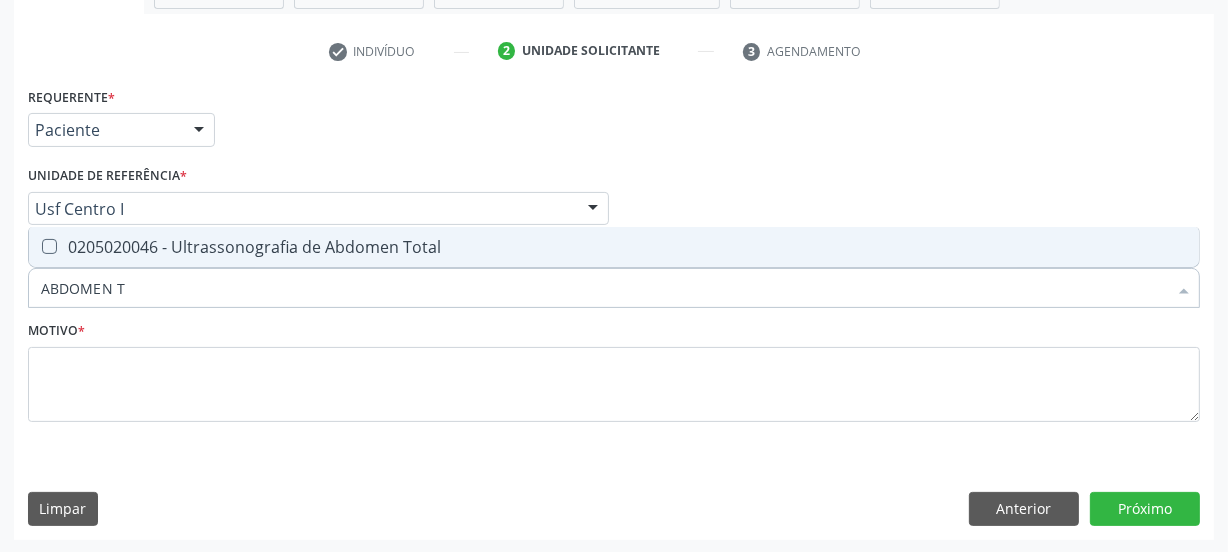 click on "0205020046 - Ultrassonografia de Abdomen Total" at bounding box center [614, 247] 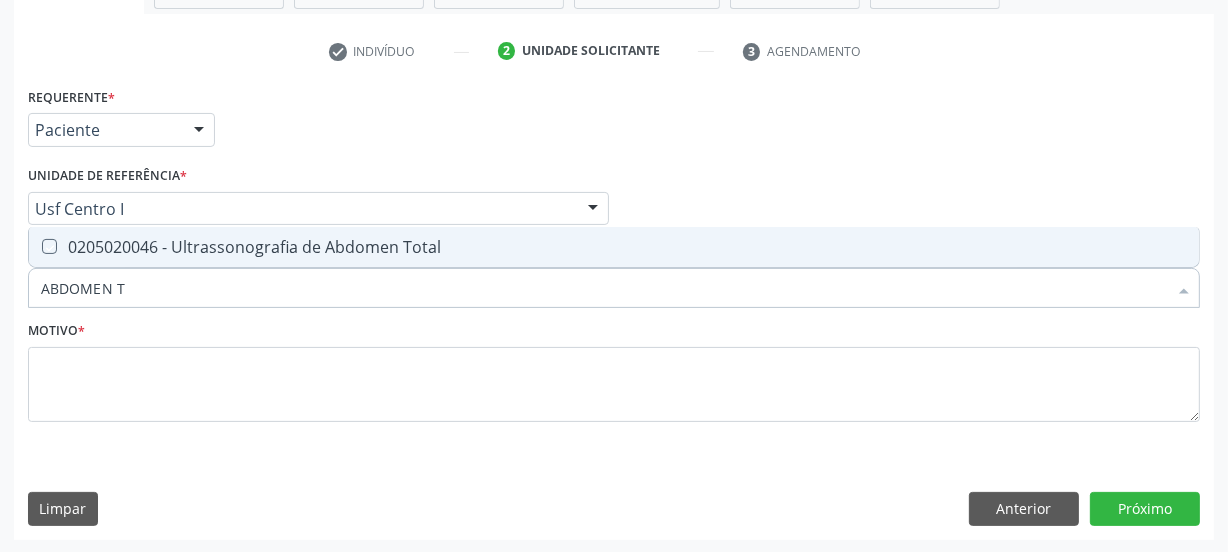 checkbox on "true" 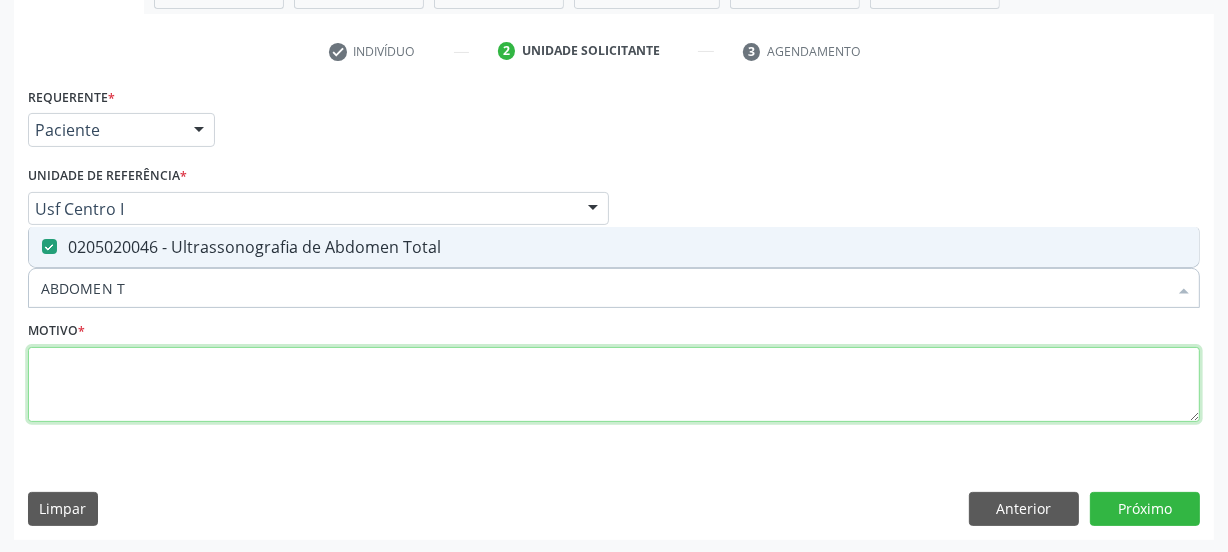 click at bounding box center [614, 385] 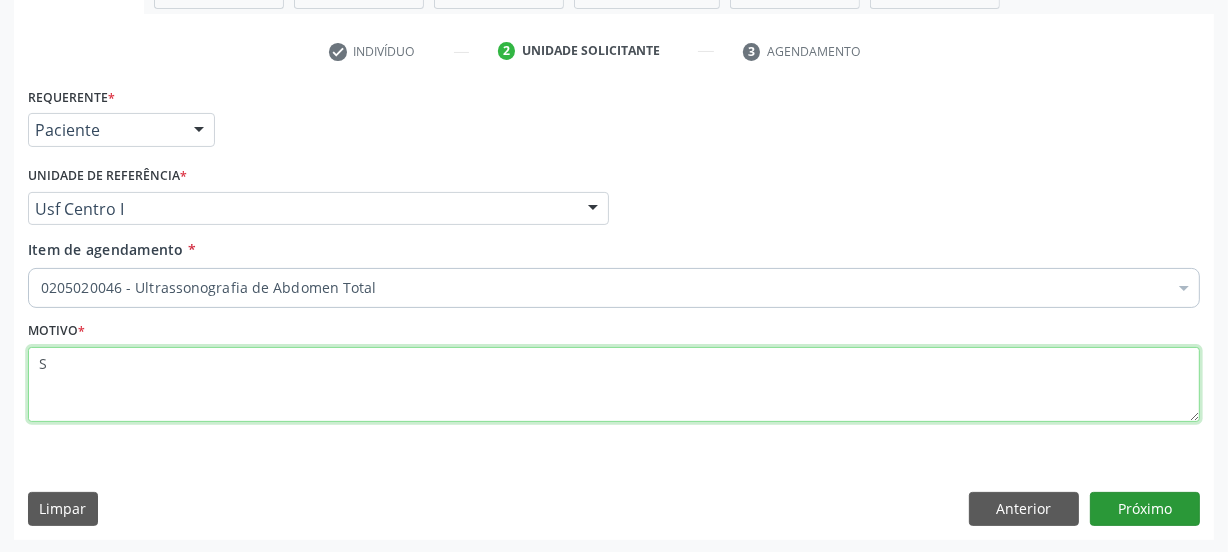type on "S" 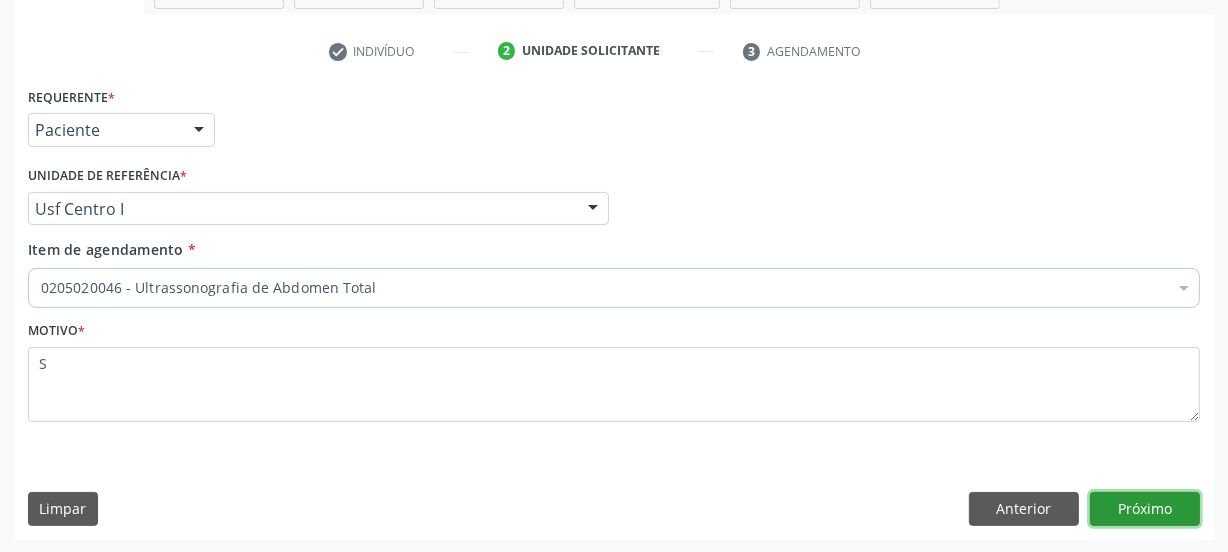 click on "Próximo" at bounding box center (1145, 509) 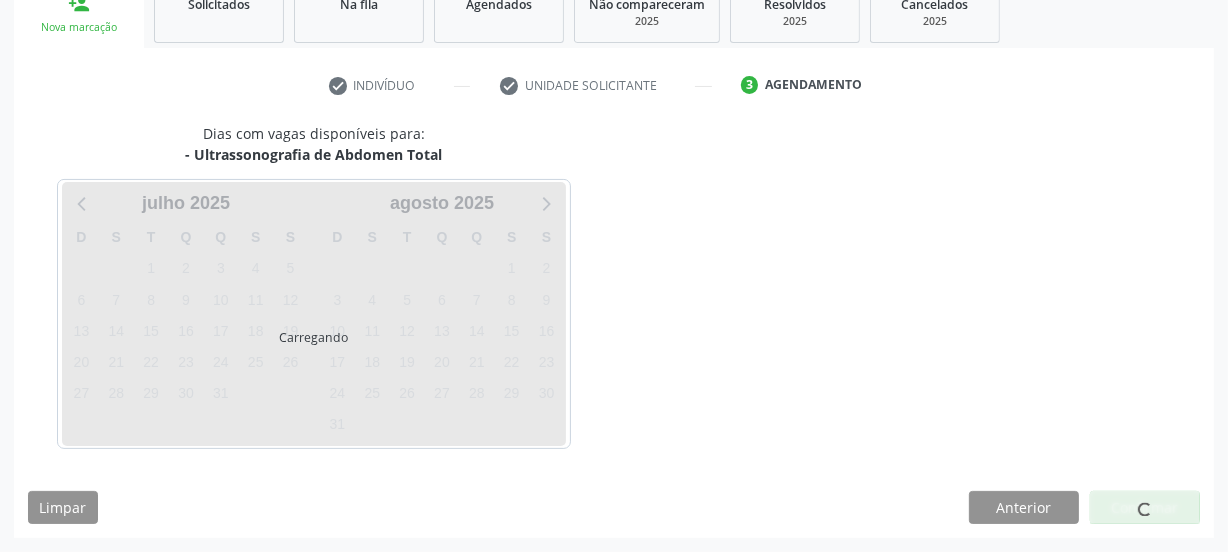 scroll, scrollTop: 317, scrollLeft: 0, axis: vertical 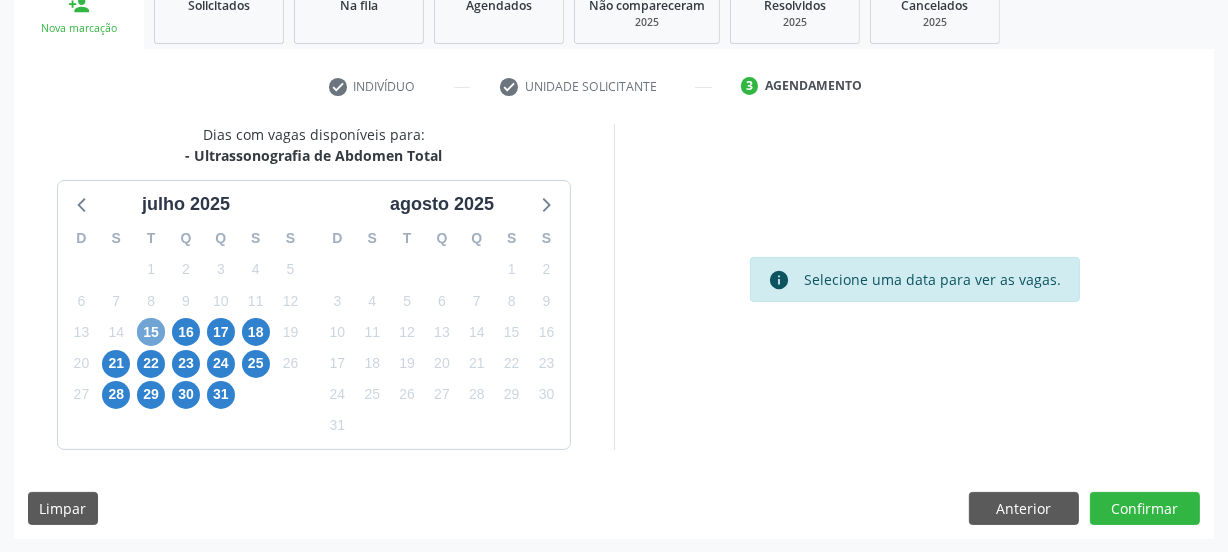 click on "15" at bounding box center [151, 332] 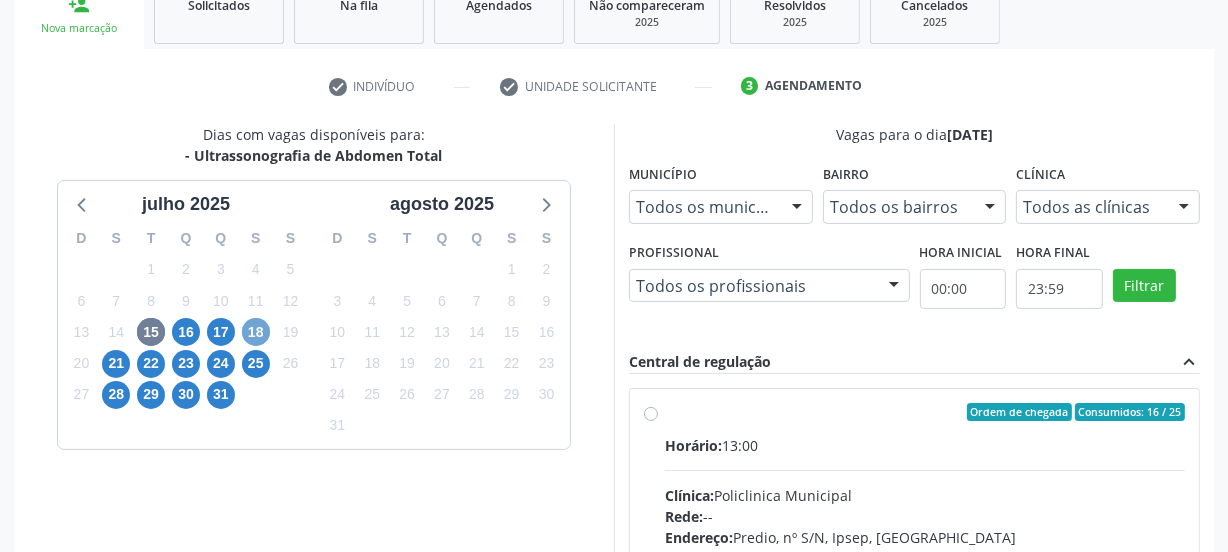 click on "18" at bounding box center (256, 332) 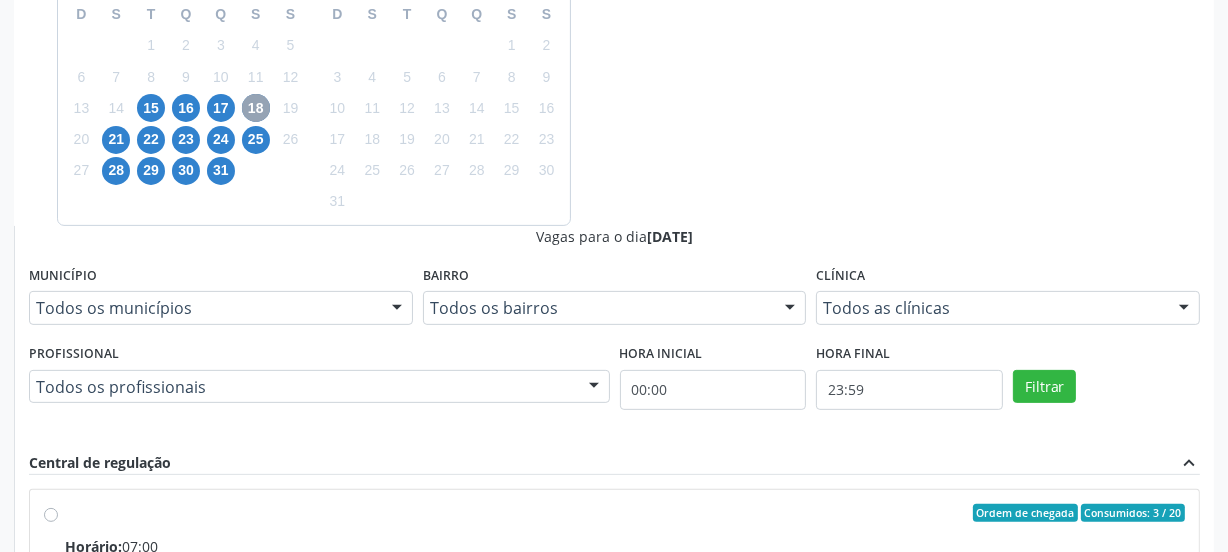 scroll, scrollTop: 515, scrollLeft: 0, axis: vertical 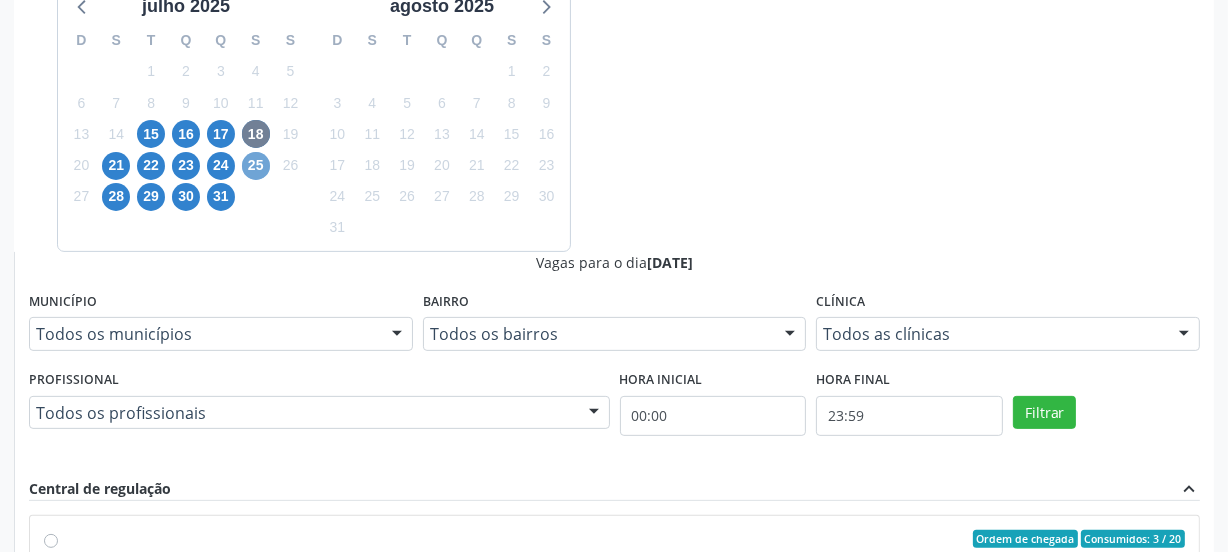 click on "25" at bounding box center [256, 166] 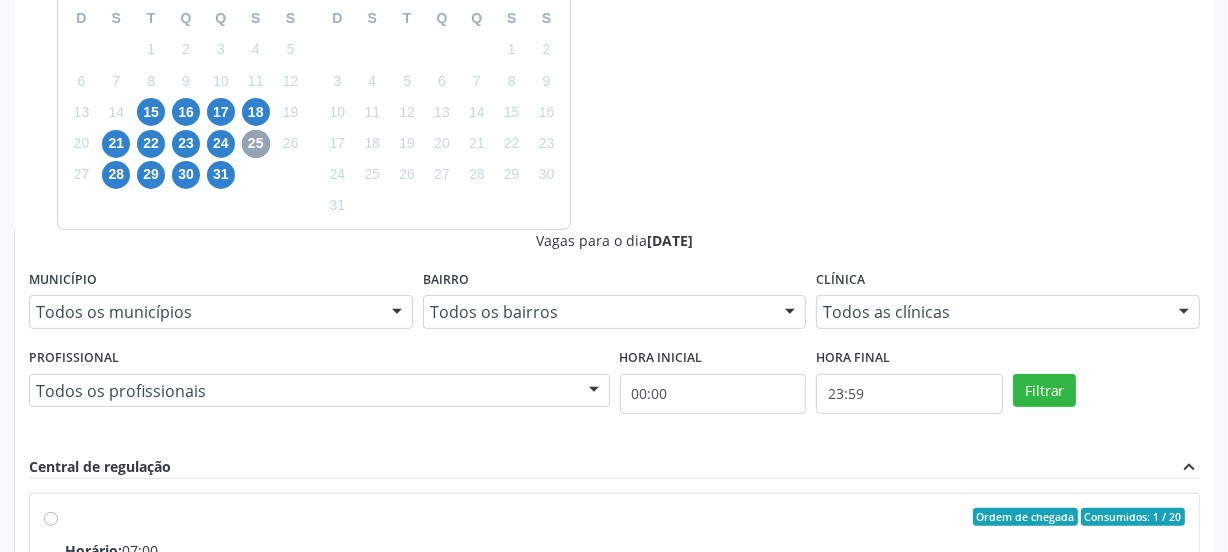 scroll, scrollTop: 424, scrollLeft: 0, axis: vertical 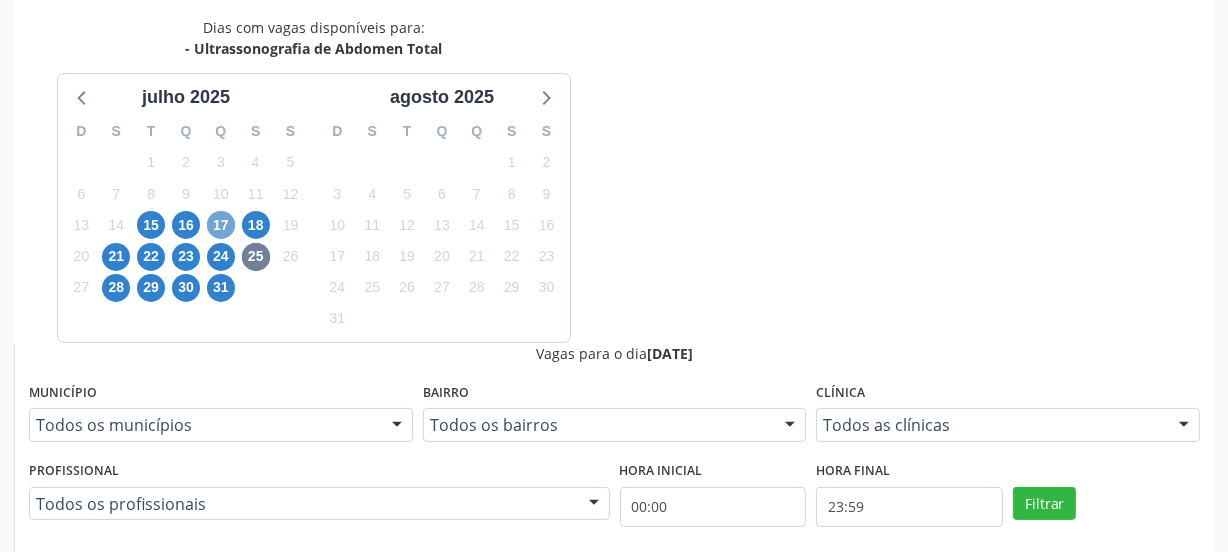 click on "17" at bounding box center (221, 225) 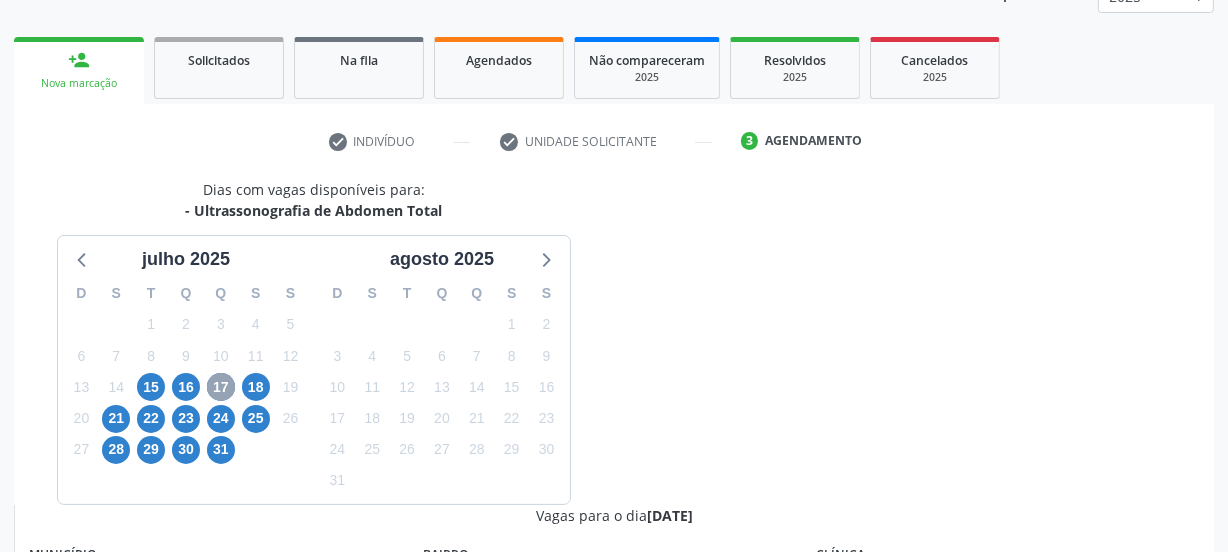 scroll, scrollTop: 242, scrollLeft: 0, axis: vertical 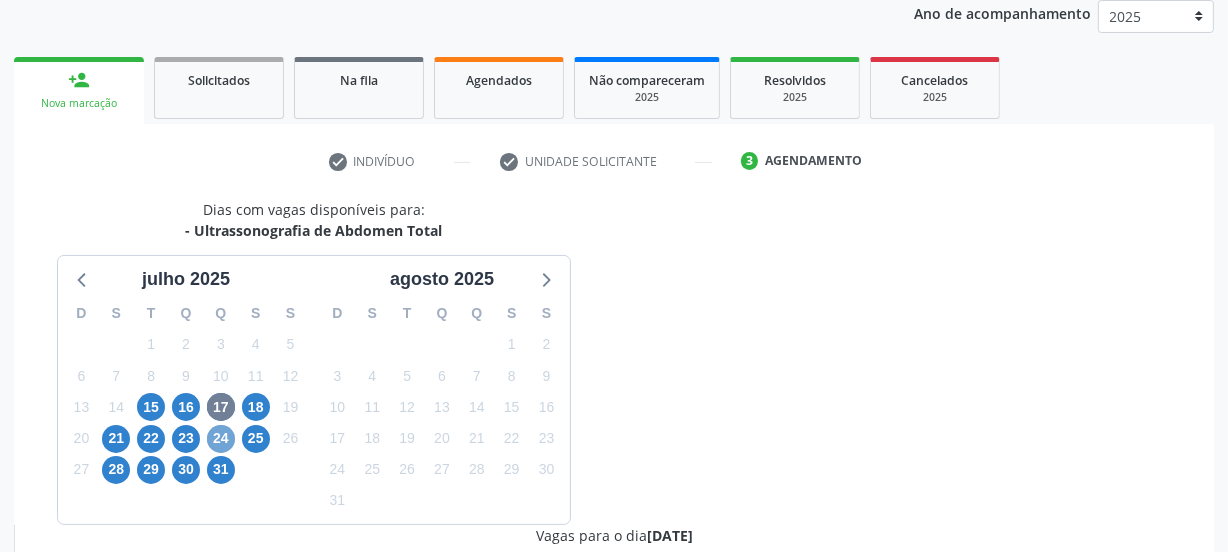 click on "24" at bounding box center (221, 439) 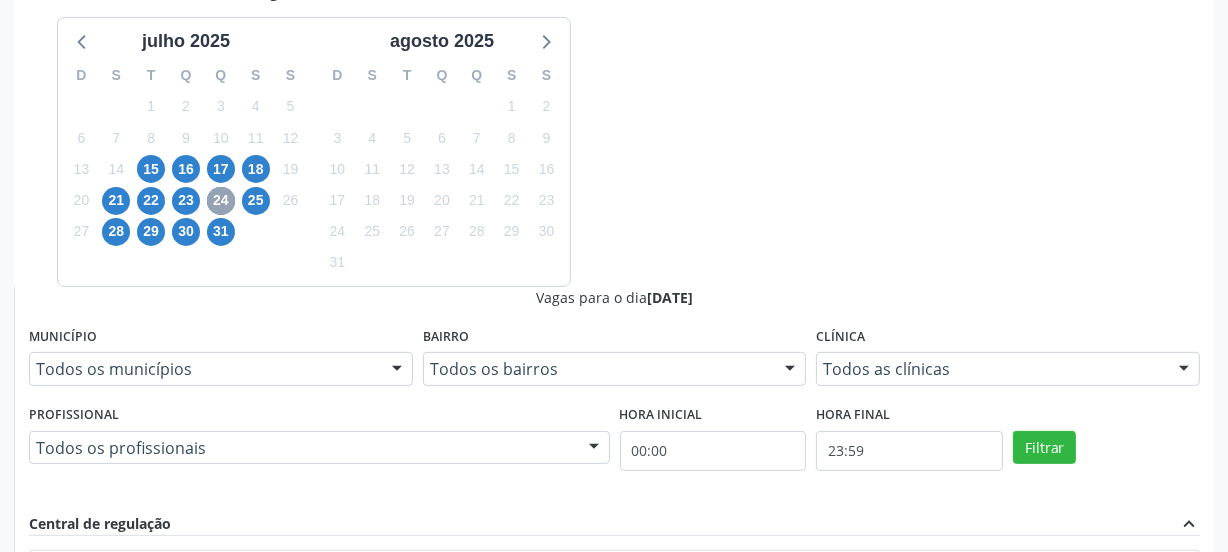 scroll, scrollTop: 606, scrollLeft: 0, axis: vertical 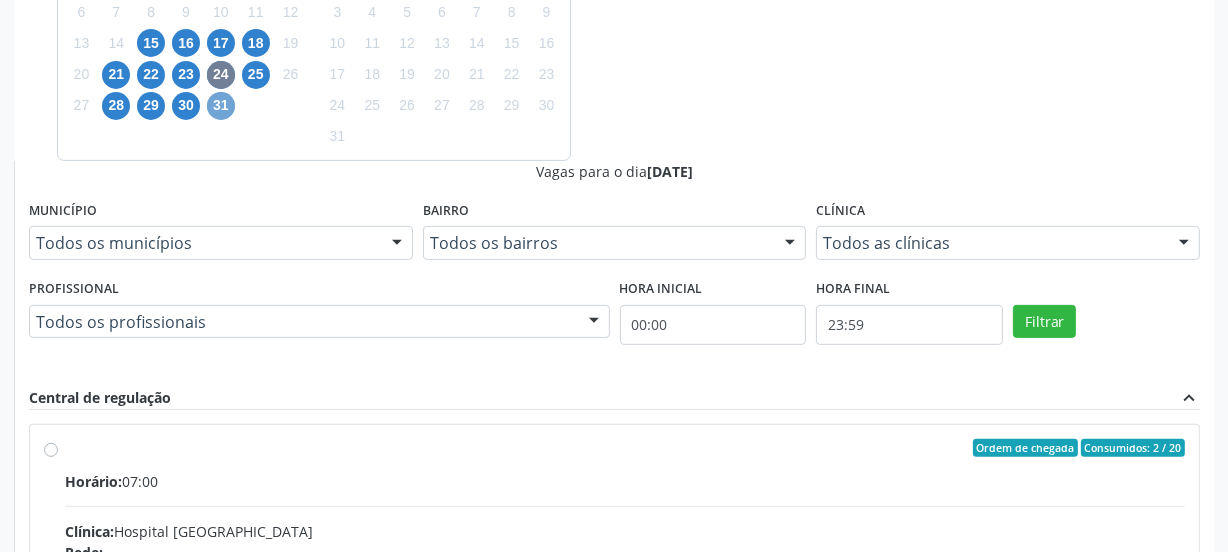 click on "31" at bounding box center [221, 106] 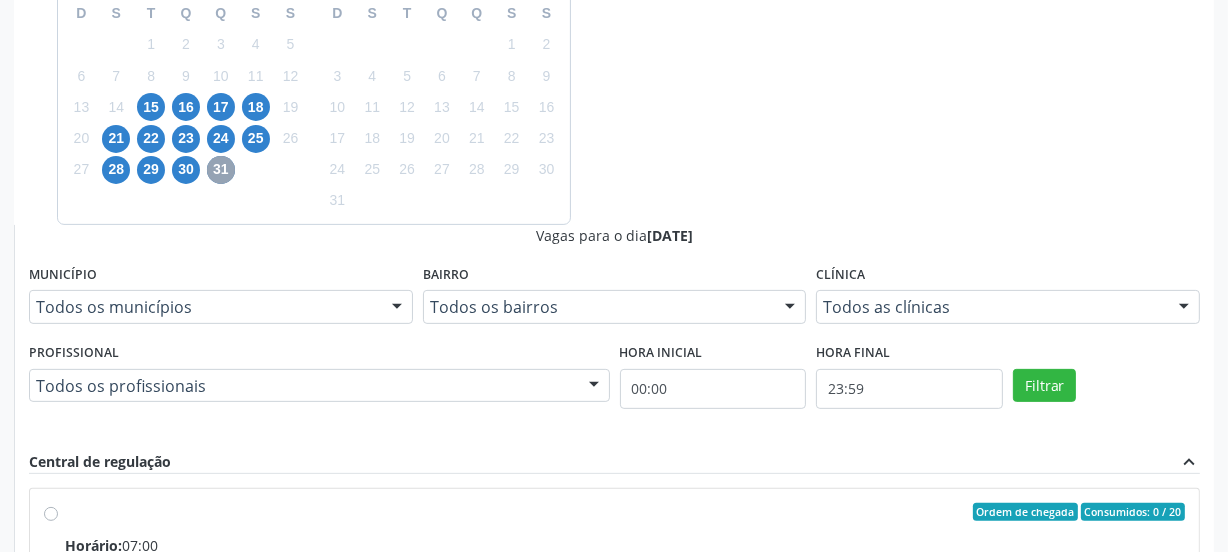 scroll, scrollTop: 515, scrollLeft: 0, axis: vertical 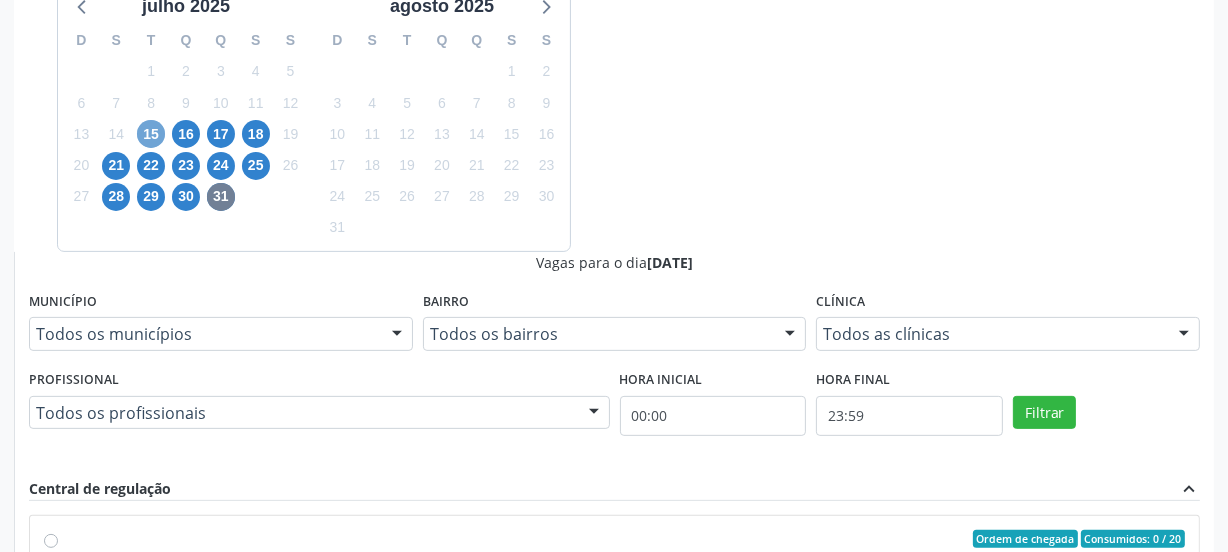 click on "15" at bounding box center [151, 134] 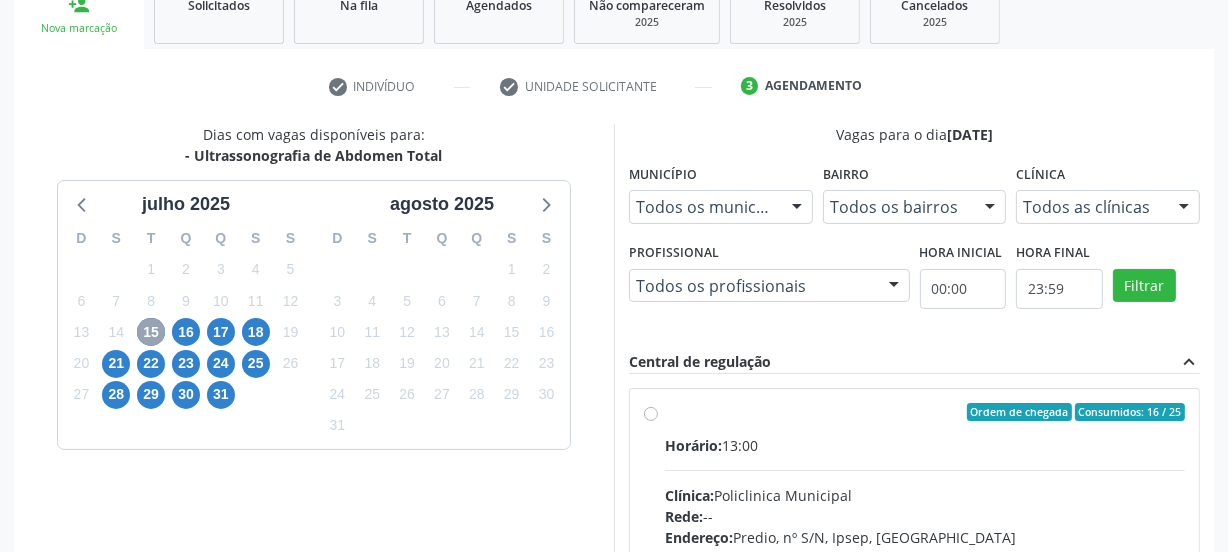 scroll, scrollTop: 515, scrollLeft: 0, axis: vertical 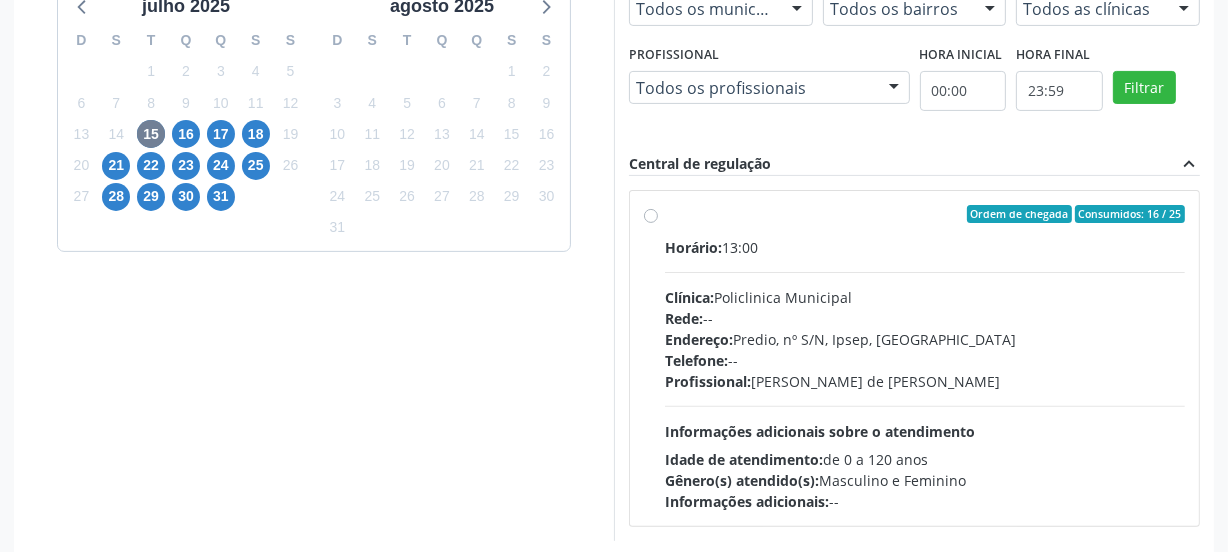 click on "Horário:   13:00
Clínica:  Policlinica Municipal
Rede:
--
Endereço:   Predio, nº S/N, Ipsep, Serra Talhada - PE
Telefone:   --
Profissional:
Ana Carolina Barboza de Andrada Melo Lyra
Informações adicionais sobre o atendimento
Idade de atendimento:
de 0 a 120 anos
Gênero(s) atendido(s):
Masculino e Feminino
Informações adicionais:
--" at bounding box center [925, 374] 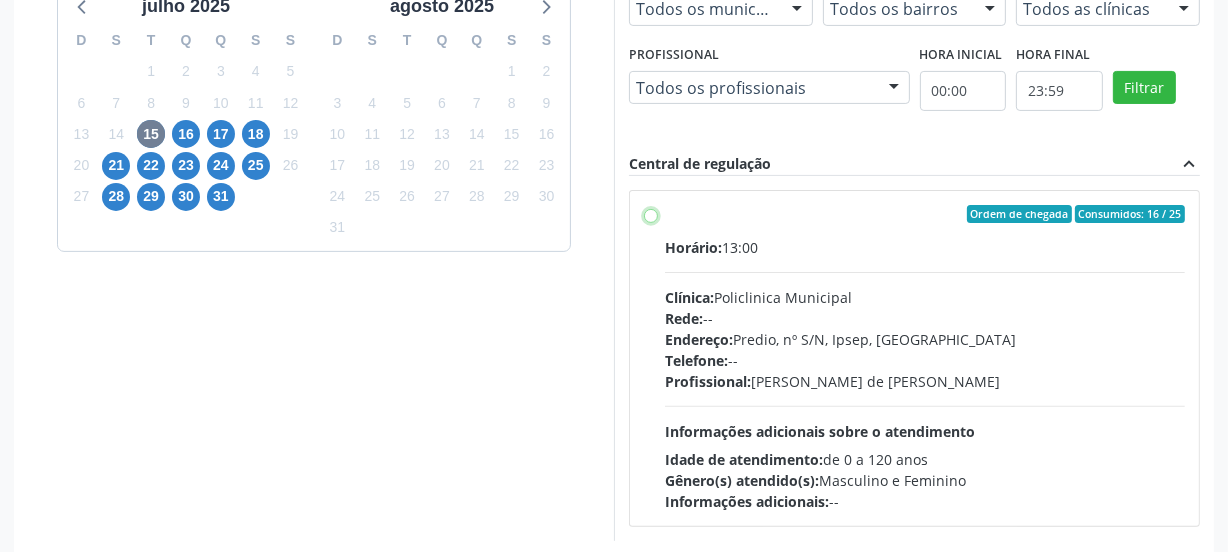 click on "Ordem de chegada
Consumidos: 16 / 25
Horário:   13:00
Clínica:  Policlinica Municipal
Rede:
--
Endereço:   Predio, nº S/N, Ipsep, Serra Talhada - PE
Telefone:   --
Profissional:
Ana Carolina Barboza de Andrada Melo Lyra
Informações adicionais sobre o atendimento
Idade de atendimento:
de 0 a 120 anos
Gênero(s) atendido(s):
Masculino e Feminino
Informações adicionais:
--" at bounding box center (651, 214) 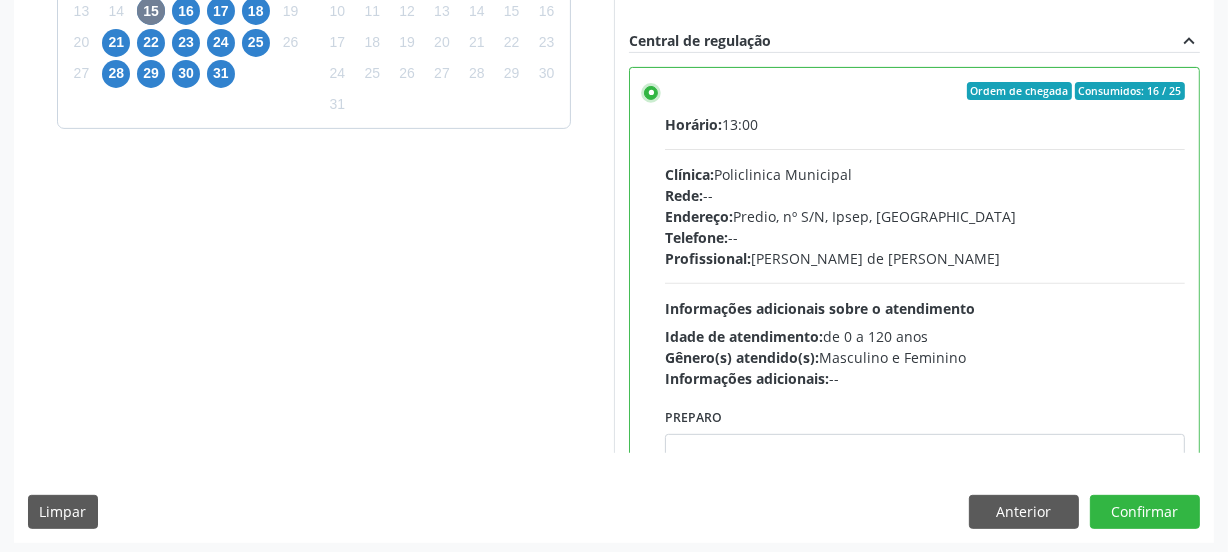 scroll, scrollTop: 641, scrollLeft: 0, axis: vertical 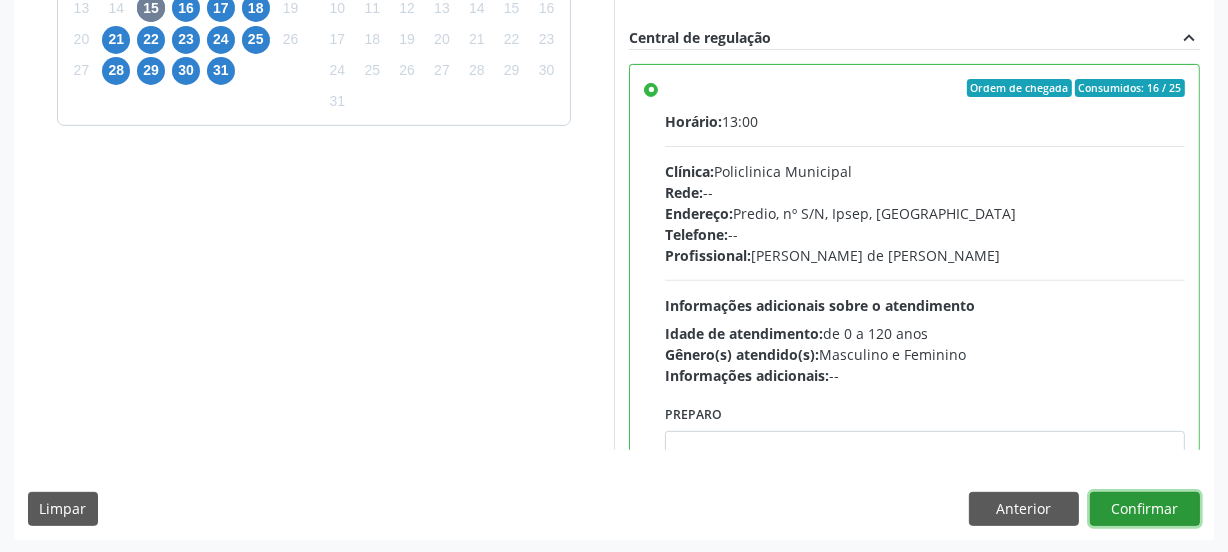 click on "Confirmar" at bounding box center (1145, 509) 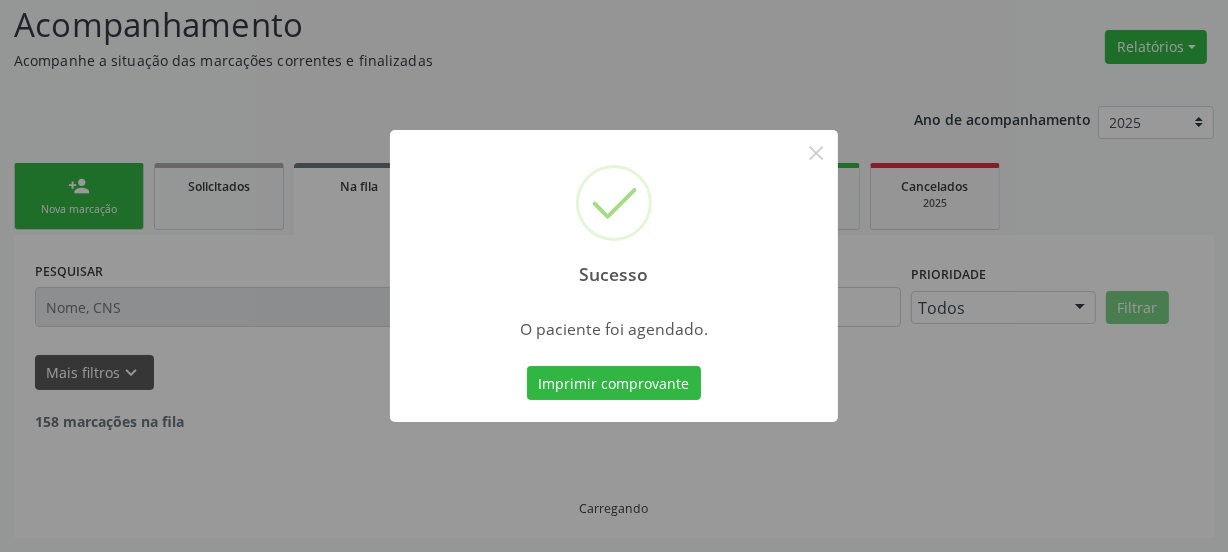 scroll, scrollTop: 114, scrollLeft: 0, axis: vertical 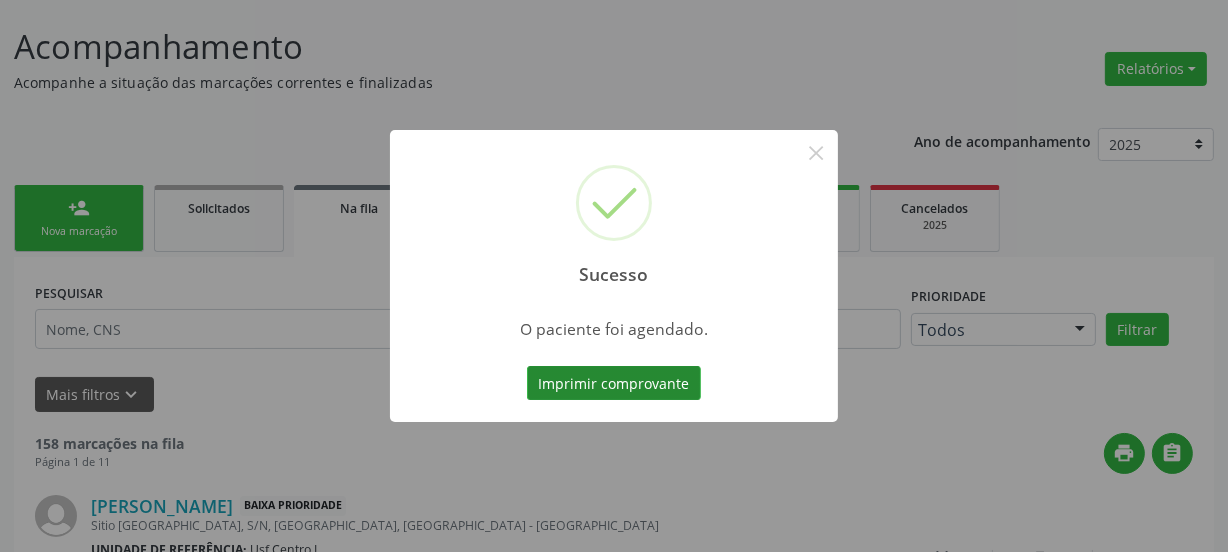 click on "Imprimir comprovante" at bounding box center [614, 383] 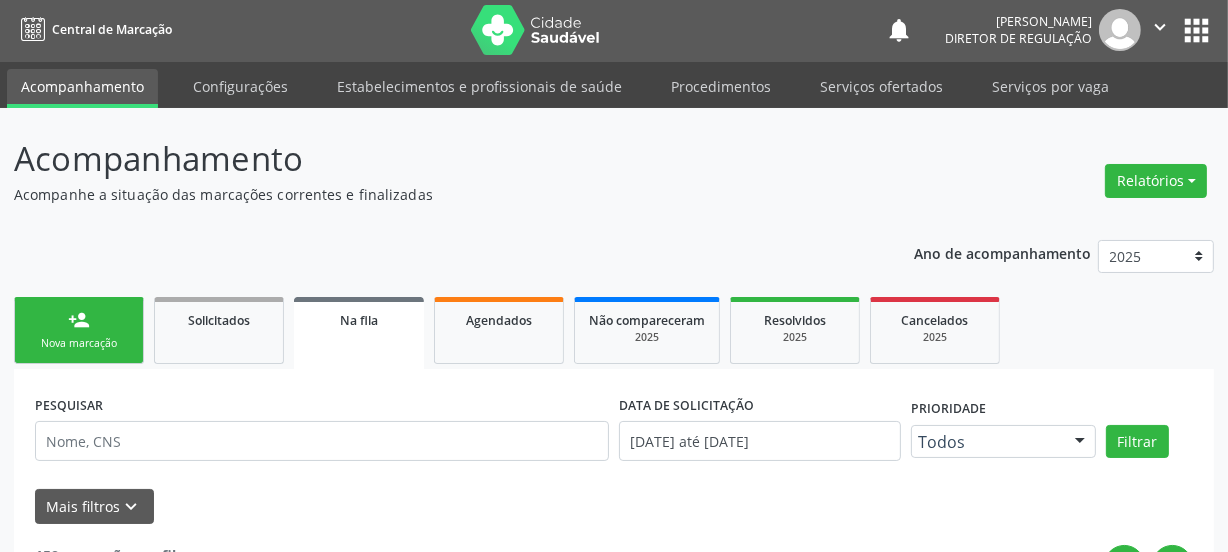 scroll, scrollTop: 0, scrollLeft: 0, axis: both 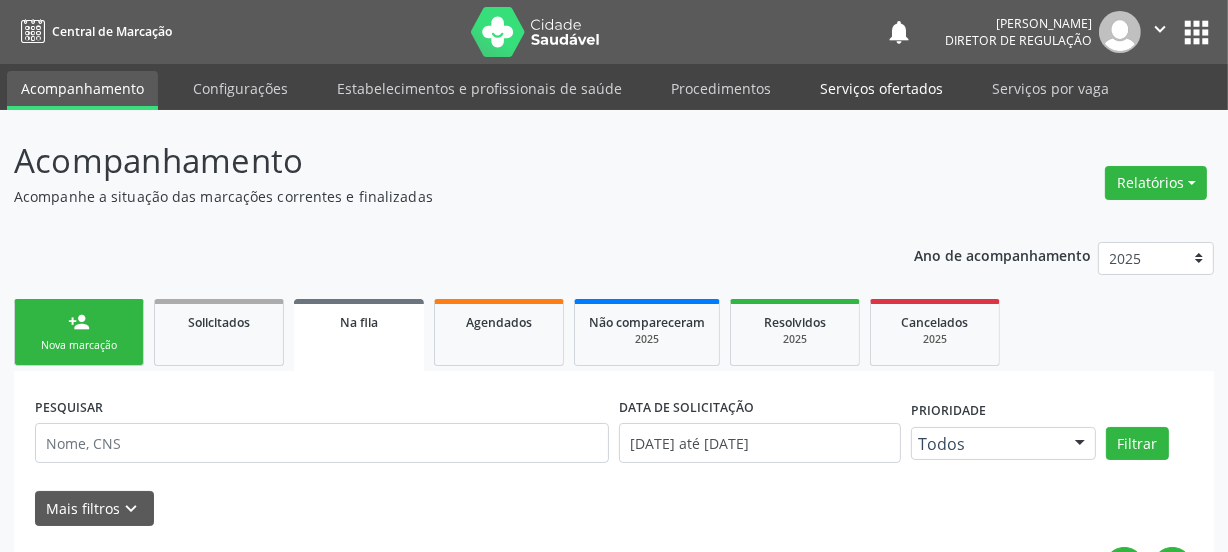 click on "Serviços ofertados" at bounding box center (881, 88) 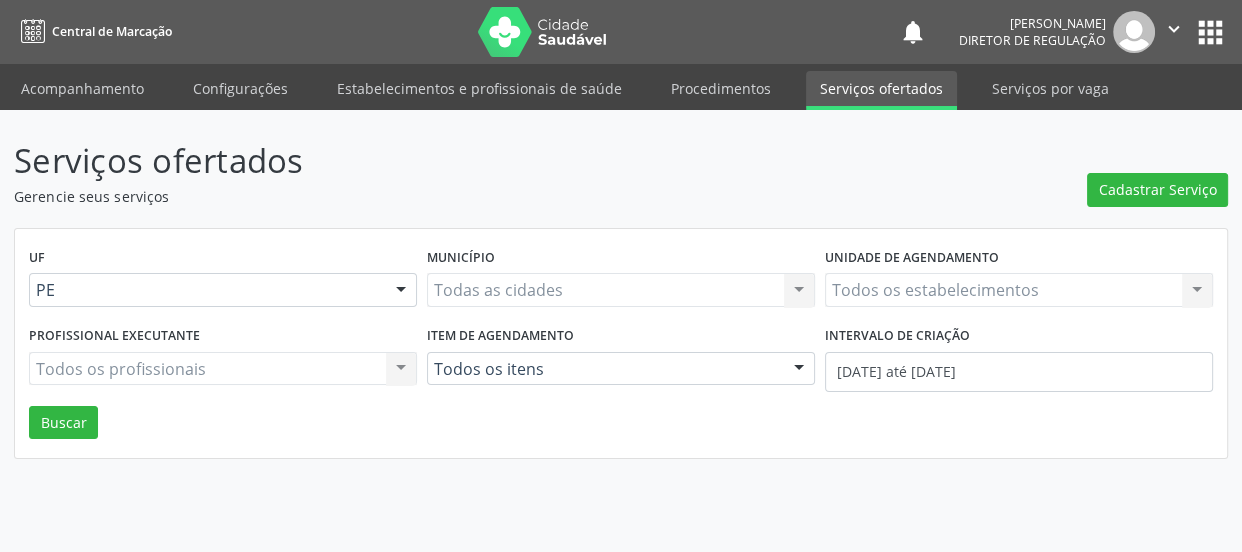 click on "Todos os estabelecimentos         Todos os estabelecimentos
Nenhum resultado encontrado para: "   "
Não há nenhuma opção para ser exibida." at bounding box center (1019, 290) 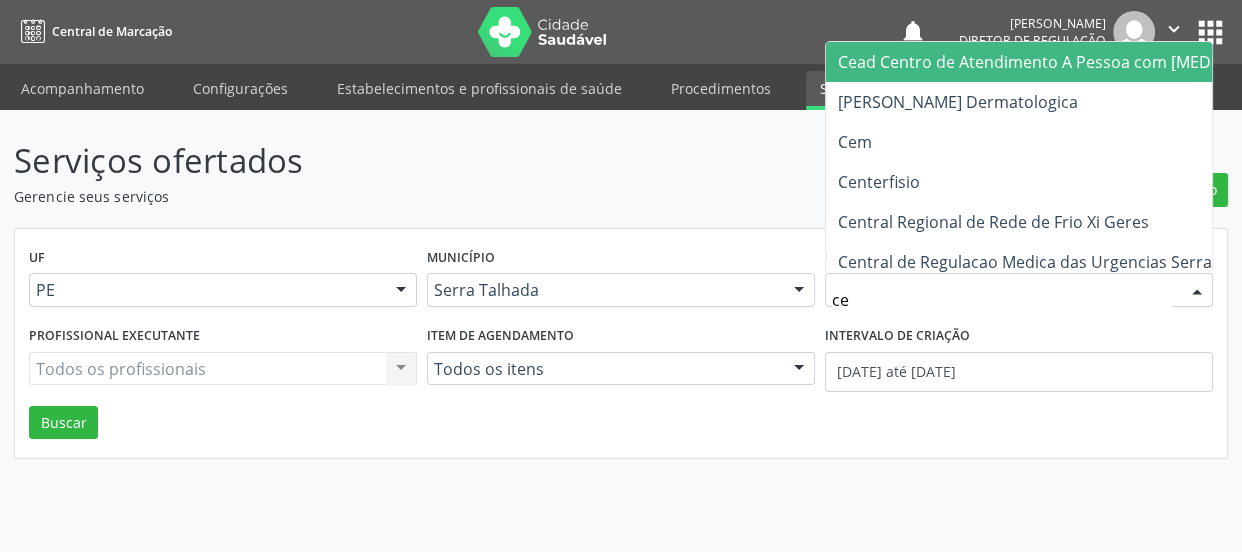 type on "cem" 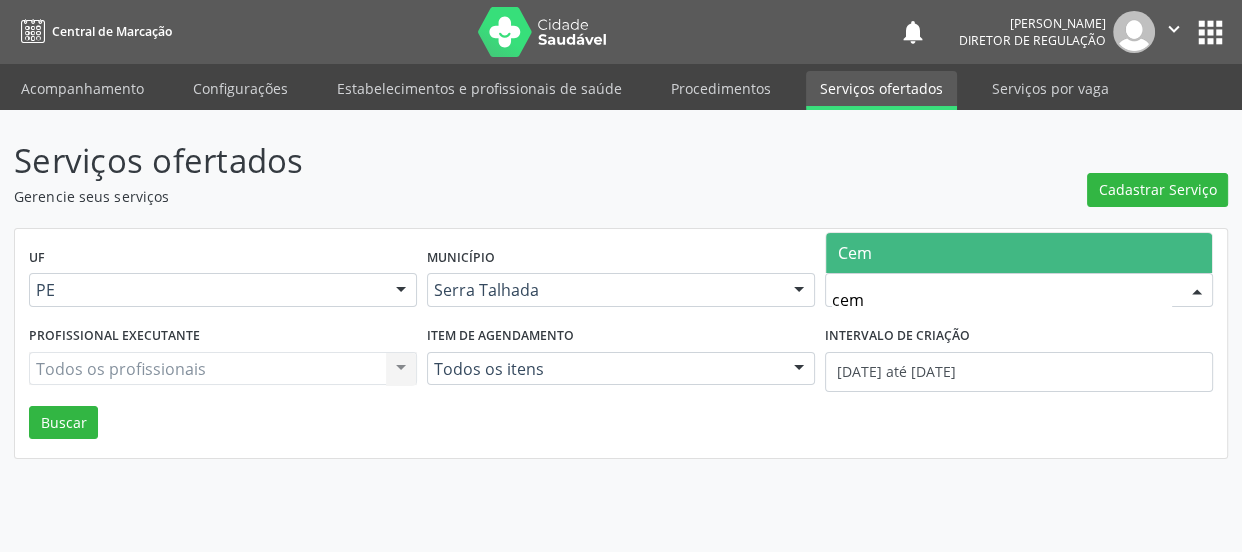 click on "Cem" at bounding box center [1019, 253] 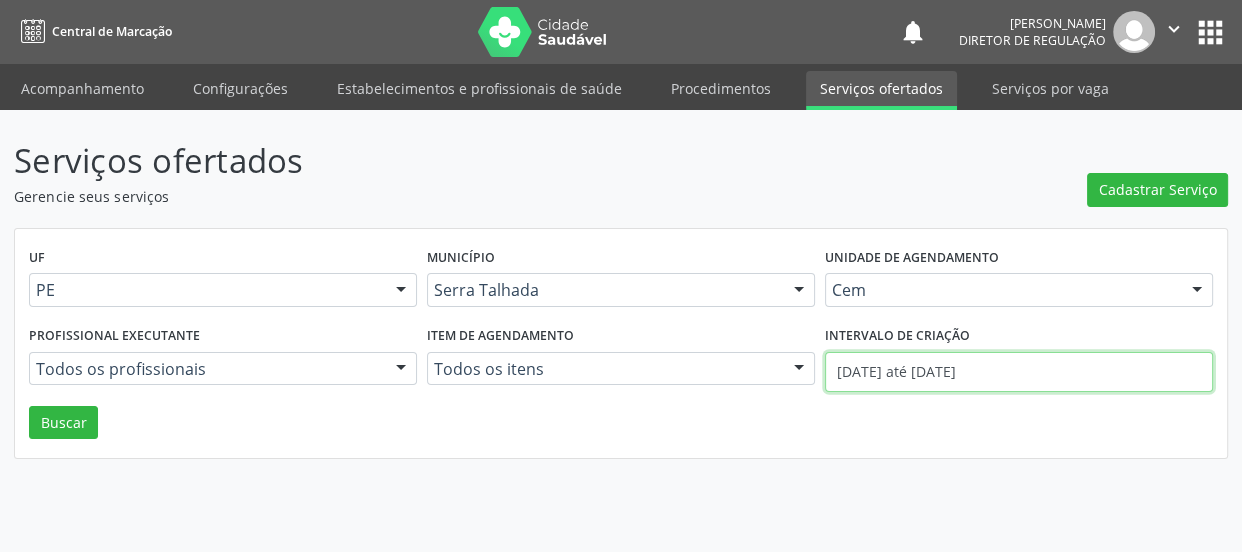 click on "01/07/2025 até 02/07/2025" at bounding box center [1019, 372] 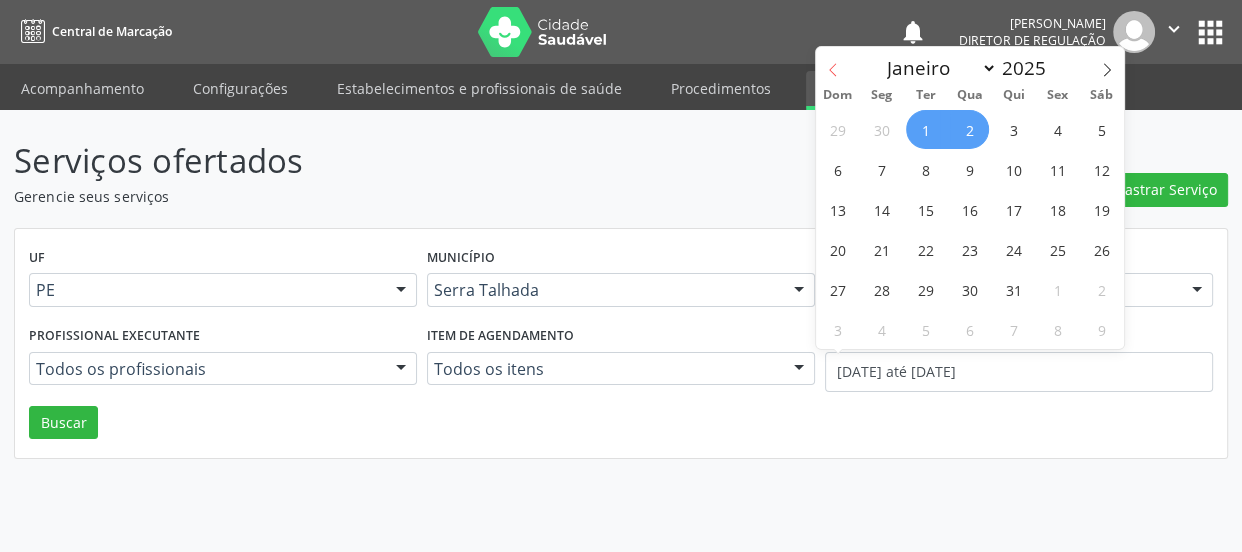 click 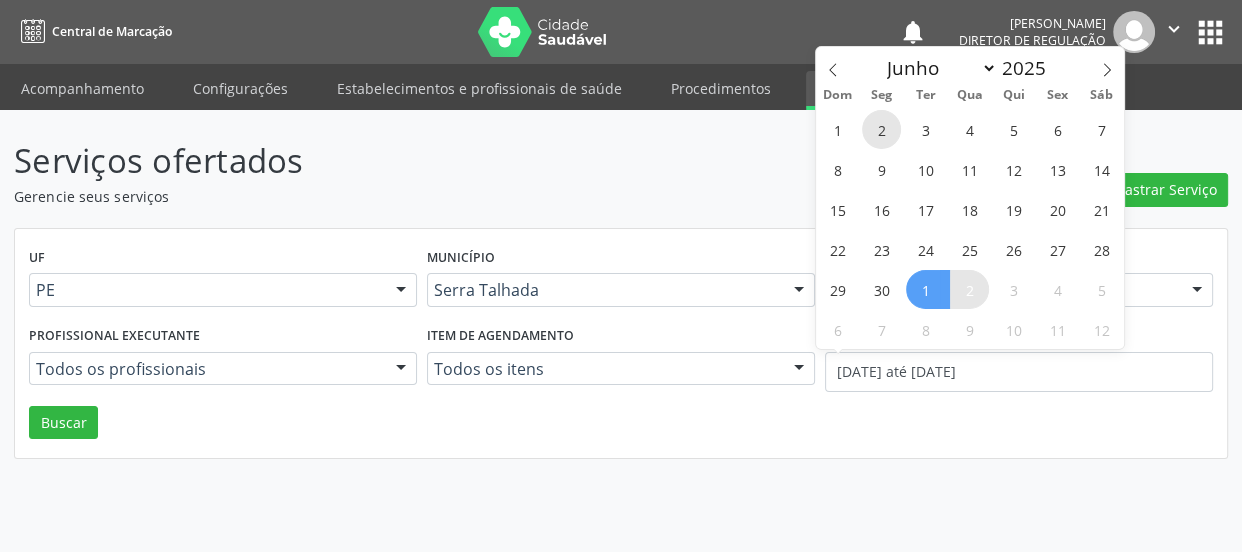 click on "2" at bounding box center [881, 129] 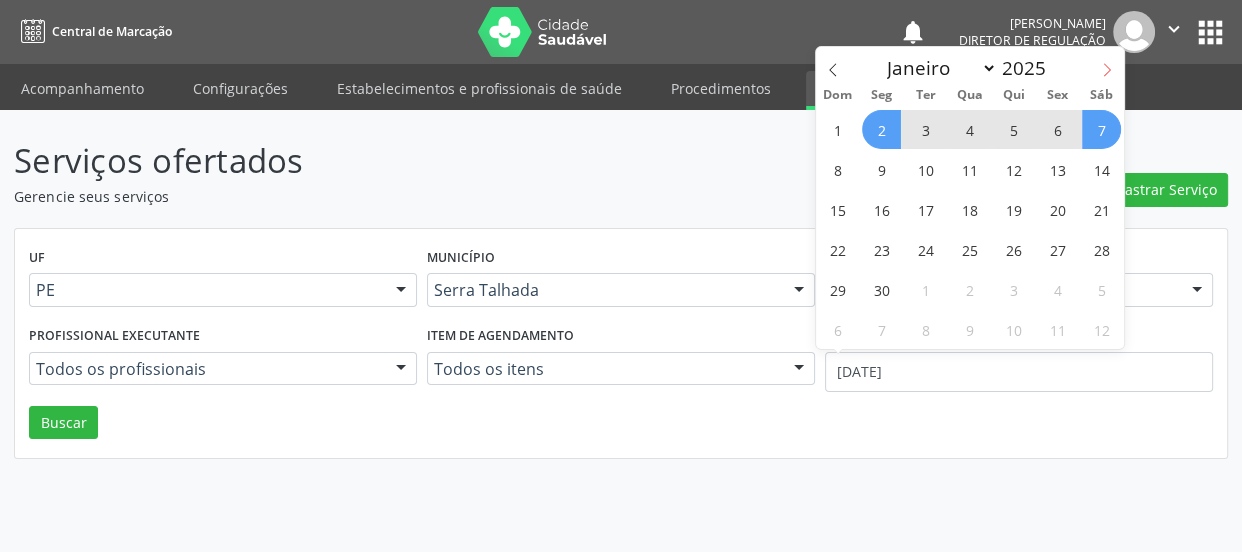 click 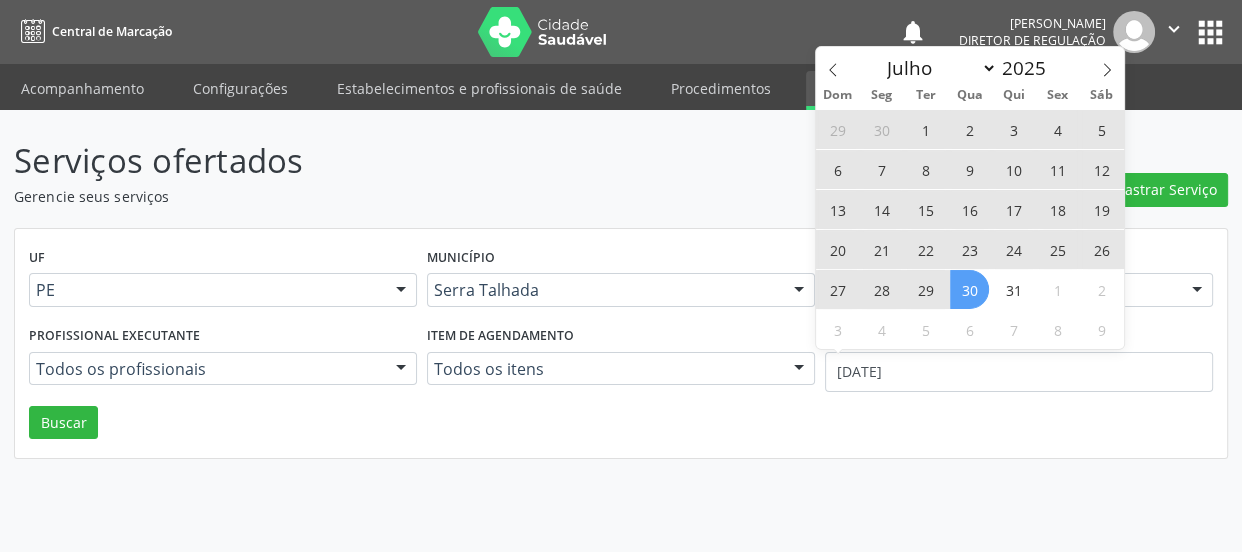 click on "30" at bounding box center (969, 289) 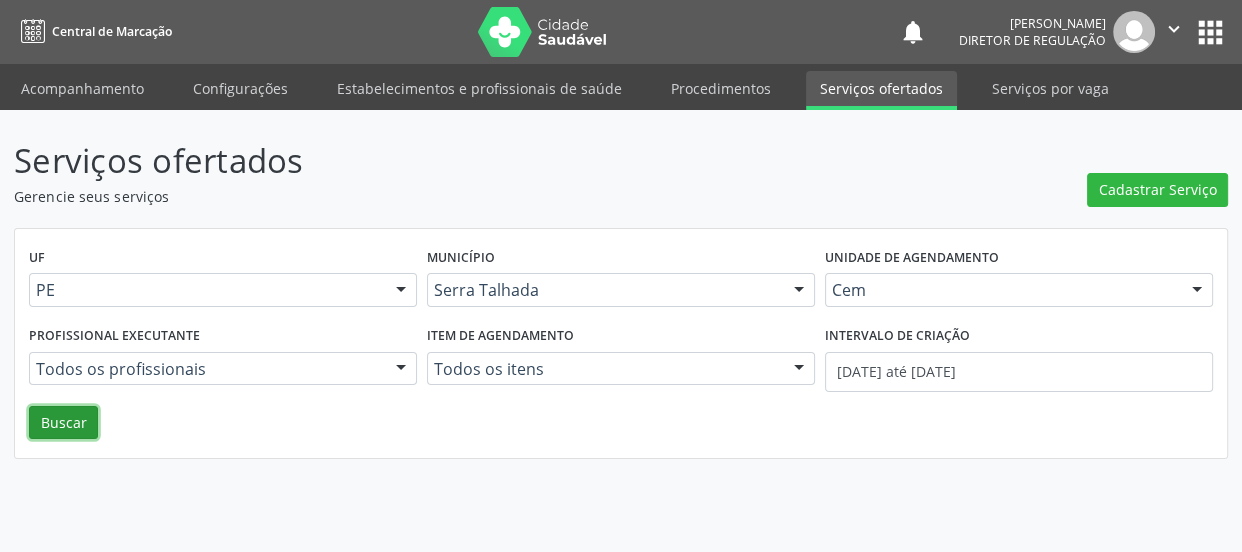 click on "Buscar" at bounding box center [63, 423] 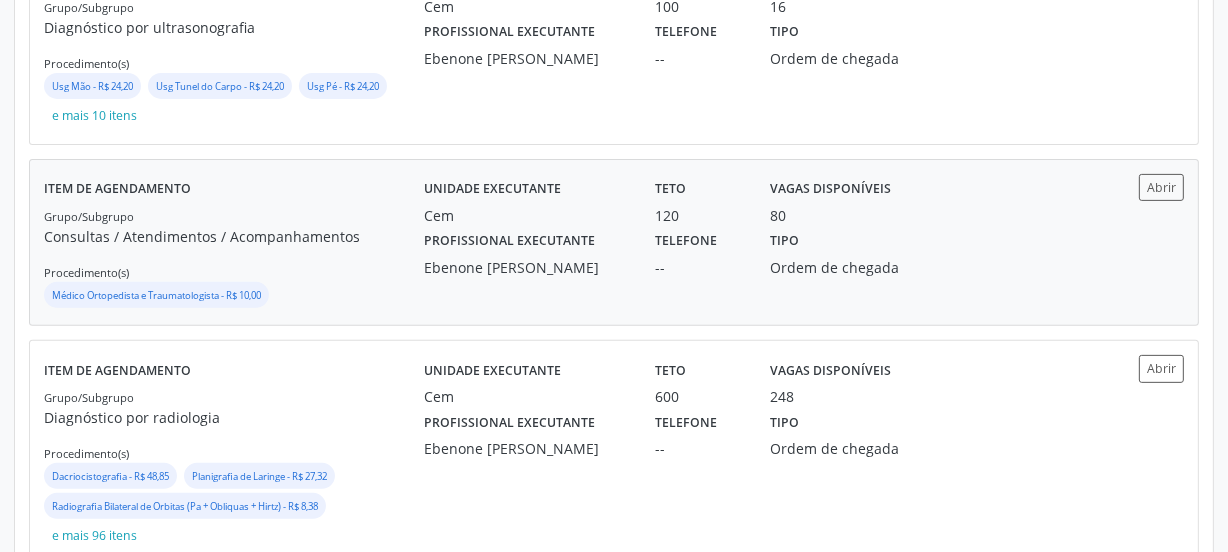 scroll, scrollTop: 636, scrollLeft: 0, axis: vertical 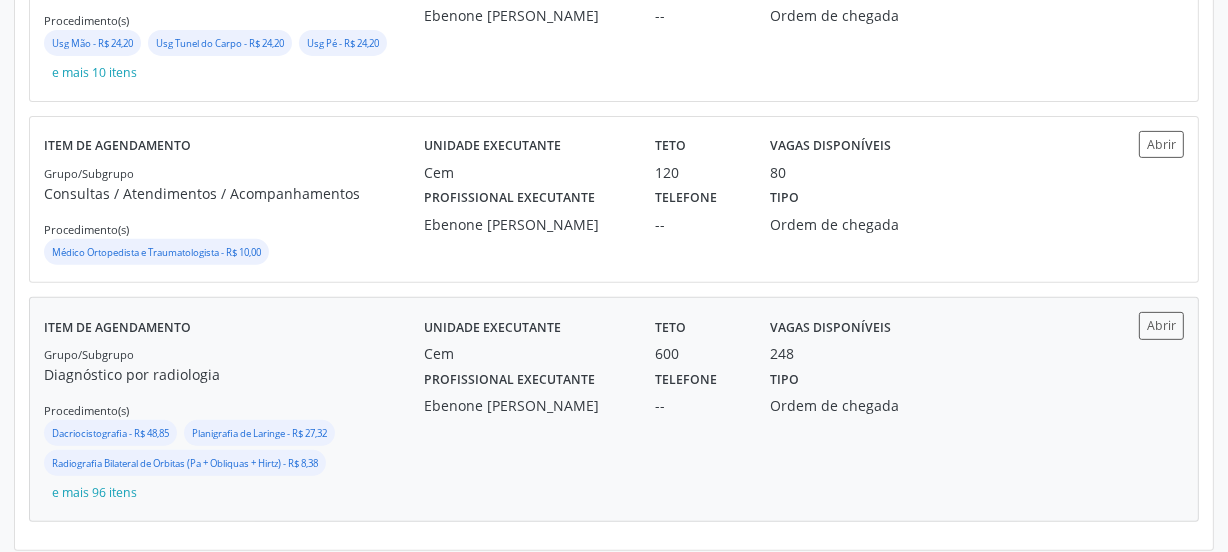 click on "Profissional executante
Ebenone Antonio da Silva" at bounding box center [525, 390] 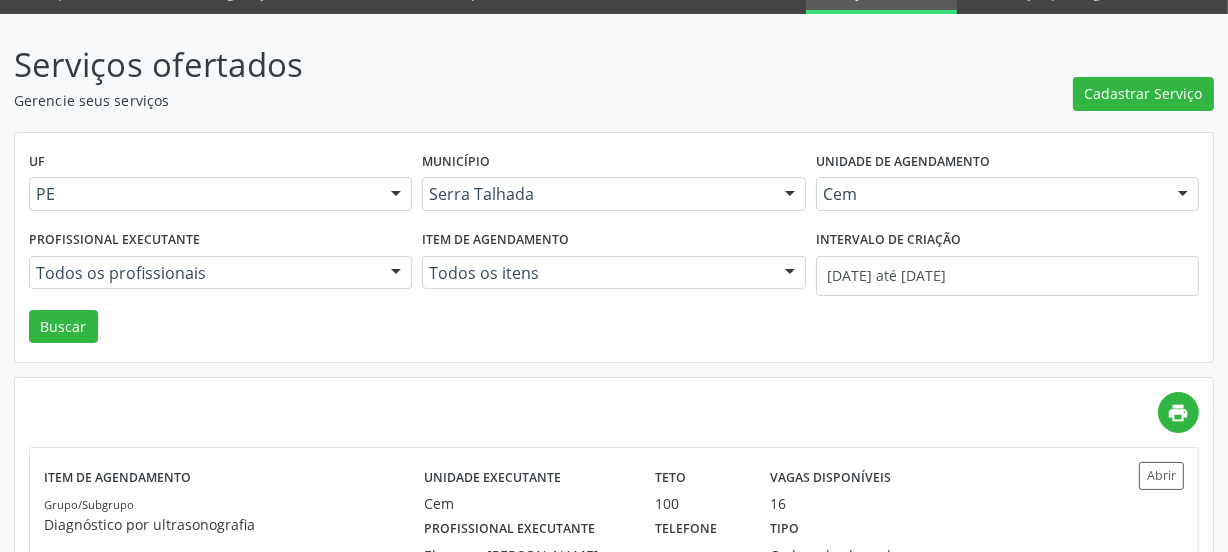 scroll, scrollTop: 90, scrollLeft: 0, axis: vertical 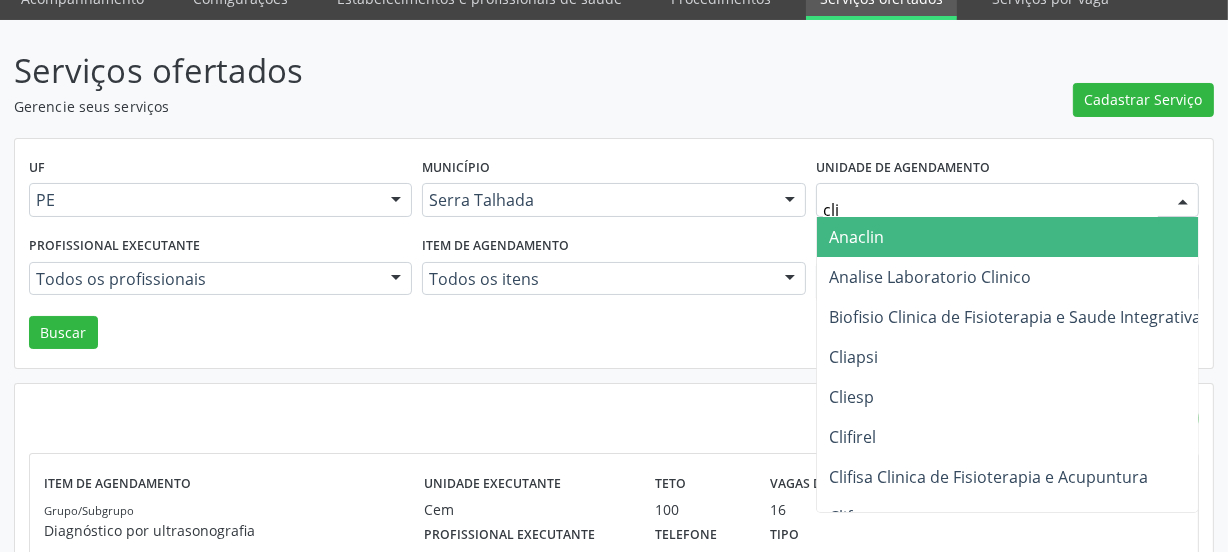 type on "clim" 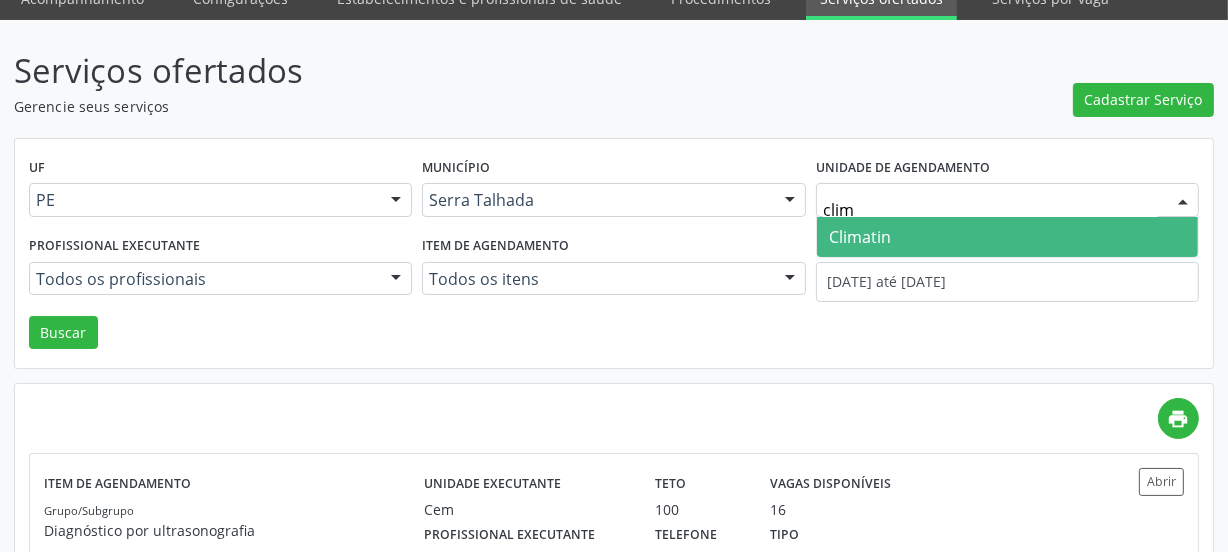 click on "Climatin" at bounding box center (1007, 237) 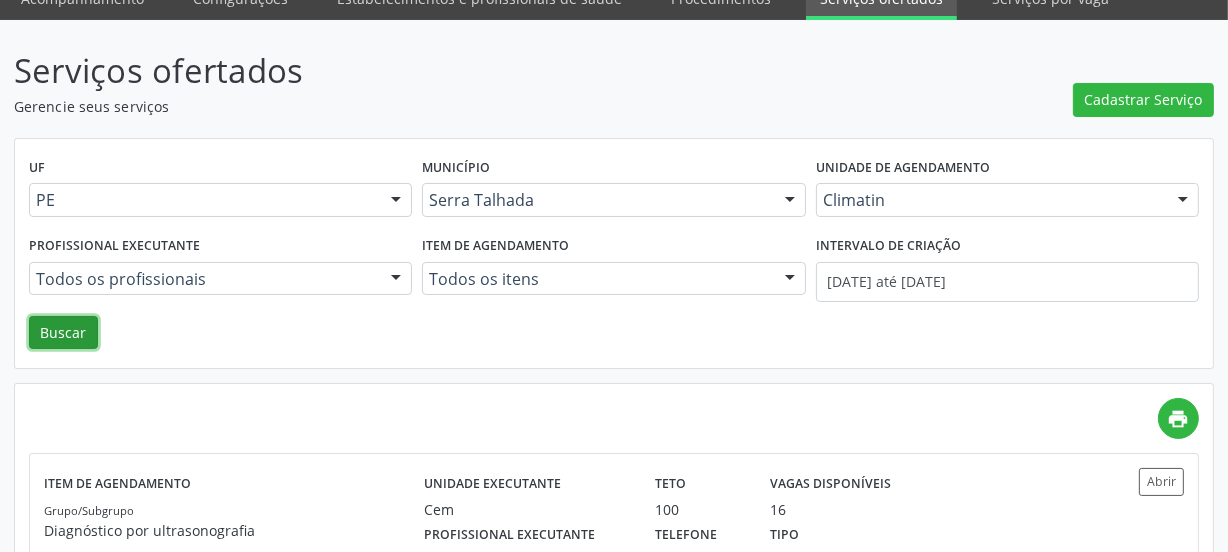 click on "Buscar" at bounding box center [63, 333] 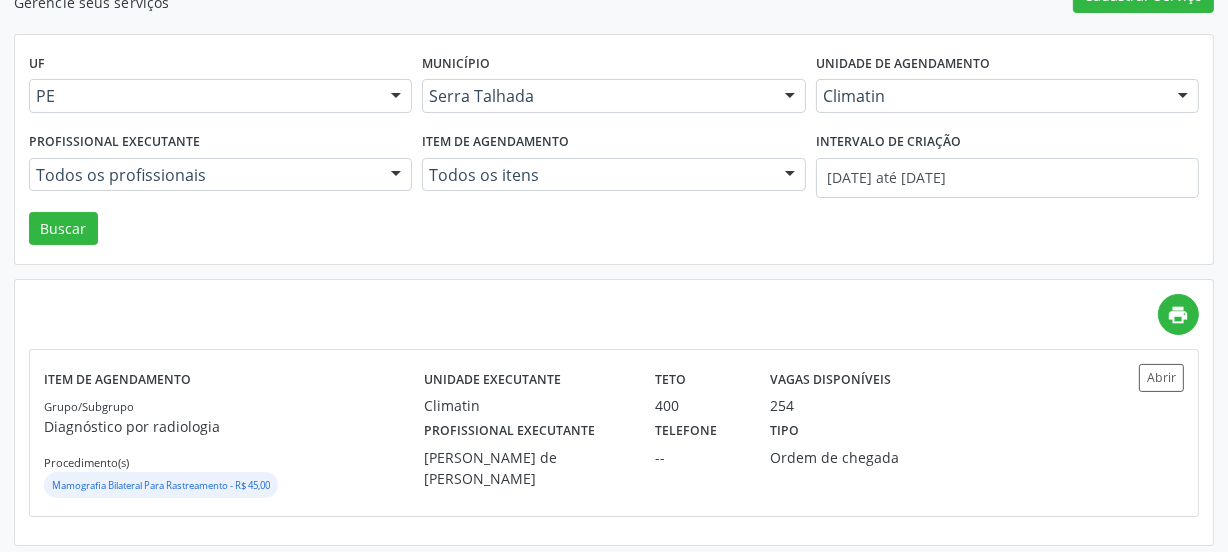scroll, scrollTop: 200, scrollLeft: 0, axis: vertical 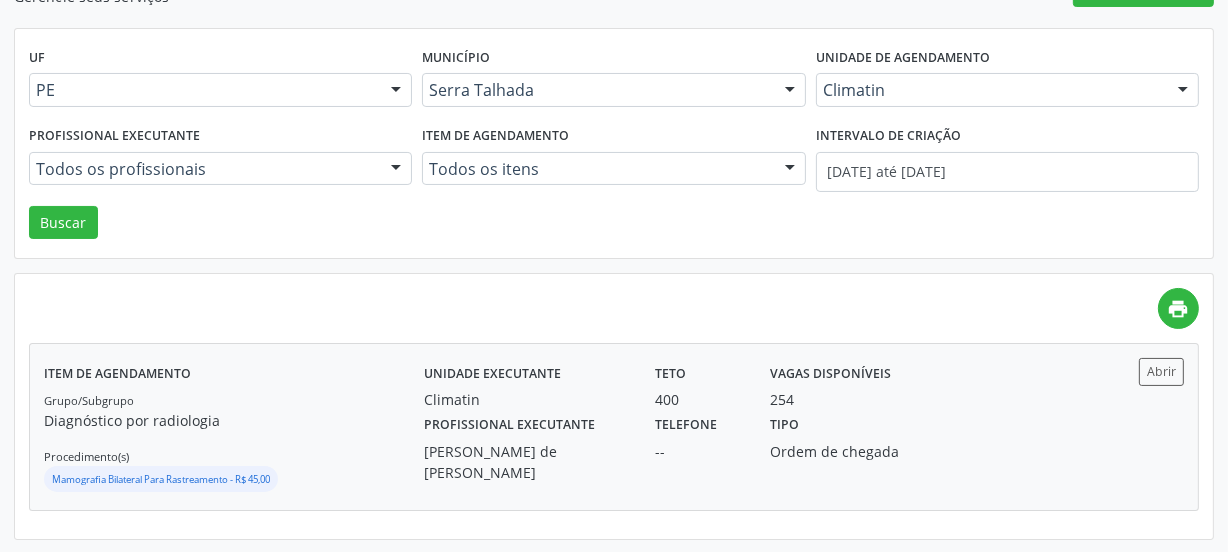 click on "Abrir" at bounding box center [1136, 426] 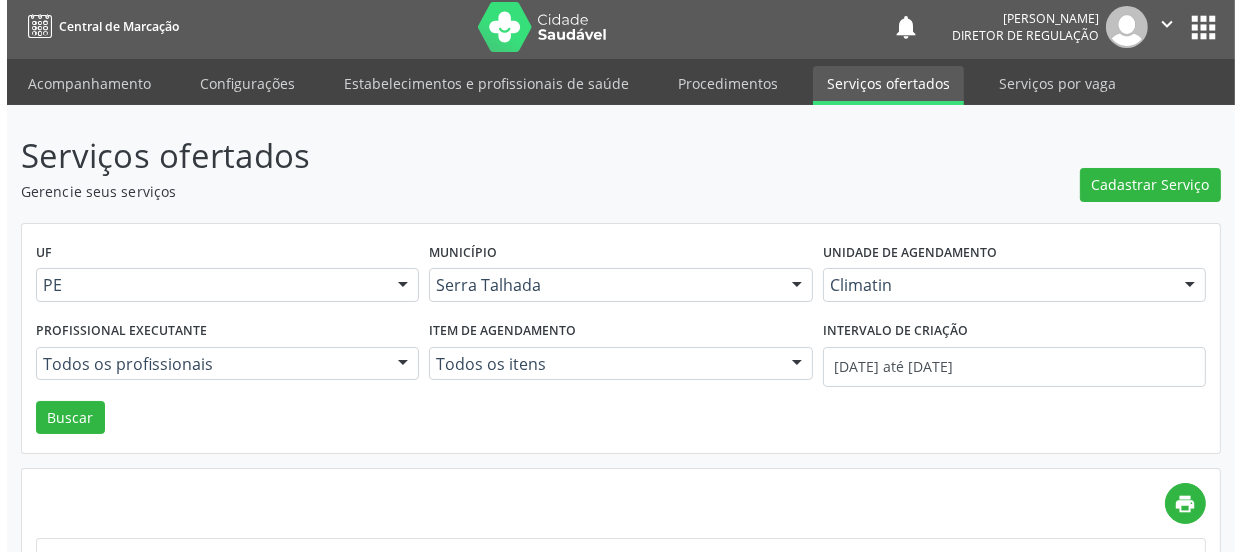 scroll, scrollTop: 0, scrollLeft: 0, axis: both 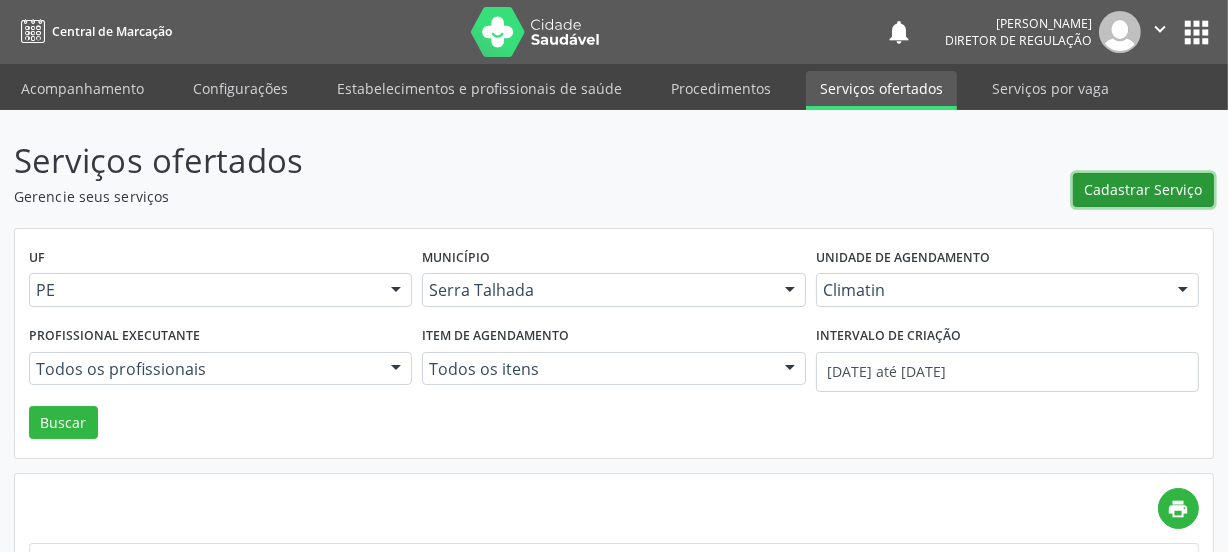 click on "Cadastrar Serviço" at bounding box center [1144, 189] 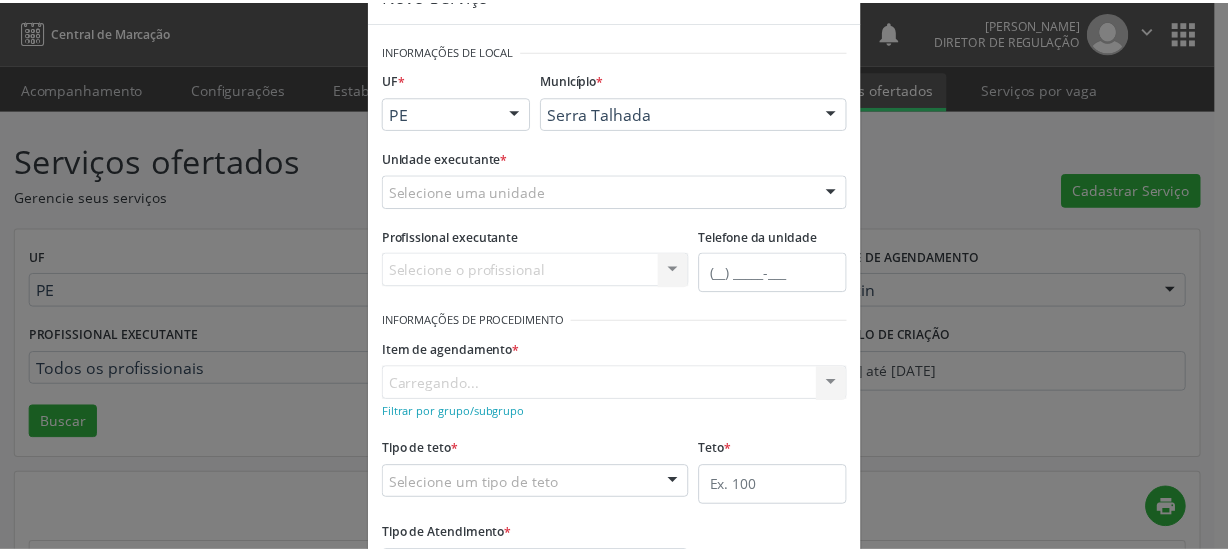 scroll, scrollTop: 90, scrollLeft: 0, axis: vertical 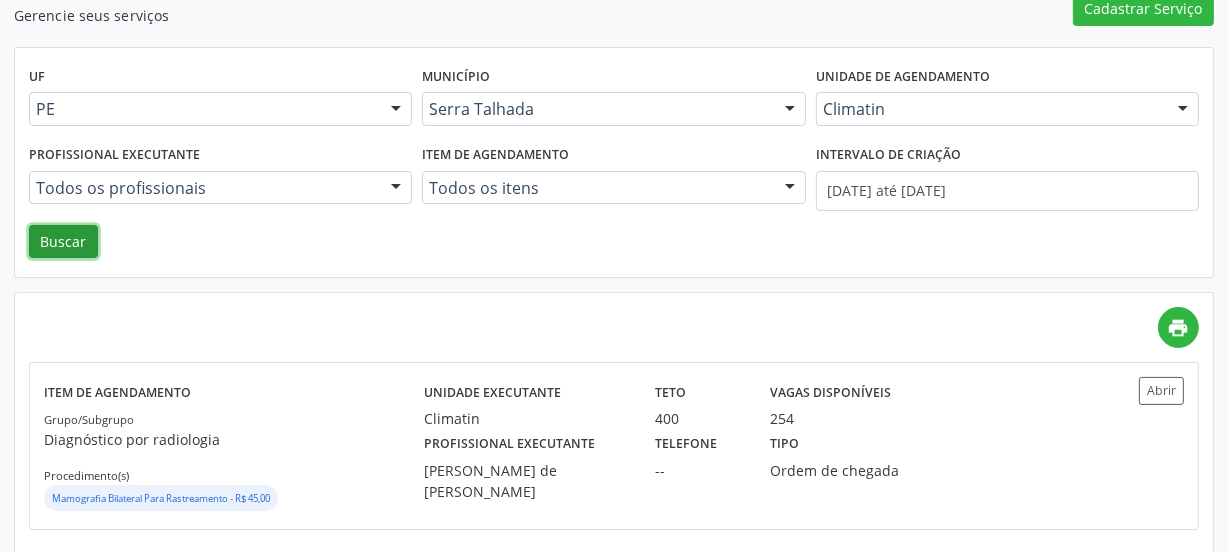 click on "Buscar" at bounding box center [63, 242] 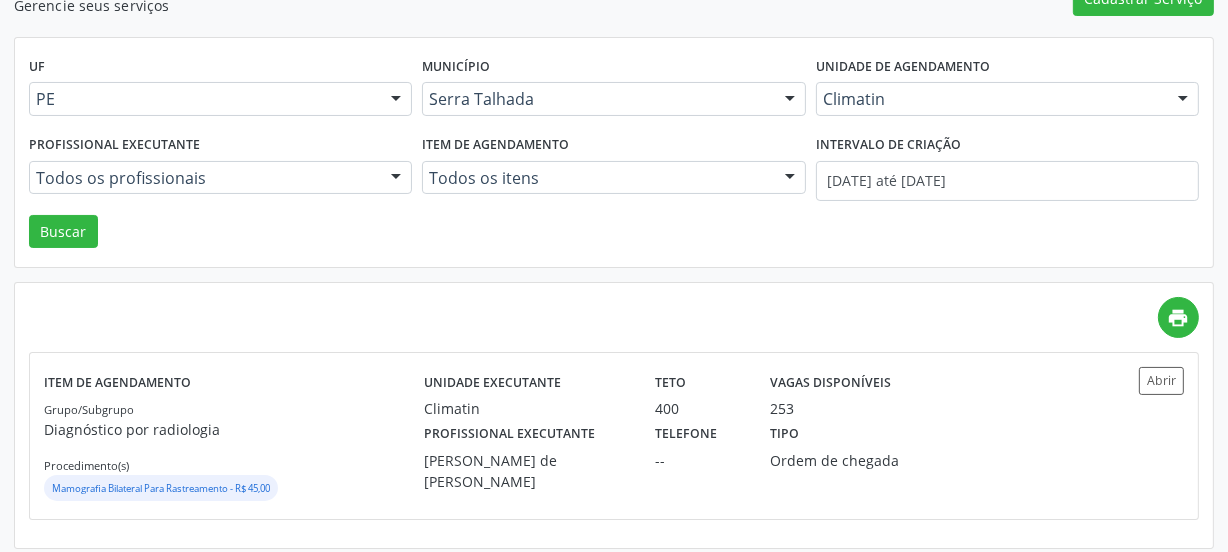 scroll, scrollTop: 200, scrollLeft: 0, axis: vertical 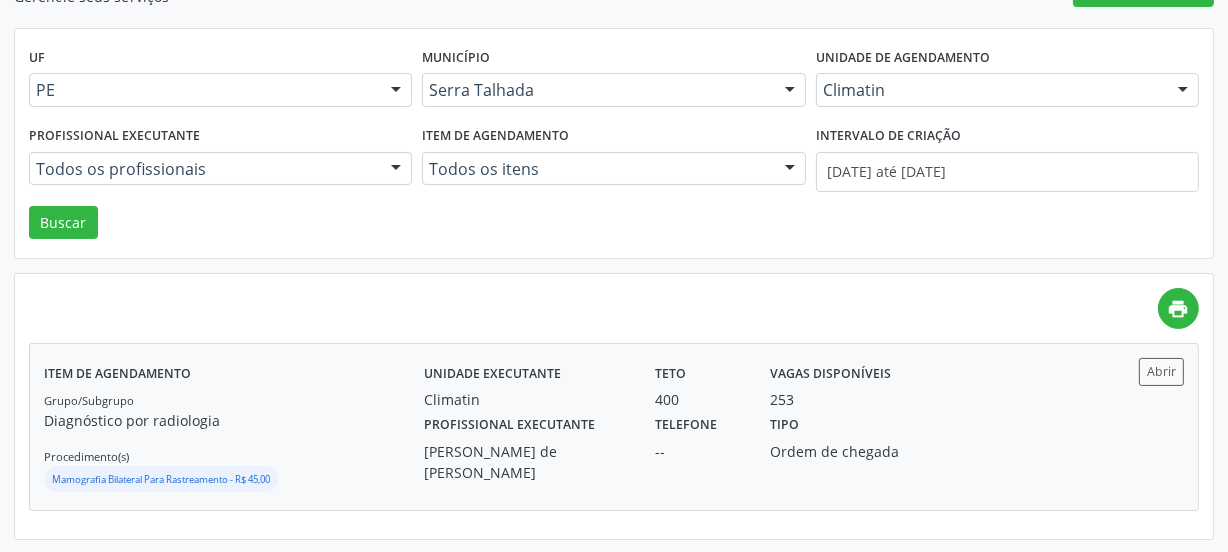 click on "Profissional executante
Ana Carolina Barboza de Andrada Melo Lyra" at bounding box center (525, 446) 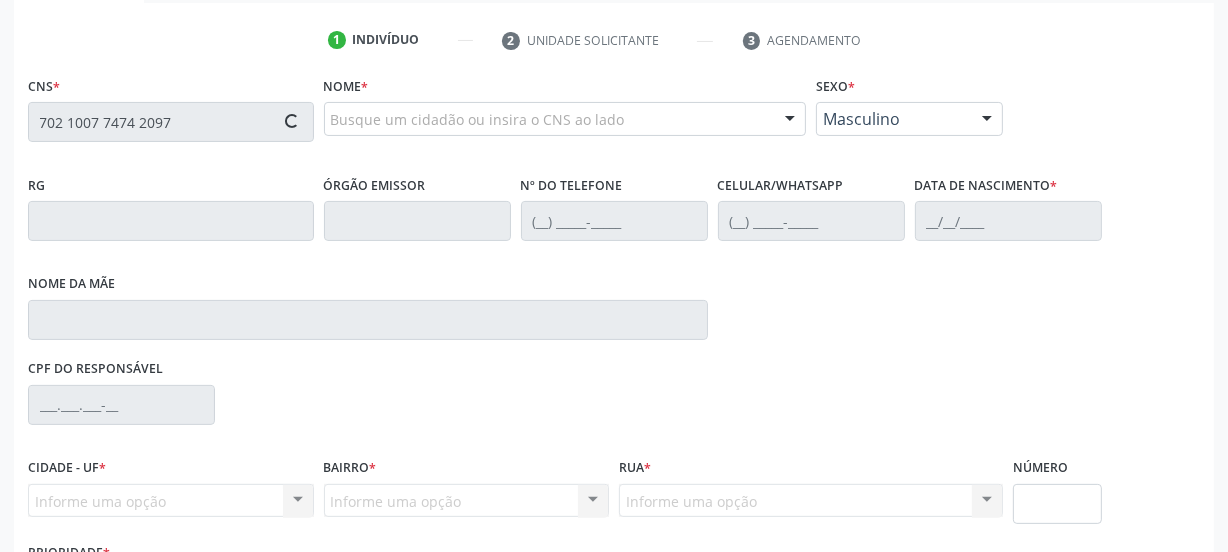 scroll, scrollTop: 363, scrollLeft: 0, axis: vertical 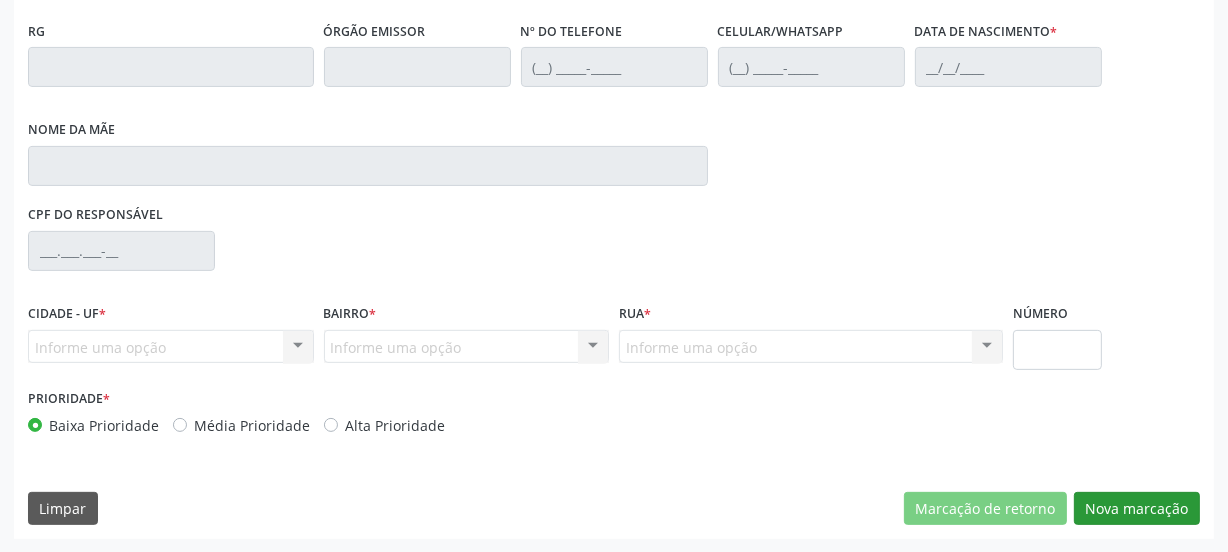 type on "[PHONE_NUMBER]" 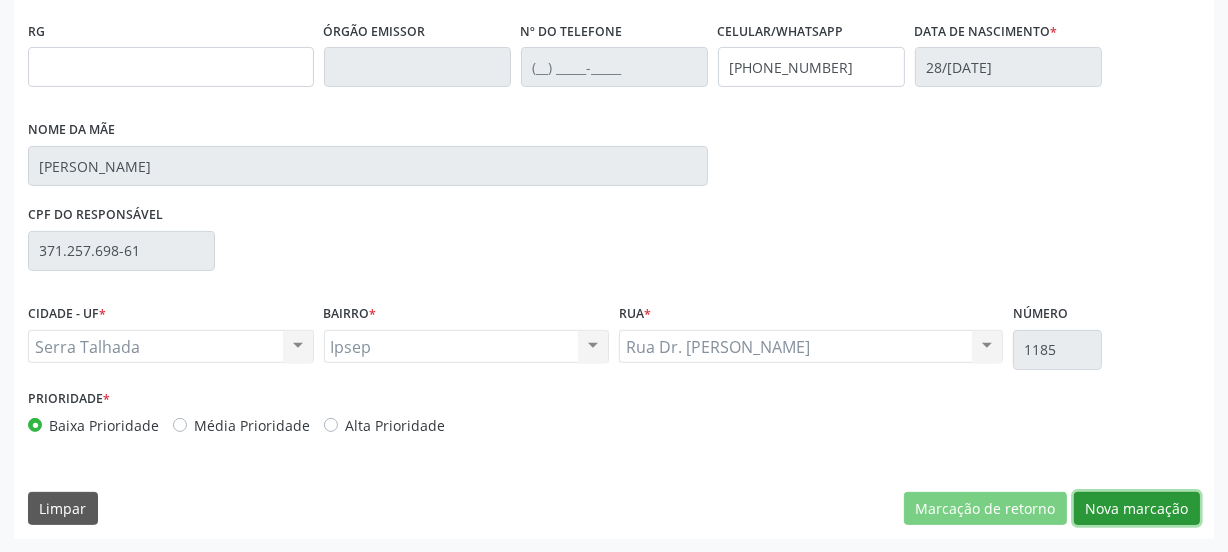 click on "Nova marcação" at bounding box center (1137, 509) 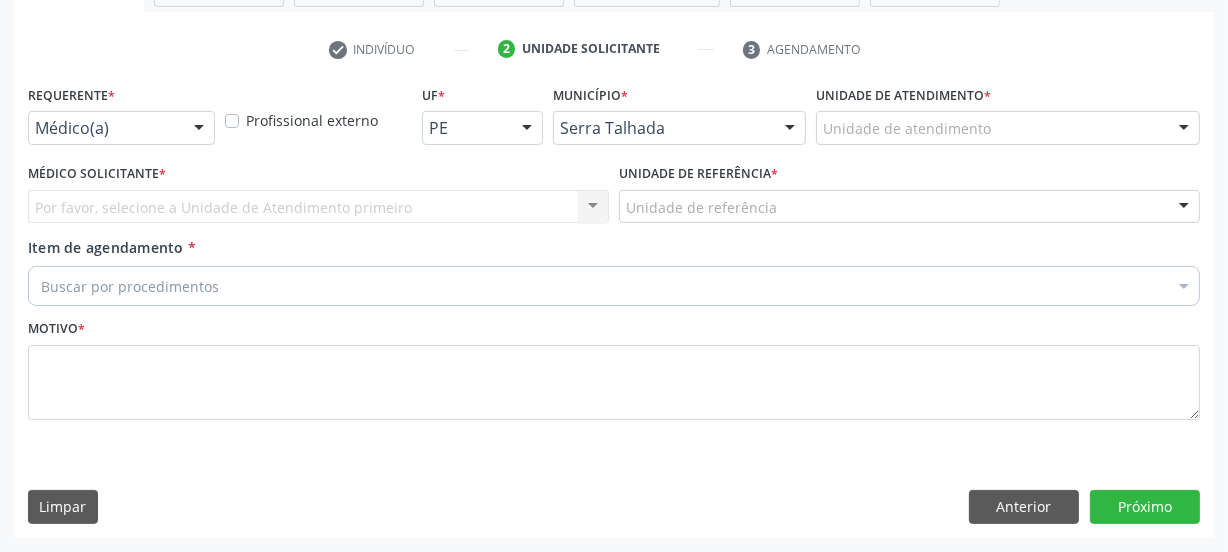 scroll, scrollTop: 352, scrollLeft: 0, axis: vertical 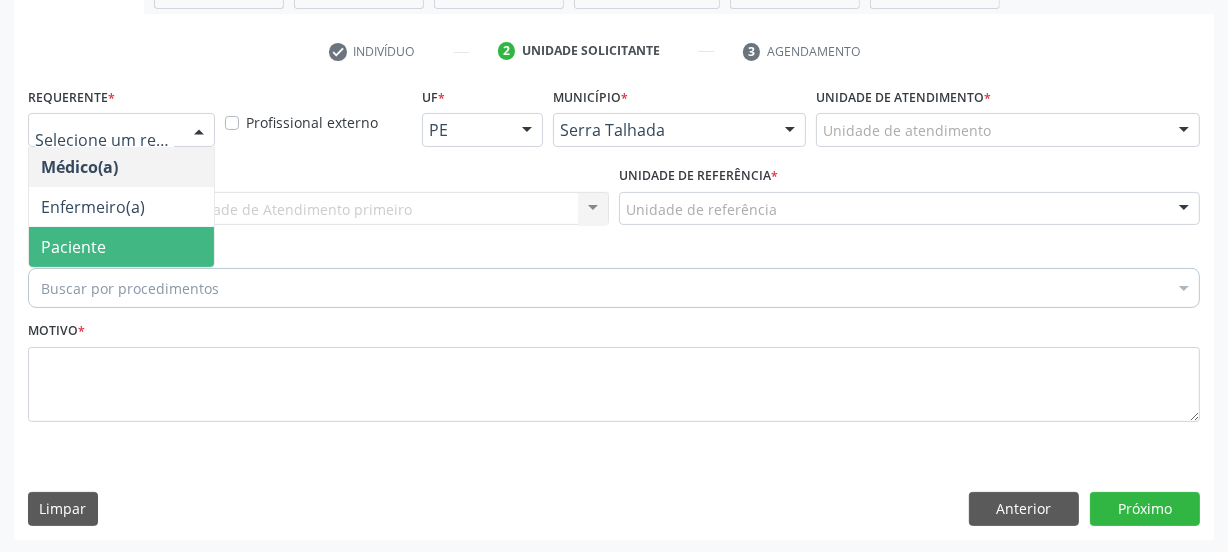 click on "Paciente" at bounding box center (73, 247) 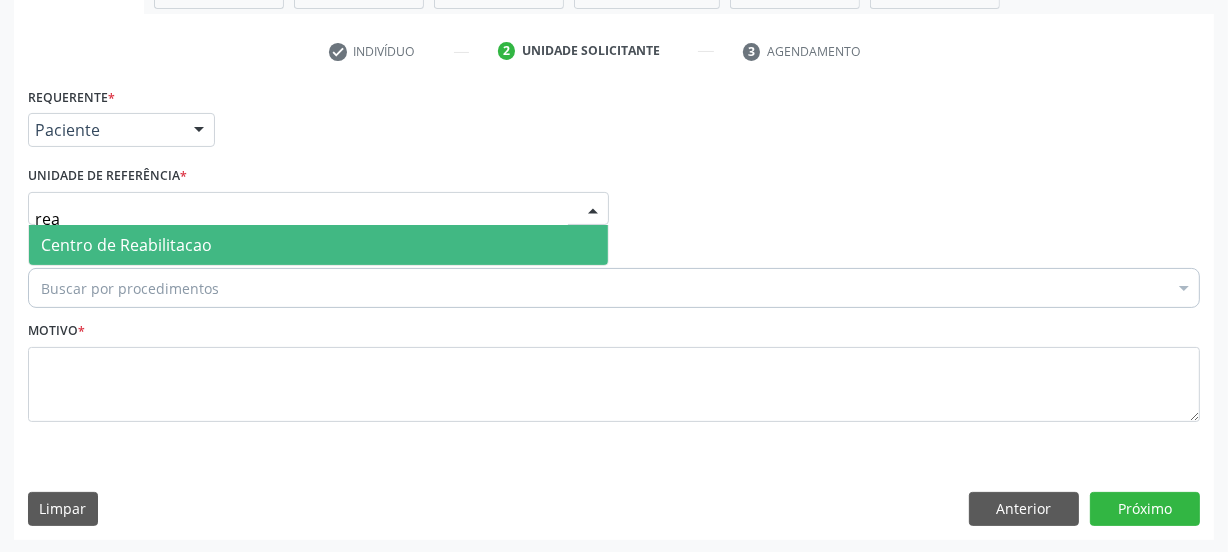 type on "reab" 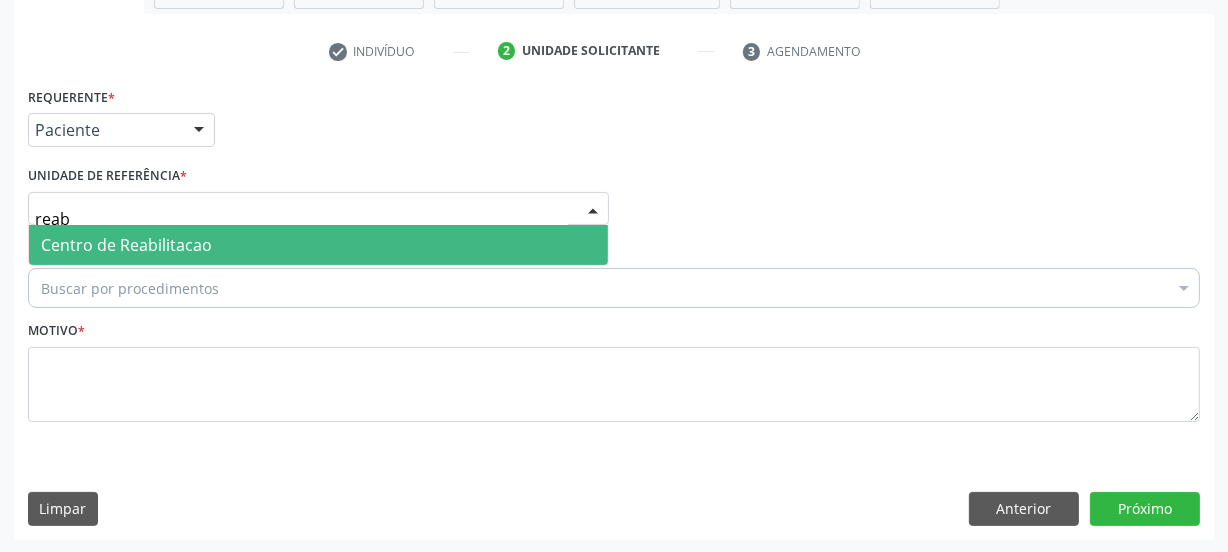 click on "Centro de Reabilitacao" at bounding box center [126, 245] 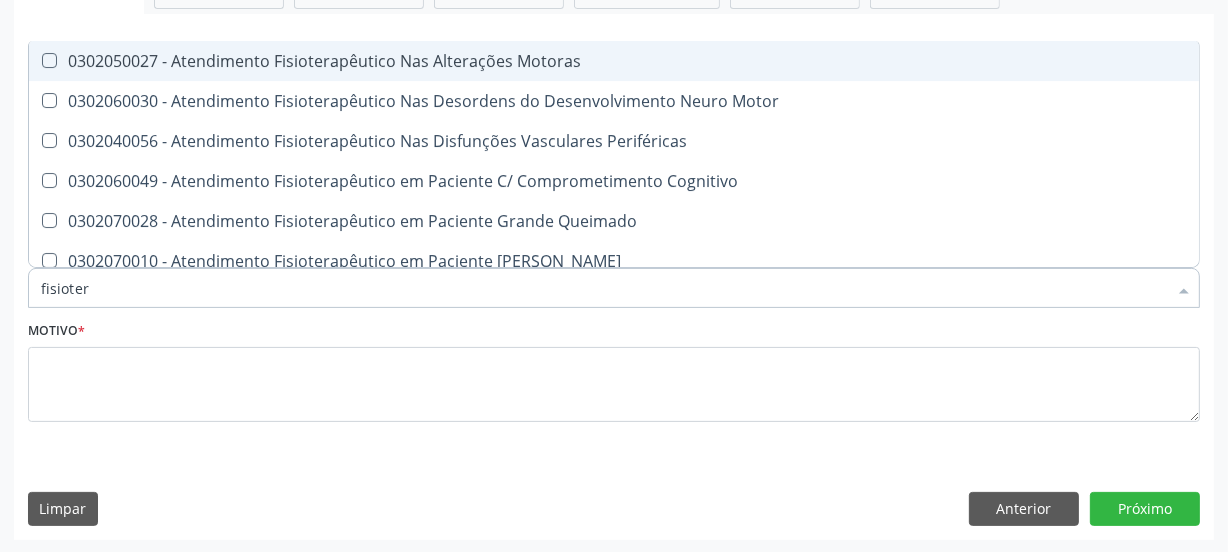 type on "fisiotera" 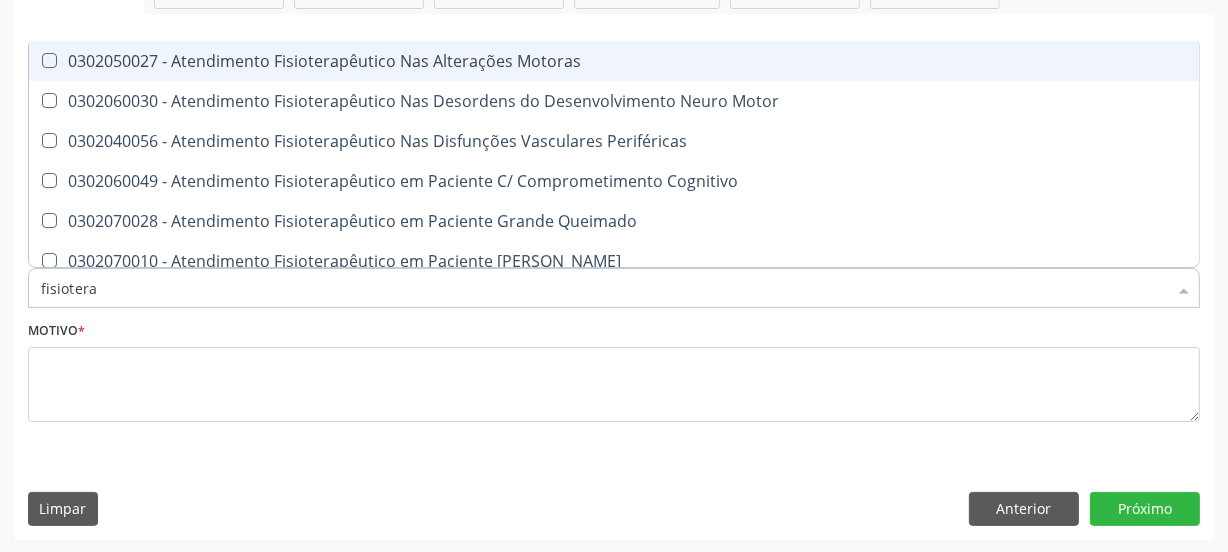 click on "0302050027 - Atendimento Fisioterapêutico Nas Alterações Motoras" at bounding box center (617, 61) 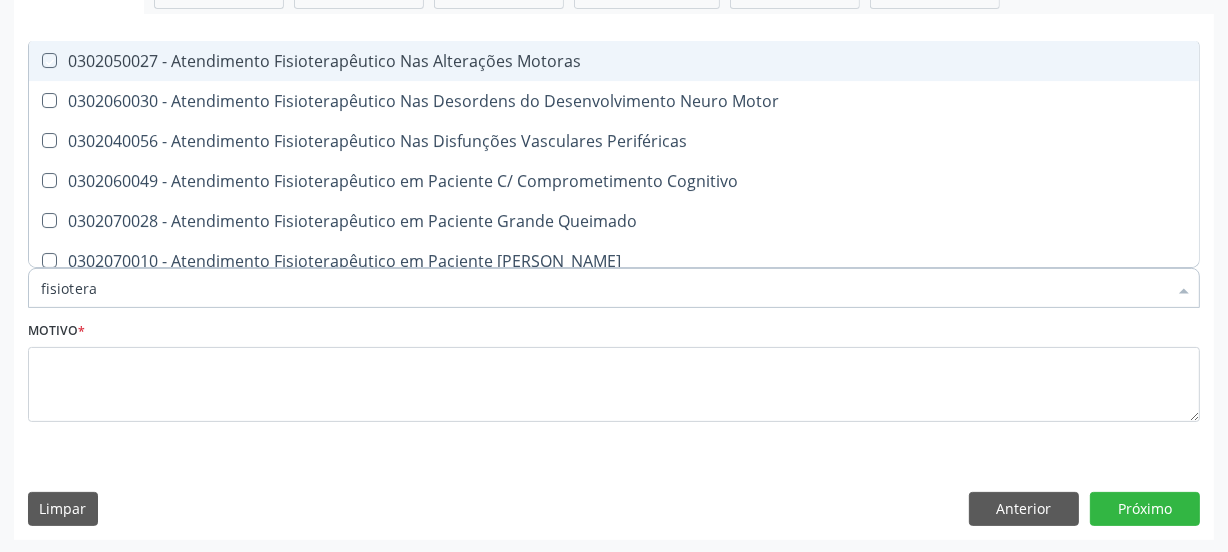 checkbox on "true" 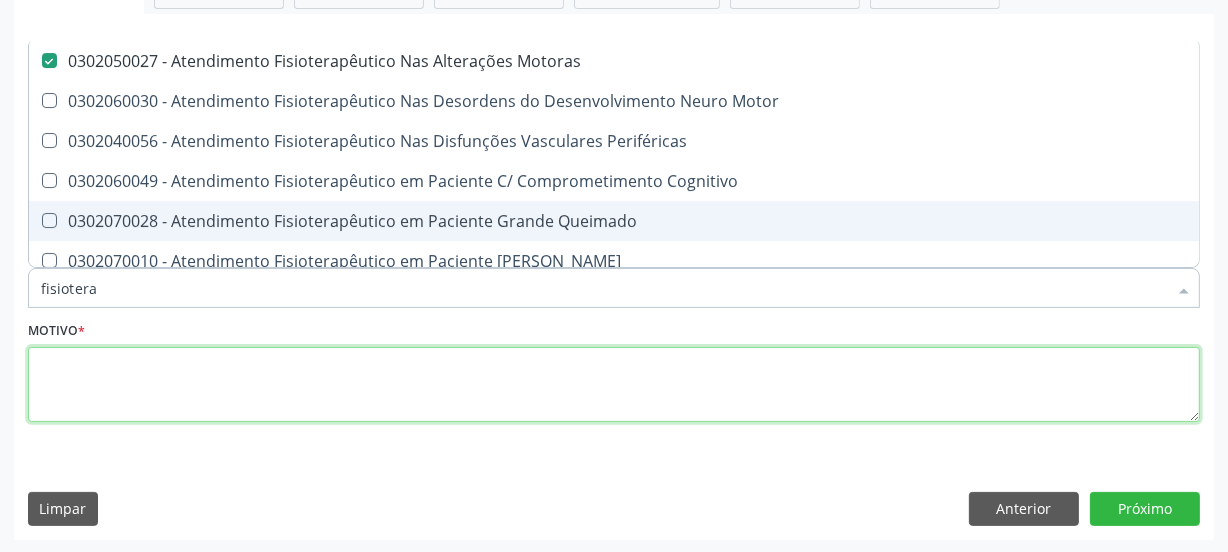 click at bounding box center [614, 385] 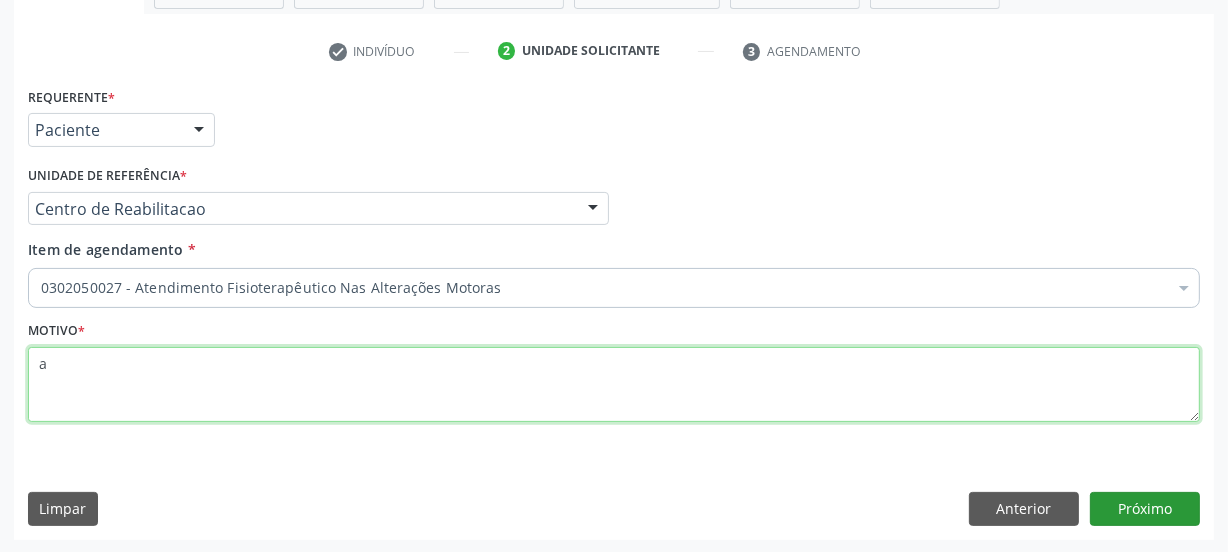 type on "a" 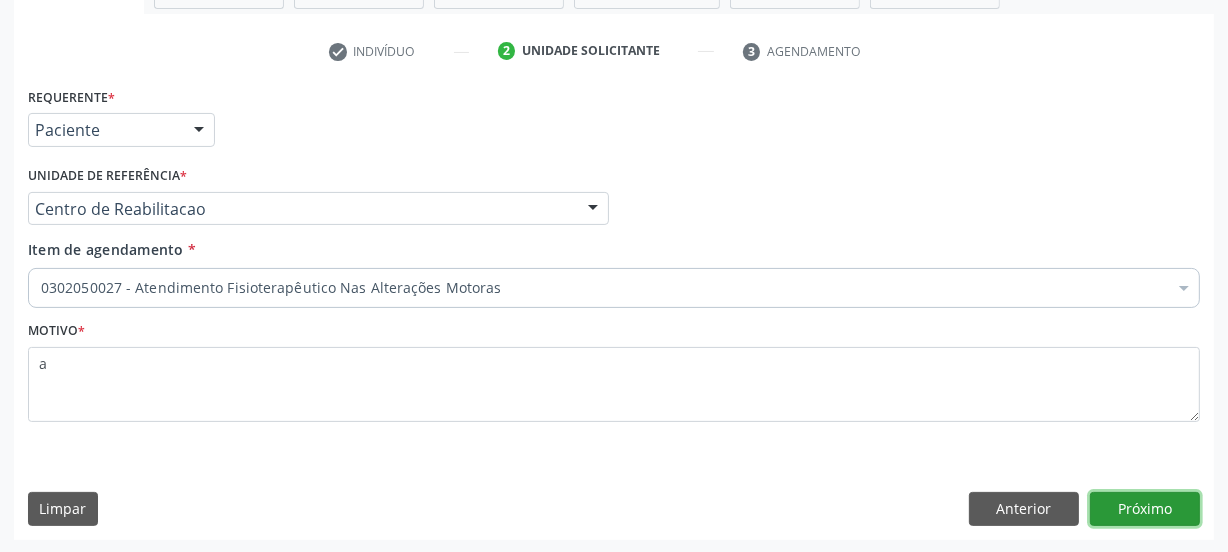 click on "Próximo" at bounding box center (1145, 509) 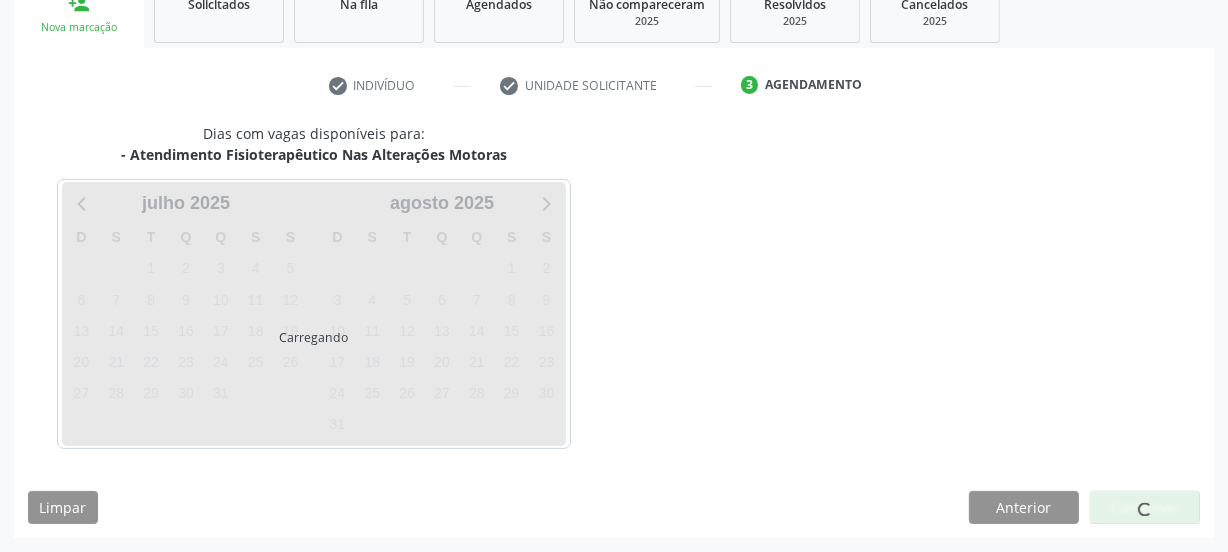 scroll, scrollTop: 317, scrollLeft: 0, axis: vertical 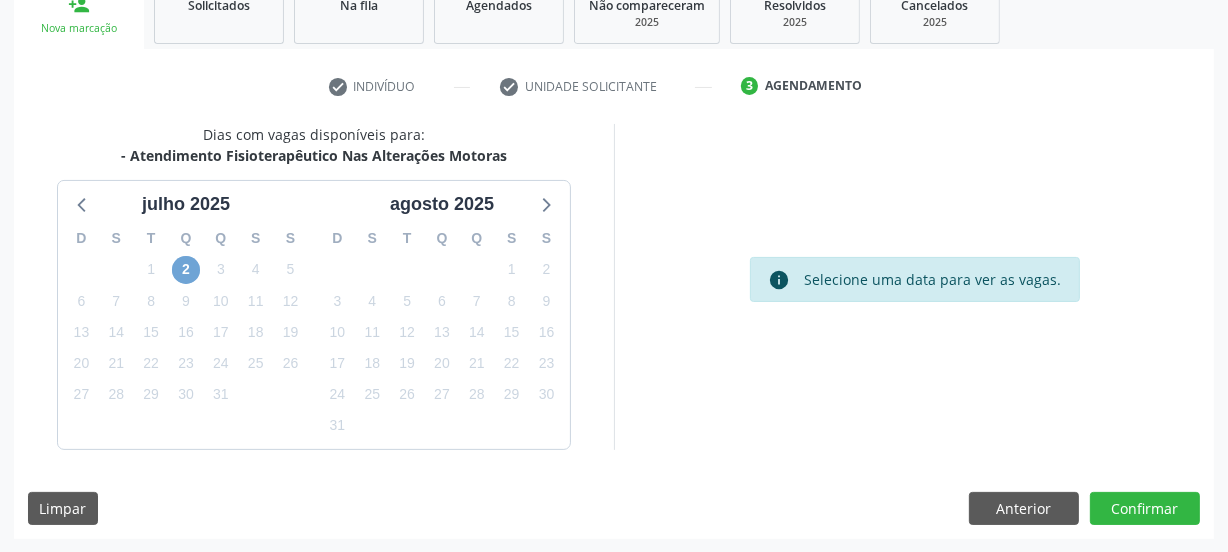 click on "2" at bounding box center [186, 270] 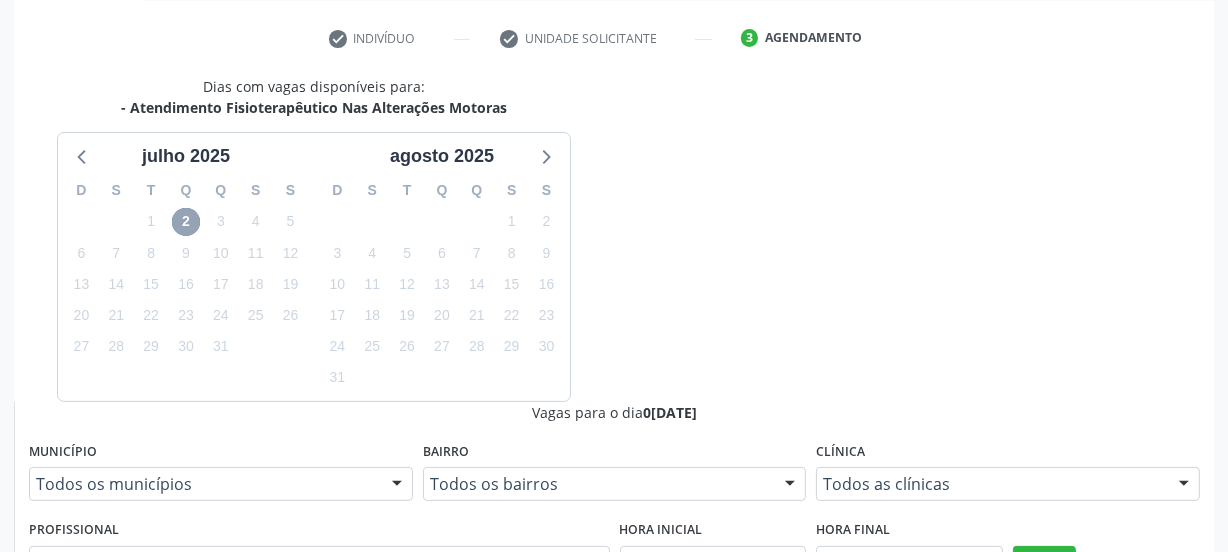 scroll, scrollTop: 408, scrollLeft: 0, axis: vertical 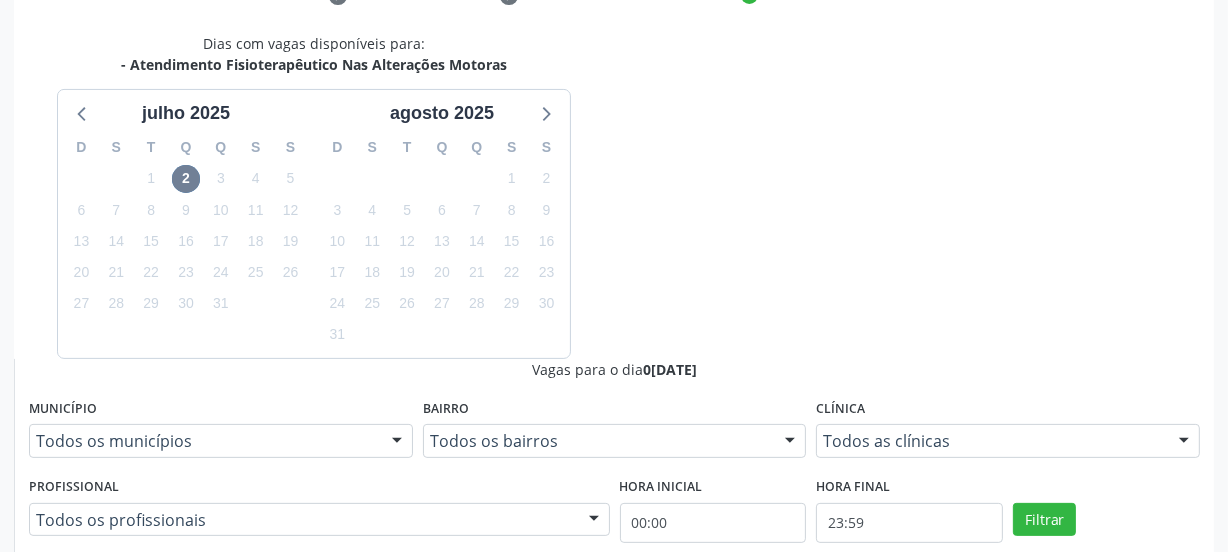 click on "Horário:   07:00" at bounding box center (625, 679) 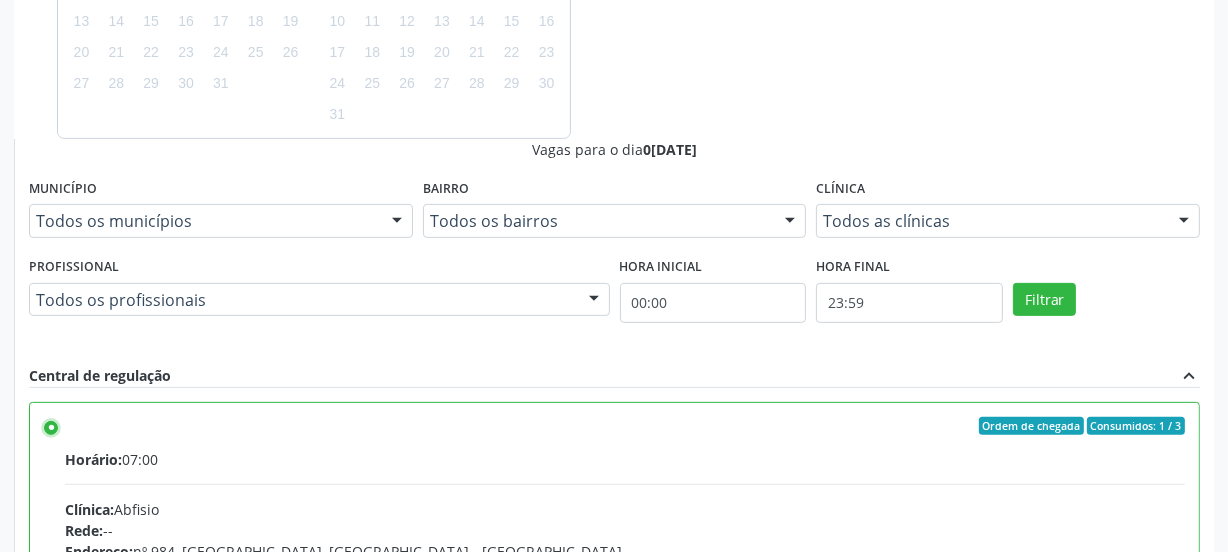 scroll, scrollTop: 641, scrollLeft: 0, axis: vertical 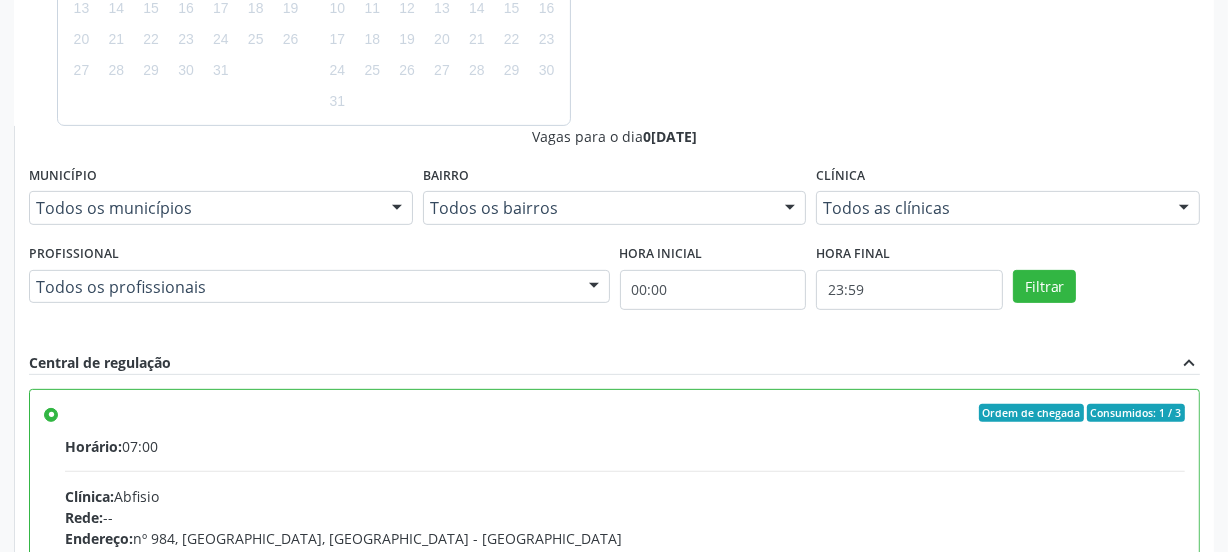 click on "Confirmar" at bounding box center [1145, 834] 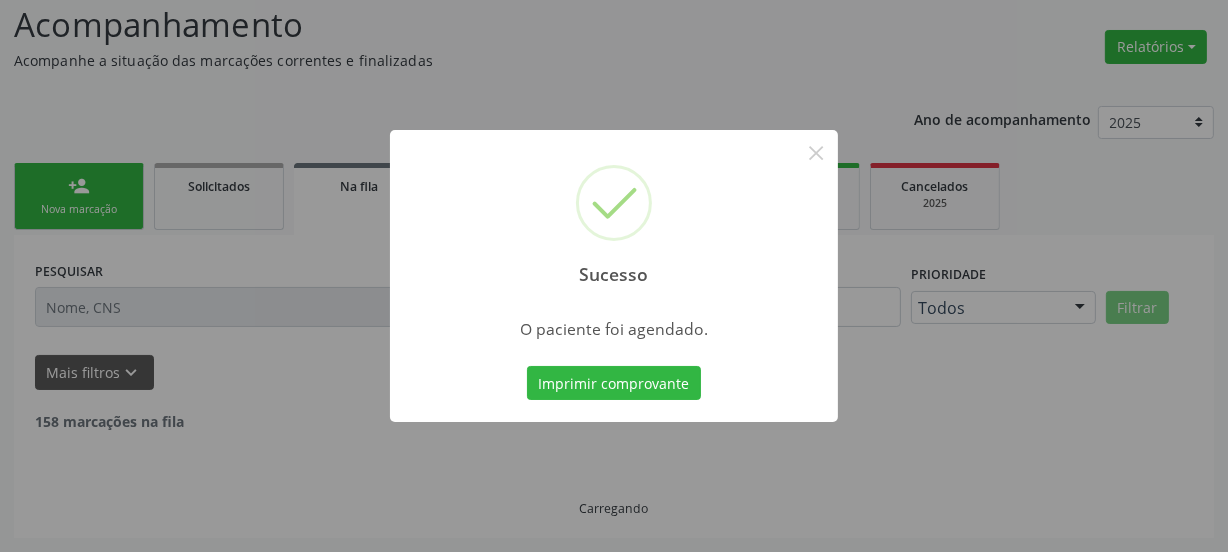 scroll, scrollTop: 114, scrollLeft: 0, axis: vertical 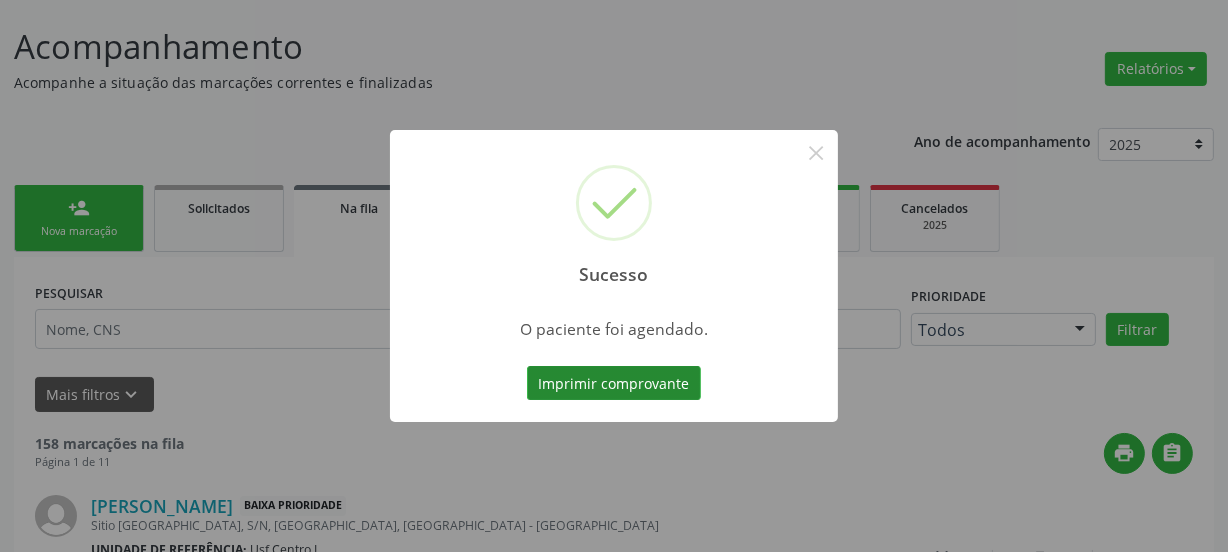 click on "Imprimir comprovante" at bounding box center [614, 383] 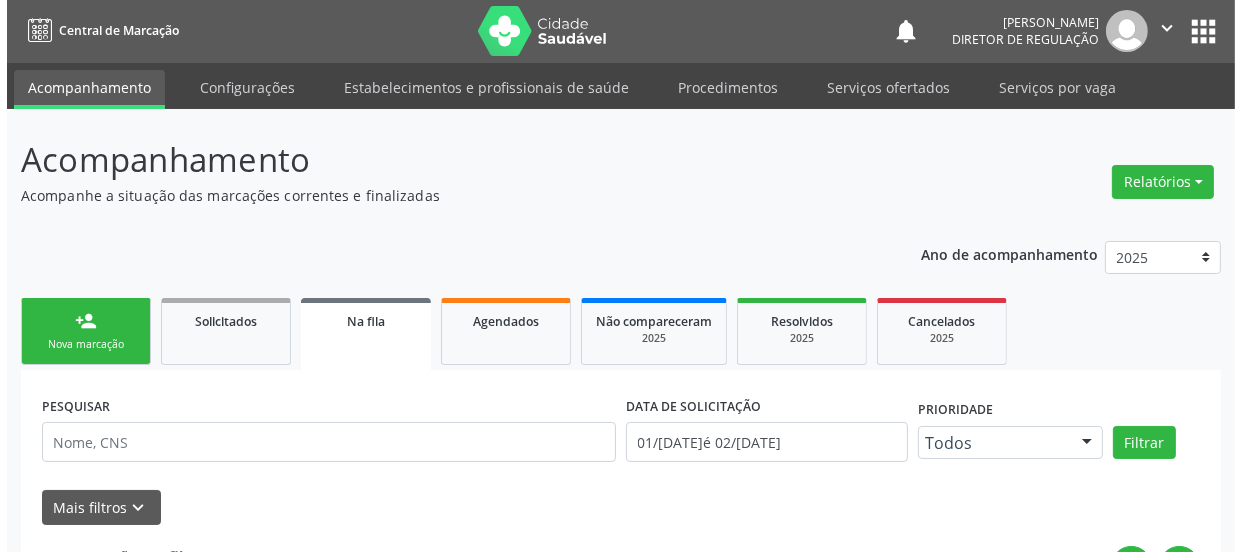 scroll, scrollTop: 0, scrollLeft: 0, axis: both 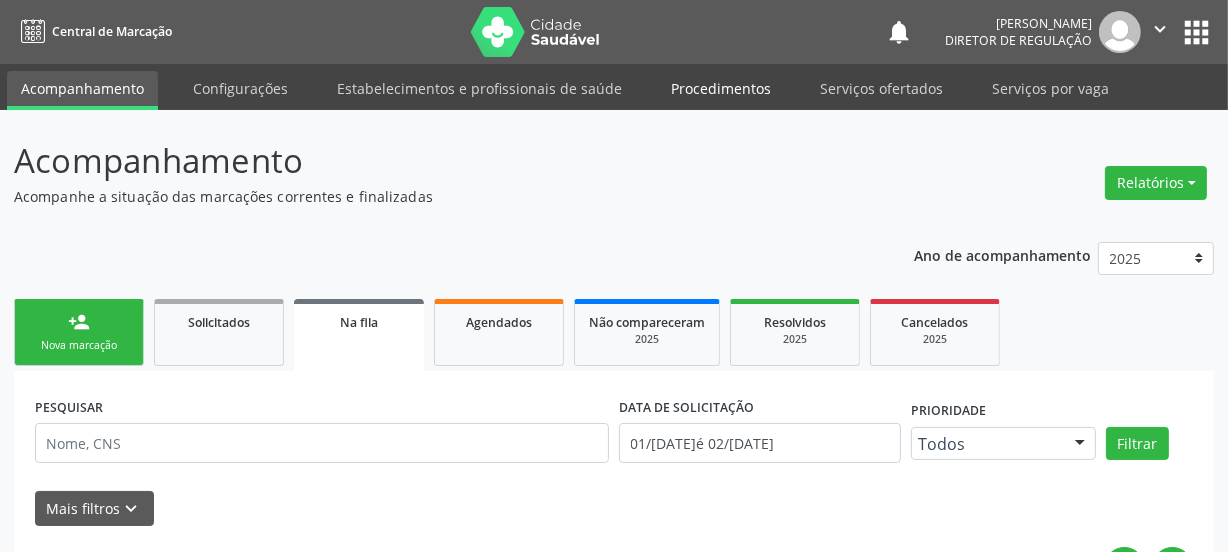 click on "Procedimentos" at bounding box center [721, 88] 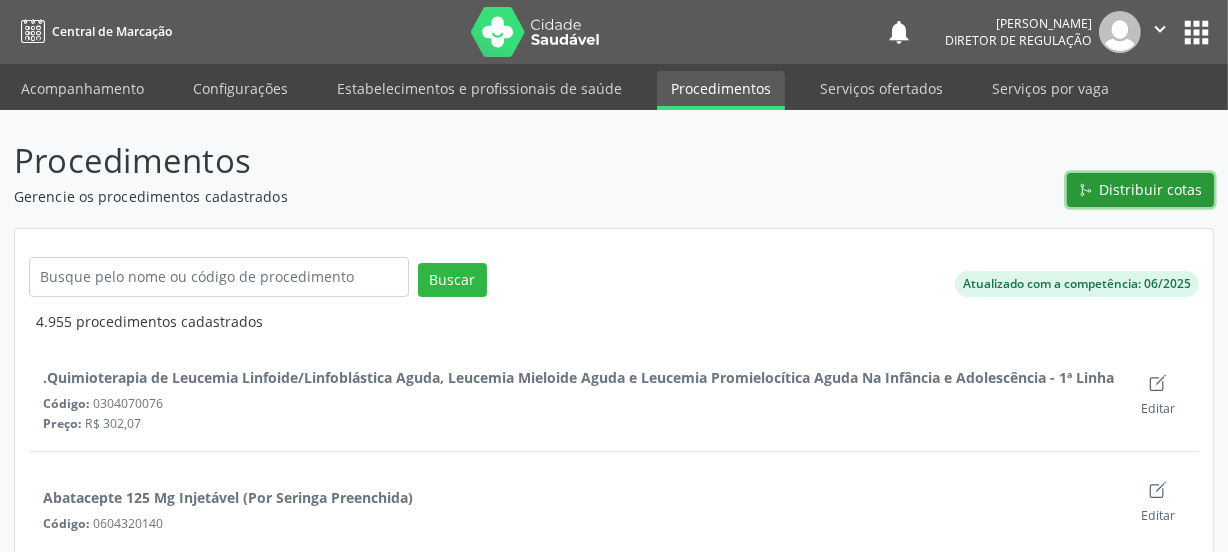 click on "Distribuir cotas" at bounding box center (1151, 189) 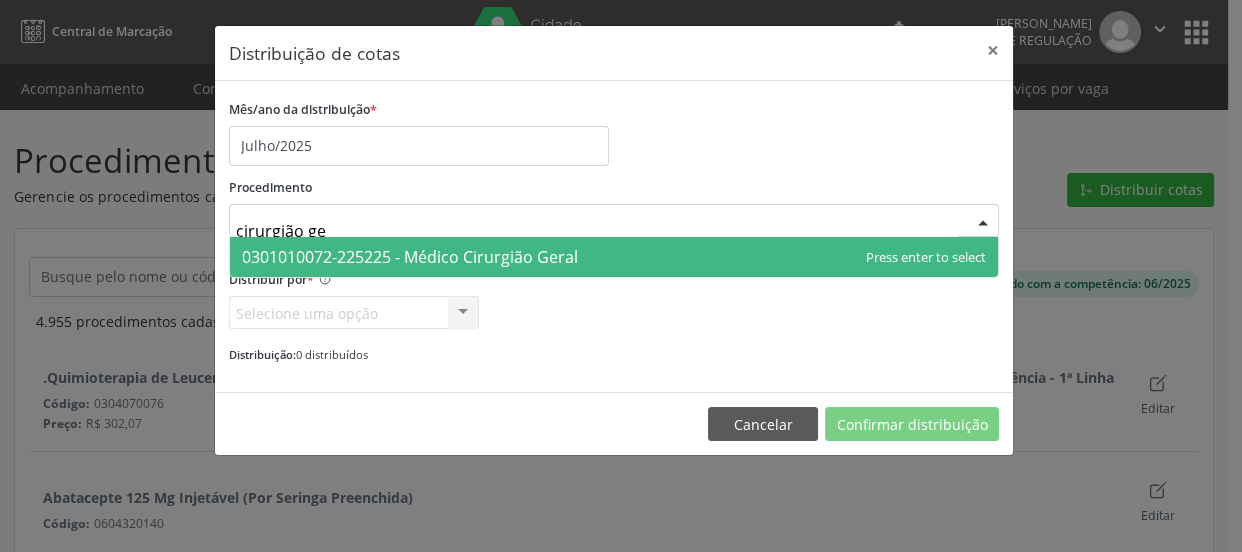 type on "cirurgião ger" 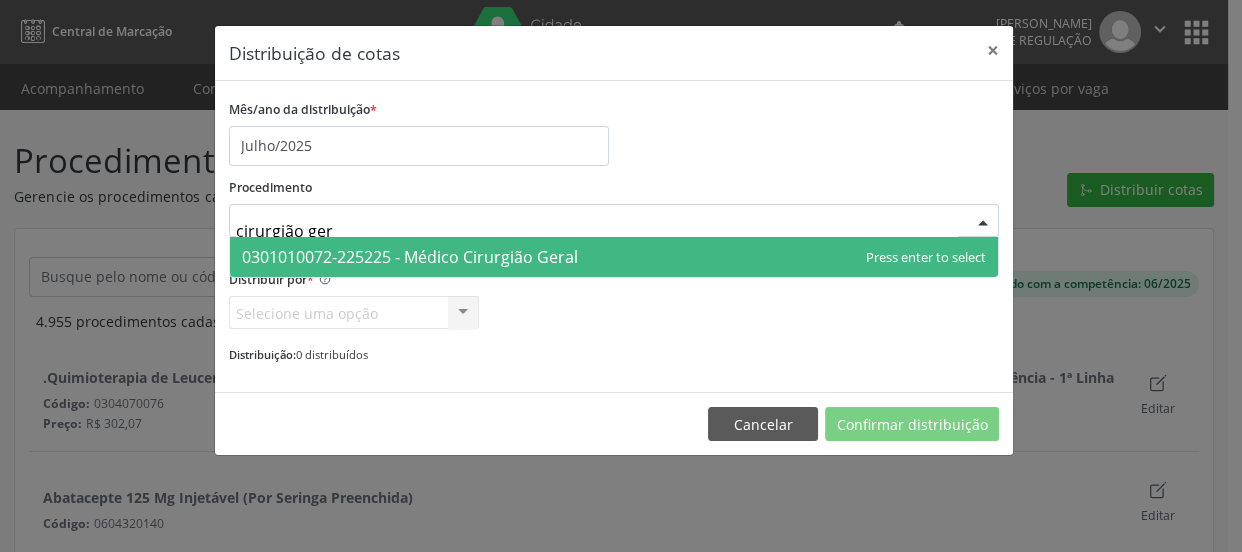 click on "0301010072-225225 - Médico Cirurgião Geral" at bounding box center (614, 257) 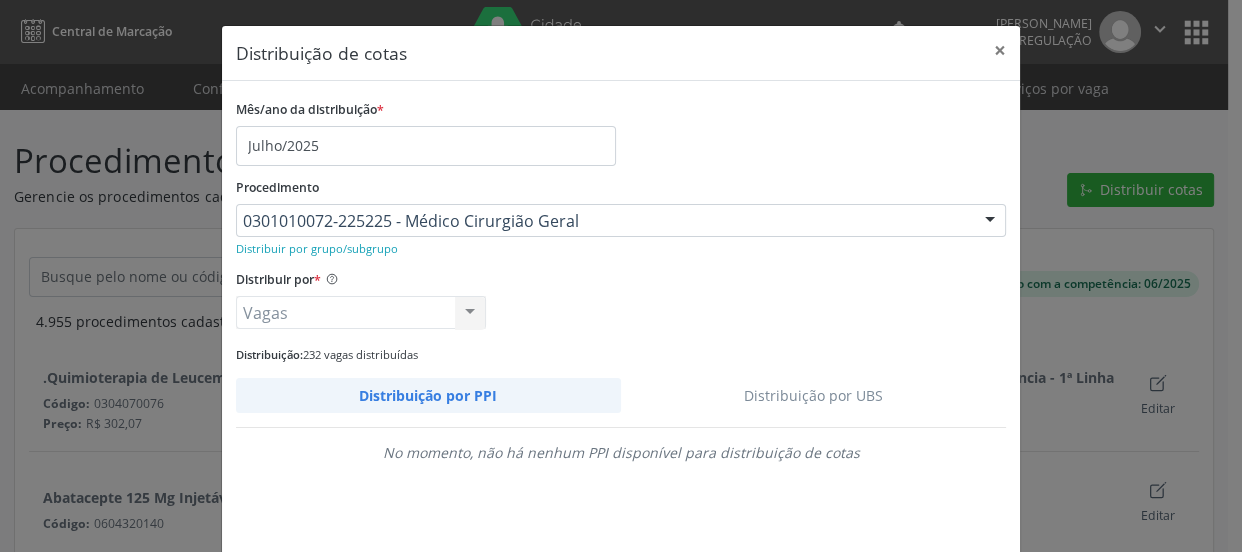 click on "Distribuição por UBS" at bounding box center [814, 395] 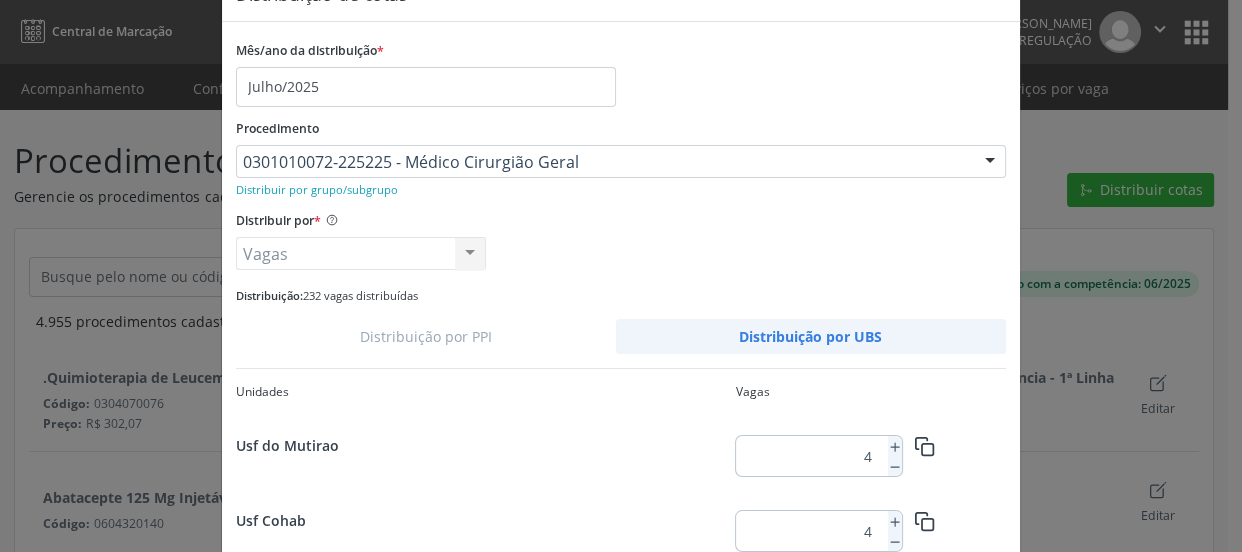 scroll, scrollTop: 90, scrollLeft: 0, axis: vertical 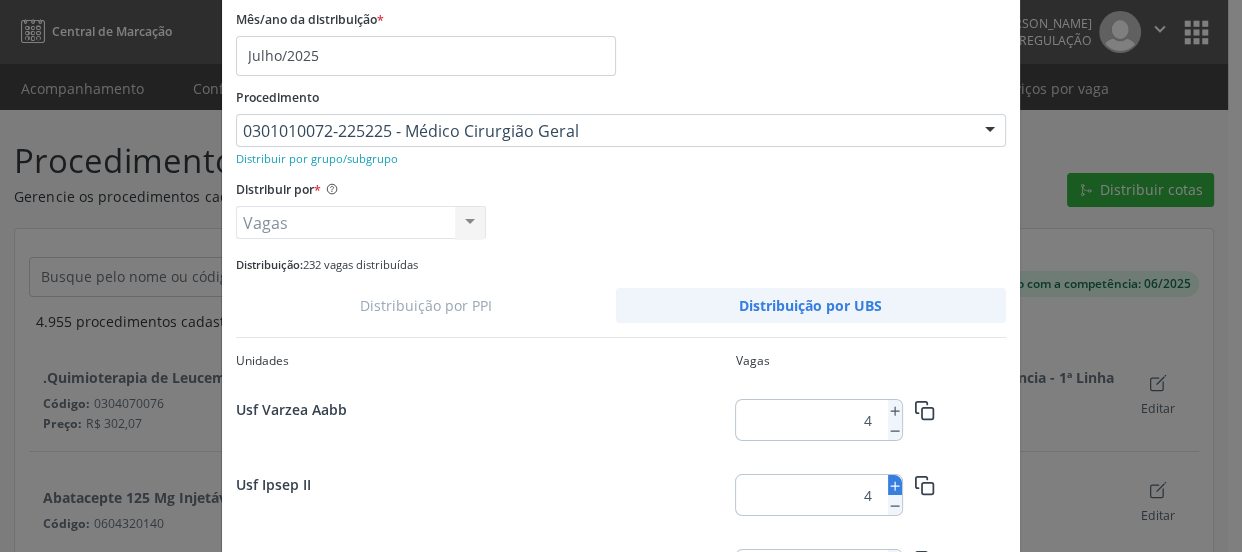 click on "4" at bounding box center (819, 495) 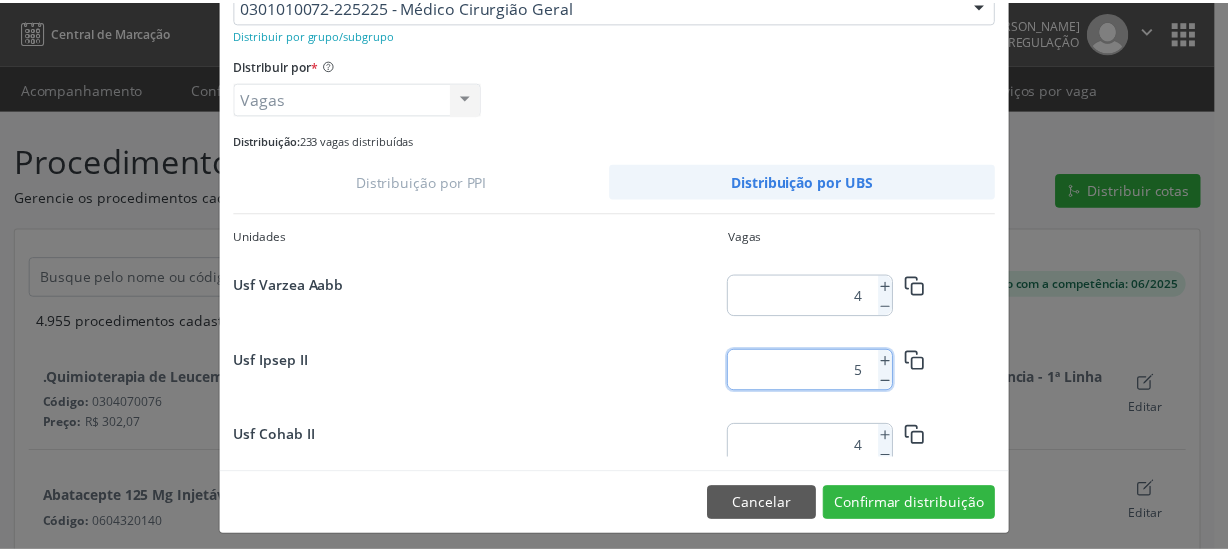 scroll, scrollTop: 222, scrollLeft: 0, axis: vertical 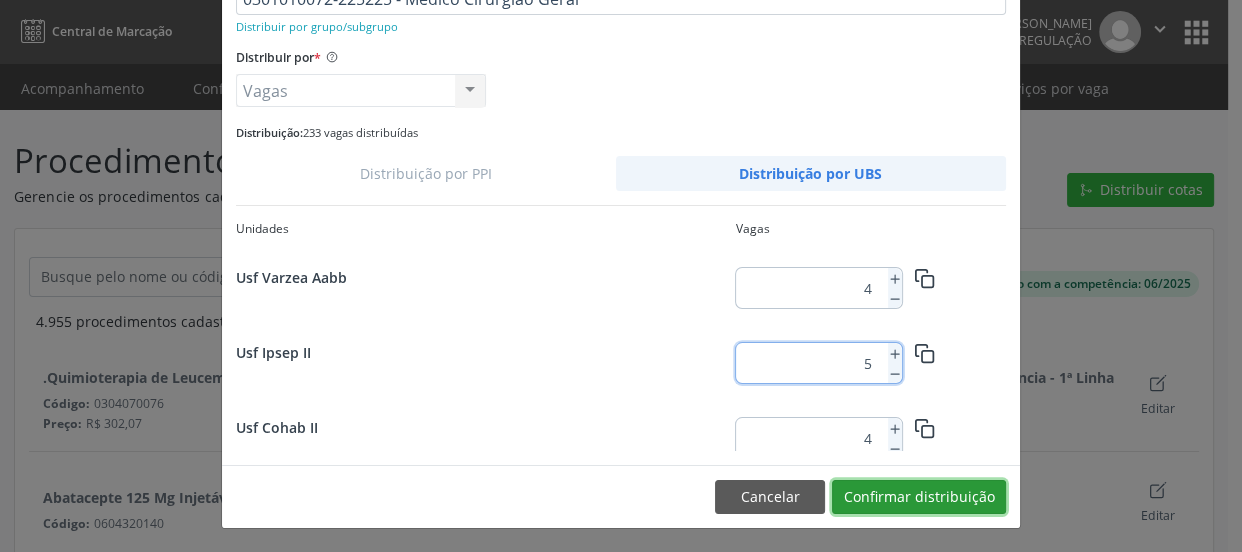 click on "Confirmar distribuição" at bounding box center (919, 497) 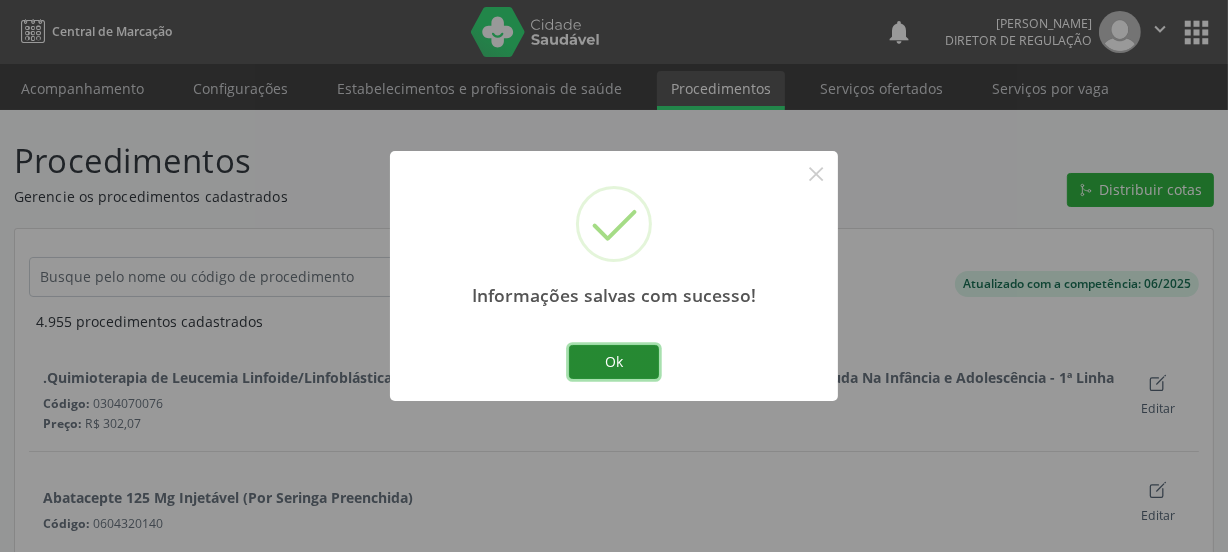 click on "Ok" at bounding box center [614, 362] 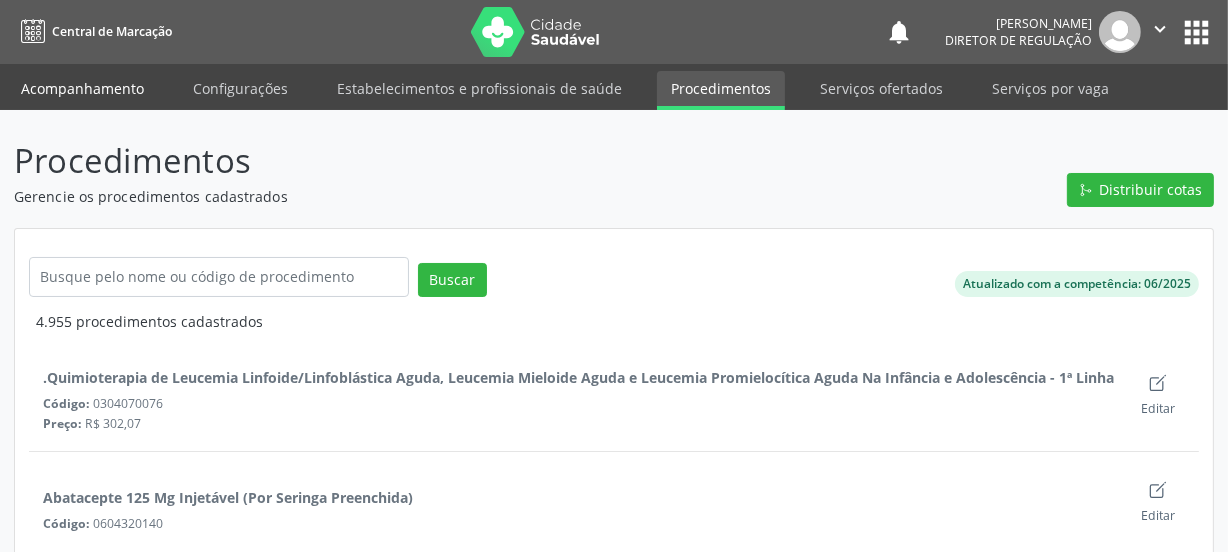 click on "Acompanhamento" at bounding box center (82, 88) 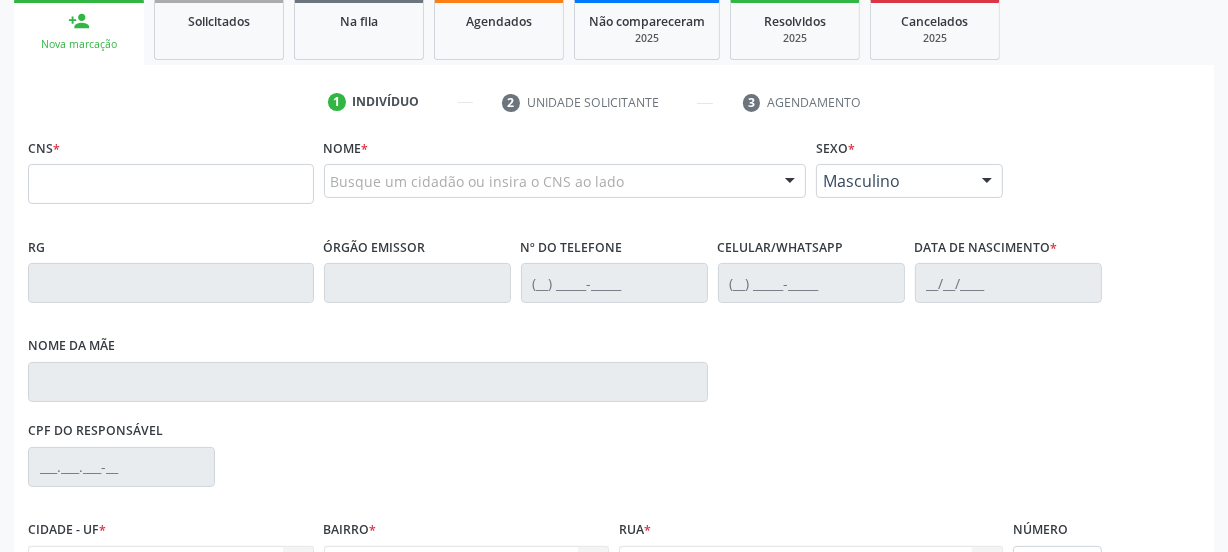 scroll, scrollTop: 363, scrollLeft: 0, axis: vertical 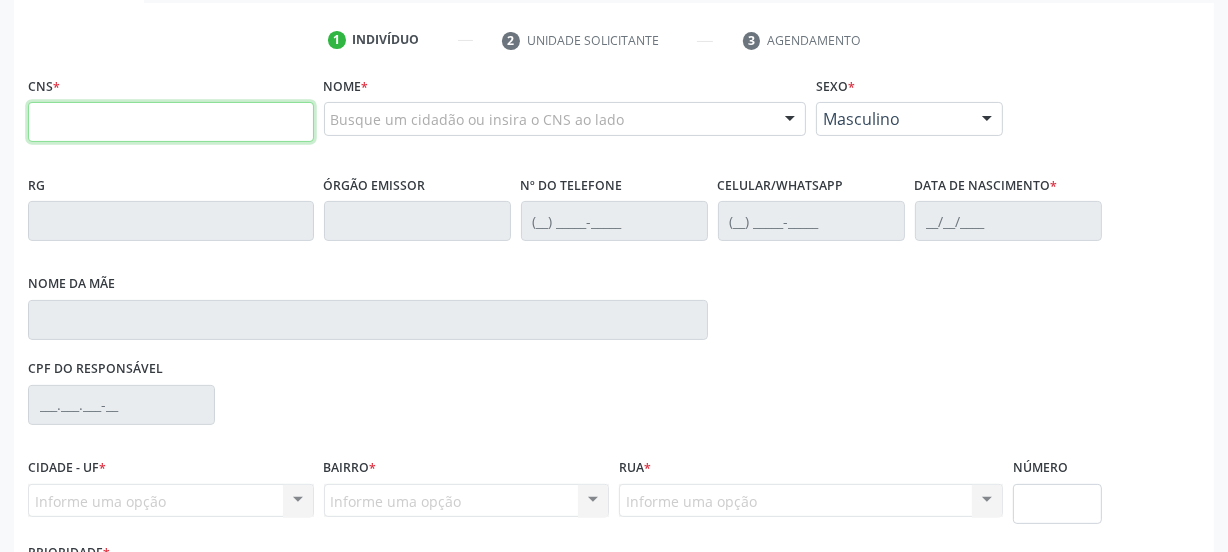 click at bounding box center (171, 122) 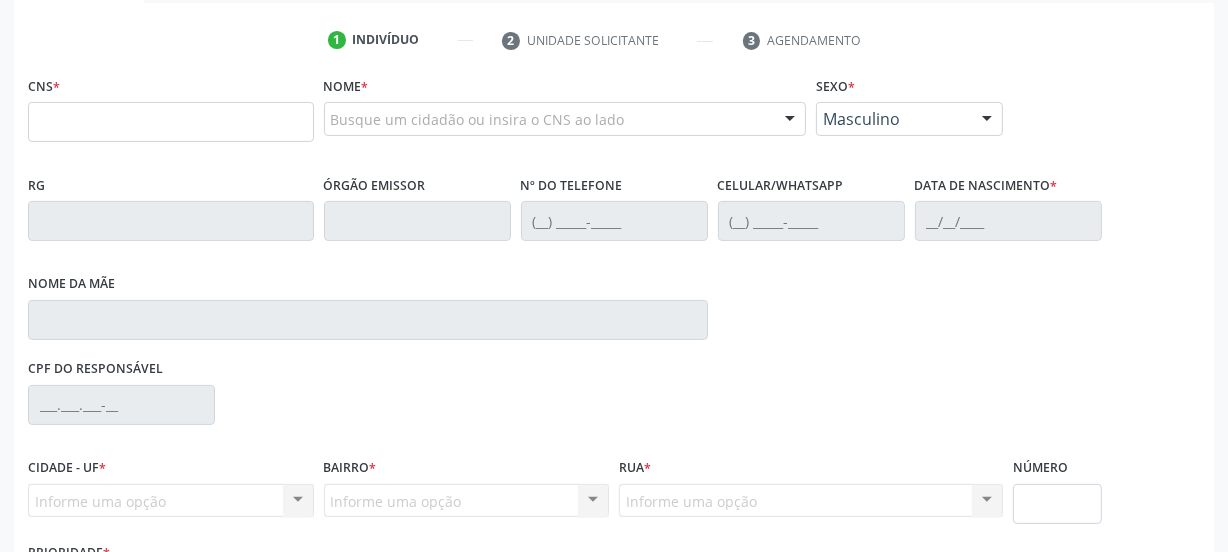 click on "Nome da mãe" at bounding box center (368, 311) 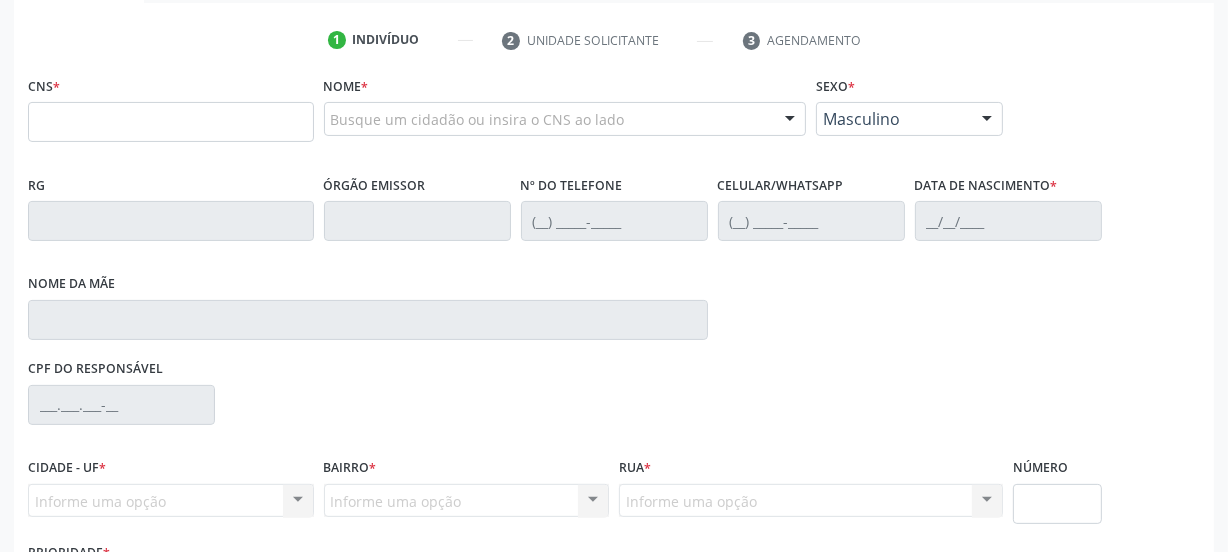 click on "Busque um cidadão ou insira o CNS ao lado" at bounding box center [565, 119] 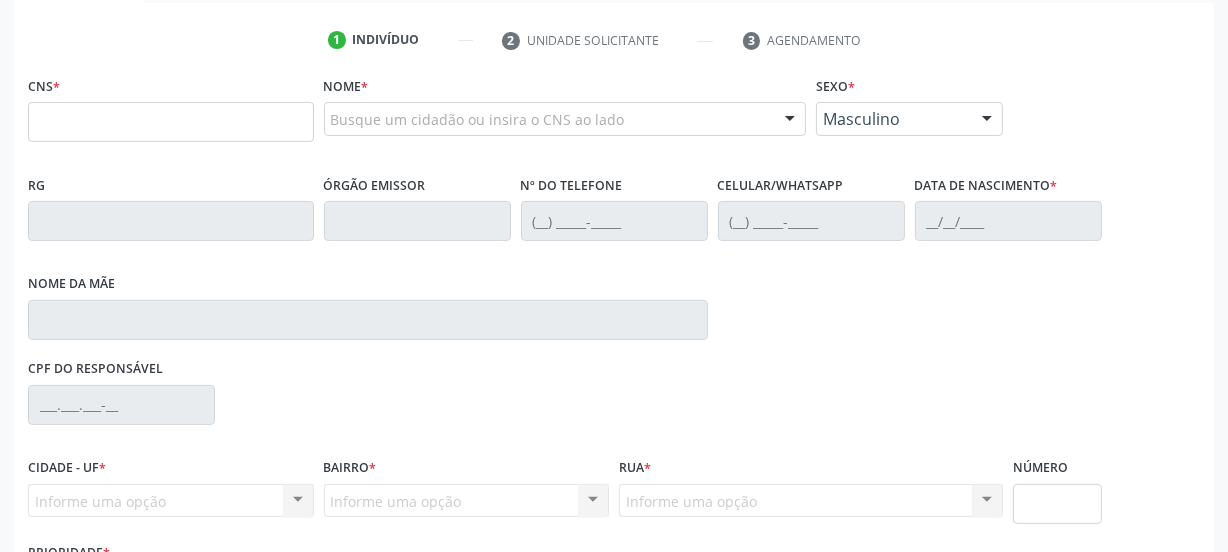 click on "Nome da mãe" at bounding box center (368, 304) 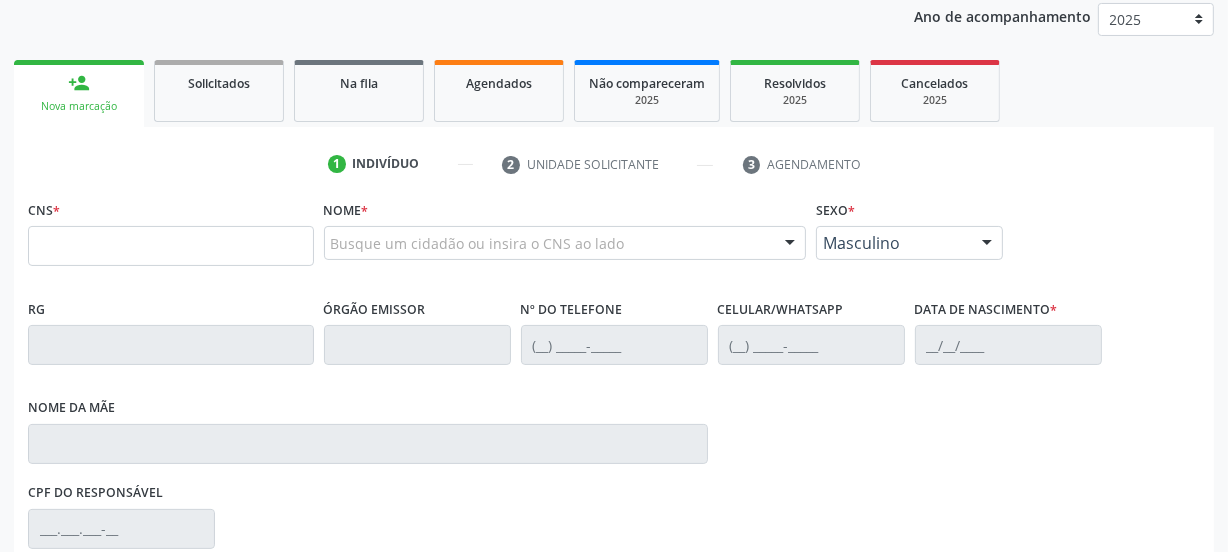 scroll, scrollTop: 181, scrollLeft: 0, axis: vertical 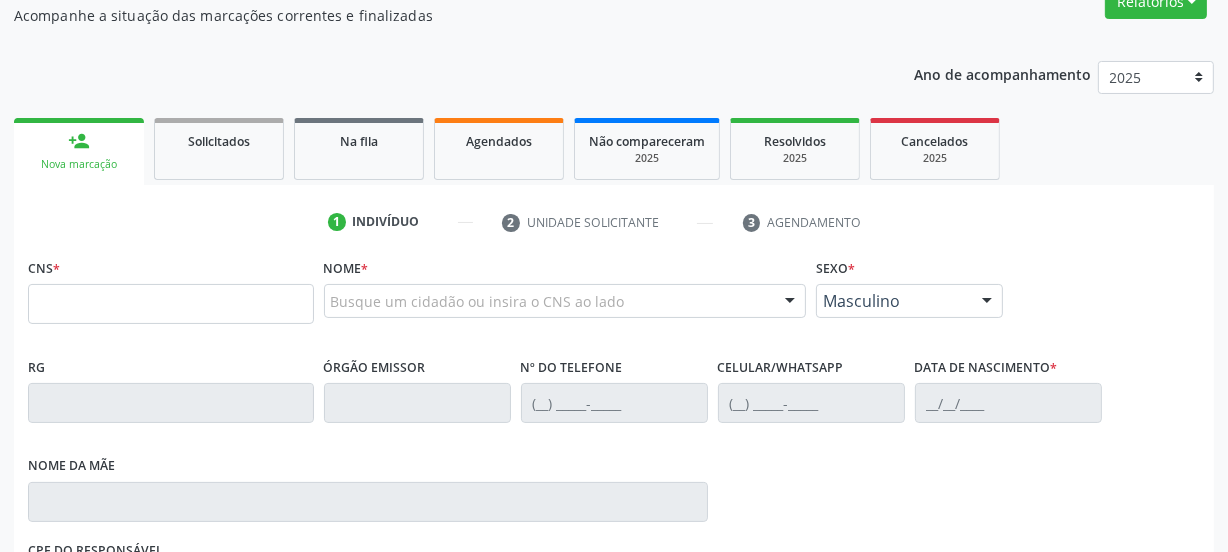 click on "1
Indivíduo
2
Unidade solicitante
3
Agendamento" at bounding box center (614, 222) 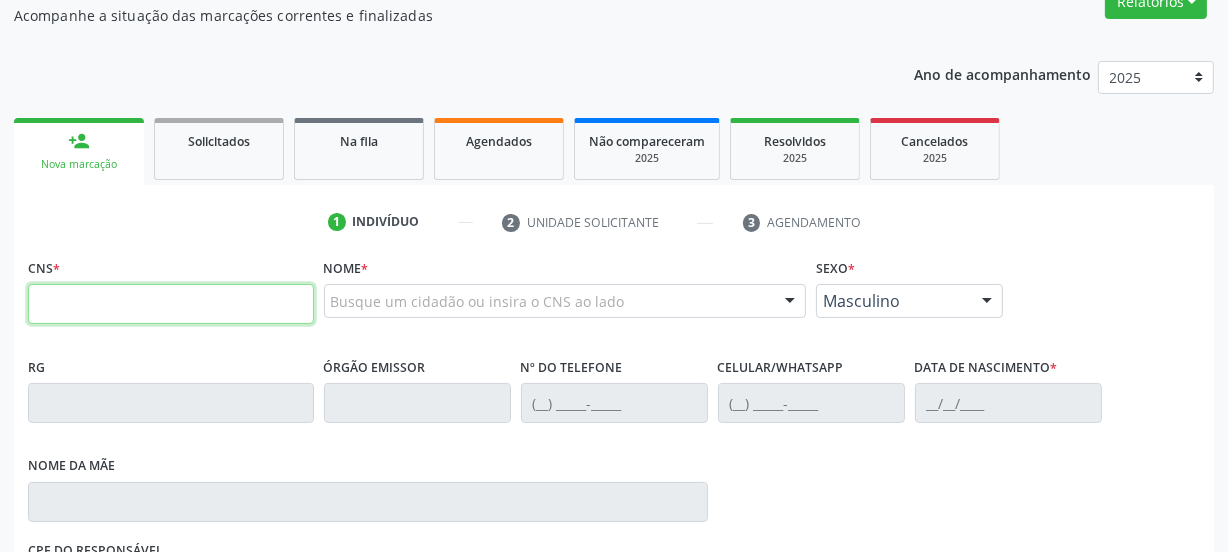click at bounding box center (171, 304) 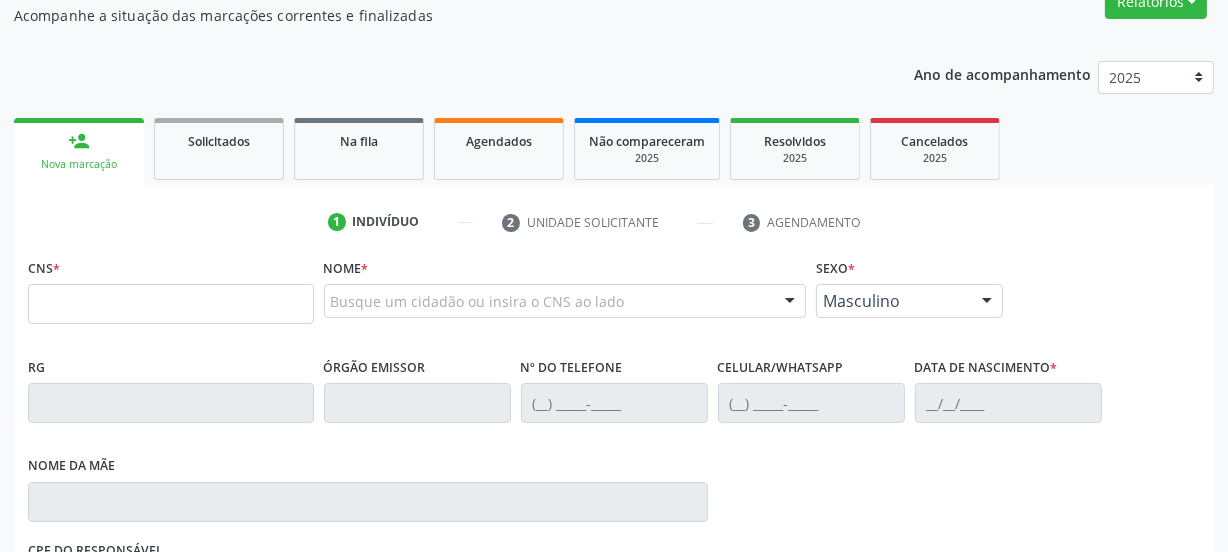 click on "1
Indivíduo
2
Unidade solicitante
3
Agendamento
CNS
*
Nome
*
Busque um cidadão ou insira o CNS ao lado
Nenhum resultado encontrado para: "   "
Digite o nome ou CNS para buscar um indivíduo
Sexo
*
Masculino         Masculino   Feminino
Nenhum resultado encontrado para: "   "
Não há nenhuma opção para ser exibida.
RG
Órgão emissor
Nº do Telefone
Celular/WhatsApp
Data de nascimento
*
Nome da mãe
CPF do responsável
Cidade - UF
*
Informe uma opção
Serra Talhada - PE
Nenhum resultado encontrado para: "   "
*" at bounding box center (614, 540) 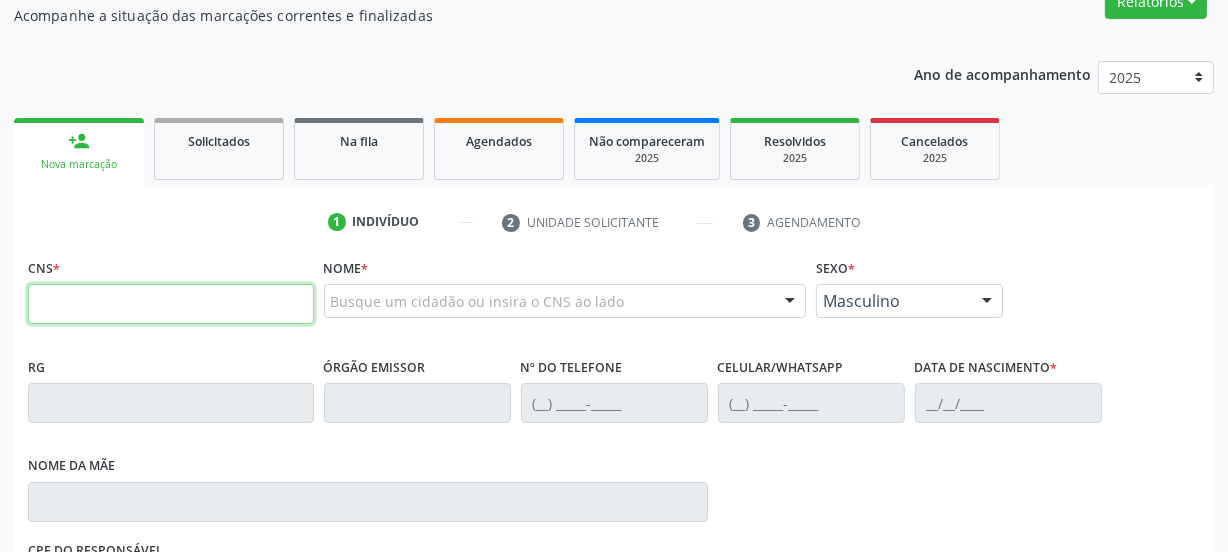 click at bounding box center (171, 304) 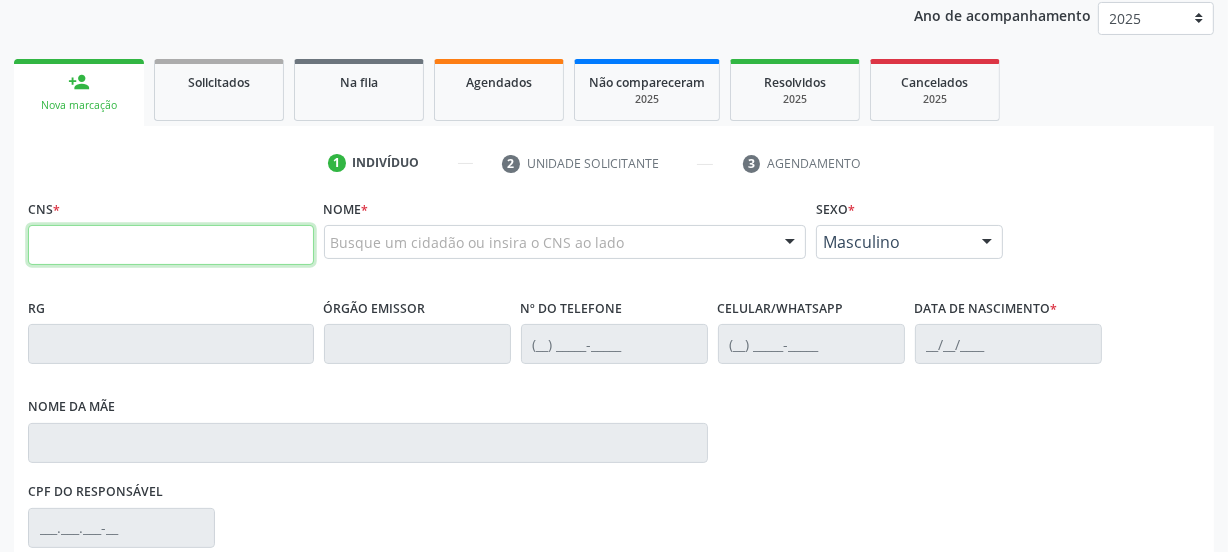scroll, scrollTop: 363, scrollLeft: 0, axis: vertical 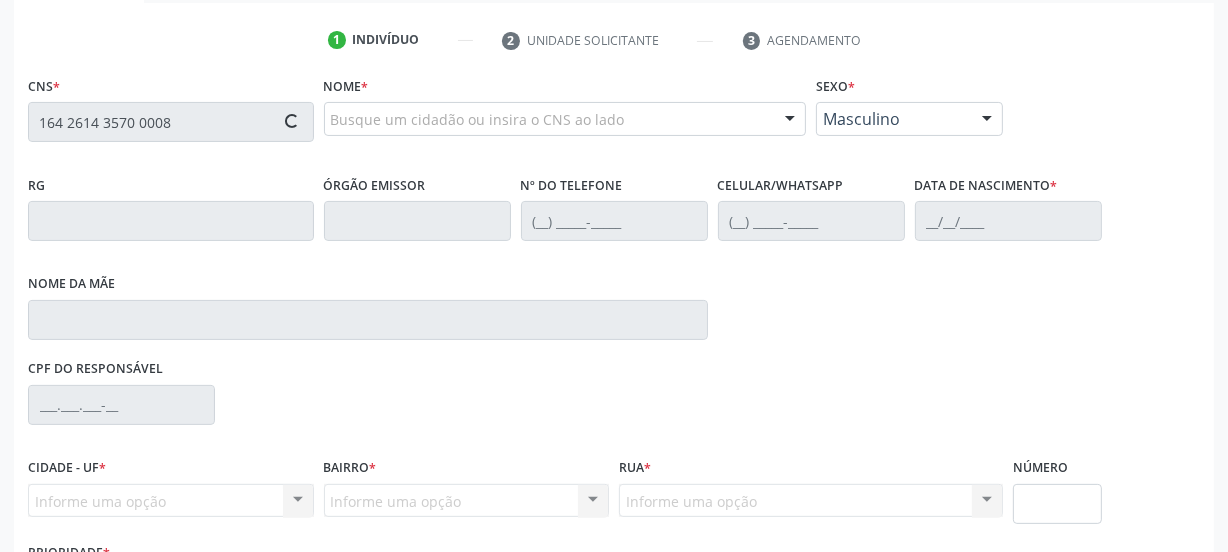 type on "164 2614 3570 0008" 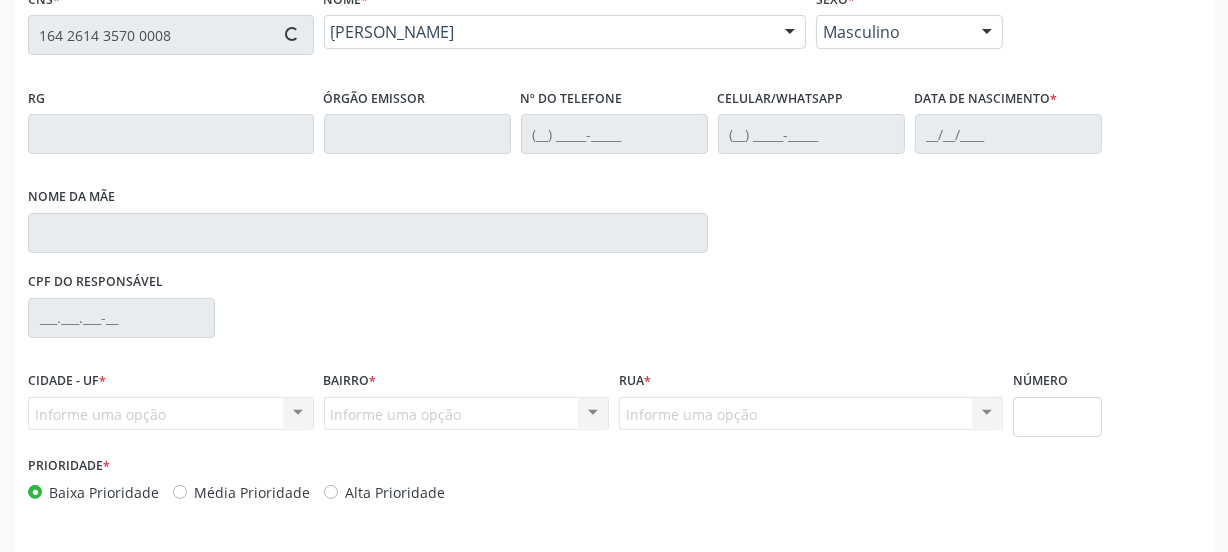 type on "(87) 99969-9987" 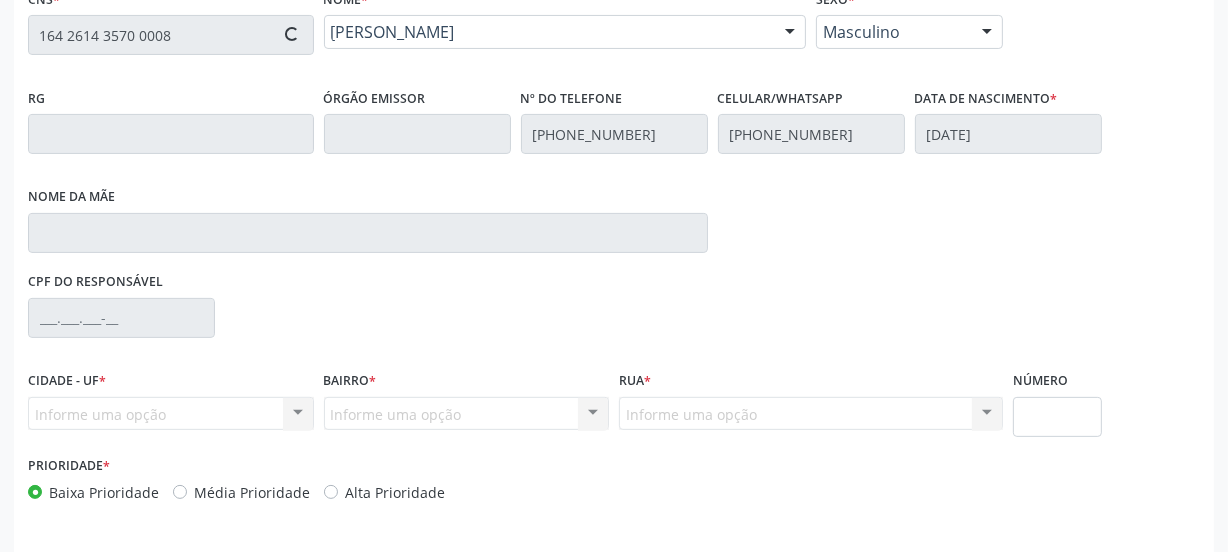 type on "Emilia Rita dos Santos" 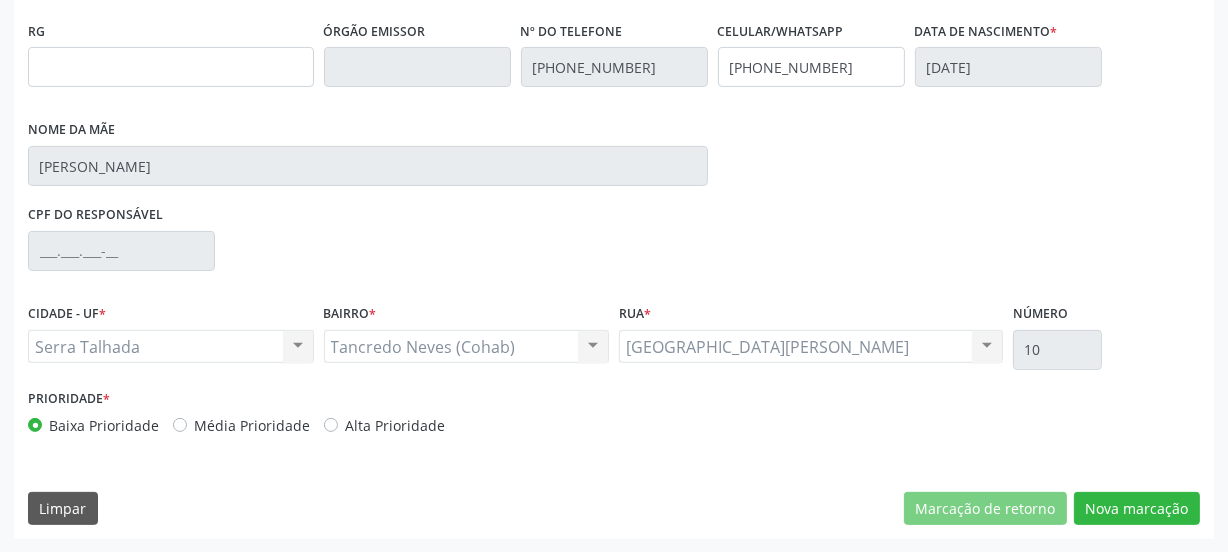 scroll, scrollTop: 426, scrollLeft: 0, axis: vertical 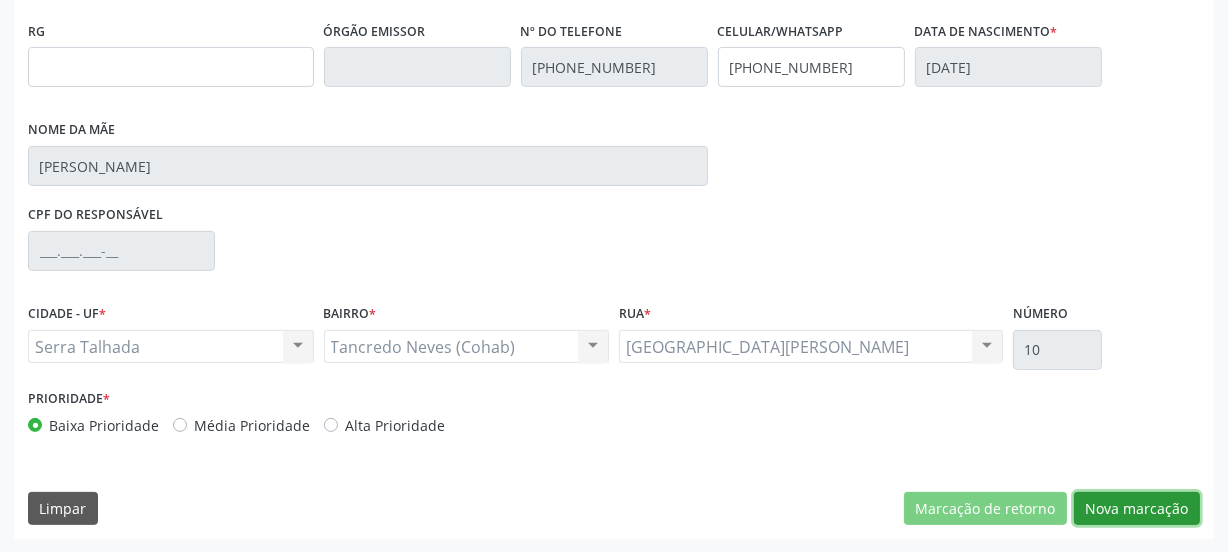 click on "Nova marcação" at bounding box center (1137, 509) 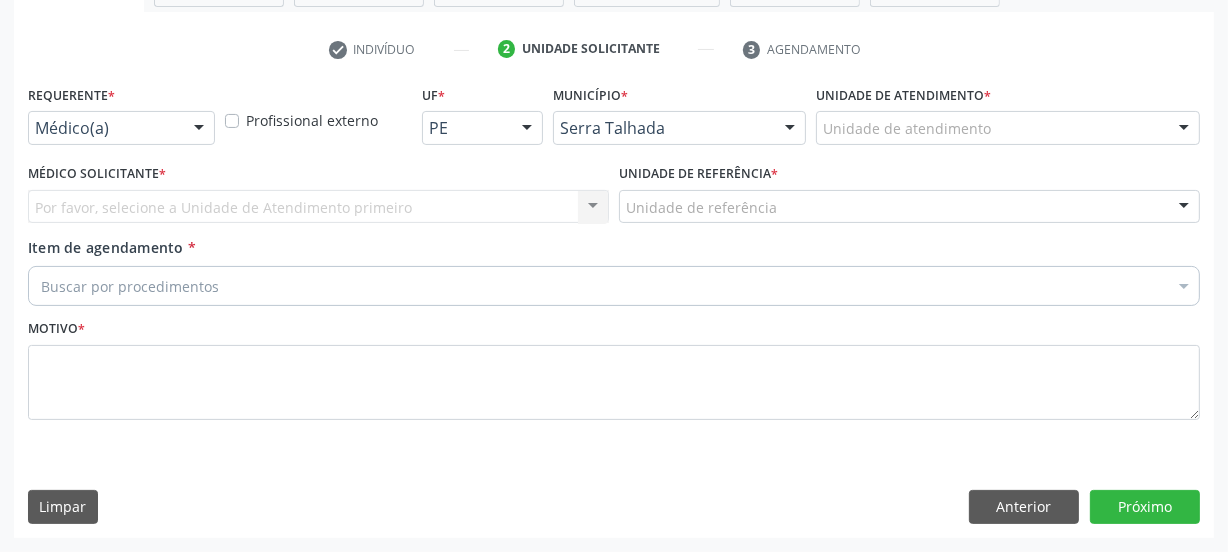 scroll, scrollTop: 352, scrollLeft: 0, axis: vertical 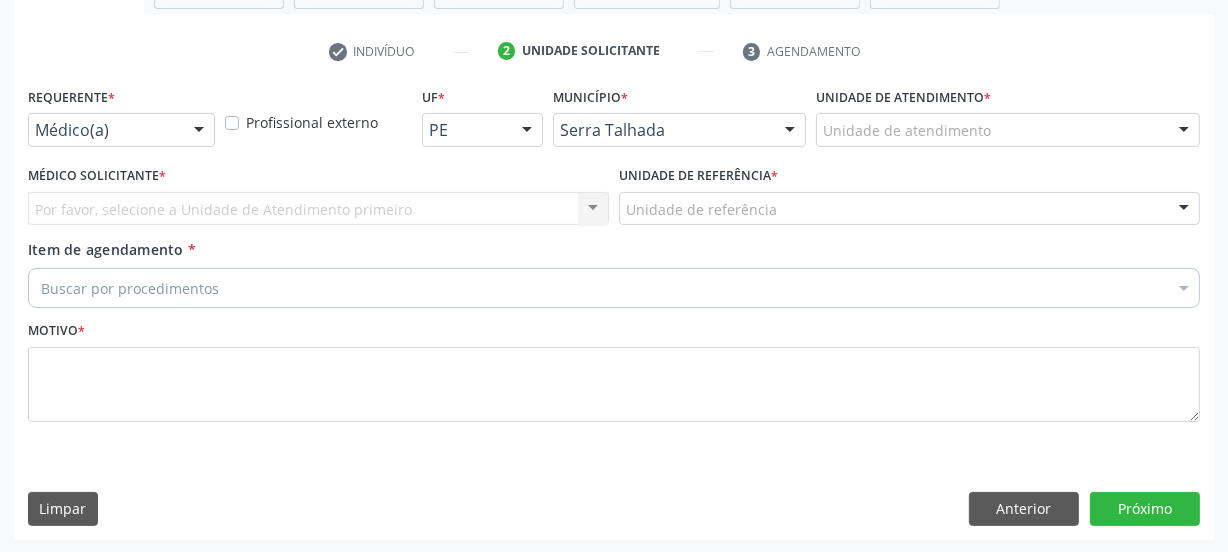 click on "Médico(a)" at bounding box center [121, 130] 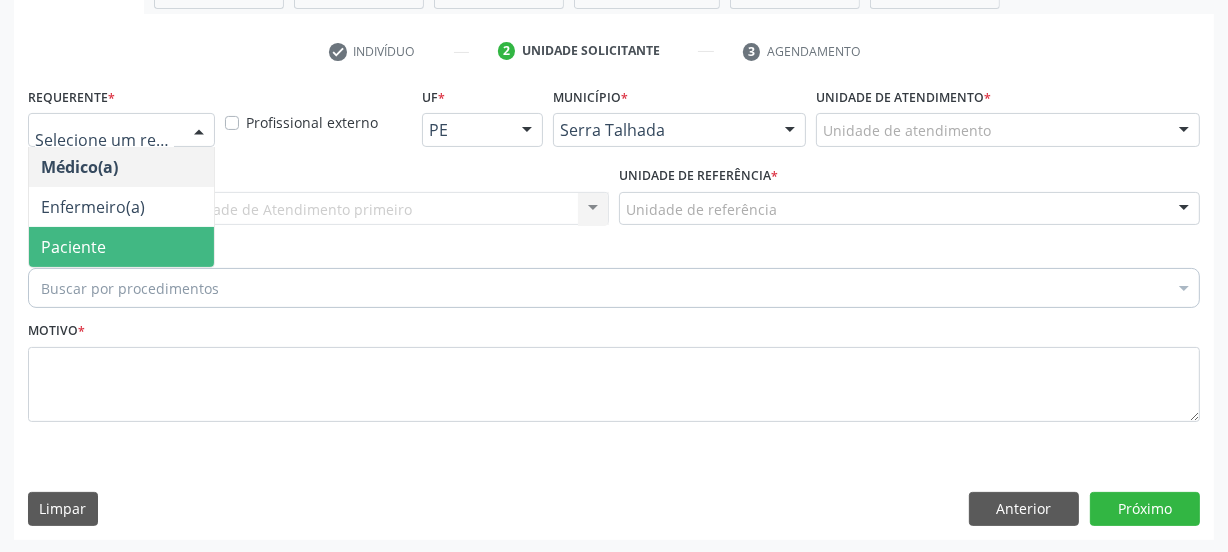 click on "Paciente" at bounding box center (121, 247) 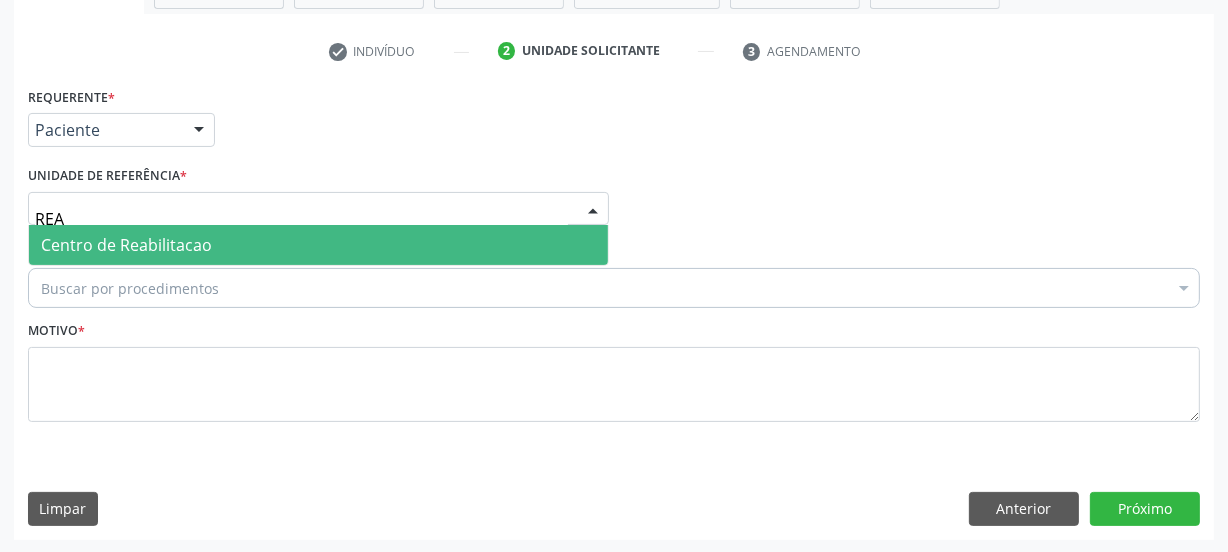 type on "REAB" 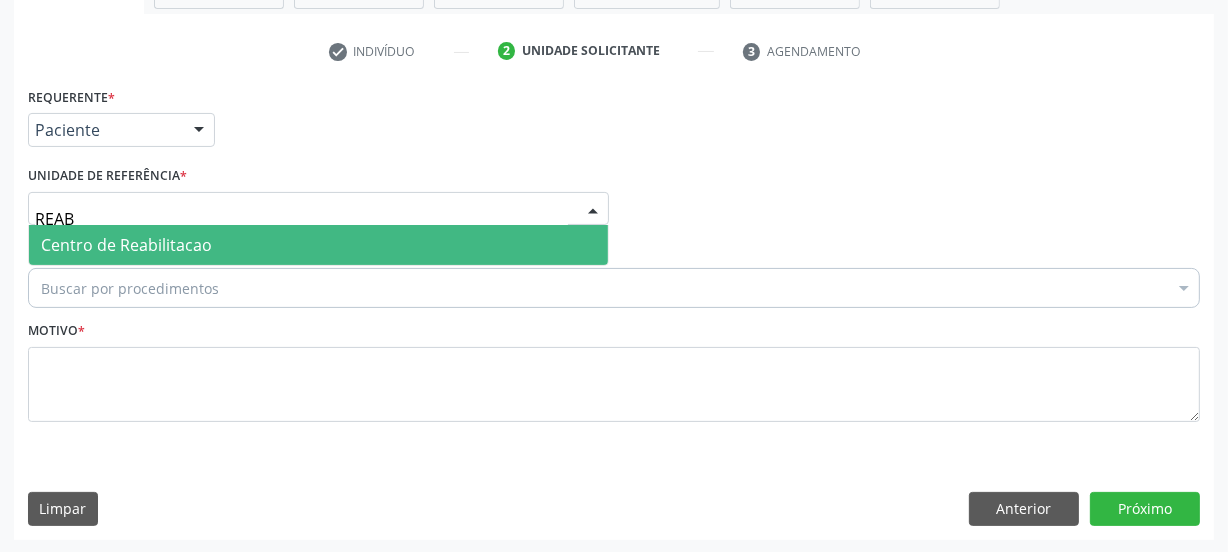 click on "Centro de Reabilitacao" at bounding box center [126, 245] 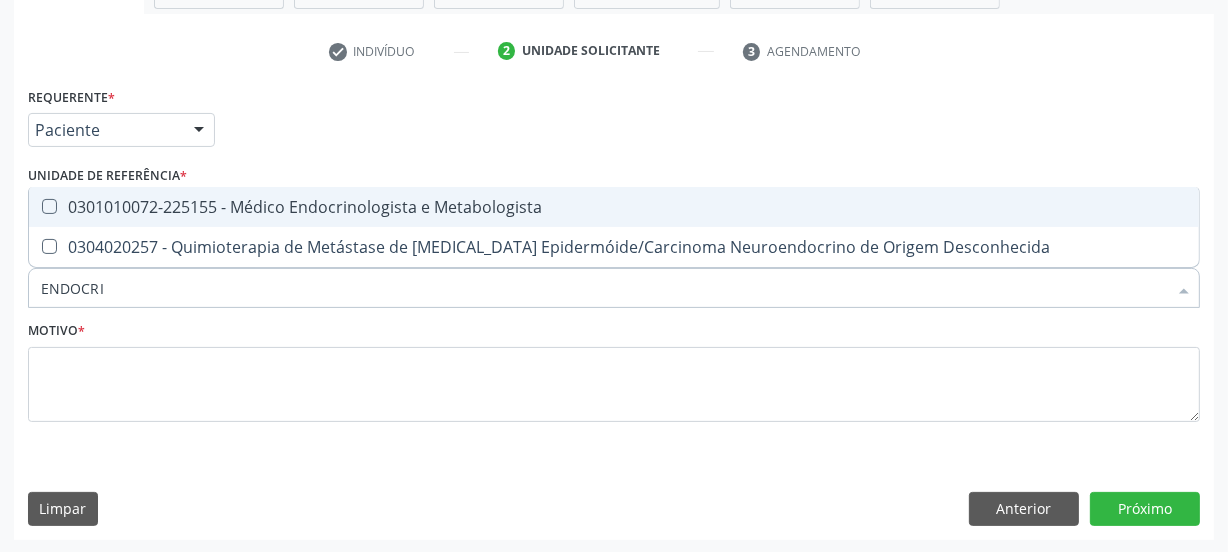 type on "ENDOCRIN" 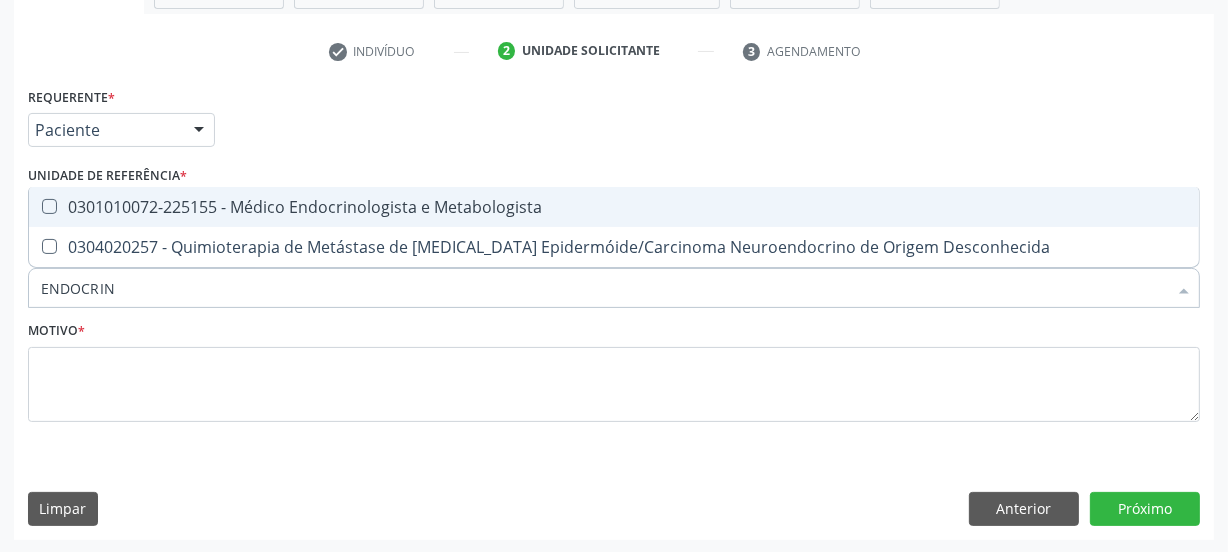 click on "0301010072-225155 - Médico Endocrinologista e Metabologista" at bounding box center [614, 207] 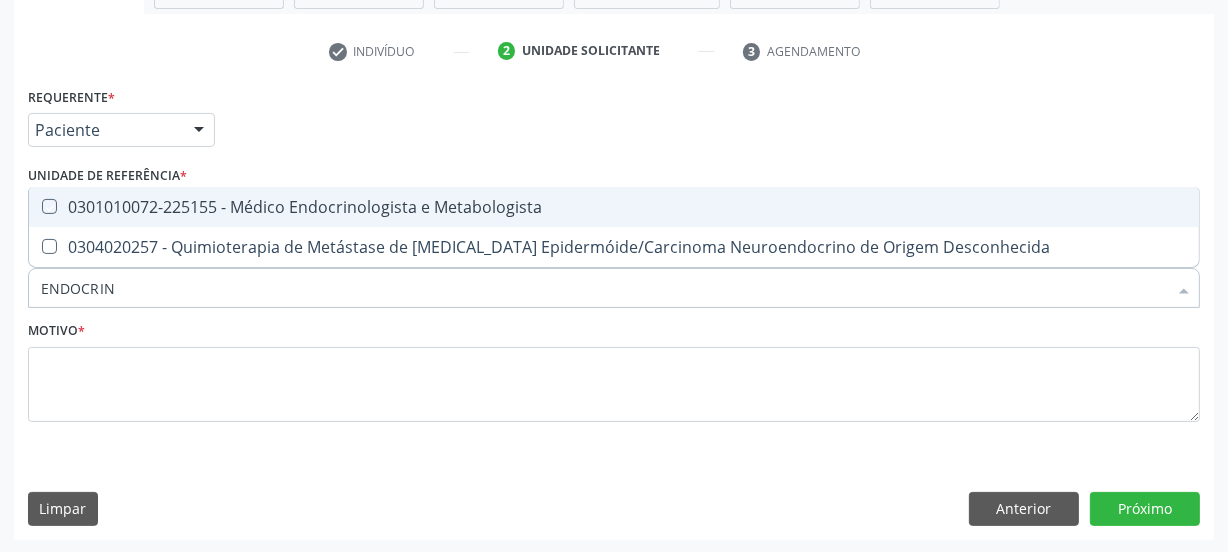 checkbox on "true" 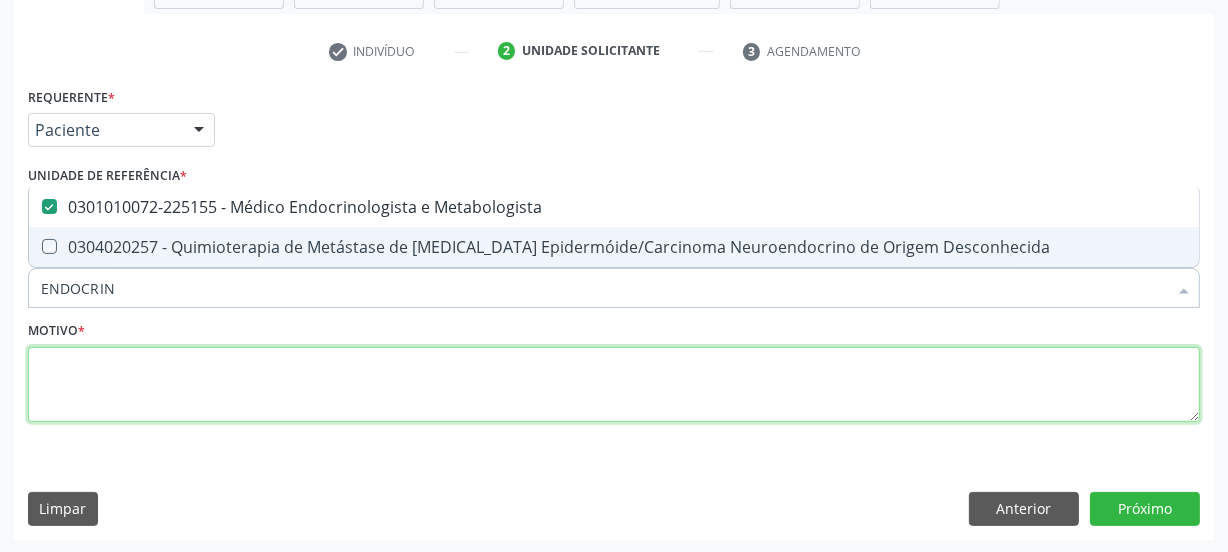 click at bounding box center [614, 385] 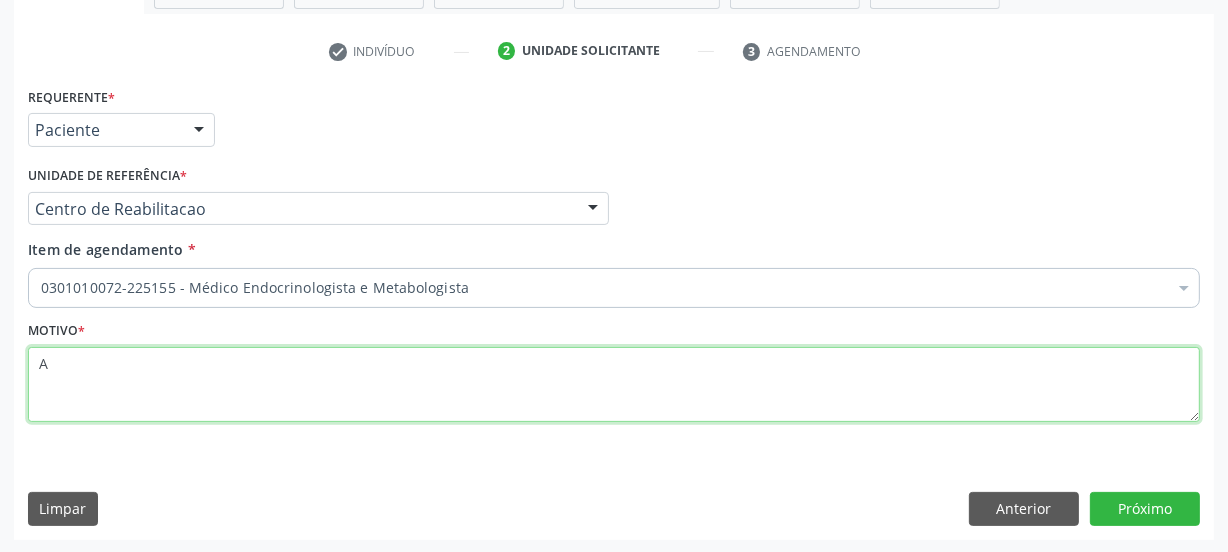 type on "A" 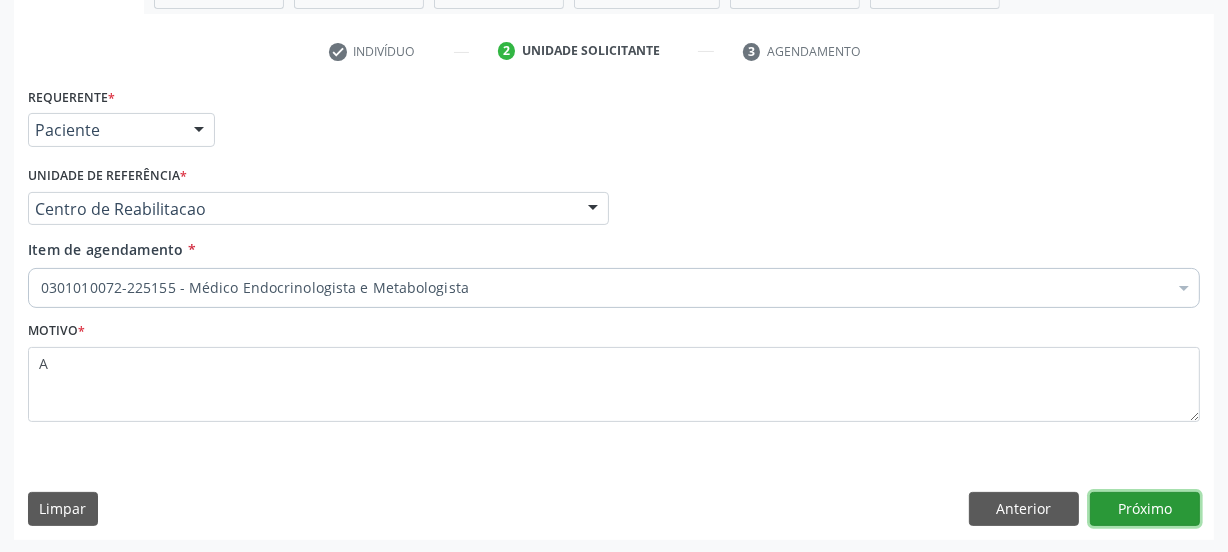 click on "Requerente
*
Paciente         Médico(a)   Enfermeiro(a)   Paciente
Nenhum resultado encontrado para: "   "
Não há nenhuma opção para ser exibida.
UF
PE         AC   AL   AM   AP   BA   CE   DF   ES   GO   MA   MG   MS   MT   PA   PB   PE   PI   PR   RJ   RN   RO   RR   RS   SC   SE   SL   SP   SV   TO
Nenhum resultado encontrado para: "   "
Não há nenhuma opção para ser exibida.
Município
Serra Talhada         Abreu e Lima   Afogados da Ingazeira   Afrânio   Agrestina   Água Preta   Águas Belas   Alagoinha   Aliança   Altinho   Amaraji   Angelim   Araçoiaba   Araripina   Arcoverde   Barra de Guabiraba   Barreiros   Belém de Maria   Belém do São Francisco   Belo Jardim   Betânia   Bezerros   Bodocó   Bom Conselho   Bom Jardim   Bonito   Brejão   Brejinho   Brejo da Madre de Deus   Buenos Aires   Buíque   Cabo de Santo Agostinho   Cabrobó   Cachoeirinha" at bounding box center (614, 310) 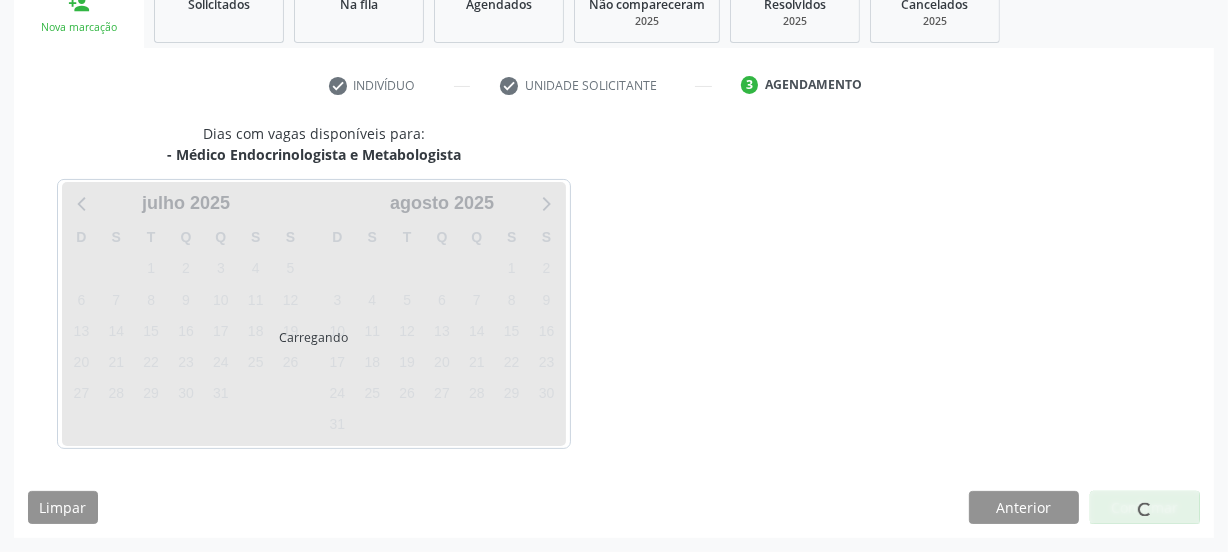 scroll, scrollTop: 317, scrollLeft: 0, axis: vertical 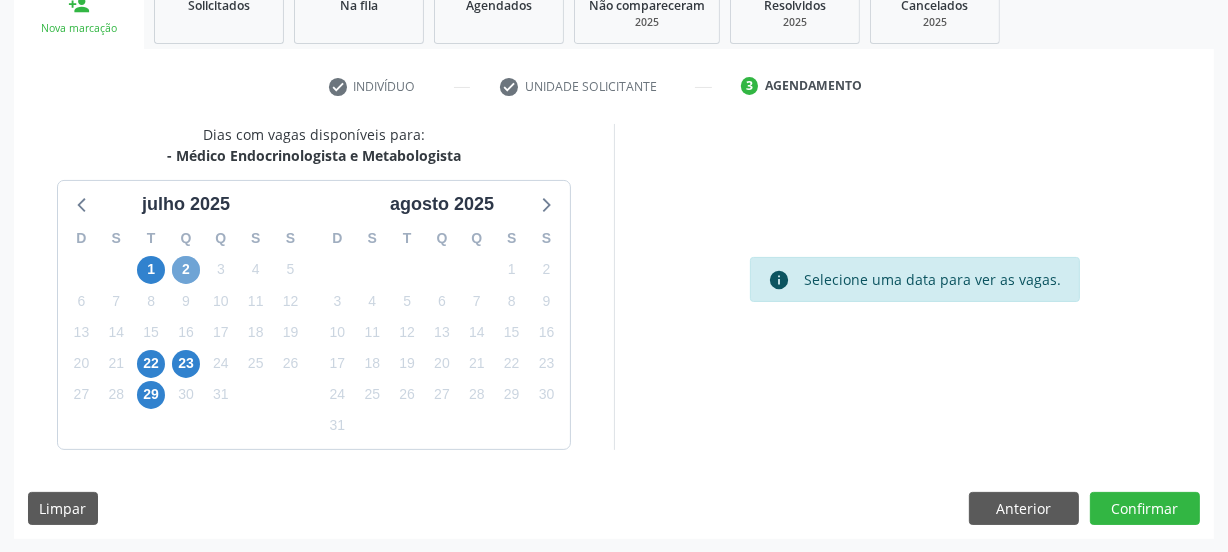 click on "2" at bounding box center [186, 270] 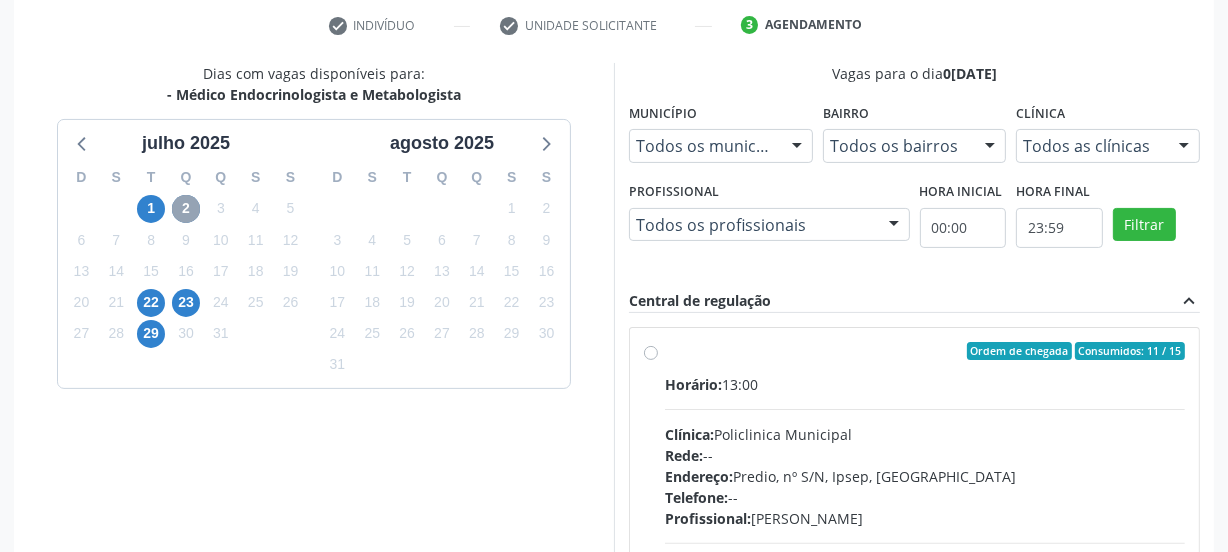 scroll, scrollTop: 408, scrollLeft: 0, axis: vertical 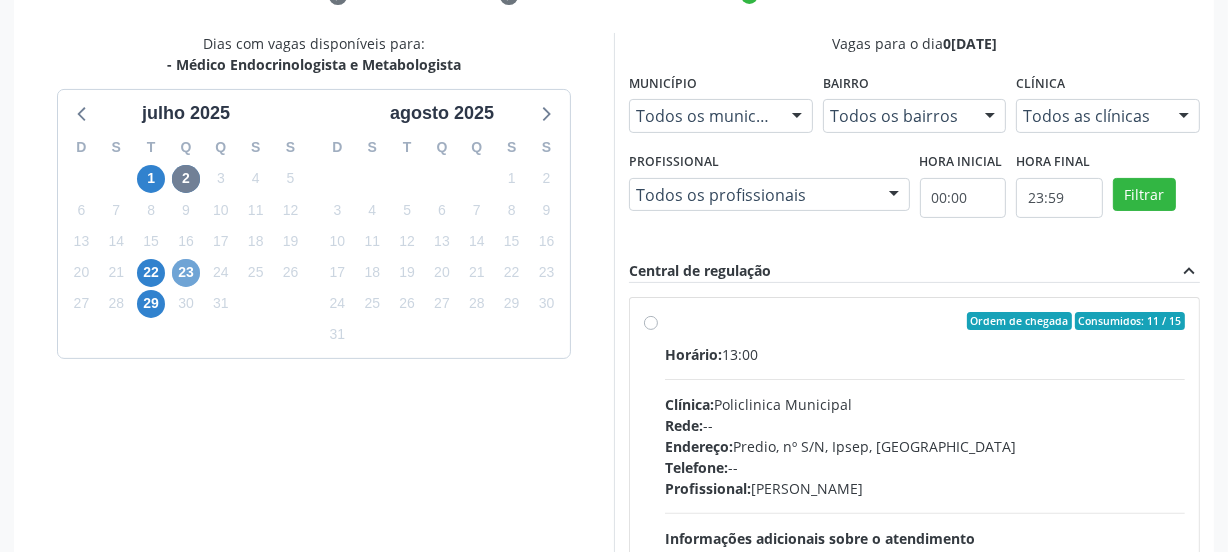 click on "23" at bounding box center (186, 273) 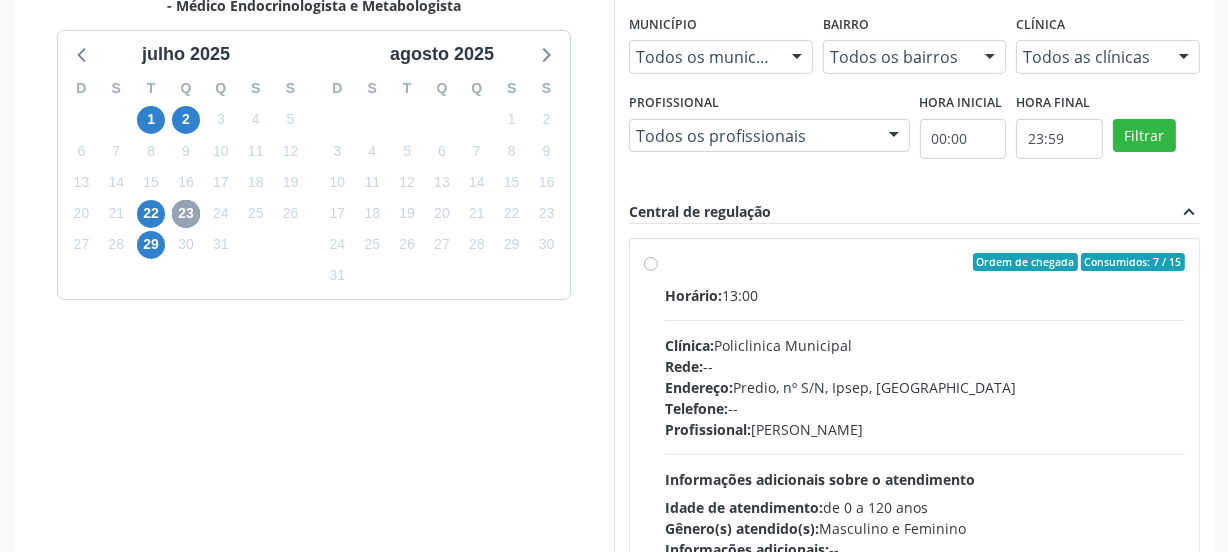 scroll, scrollTop: 499, scrollLeft: 0, axis: vertical 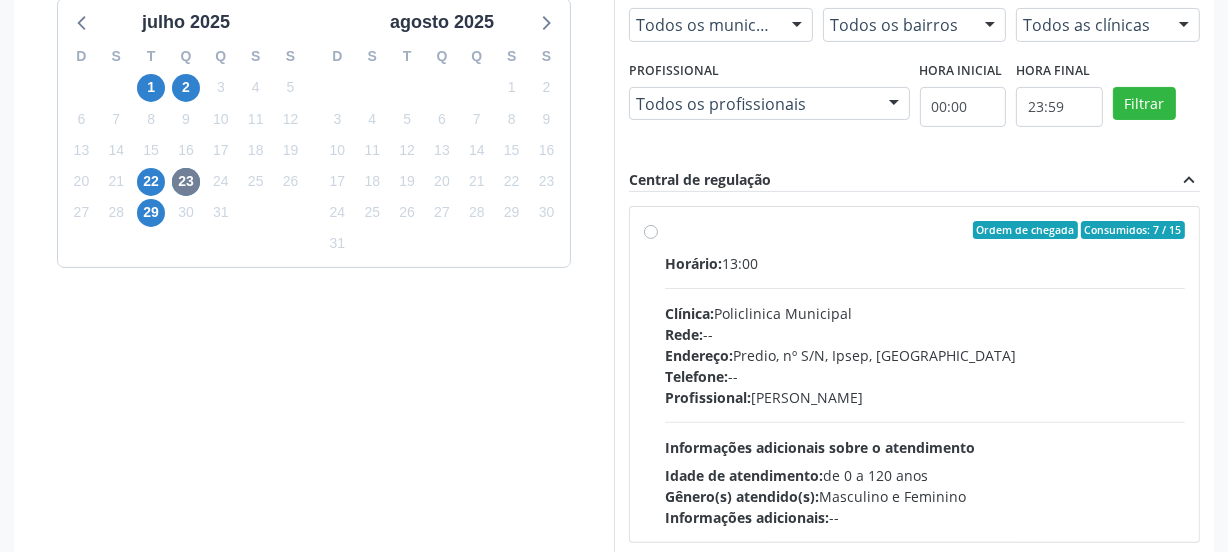 click at bounding box center (925, 288) 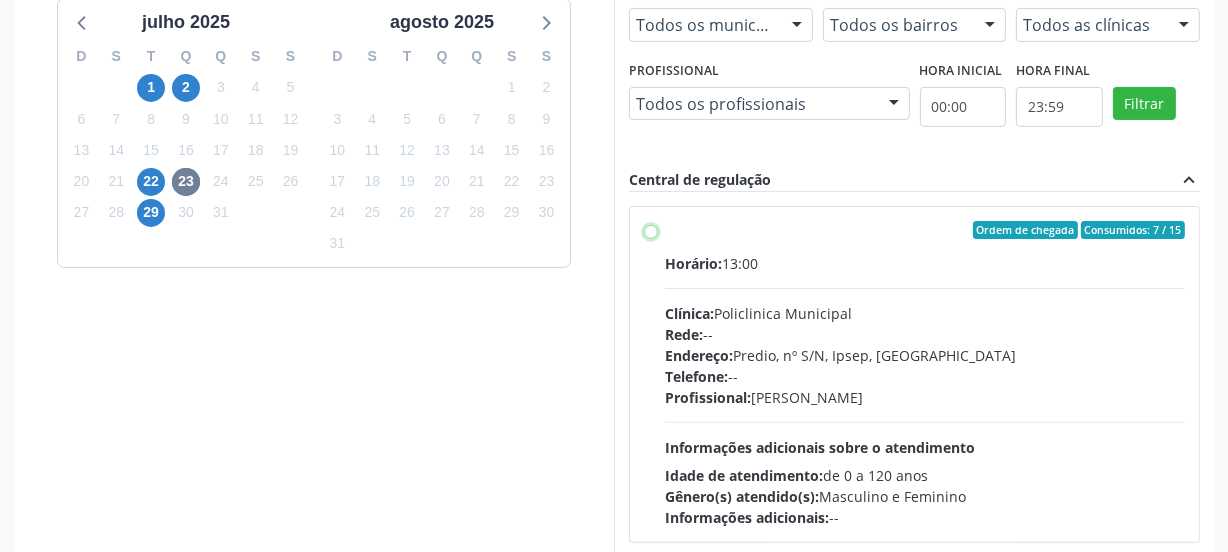 click on "Ordem de chegada
Consumidos: 7 / 15
Horário:   13:00
Clínica:  Policlinica Municipal
Rede:
--
Endereço:   Predio, nº S/N, Ipsep, Serra Talhada - PE
Telefone:   --
Profissional:
Antonio Carlos Brito Pereira de Meneses
Informações adicionais sobre o atendimento
Idade de atendimento:
de 0 a 120 anos
Gênero(s) atendido(s):
Masculino e Feminino
Informações adicionais:
--" at bounding box center [651, 230] 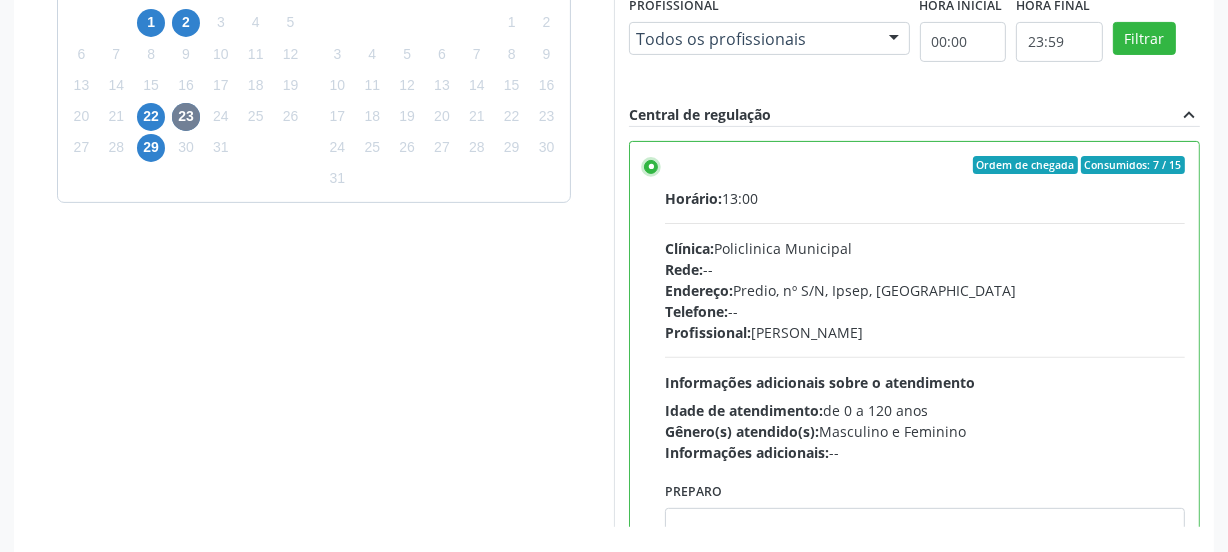 scroll, scrollTop: 641, scrollLeft: 0, axis: vertical 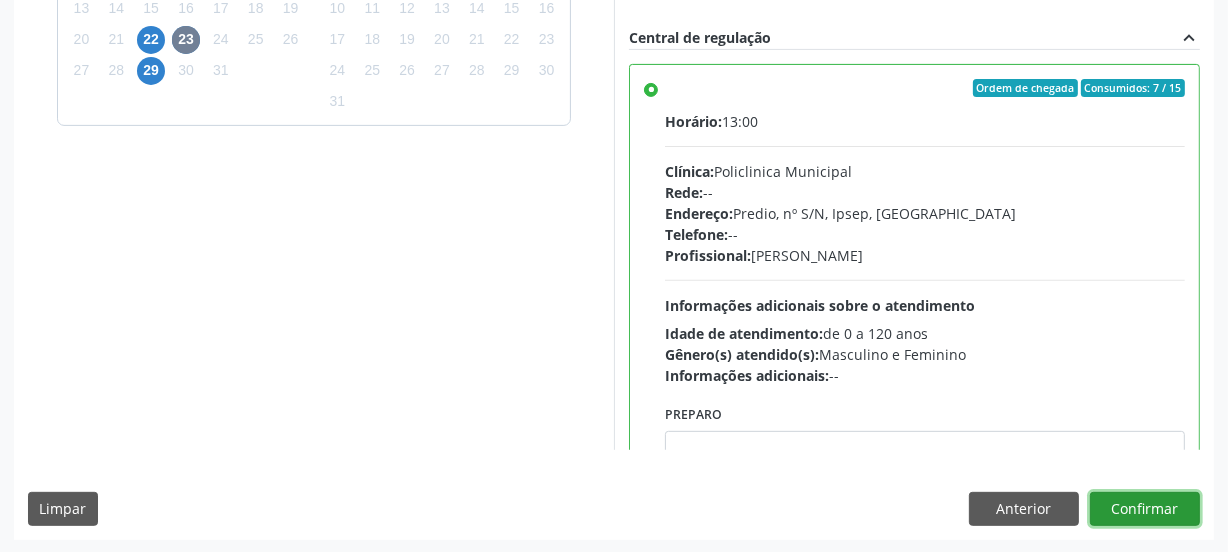 click on "Confirmar" at bounding box center (1145, 509) 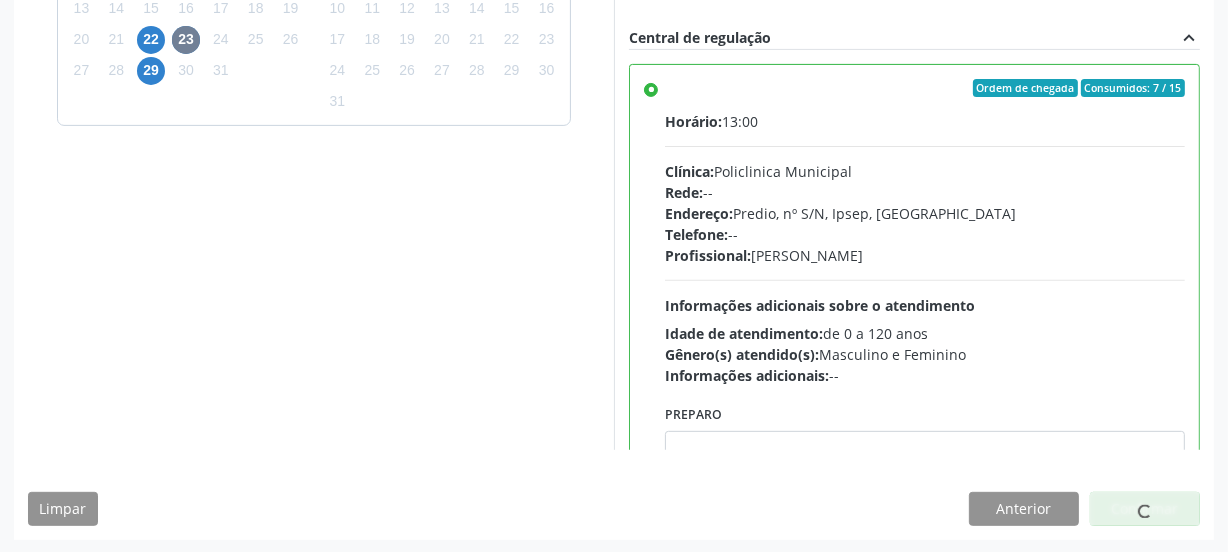 scroll, scrollTop: 114, scrollLeft: 0, axis: vertical 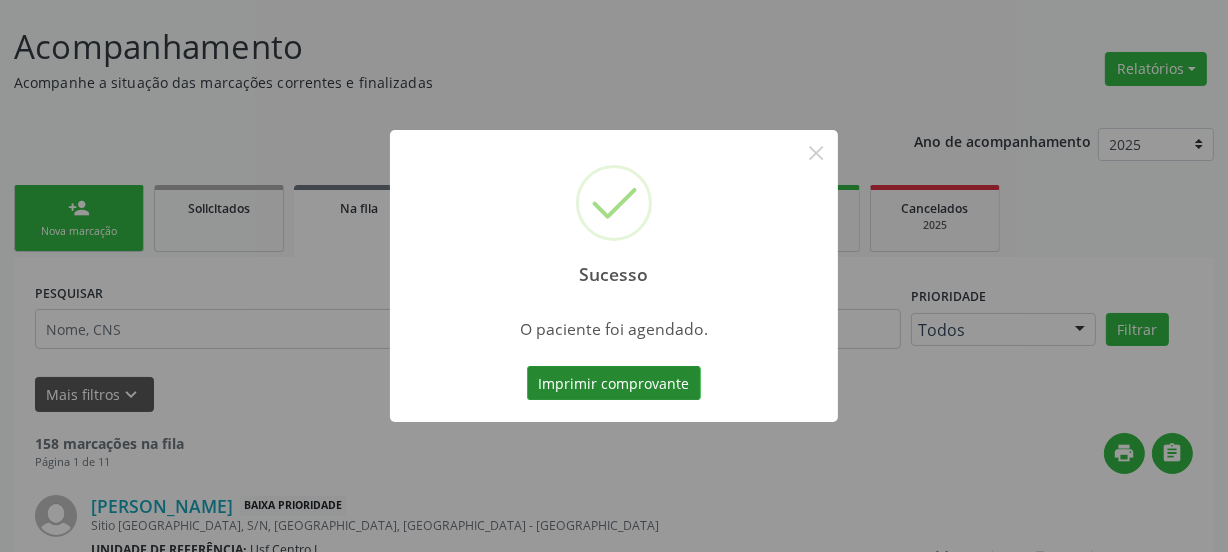 click on "Imprimir comprovante" at bounding box center [614, 383] 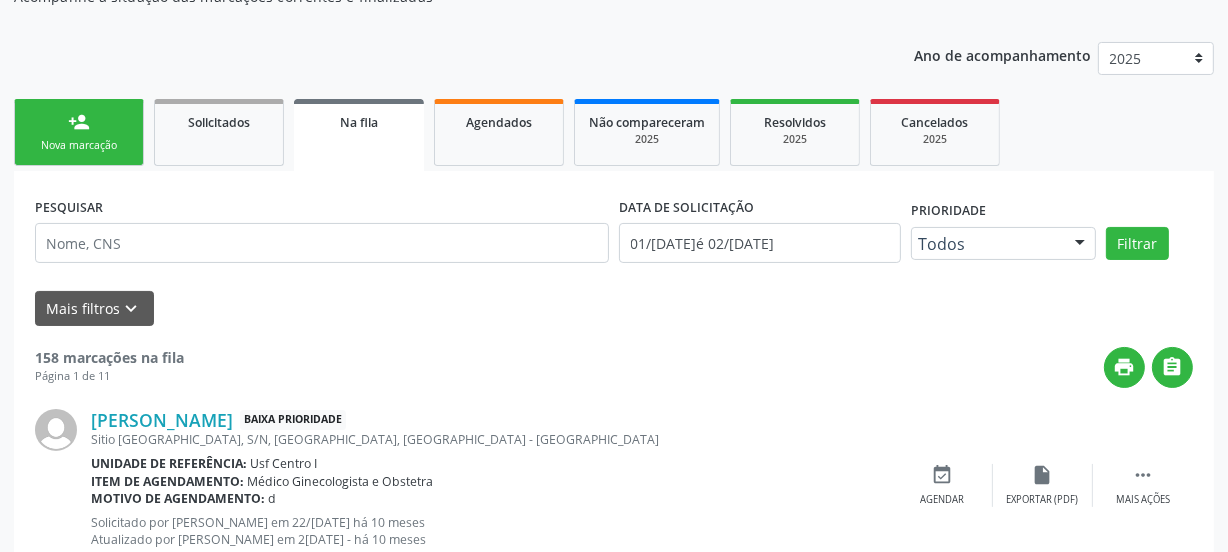 scroll, scrollTop: 114, scrollLeft: 0, axis: vertical 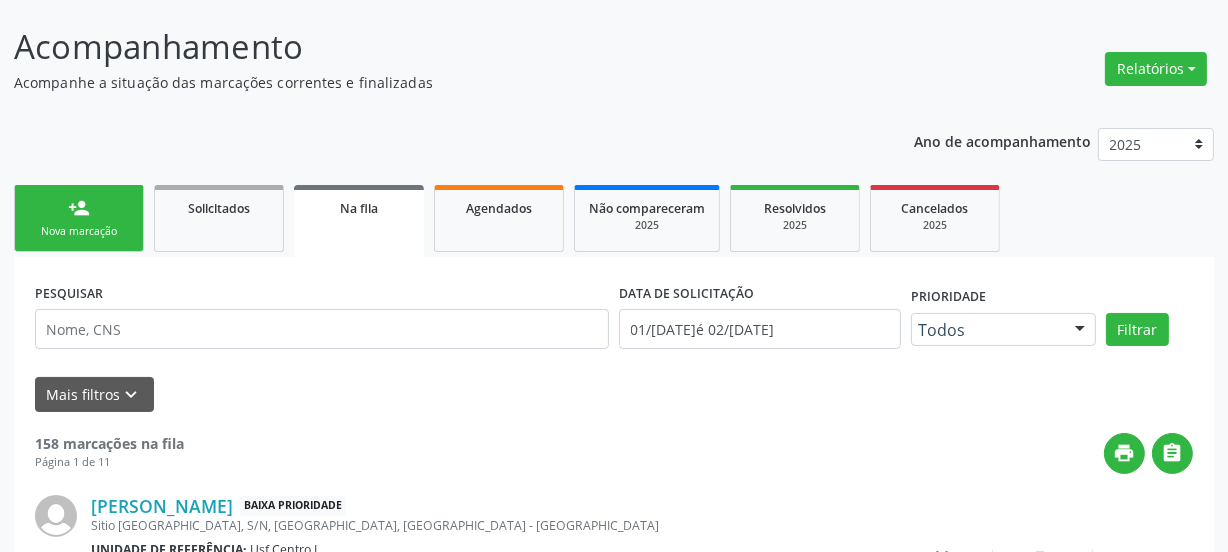 click on "person_add
Nova marcação" at bounding box center [79, 218] 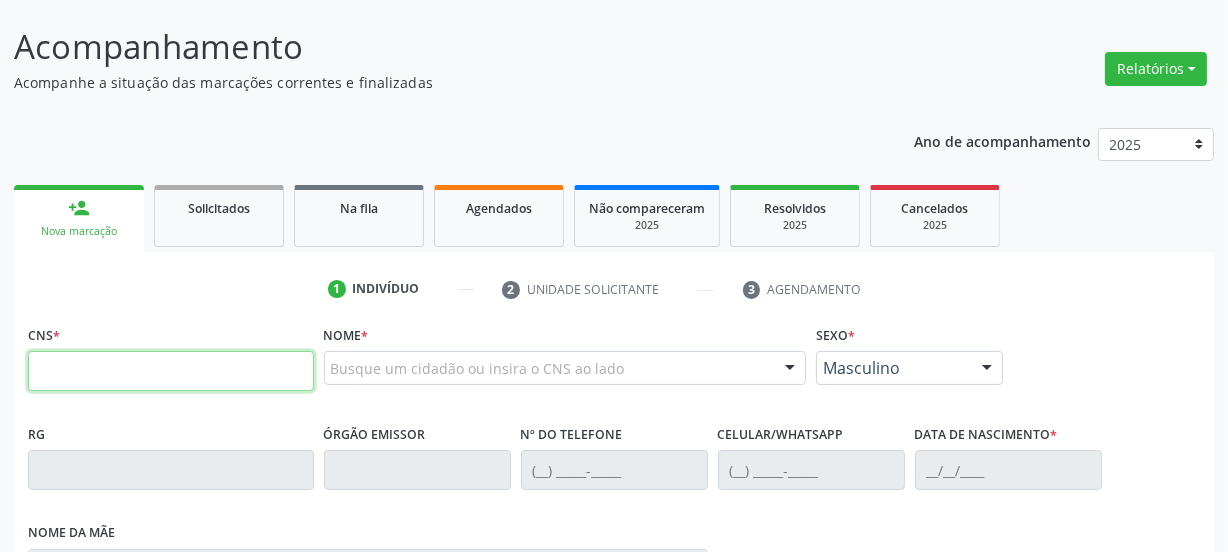 click at bounding box center (171, 371) 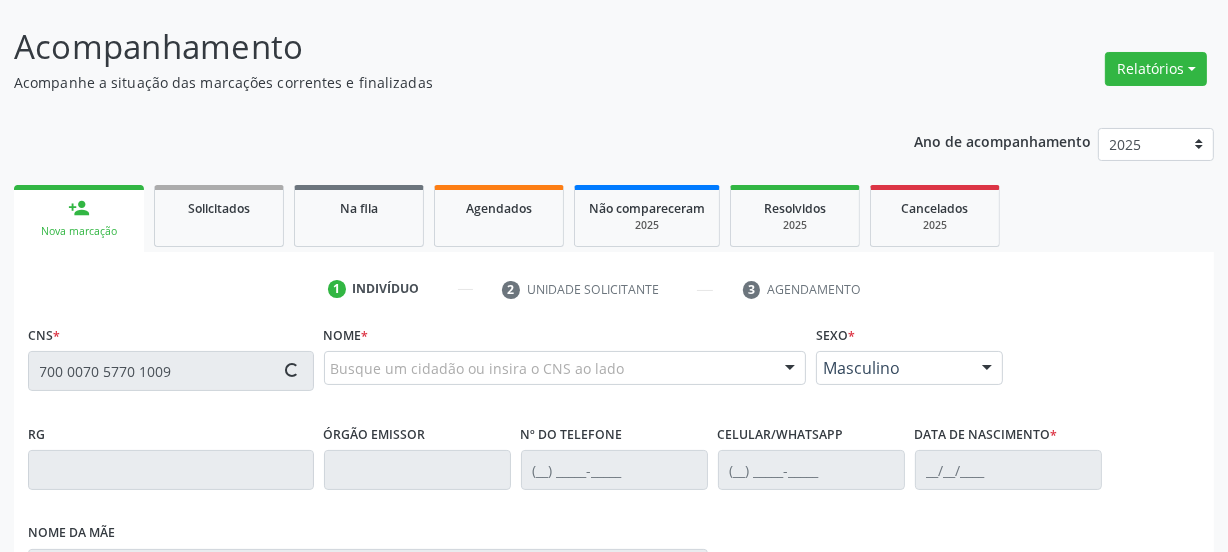 type on "700 0070 5770 1009" 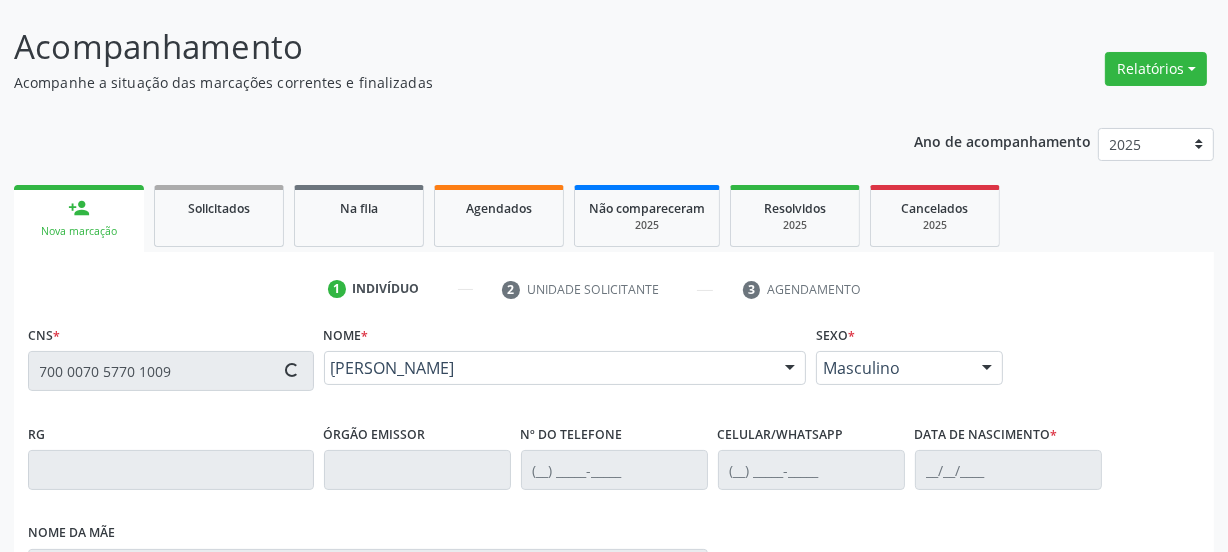 type on "(81) 99594-2844" 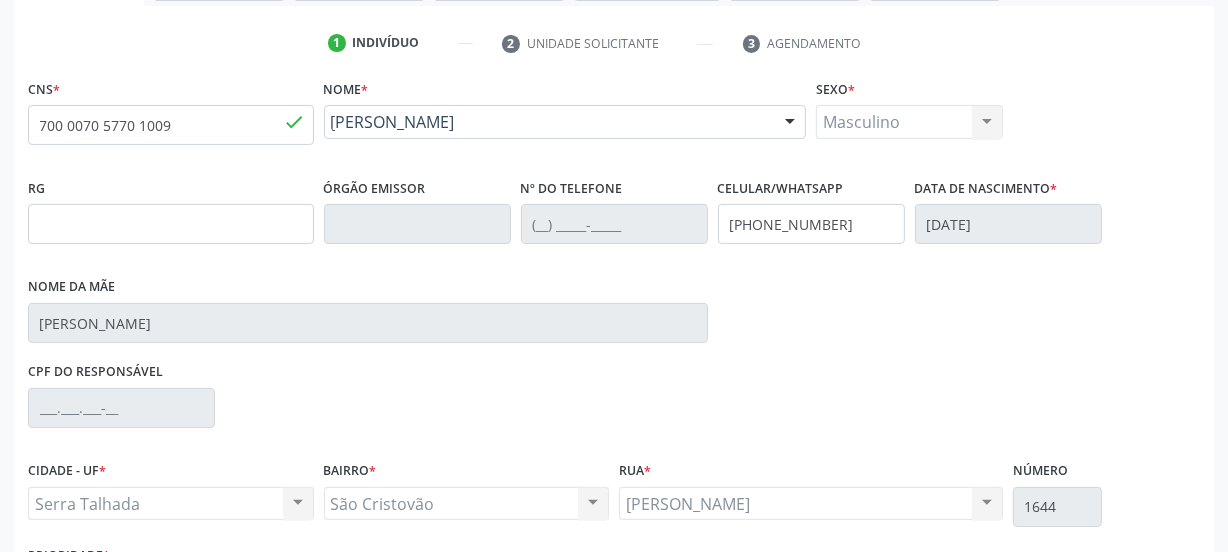 scroll, scrollTop: 517, scrollLeft: 0, axis: vertical 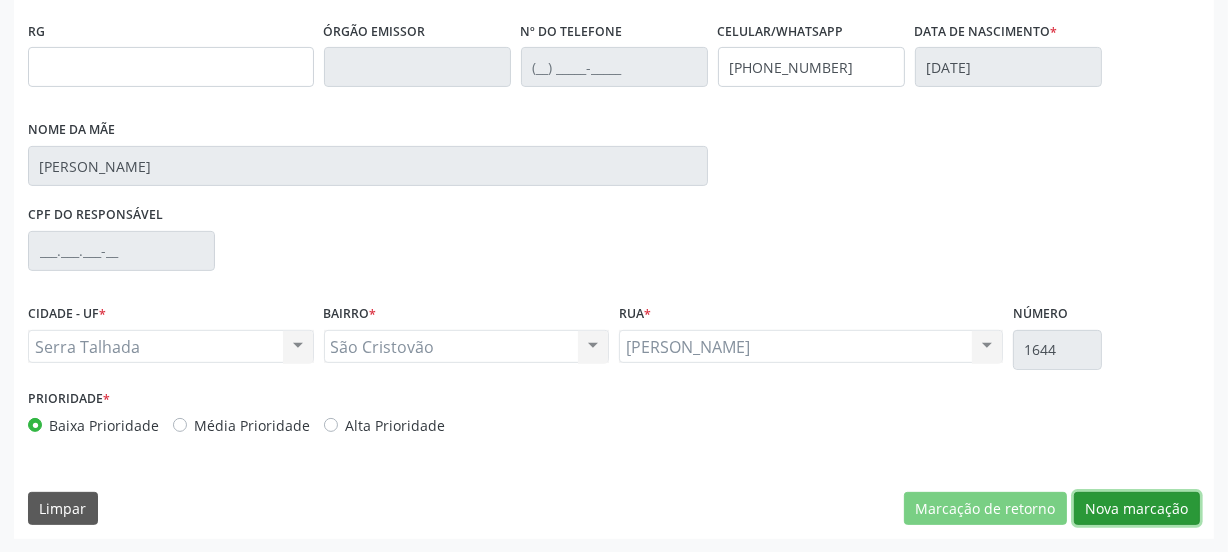 click on "Nova marcação" at bounding box center [1137, 509] 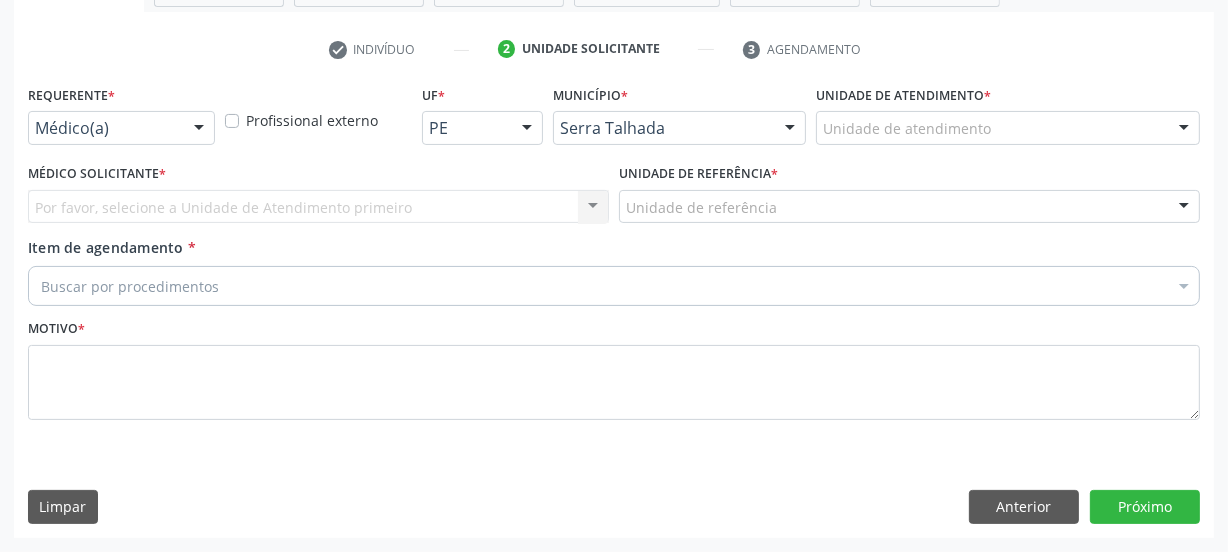scroll, scrollTop: 352, scrollLeft: 0, axis: vertical 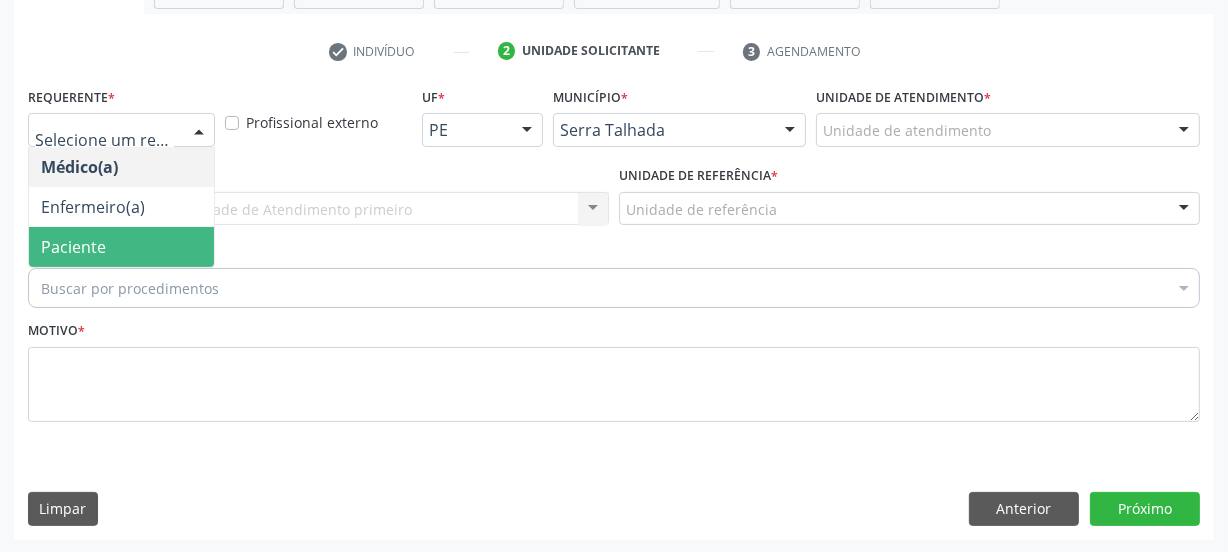 click on "Paciente" at bounding box center [121, 247] 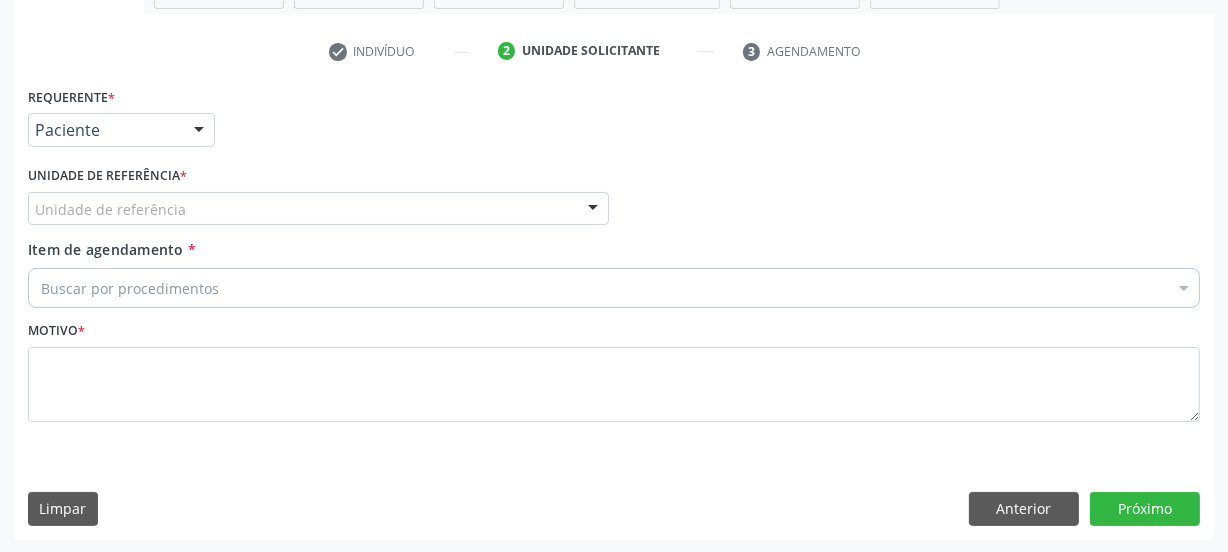 click at bounding box center [35, 219] 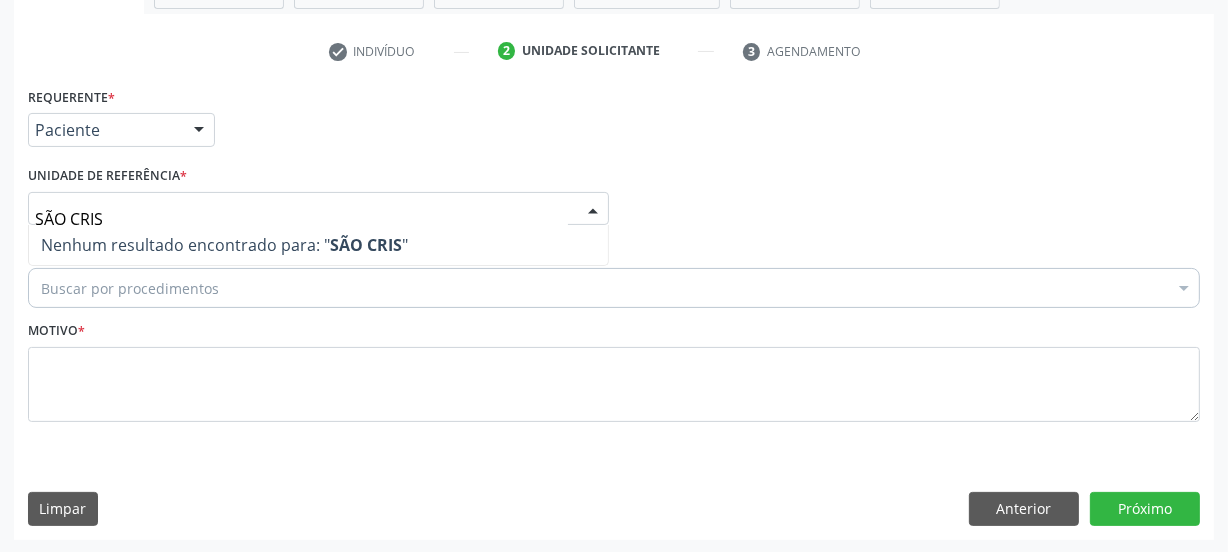 drag, startPoint x: 147, startPoint y: 213, endPoint x: 0, endPoint y: 222, distance: 147.27525 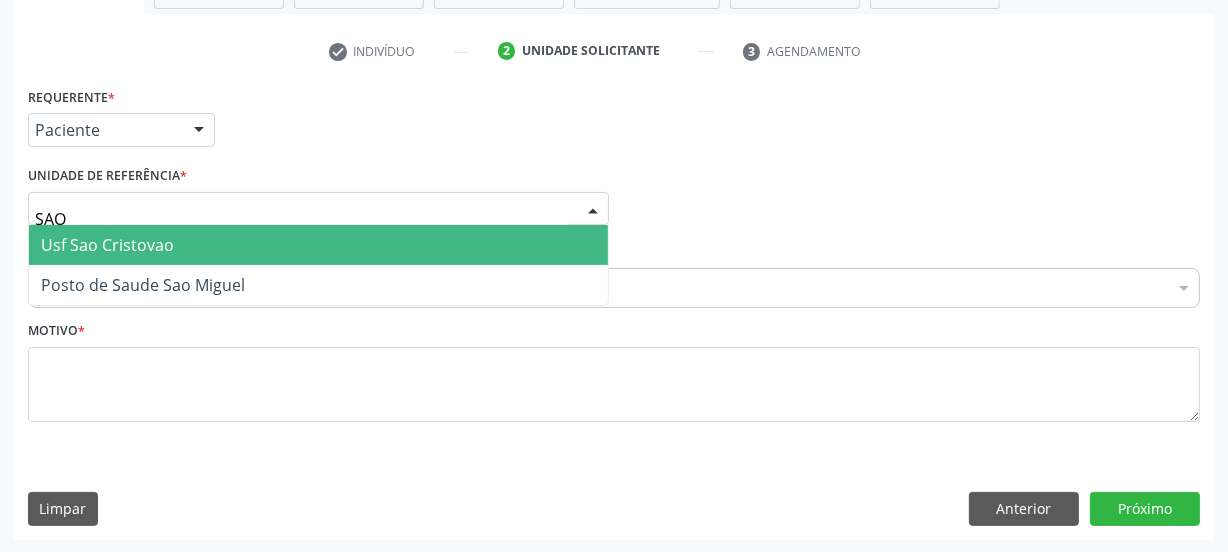 type on "SAO C" 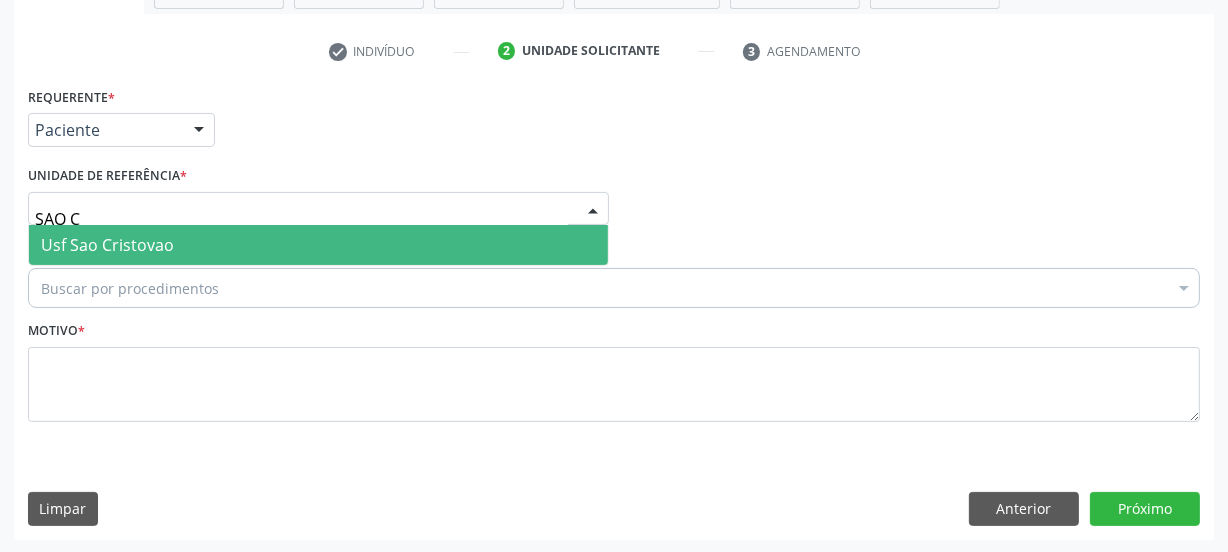 click on "Usf Sao Cristovao" at bounding box center [107, 245] 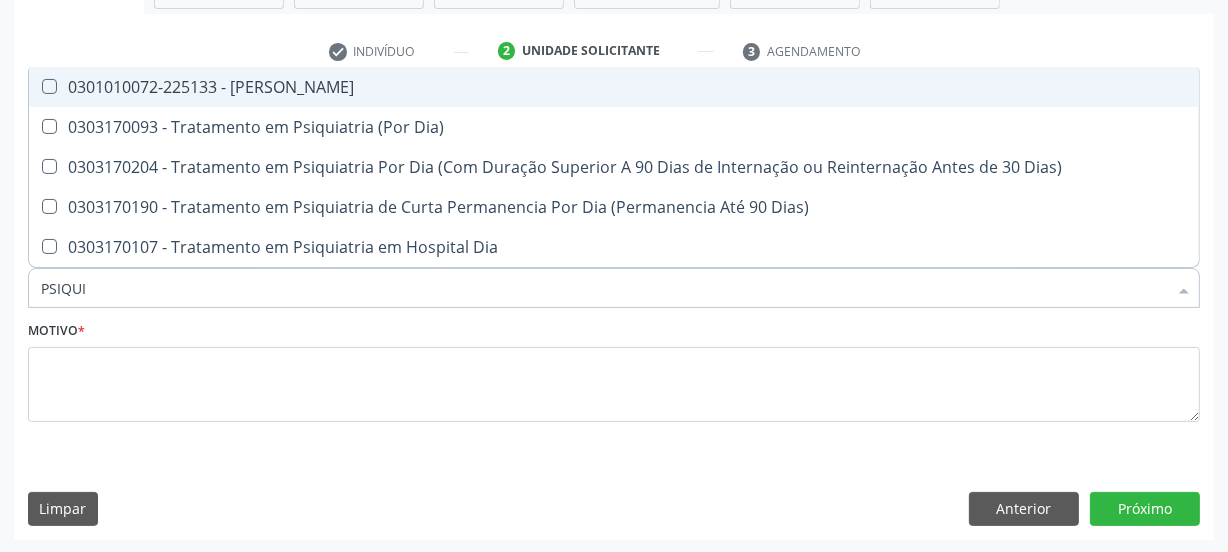 type on "PSIQUIA" 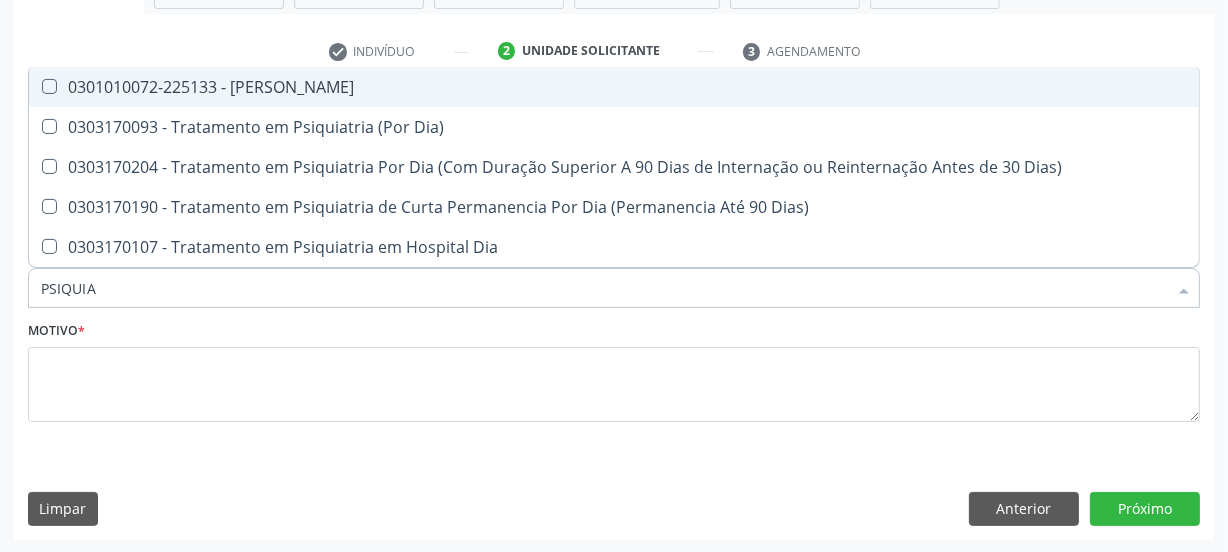 click on "0301010072-225133 - [PERSON_NAME]" at bounding box center [614, 87] 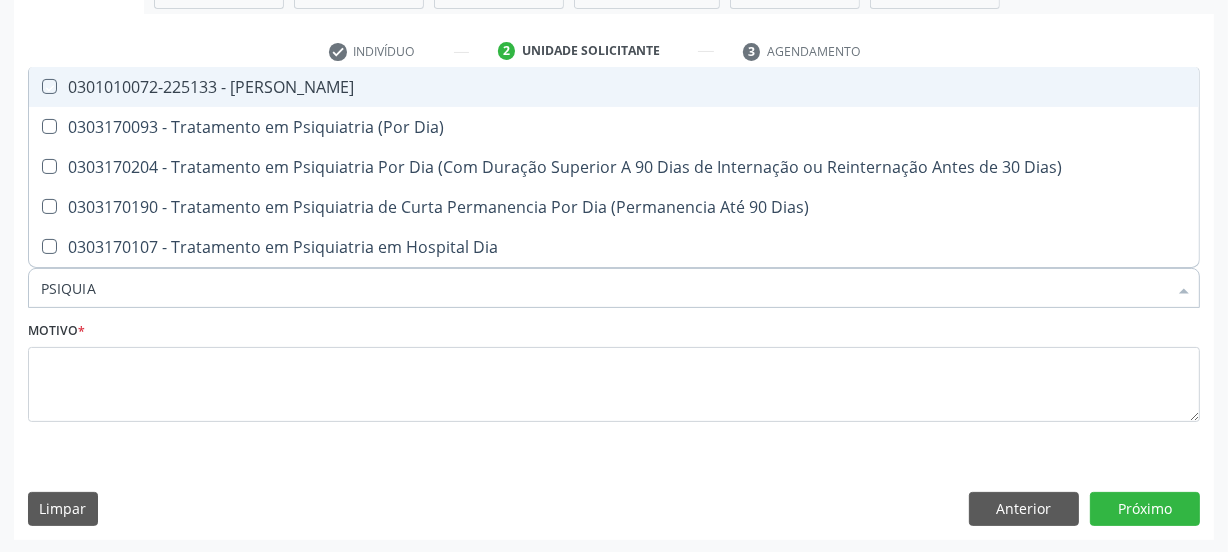 checkbox on "true" 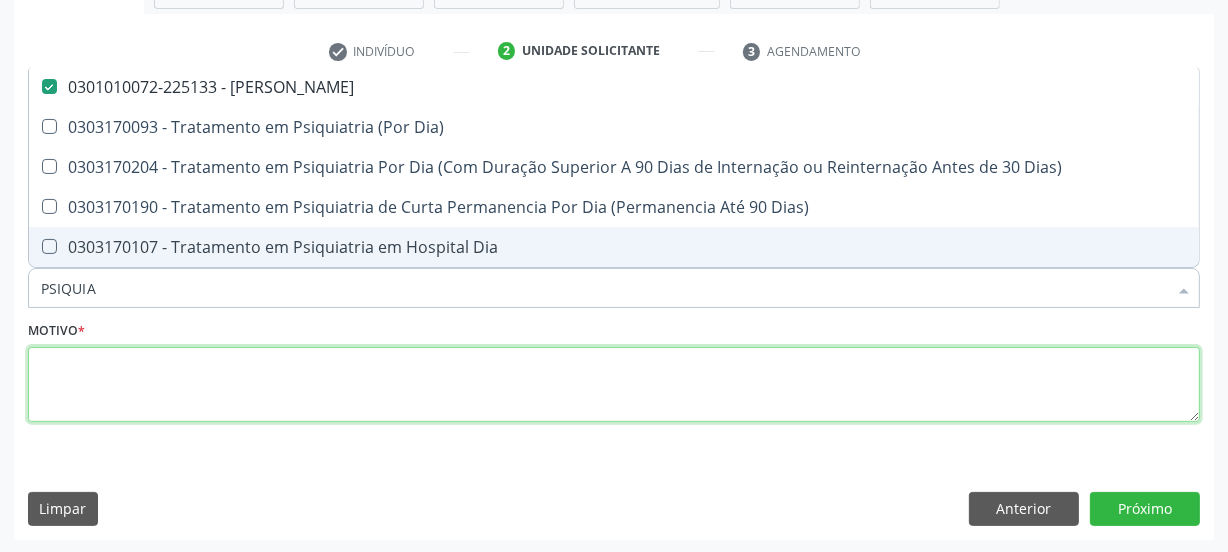 click at bounding box center [614, 385] 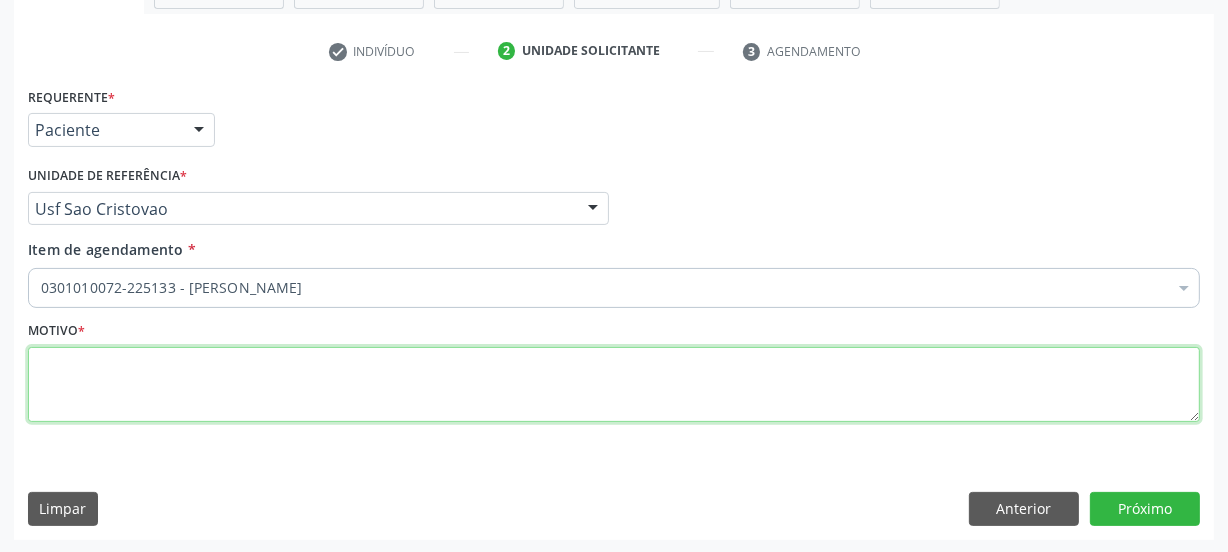 type on "A" 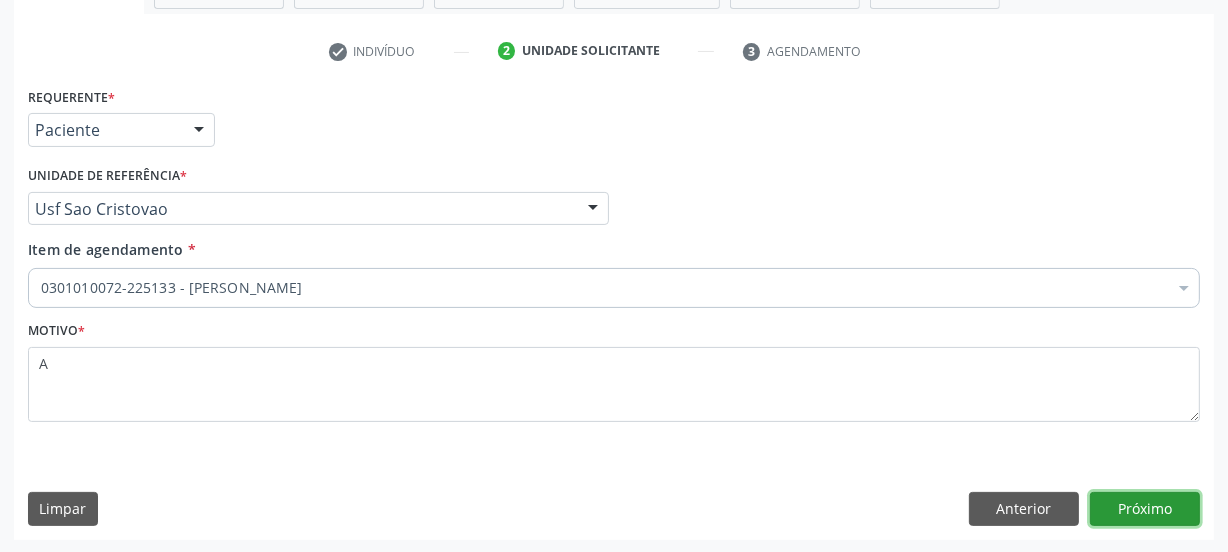 click on "Próximo" at bounding box center (1145, 509) 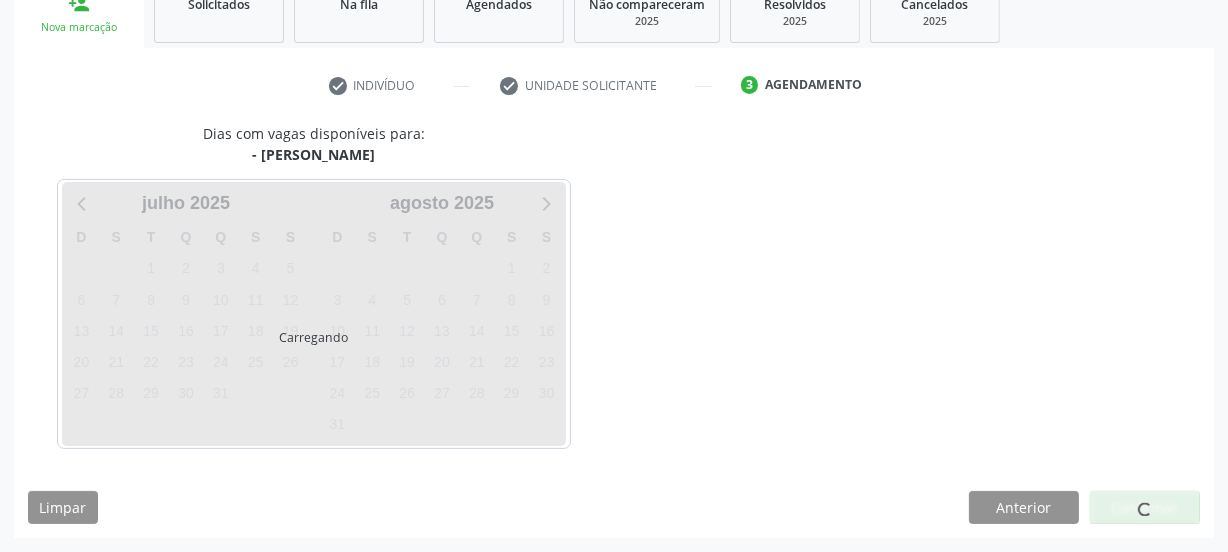 scroll, scrollTop: 317, scrollLeft: 0, axis: vertical 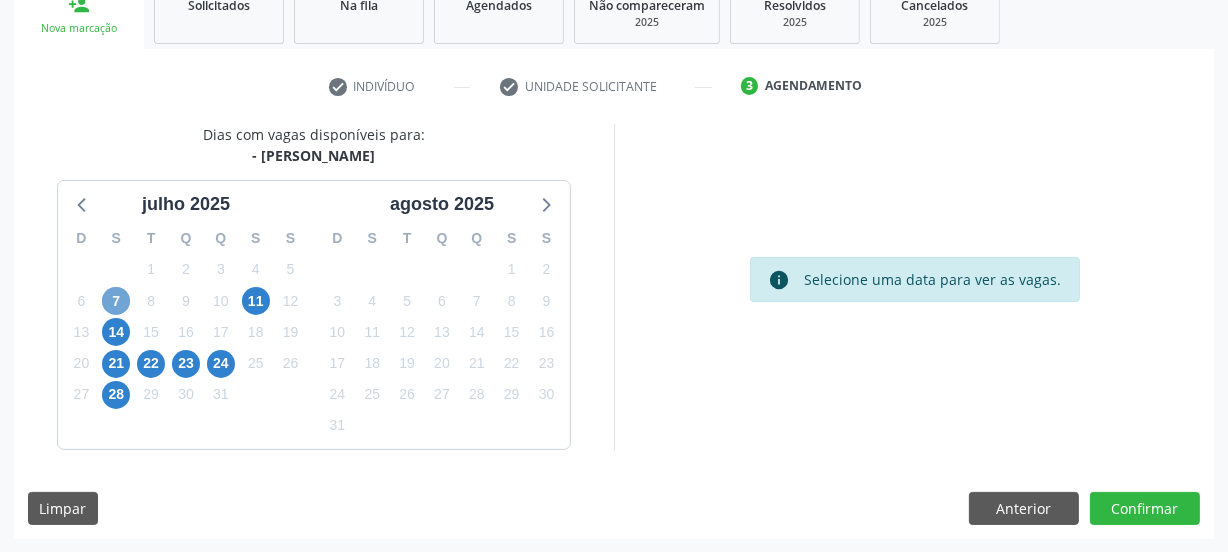 click on "7" at bounding box center [116, 301] 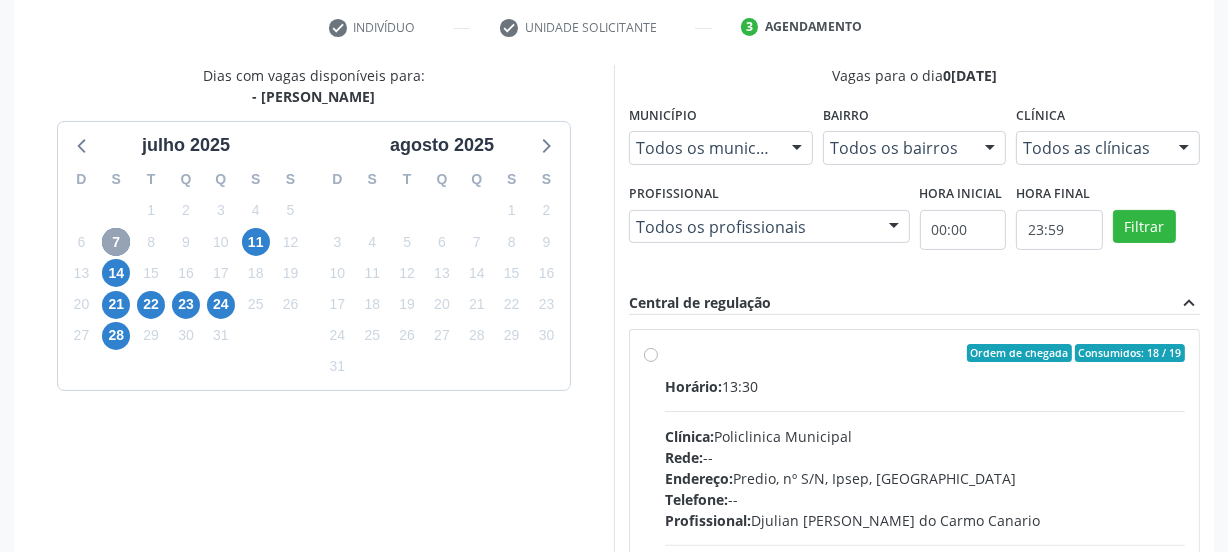 scroll, scrollTop: 408, scrollLeft: 0, axis: vertical 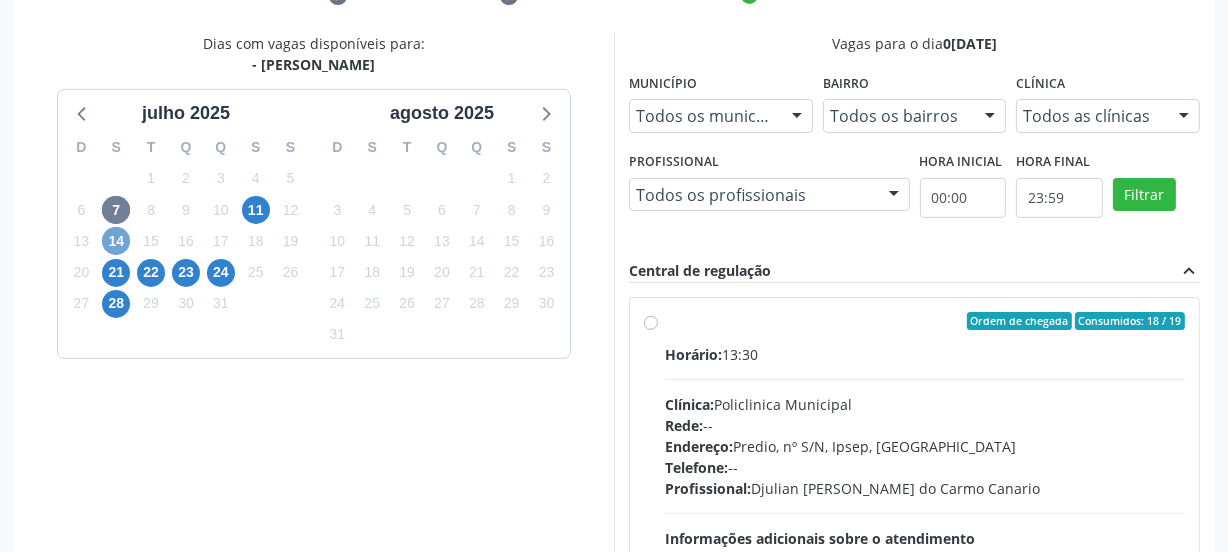 click on "14" at bounding box center (116, 241) 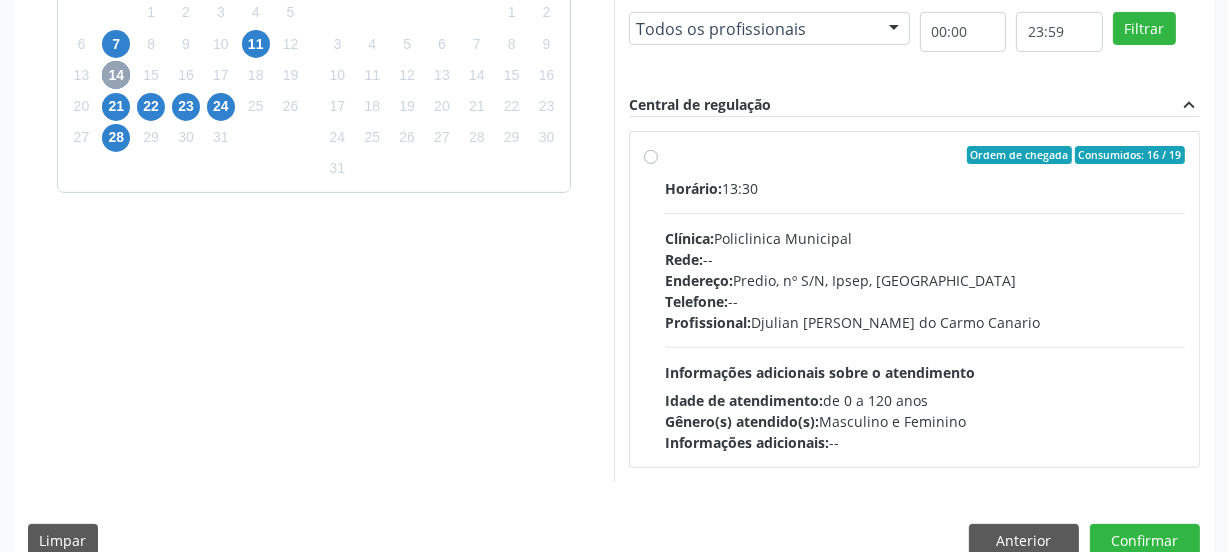 scroll, scrollTop: 590, scrollLeft: 0, axis: vertical 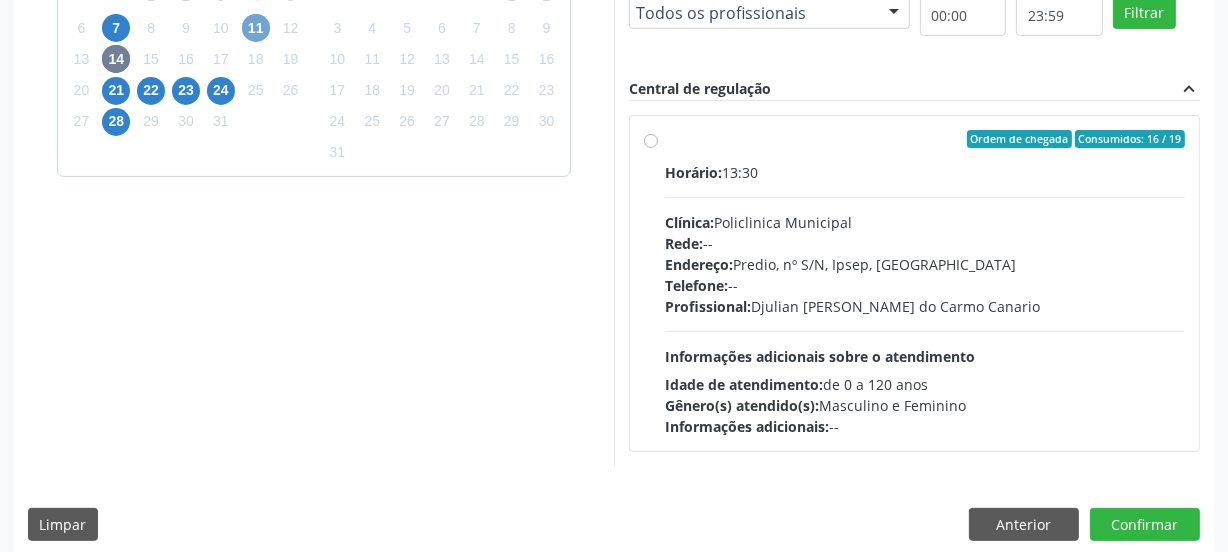 click on "11" at bounding box center [256, 28] 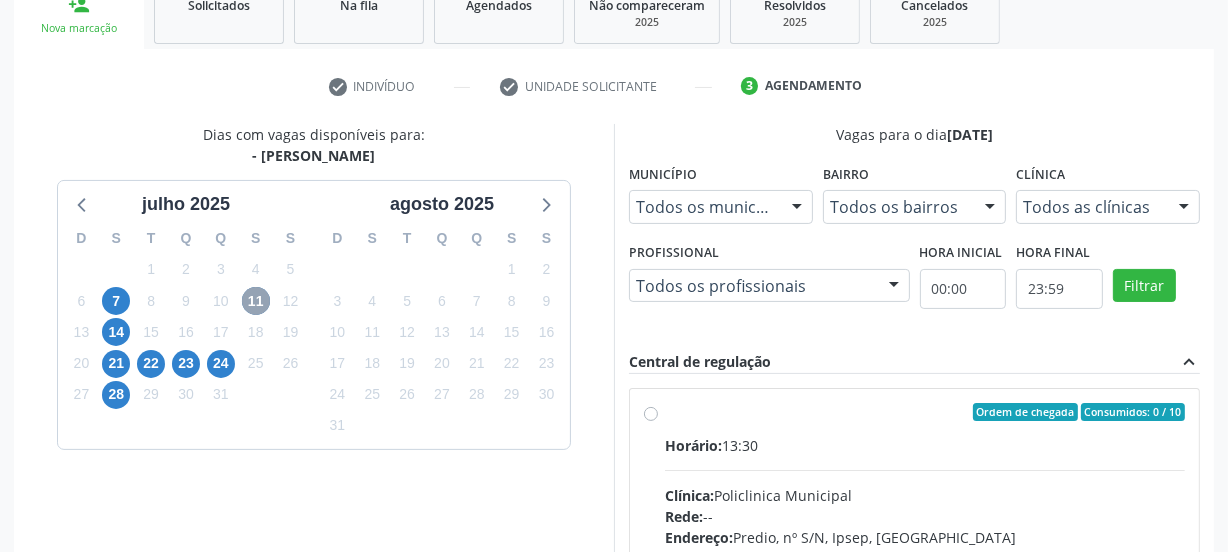 scroll, scrollTop: 590, scrollLeft: 0, axis: vertical 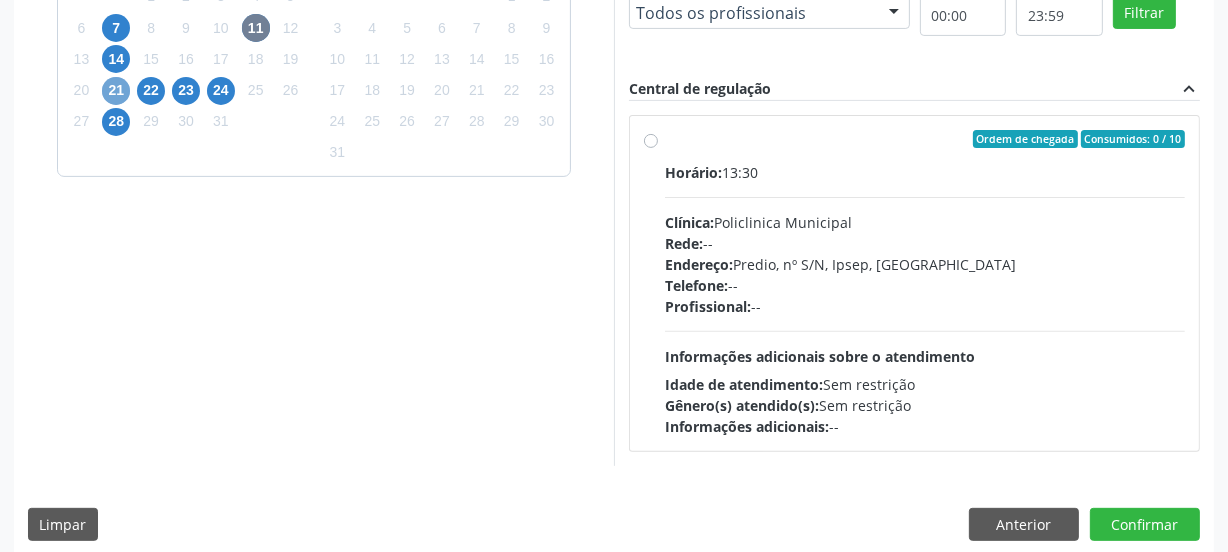 click on "21" at bounding box center [116, 91] 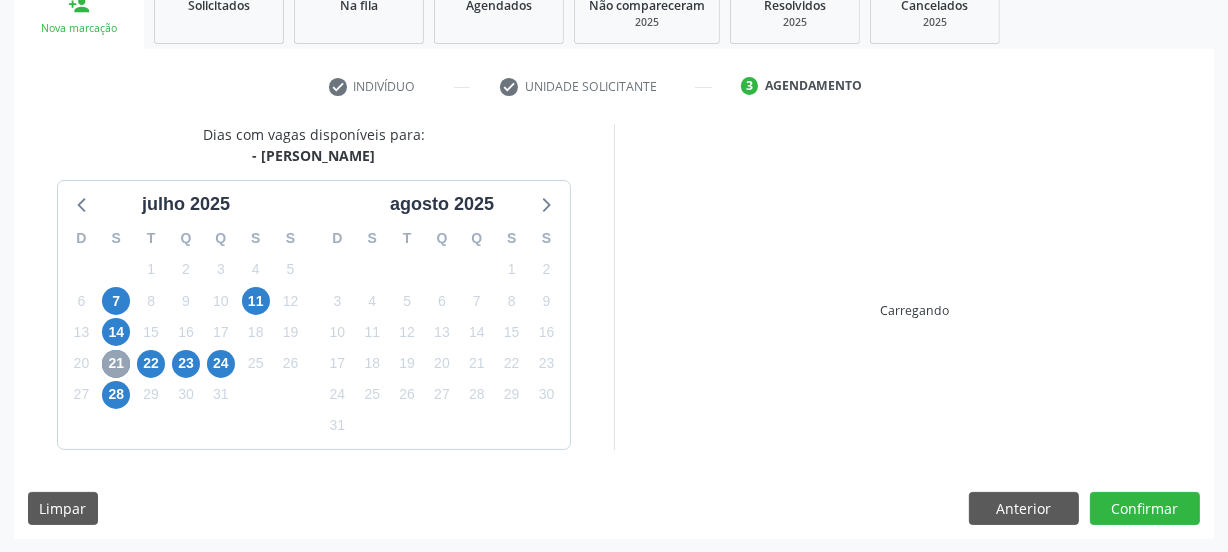 scroll, scrollTop: 590, scrollLeft: 0, axis: vertical 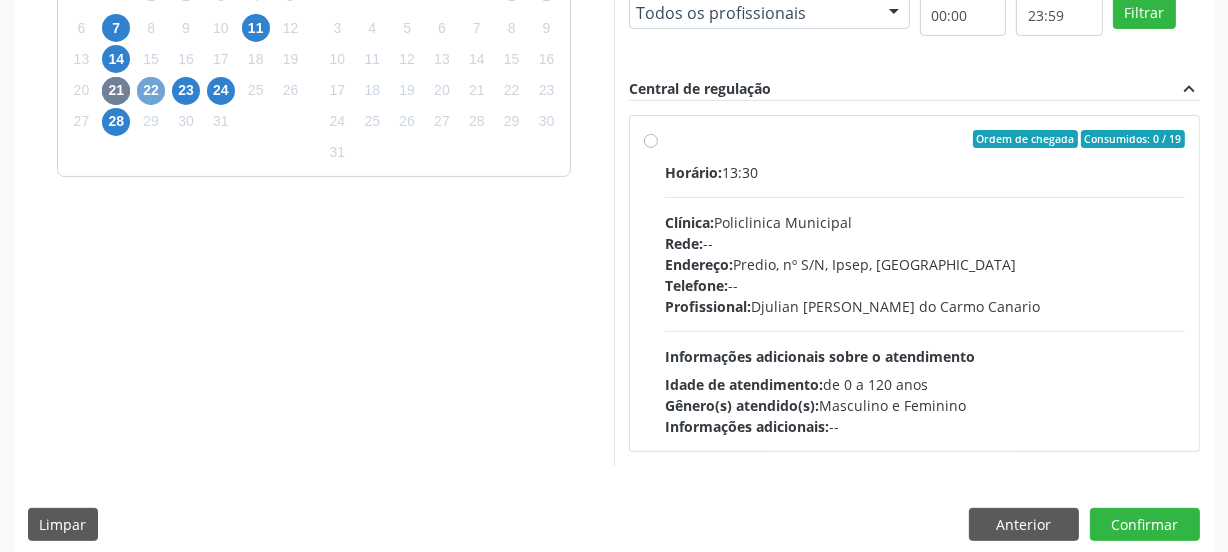 click on "22" at bounding box center (151, 91) 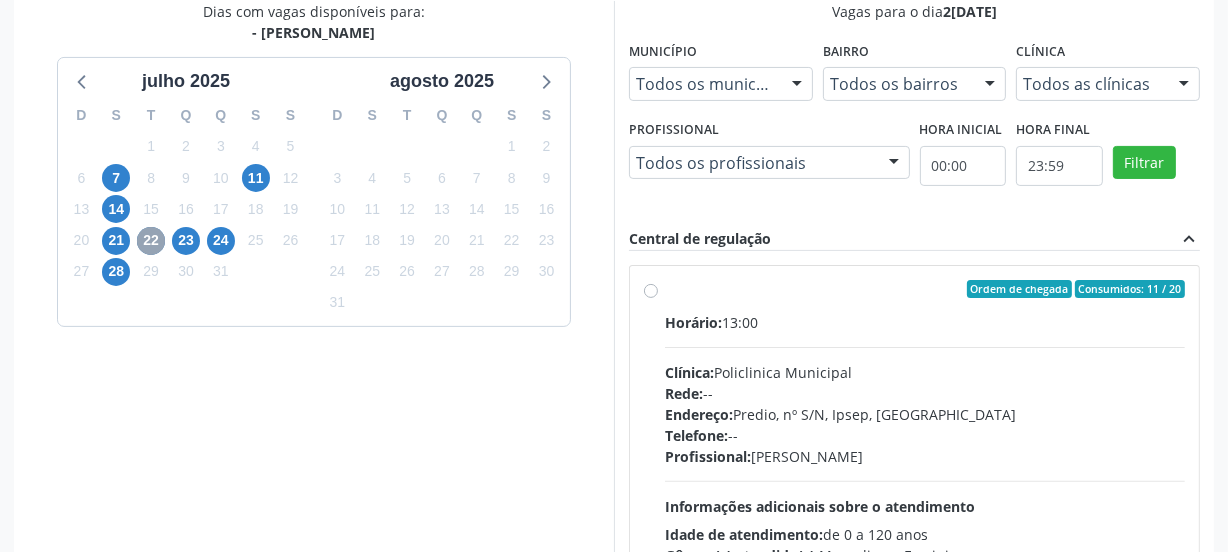 scroll, scrollTop: 408, scrollLeft: 0, axis: vertical 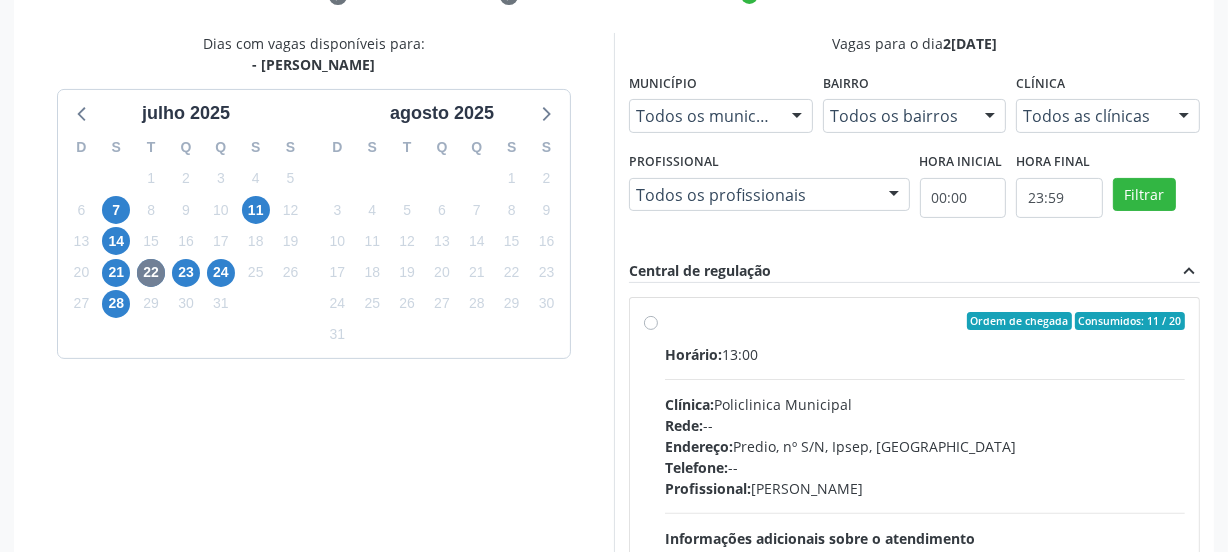 click on "Endereço:   Predio, nº S/N, Ipsep, Serra Talhada - PE" at bounding box center [925, 446] 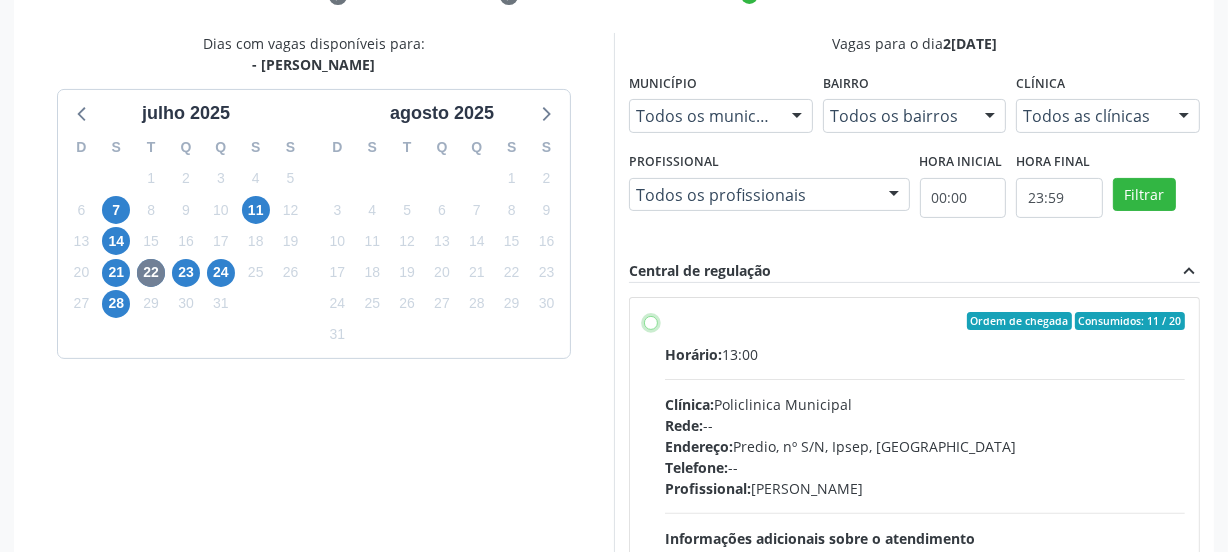 click on "Ordem de chegada
Consumidos: 11 / 20
Horário:   13:00
Clínica:  Policlinica Municipal
Rede:
--
Endereço:   Predio, nº S/N, Ipsep, Serra Talhada - PE
Telefone:   --
Profissional:
Maria Augusta Soares Sobreira Machado
Informações adicionais sobre o atendimento
Idade de atendimento:
de 0 a 120 anos
Gênero(s) atendido(s):
Masculino e Feminino
Informações adicionais:
--" at bounding box center [651, 321] 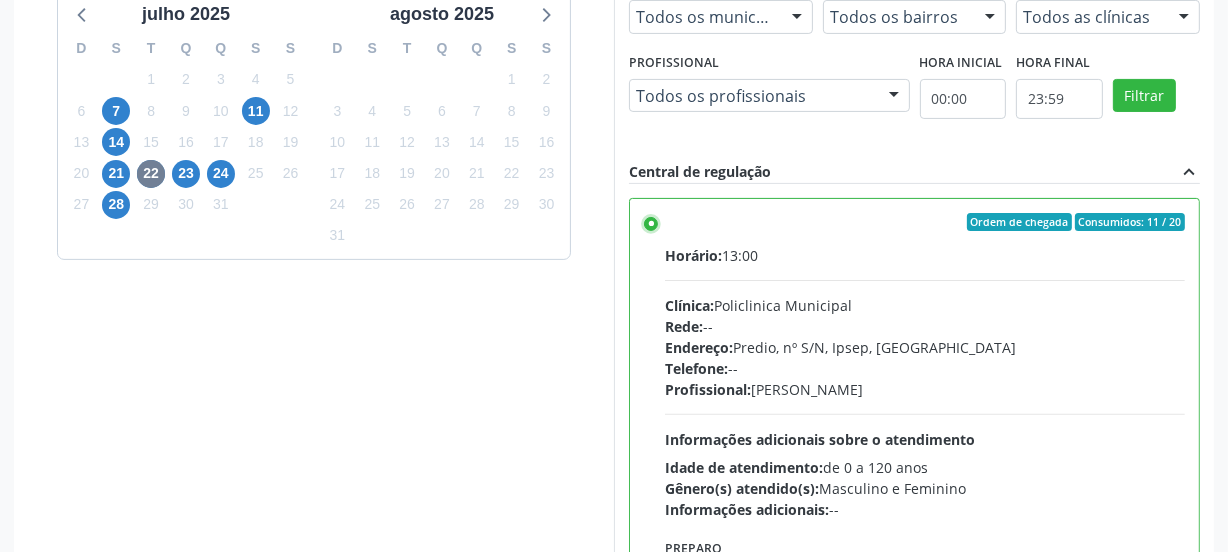 scroll, scrollTop: 641, scrollLeft: 0, axis: vertical 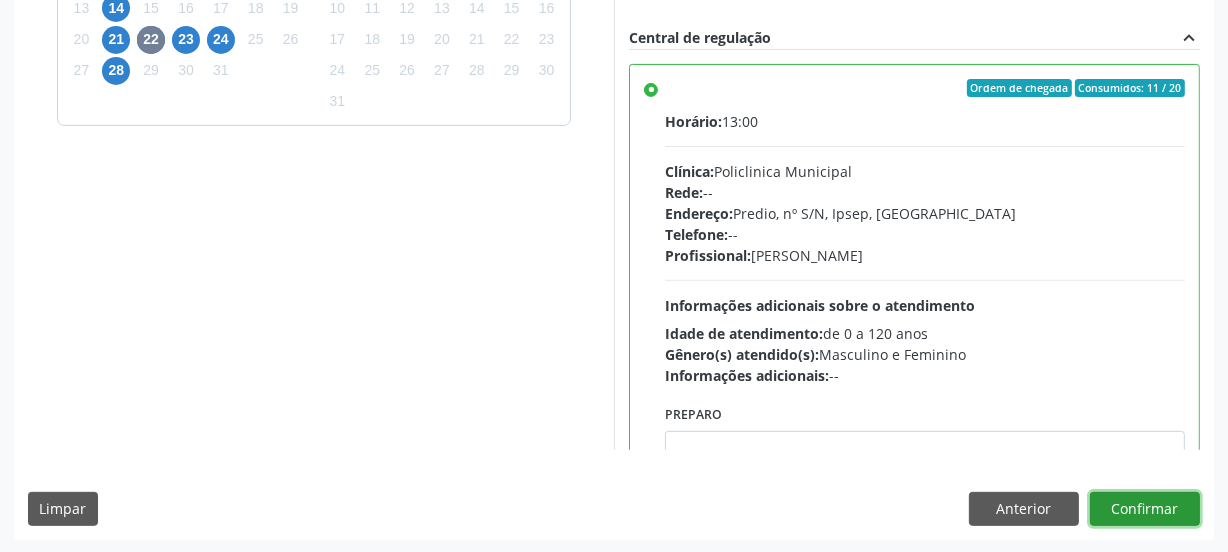 click on "Confirmar" at bounding box center (1145, 509) 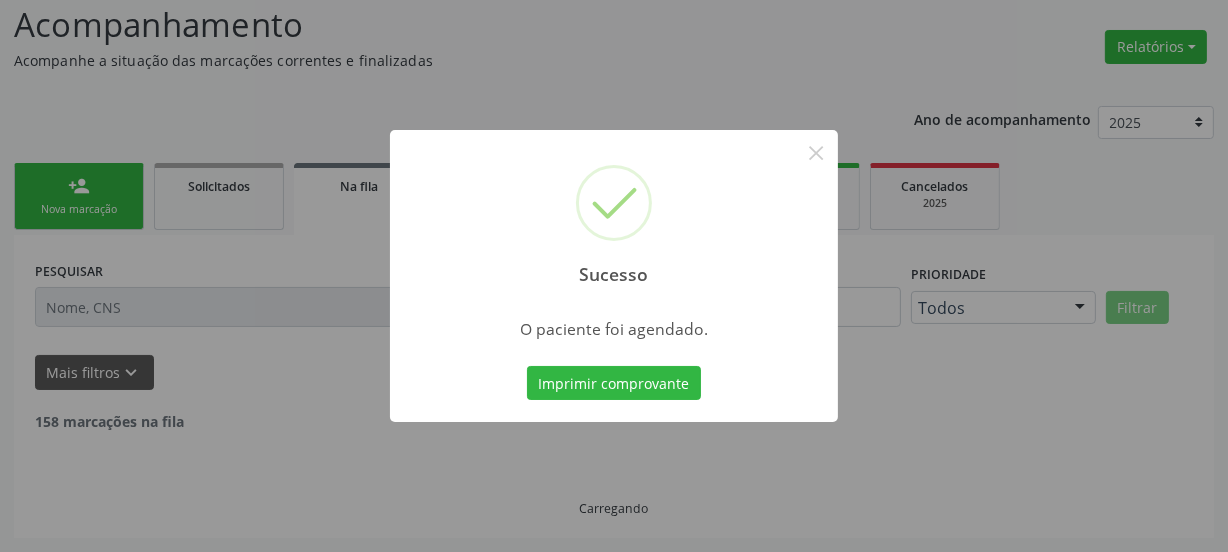 scroll, scrollTop: 114, scrollLeft: 0, axis: vertical 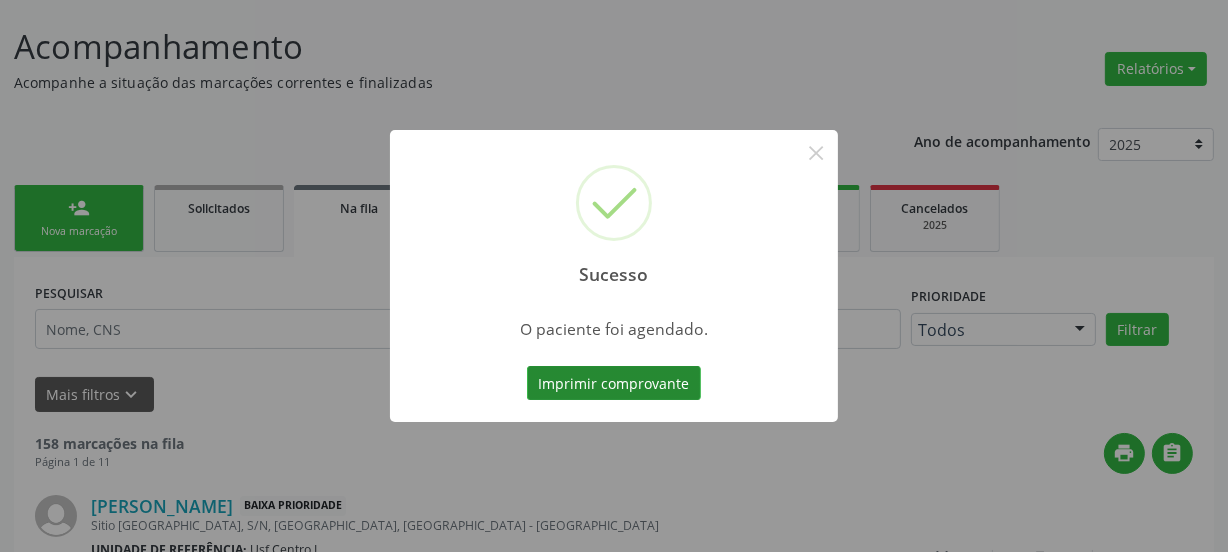 click on "Imprimir comprovante" at bounding box center (614, 383) 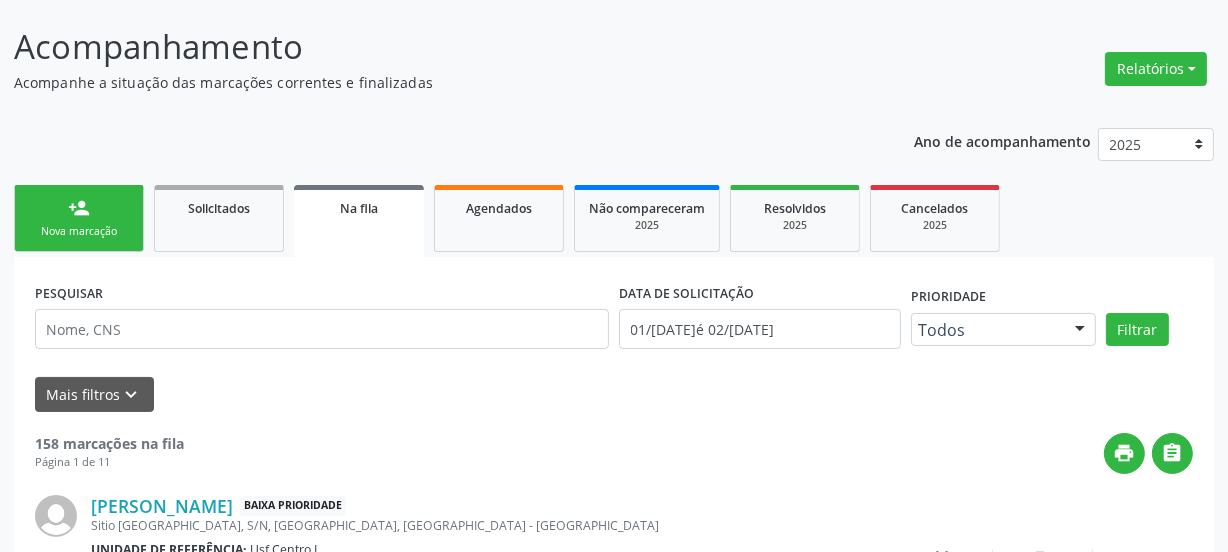 click on "person_add
Nova marcação" at bounding box center (79, 218) 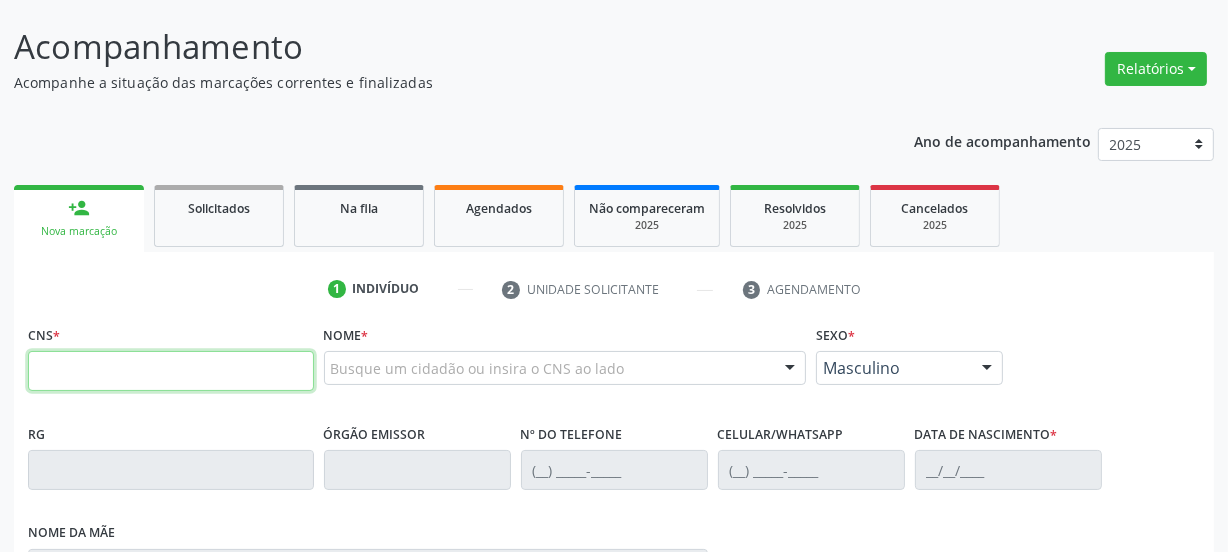 click at bounding box center [171, 371] 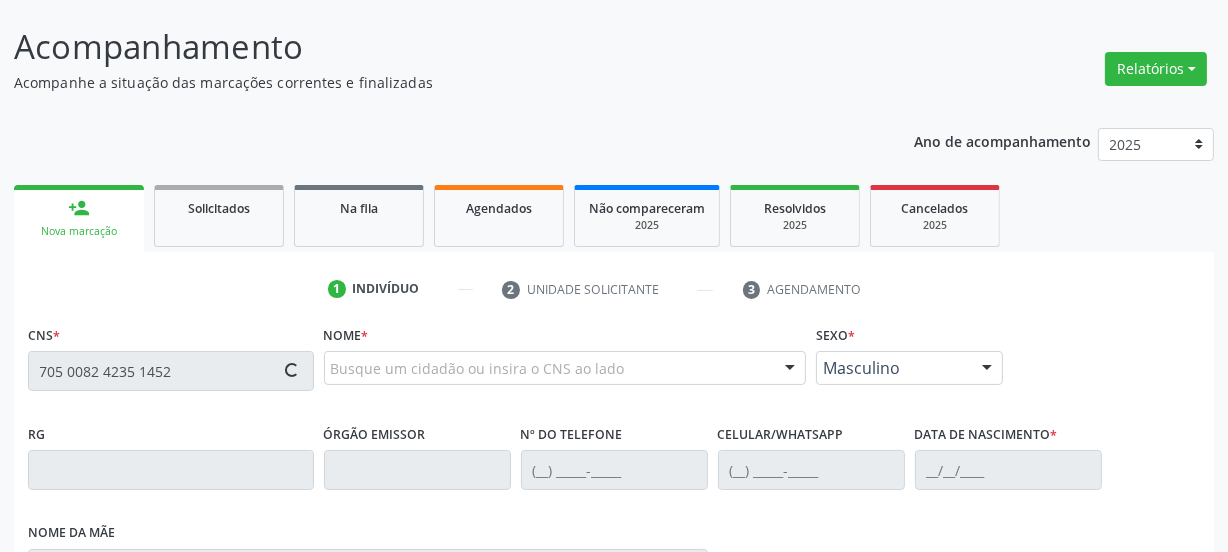type on "705 0082 4235 1452" 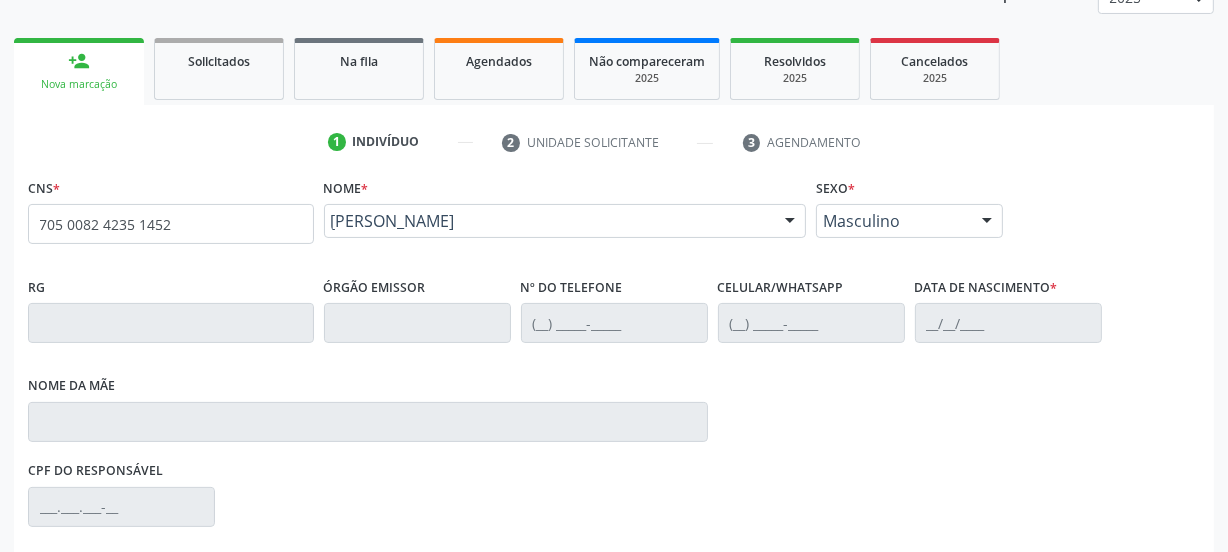 scroll, scrollTop: 296, scrollLeft: 0, axis: vertical 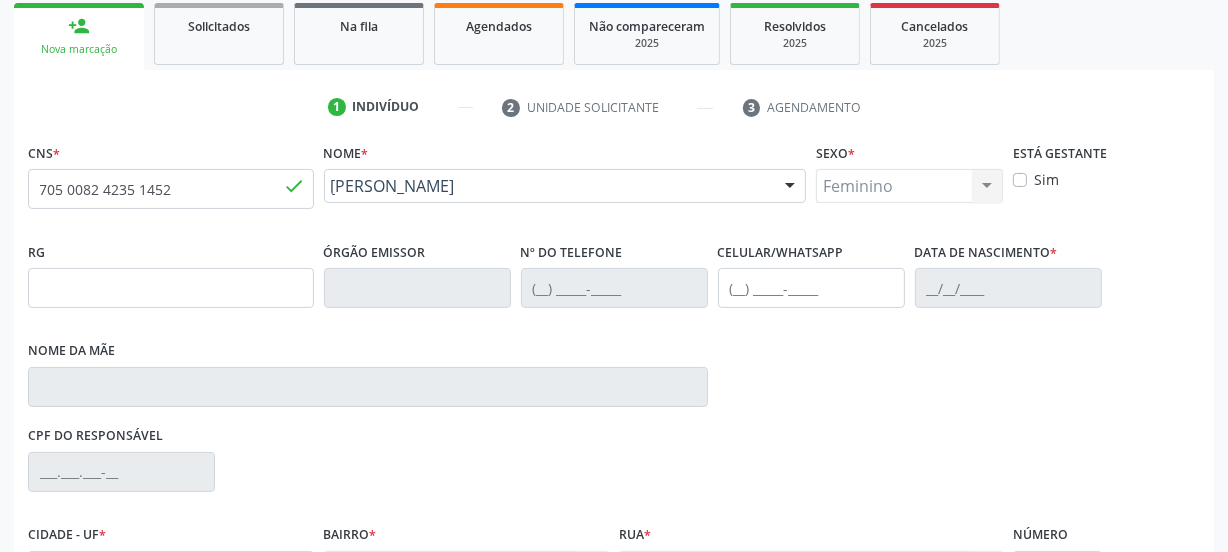 type on "(87) 99999-9999" 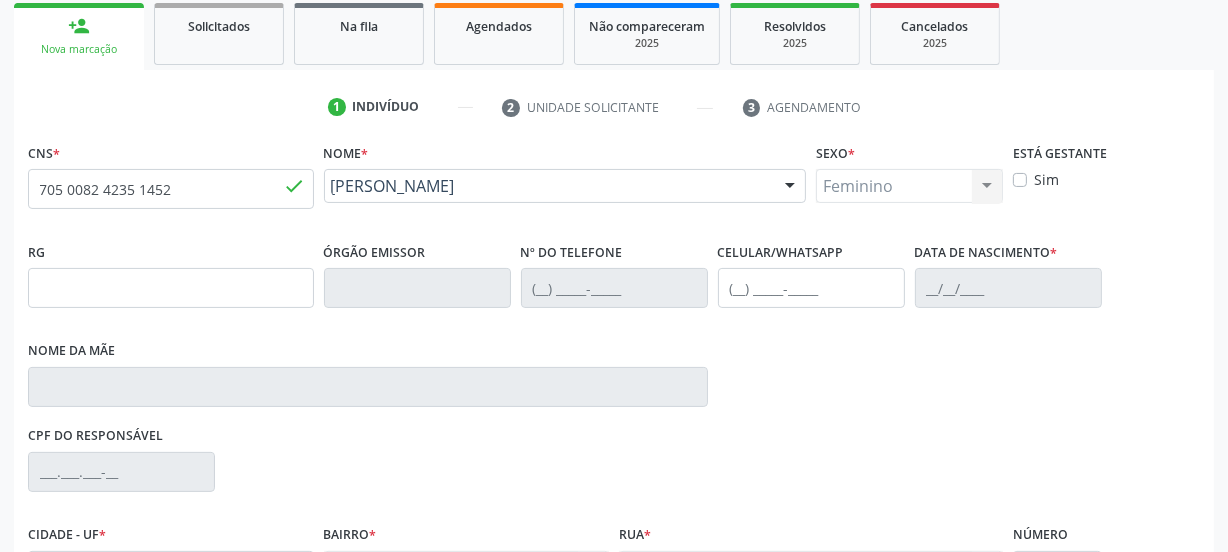 type on "04/05/1979" 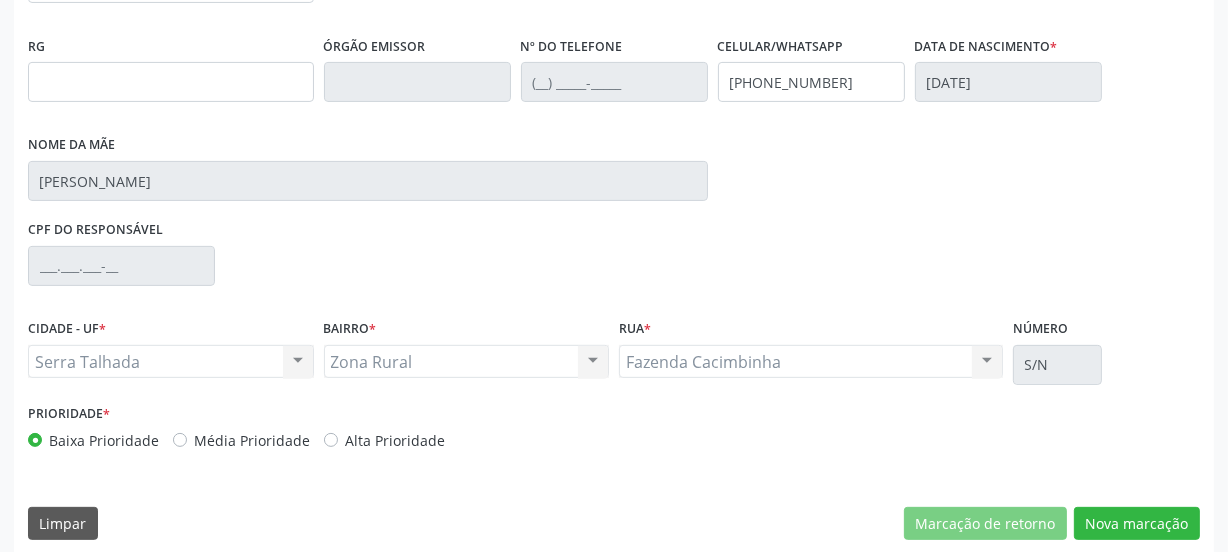 scroll, scrollTop: 517, scrollLeft: 0, axis: vertical 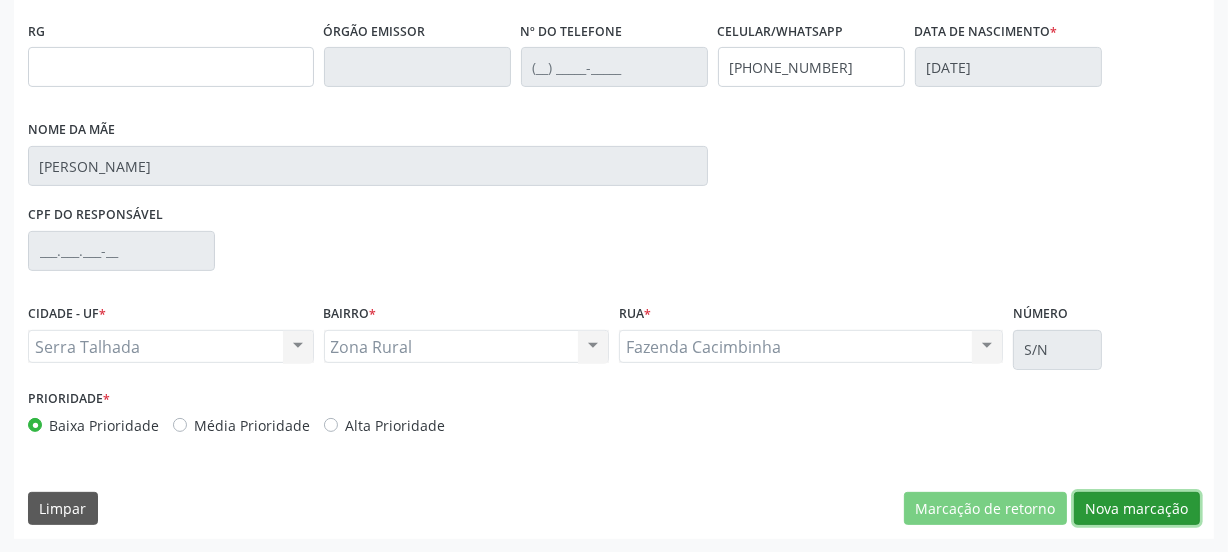 click on "Nova marcação" at bounding box center (1137, 509) 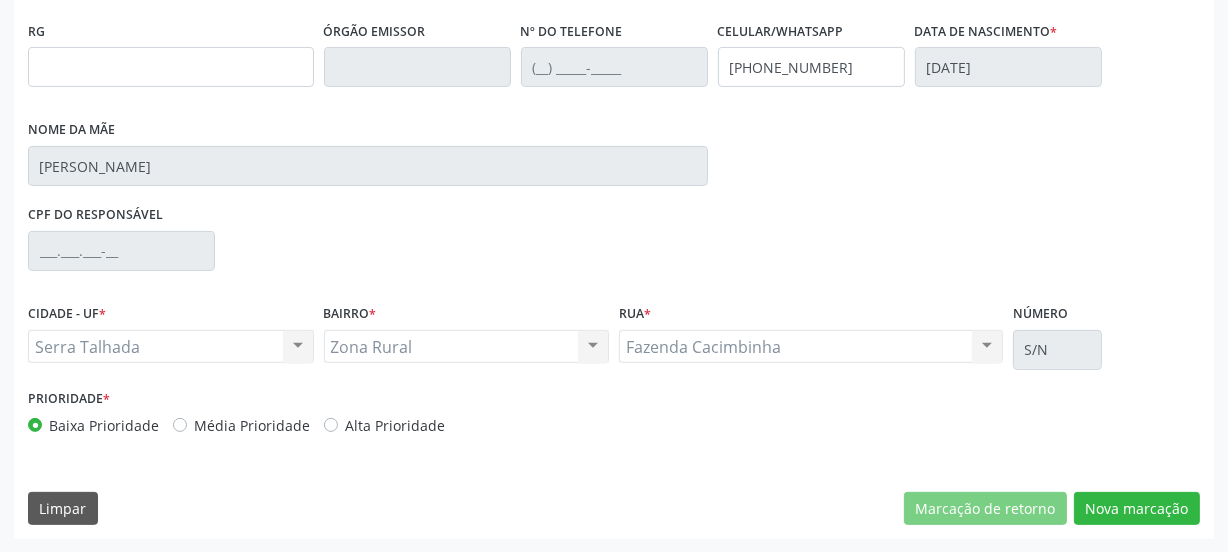 scroll, scrollTop: 352, scrollLeft: 0, axis: vertical 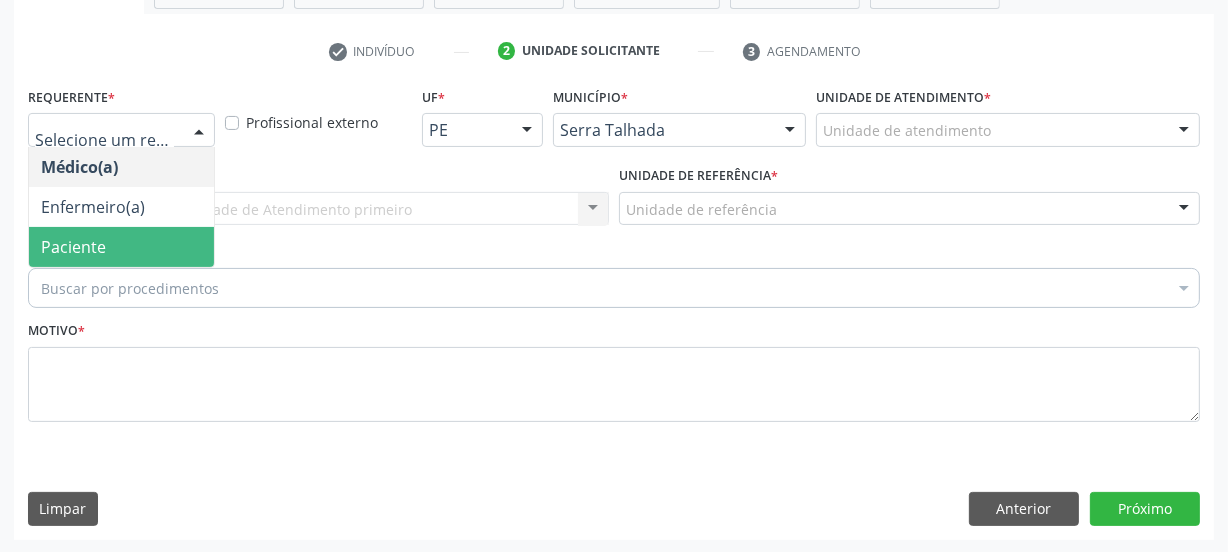 click on "Paciente" at bounding box center [121, 247] 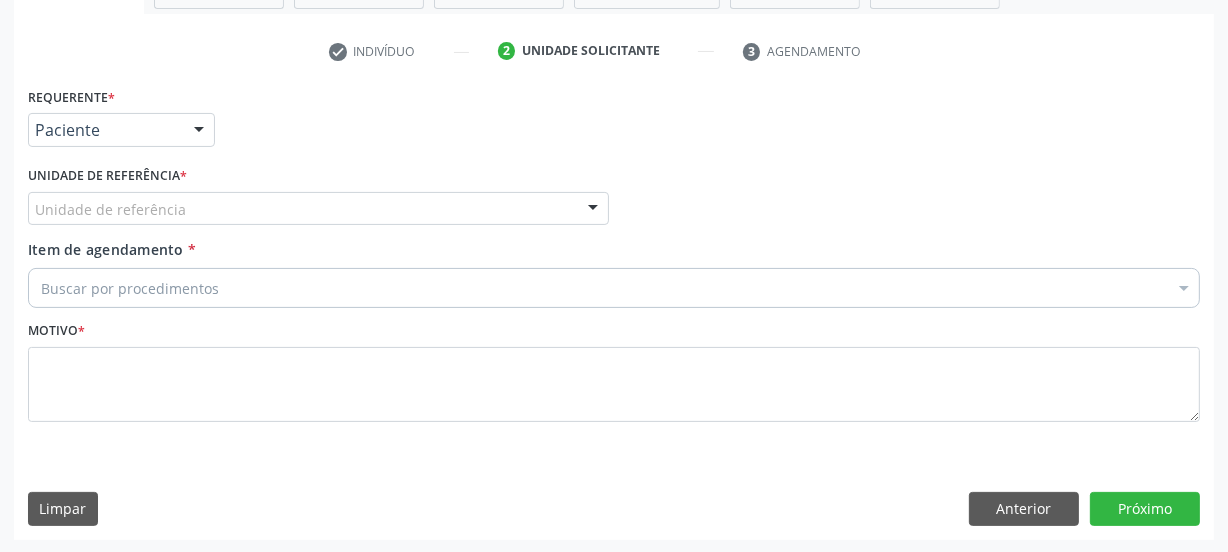 click on "Unidade de referência" at bounding box center (318, 209) 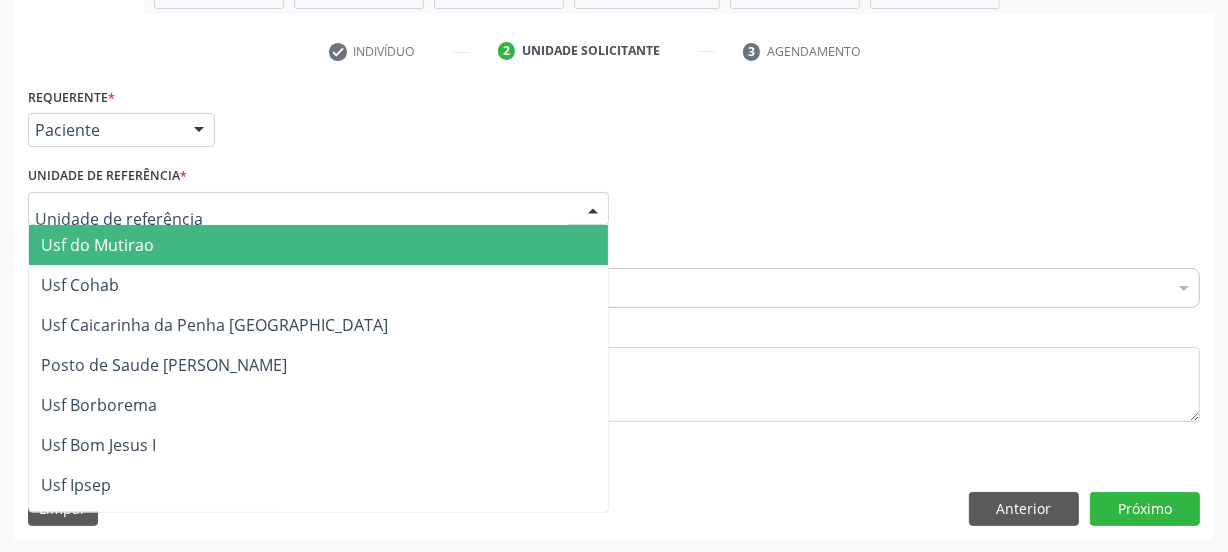 type on "c" 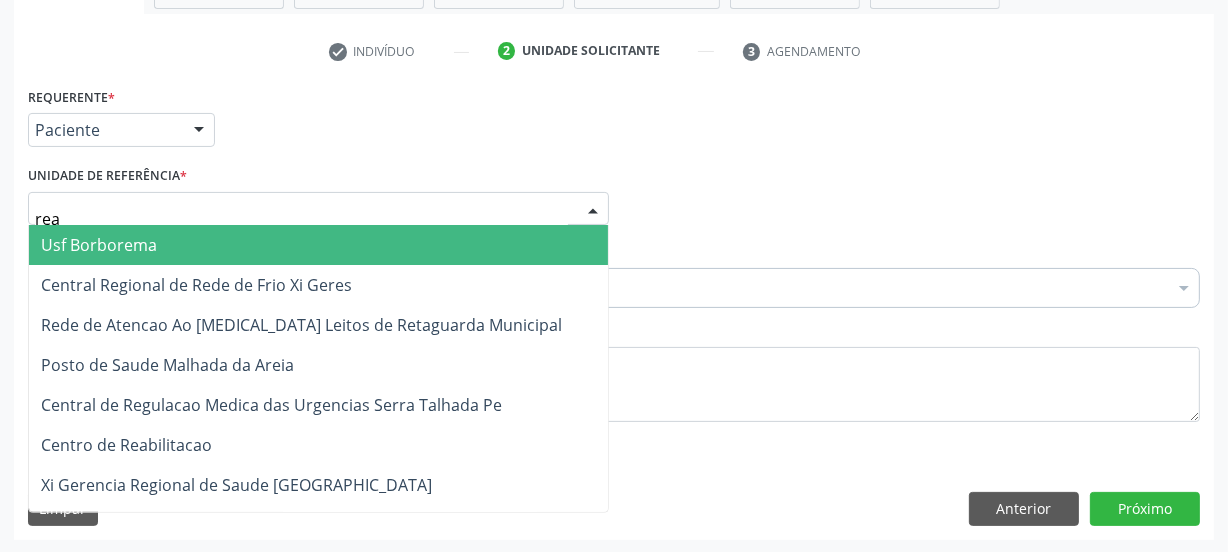 type on "reab" 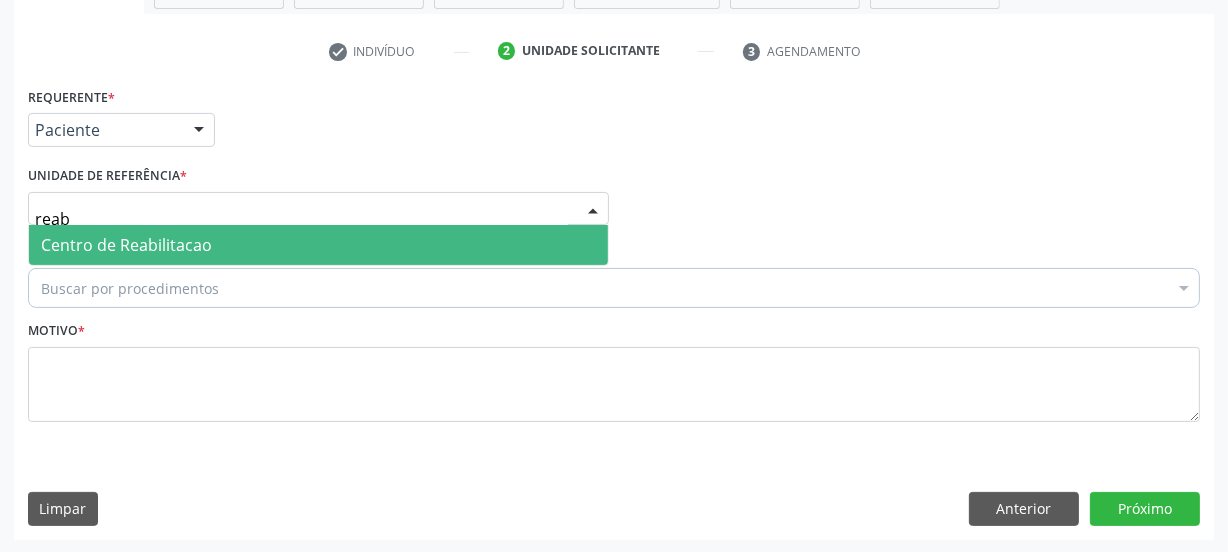 click on "Centro de Reabilitacao" at bounding box center (318, 245) 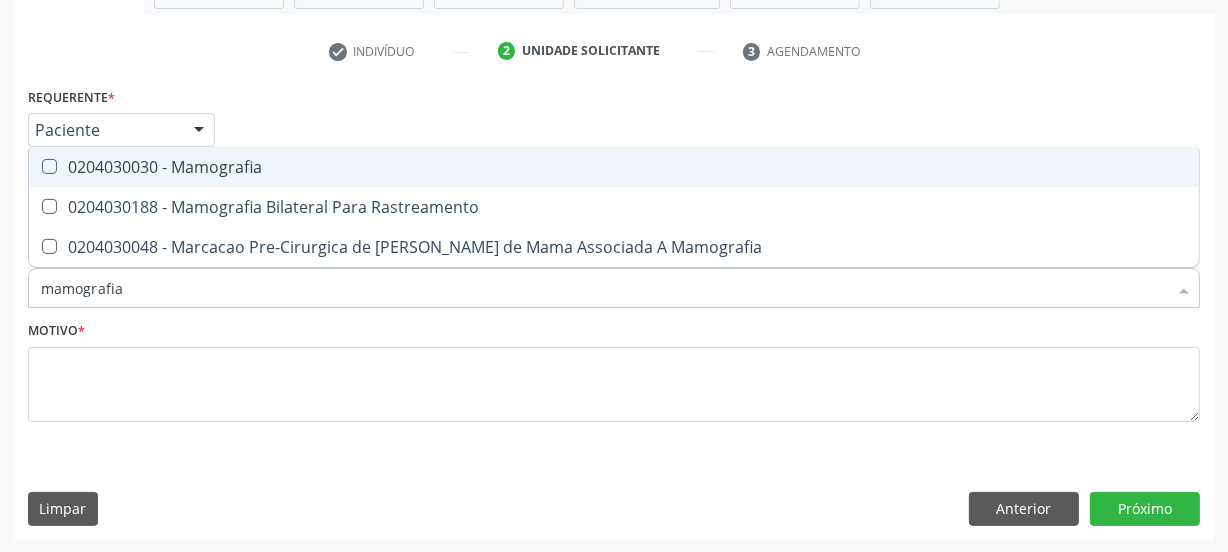 type on "mamografia" 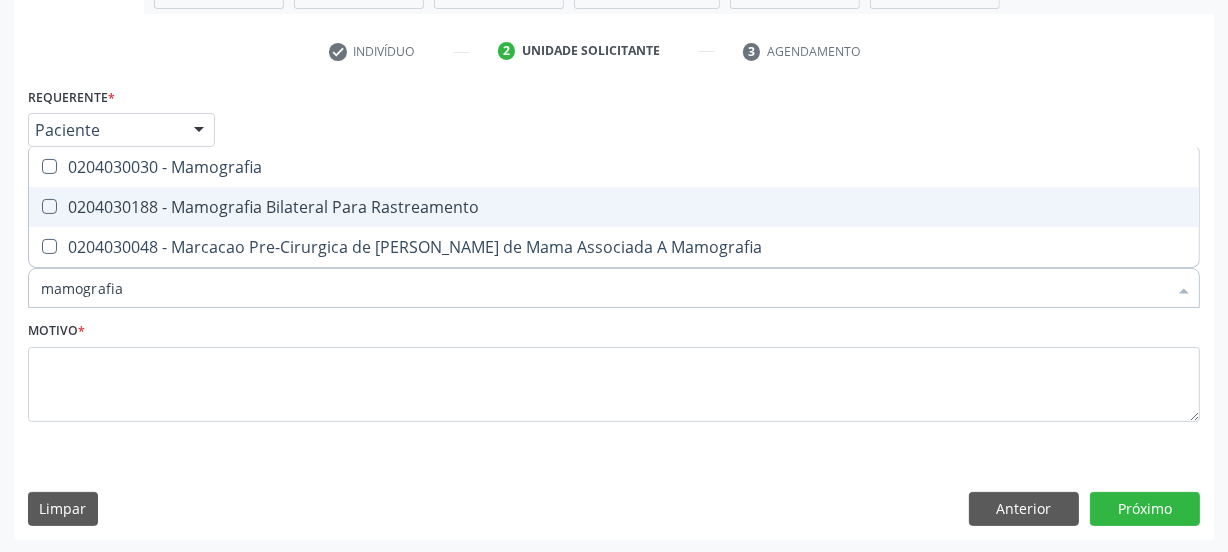 click on "0204030188 - Mamografia Bilateral Para Rastreamento" at bounding box center [614, 207] 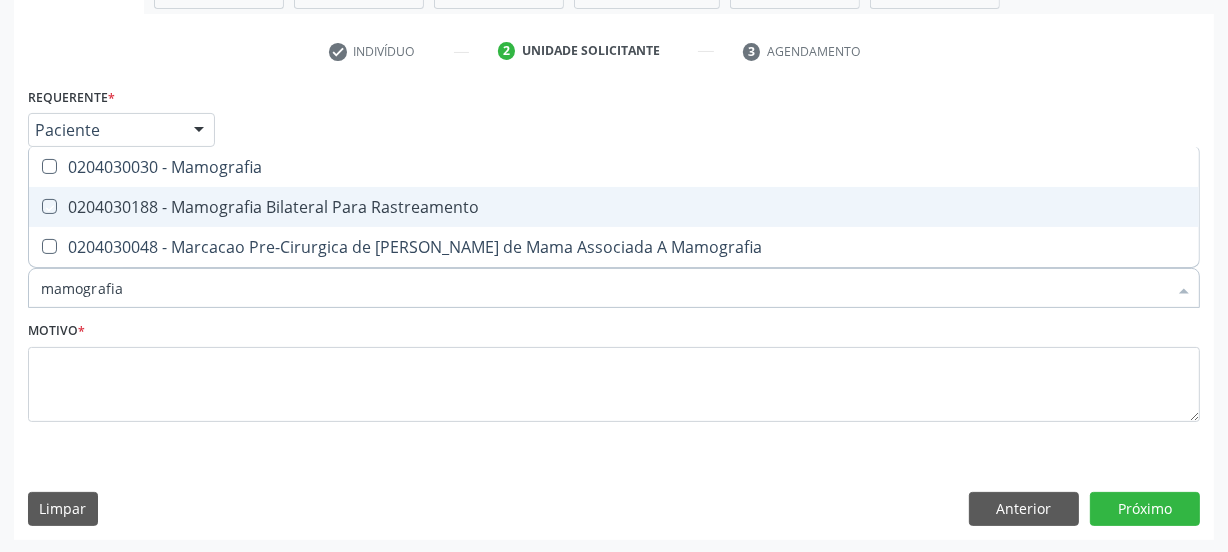 checkbox on "true" 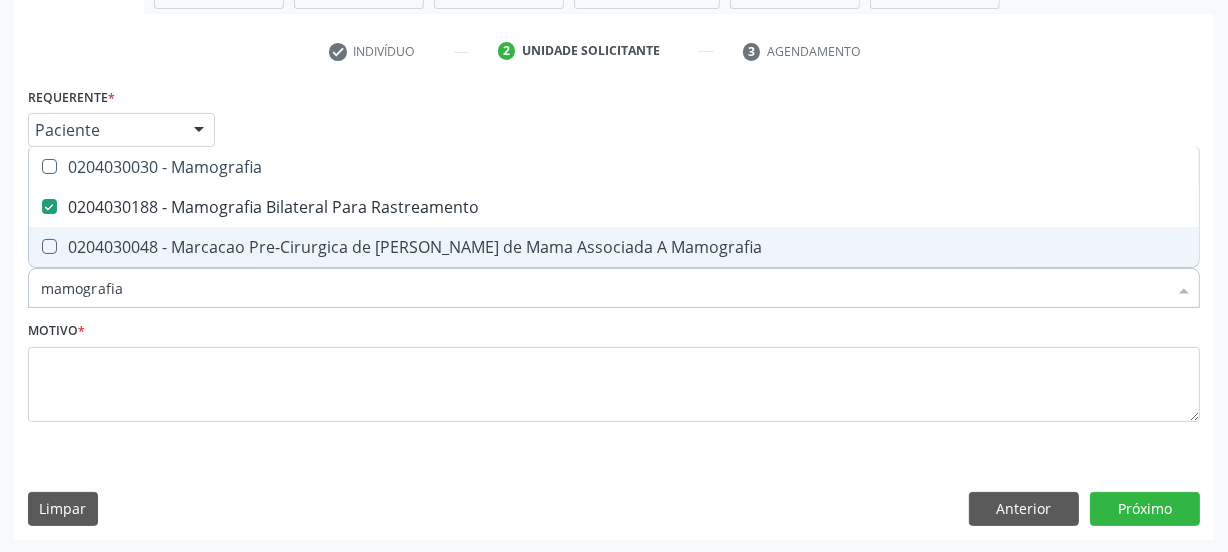 click on "Motivo
*" at bounding box center (614, 369) 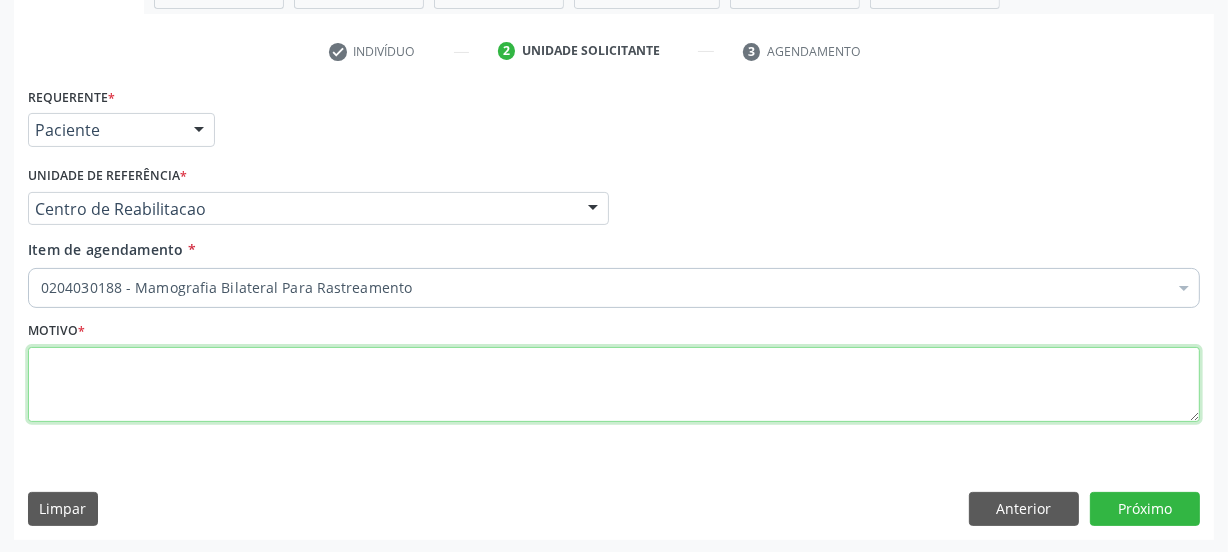 click at bounding box center (614, 385) 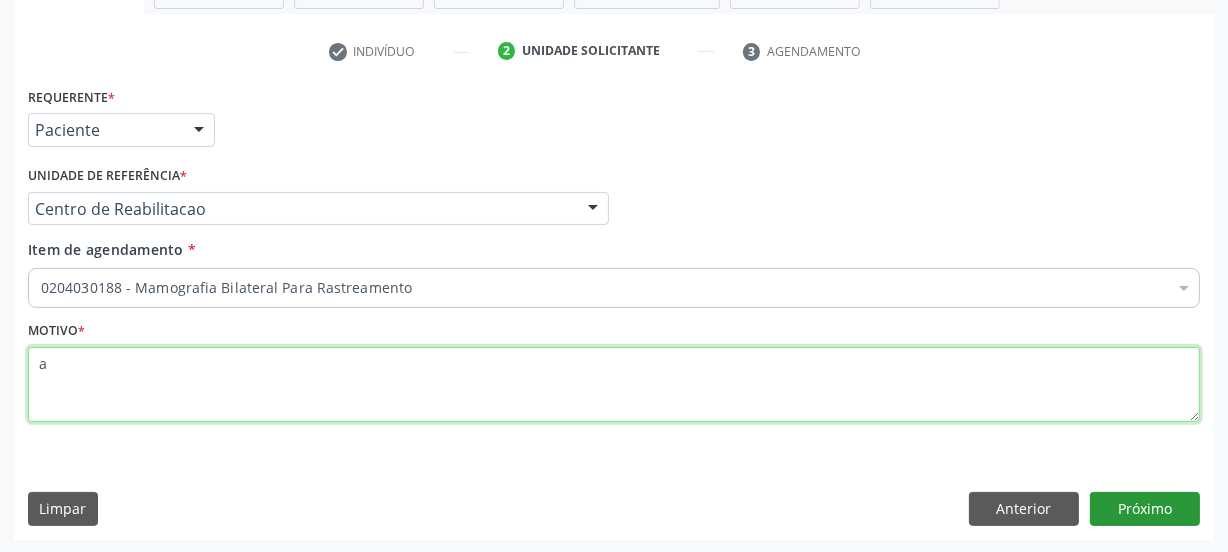 type on "a" 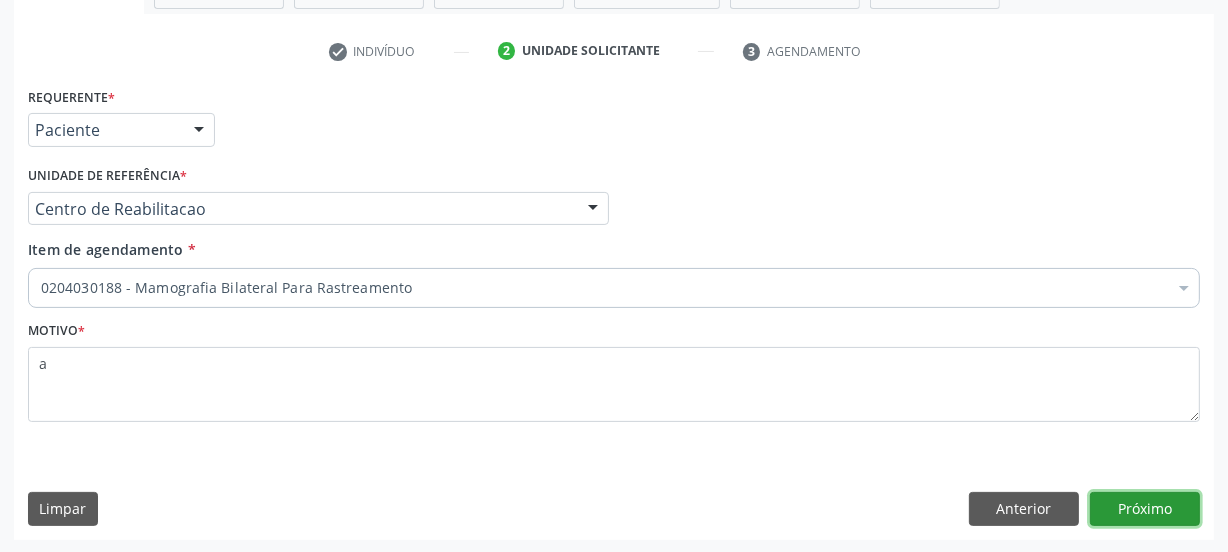 click on "Próximo" at bounding box center (1145, 509) 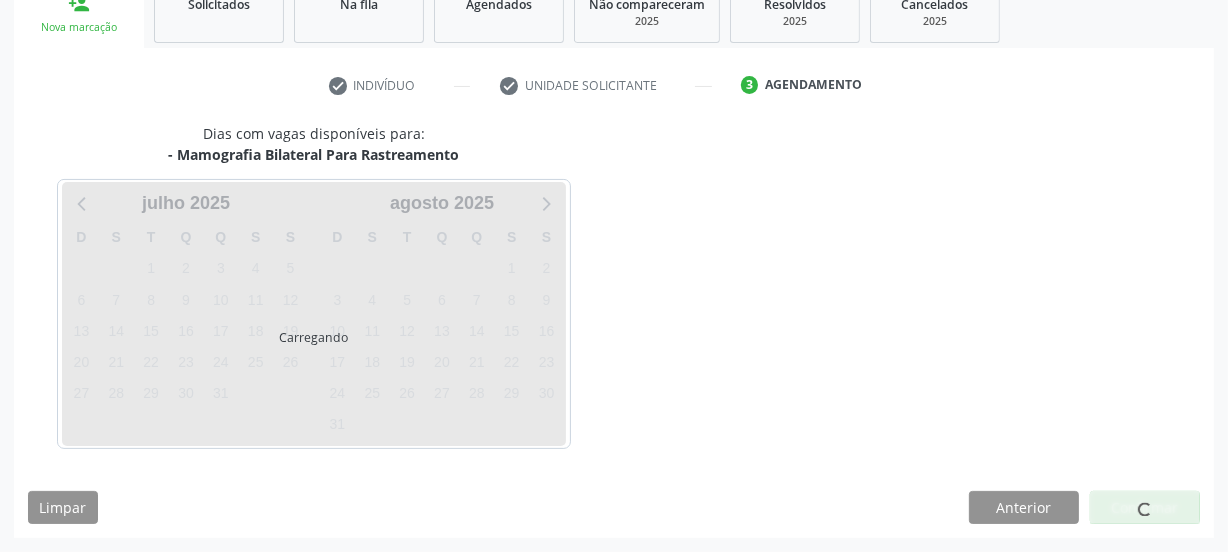 scroll, scrollTop: 317, scrollLeft: 0, axis: vertical 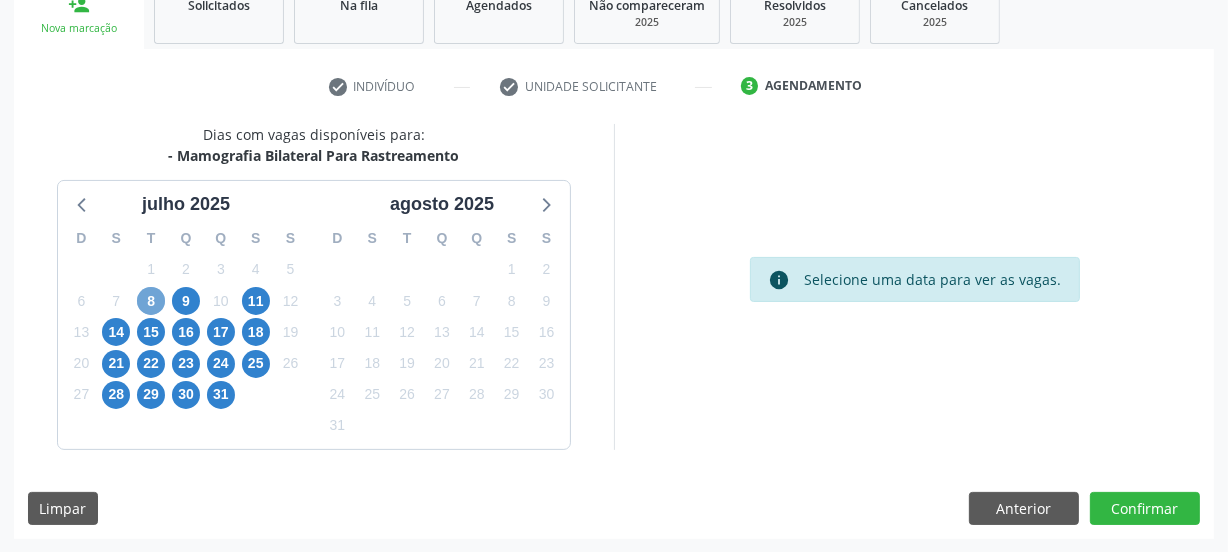 click on "8" at bounding box center (151, 301) 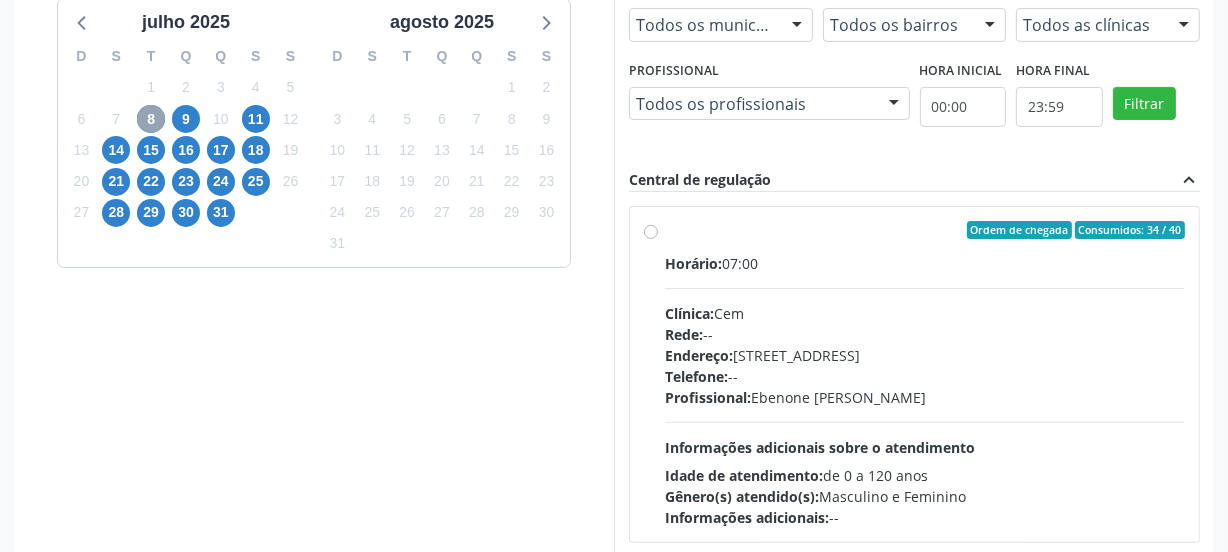 scroll, scrollTop: 590, scrollLeft: 0, axis: vertical 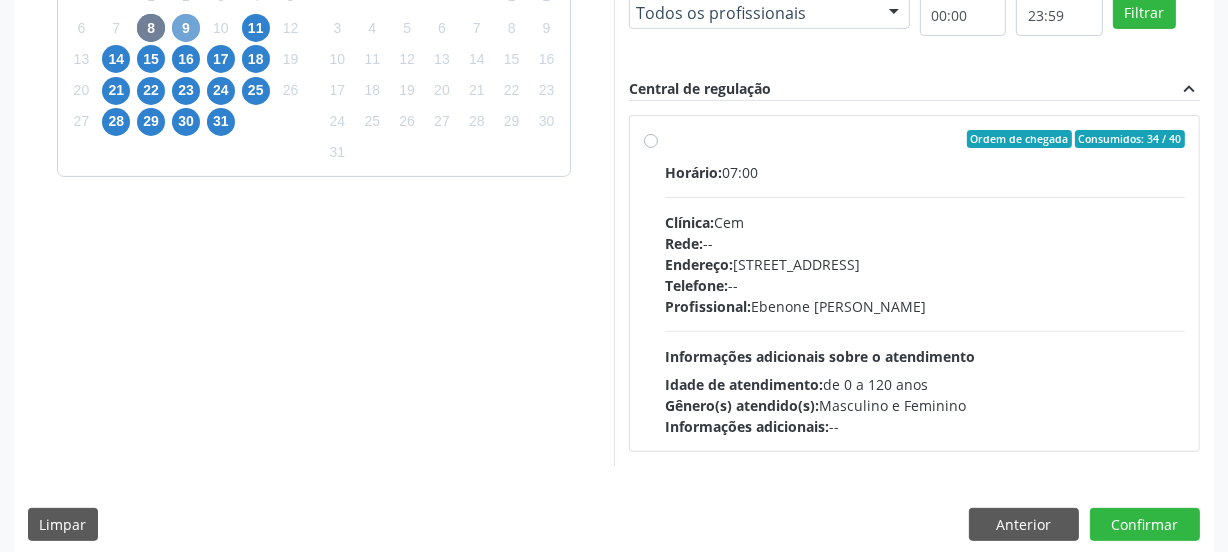 click on "9" at bounding box center [186, 28] 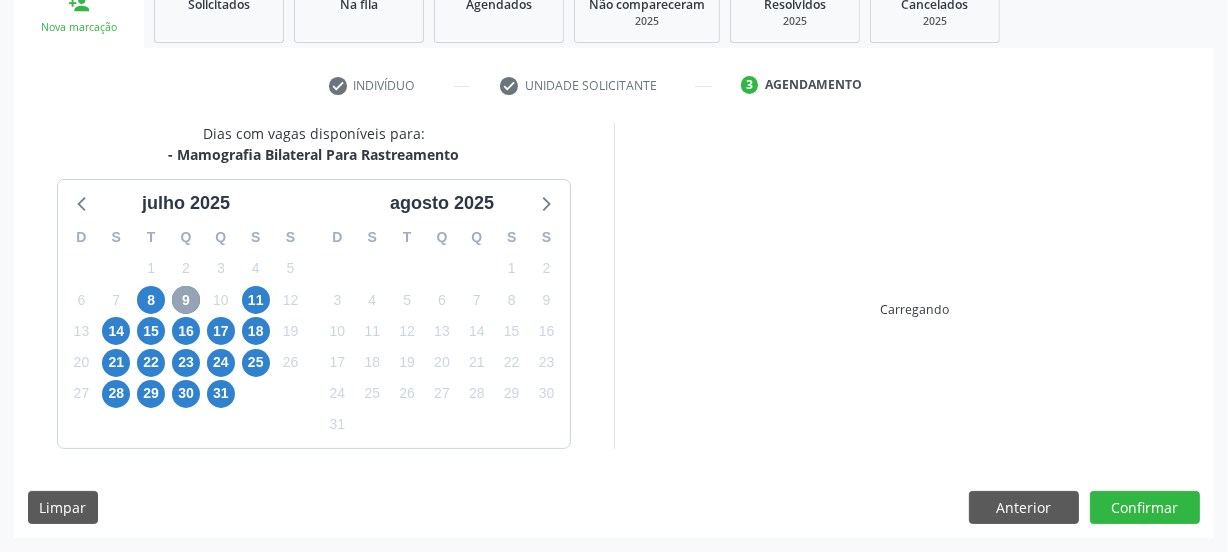 scroll, scrollTop: 317, scrollLeft: 0, axis: vertical 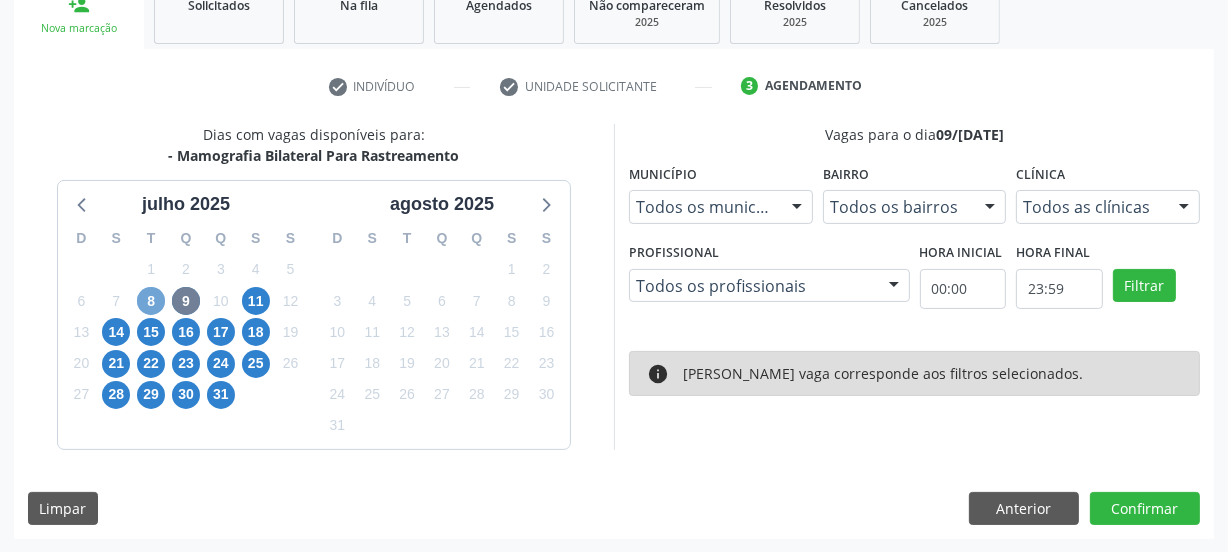 click on "8" at bounding box center [151, 301] 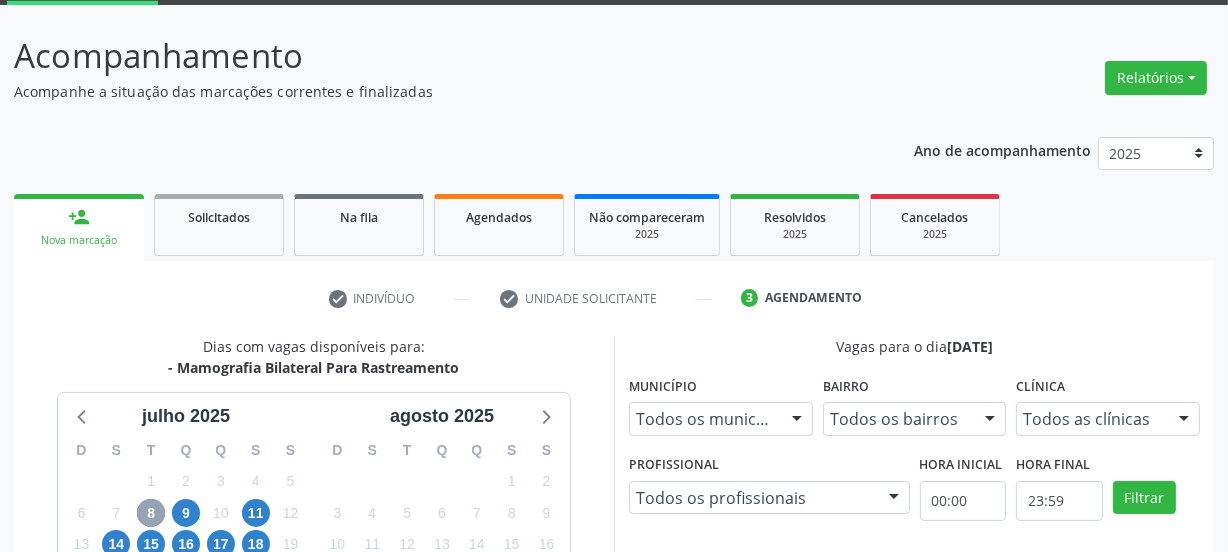 scroll, scrollTop: 317, scrollLeft: 0, axis: vertical 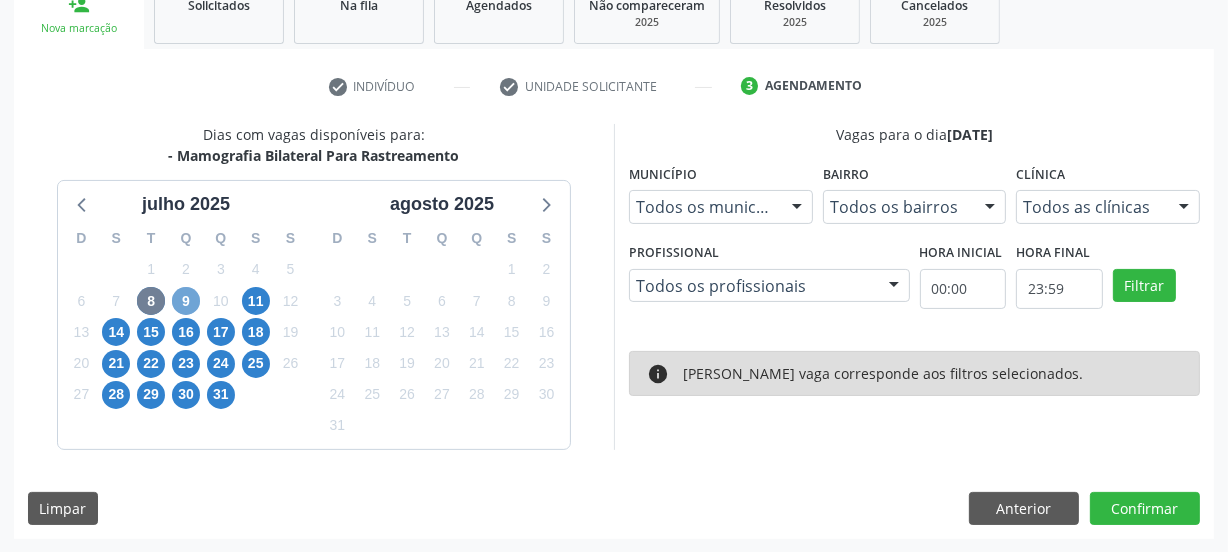 click on "9" at bounding box center (186, 301) 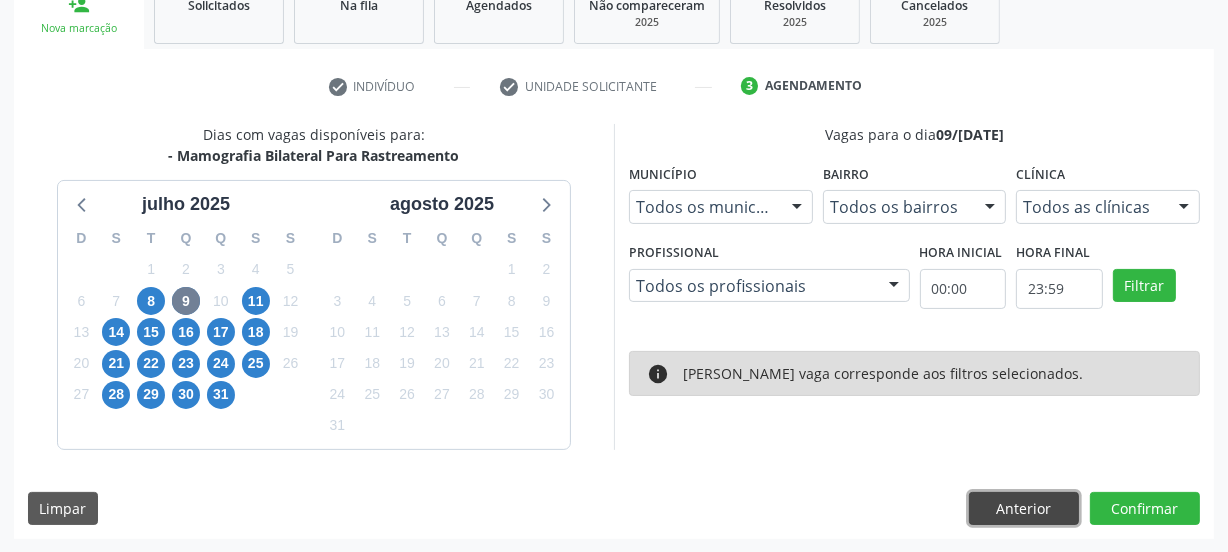 click on "Anterior" at bounding box center [1024, 509] 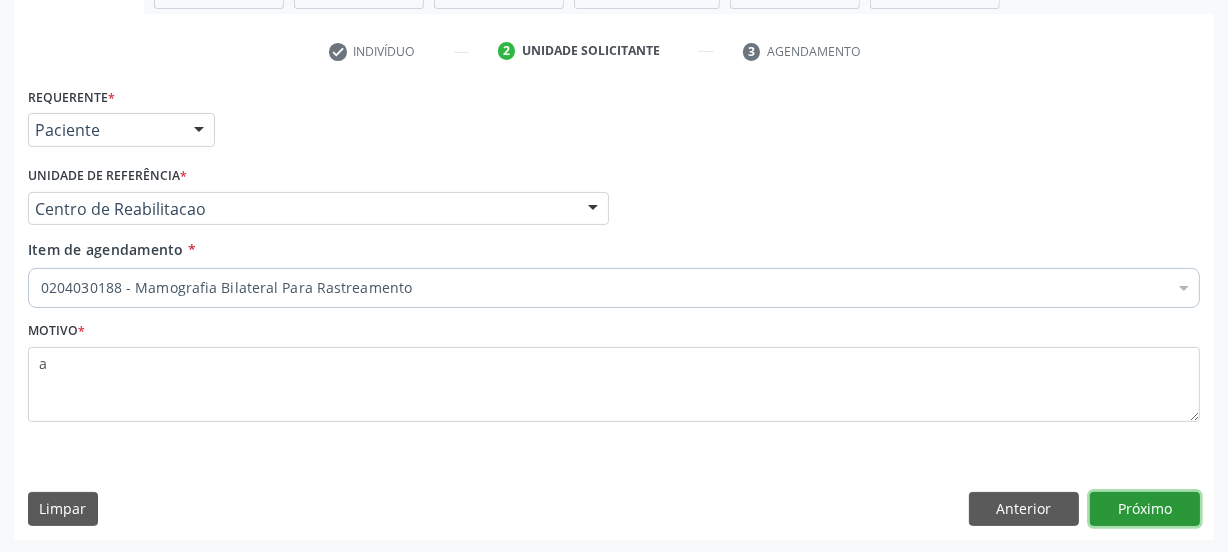 click on "Próximo" at bounding box center (1145, 509) 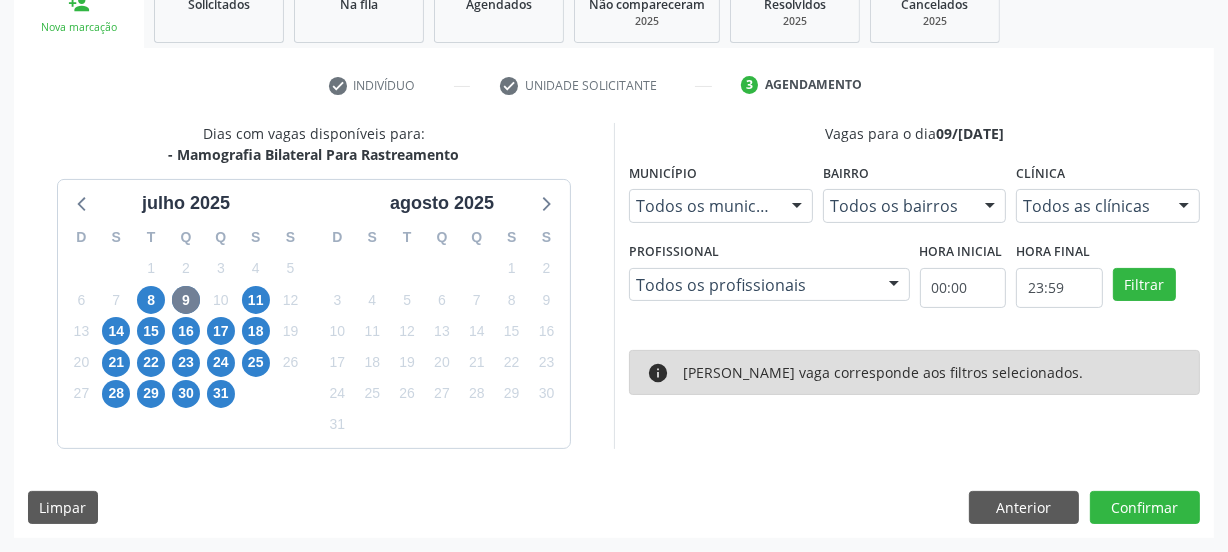 scroll, scrollTop: 317, scrollLeft: 0, axis: vertical 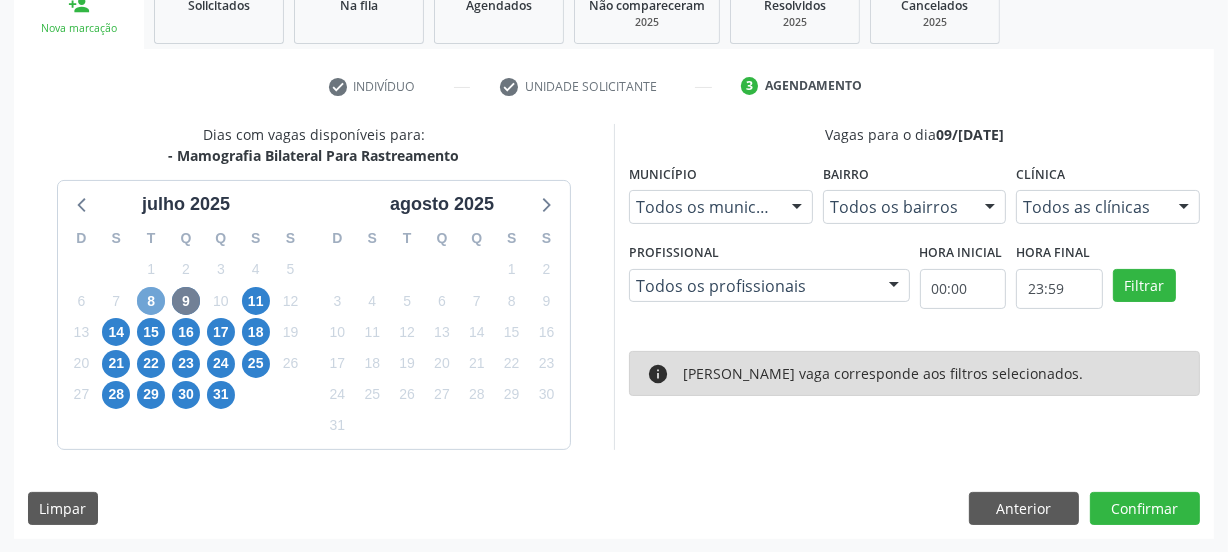 click on "8" at bounding box center [151, 301] 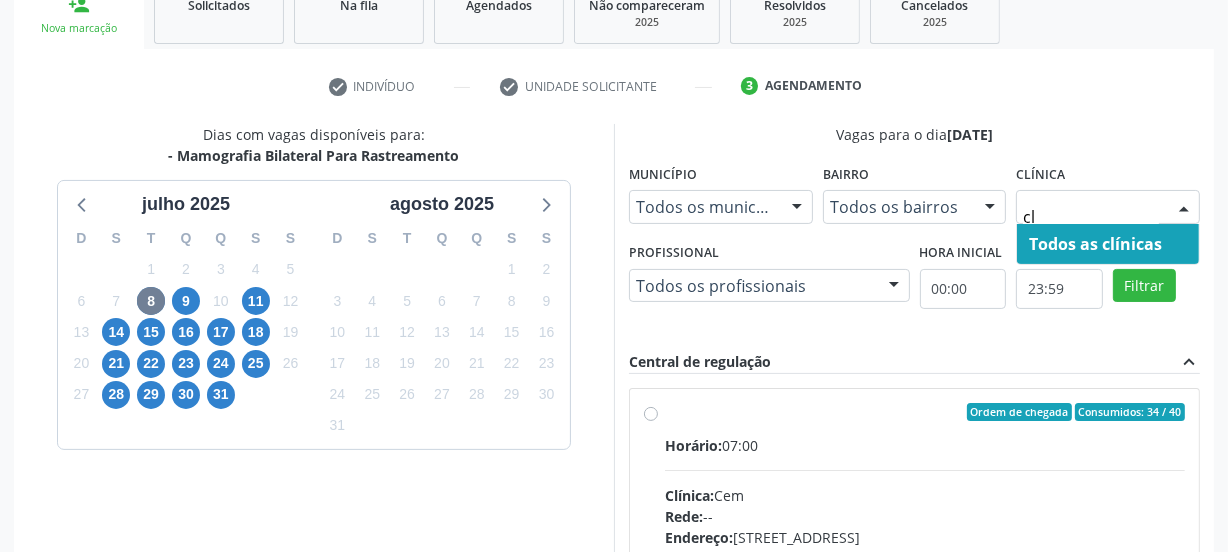 type on "c" 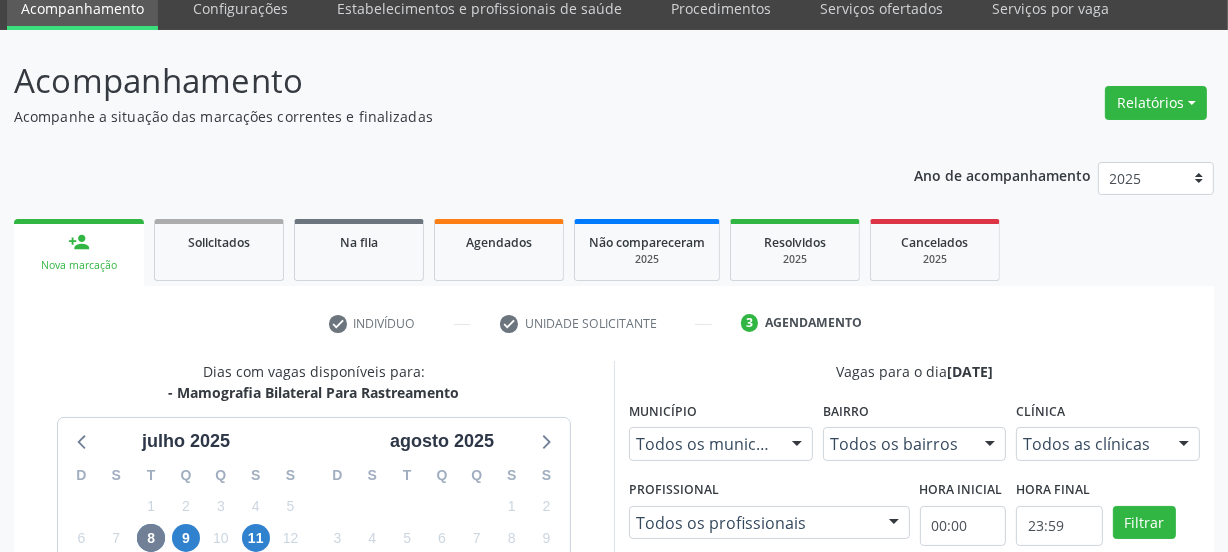 scroll, scrollTop: 44, scrollLeft: 0, axis: vertical 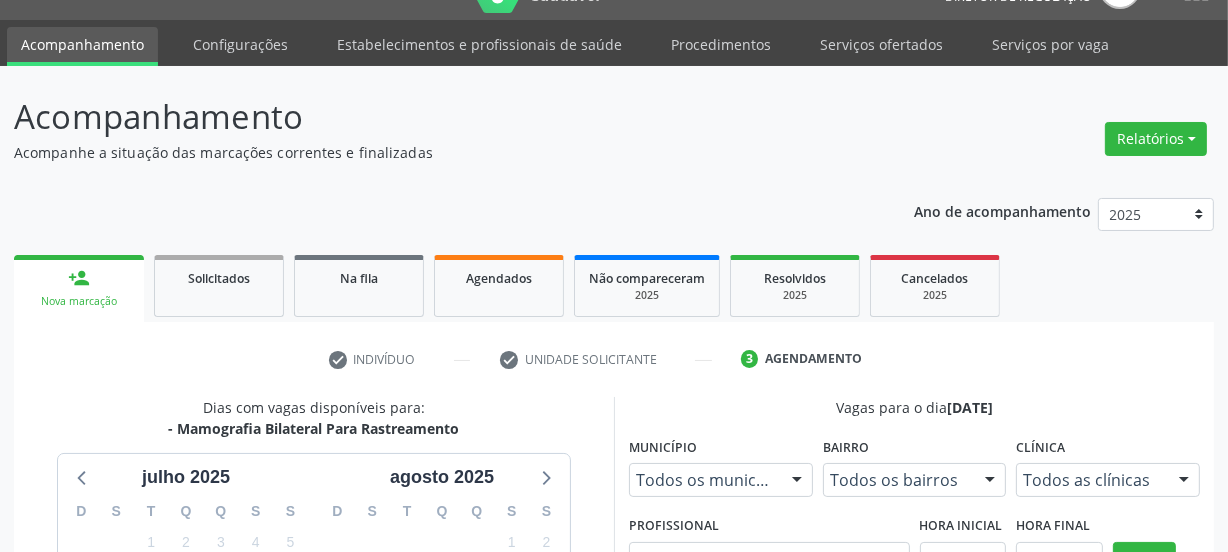 click on "Acompanhamento" at bounding box center [82, 46] 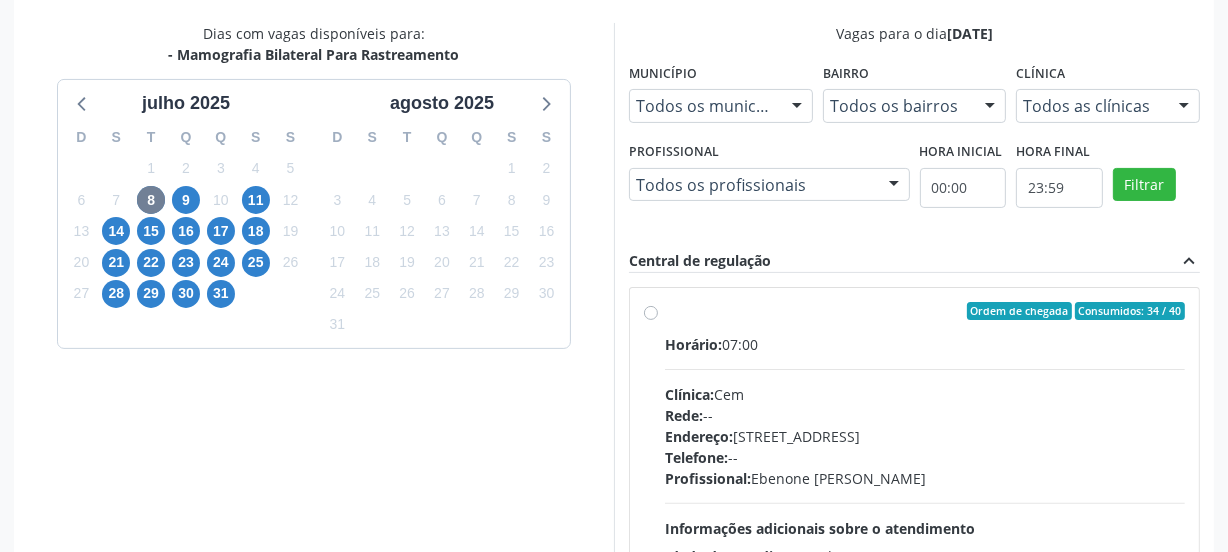 scroll, scrollTop: 151, scrollLeft: 0, axis: vertical 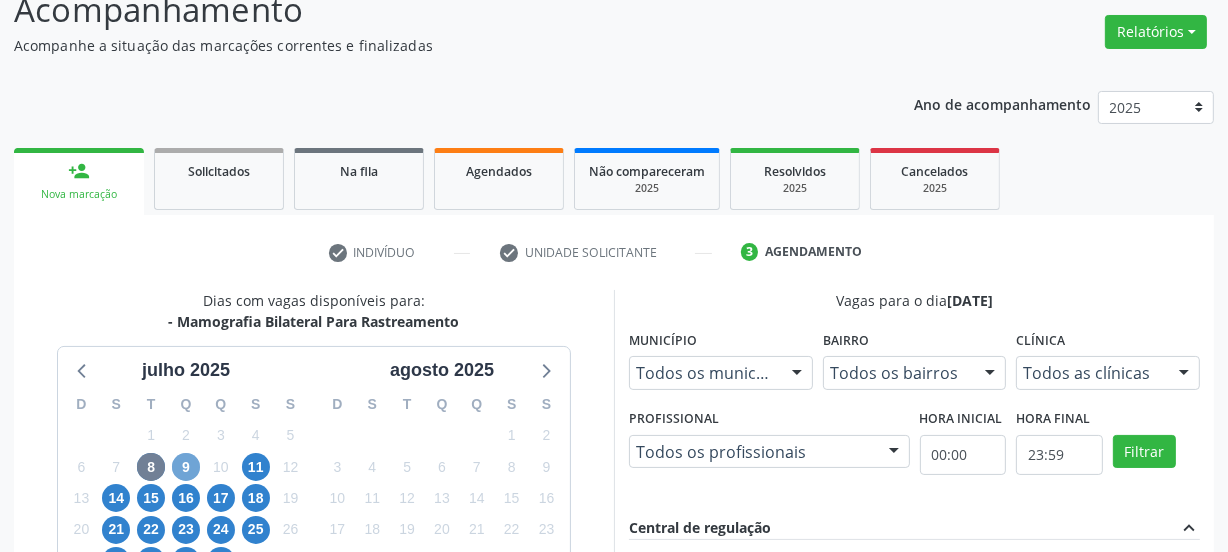click on "9" at bounding box center [186, 467] 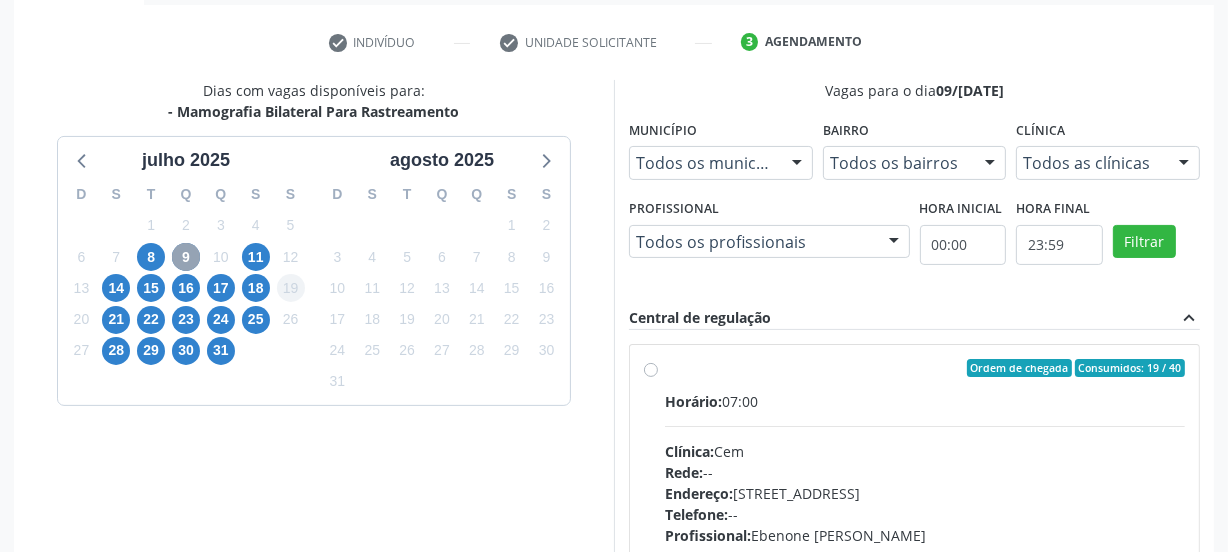 scroll, scrollTop: 317, scrollLeft: 0, axis: vertical 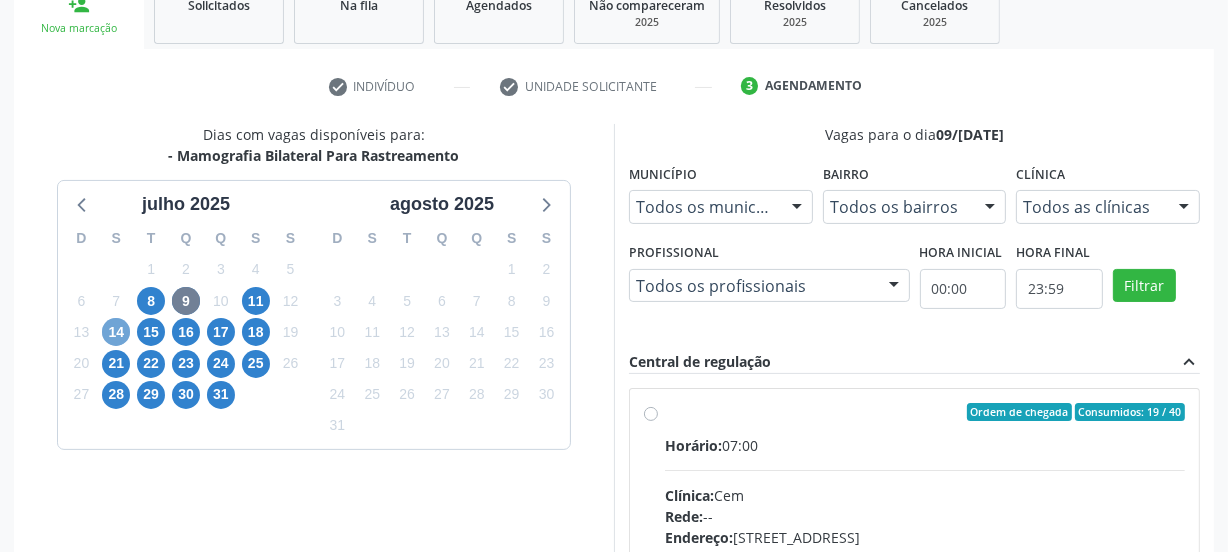 click on "14" at bounding box center [116, 332] 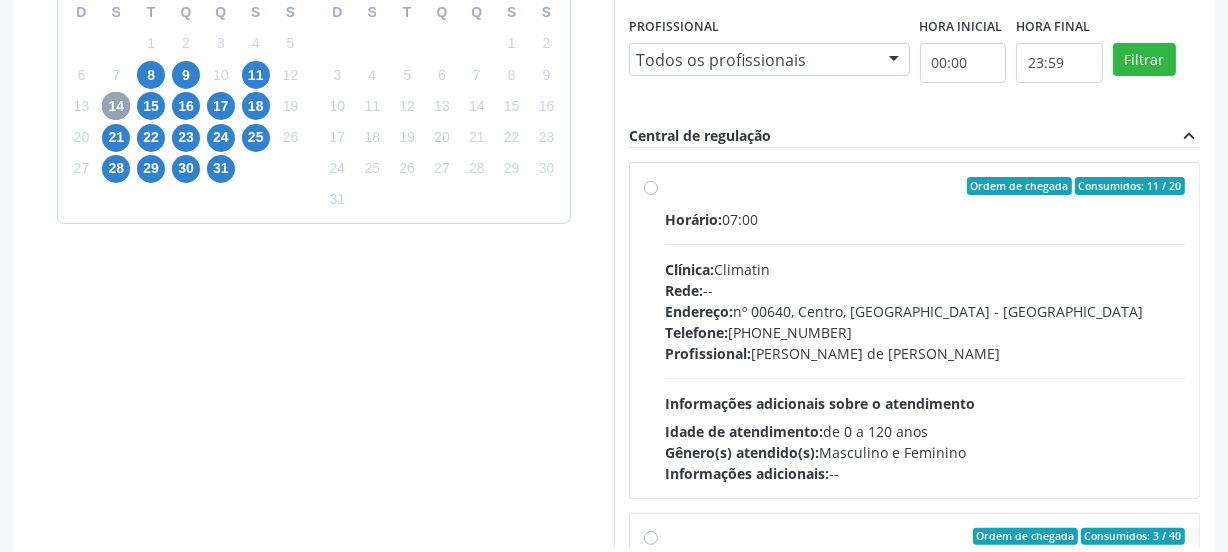scroll, scrollTop: 499, scrollLeft: 0, axis: vertical 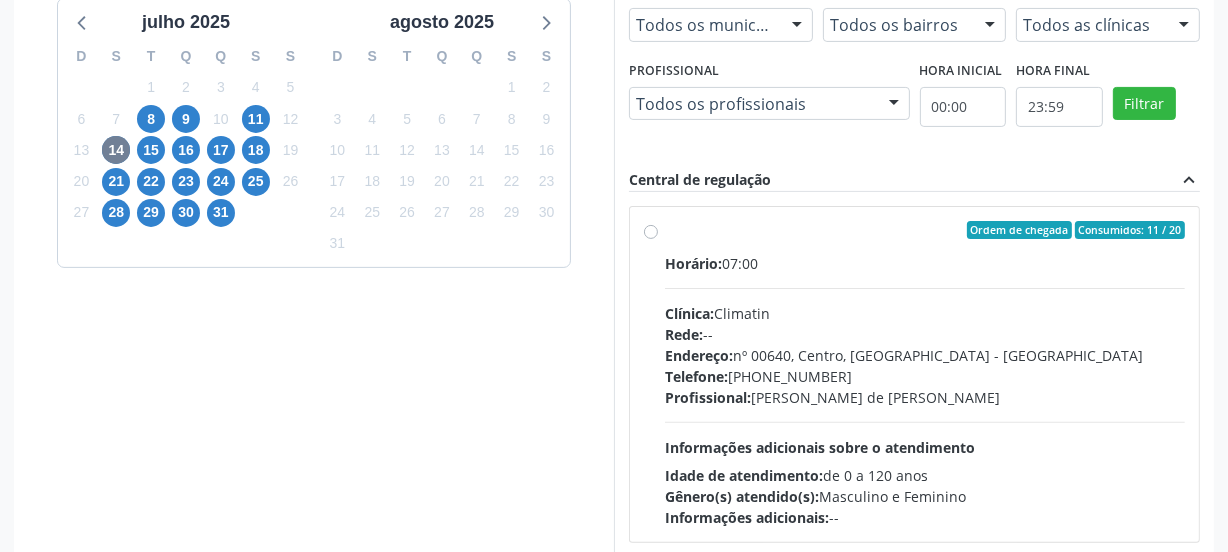 click on "Horário:   07:00
Clínica:  Climatin
Rede:
--
Endereço:   nº 00640, Centro, Serra Talhada - PE
Telefone:   (81) 38311133
Profissional:
Ana Carolina Barboza de Andrada Melo Lyra
Informações adicionais sobre o atendimento
Idade de atendimento:
de 0 a 120 anos
Gênero(s) atendido(s):
Masculino e Feminino
Informações adicionais:
--" at bounding box center [925, 390] 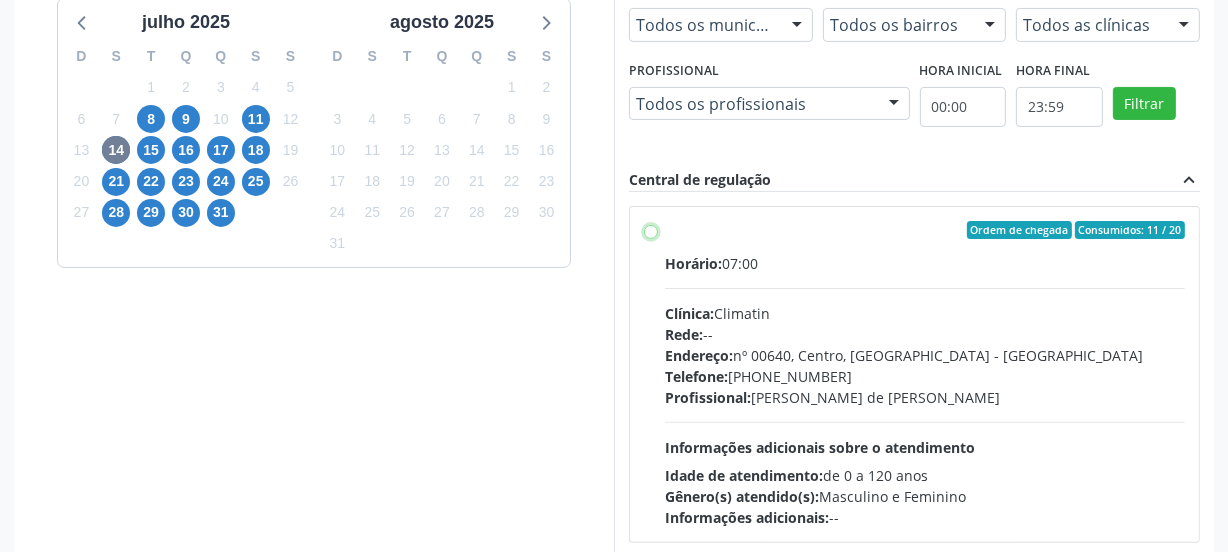 click on "Ordem de chegada
Consumidos: 11 / 20
Horário:   07:00
Clínica:  Climatin
Rede:
--
Endereço:   nº 00640, Centro, Serra Talhada - PE
Telefone:   (81) 38311133
Profissional:
Ana Carolina Barboza de Andrada Melo Lyra
Informações adicionais sobre o atendimento
Idade de atendimento:
de 0 a 120 anos
Gênero(s) atendido(s):
Masculino e Feminino
Informações adicionais:
--" at bounding box center [651, 230] 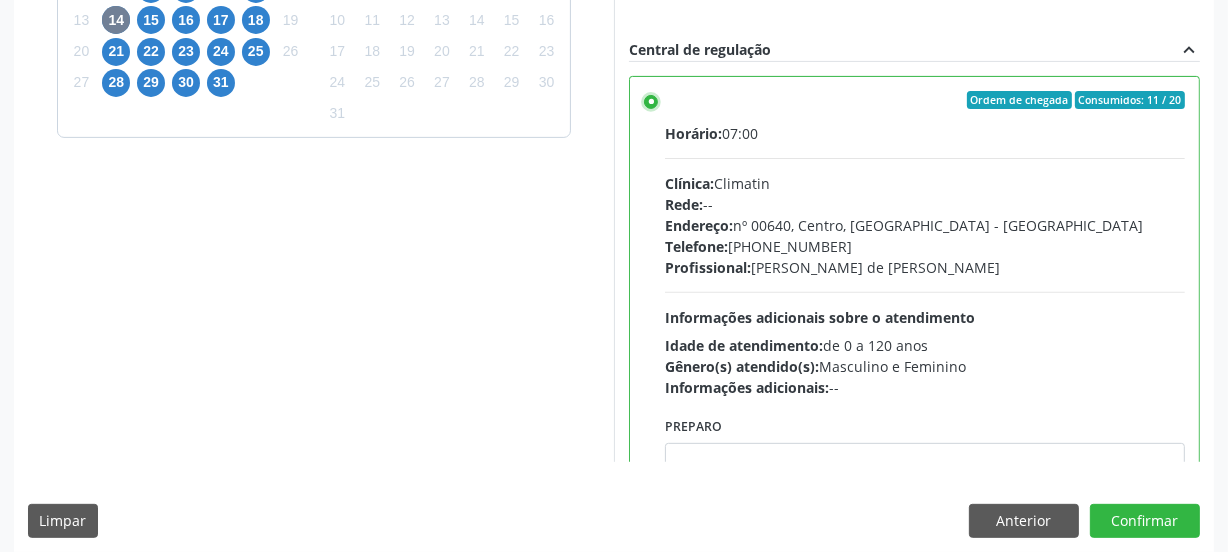 scroll, scrollTop: 641, scrollLeft: 0, axis: vertical 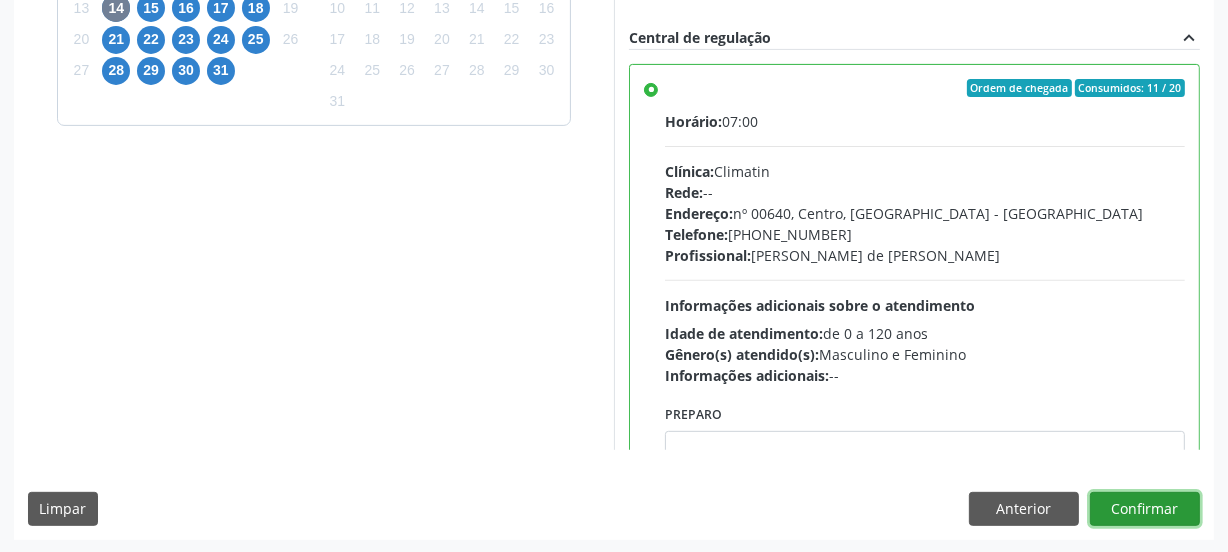 click on "Confirmar" at bounding box center (1145, 509) 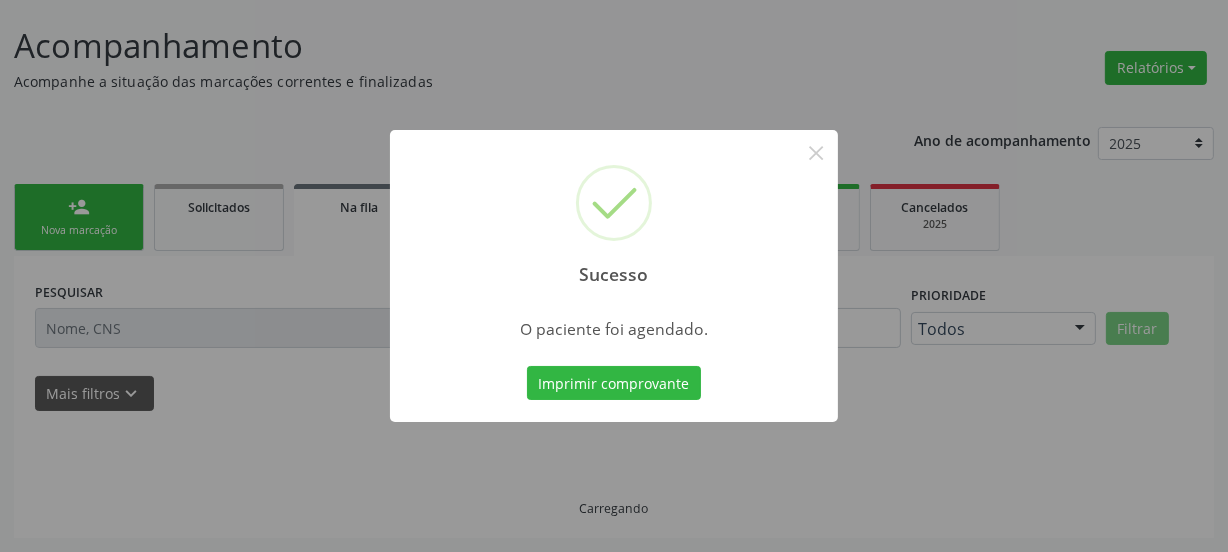 scroll, scrollTop: 114, scrollLeft: 0, axis: vertical 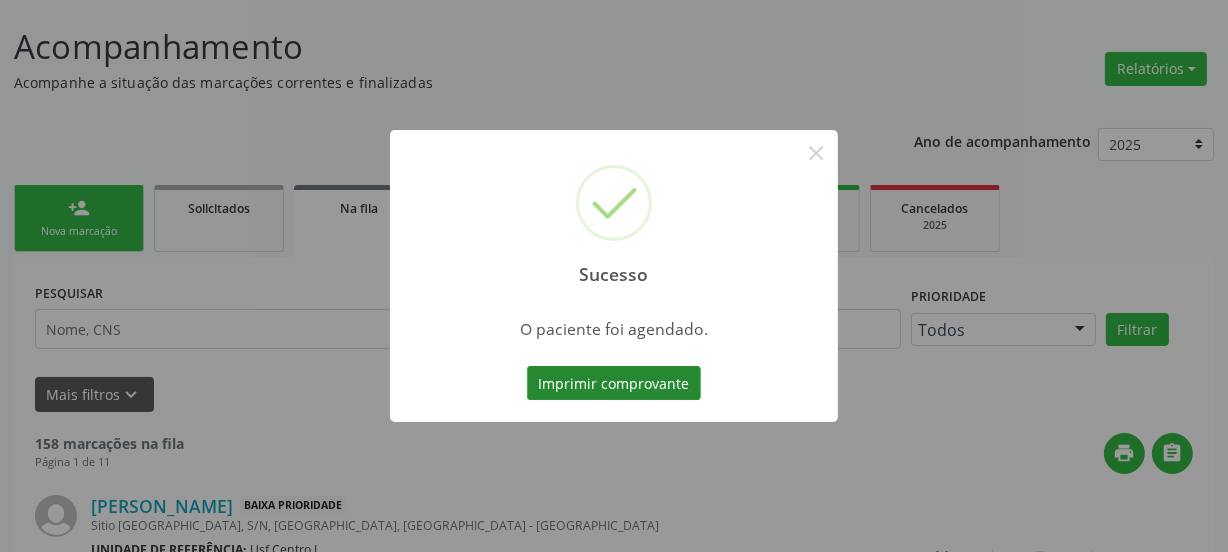 click on "Imprimir comprovante" at bounding box center (614, 383) 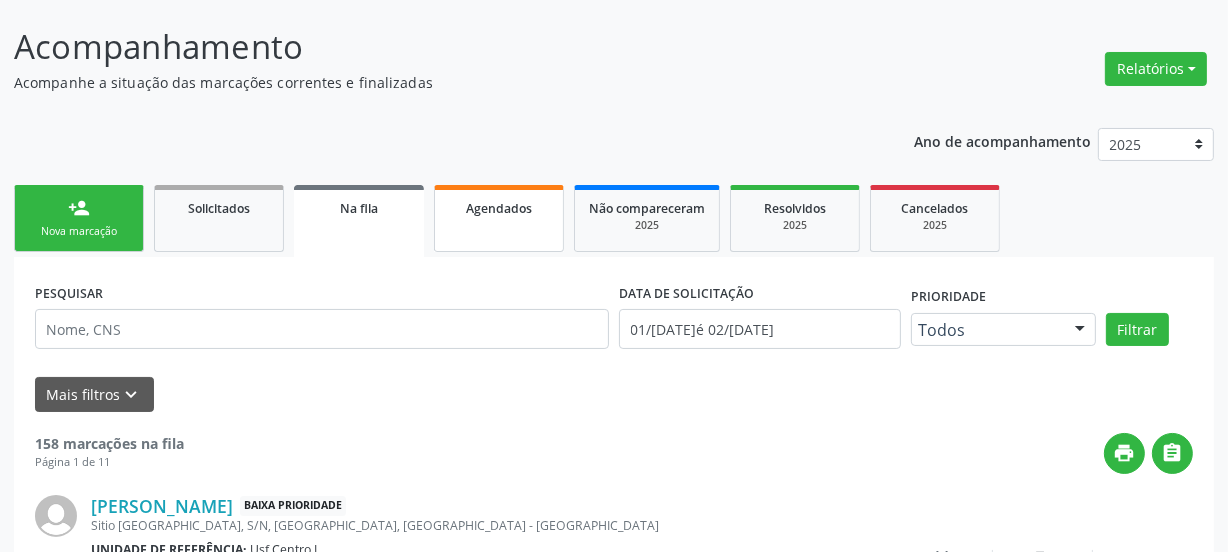 click on "Agendados" at bounding box center [499, 218] 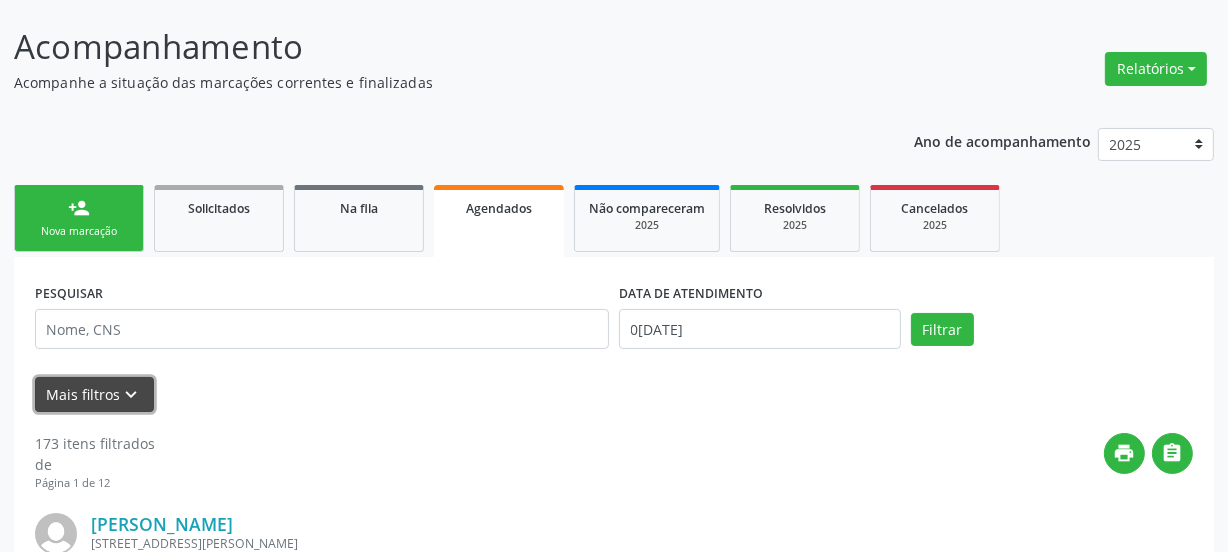 click on "Mais filtros
keyboard_arrow_down" at bounding box center (94, 394) 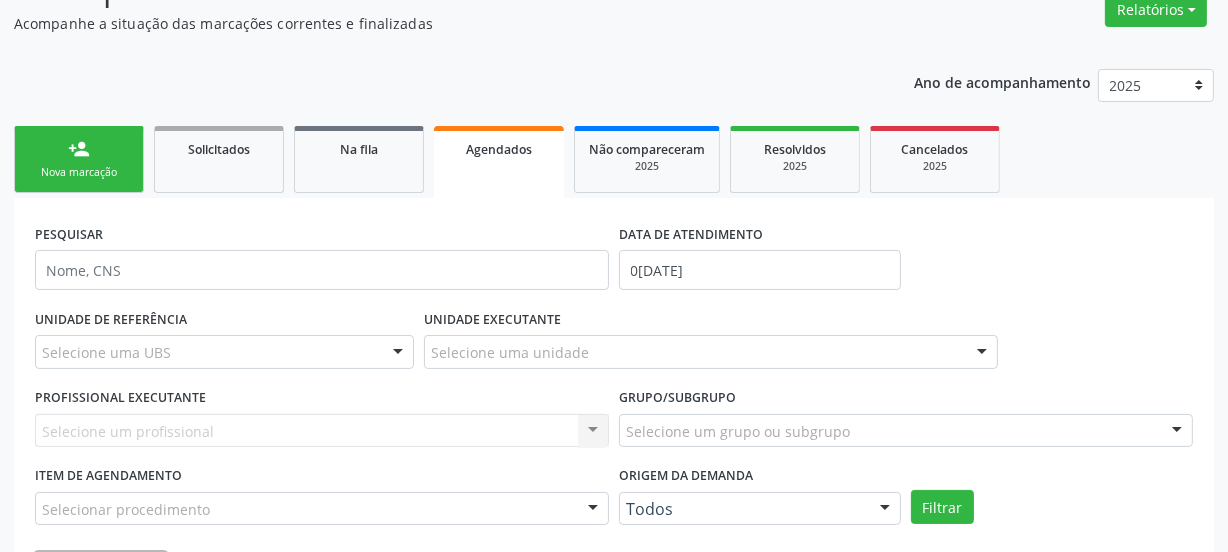 scroll, scrollTop: 205, scrollLeft: 0, axis: vertical 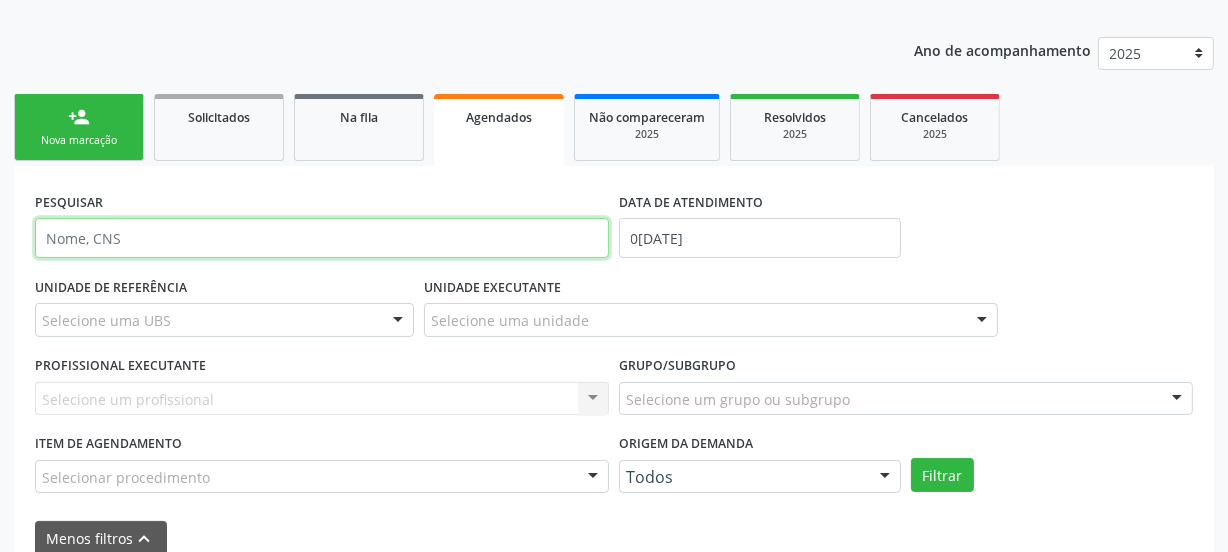 click at bounding box center (322, 238) 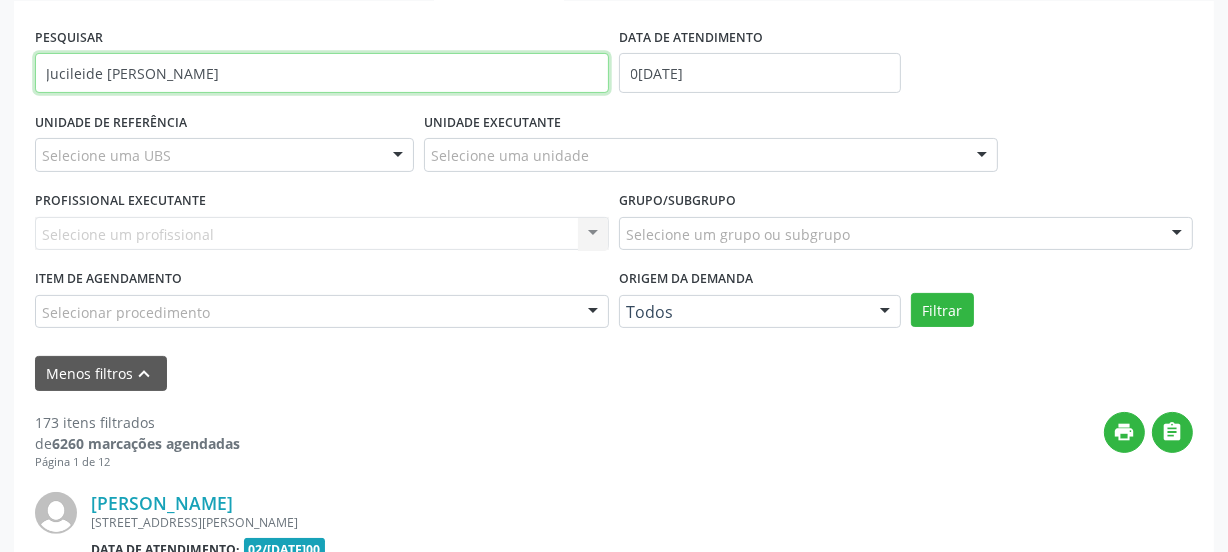 scroll, scrollTop: 387, scrollLeft: 0, axis: vertical 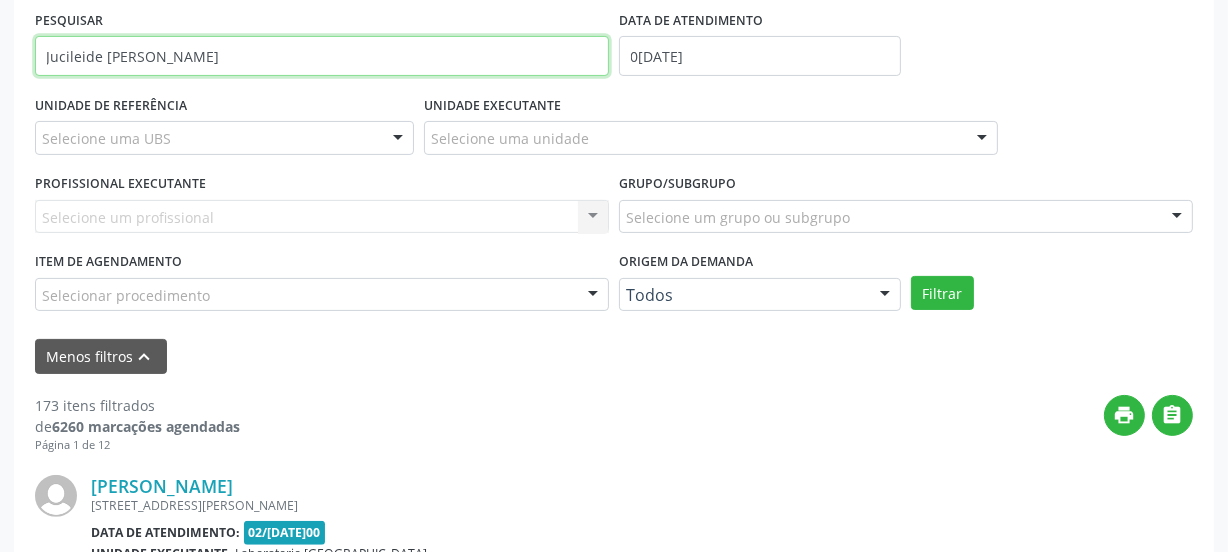 type on "Jucileide Liberato da Silva" 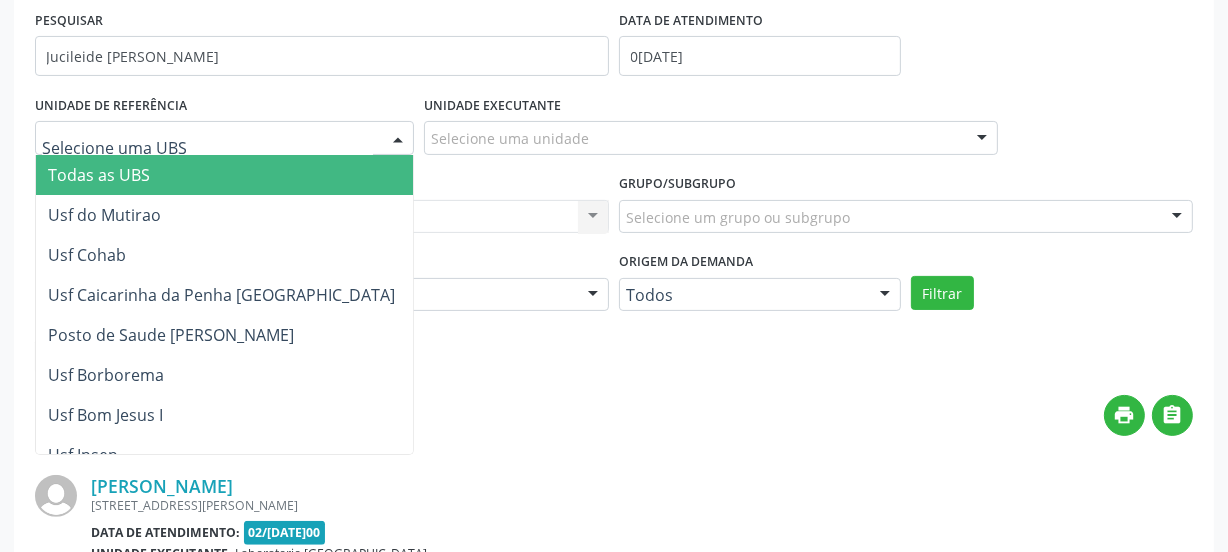 click at bounding box center (224, 138) 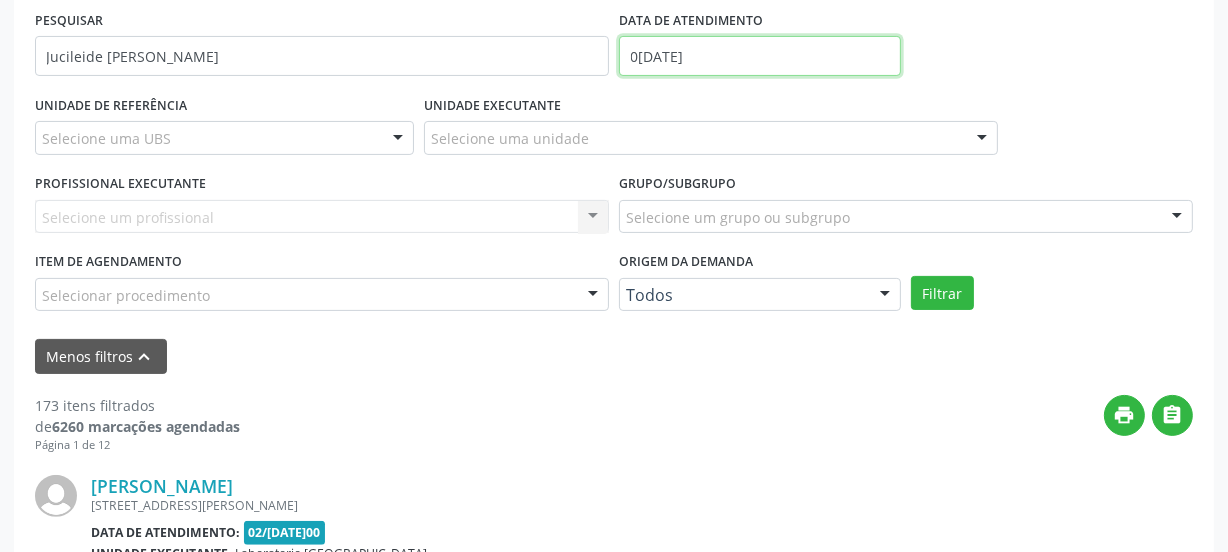click on "[DATE]" at bounding box center (760, 56) 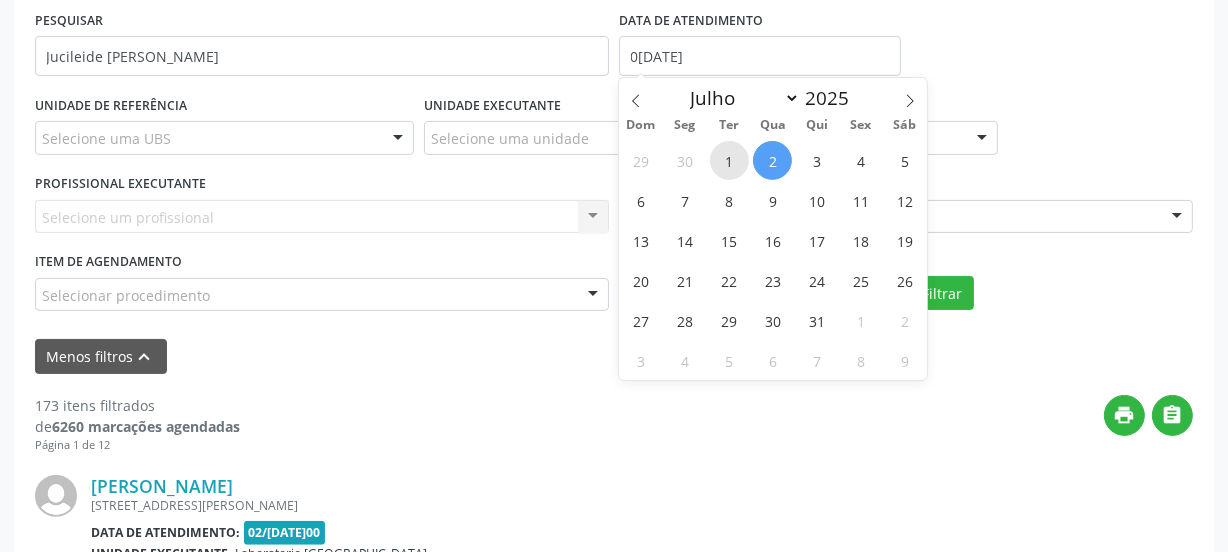 click on "1" at bounding box center (729, 160) 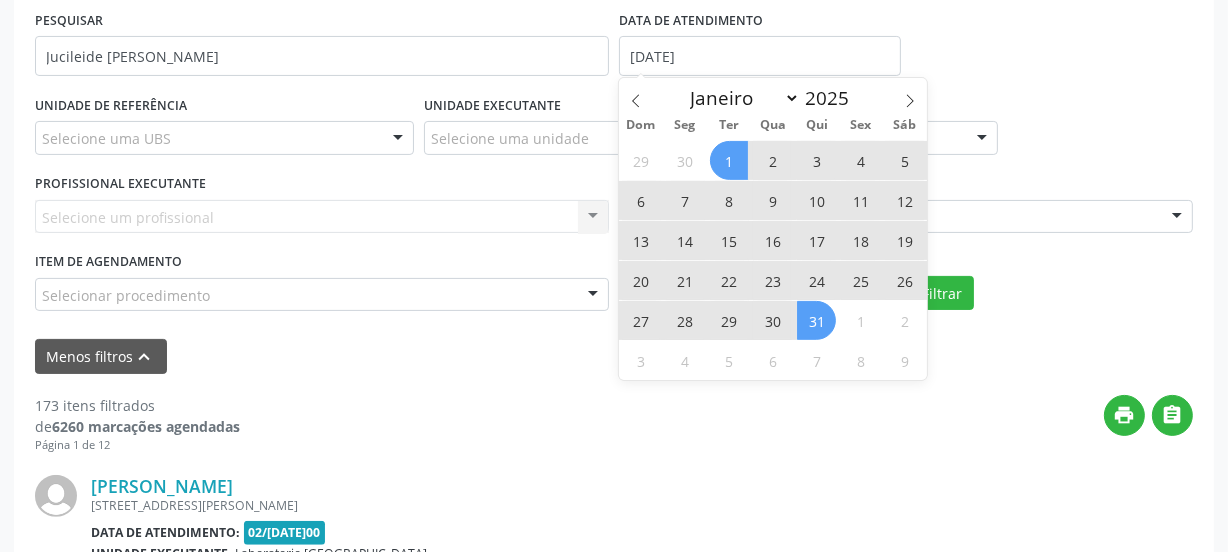 click on "31" at bounding box center [816, 320] 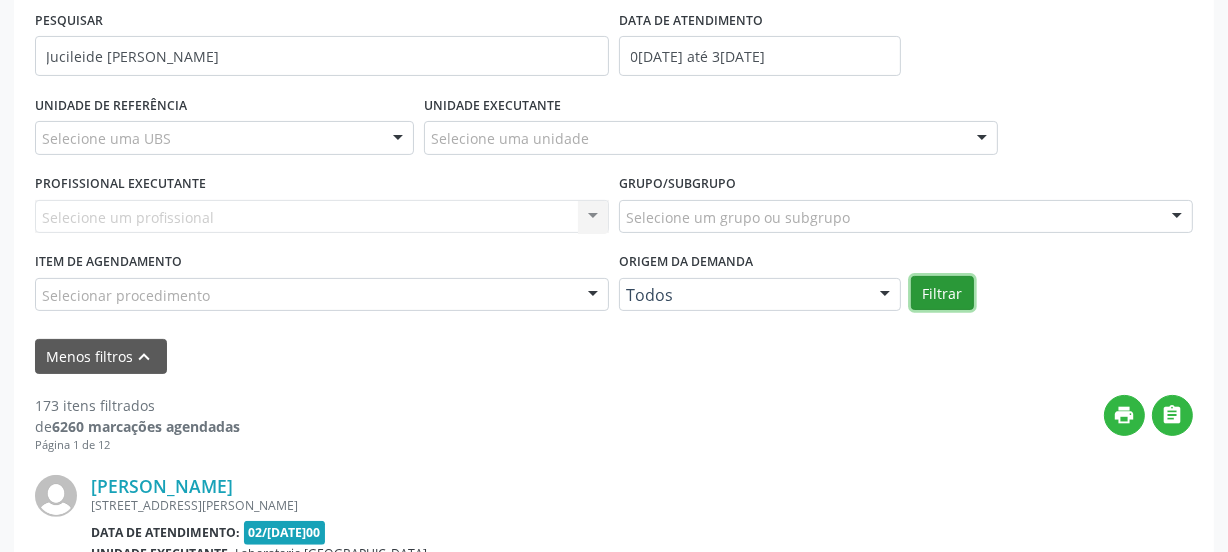 click on "Filtrar" at bounding box center (942, 293) 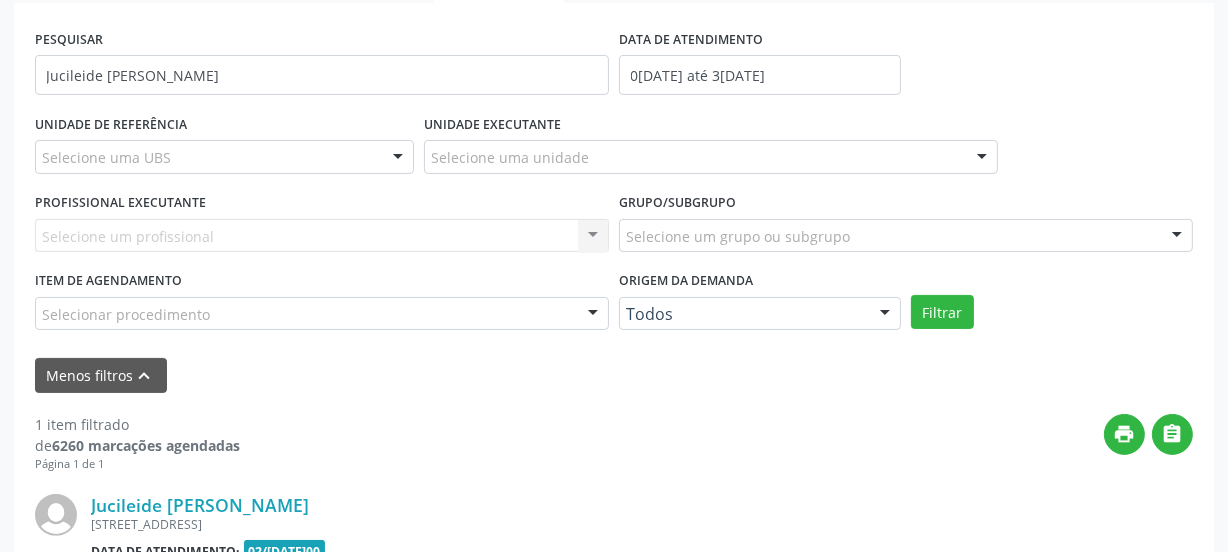 scroll, scrollTop: 337, scrollLeft: 0, axis: vertical 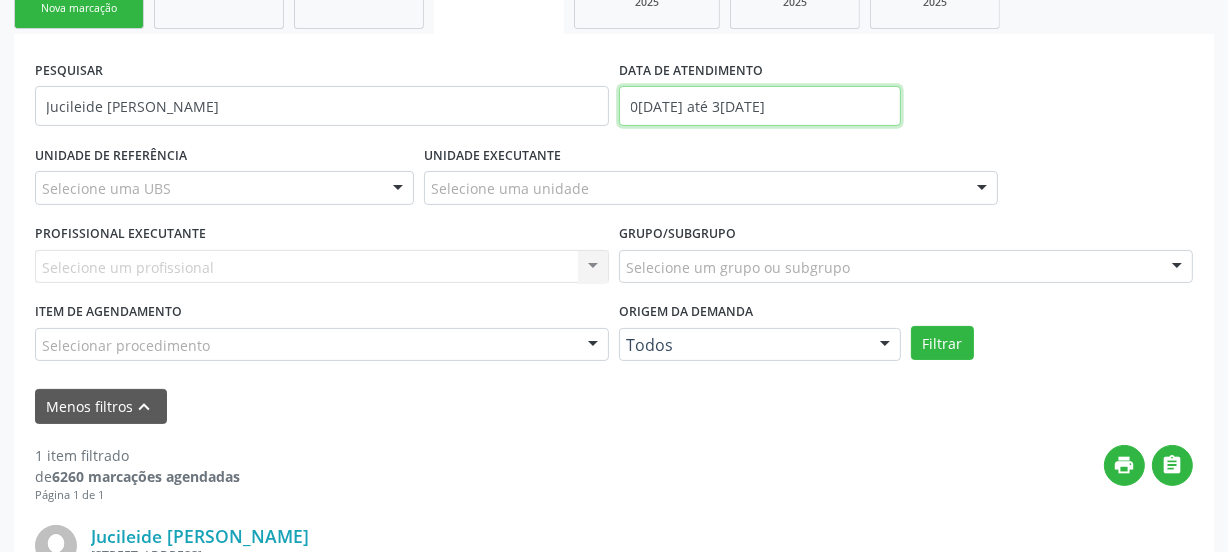 click on "01/07/2025 até 31/07/2025" at bounding box center (760, 106) 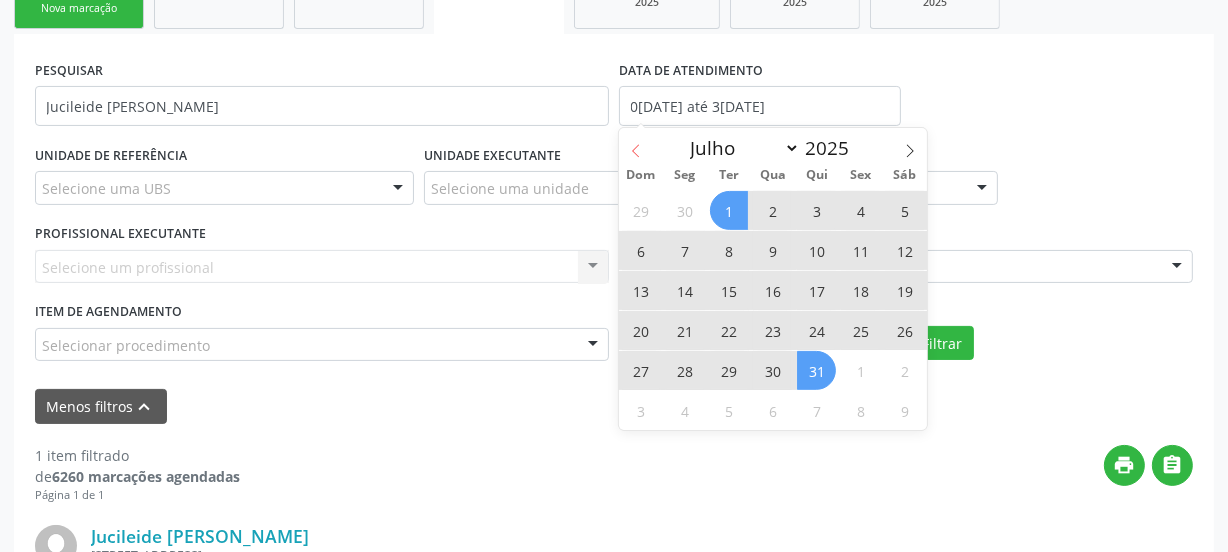 click 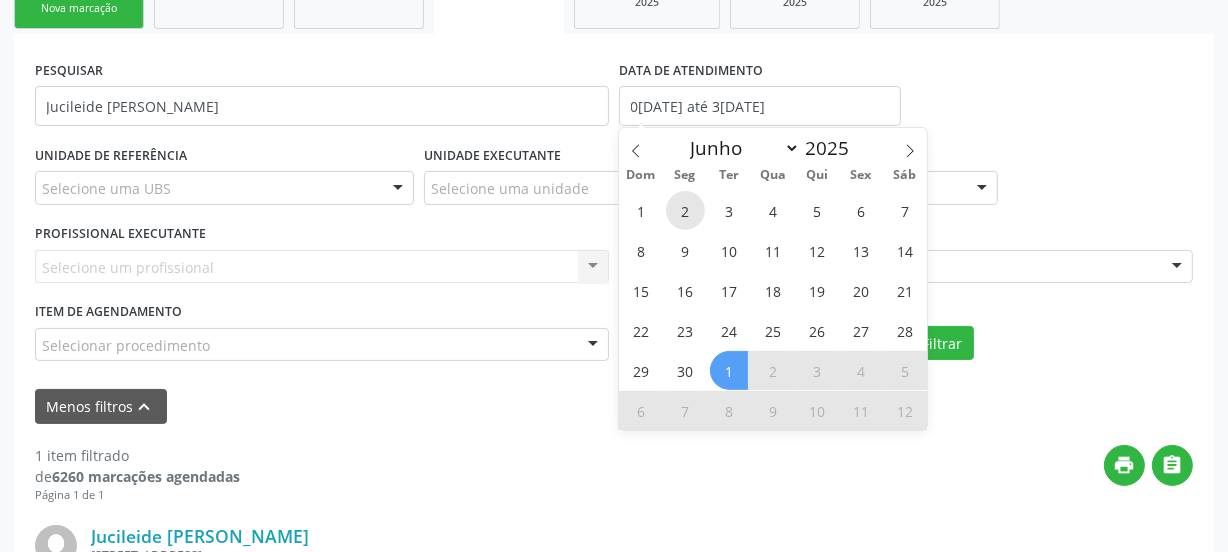 click on "2" at bounding box center (685, 210) 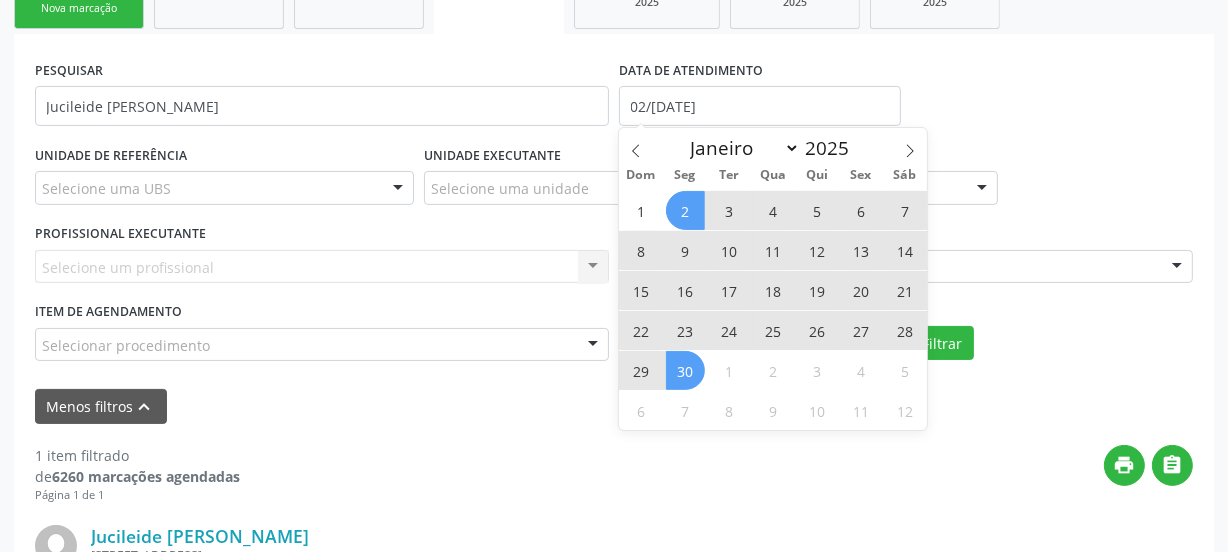 click on "30" at bounding box center [685, 370] 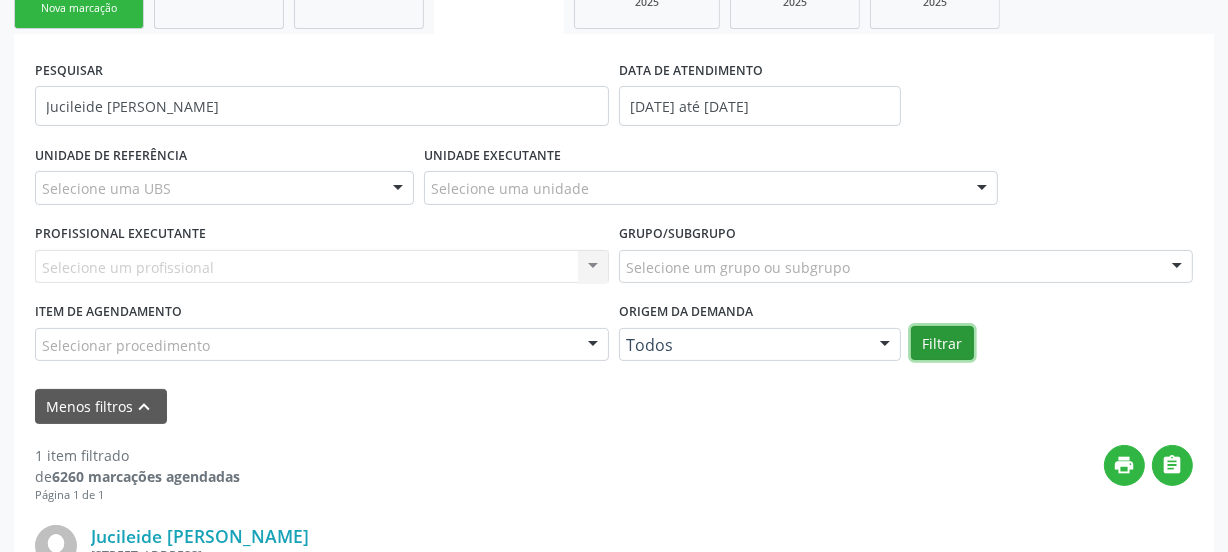click on "Filtrar" at bounding box center (942, 343) 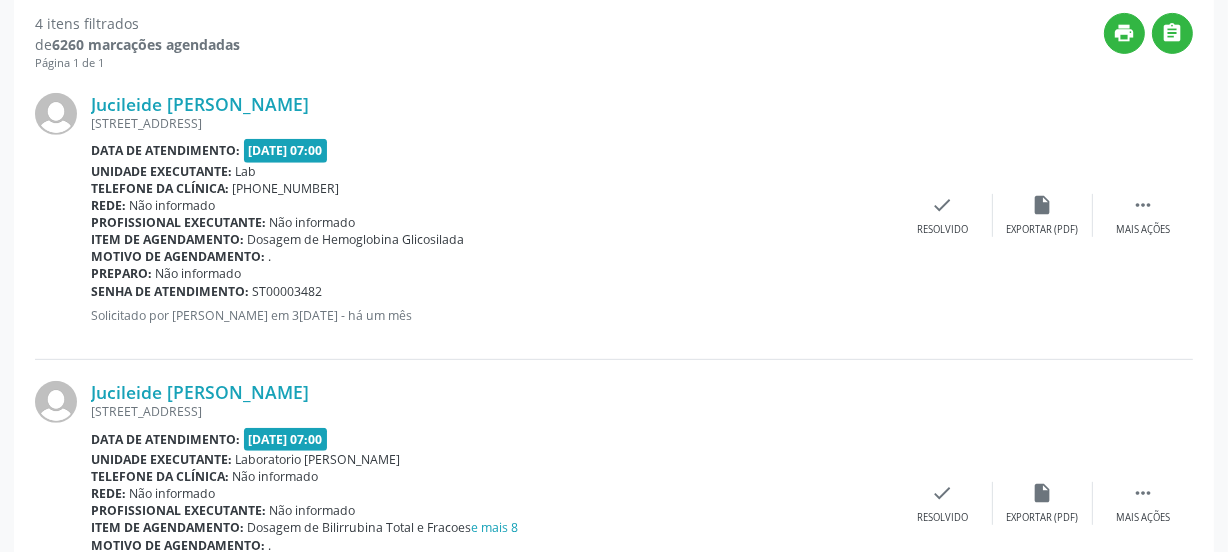 scroll, scrollTop: 473, scrollLeft: 0, axis: vertical 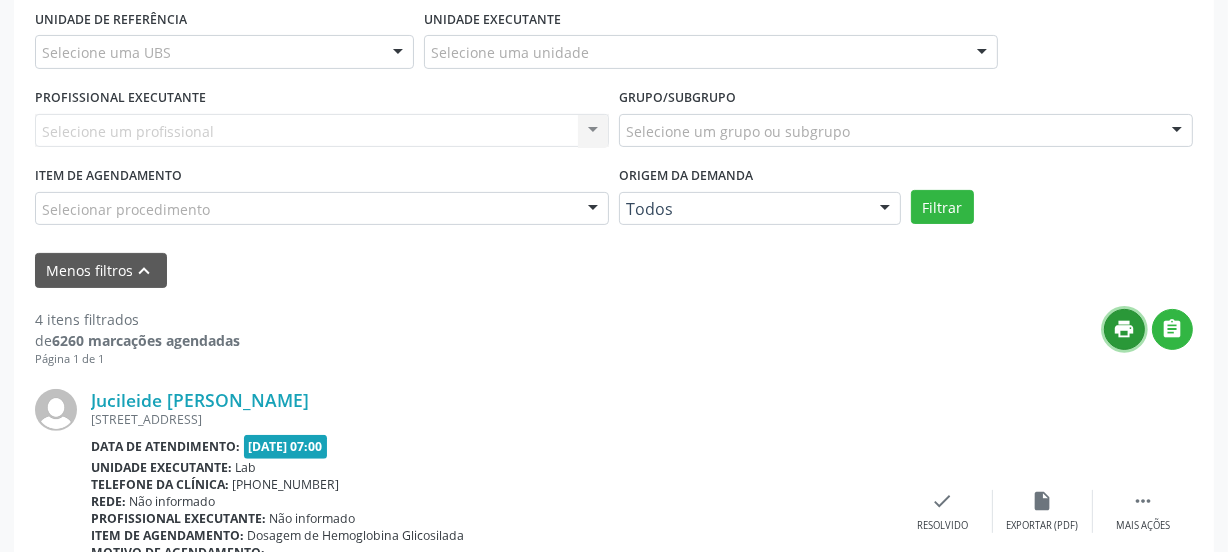 click on "print" at bounding box center (1124, 329) 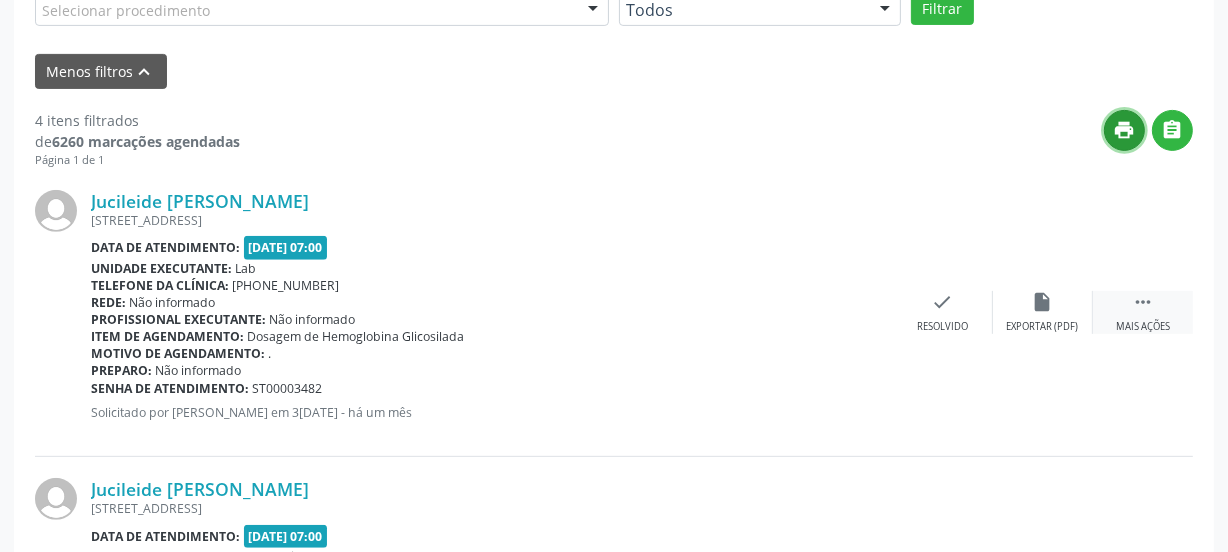 scroll, scrollTop: 655, scrollLeft: 0, axis: vertical 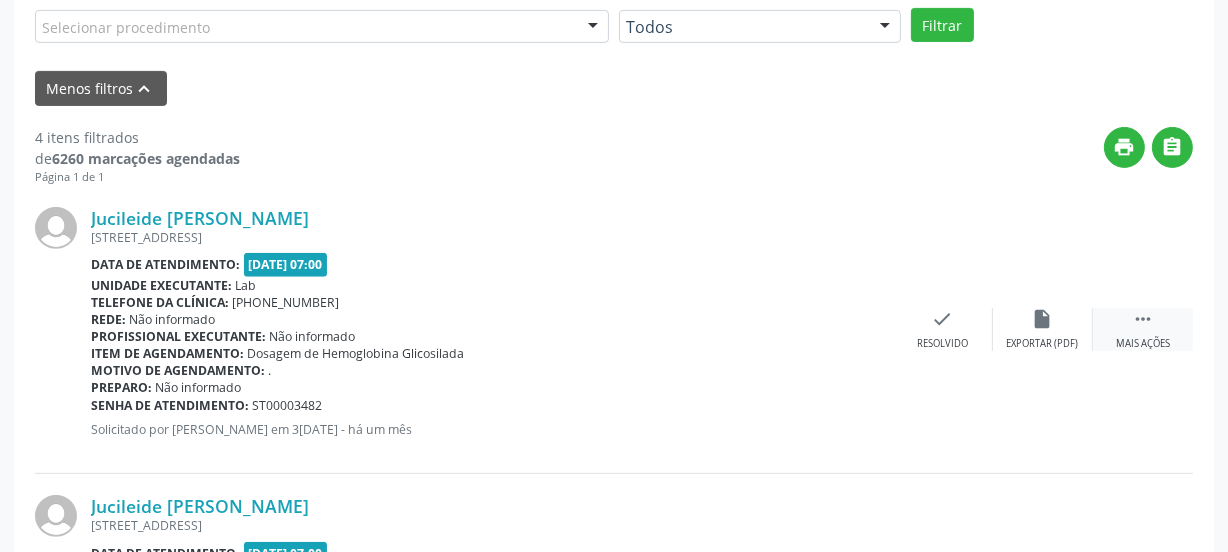 click on "" at bounding box center (1143, 319) 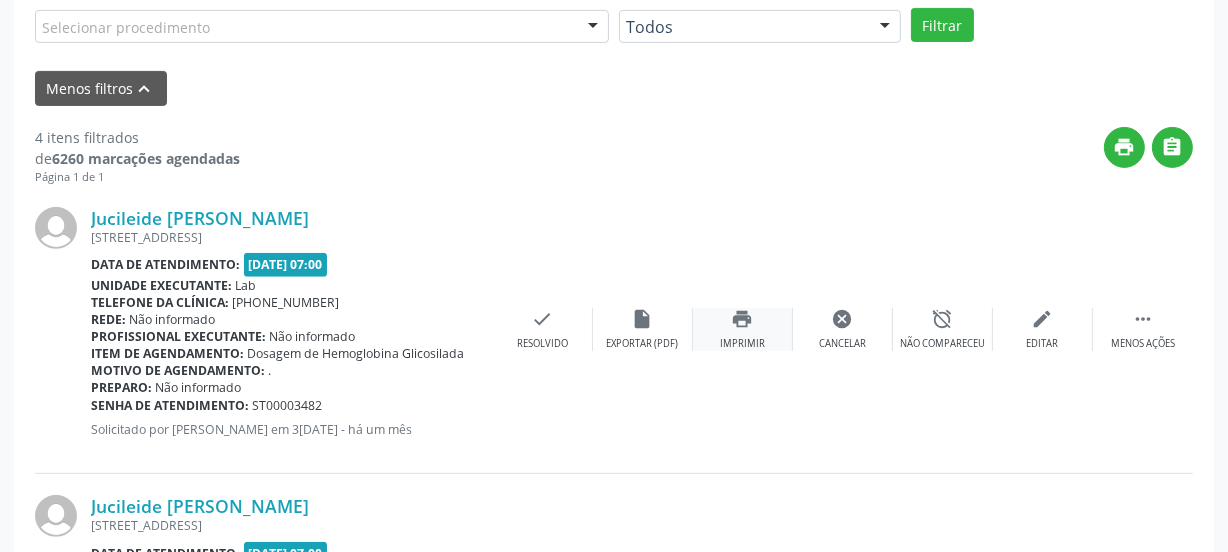 click on "print
Imprimir" at bounding box center [743, 329] 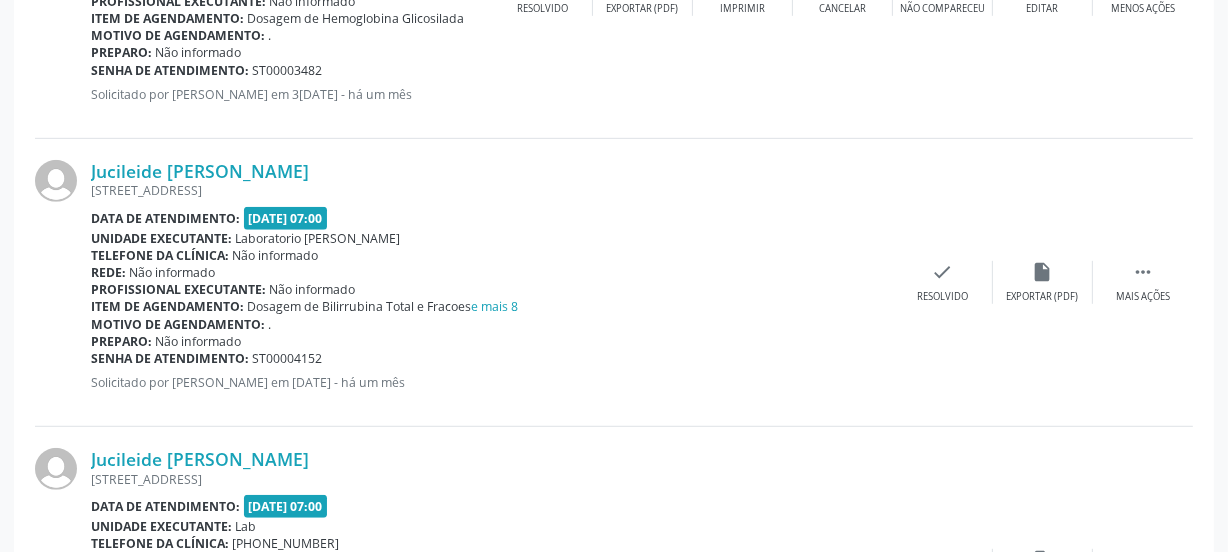 scroll, scrollTop: 1019, scrollLeft: 0, axis: vertical 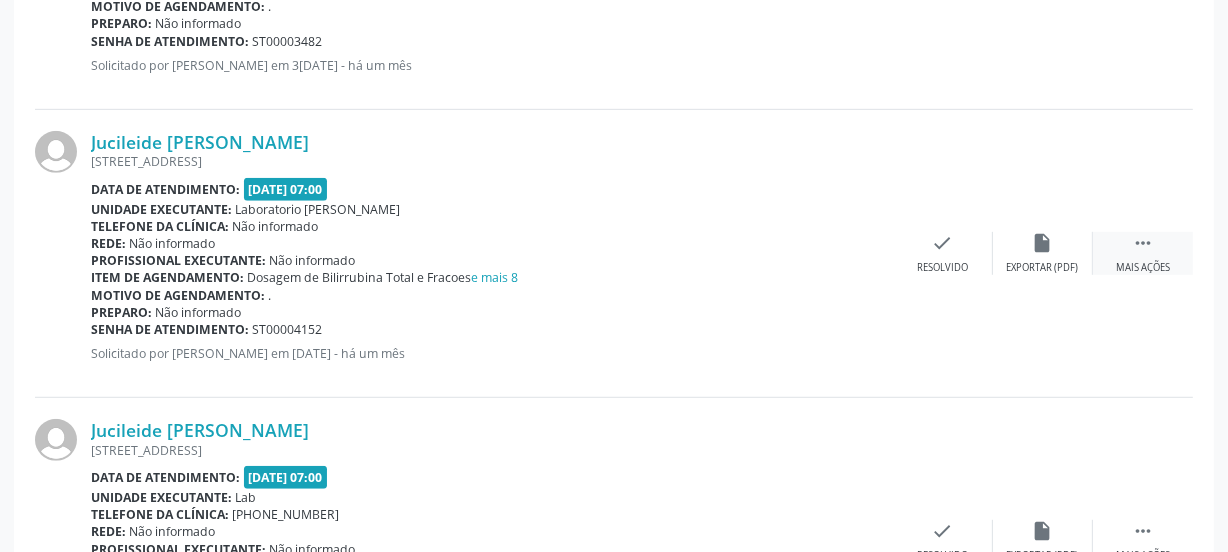 click on "" at bounding box center (1143, 243) 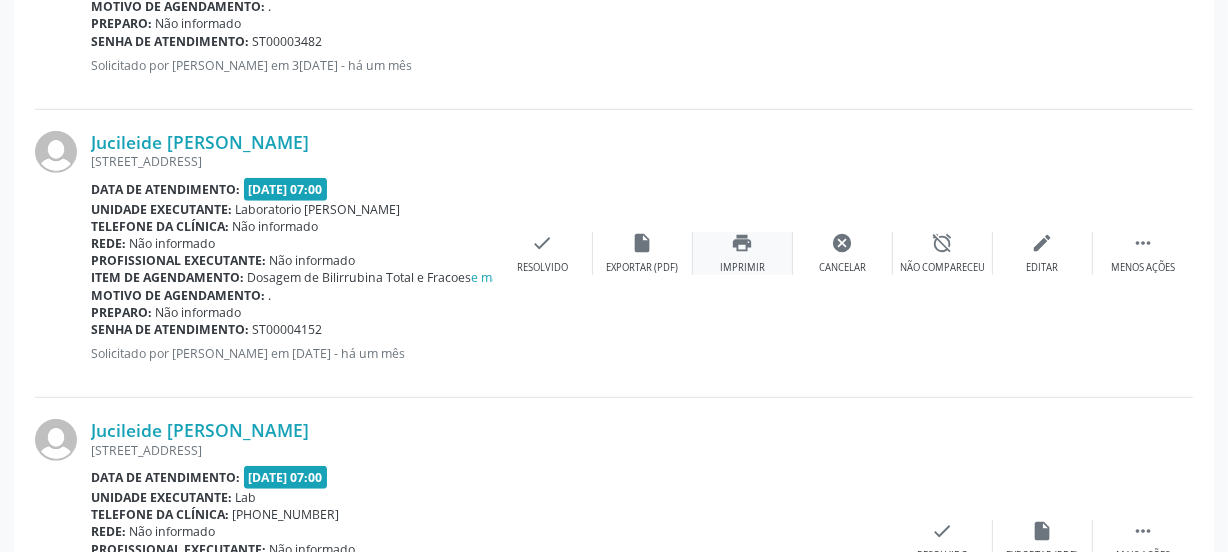click on "print
Imprimir" at bounding box center (743, 253) 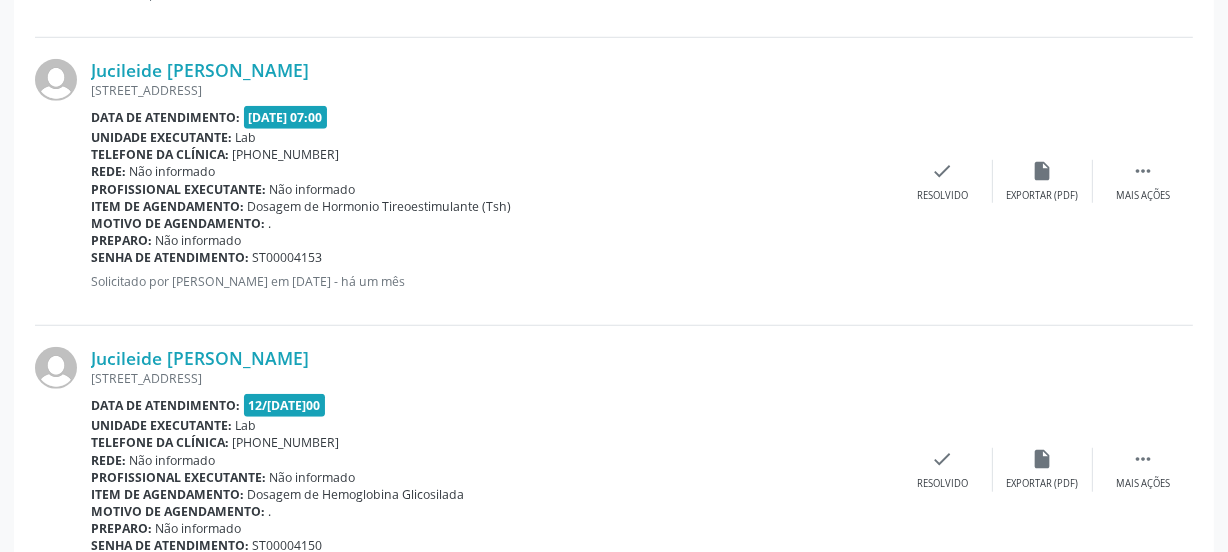 scroll, scrollTop: 1382, scrollLeft: 0, axis: vertical 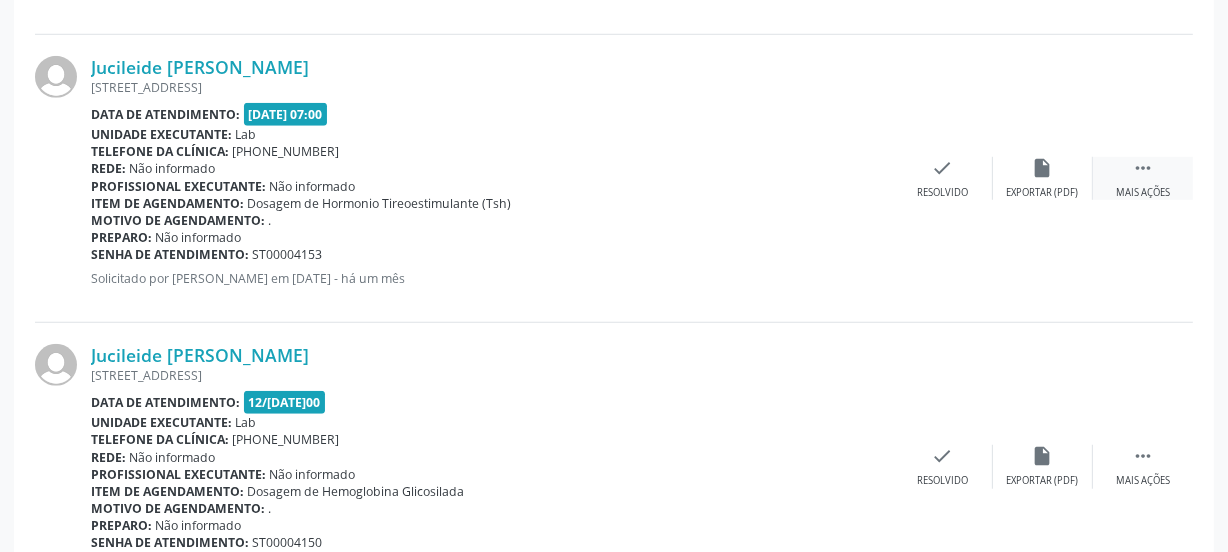 click on "" at bounding box center (1143, 168) 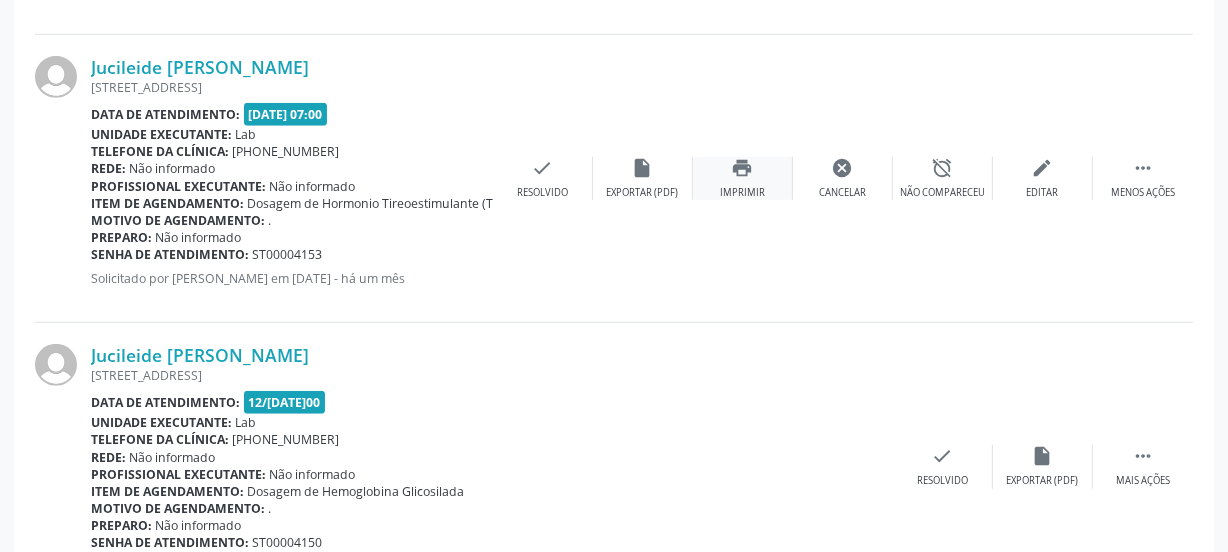 click on "print
Imprimir" at bounding box center (743, 178) 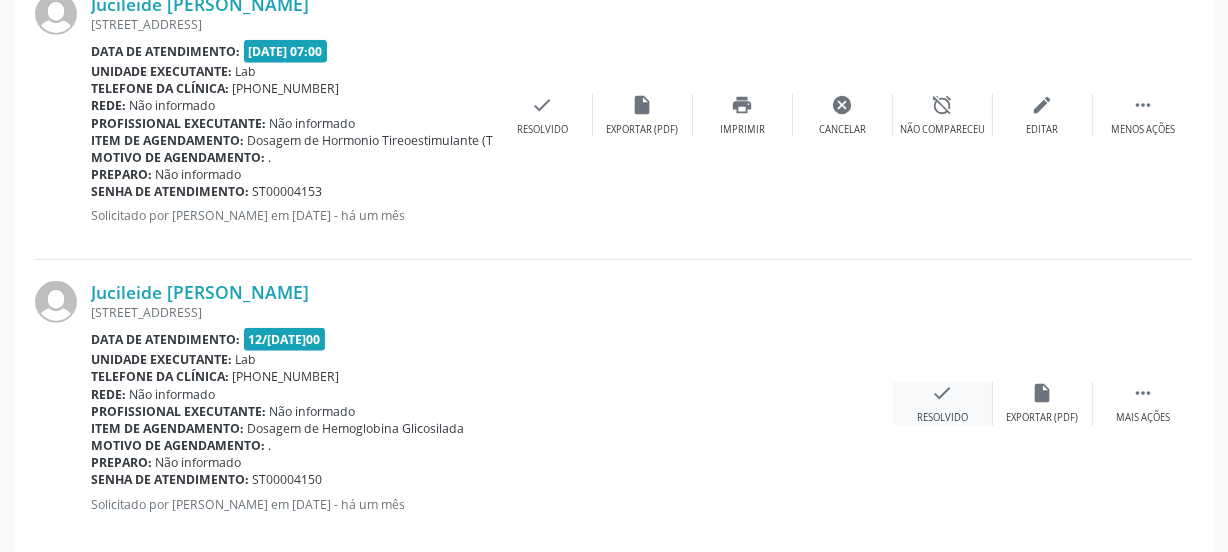scroll, scrollTop: 1473, scrollLeft: 0, axis: vertical 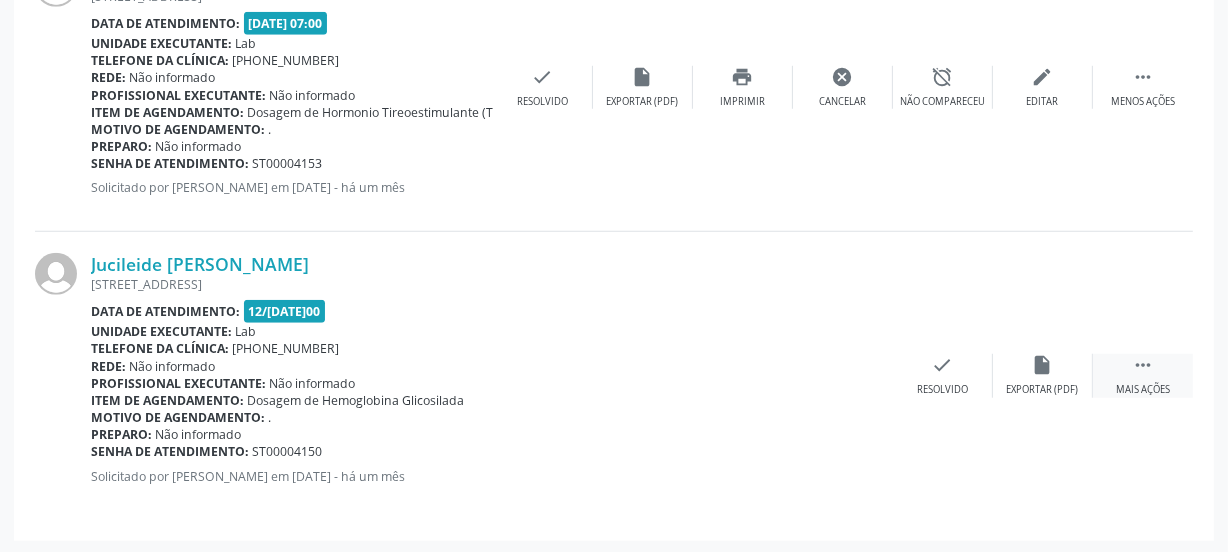 click on "
Mais ações" at bounding box center [1143, 375] 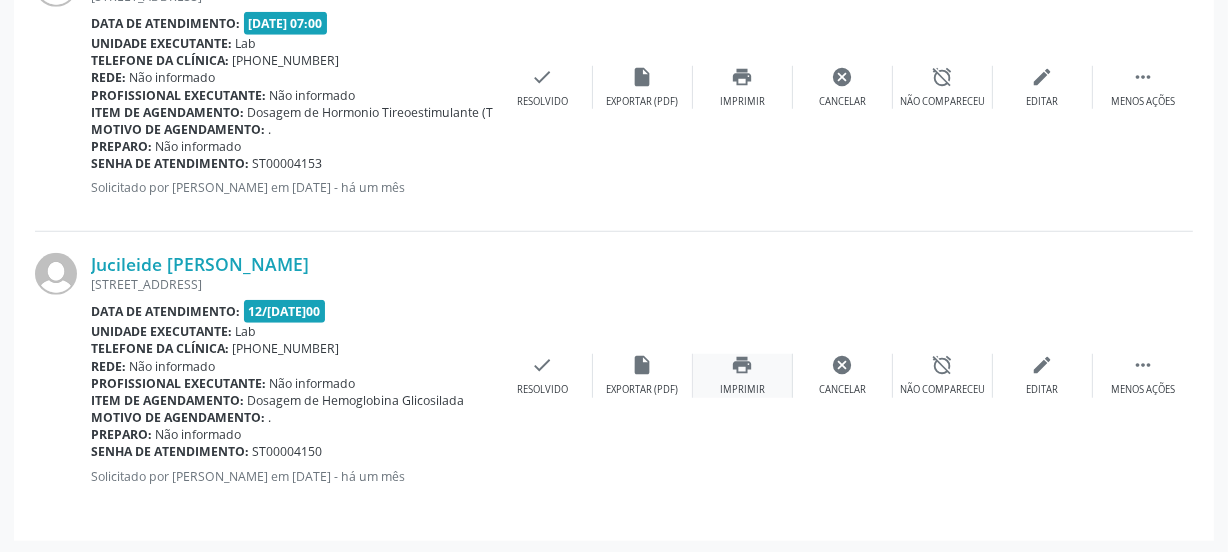 click on "print
Imprimir" at bounding box center [743, 375] 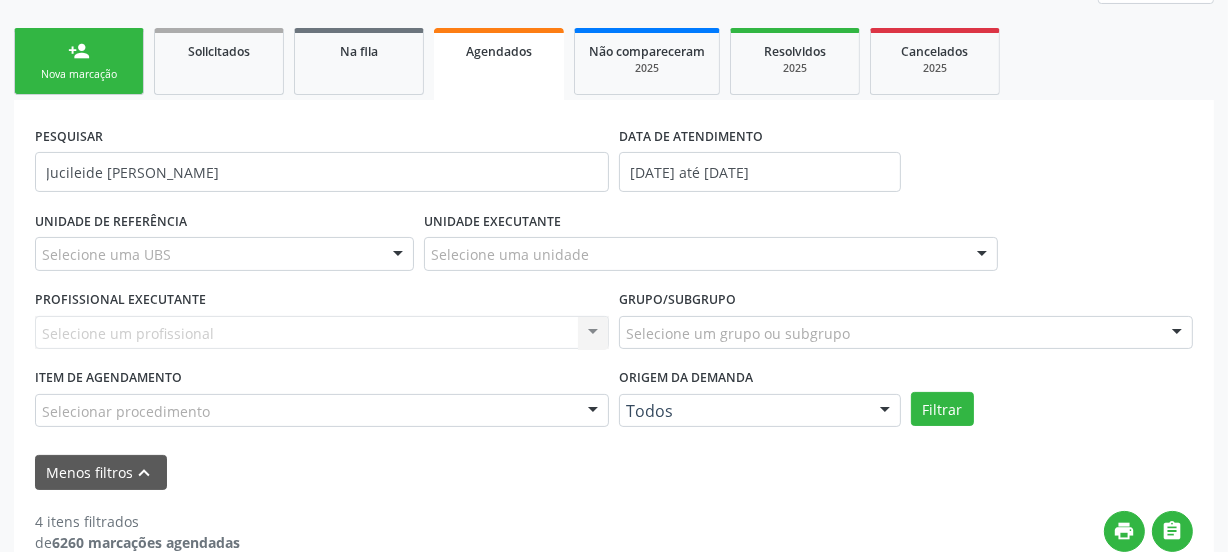 scroll, scrollTop: 272, scrollLeft: 0, axis: vertical 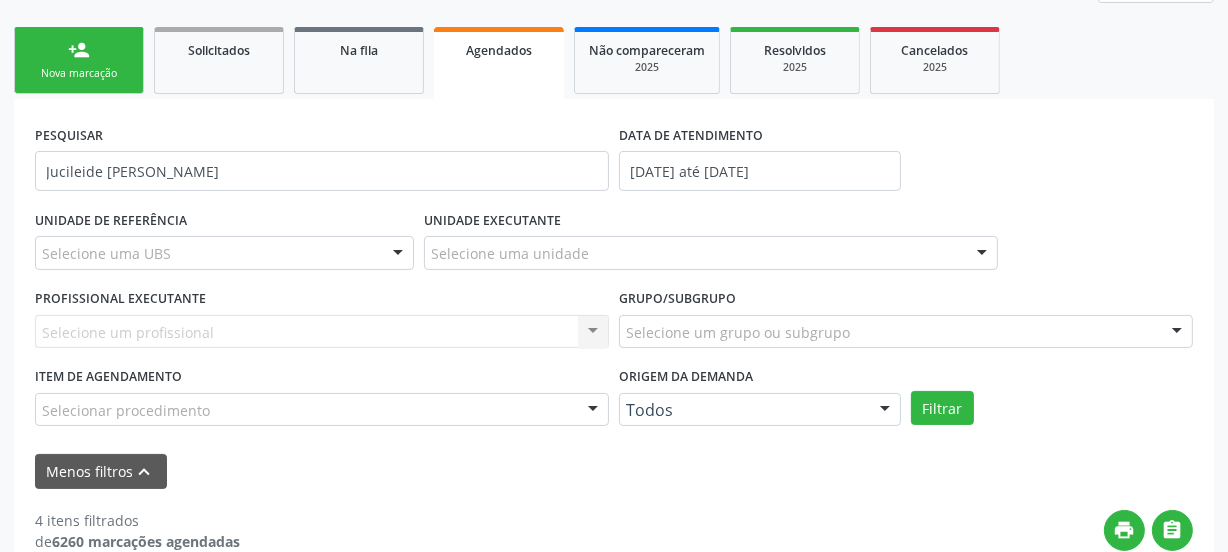 click on "Nova marcação" at bounding box center [79, 73] 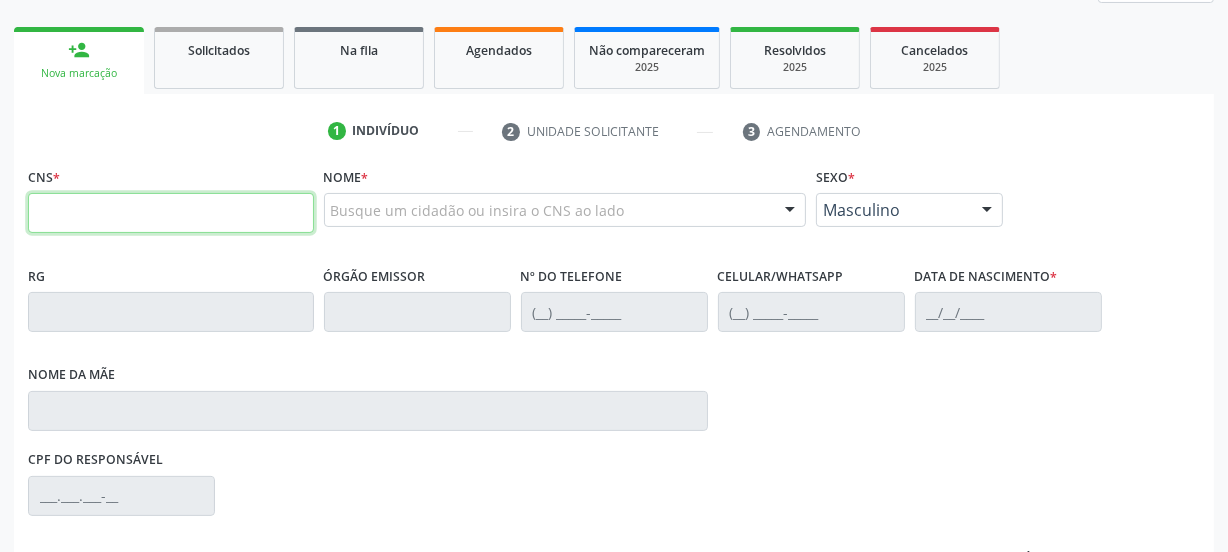 click at bounding box center (171, 213) 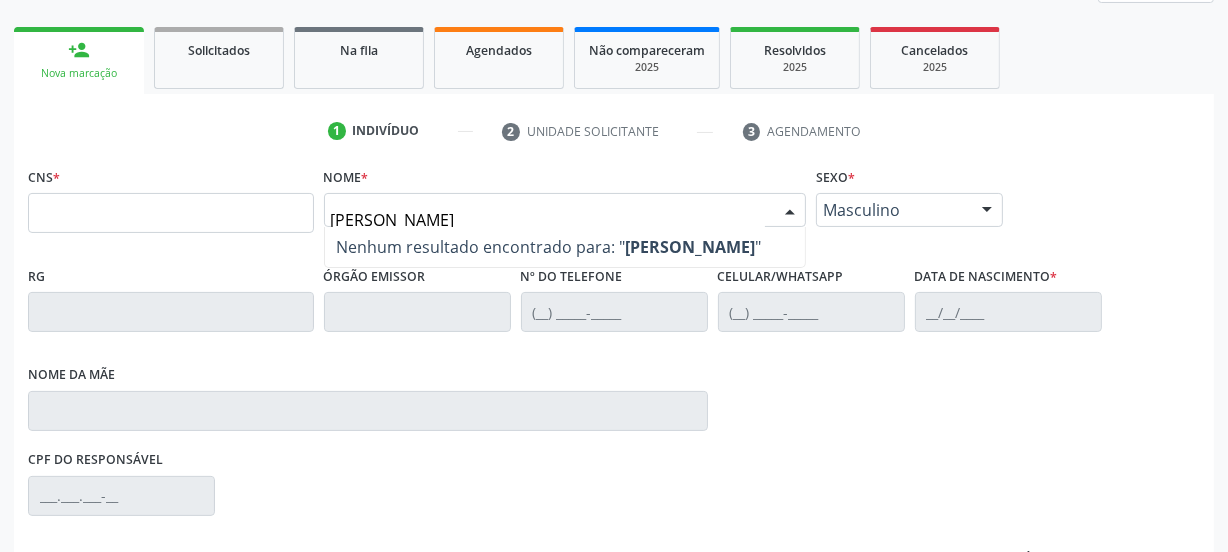 type on "adriana santos" 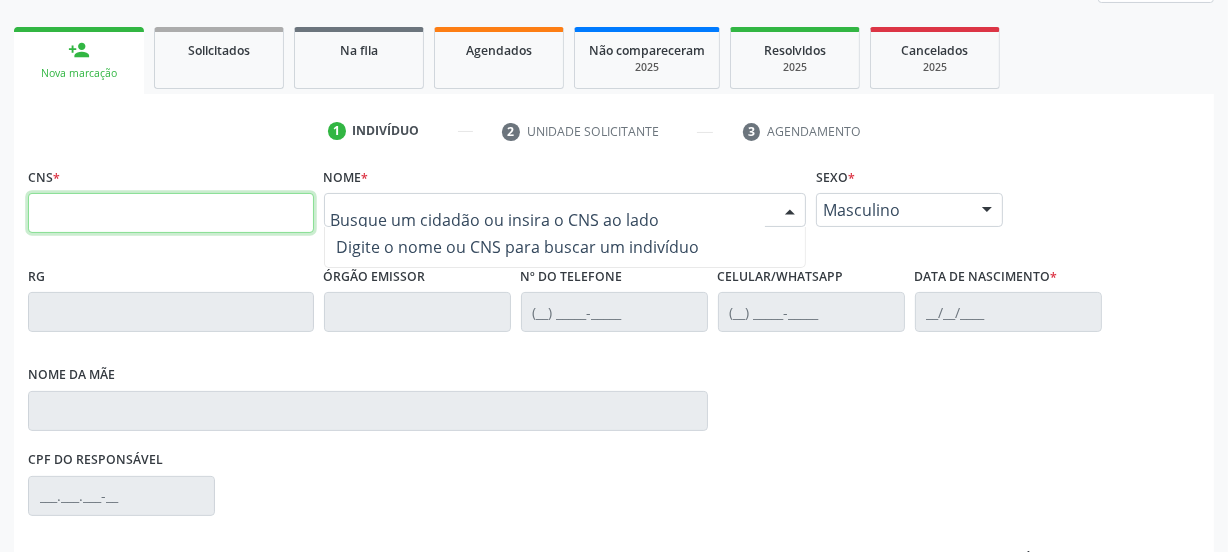 click at bounding box center [171, 213] 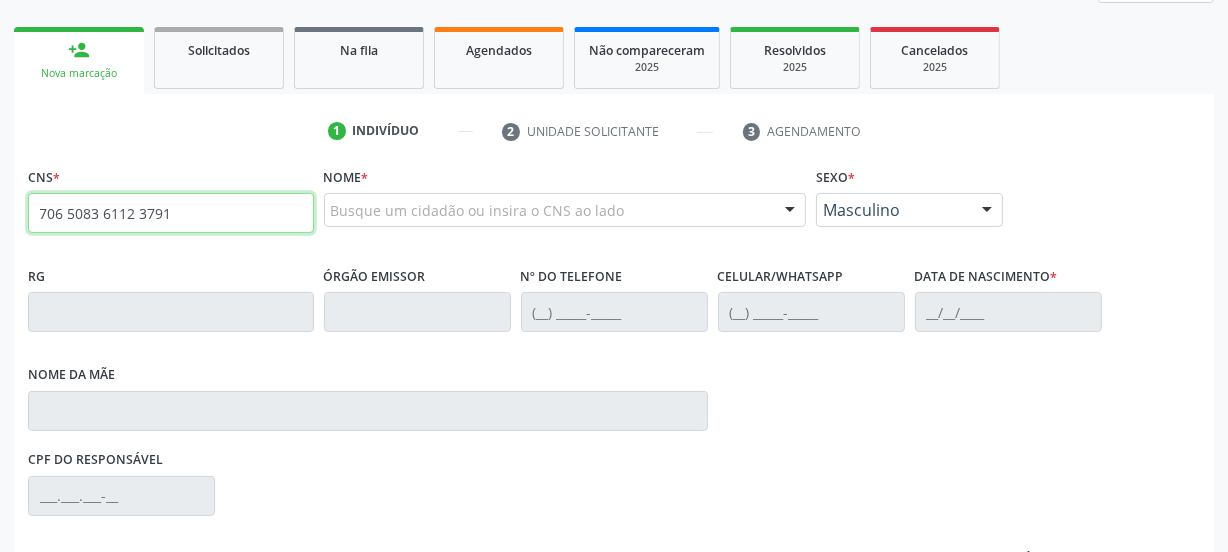 type on "706 5083 6112 3791" 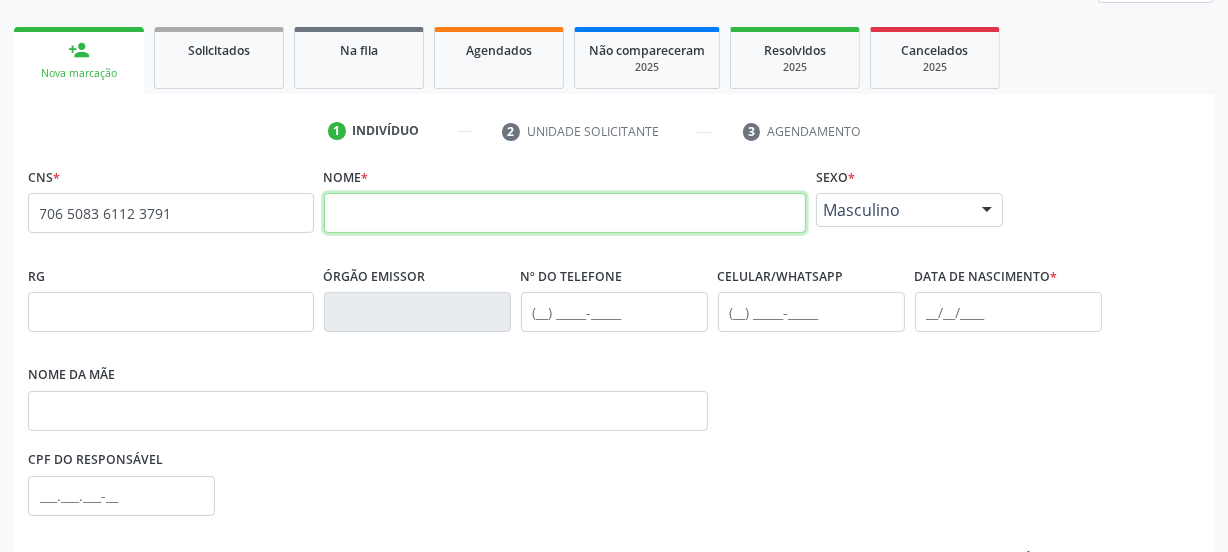 click at bounding box center [565, 213] 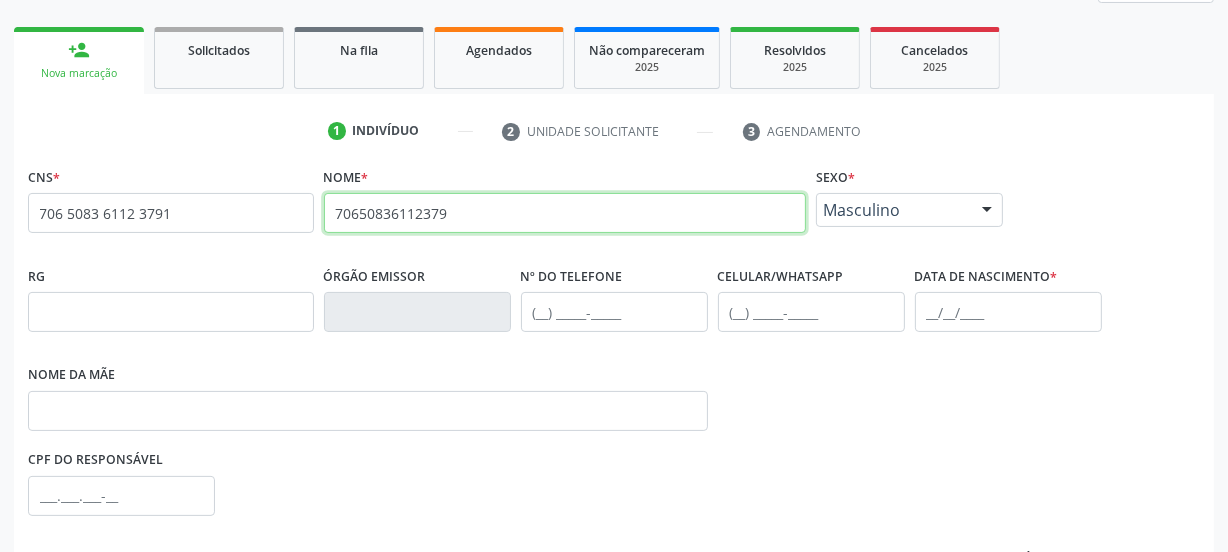 type on "706508361123791" 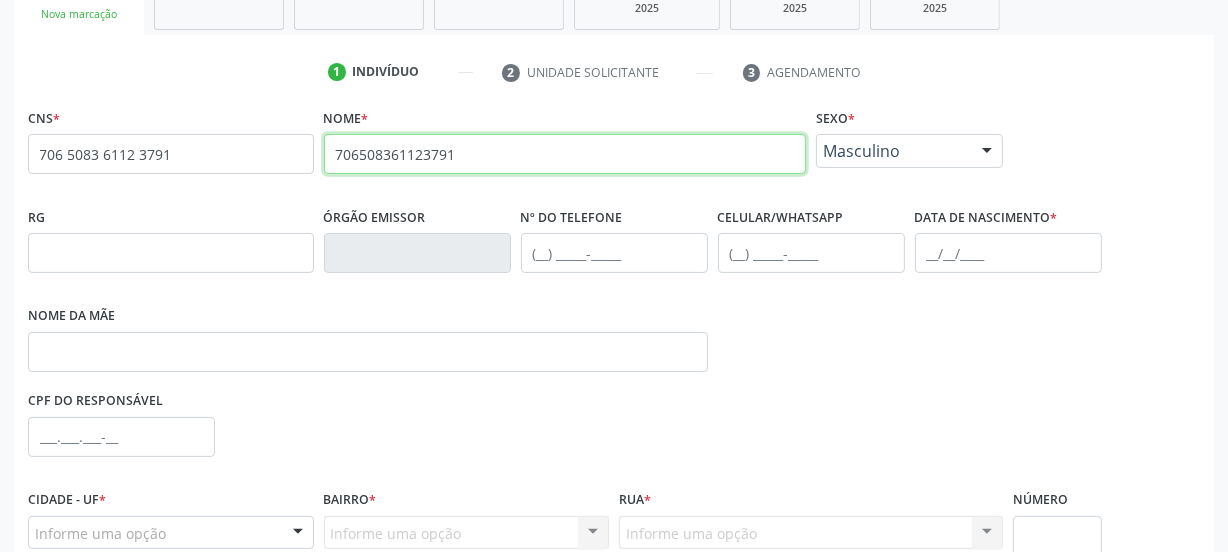 scroll, scrollTop: 363, scrollLeft: 0, axis: vertical 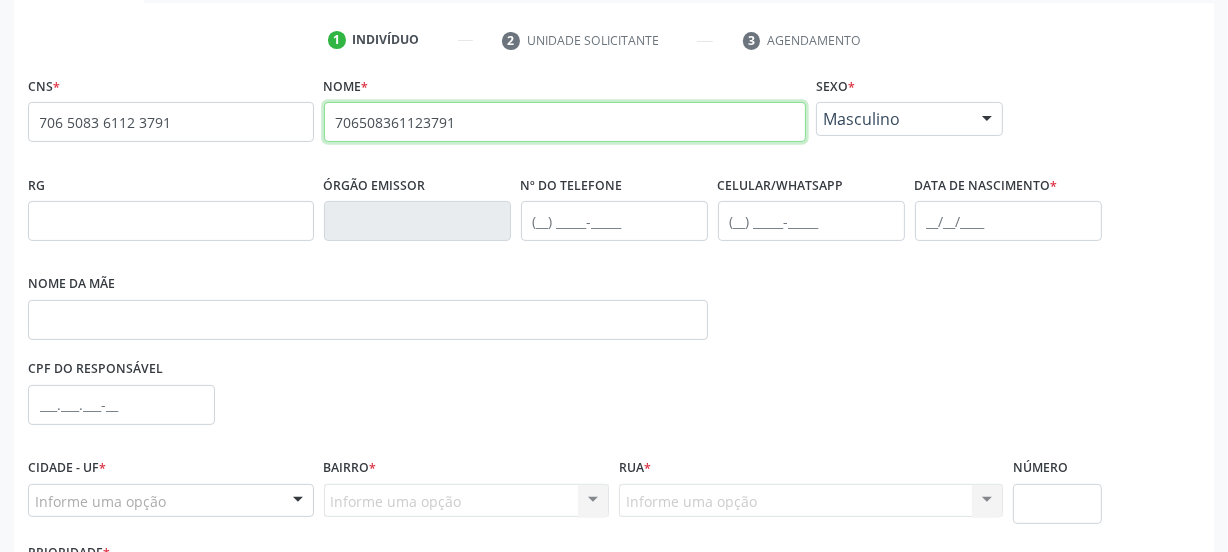 drag, startPoint x: 496, startPoint y: 122, endPoint x: 295, endPoint y: 122, distance: 201 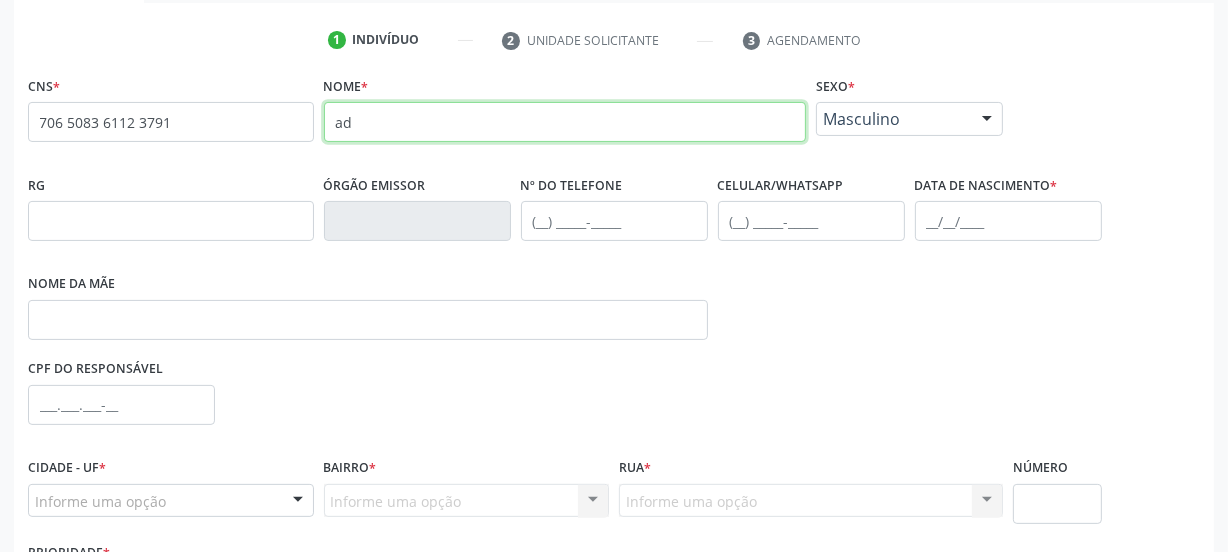 type on "a" 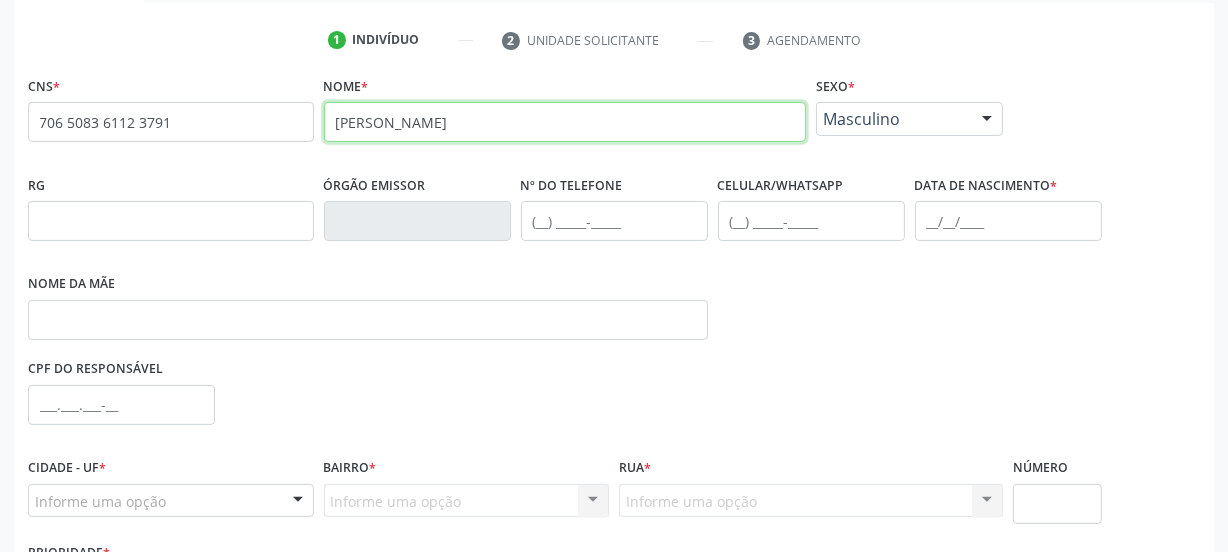 type on "ADRIANA SANTOS TAVARES ANDRADE" 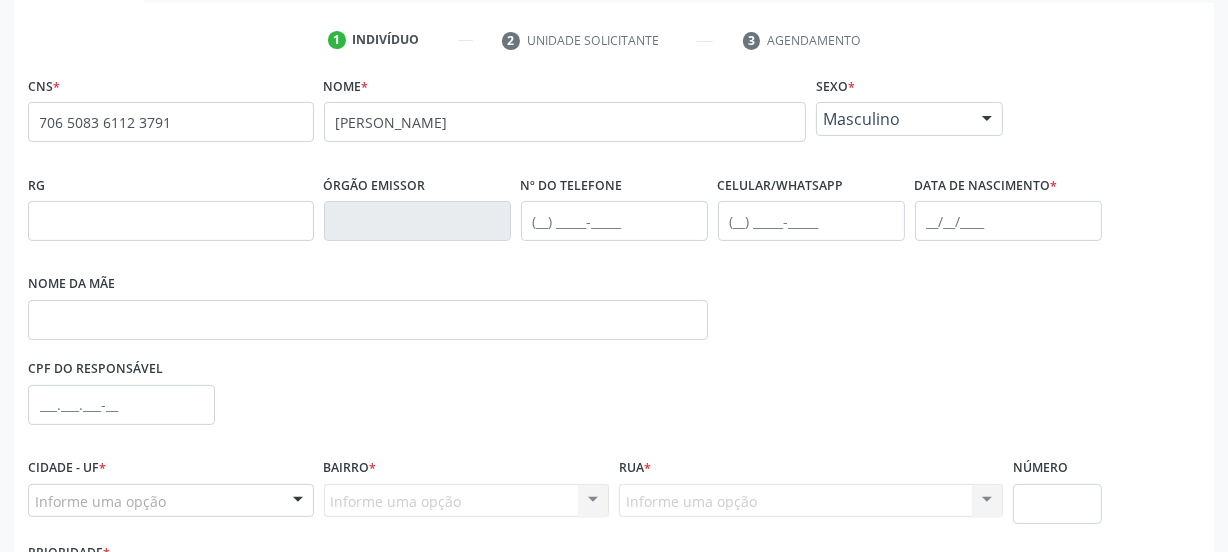 click on "Masculino" at bounding box center (909, 119) 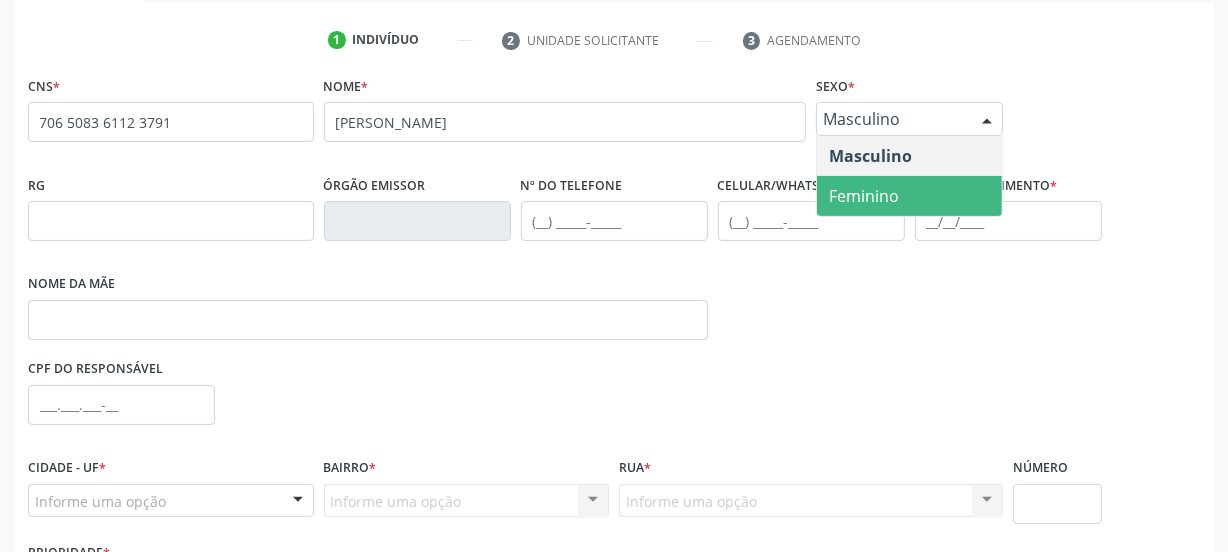 click on "Feminino" at bounding box center [864, 196] 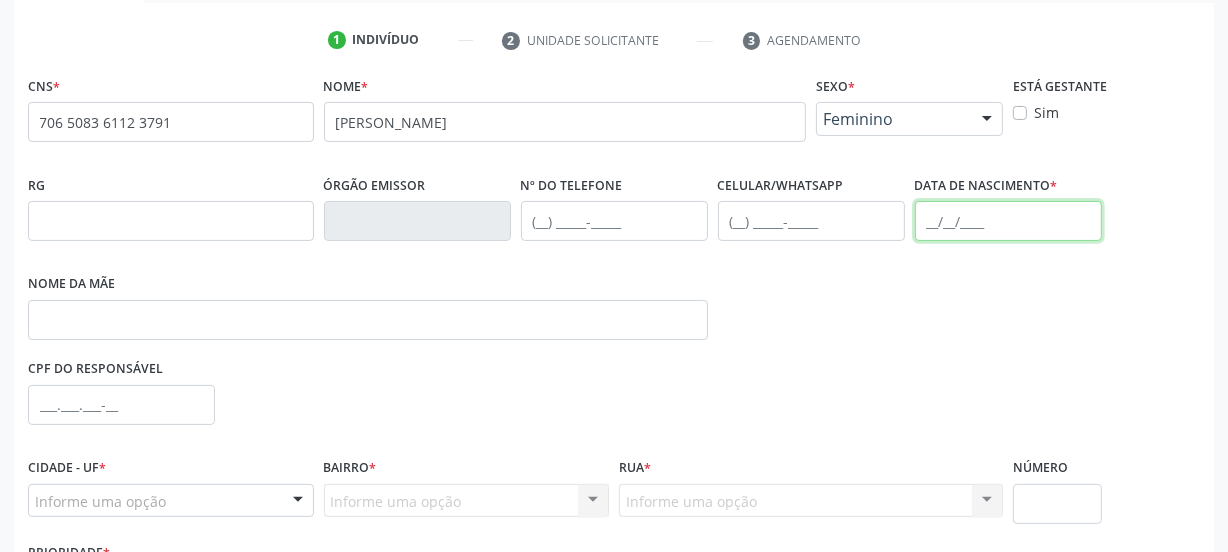 click at bounding box center [1008, 221] 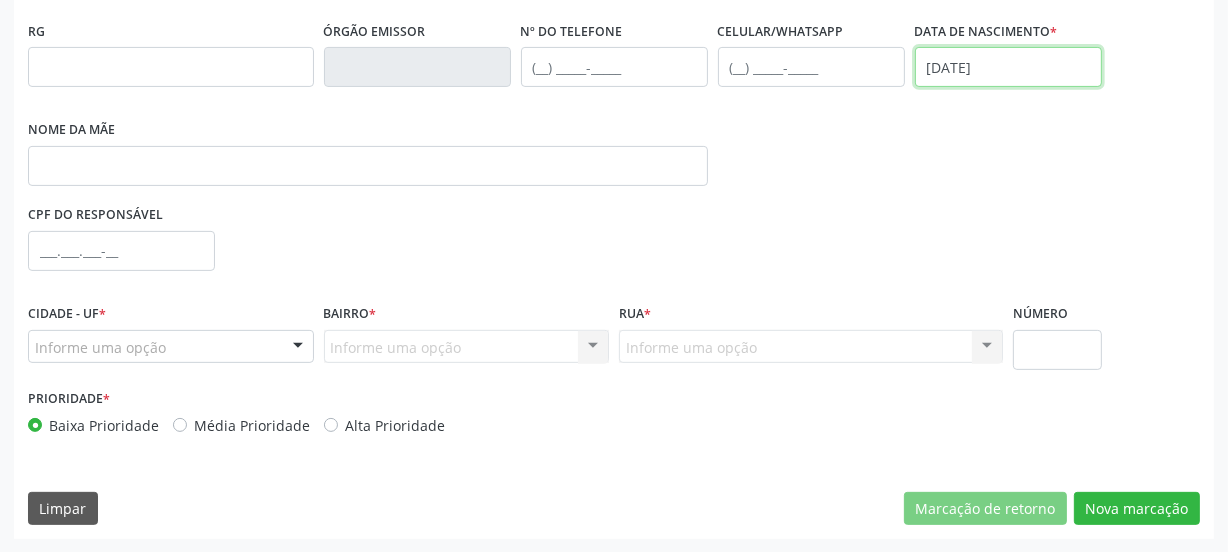 scroll, scrollTop: 426, scrollLeft: 0, axis: vertical 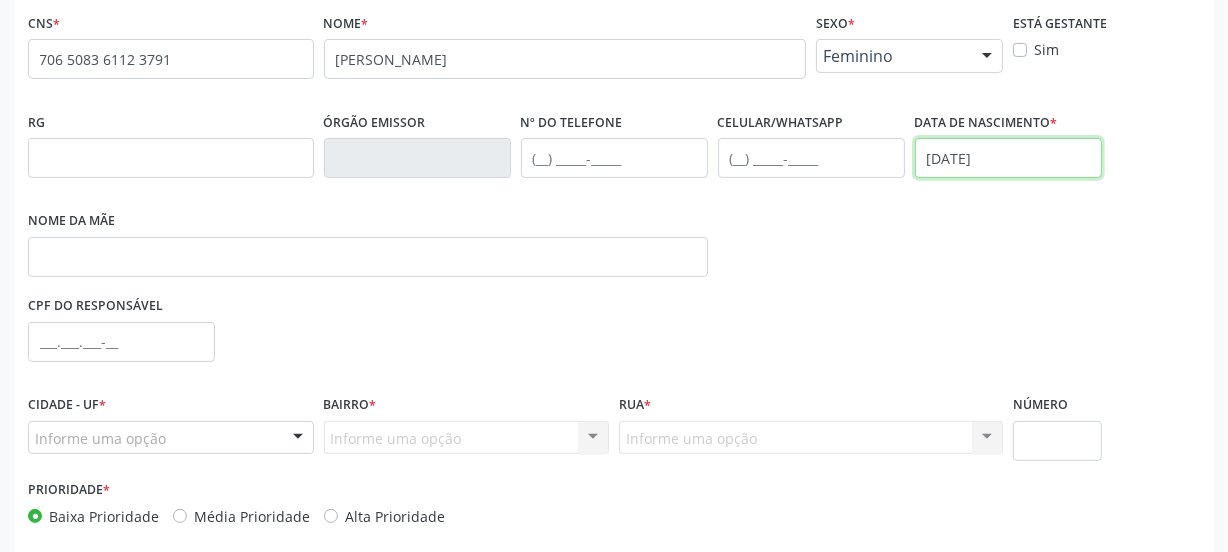 type on "20/12/1973" 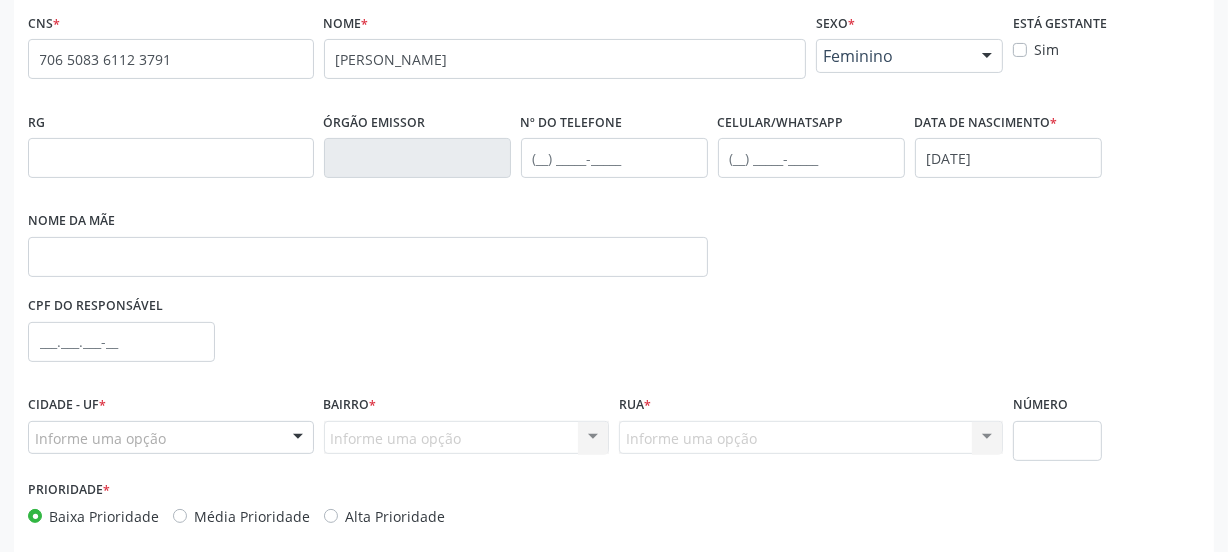 click on "Informe uma opção
Nenhum resultado encontrado para: "   "
Nenhuma opção encontrada. Digite para adicionar." at bounding box center (467, 438) 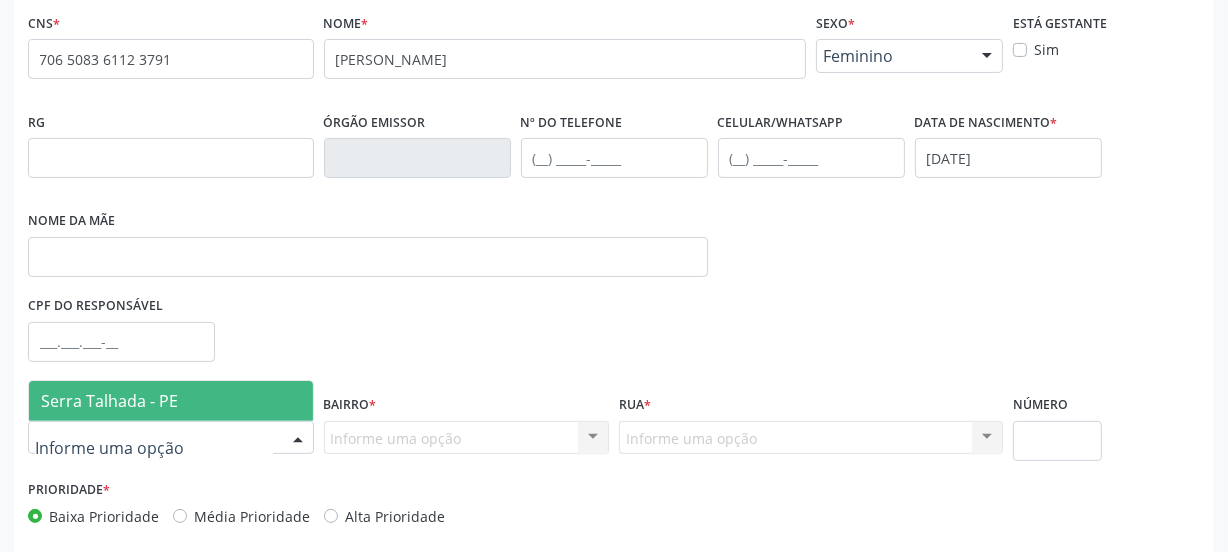 click on "Serra Talhada - PE" at bounding box center (109, 401) 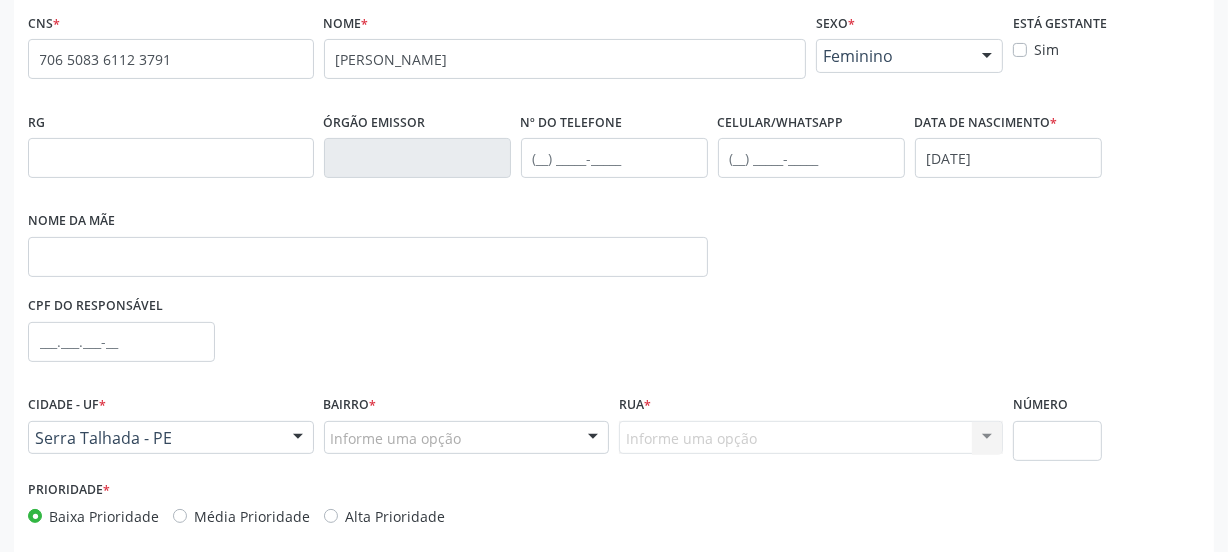 click on "Órgão emissor" at bounding box center [375, 122] 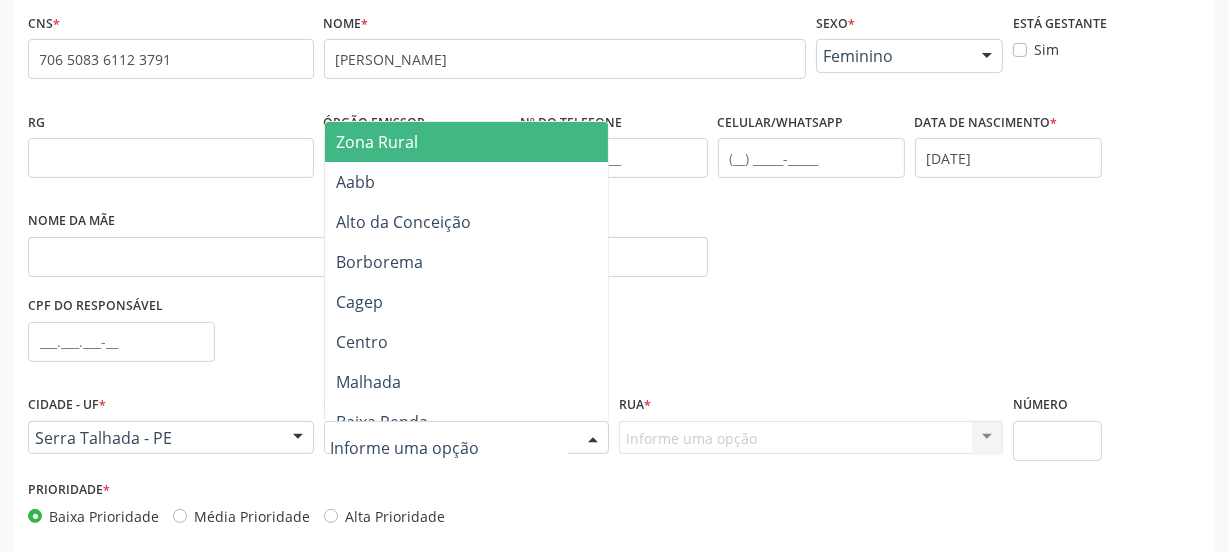 click at bounding box center (467, 438) 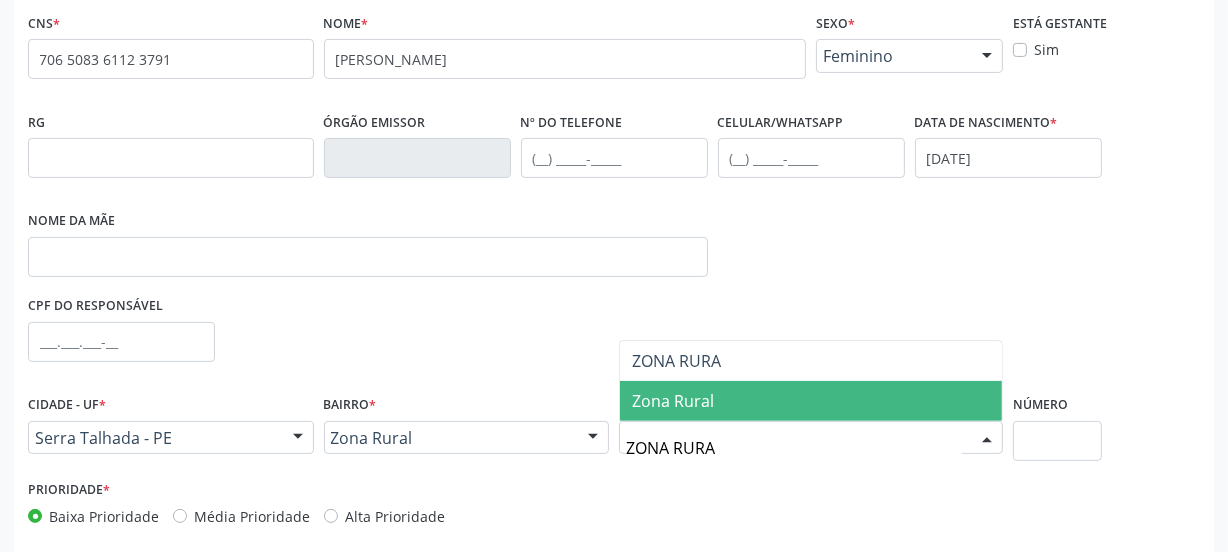 type on "ZONA RURAL" 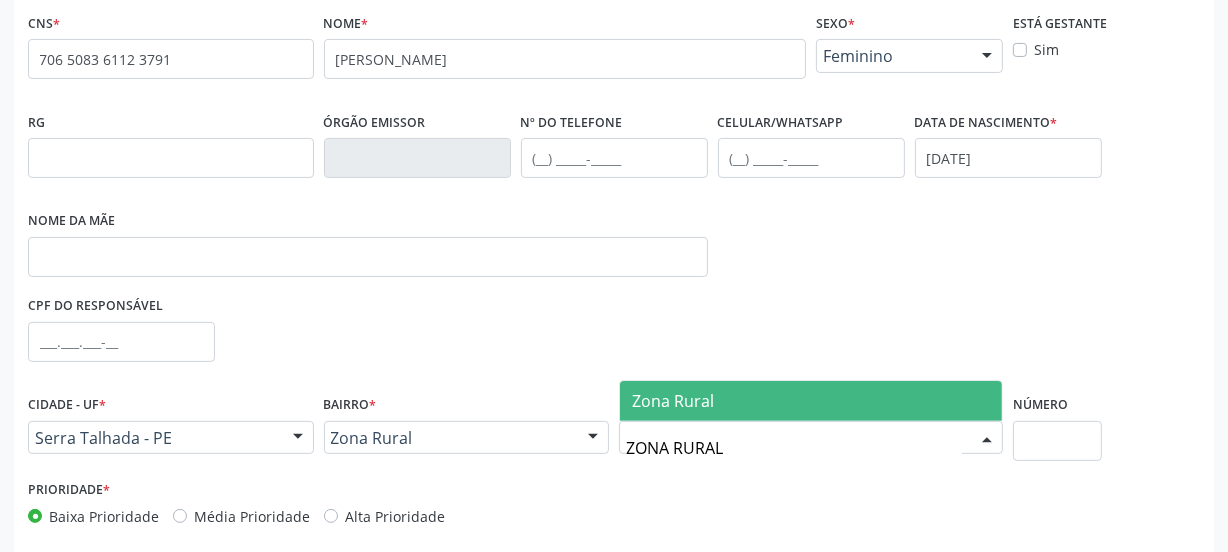 click on "Zona Rural" at bounding box center [811, 401] 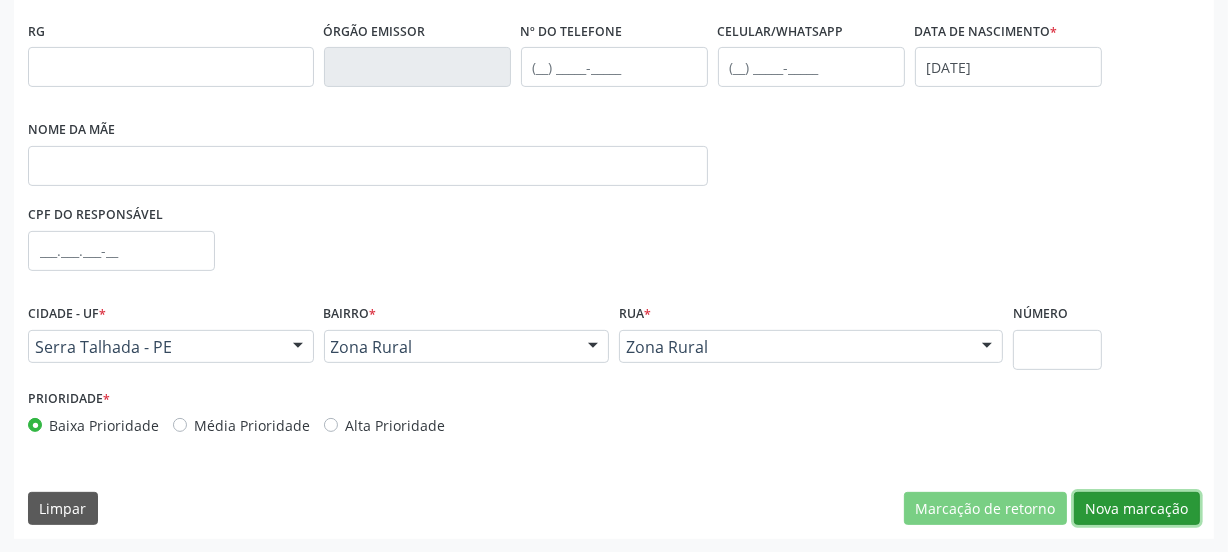 click on "Nova marcação" at bounding box center [1137, 509] 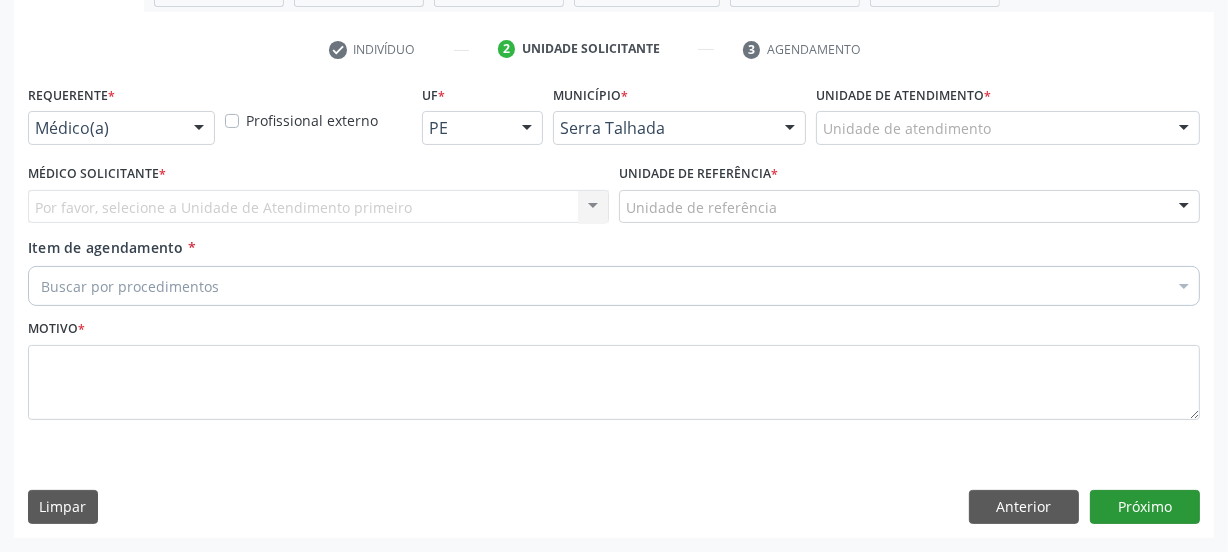 scroll, scrollTop: 352, scrollLeft: 0, axis: vertical 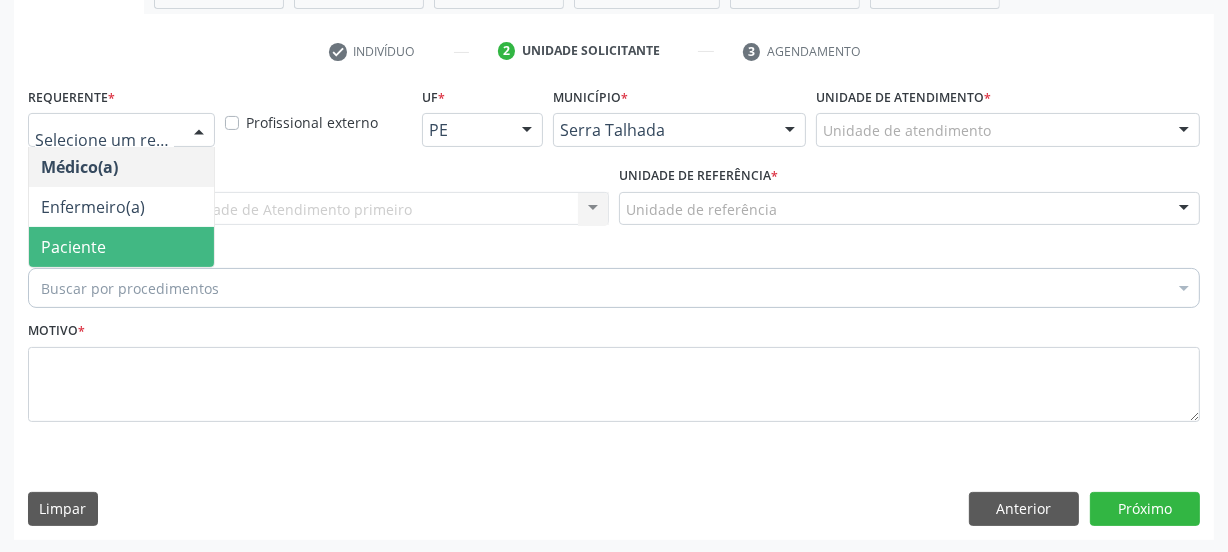 click on "Paciente" at bounding box center [121, 247] 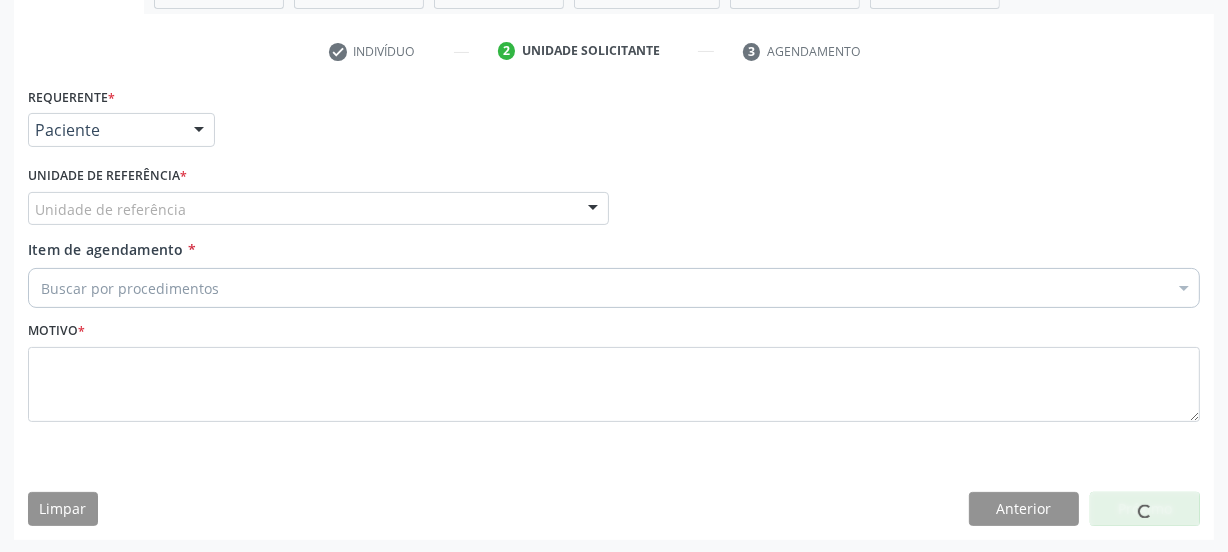 click on "Unidade de referência" at bounding box center [318, 209] 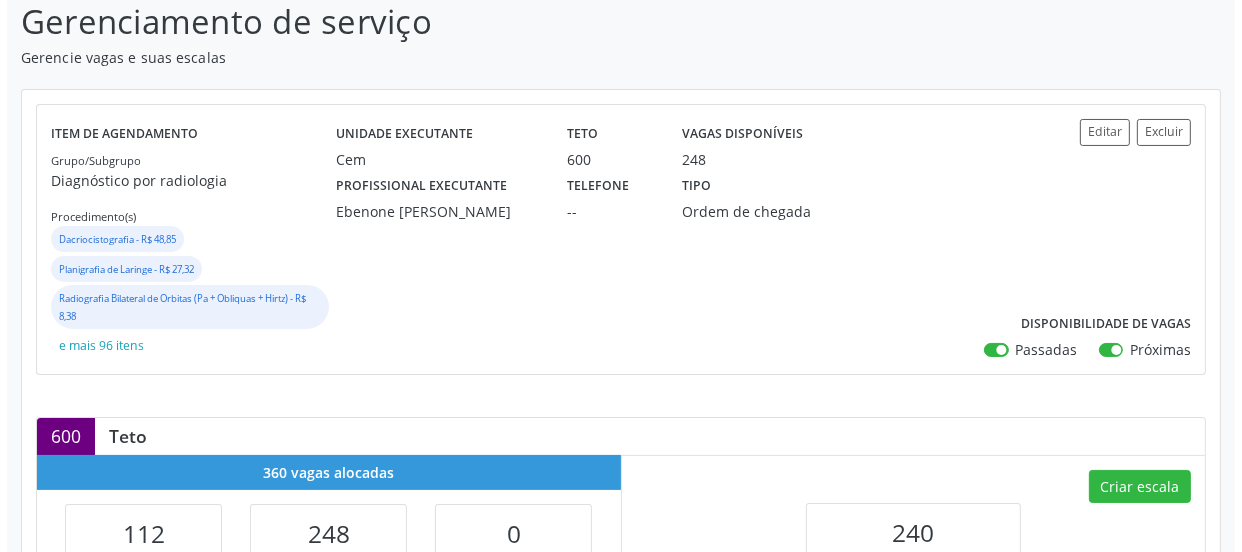 scroll, scrollTop: 181, scrollLeft: 0, axis: vertical 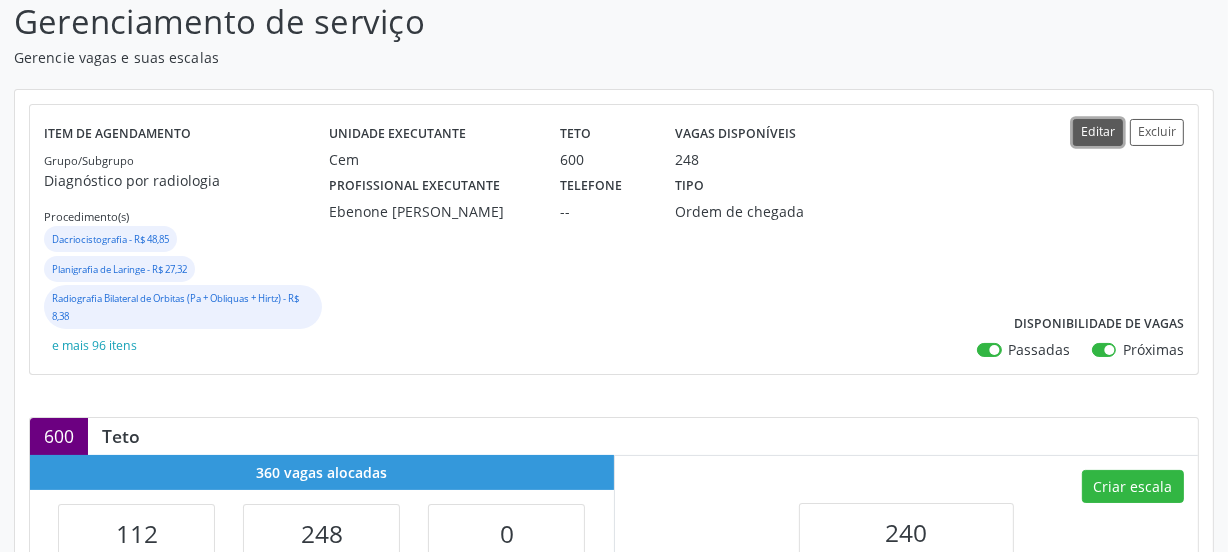click on "Editar" at bounding box center [1098, 132] 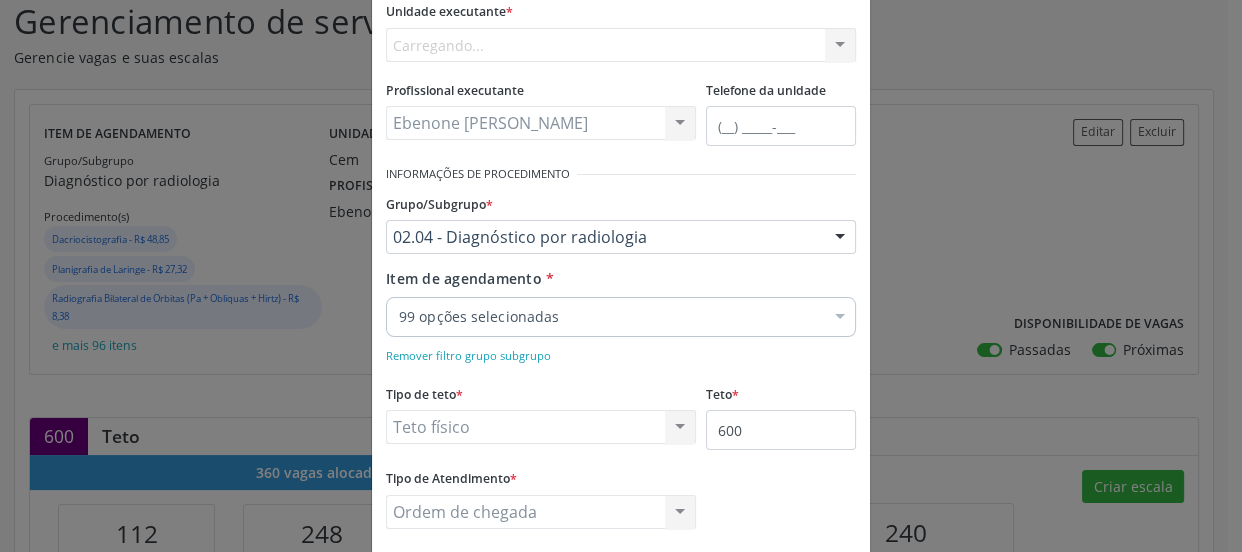 scroll, scrollTop: 272, scrollLeft: 0, axis: vertical 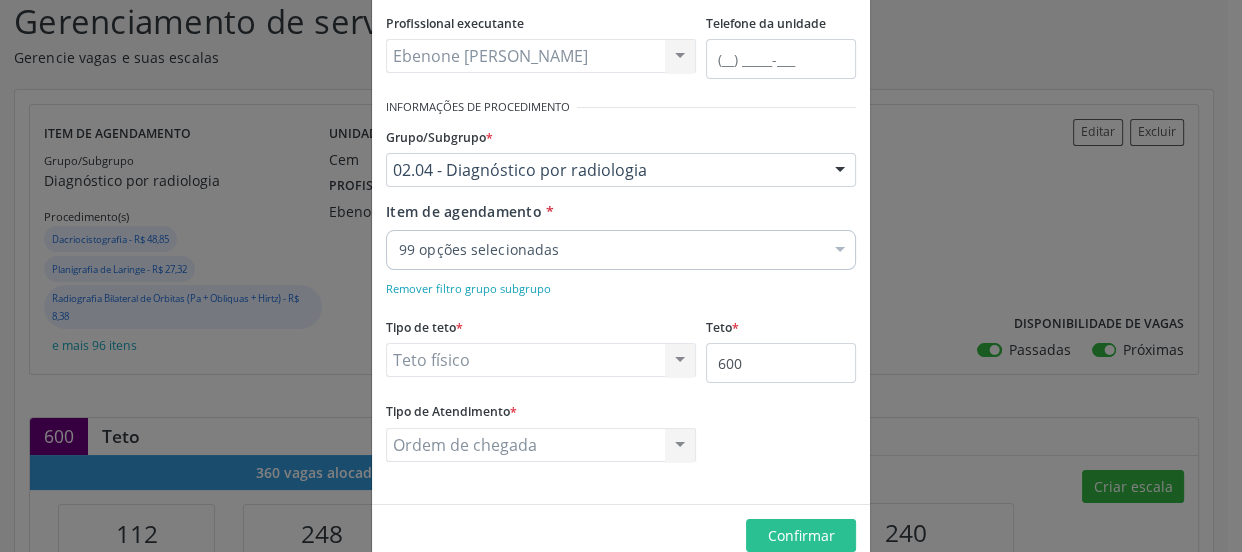 click on "99 opções selecionadas" at bounding box center (621, 250) 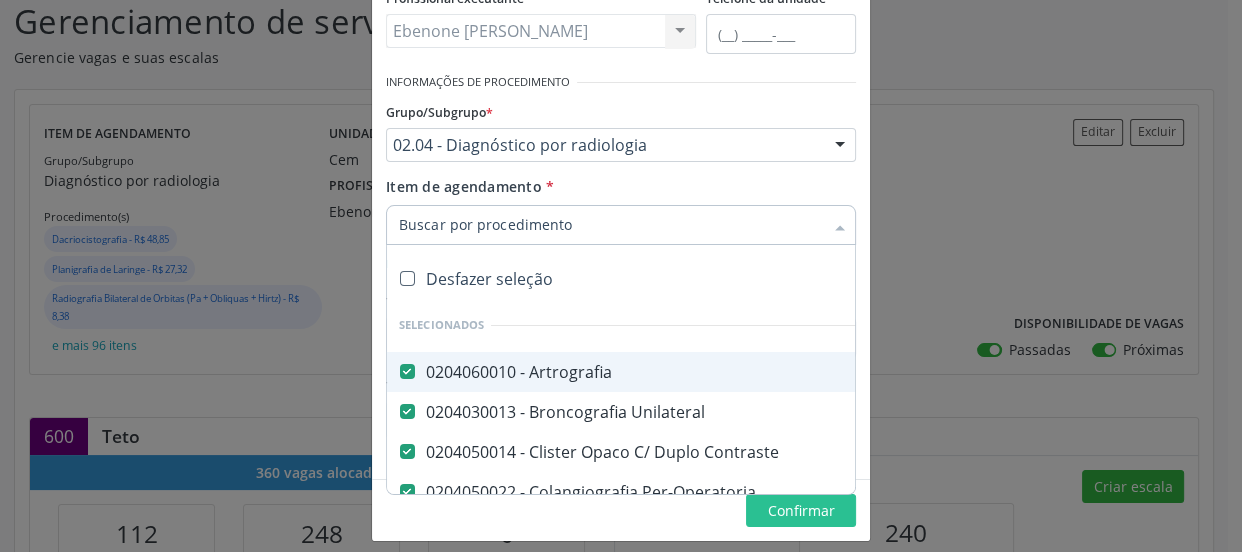 scroll, scrollTop: 310, scrollLeft: 0, axis: vertical 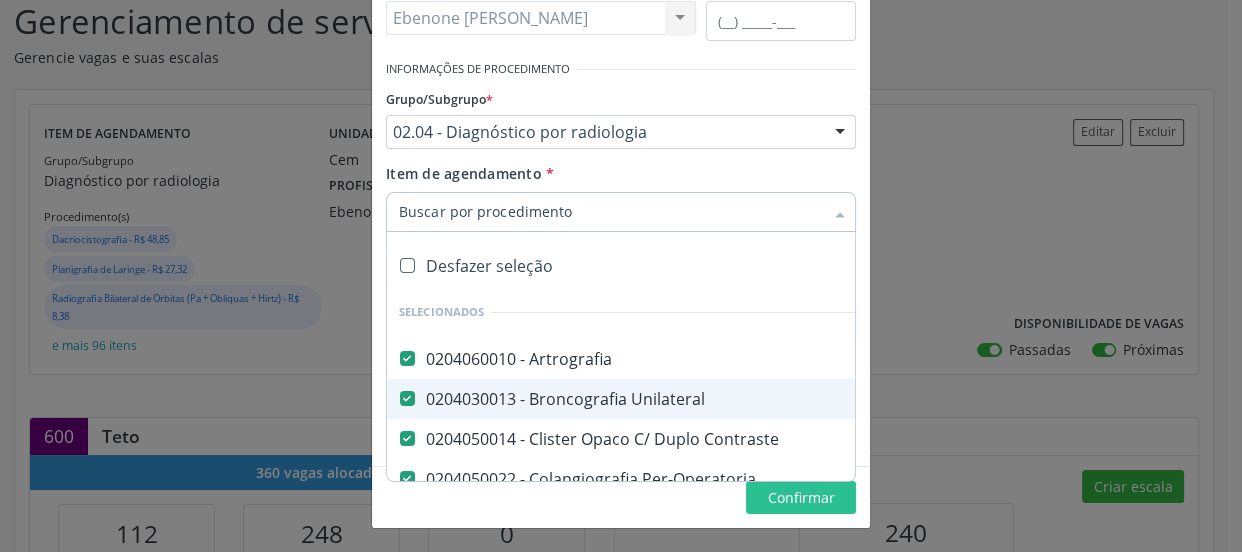 click on "0204030013 - Broncografia Unilateral" at bounding box center (813, 399) 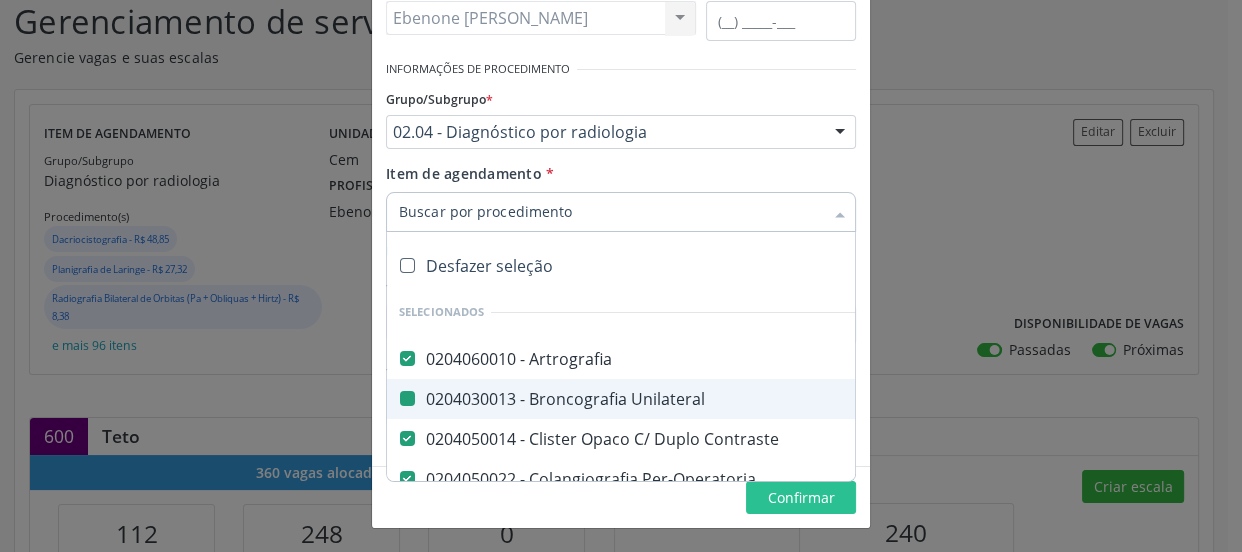 checkbox on "false" 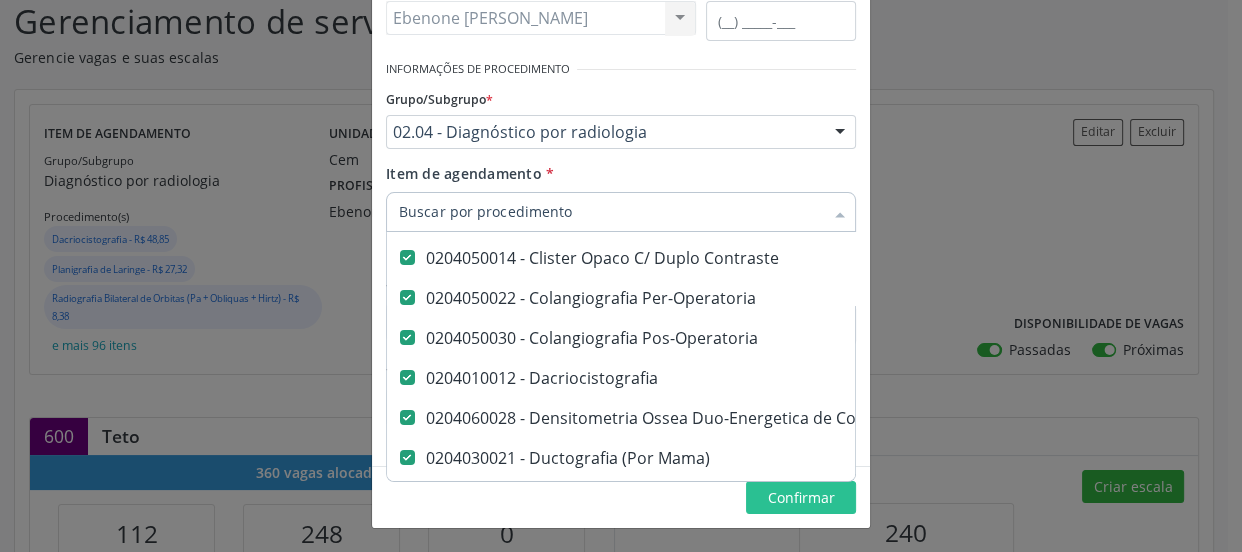 scroll, scrollTop: 90, scrollLeft: 0, axis: vertical 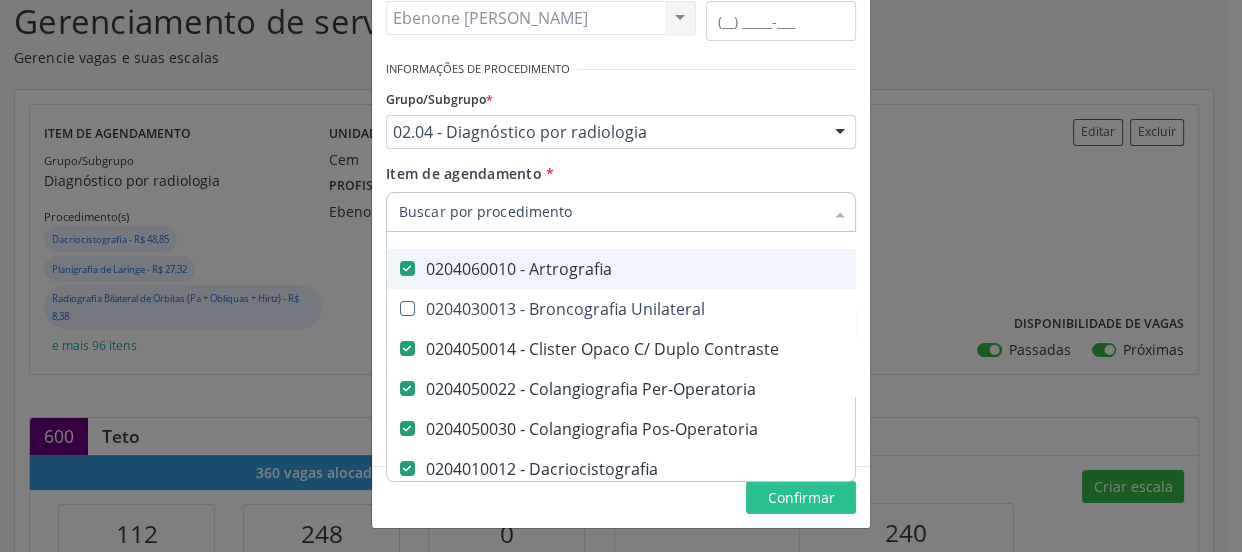 click on "0204060010 - Artrografia" at bounding box center [813, 269] 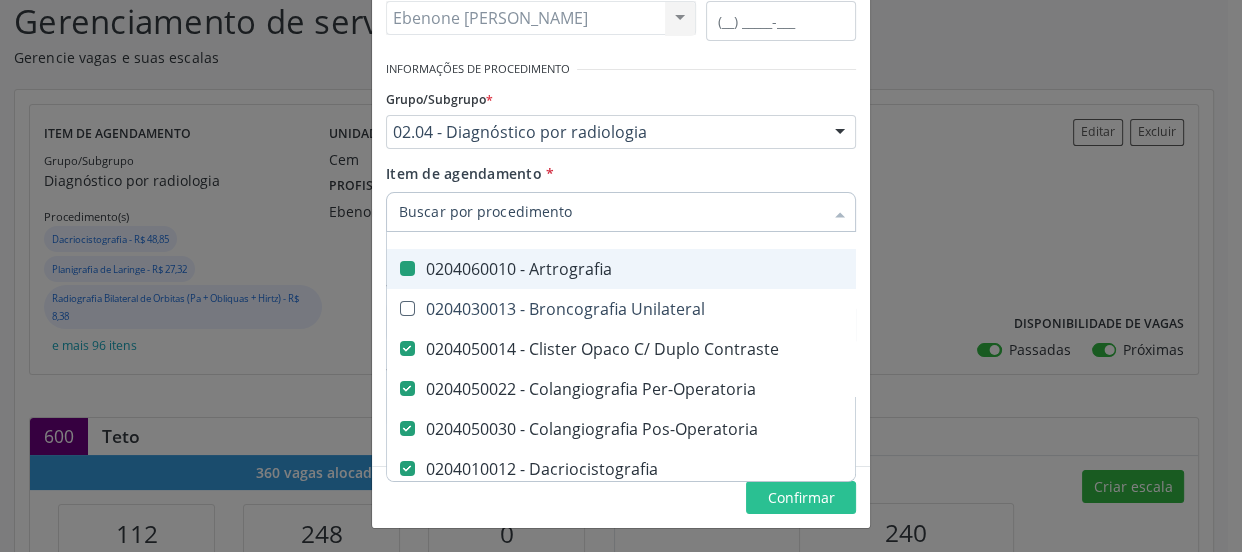 checkbox on "false" 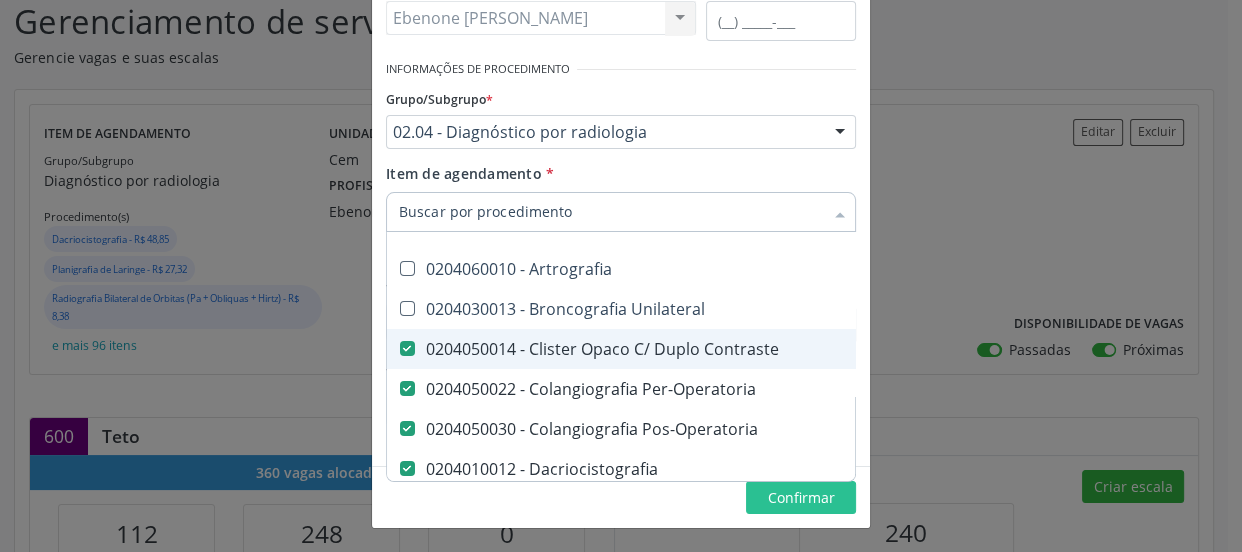 click on "0204050014 - Clister Opaco C/ Duplo Contraste" at bounding box center [813, 349] 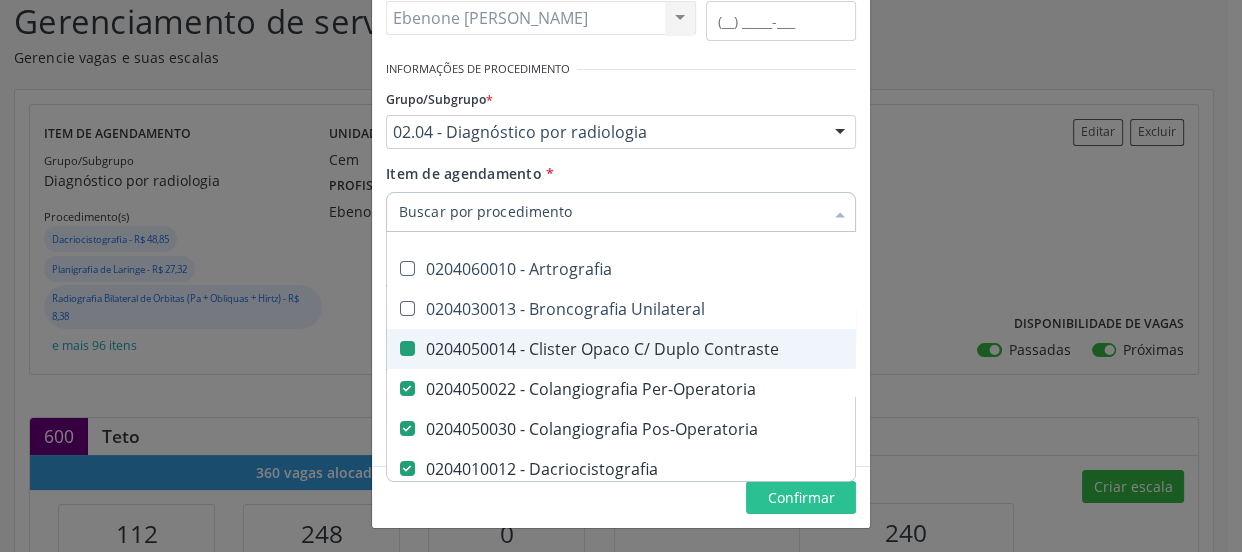 checkbox on "false" 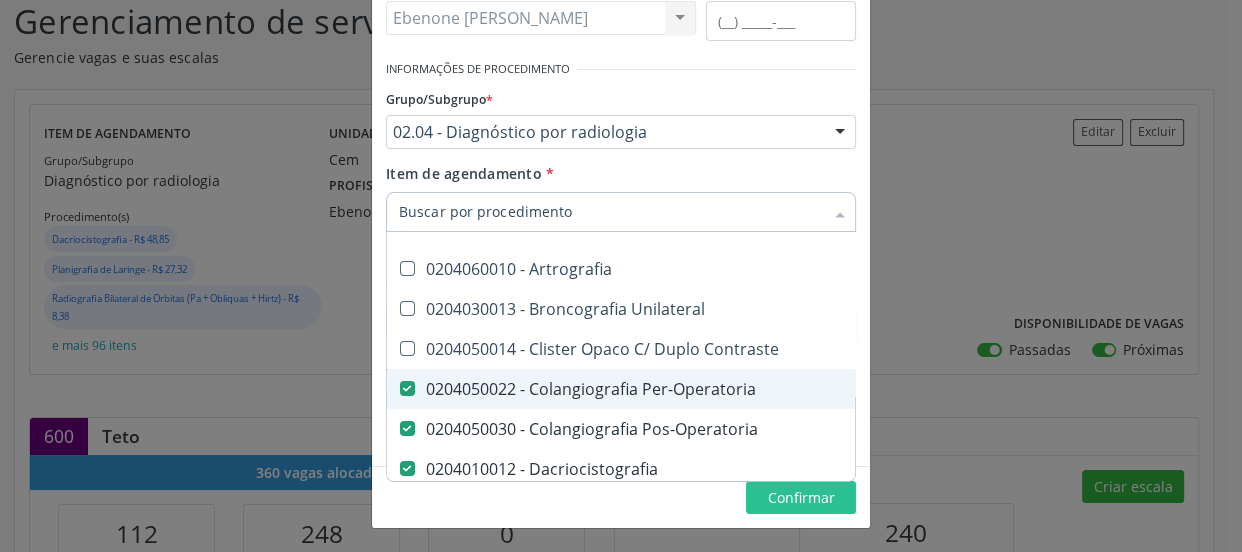 click on "0204050022 - Colangiografia Per-Operatoria" at bounding box center (813, 389) 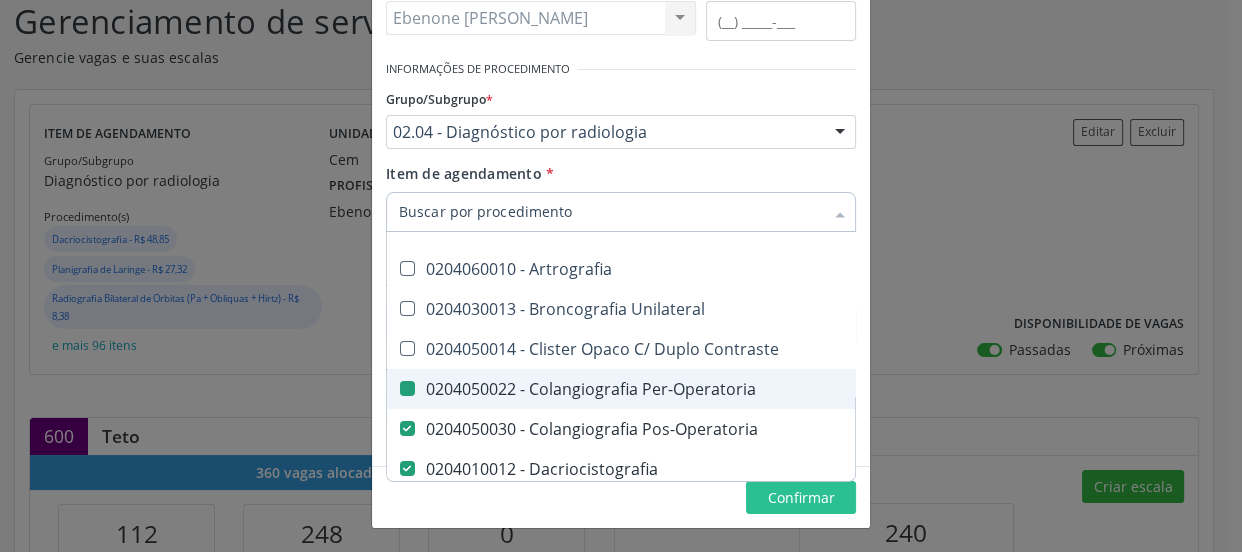 checkbox on "false" 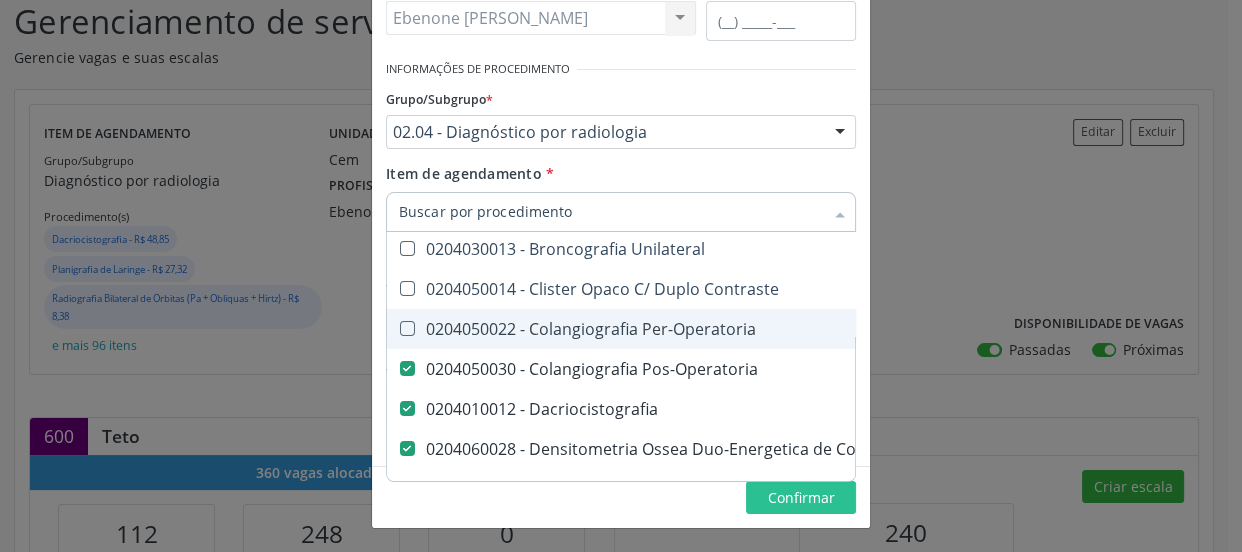 scroll, scrollTop: 181, scrollLeft: 0, axis: vertical 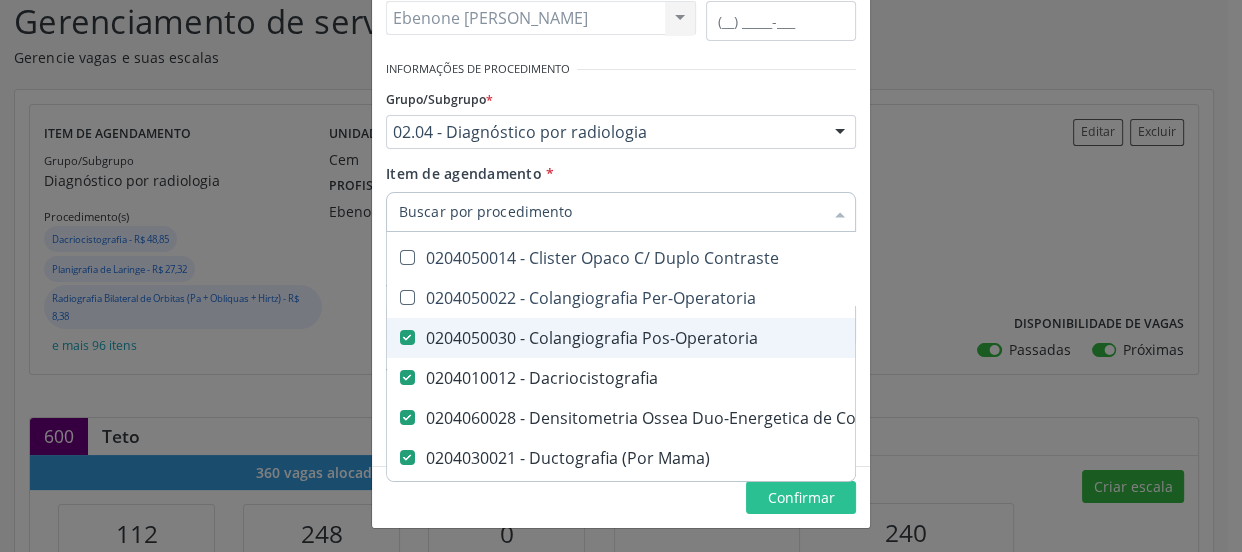 click on "0204050030 - Colangiografia Pos-Operatoria" at bounding box center [813, 338] 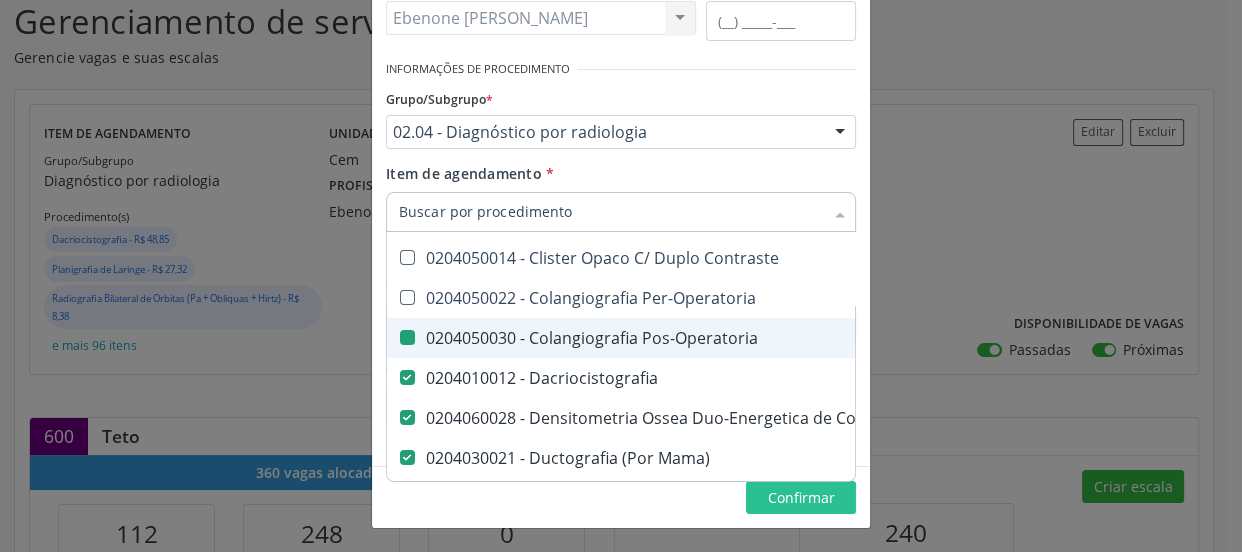 checkbox on "false" 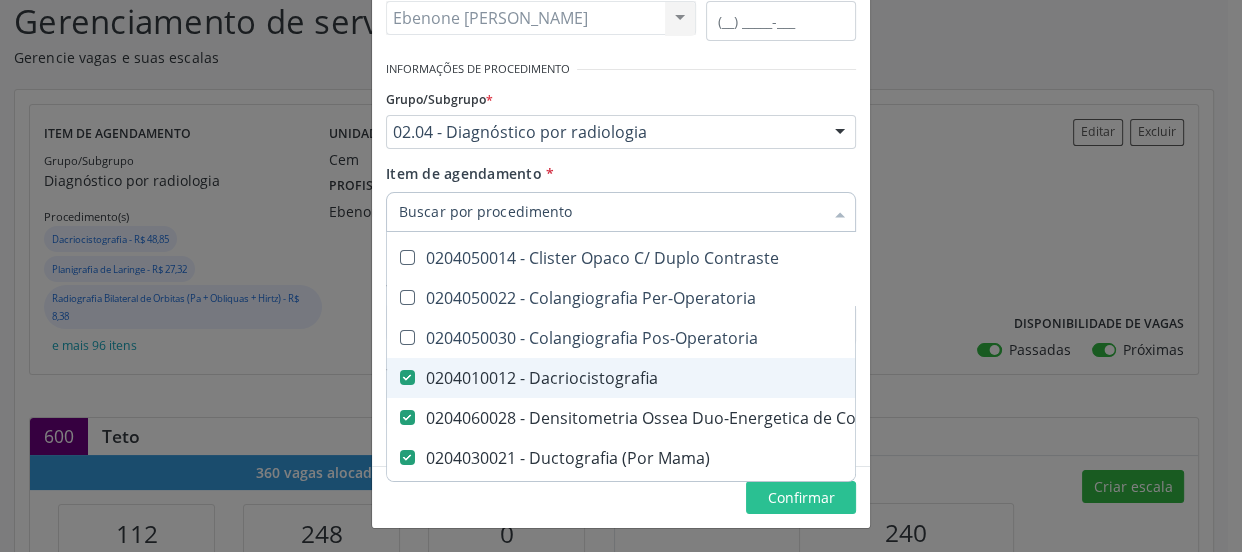 click on "0204010012 - Dacriocistografia" at bounding box center (813, 378) 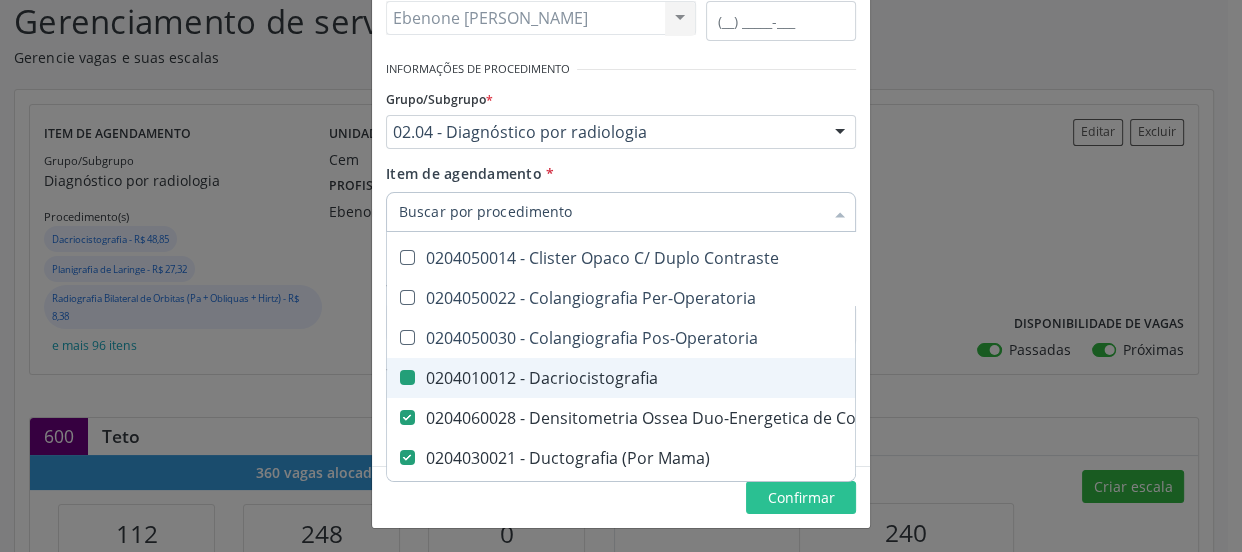 checkbox on "false" 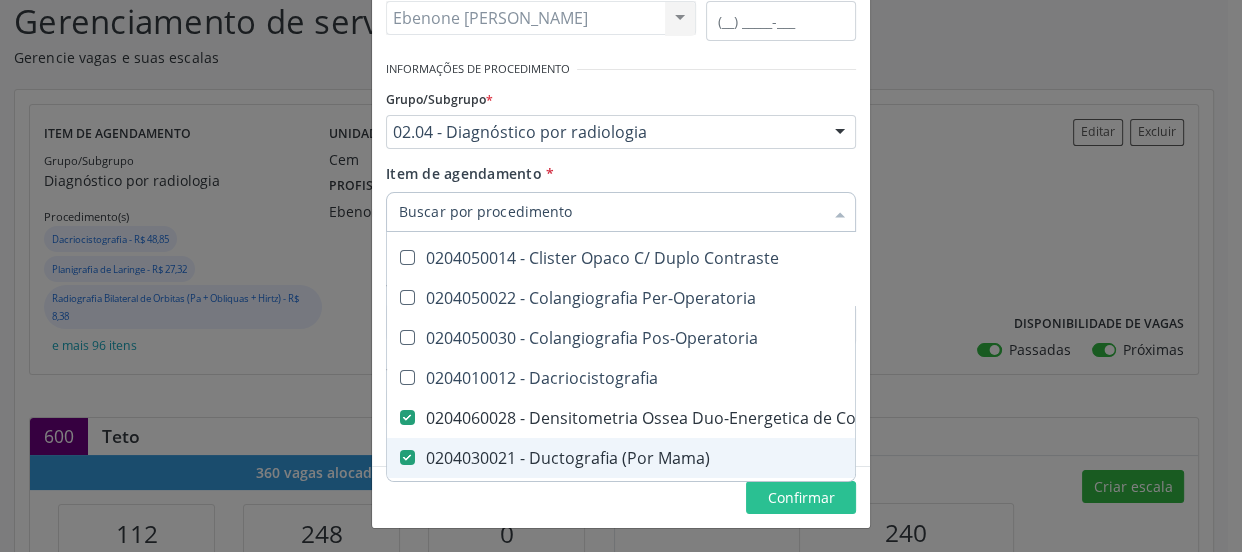 click on "0204030021 - Ductografia (Por Mama)" at bounding box center (813, 458) 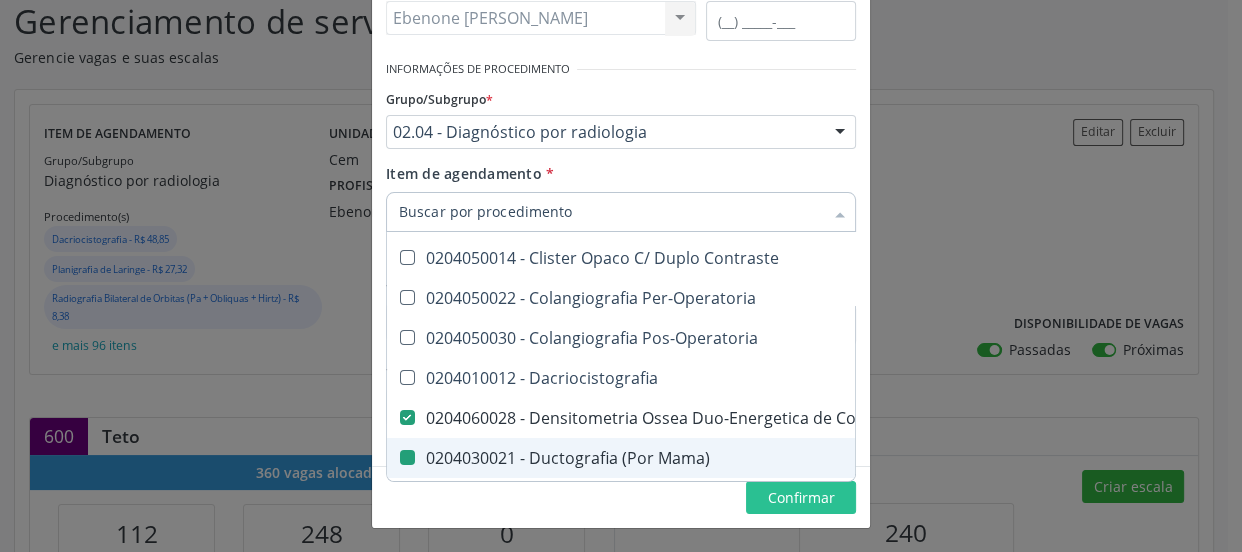 checkbox on "false" 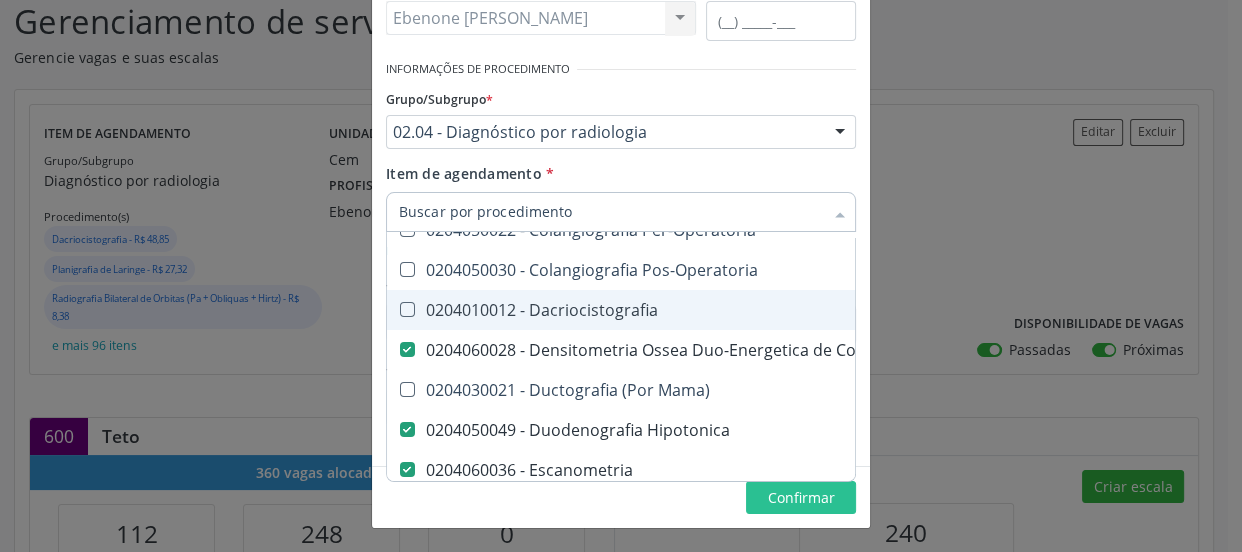 scroll, scrollTop: 363, scrollLeft: 0, axis: vertical 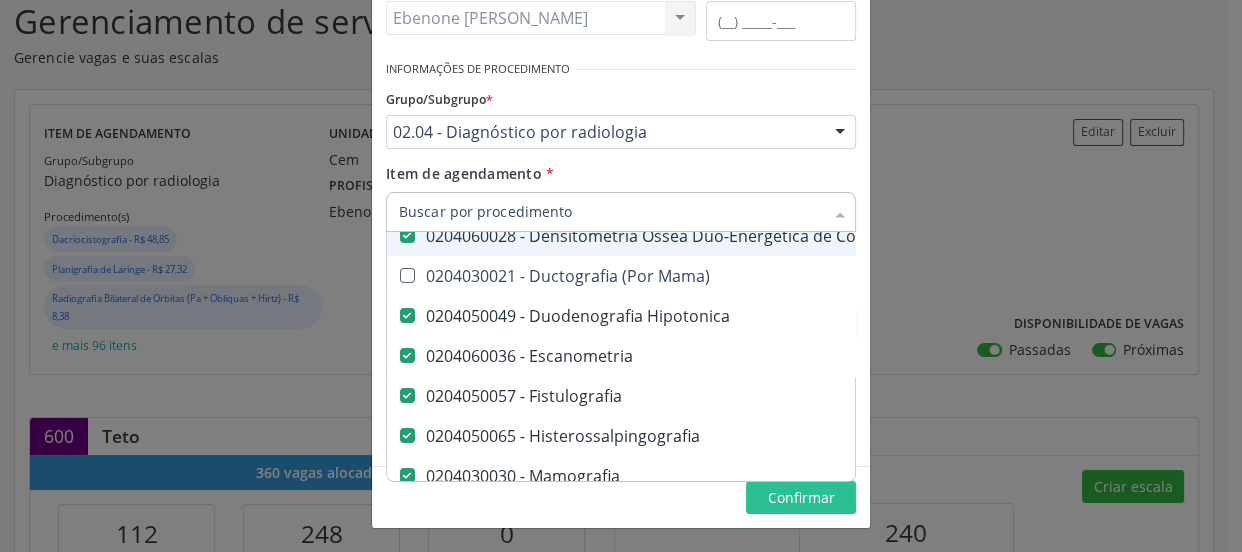 click on "0204060028 - Densitometria Ossea Duo-Energetica de Coluna (Vertebras Lombares E/Ou [MEDICAL_DATA])" at bounding box center [813, 236] 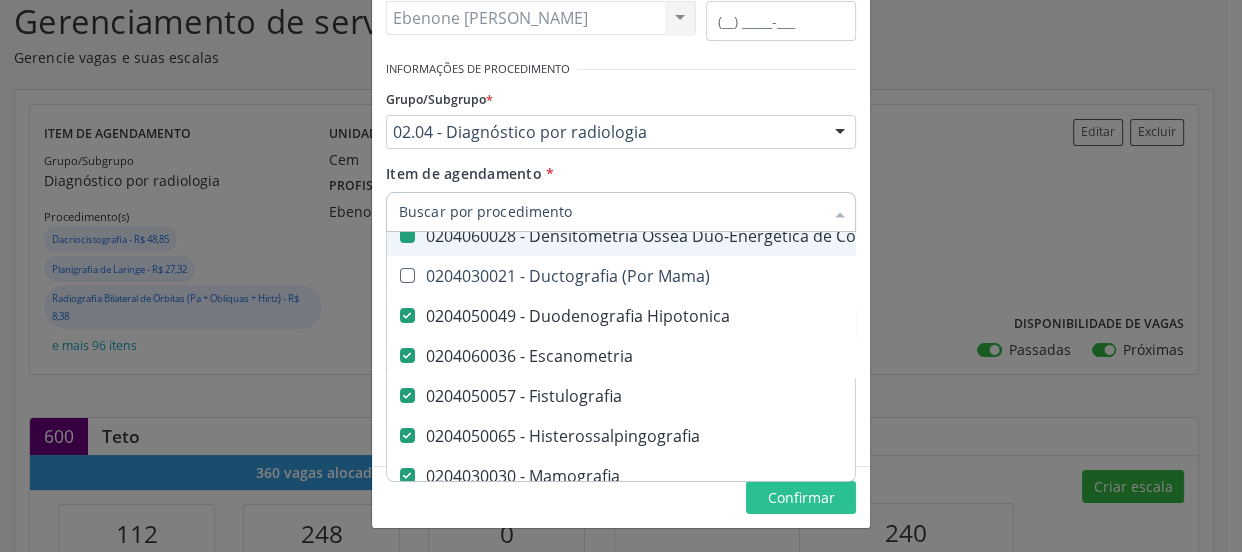 checkbox on "false" 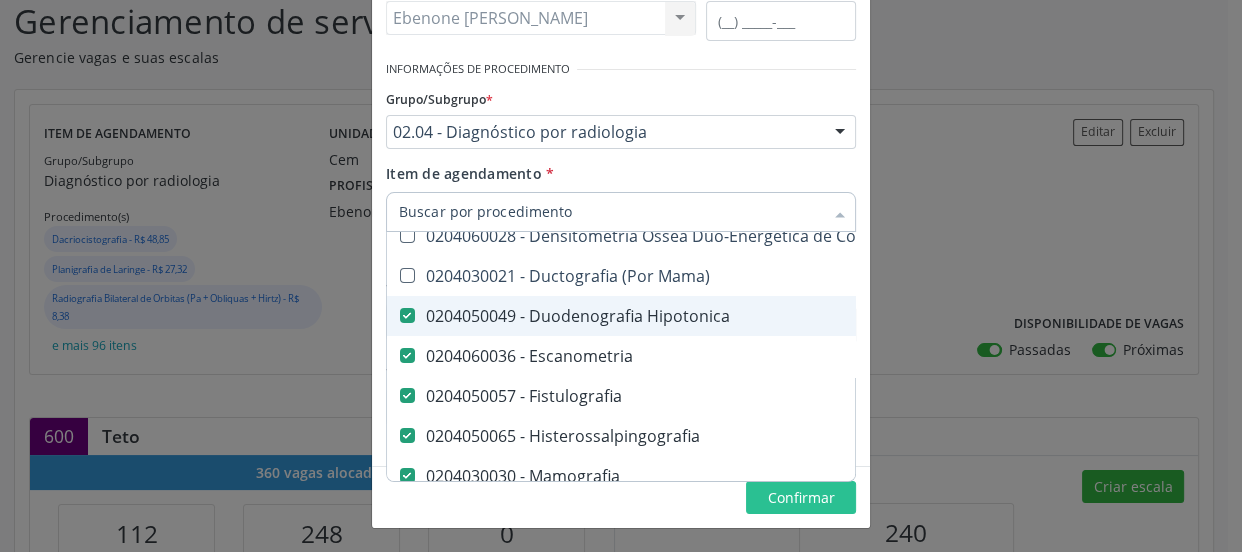click on "0204050049 - Duodenografia Hipotonica" at bounding box center [813, 316] 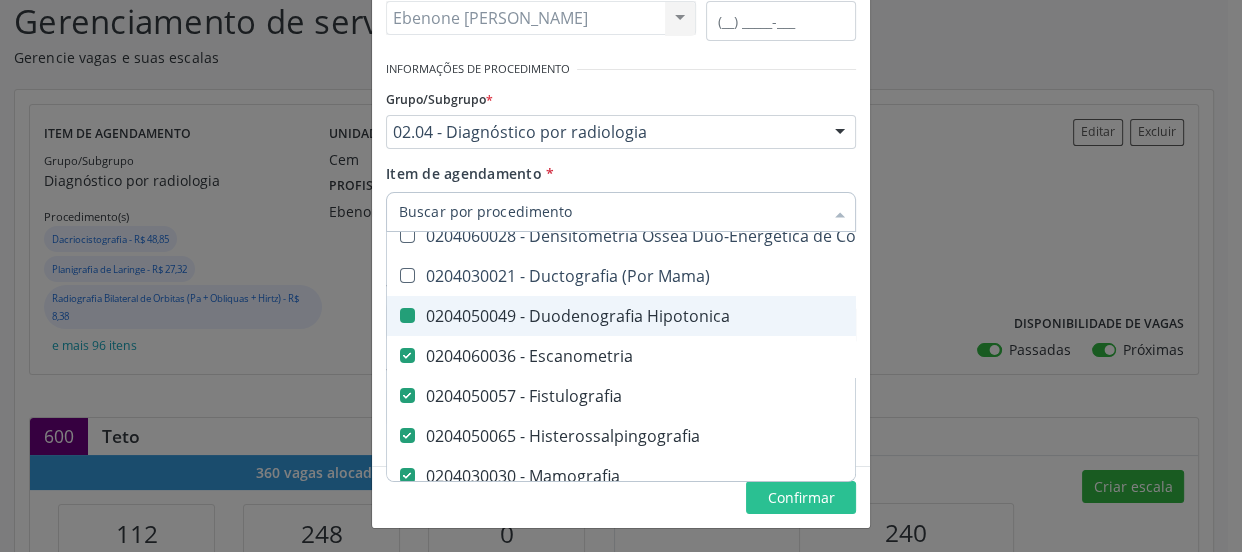 checkbox on "false" 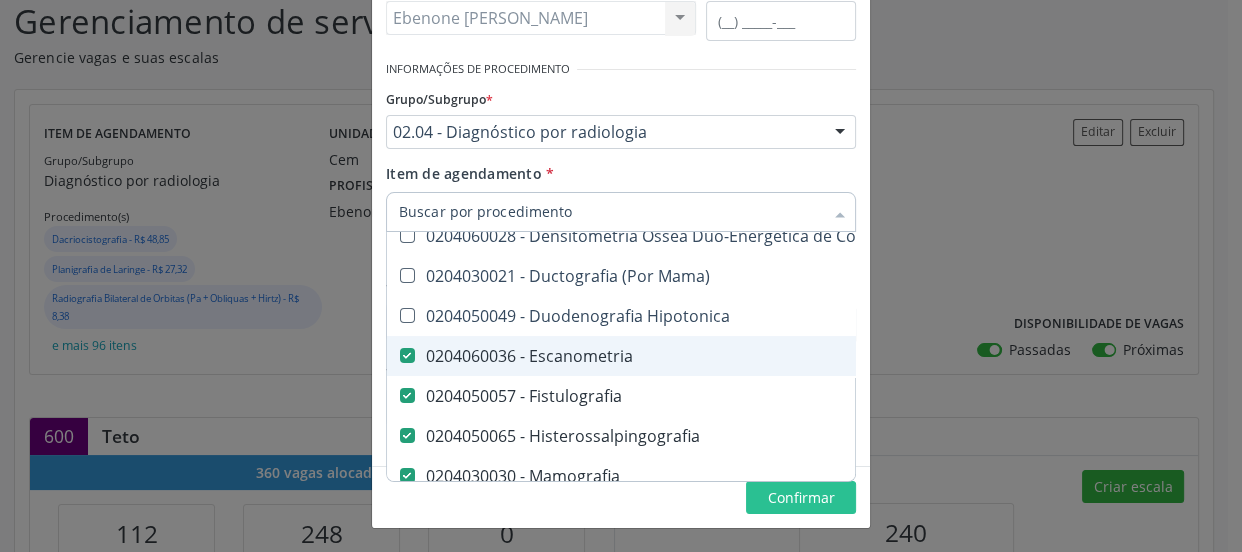 click on "0204060036 - Escanometria" at bounding box center (813, 356) 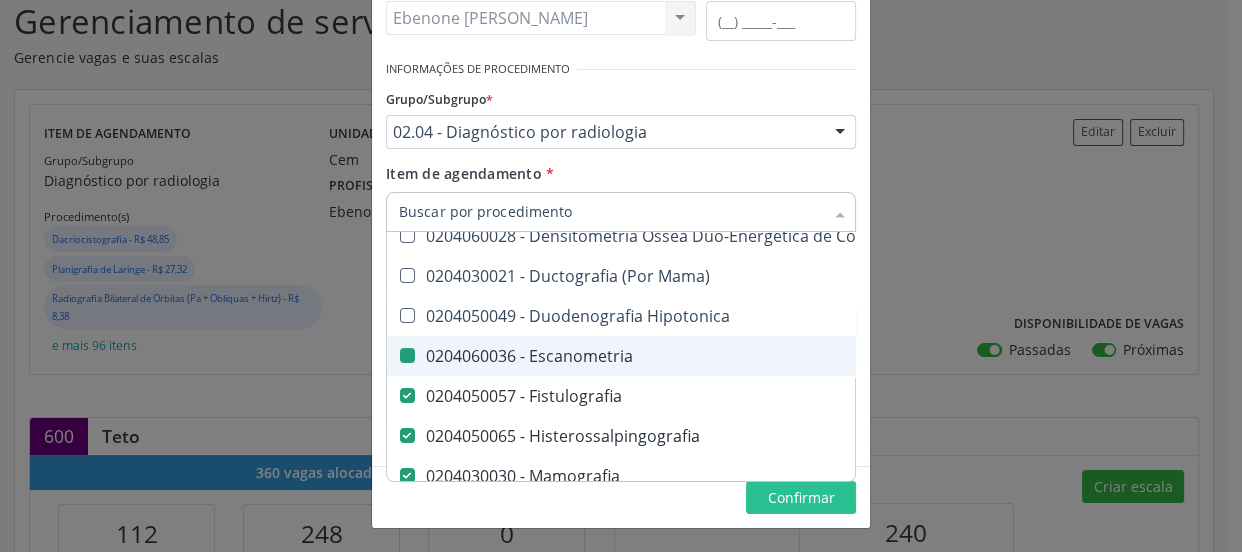 checkbox on "false" 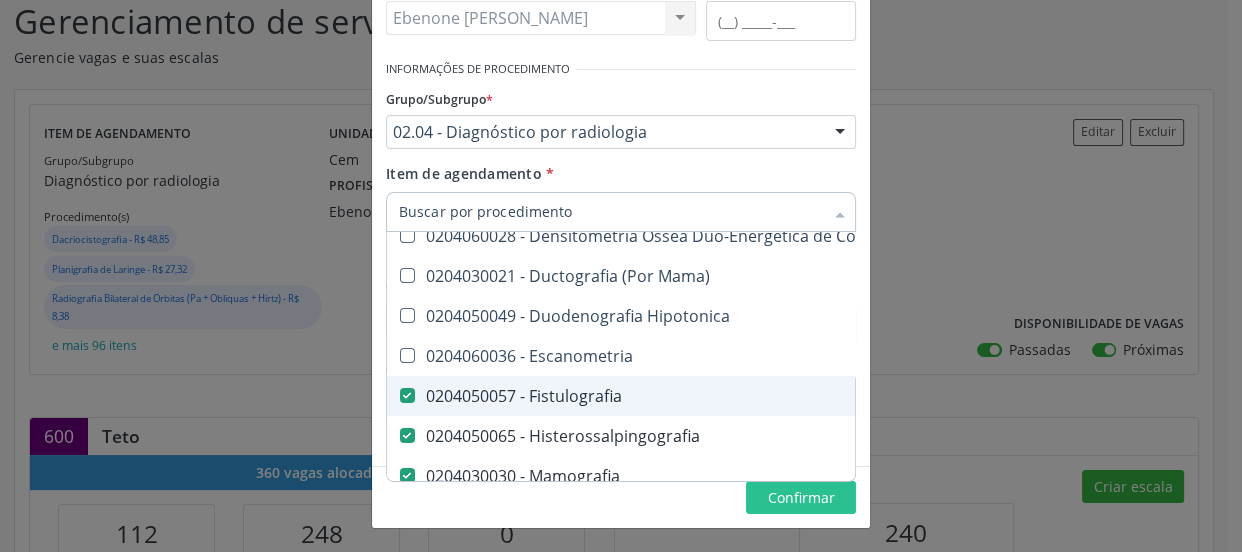 click on "0204050057 - Fistulografia" at bounding box center [813, 396] 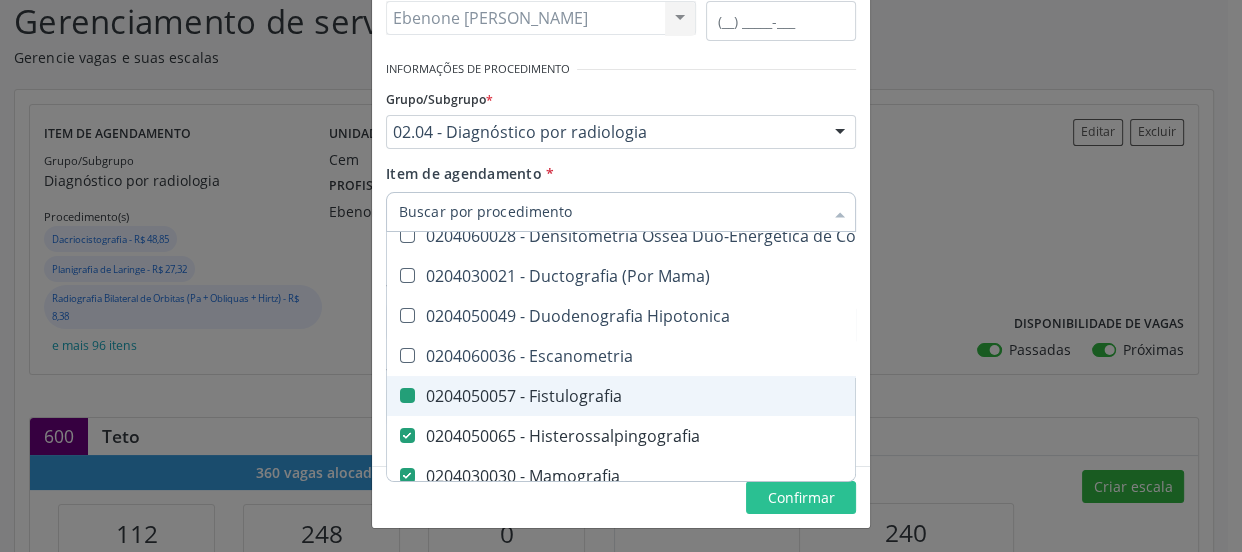 checkbox on "false" 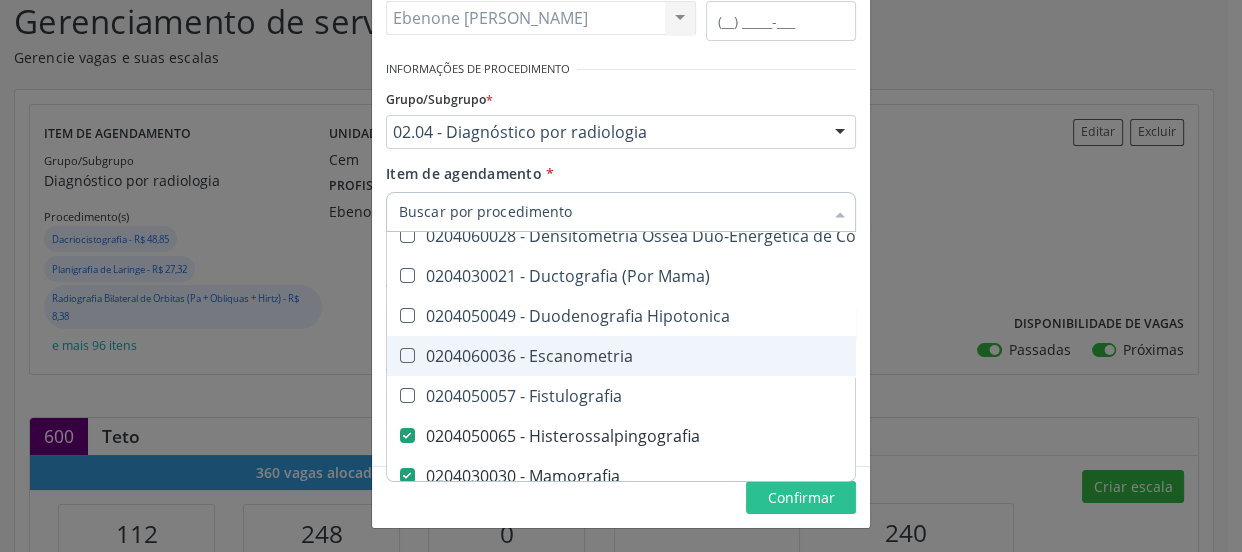 scroll, scrollTop: 454, scrollLeft: 0, axis: vertical 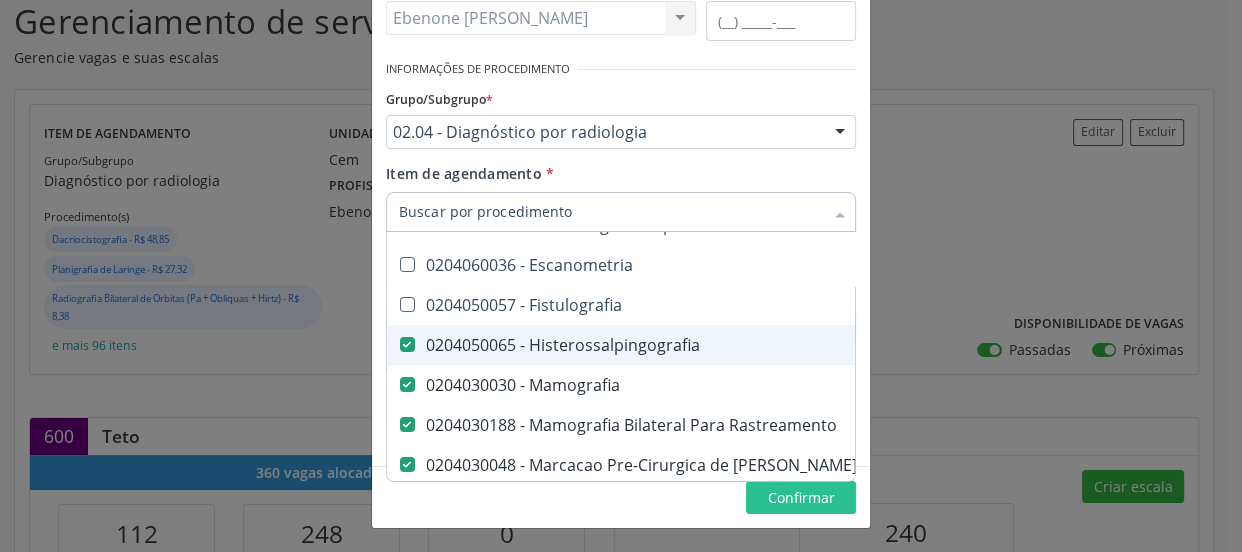 click on "0204050065 - Histerossalpingografia" at bounding box center (813, 345) 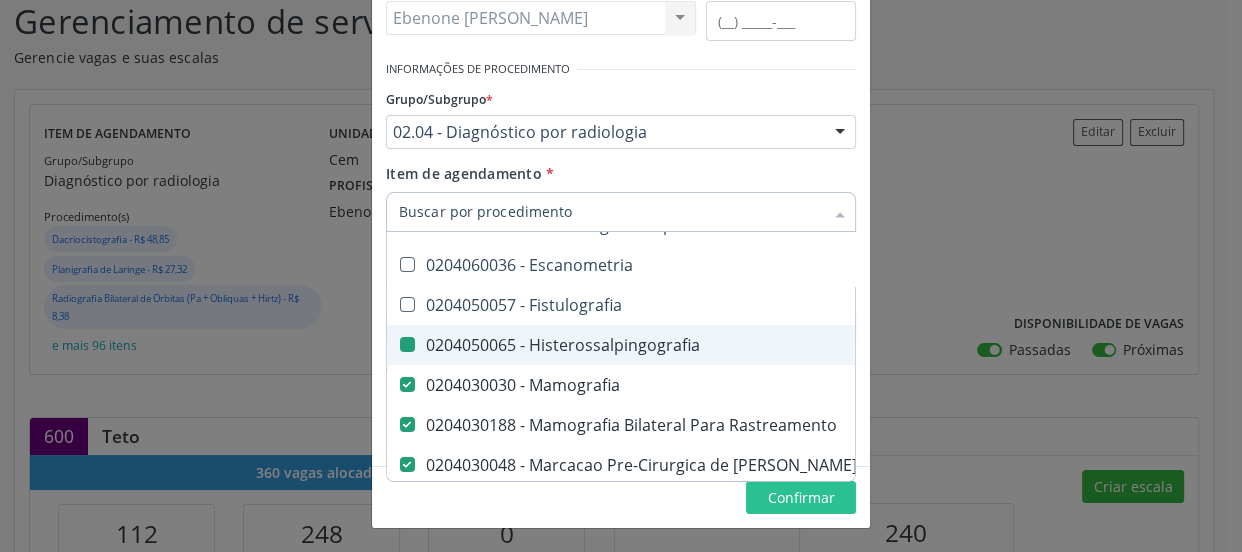 checkbox on "false" 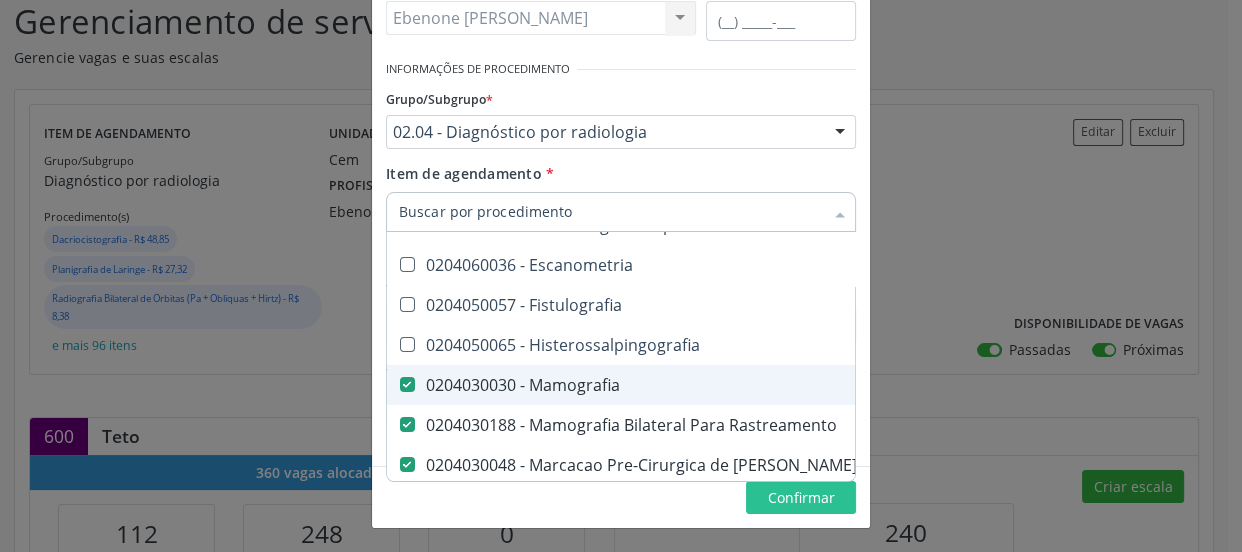 click on "0204030030 - Mamografia" at bounding box center [813, 385] 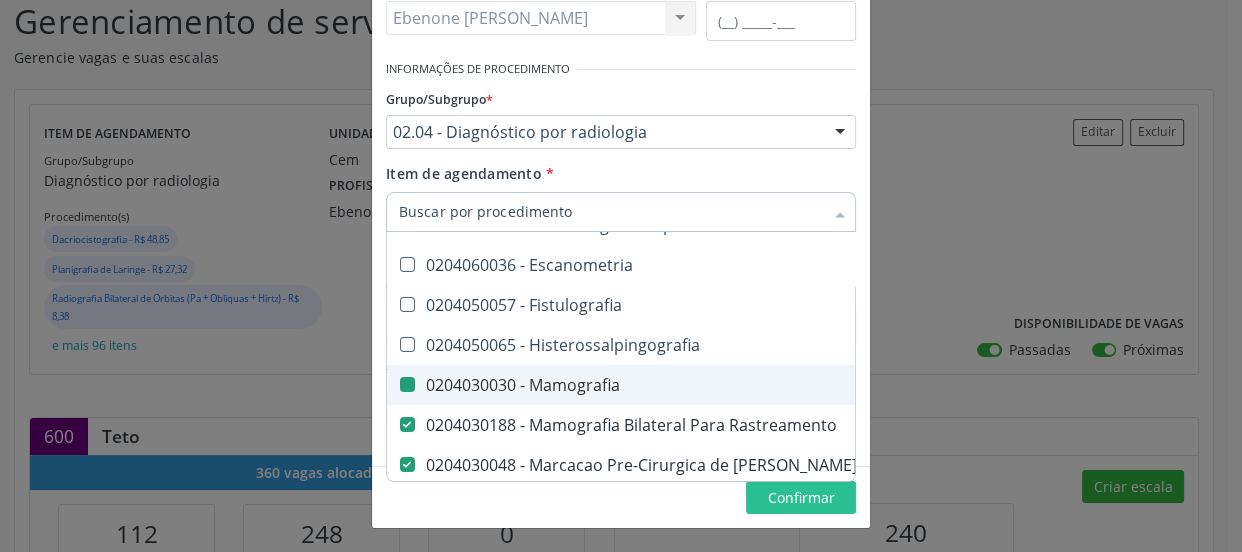 checkbox on "false" 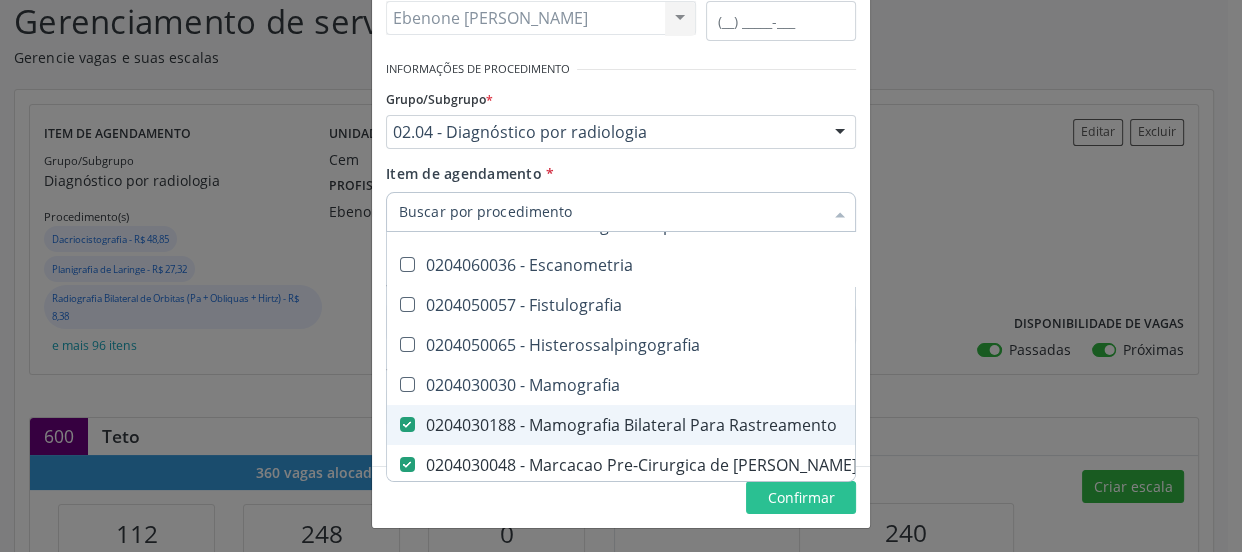click on "0204030188 - Mamografia Bilateral Para Rastreamento" at bounding box center (813, 425) 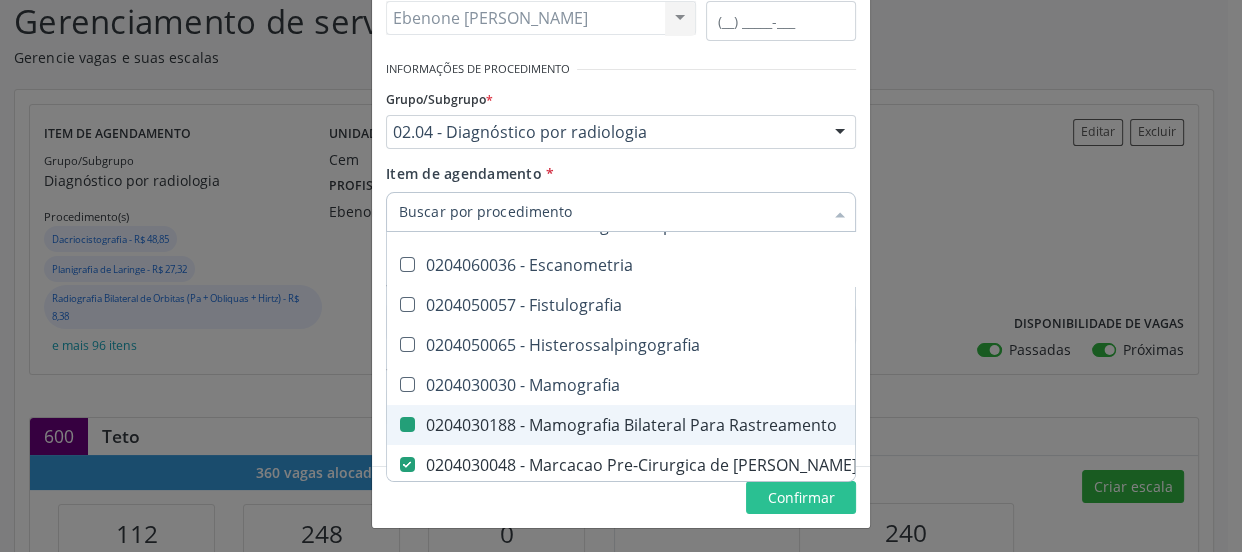 checkbox on "false" 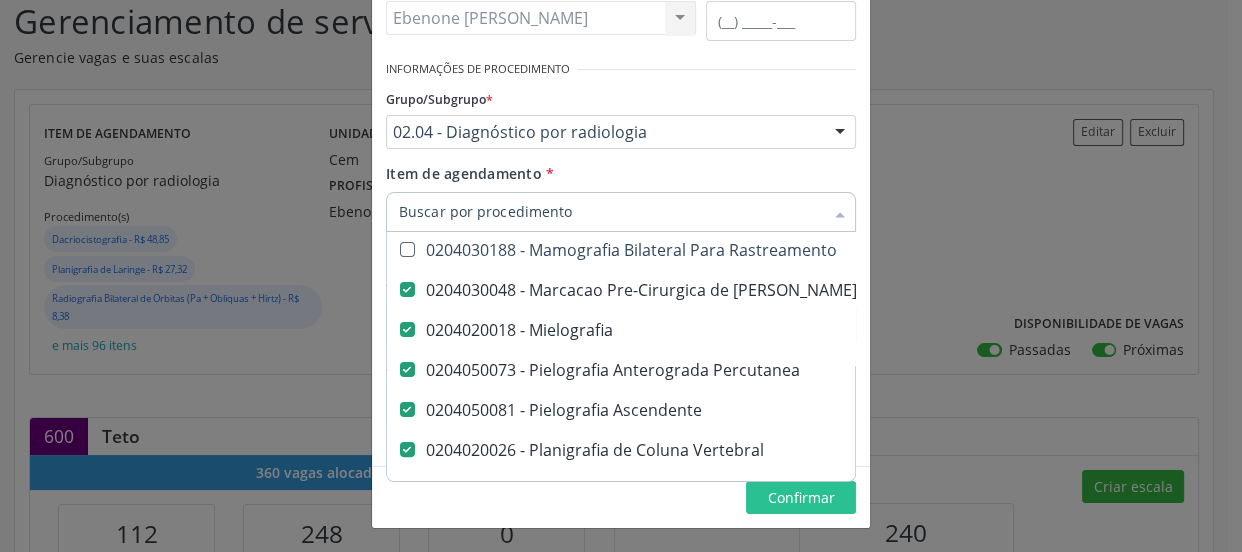 scroll, scrollTop: 636, scrollLeft: 0, axis: vertical 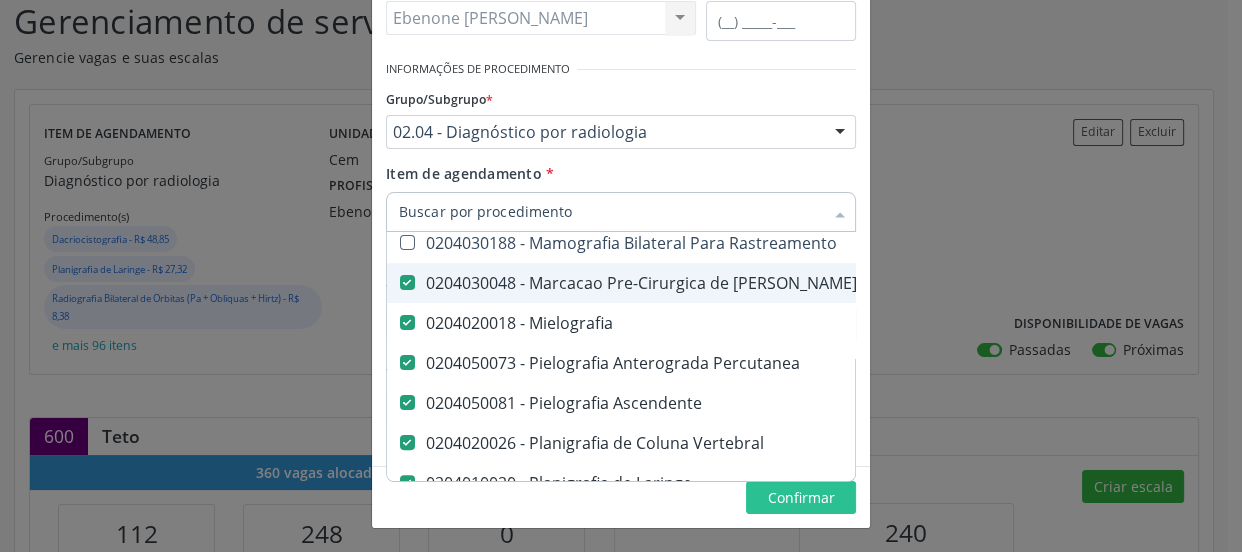 click on "0204030048 - Marcacao Pre-Cirurgica de [PERSON_NAME] de Mama Associada A Mamografia" at bounding box center [813, 283] 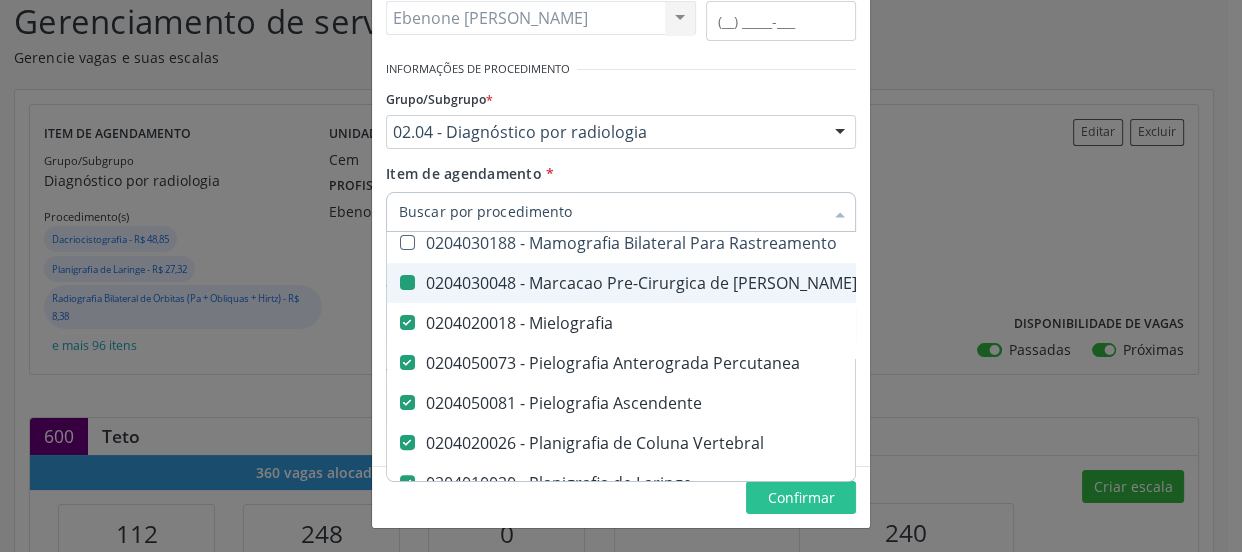checkbox on "false" 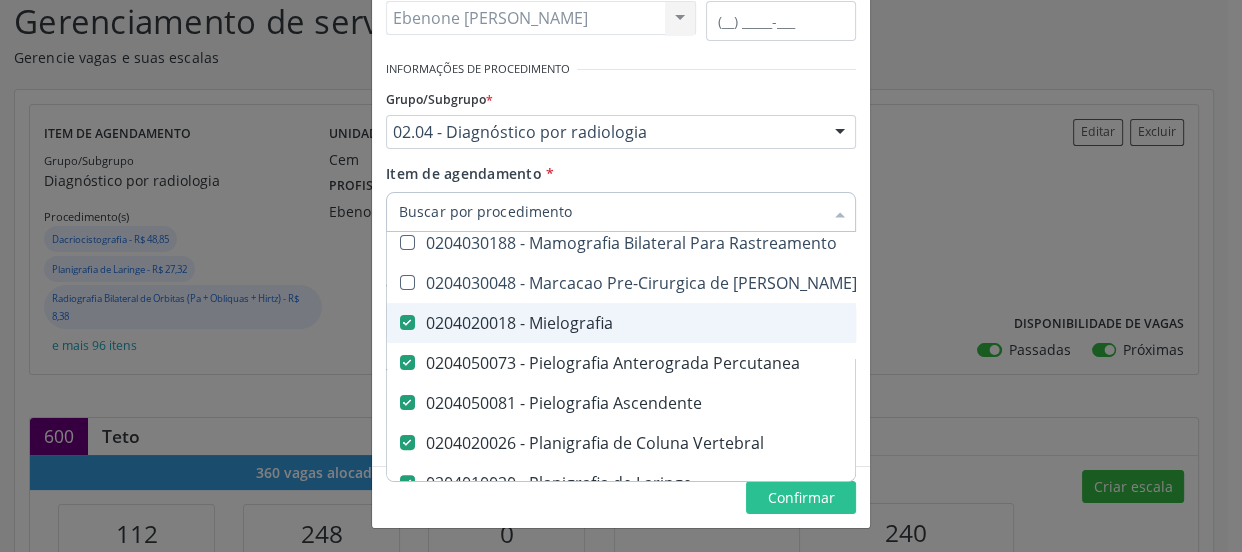 click on "0204020018 - Mielografia" at bounding box center (813, 323) 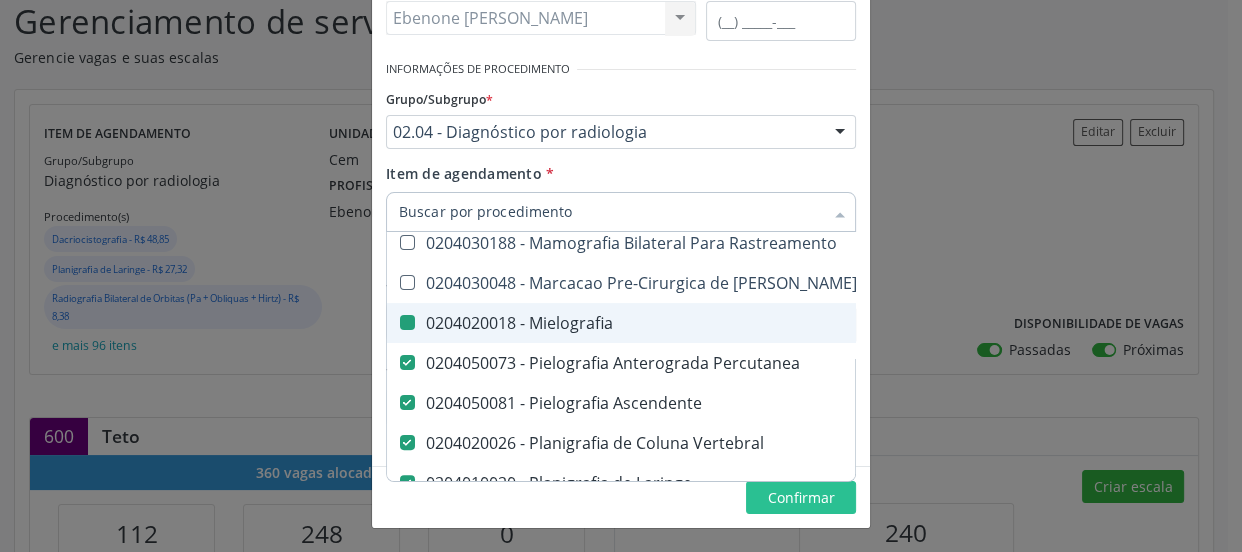 checkbox on "false" 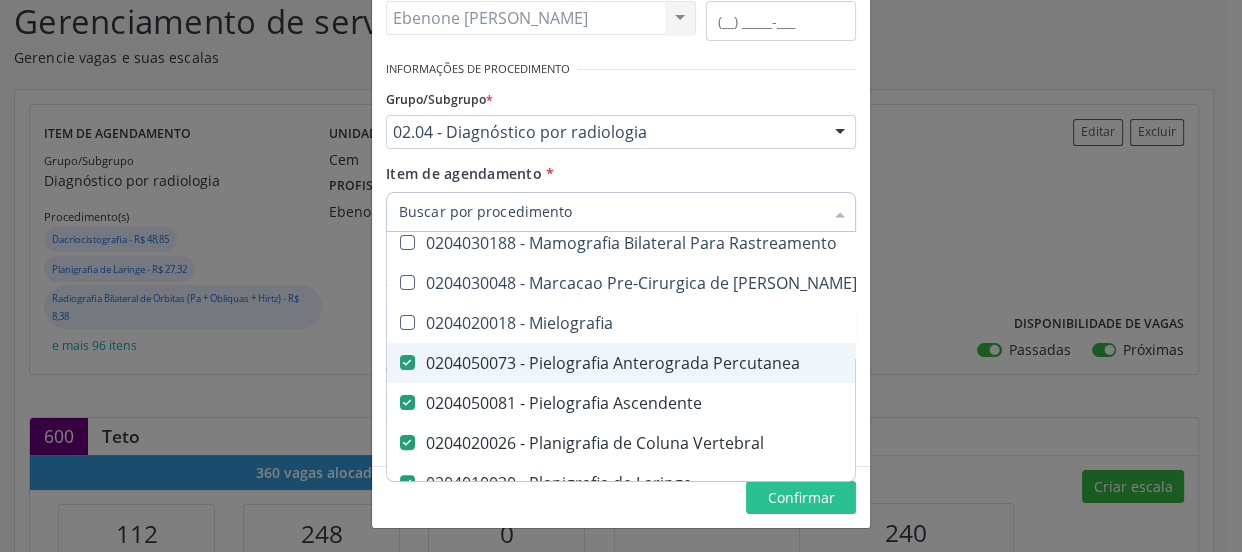 click on "0204050073 - Pielografia Anterograda Percutanea" at bounding box center (813, 363) 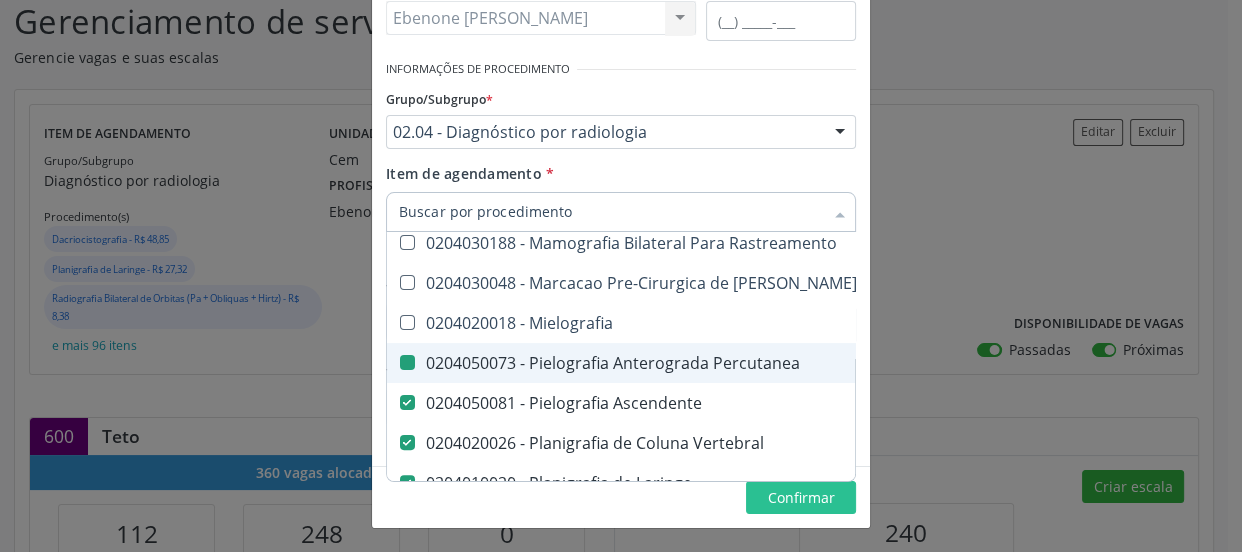 checkbox on "false" 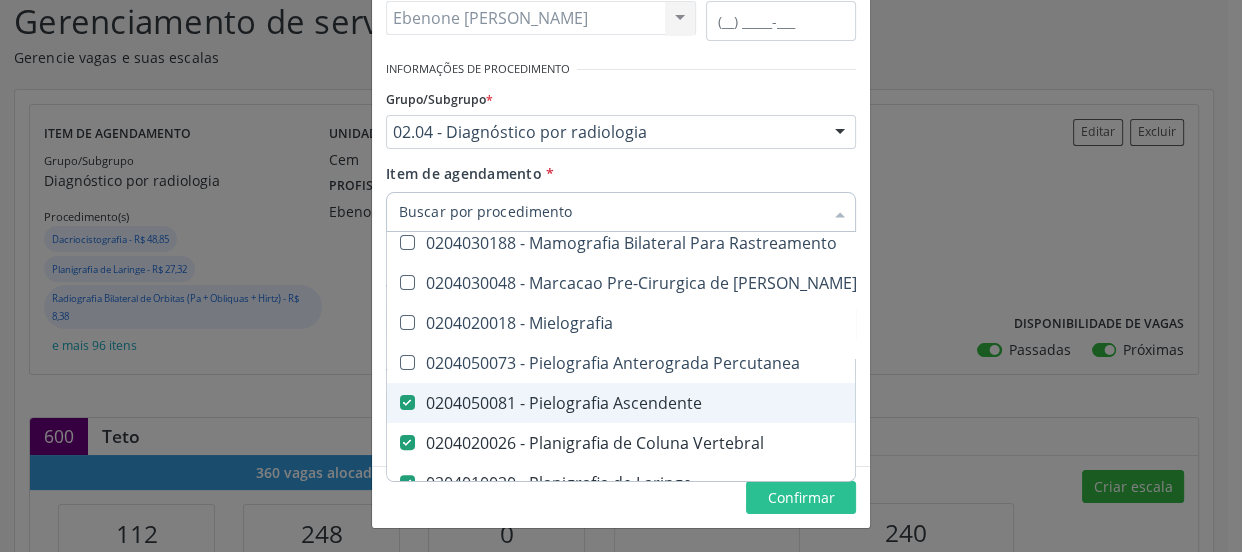 click on "0204050081 - Pielografia Ascendente" at bounding box center (813, 403) 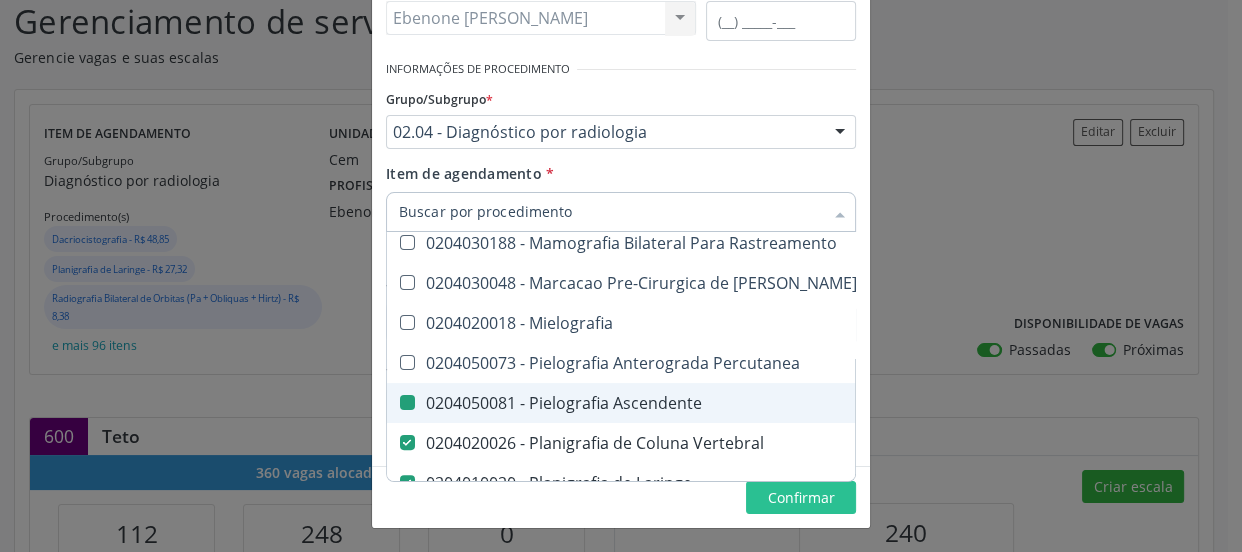 checkbox on "false" 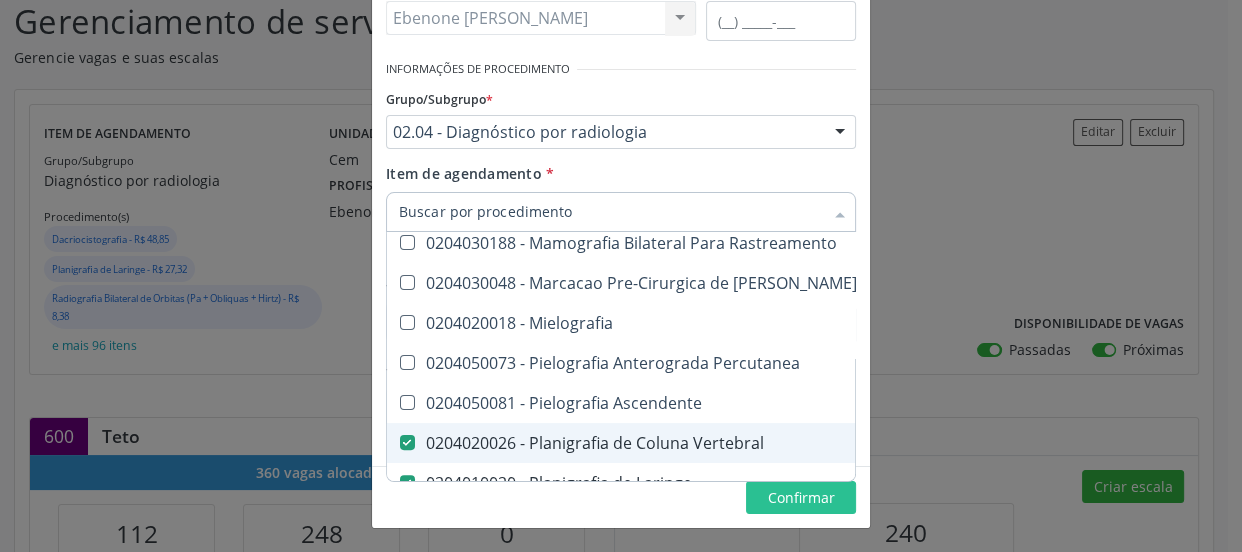 click on "0204020026 - Planigrafia de Coluna Vertebral" at bounding box center (813, 443) 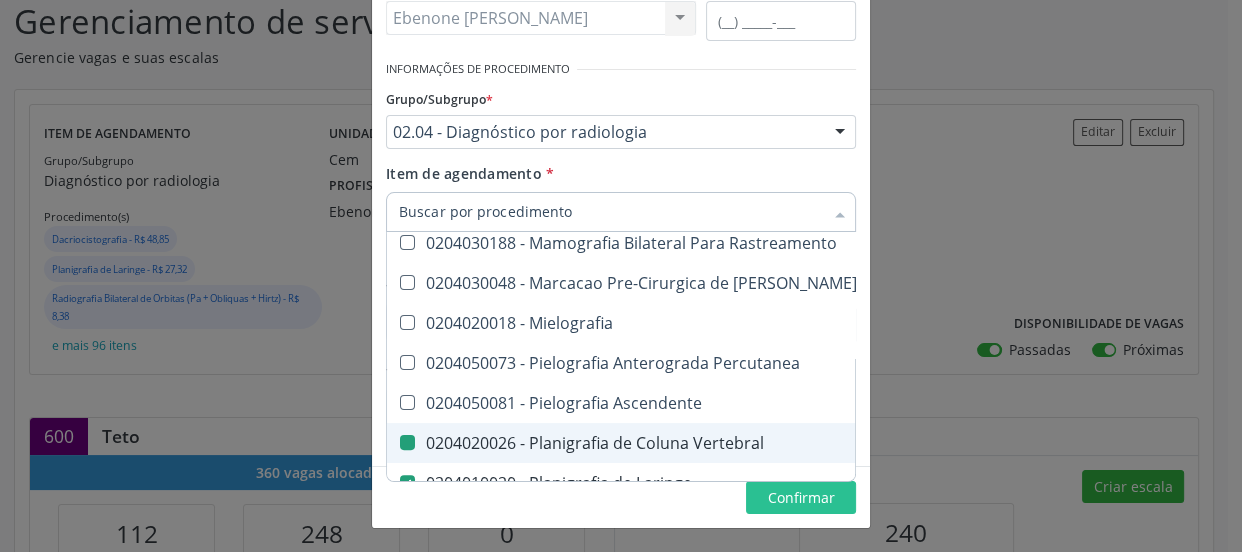 checkbox on "false" 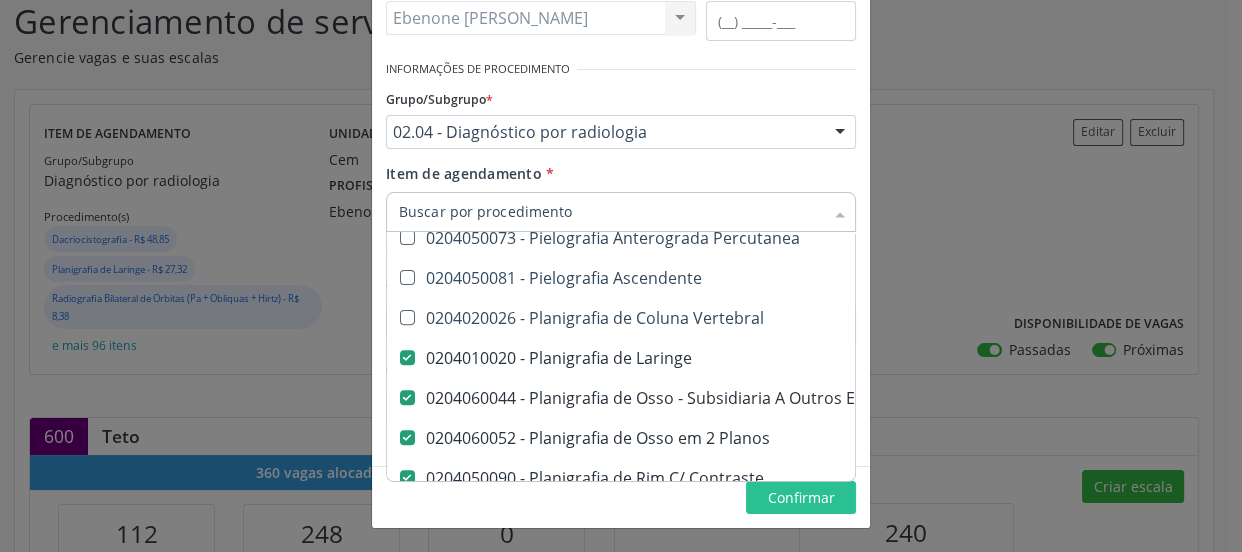 scroll, scrollTop: 818, scrollLeft: 0, axis: vertical 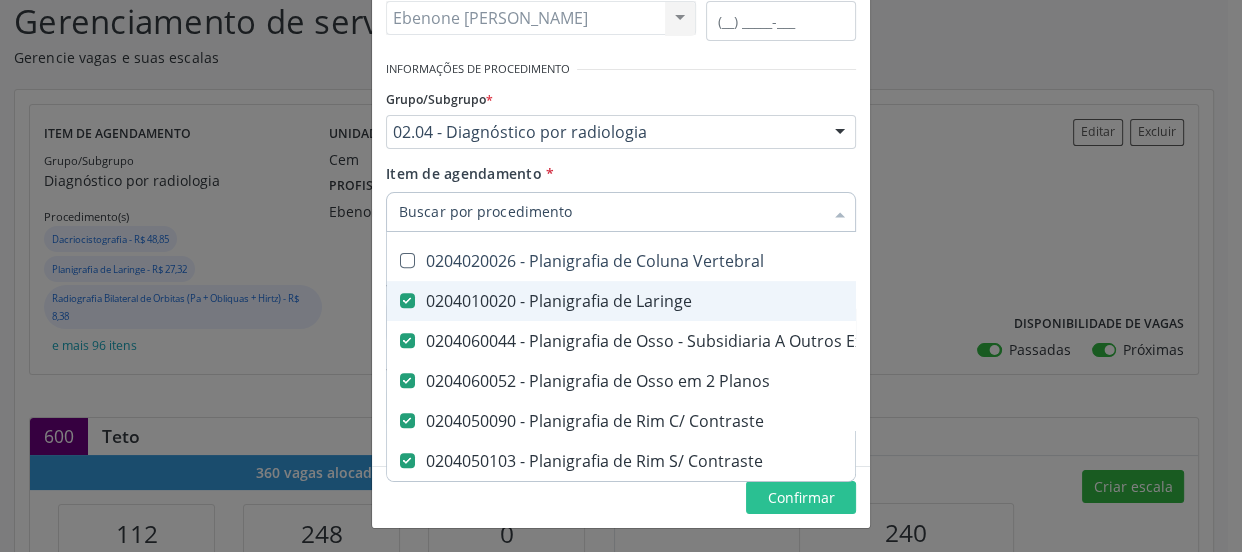click on "0204010020 - Planigrafia de Laringe" at bounding box center (813, 301) 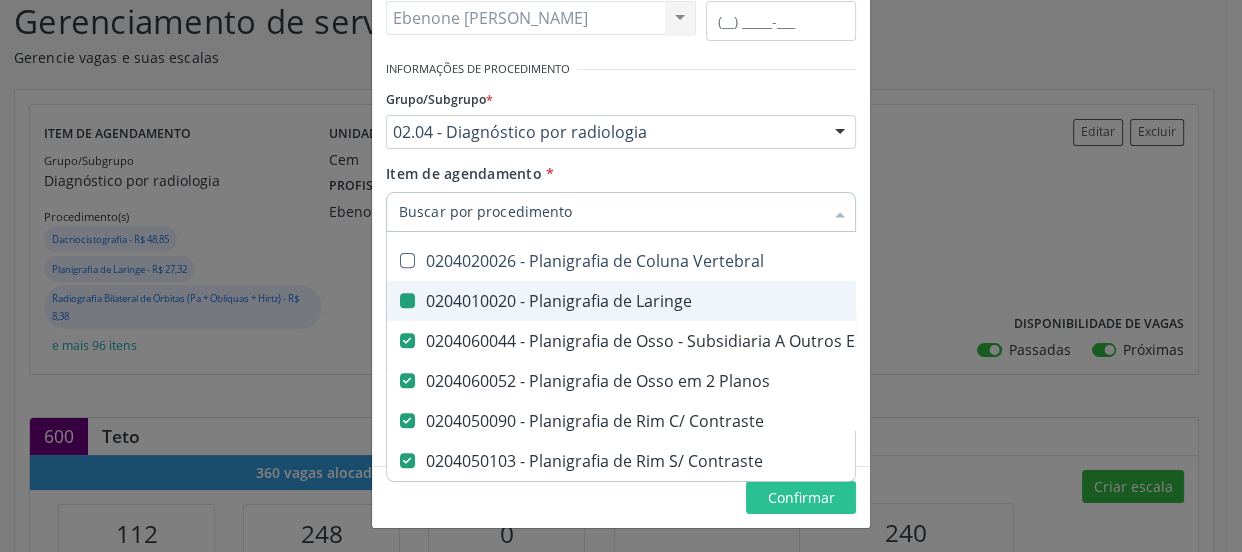 checkbox on "false" 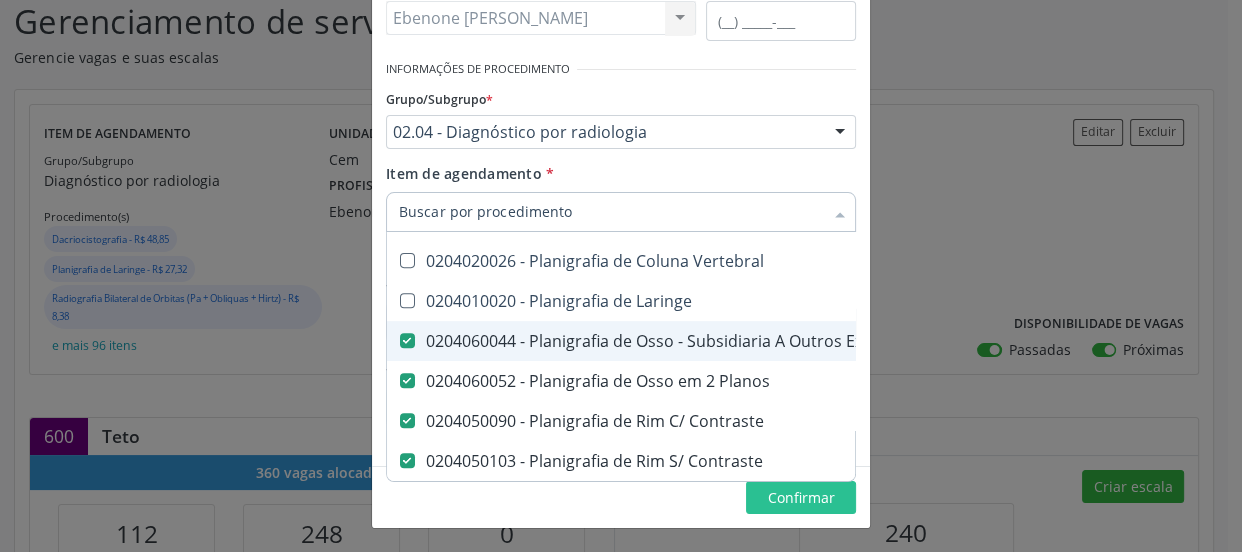 click on "0204060044 - Planigrafia de Osso - Subsidiaria A Outros Exames (Por Plano)" at bounding box center (813, 341) 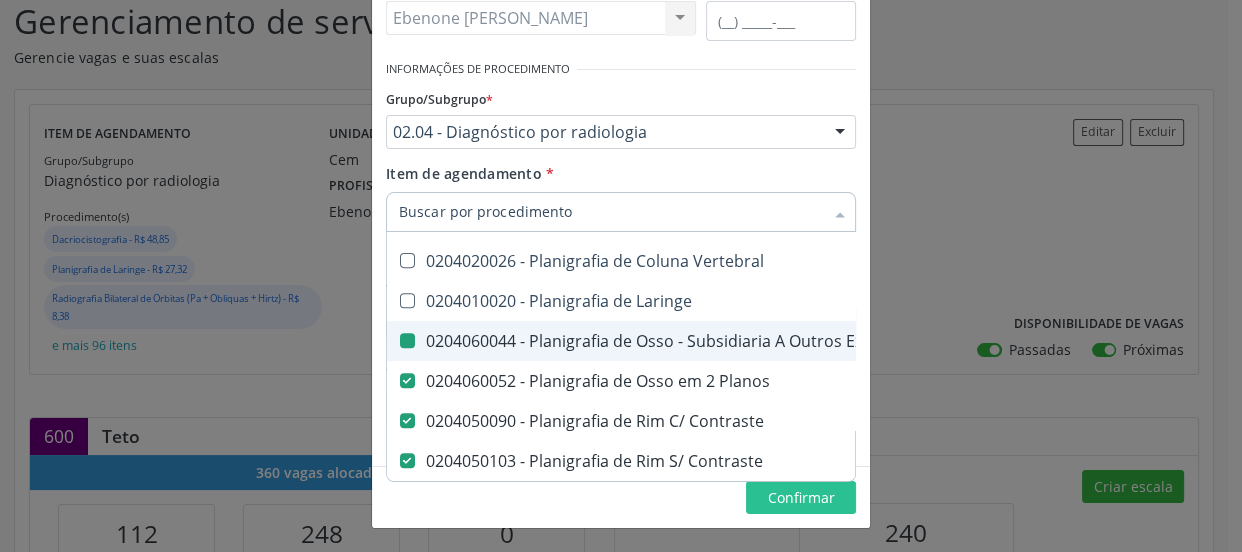 checkbox on "false" 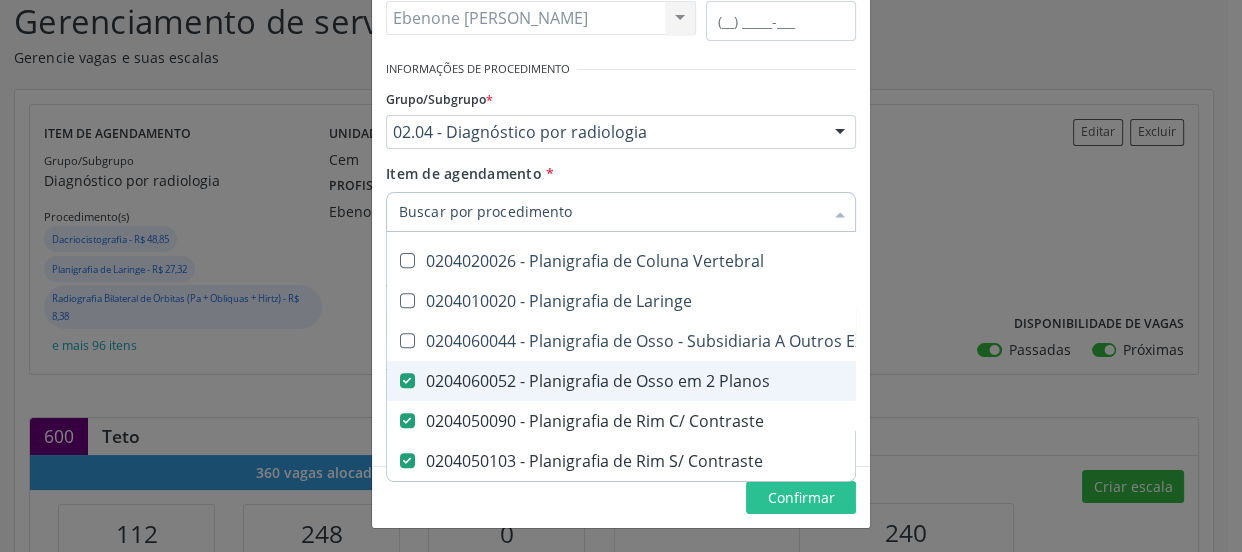 click on "0204060052 - Planigrafia de Osso em 2 Planos" at bounding box center (813, 381) 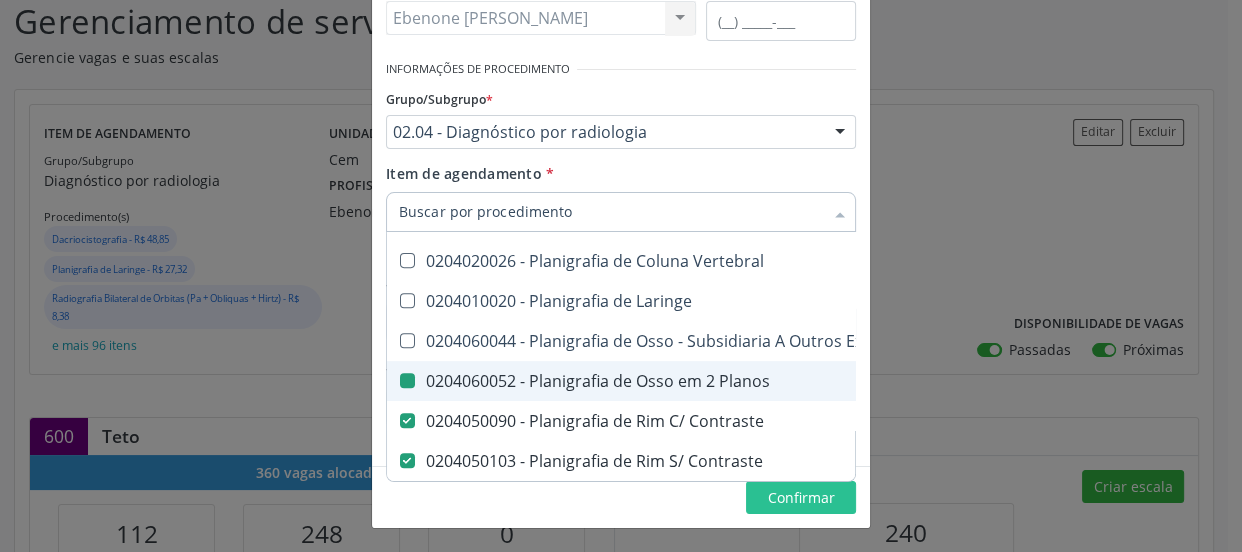 checkbox on "false" 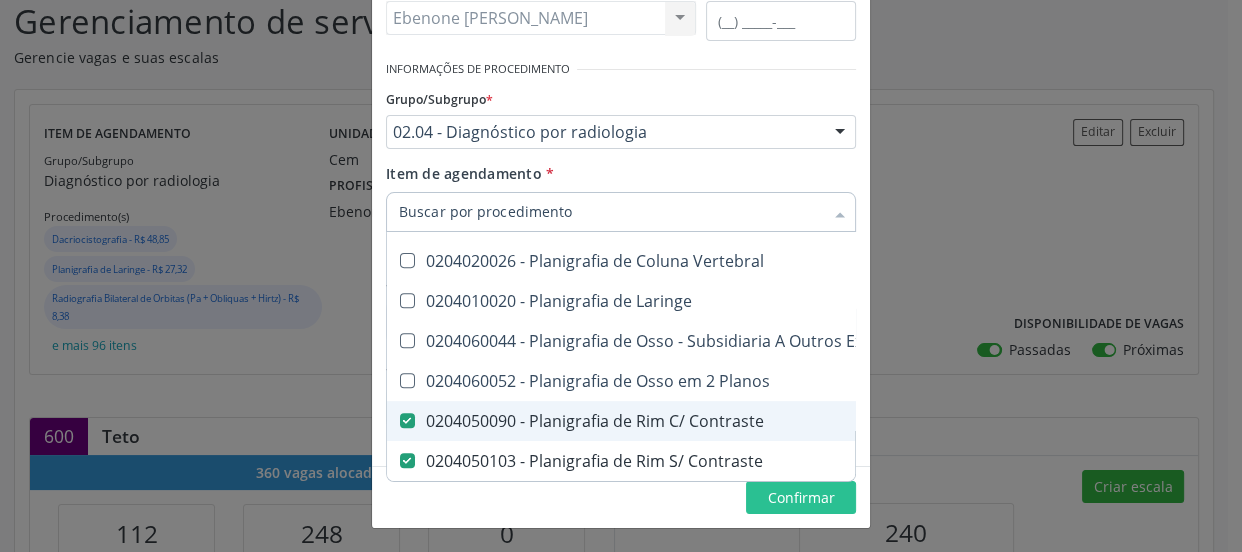 click on "0204050090 - Planigrafia de Rim C/ Contraste" at bounding box center [813, 421] 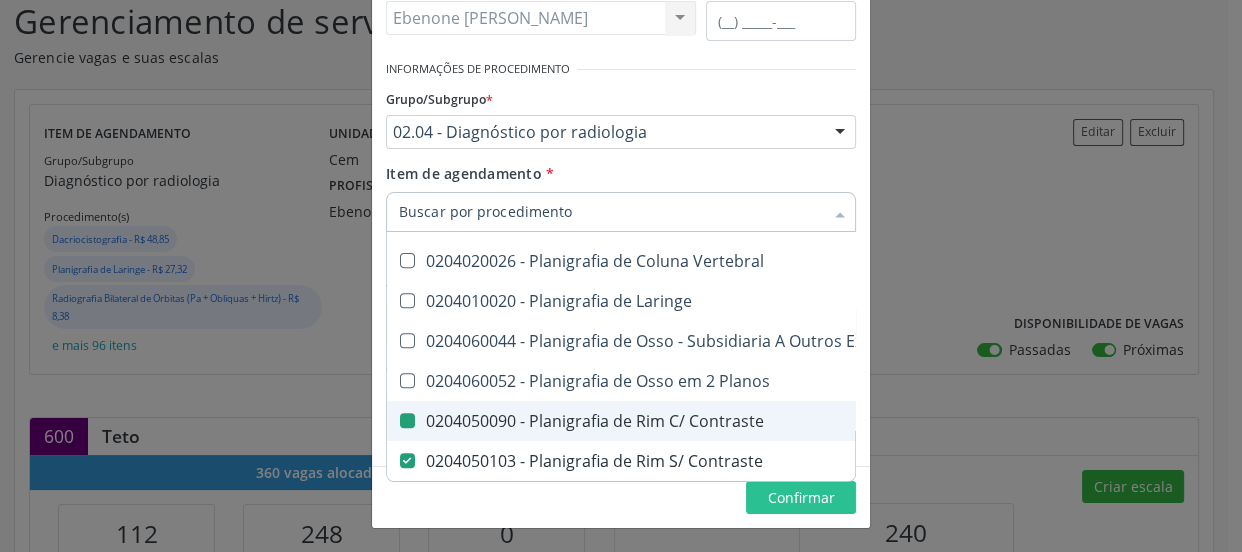 checkbox on "false" 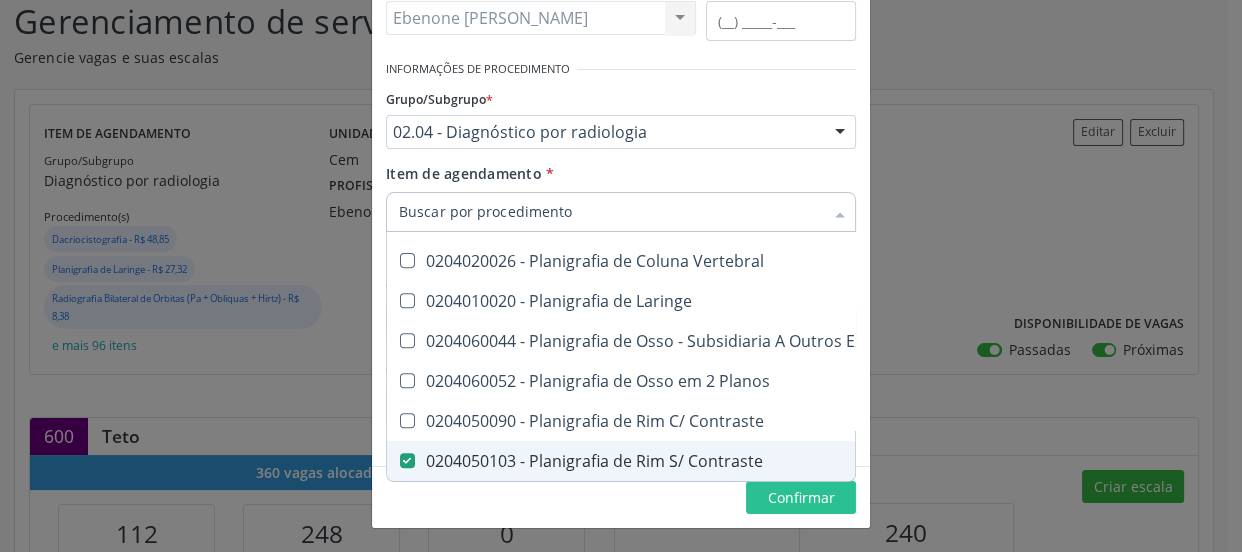 click on "0204050103 - Planigrafia de Rim S/ Contraste" at bounding box center [813, 461] 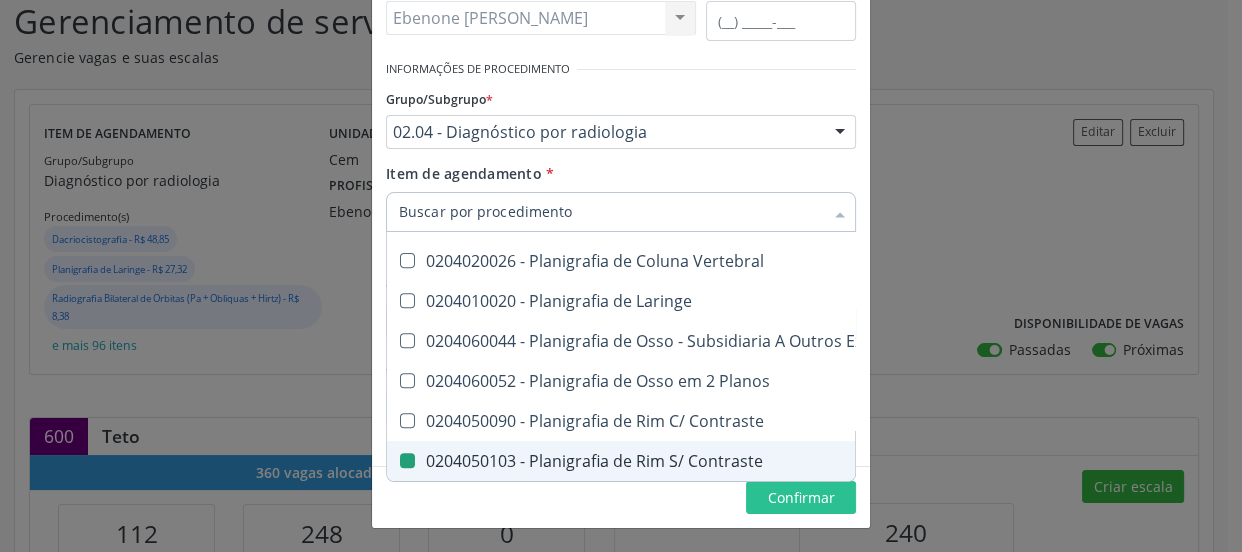 checkbox on "false" 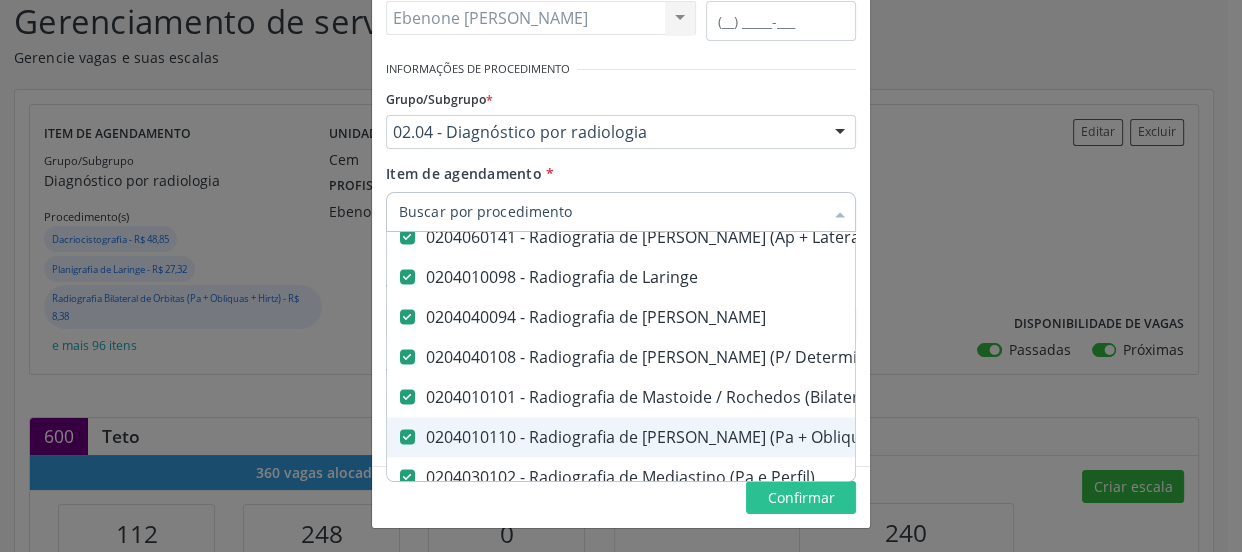 scroll, scrollTop: 3000, scrollLeft: 0, axis: vertical 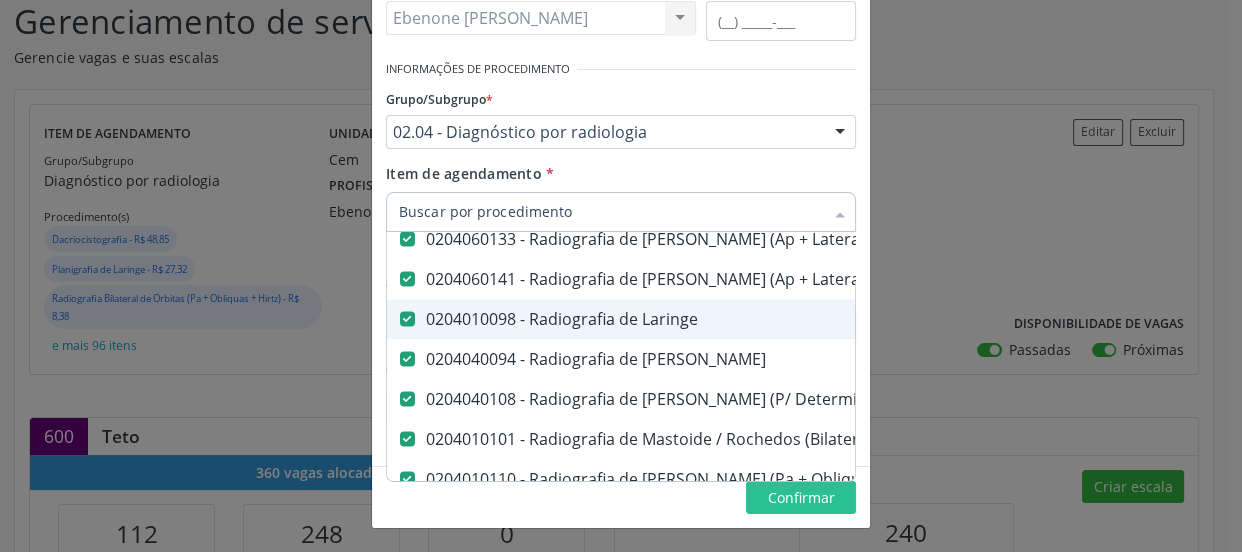 click on "0204010098 - Radiografia de Laringe" at bounding box center [813, 319] 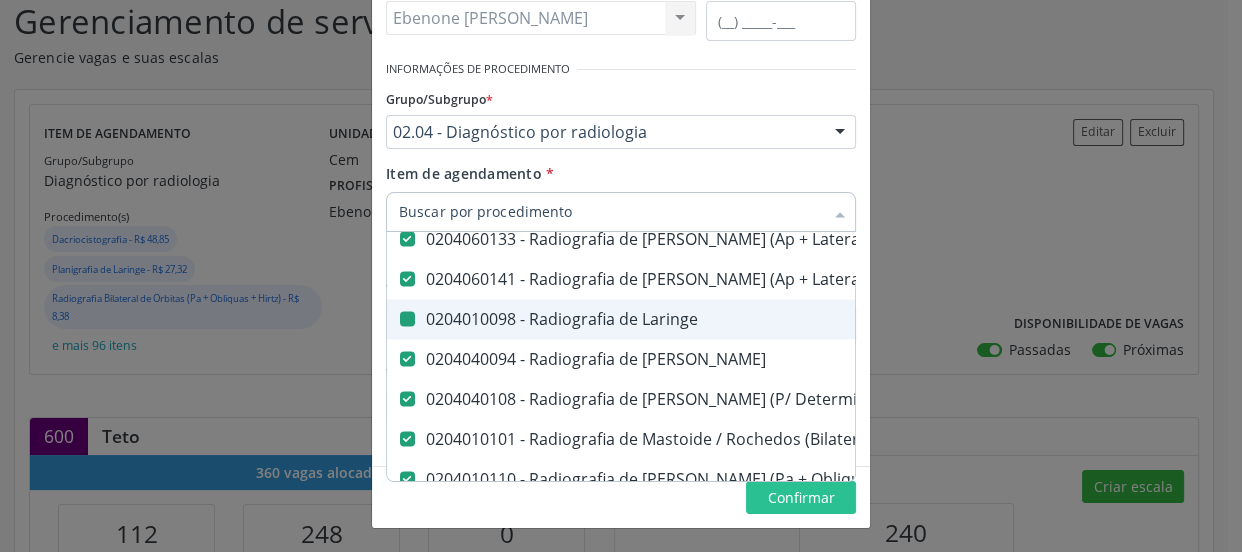 checkbox on "false" 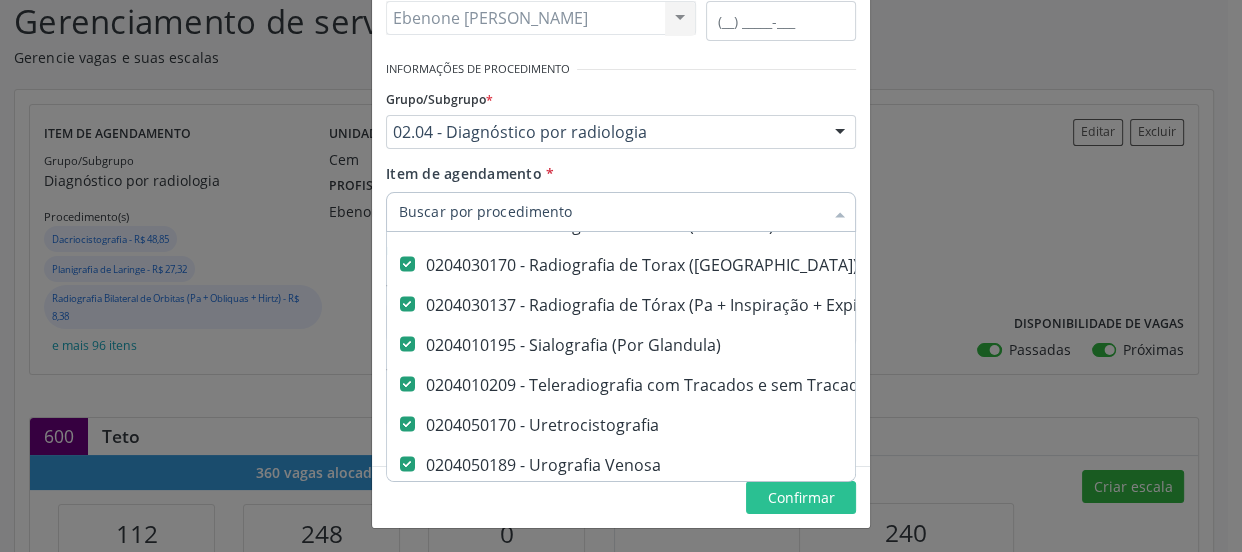 scroll, scrollTop: 3831, scrollLeft: 0, axis: vertical 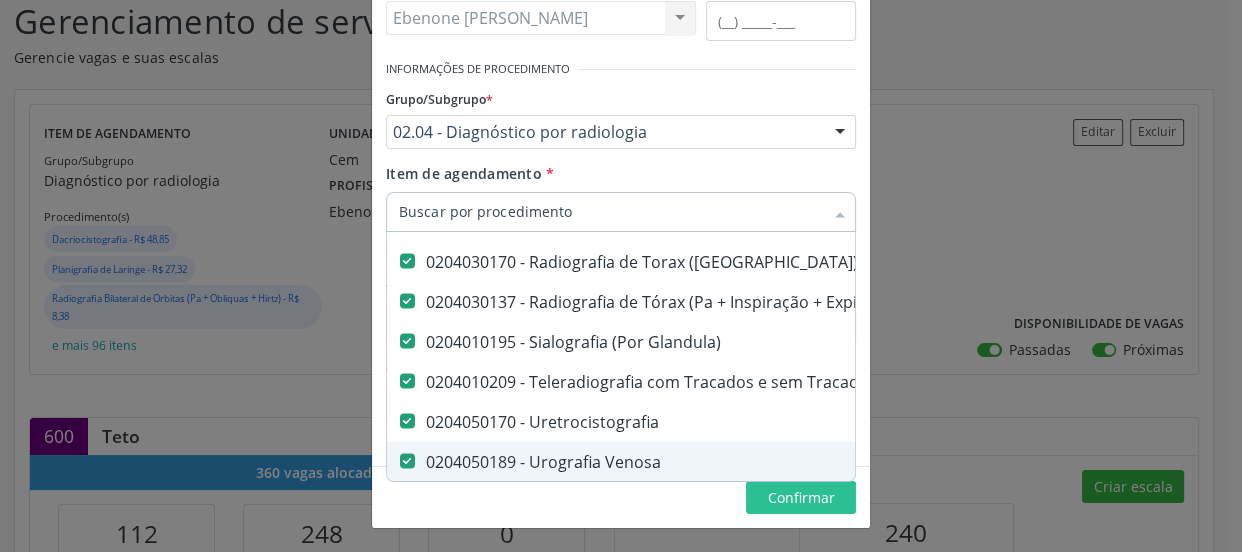 drag, startPoint x: 537, startPoint y: 444, endPoint x: 535, endPoint y: 411, distance: 33.06055 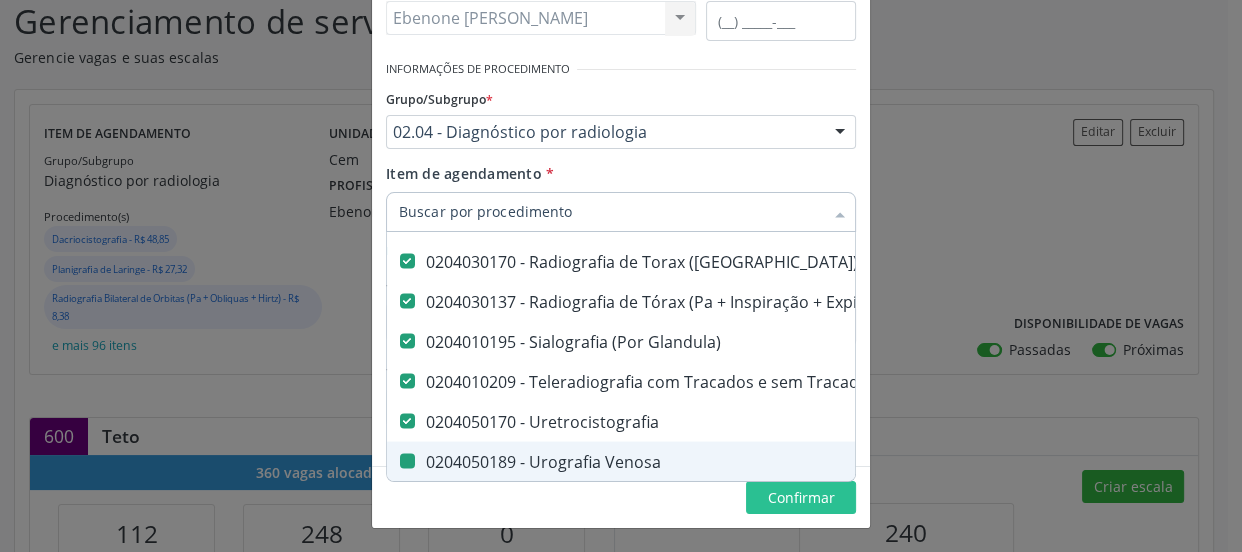 checkbox on "false" 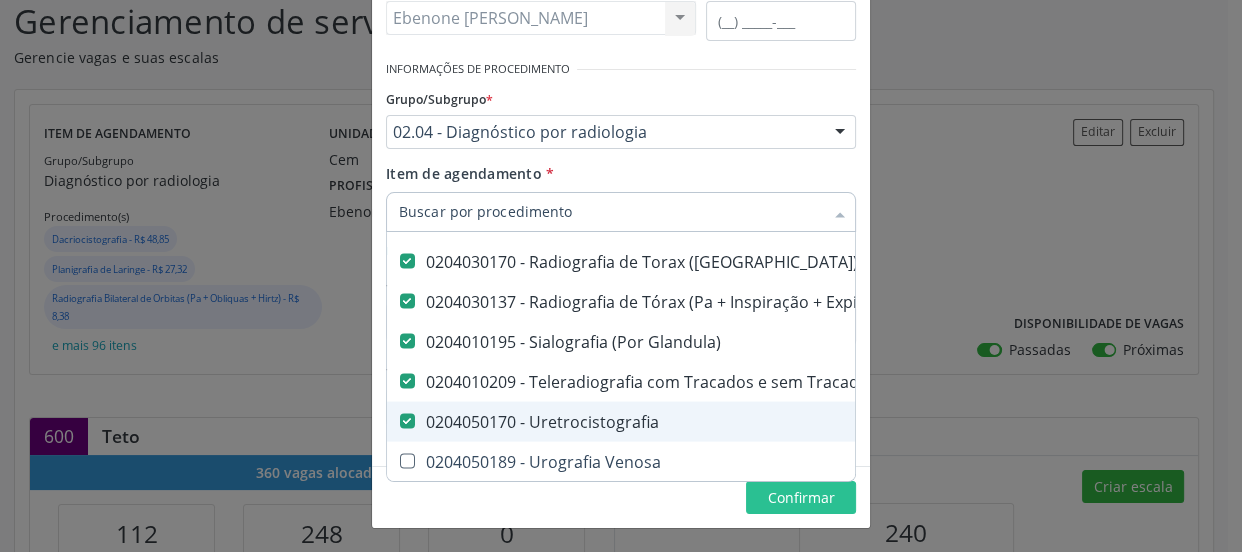 click on "0204050170 - Uretrocistografia" at bounding box center (813, 421) 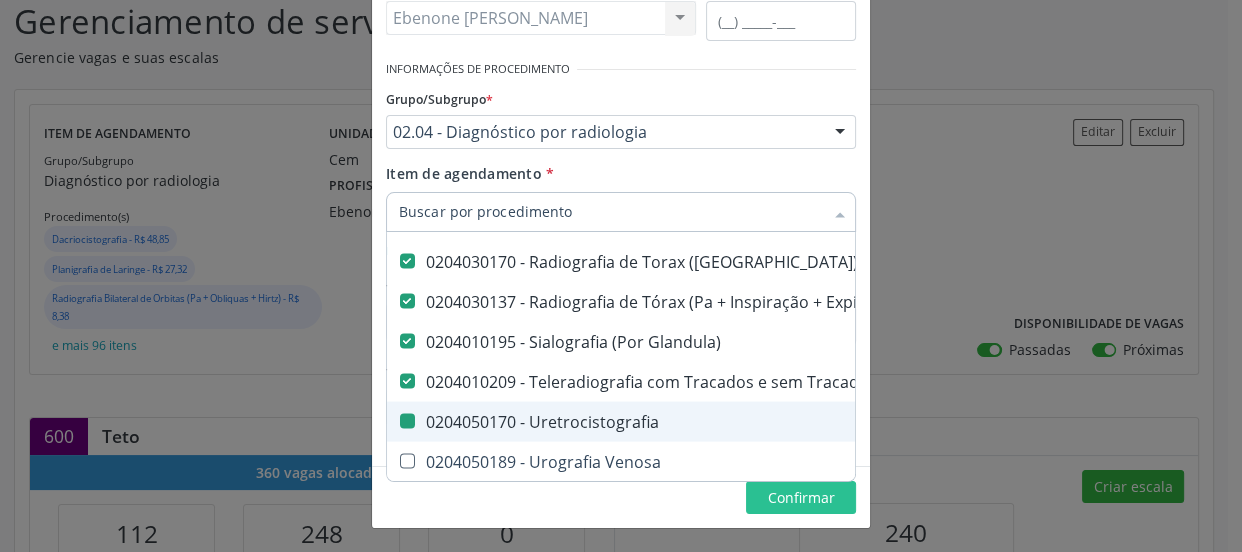 checkbox on "false" 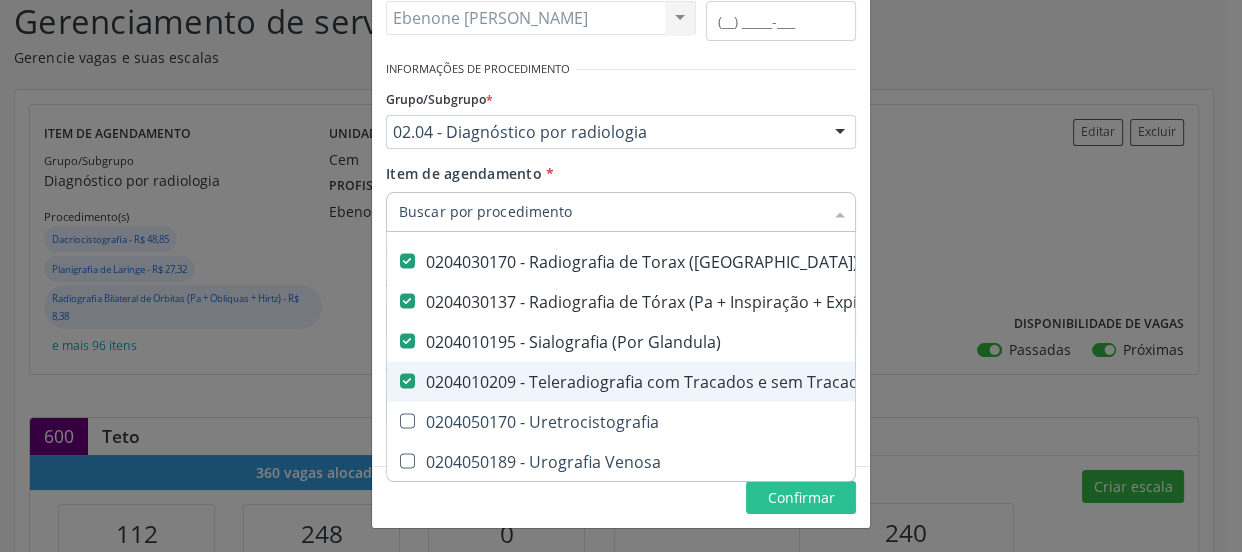 click on "0204010209 - Teleradiografia com Tracados e sem Tracados" at bounding box center (813, 381) 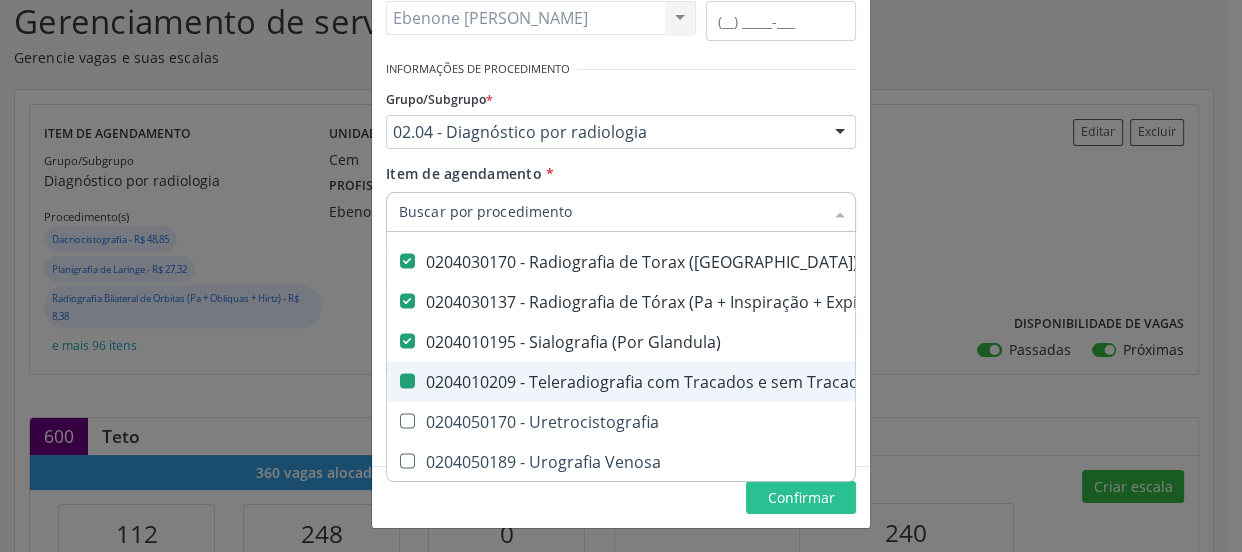 checkbox on "false" 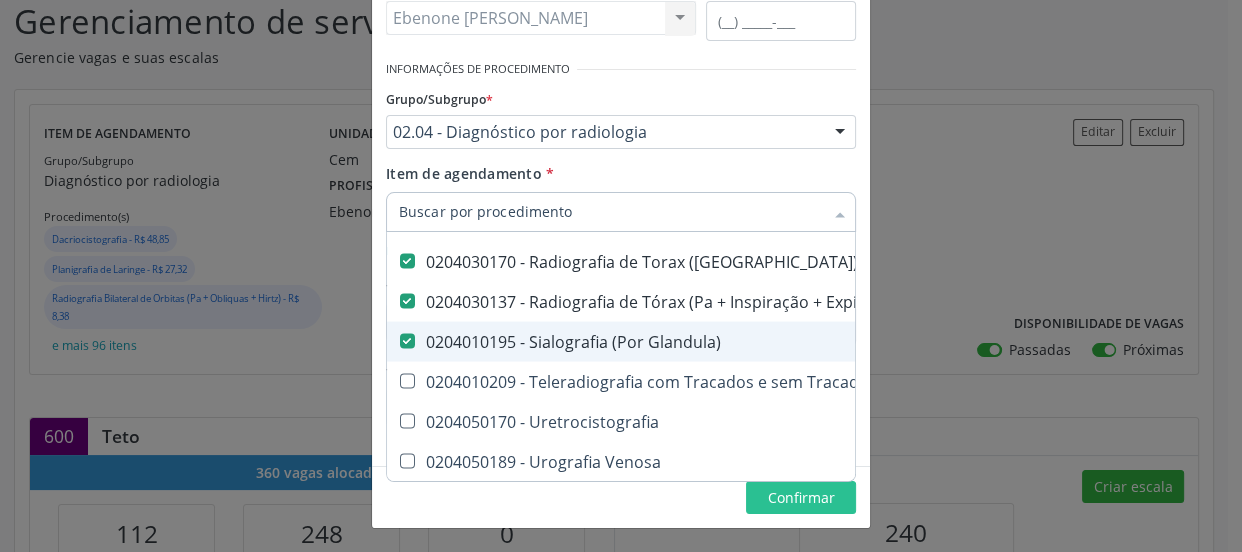 click on "0204010195 - Sialografia (Por Glandula)" at bounding box center [813, 341] 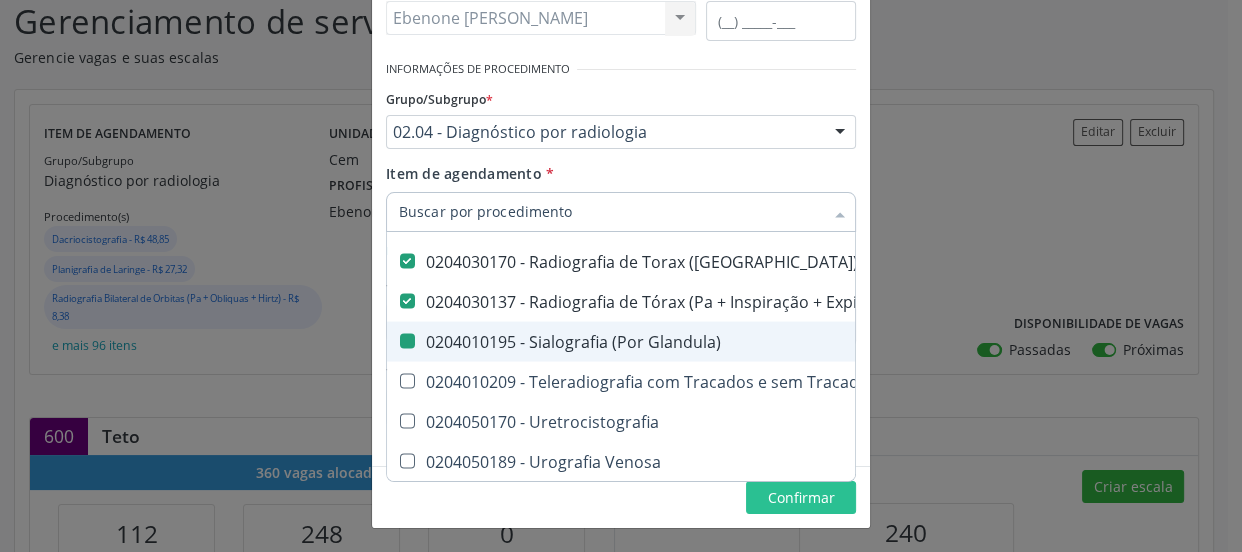 checkbox on "false" 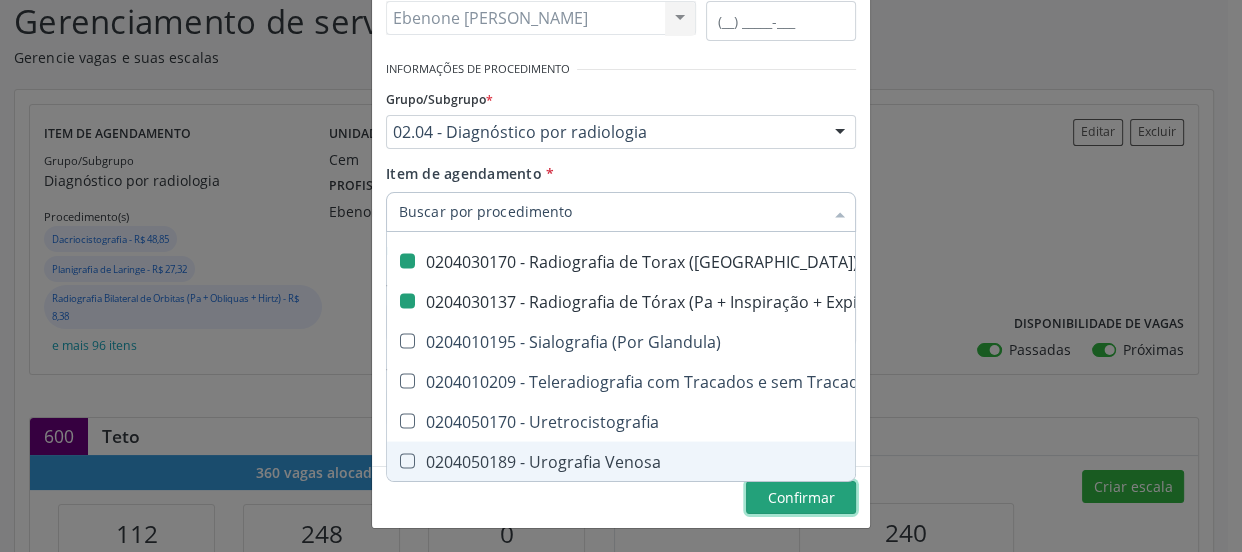checkbox on "true" 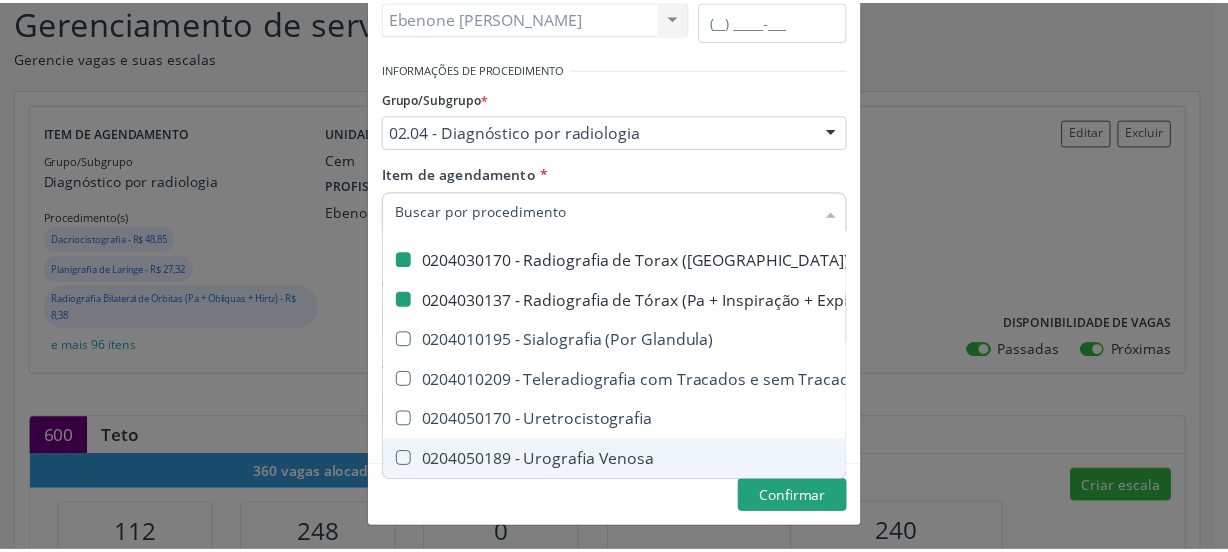 scroll, scrollTop: 0, scrollLeft: 0, axis: both 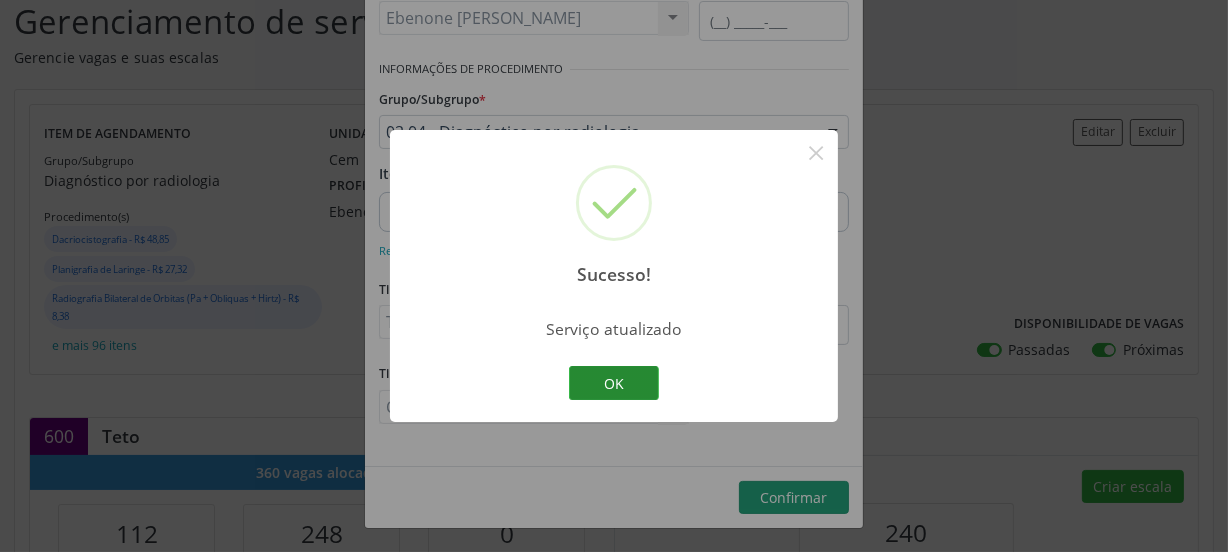 click on "OK" at bounding box center [614, 383] 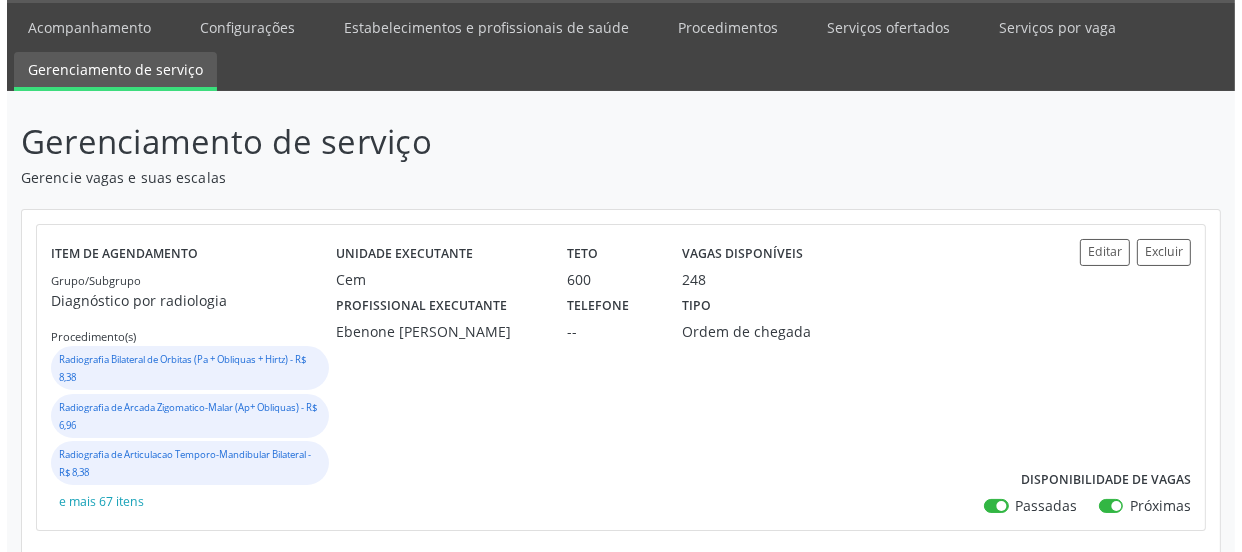 scroll, scrollTop: 90, scrollLeft: 0, axis: vertical 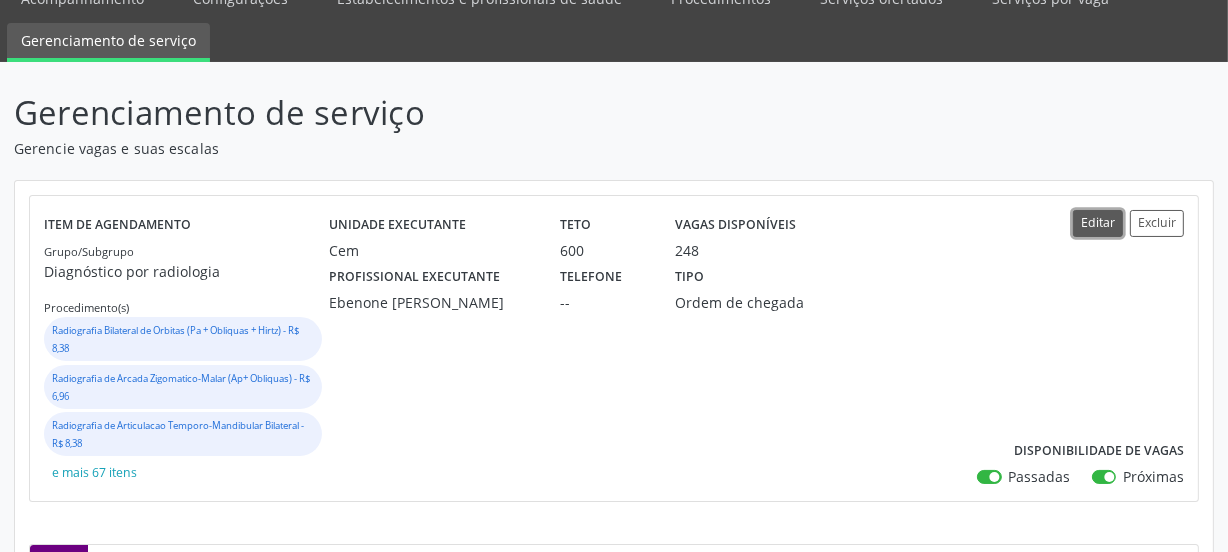 click on "Editar" at bounding box center (1098, 223) 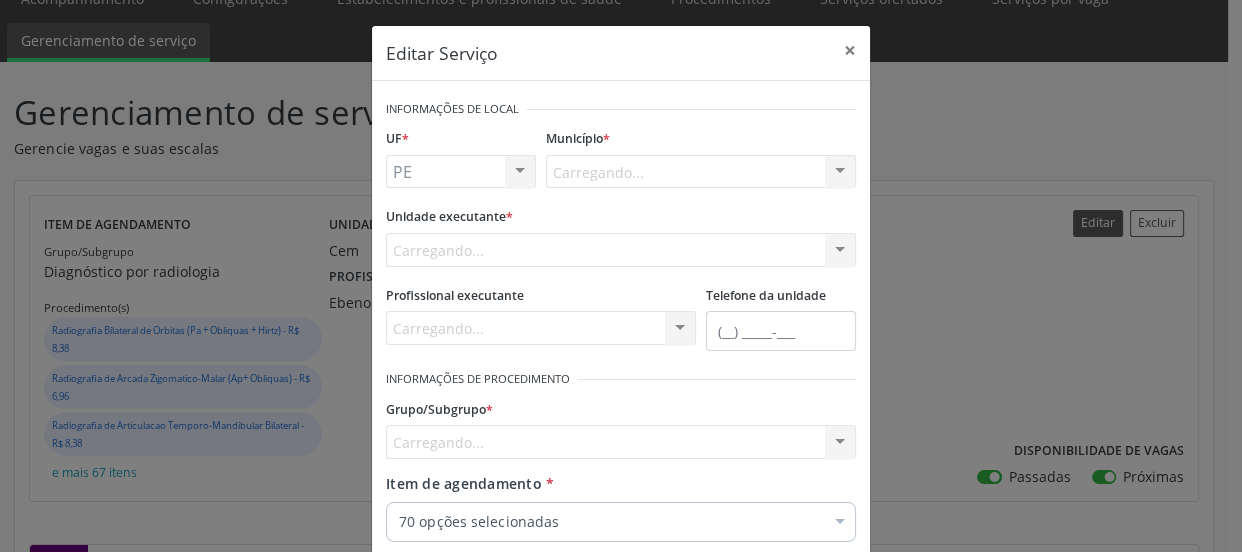 scroll, scrollTop: 0, scrollLeft: 0, axis: both 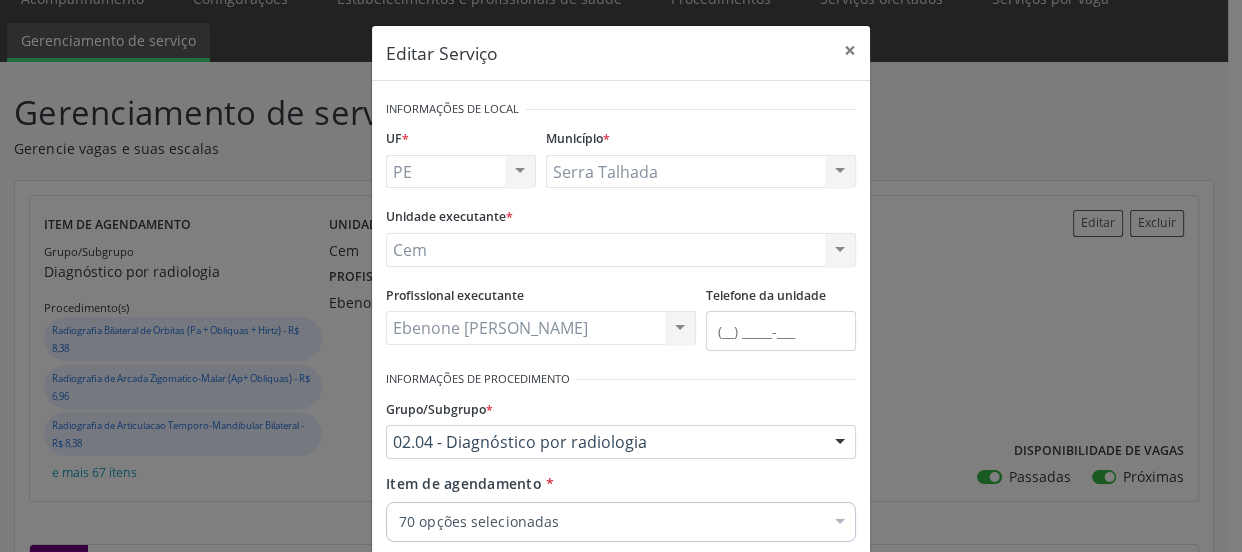 click on "Cem         3 Grupamento de Bombeiros   [PERSON_NAME] Dental   Academia da Cidade [GEOGRAPHIC_DATA] Talhada   [GEOGRAPHIC_DATA]   [GEOGRAPHIC_DATA] I   [GEOGRAPHIC_DATA] do Forro   [GEOGRAPHIC_DATA] da Cidade de [GEOGRAPHIC_DATA]   Academia da Cidade do Mutirao   Academia da Saude Cohab II   Alanalaiz [PERSON_NAME] Servicos de Medicina e Nutricao   Amor Saude   Anaclin   Analise Laboratorio Clinico   [PERSON_NAME] Cia Ltda   [PERSON_NAME] Diniz Ltda   [PERSON_NAME] Diniz Ltda   Apae   Asmij Ambulatorio de Saude Mental Infanto Juvenil   Atelier do Sorriso   Bellatrix Odontologia e Qualidade de Vida   Biofisio Clinica de Fisioterapia e Saude Integrativa   Biofisio Kids   Biomedic   [PERSON_NAME]   Caf   Canespe   Cantarelli Odontologia   Caps Ad III   Caps III   Caps Infantil   Cardiologia e Diagnosticos   Cardiomed   [PERSON_NAME] [PERSON_NAME] Dermatologica   Cem" at bounding box center [621, 250] 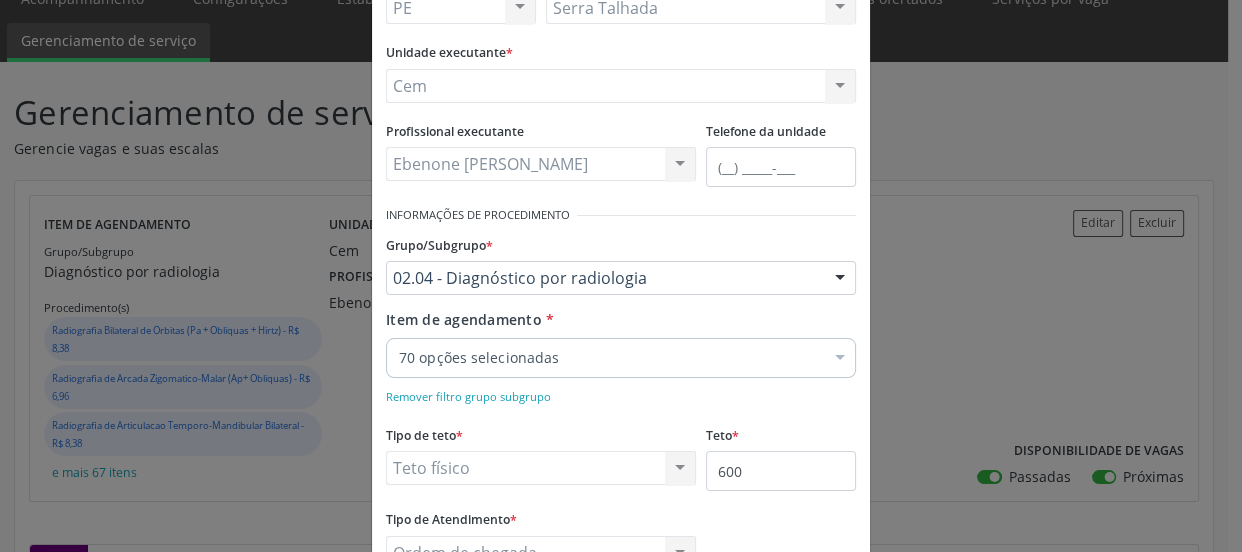 scroll, scrollTop: 181, scrollLeft: 0, axis: vertical 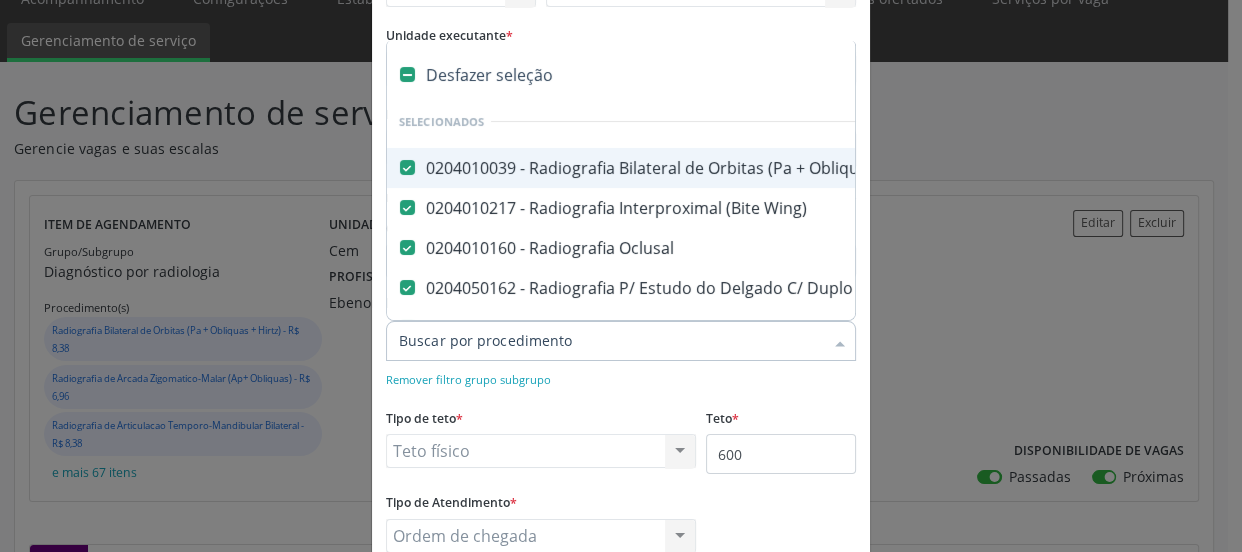 type on "m" 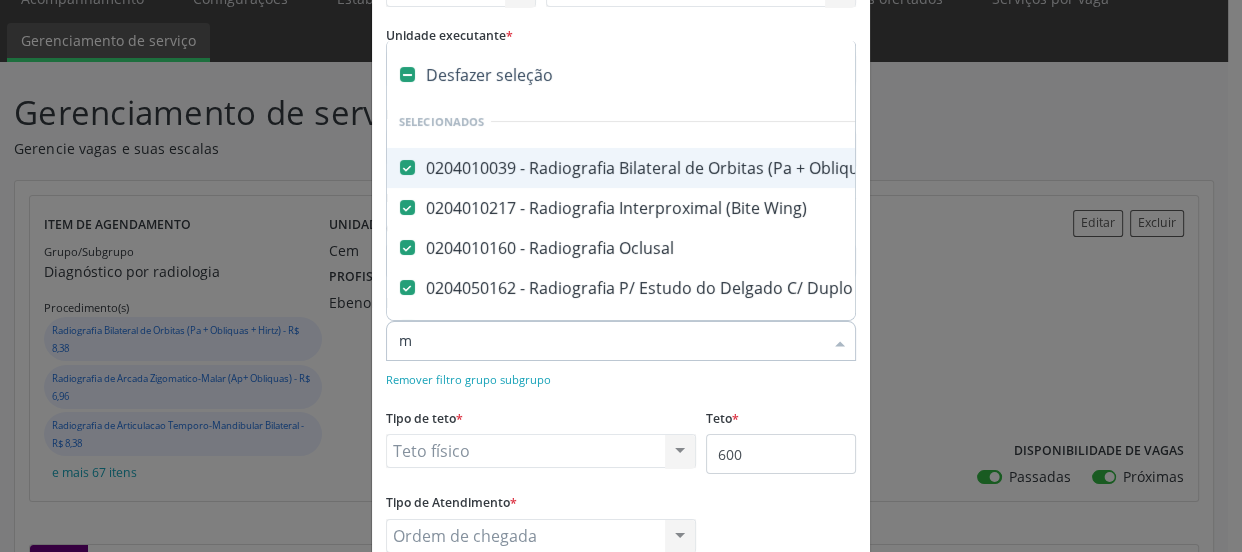 checkbox on "false" 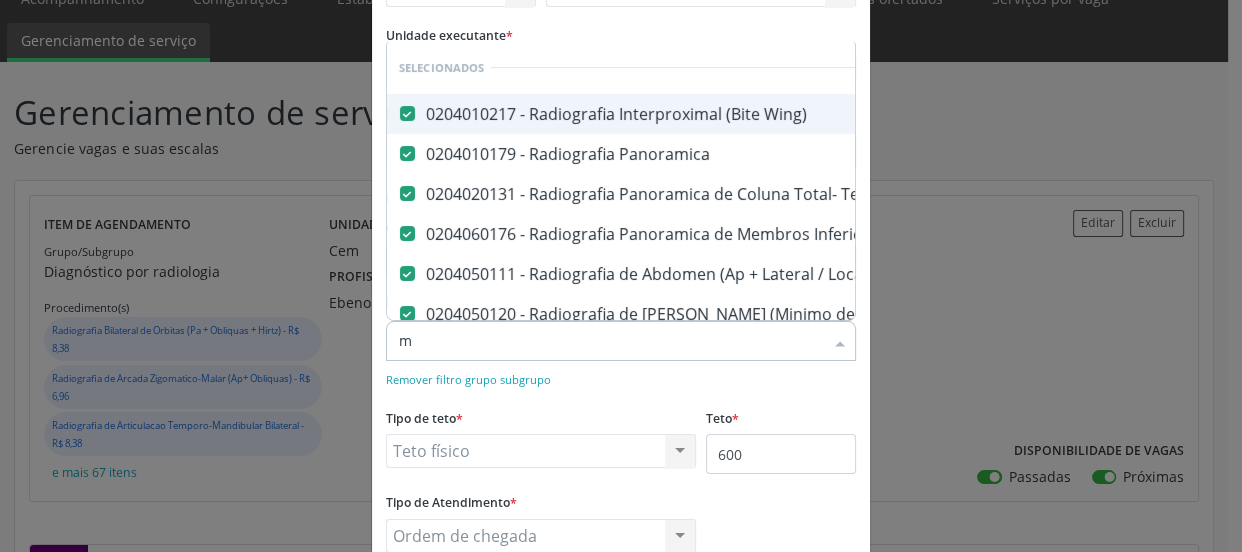 type on "ma" 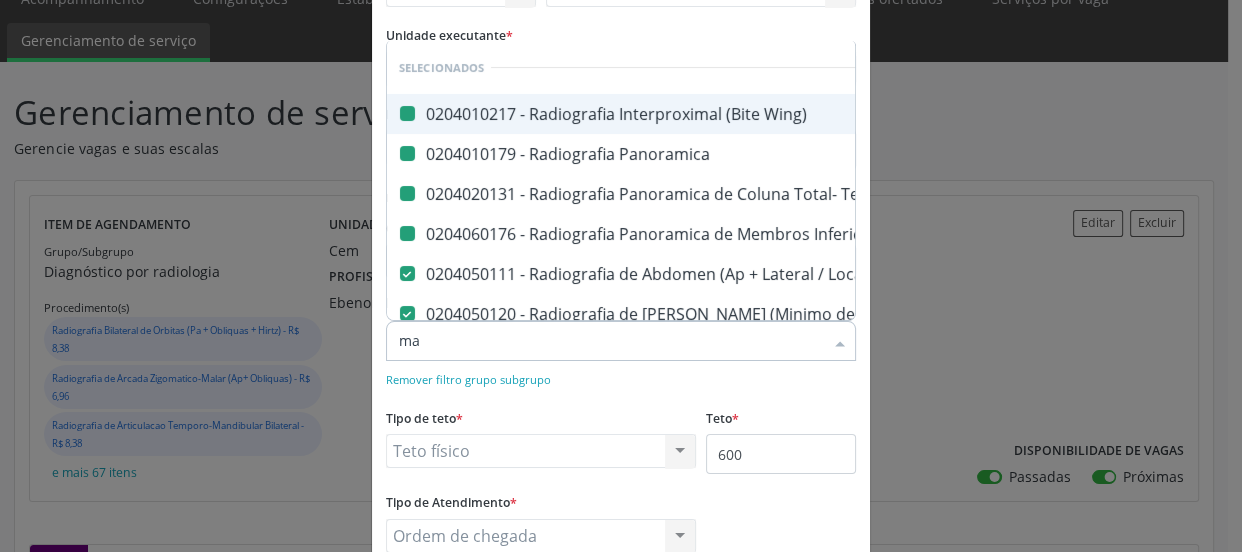 type on "mam" 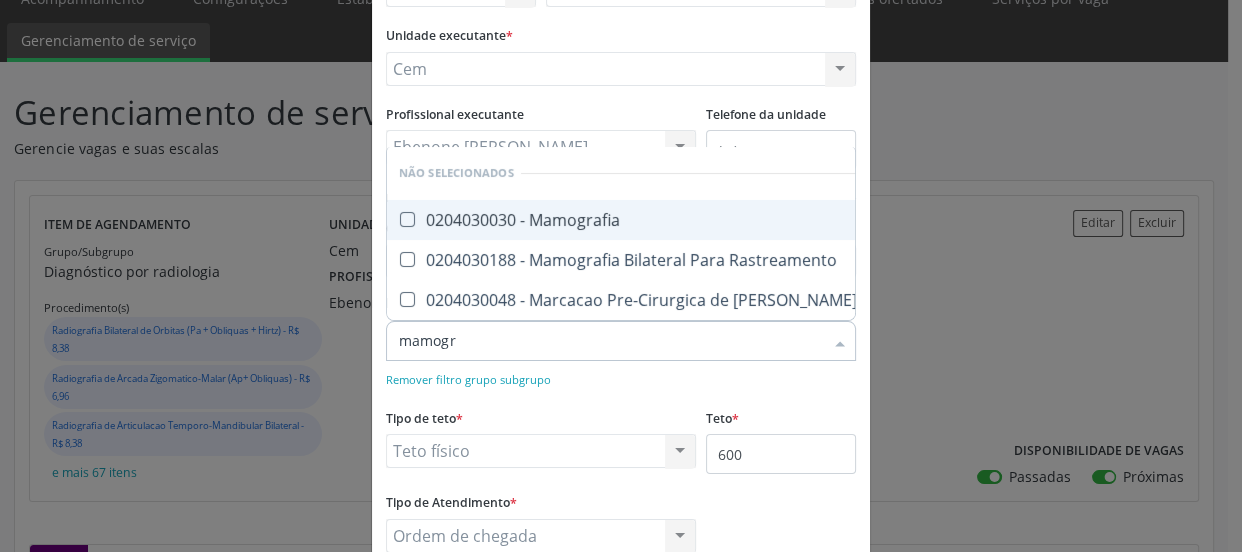 type on "mamogra" 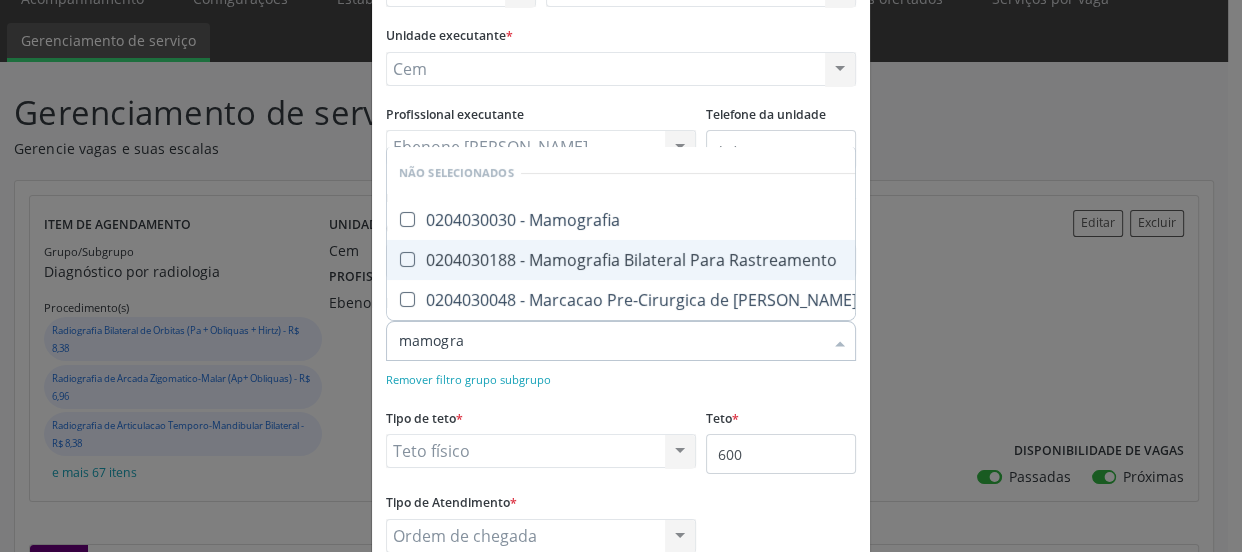 click on "0204030188 - Mamografia Bilateral Para Rastreamento" at bounding box center (759, 260) 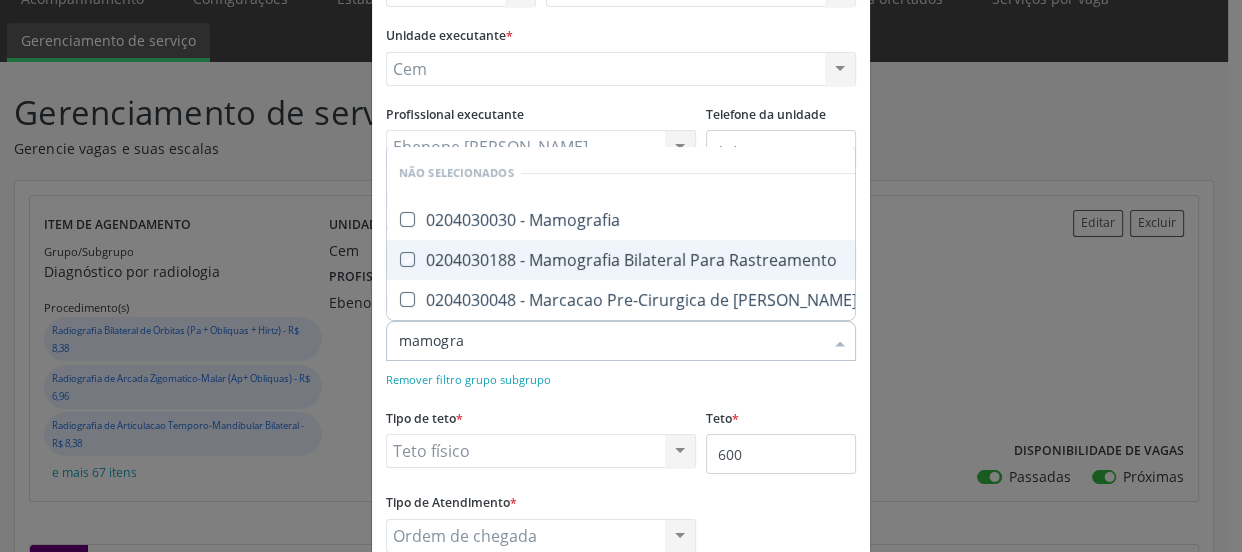 checkbox on "true" 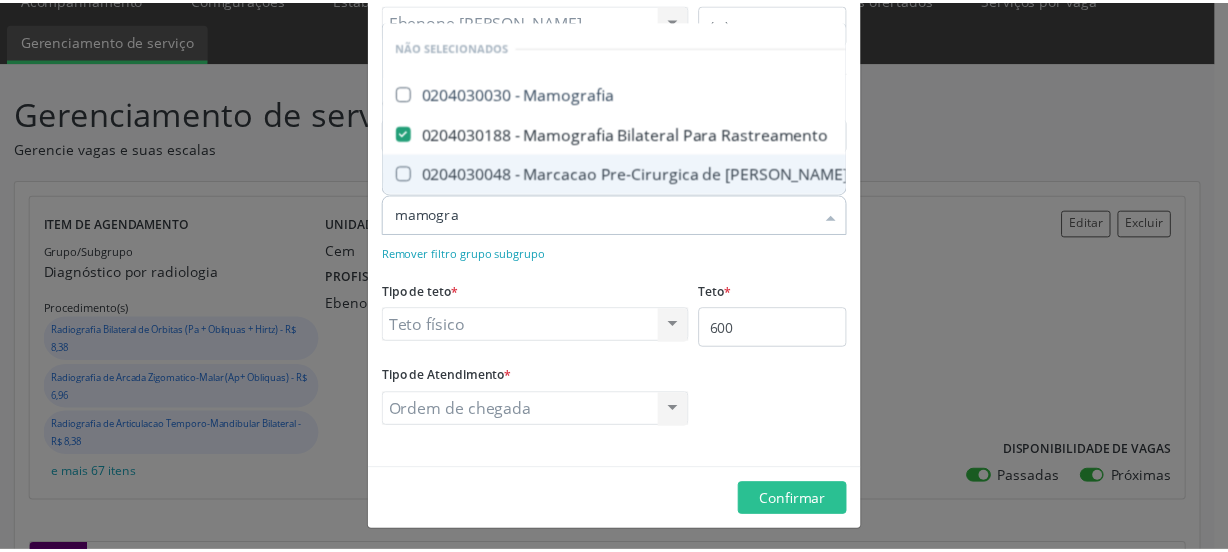 scroll, scrollTop: 310, scrollLeft: 0, axis: vertical 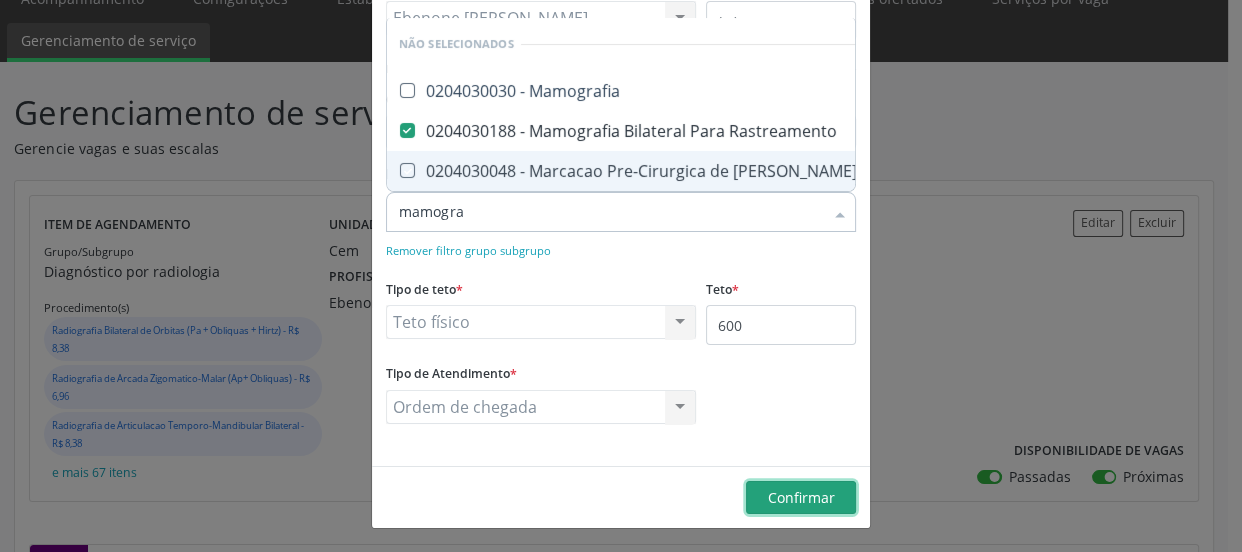 click on "Confirmar" at bounding box center [801, 497] 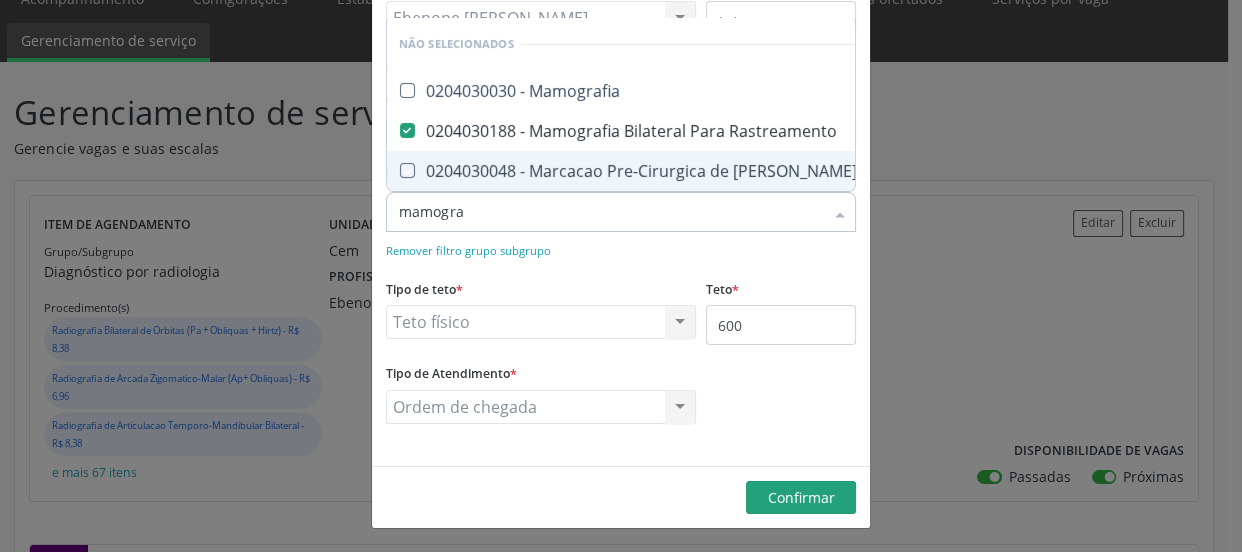 checkbox on "true" 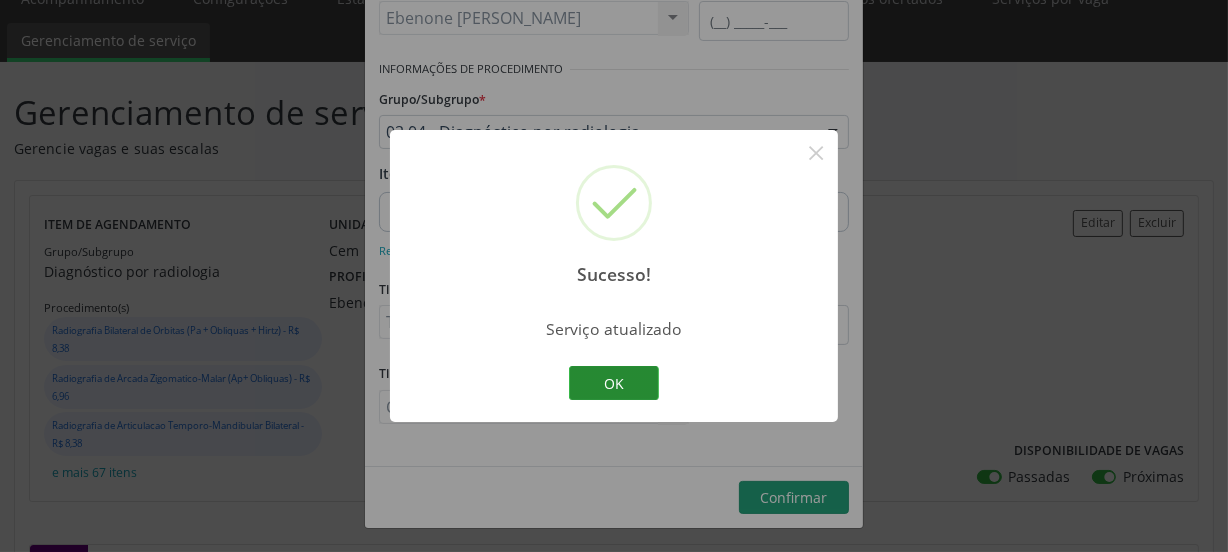 click on "OK" at bounding box center [614, 383] 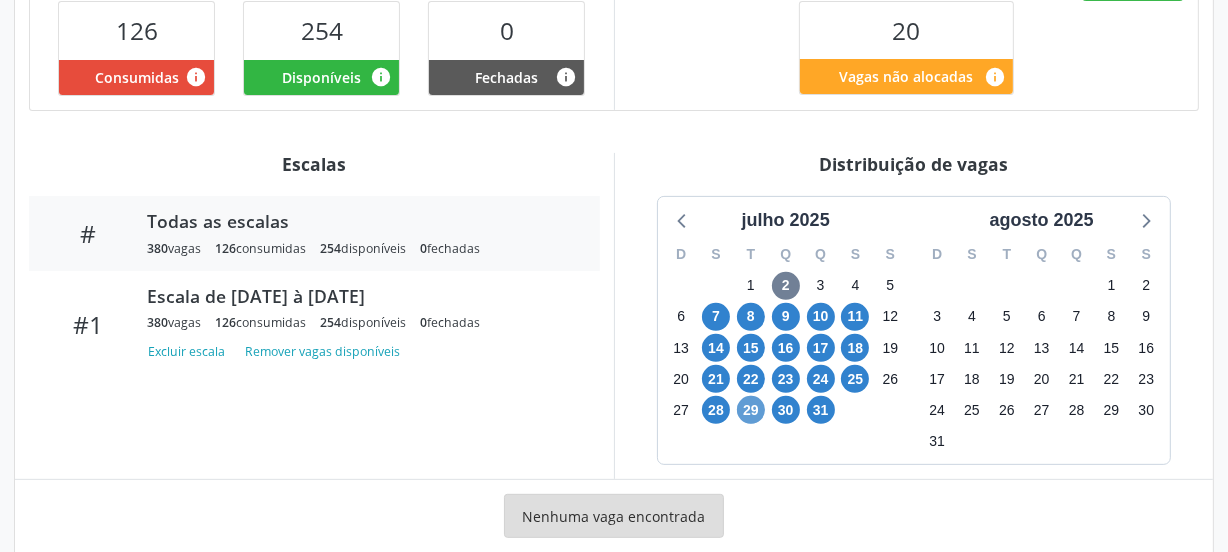 scroll, scrollTop: 620, scrollLeft: 0, axis: vertical 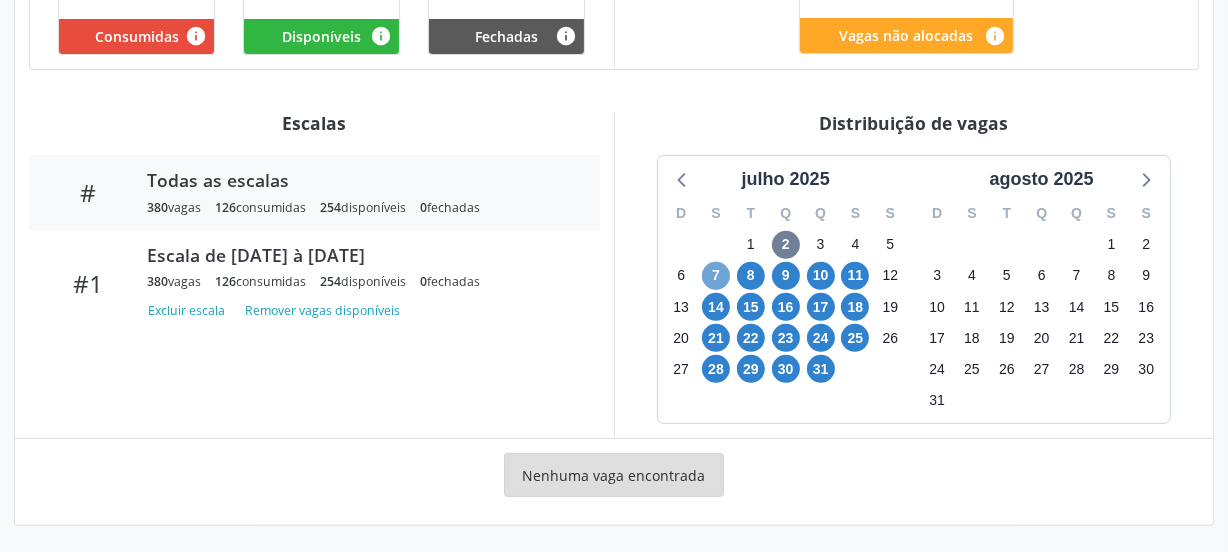click on "7" at bounding box center [716, 276] 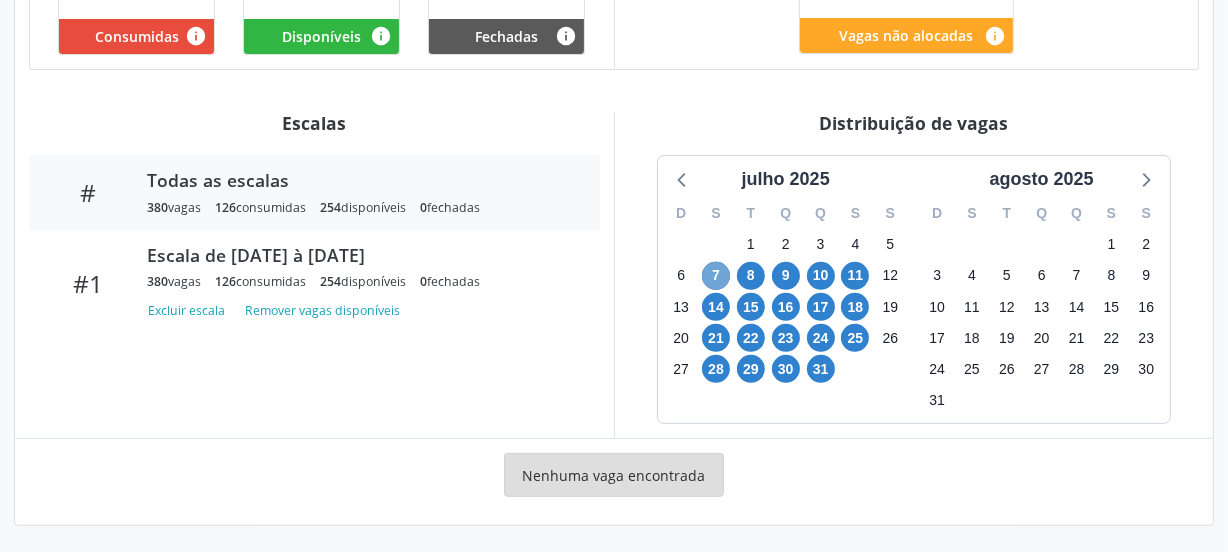 click on "7" at bounding box center [716, 276] 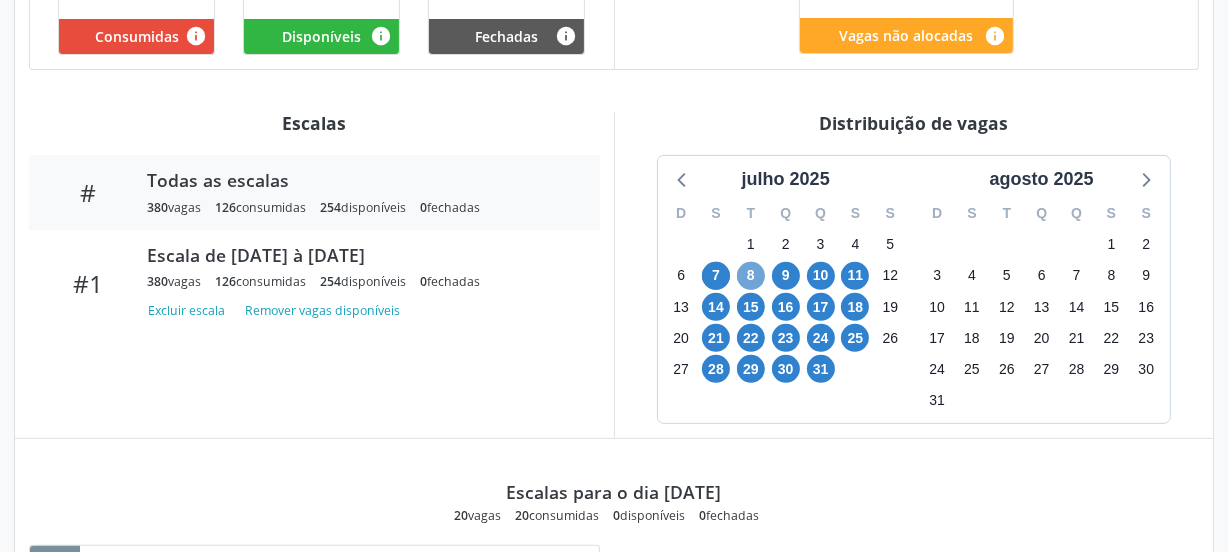 click on "8" at bounding box center [751, 276] 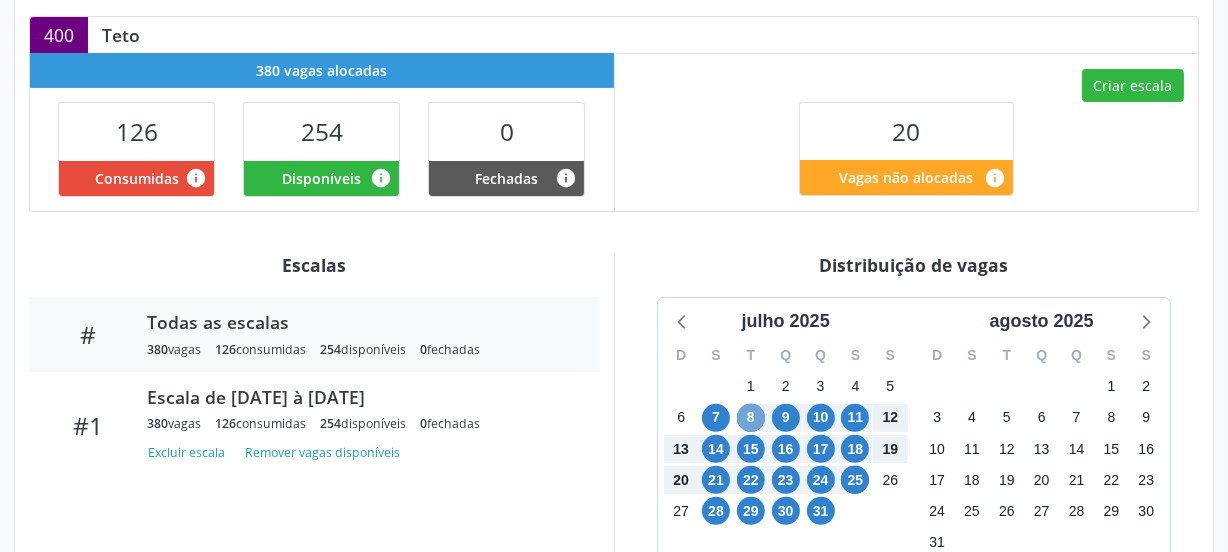 scroll, scrollTop: 439, scrollLeft: 0, axis: vertical 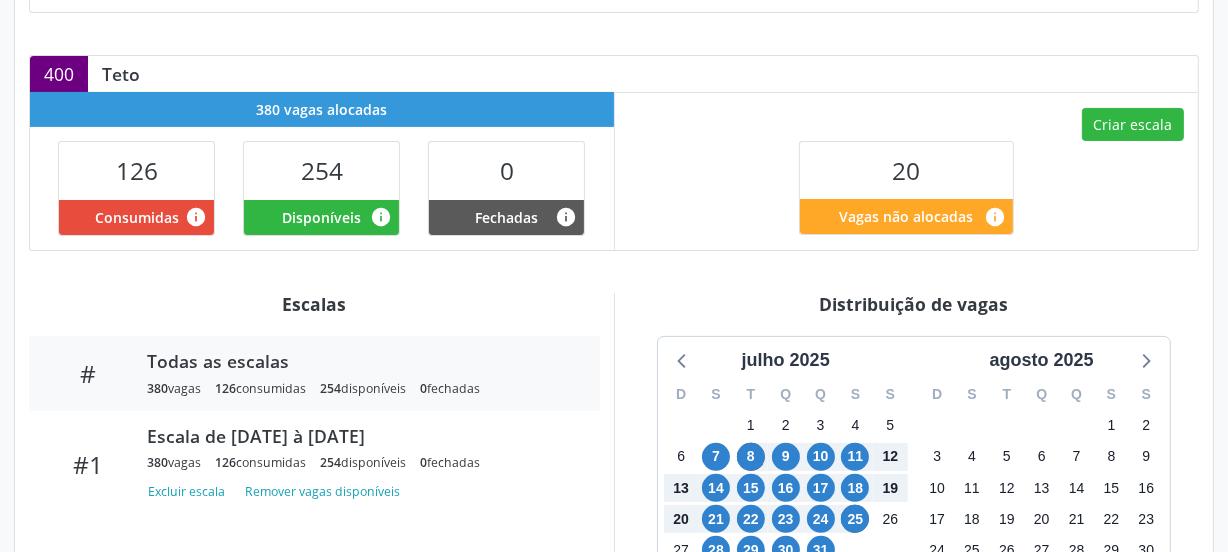 click on "Criar escala
20
Vagas não alocadas
info" at bounding box center [907, 170] 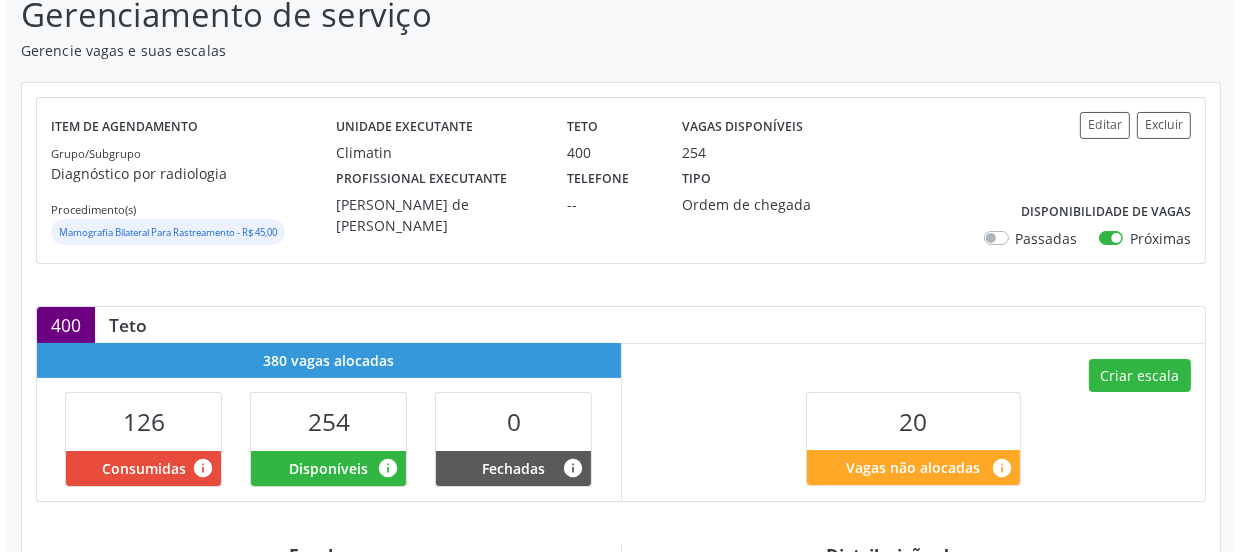 scroll, scrollTop: 75, scrollLeft: 0, axis: vertical 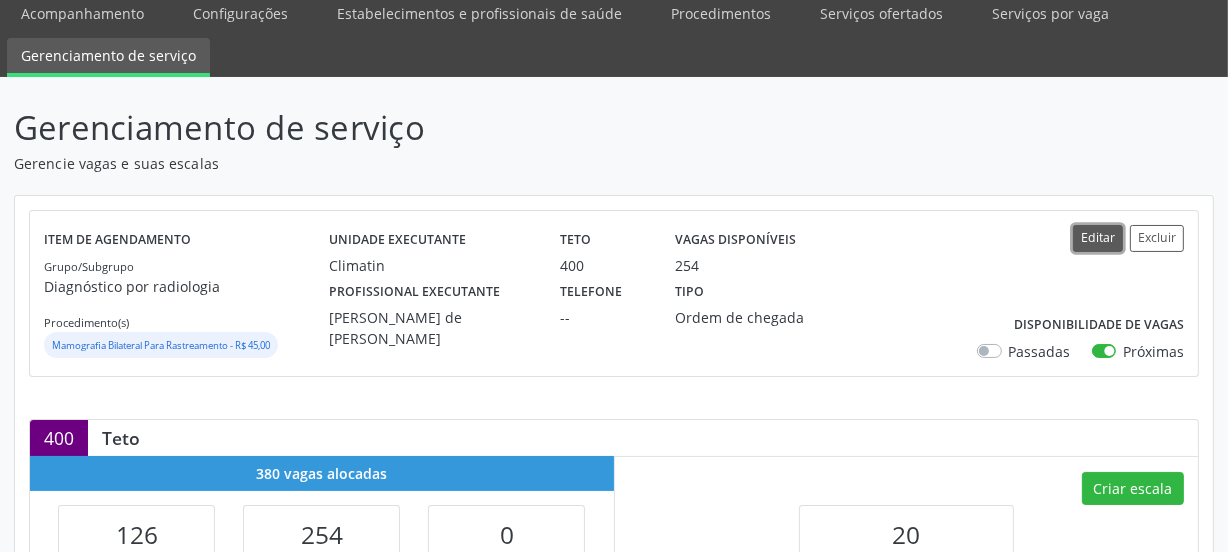 click on "Editar" at bounding box center [1098, 238] 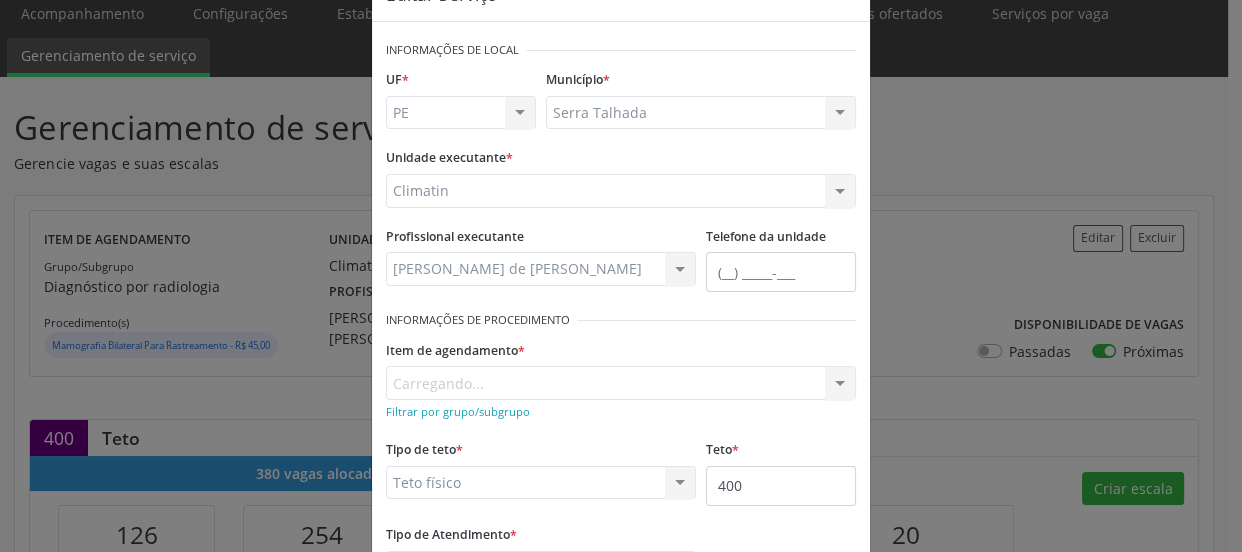scroll, scrollTop: 90, scrollLeft: 0, axis: vertical 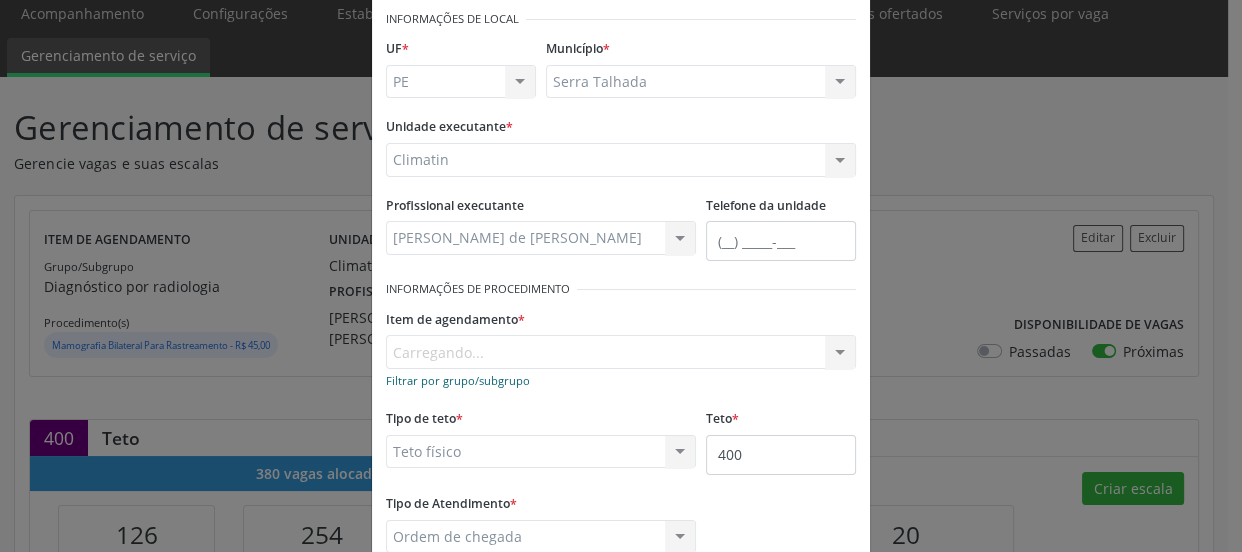 click on "Filtrar por grupo/subgrupo" at bounding box center [458, 380] 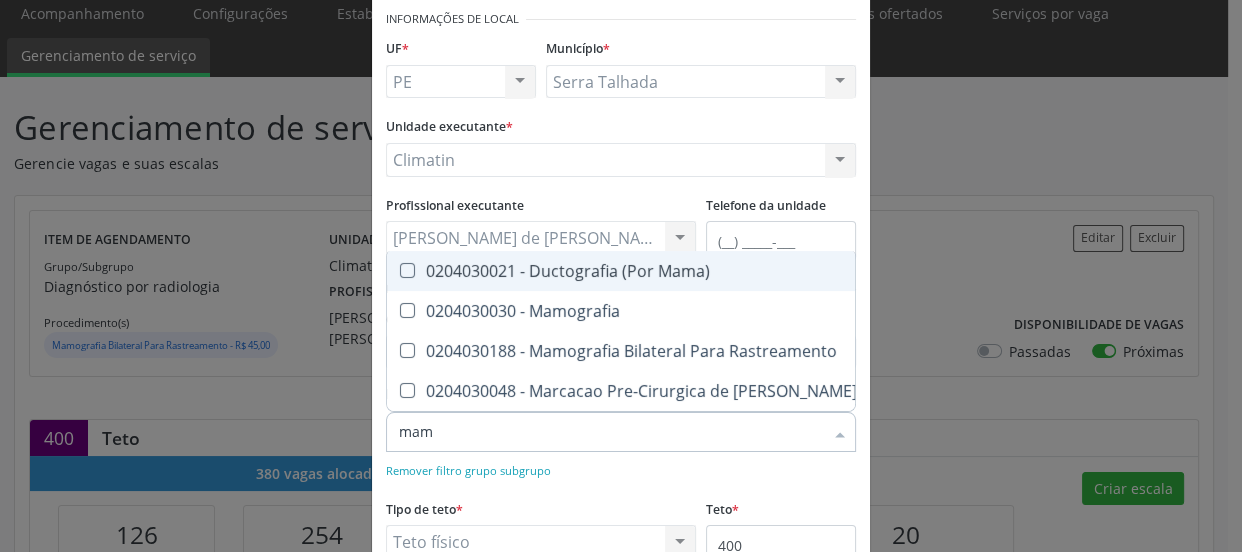 type on "mamo" 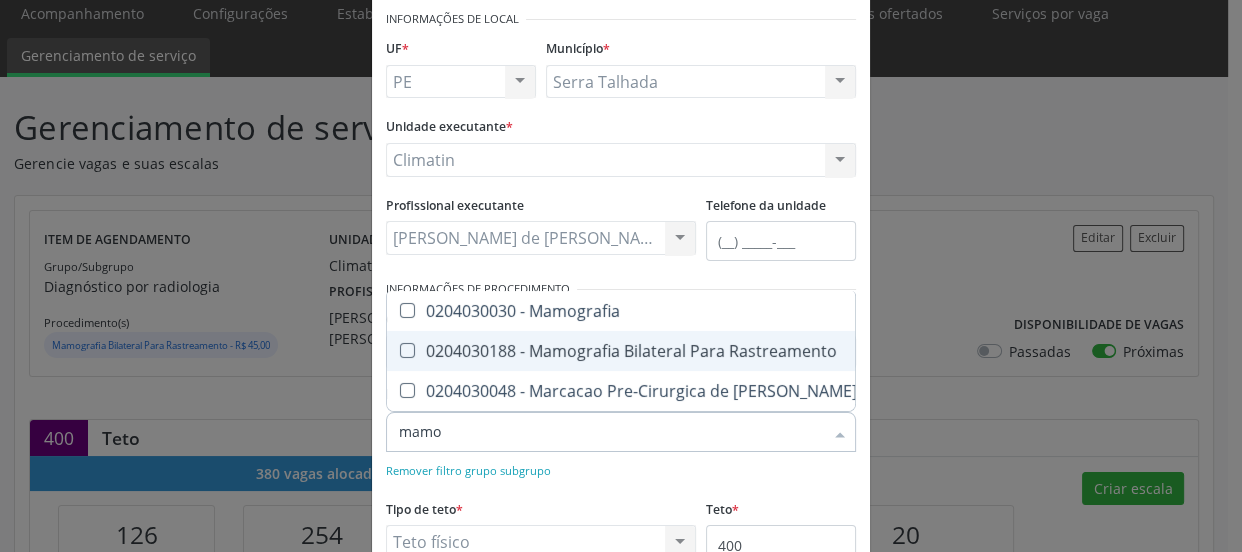 click on "0204030188 - Mamografia Bilateral Para Rastreamento" at bounding box center (759, 351) 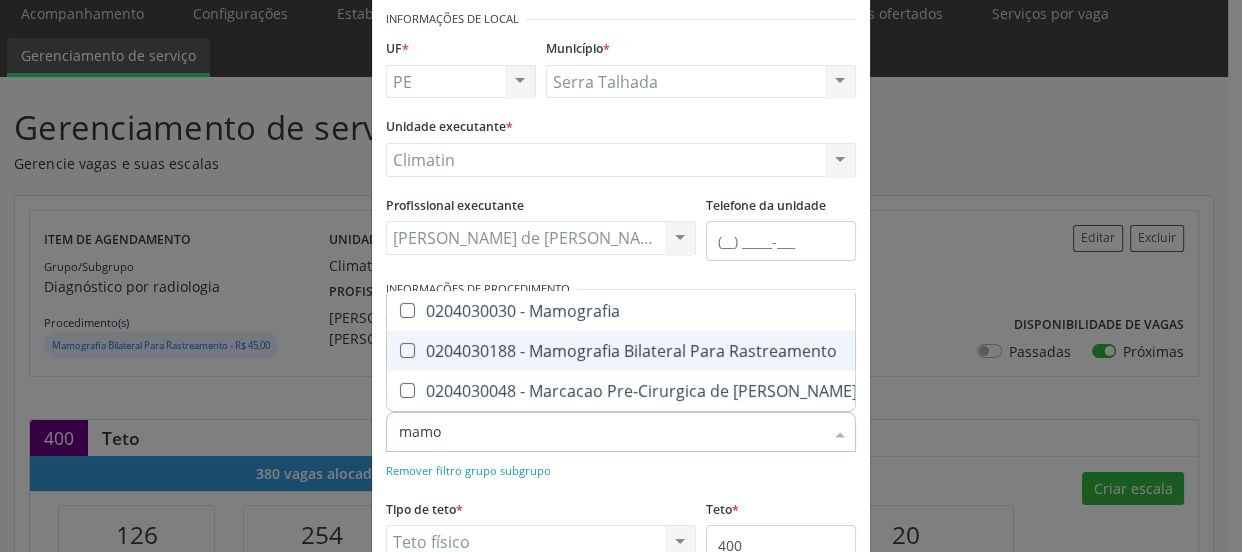 checkbox on "true" 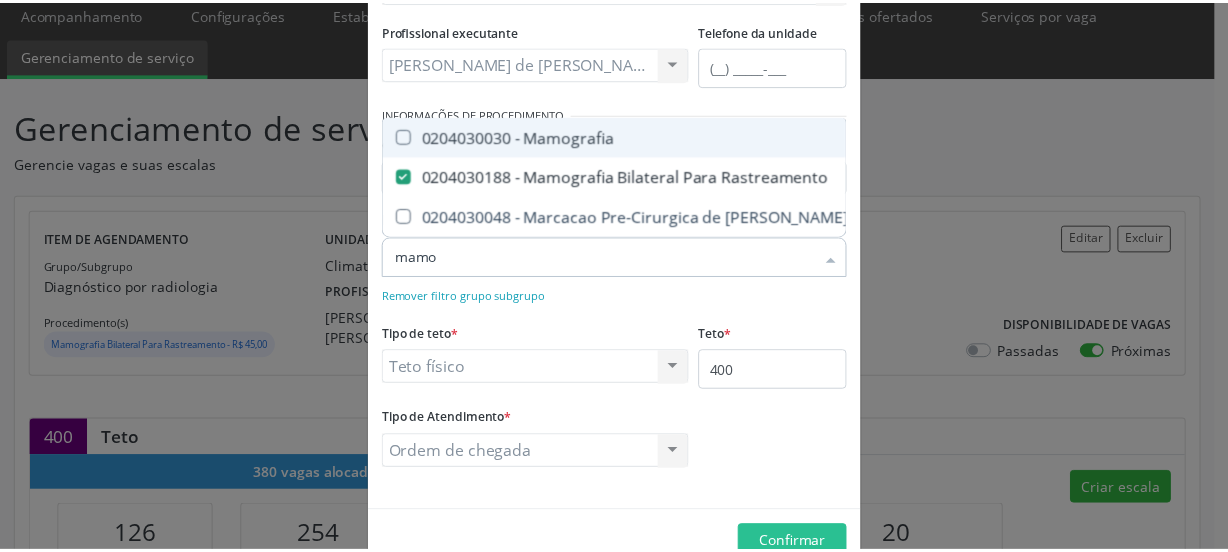 scroll, scrollTop: 272, scrollLeft: 0, axis: vertical 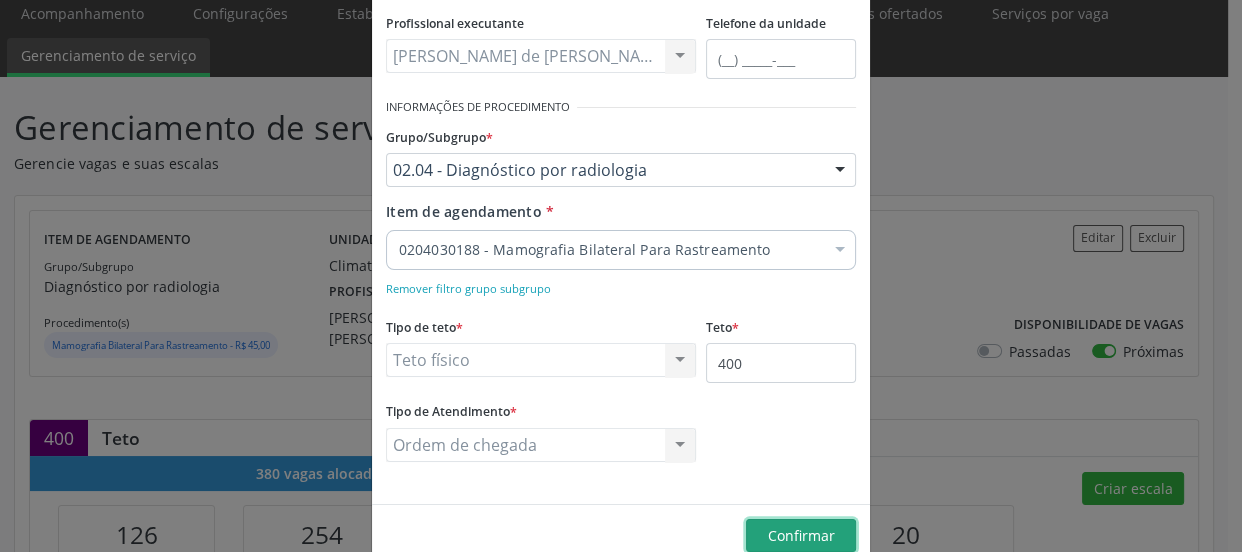 click on "Confirmar" at bounding box center [801, 535] 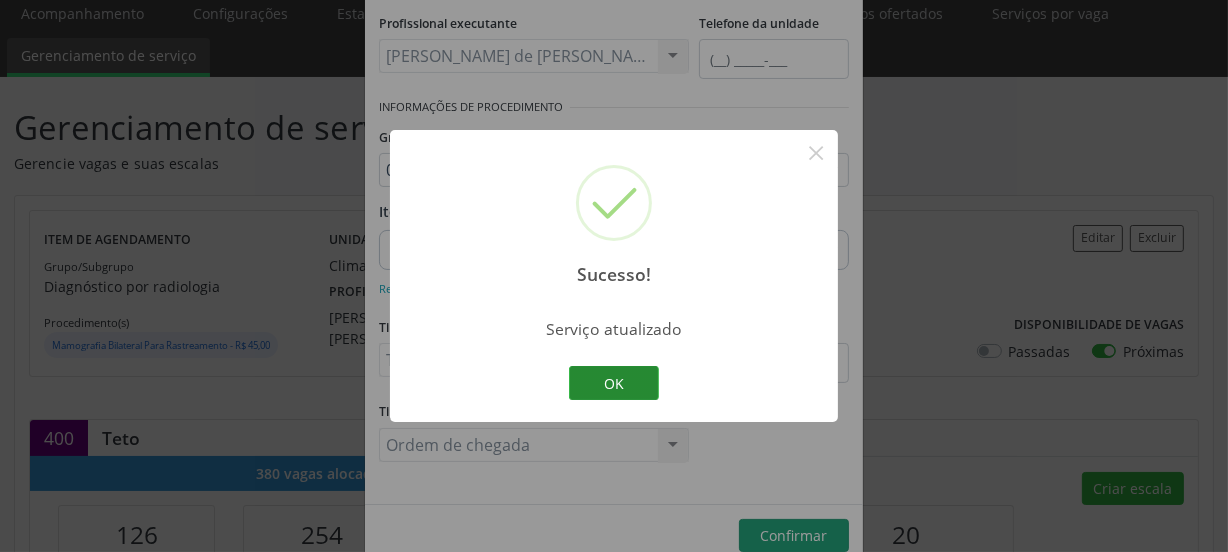 click on "OK" at bounding box center [614, 383] 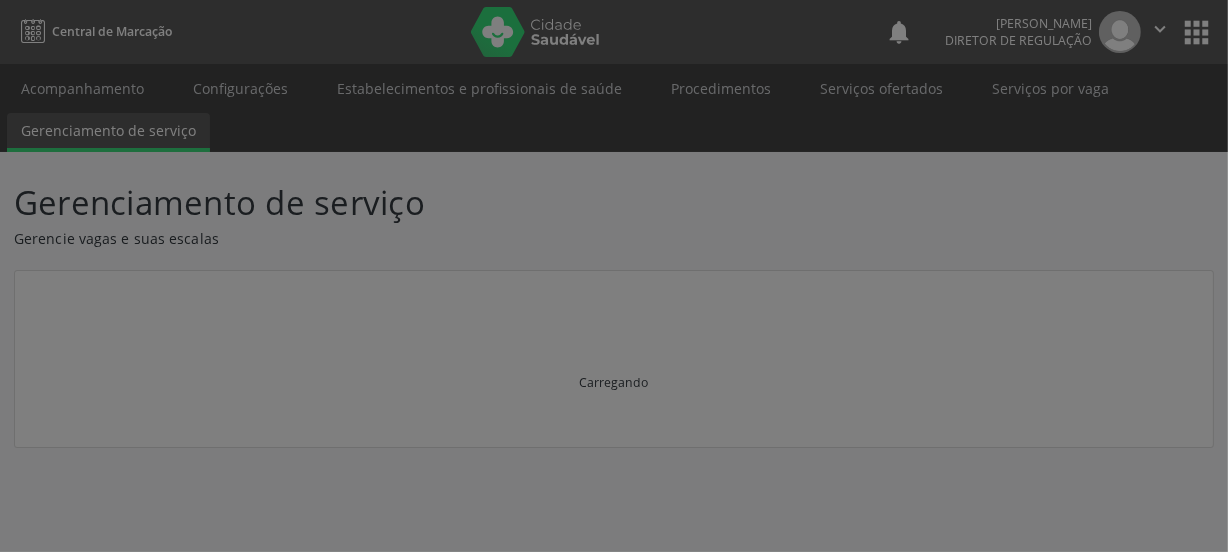 scroll, scrollTop: 0, scrollLeft: 0, axis: both 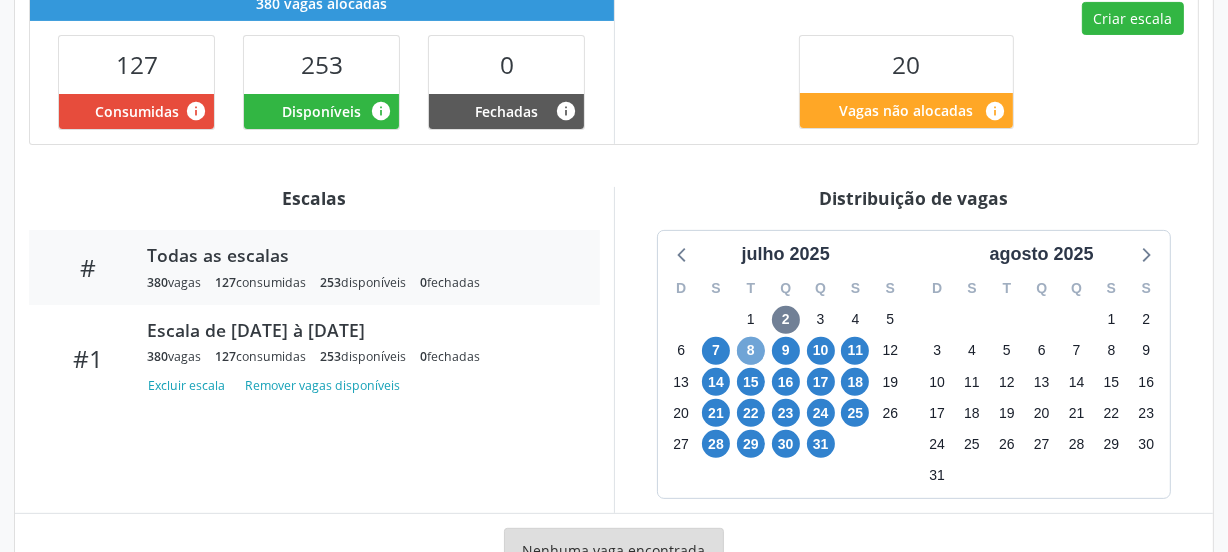 click on "8" at bounding box center (751, 351) 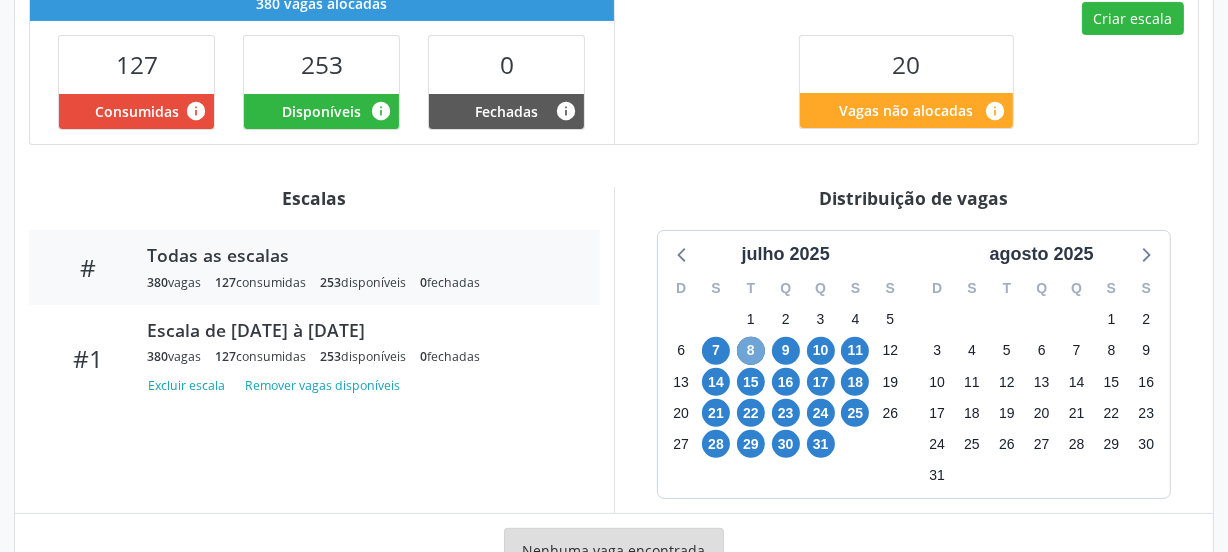 click on "8" at bounding box center (751, 351) 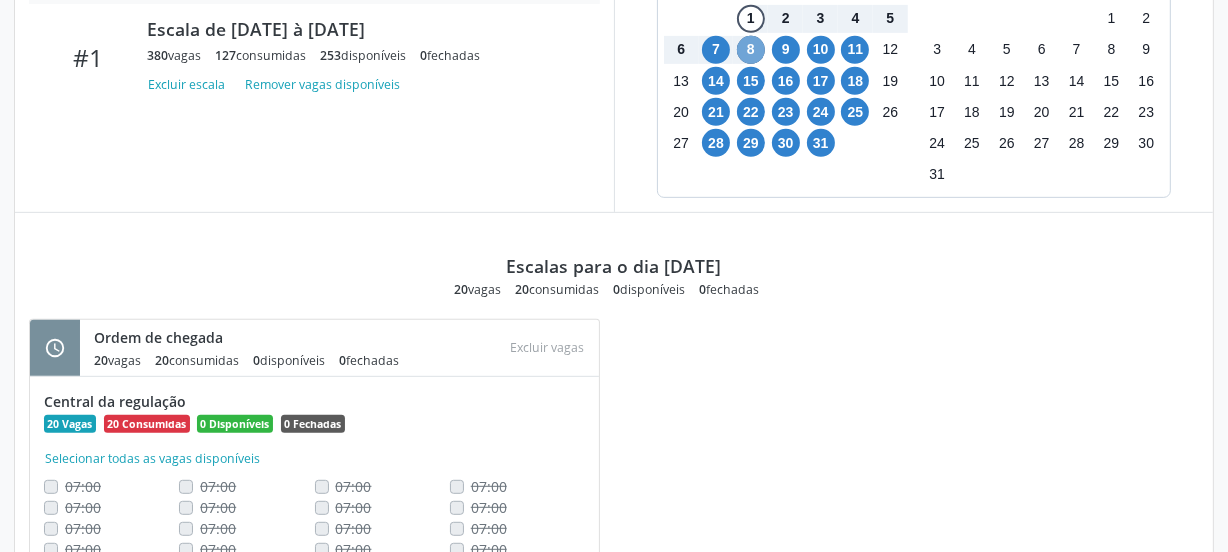 scroll, scrollTop: 909, scrollLeft: 0, axis: vertical 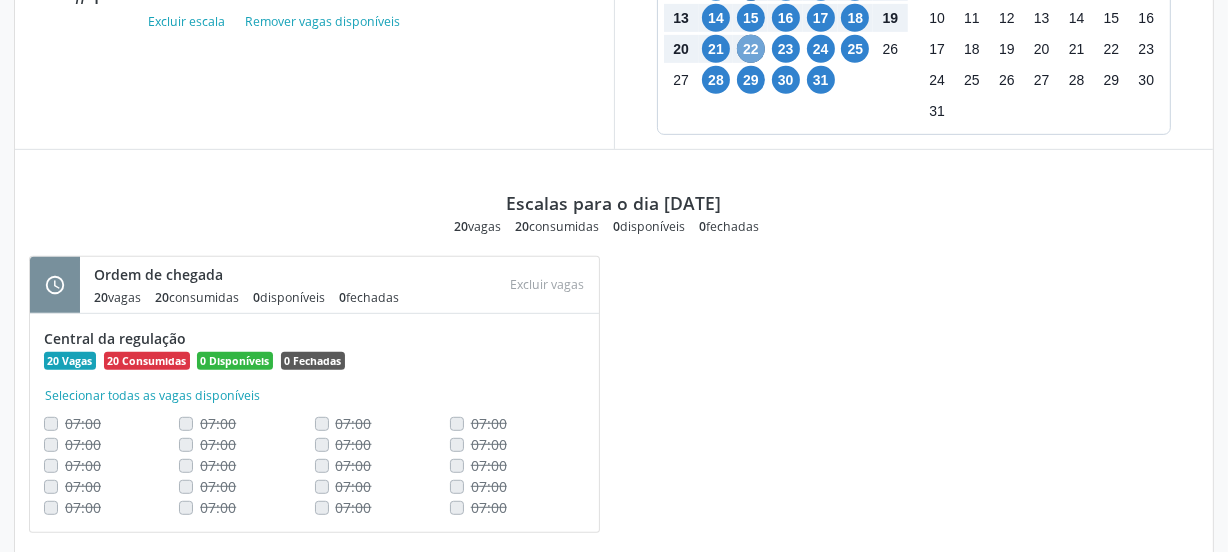 click on "22" at bounding box center [751, 49] 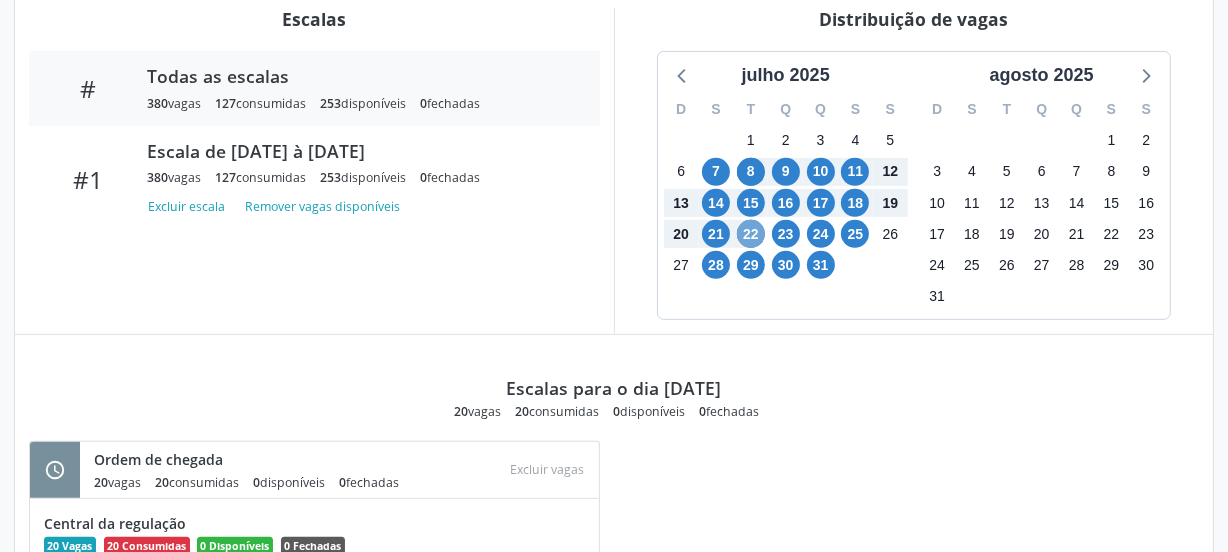 scroll, scrollTop: 909, scrollLeft: 0, axis: vertical 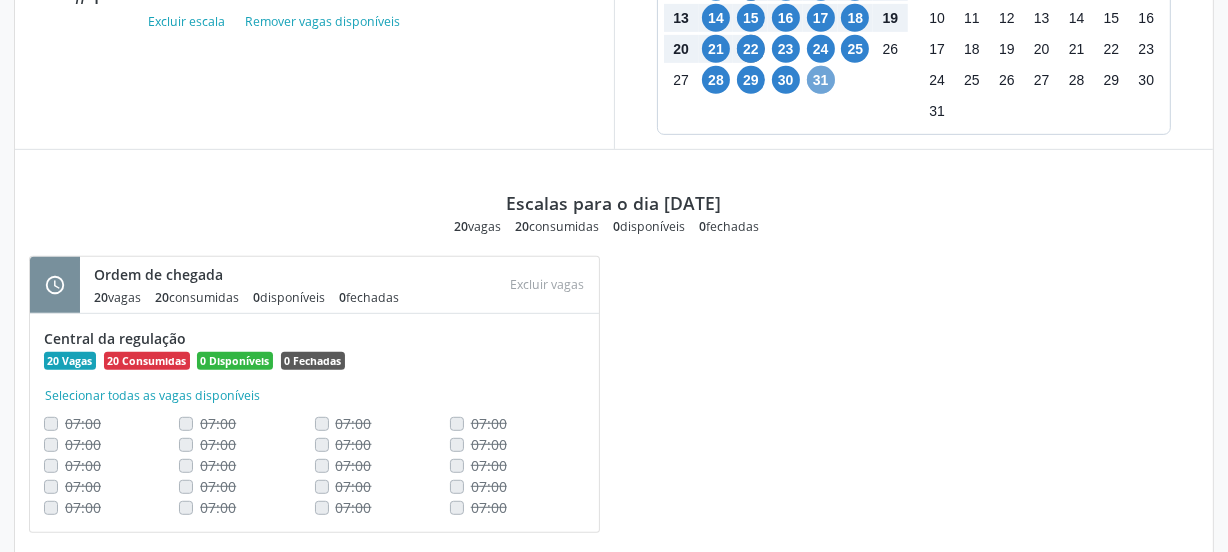 click on "31" at bounding box center [821, 80] 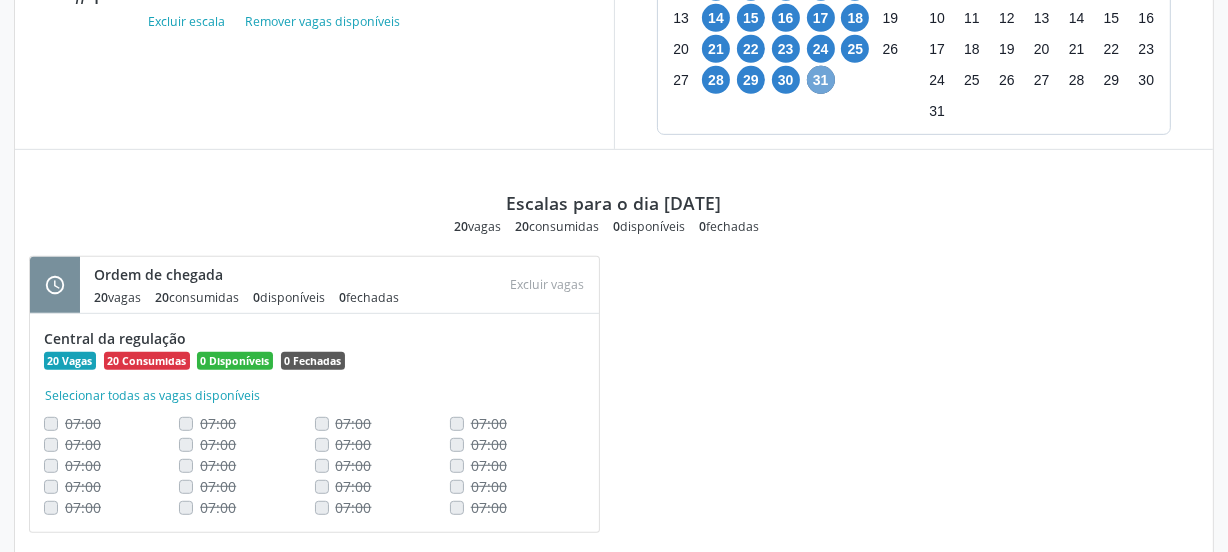 click on "31" at bounding box center (821, 80) 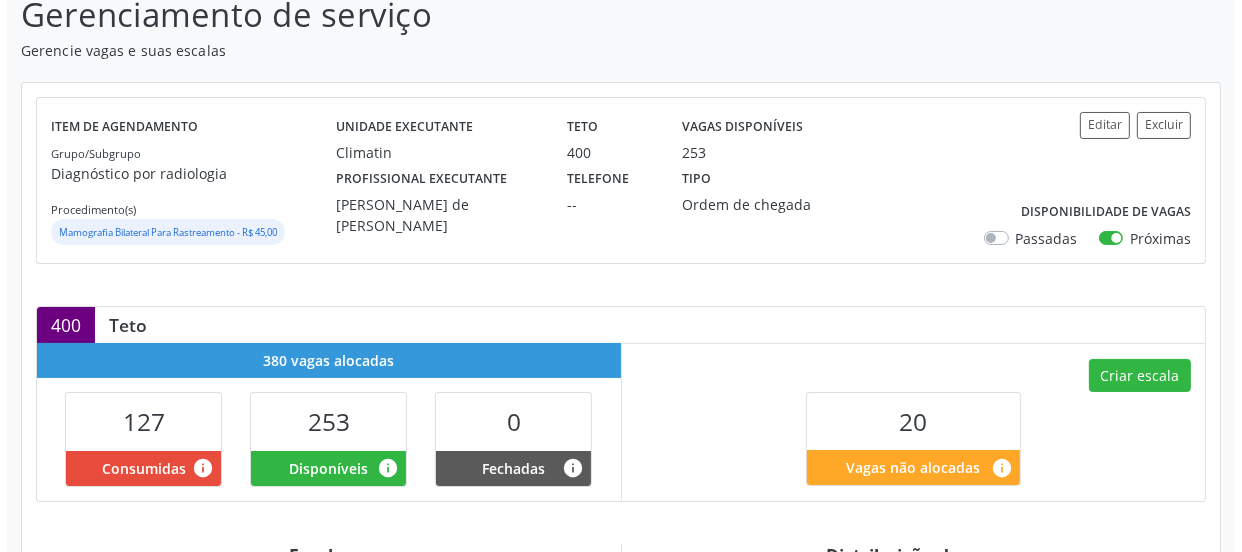 scroll, scrollTop: 181, scrollLeft: 0, axis: vertical 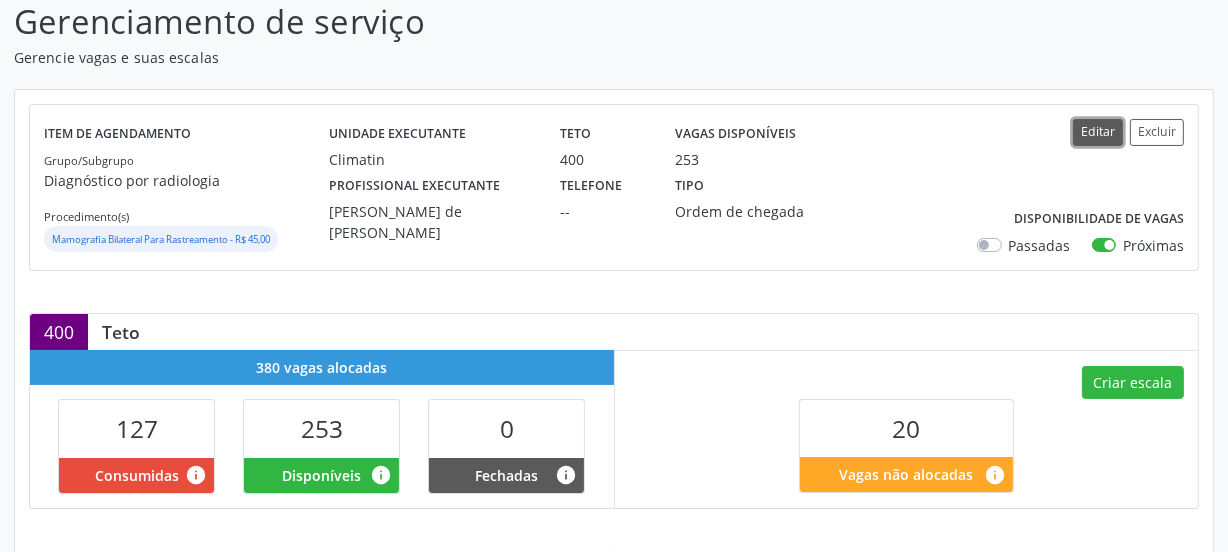 click on "Editar" at bounding box center (1098, 132) 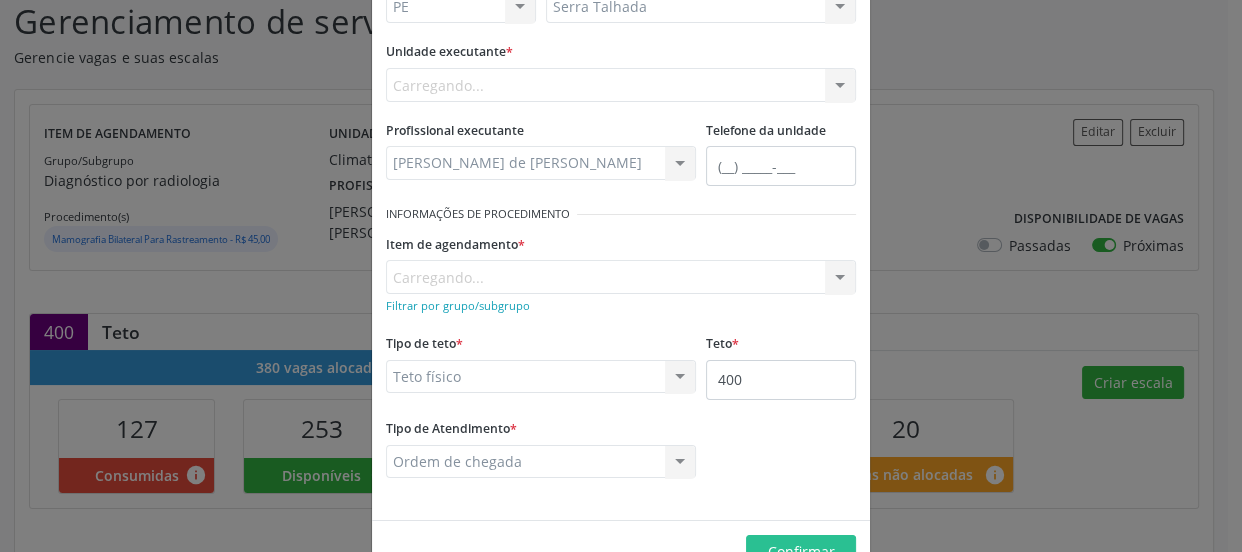 scroll, scrollTop: 181, scrollLeft: 0, axis: vertical 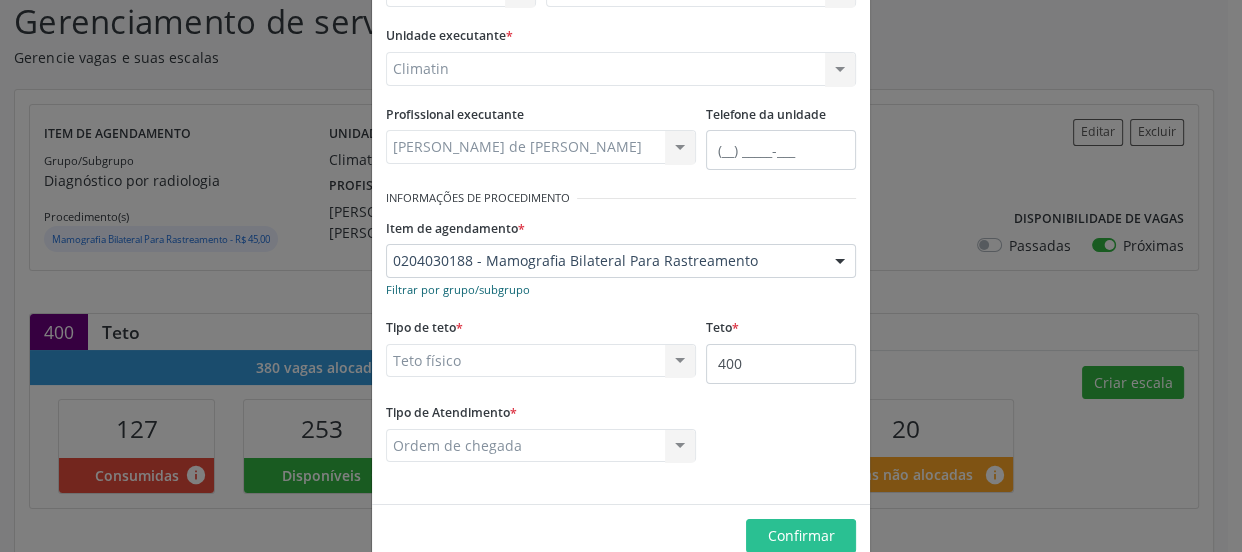 click on "Filtrar por grupo/subgrupo" at bounding box center [458, 289] 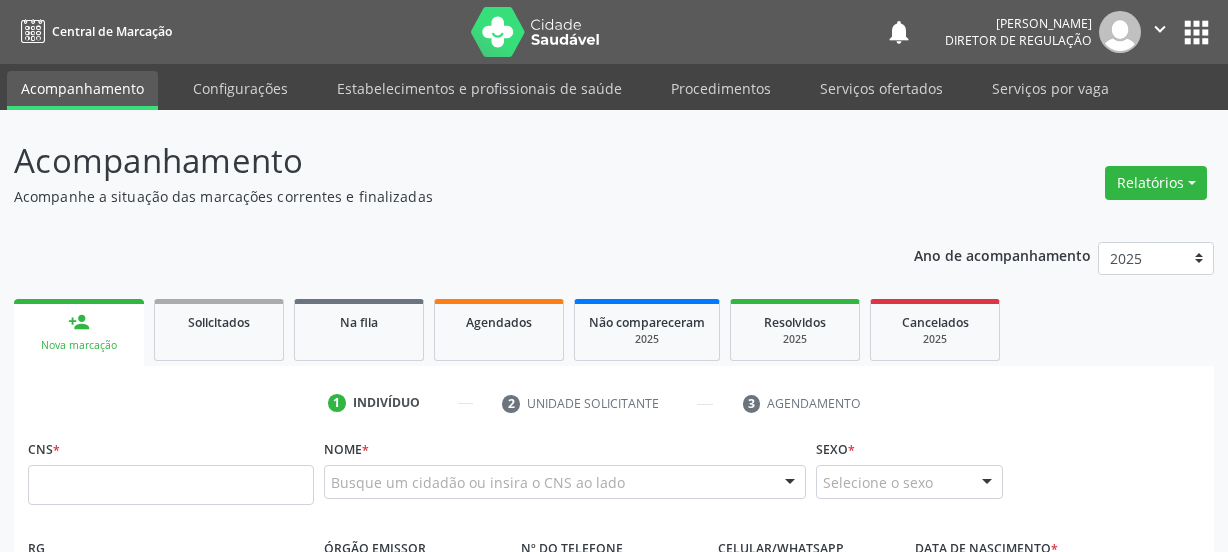 scroll, scrollTop: 0, scrollLeft: 0, axis: both 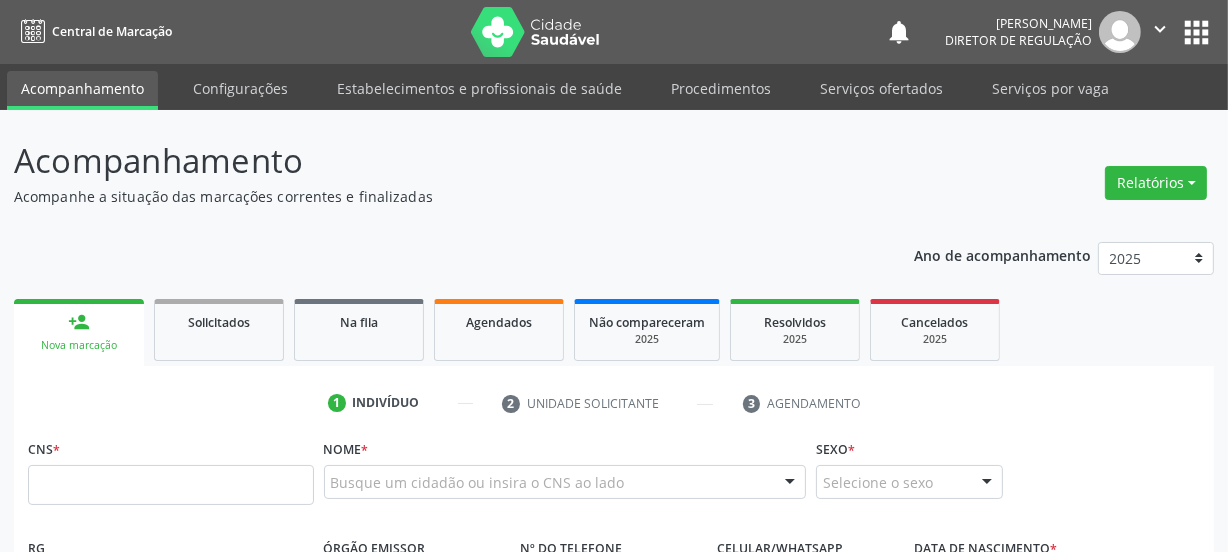 click on "Busque um cidadão ou insira o CNS ao lado" at bounding box center [565, 482] 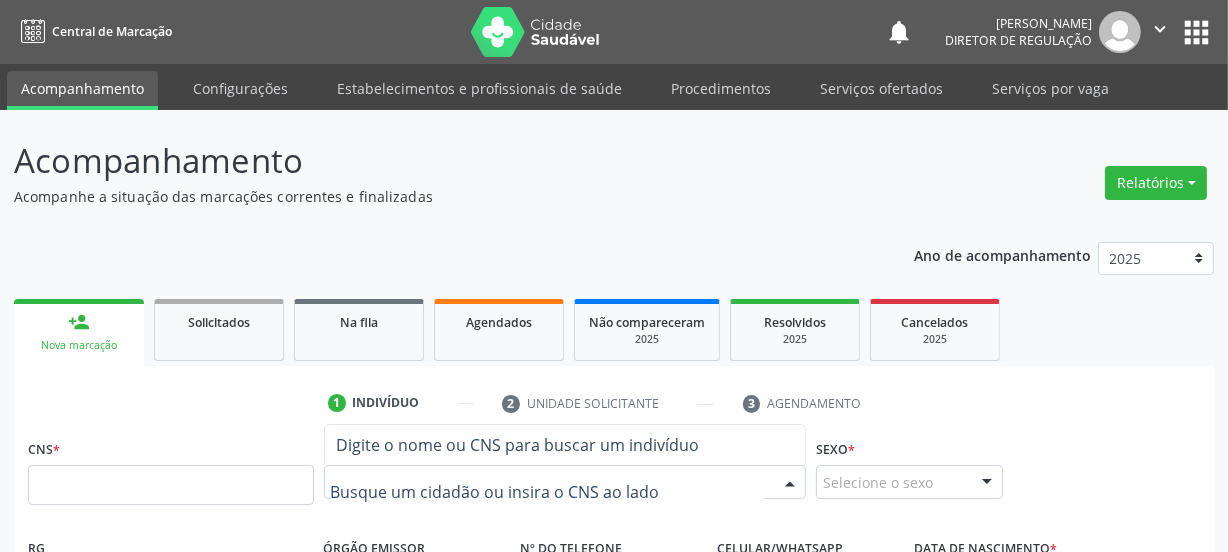 scroll, scrollTop: 181, scrollLeft: 0, axis: vertical 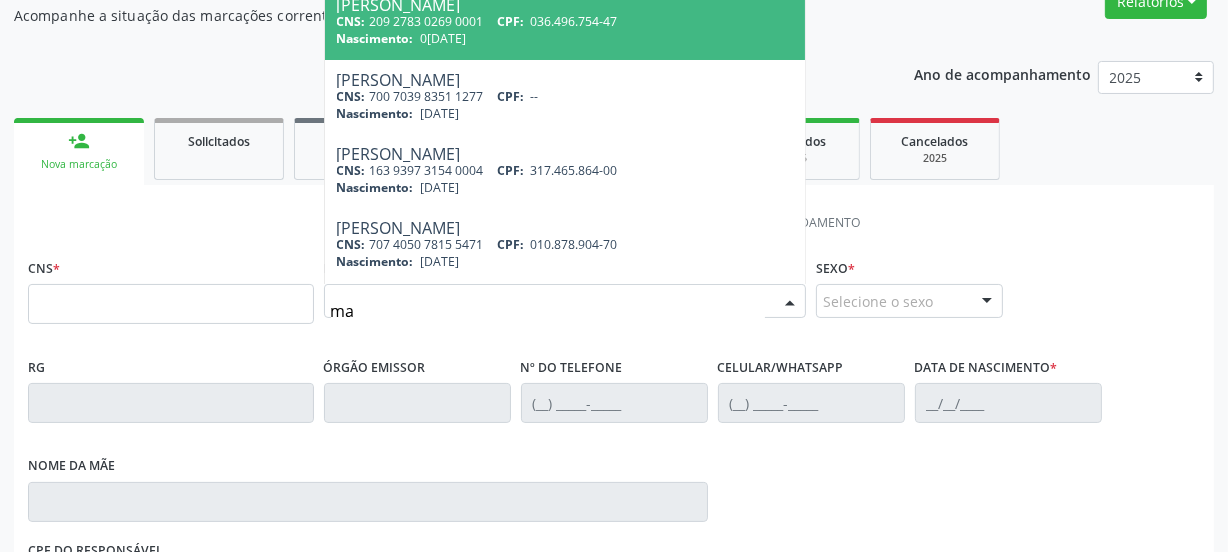 type on "m" 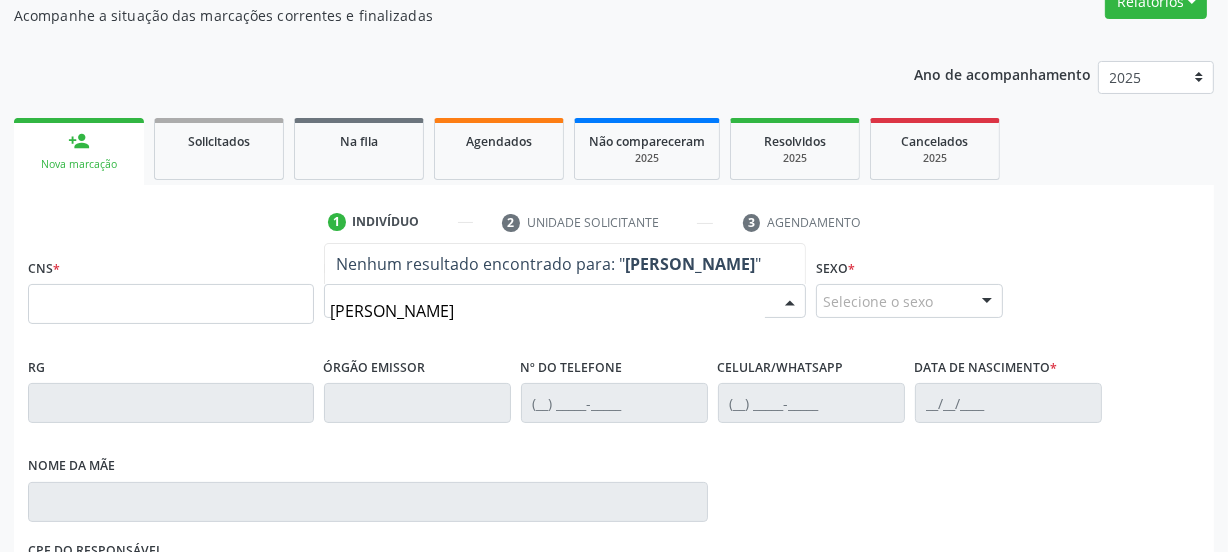 type on "[PERSON_NAME]" 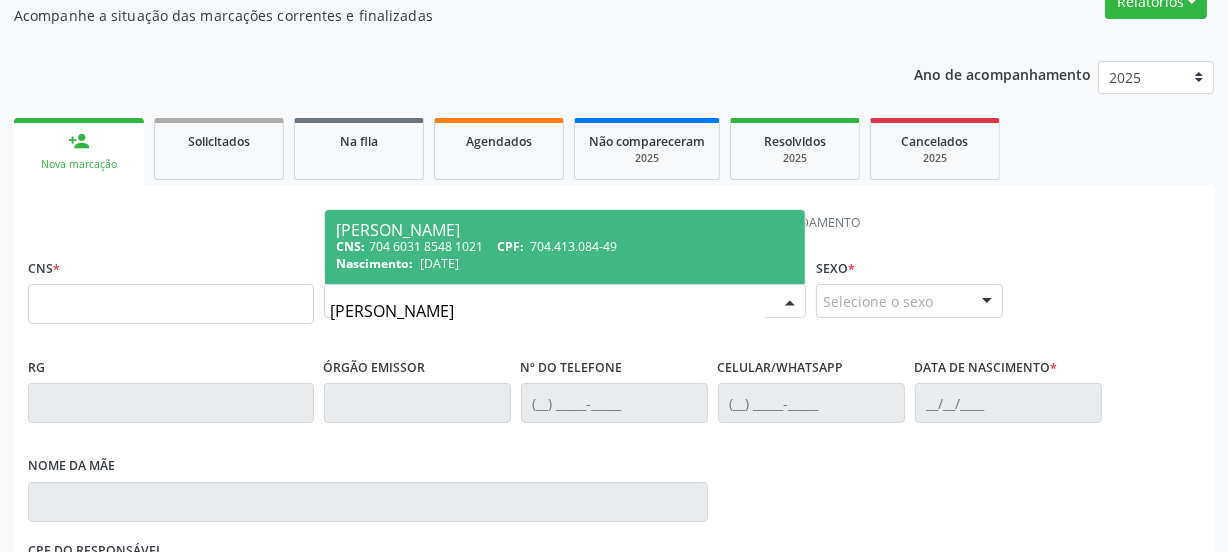 click on "[PERSON_NAME] Lacerda
CNS:
704 6031 8548 1021
CPF:
704.413.084-49
Nascimento:
[DATE]" at bounding box center [565, 247] 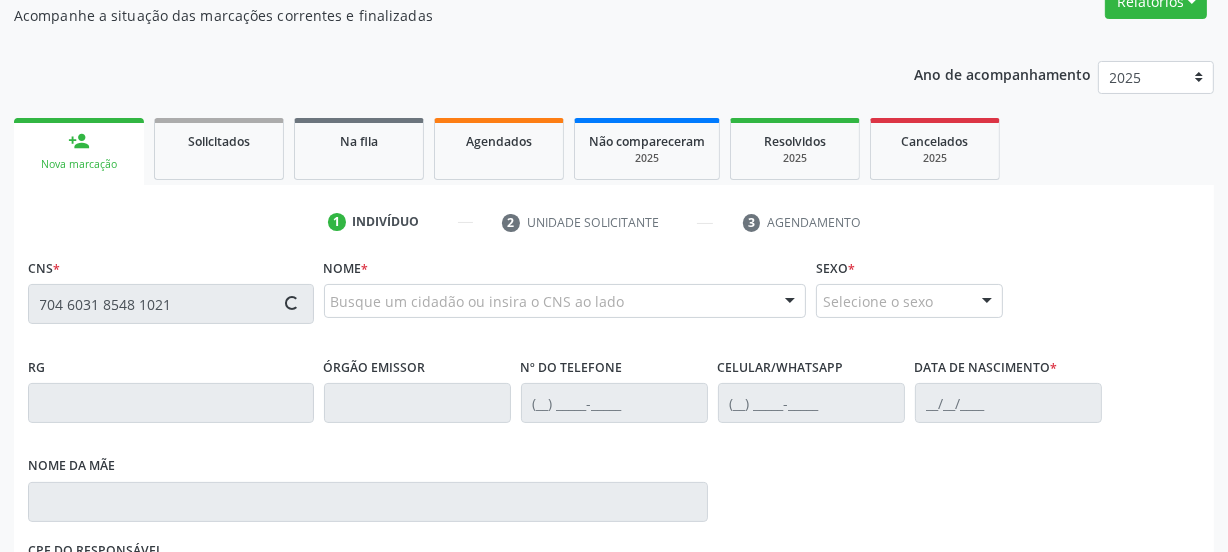 type on "704 6031 8548 1021" 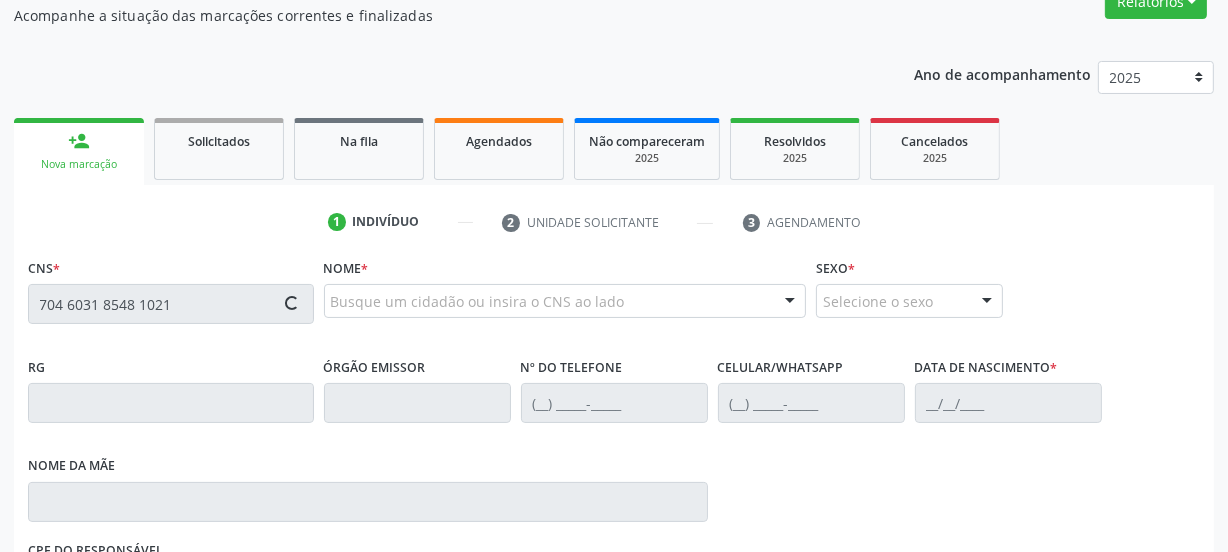 type 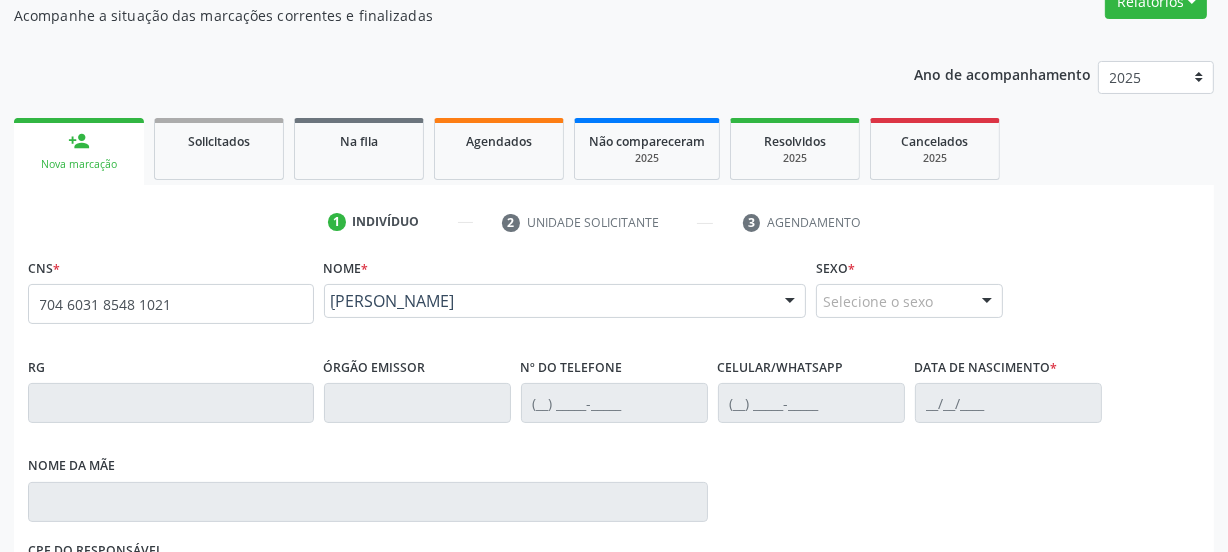 scroll, scrollTop: 517, scrollLeft: 0, axis: vertical 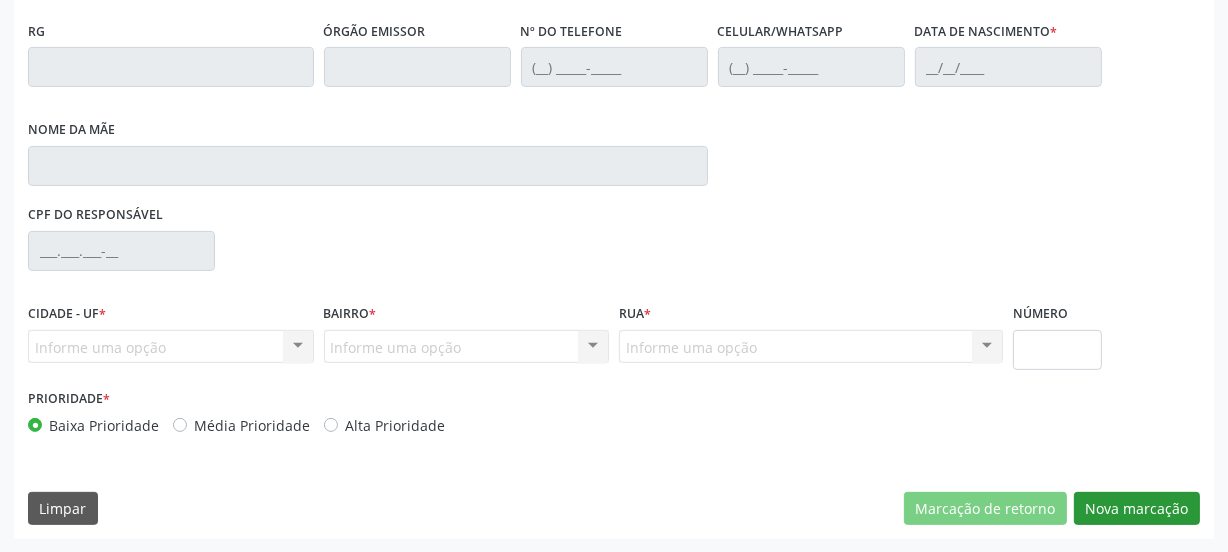 type on "[PHONE_NUMBER]" 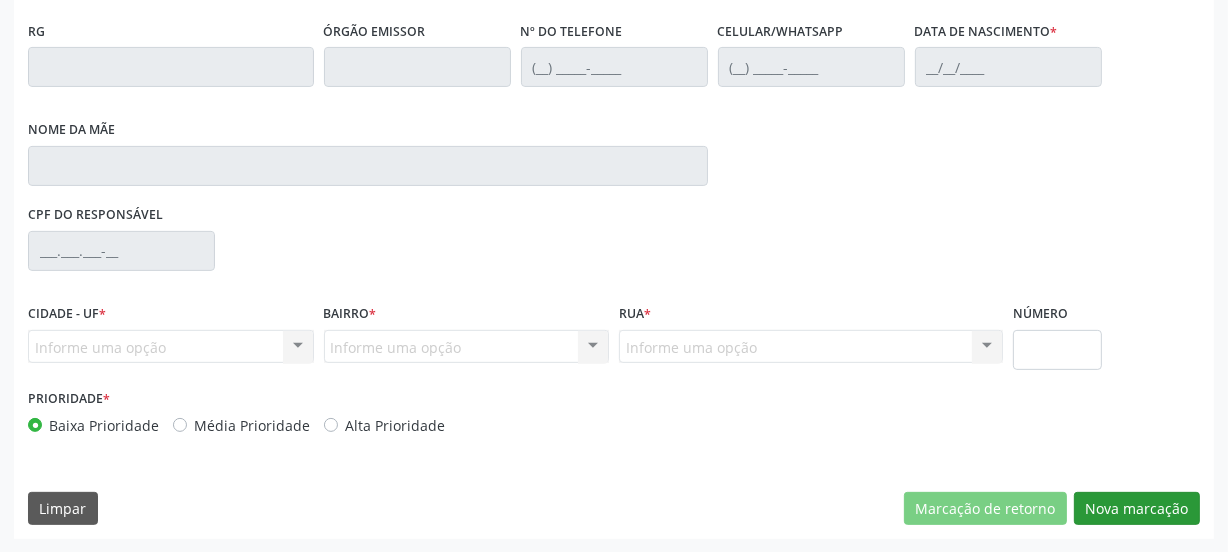type on "[DATE]" 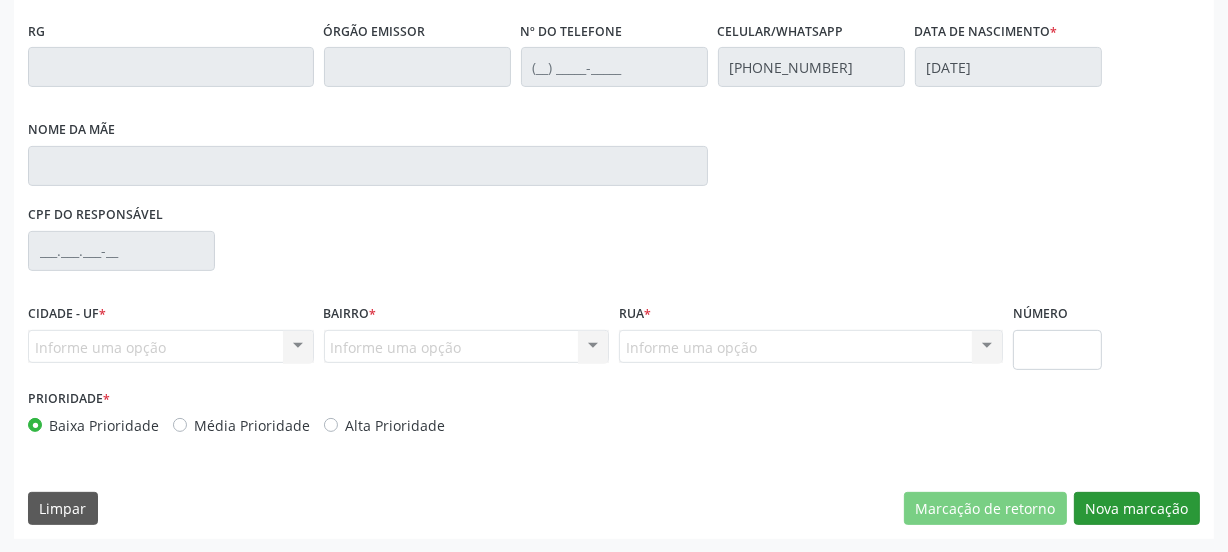 type on "[PERSON_NAME]" 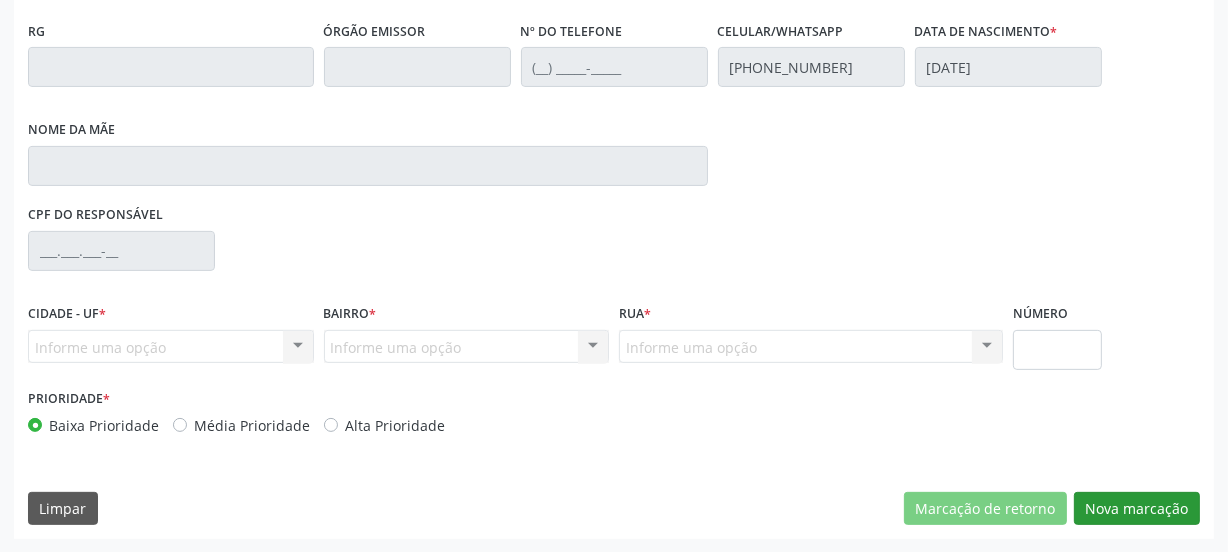 type on "604" 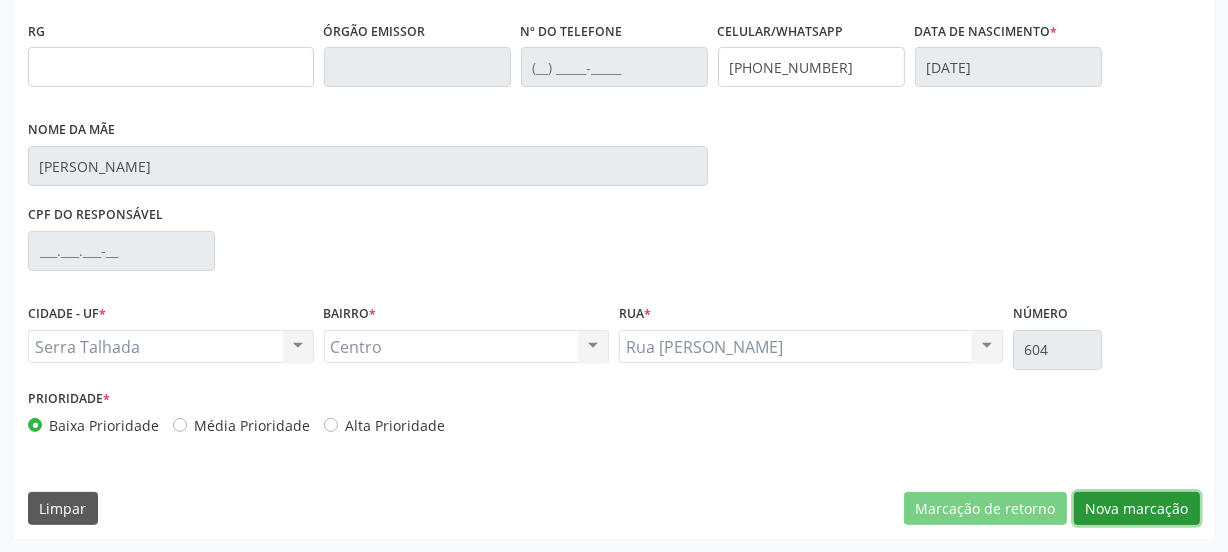 click on "Nova marcação" at bounding box center (1137, 509) 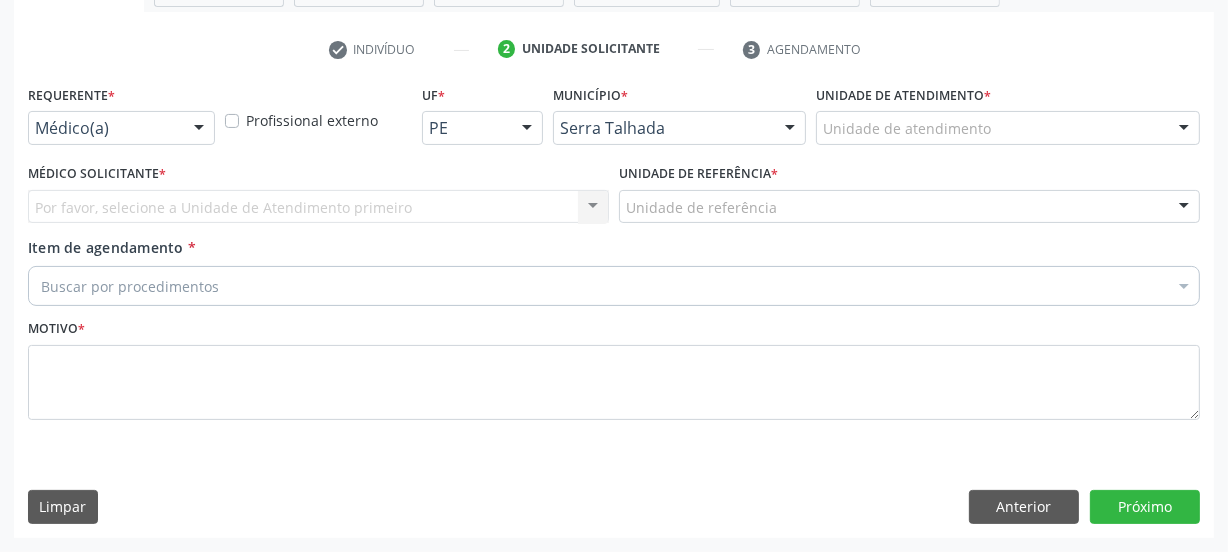 scroll, scrollTop: 352, scrollLeft: 0, axis: vertical 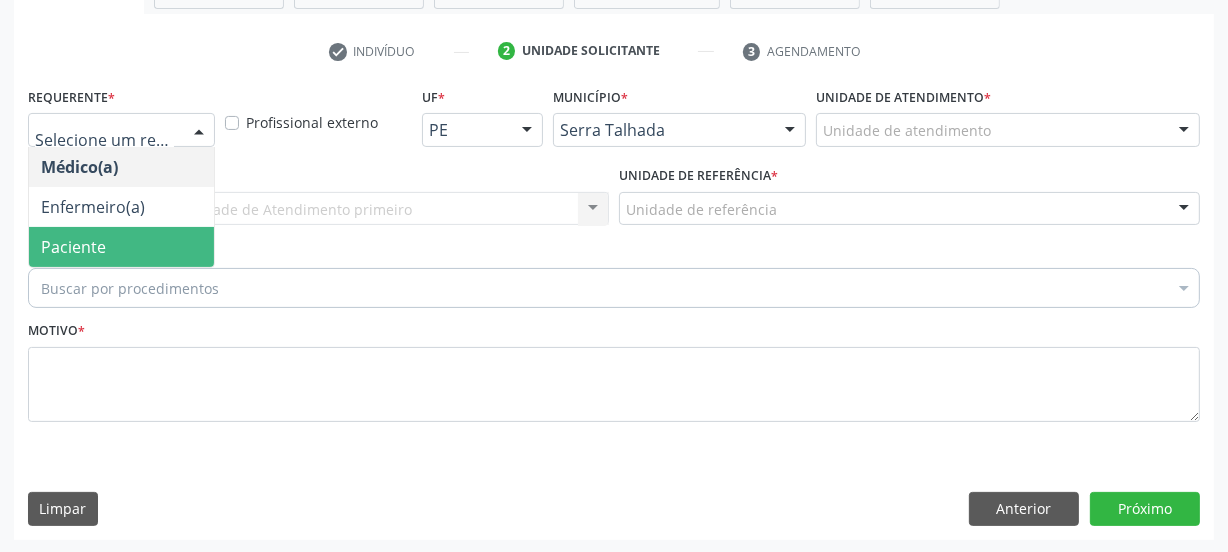 click on "Paciente" at bounding box center (121, 247) 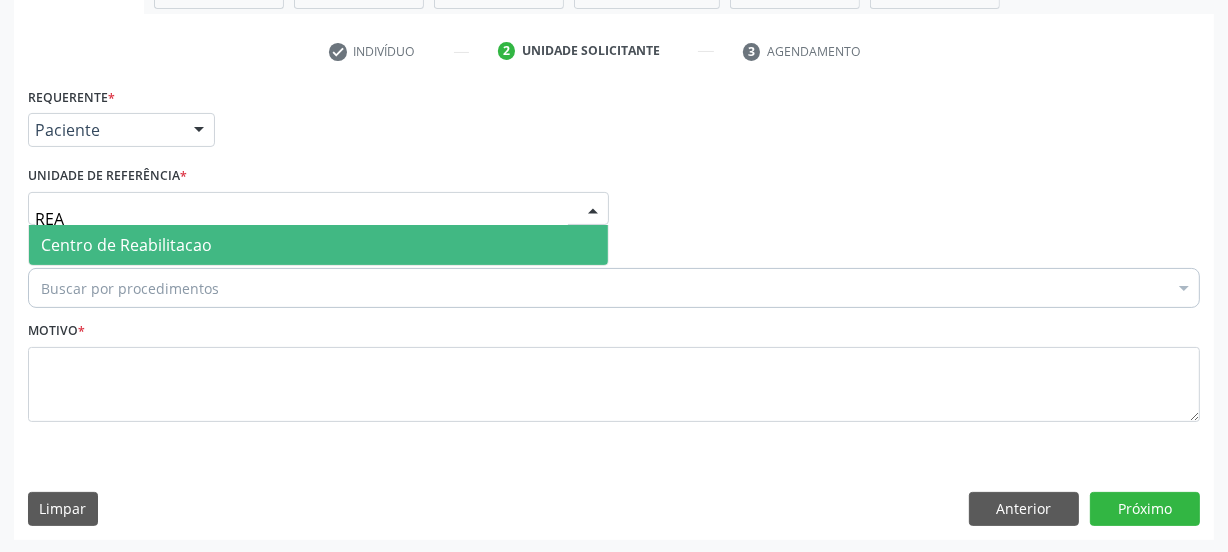 type on "REAB" 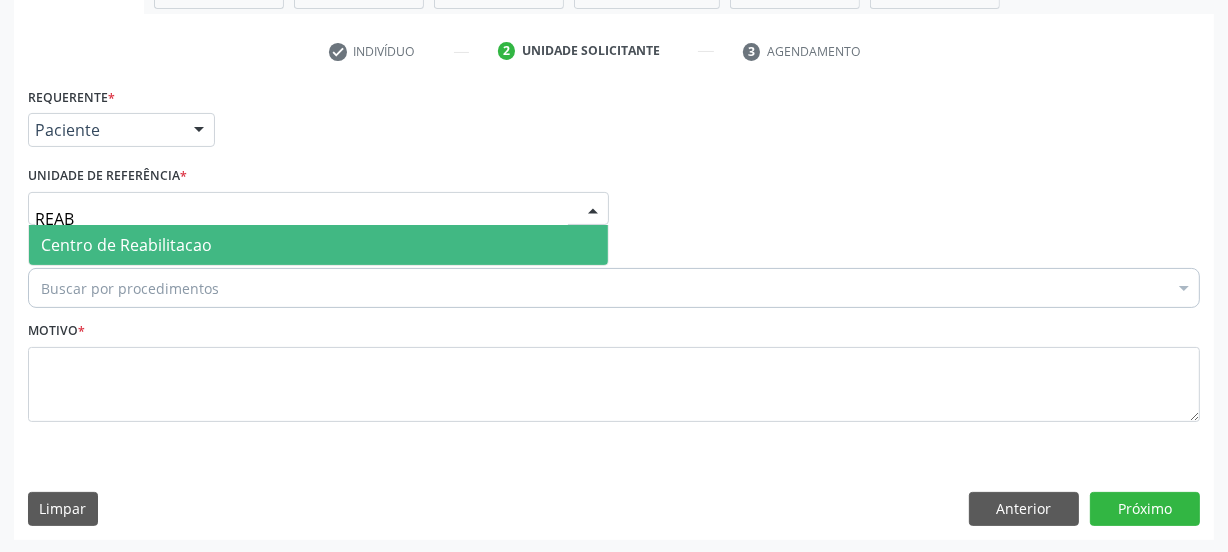 click on "Centro de Reabilitacao" at bounding box center [126, 245] 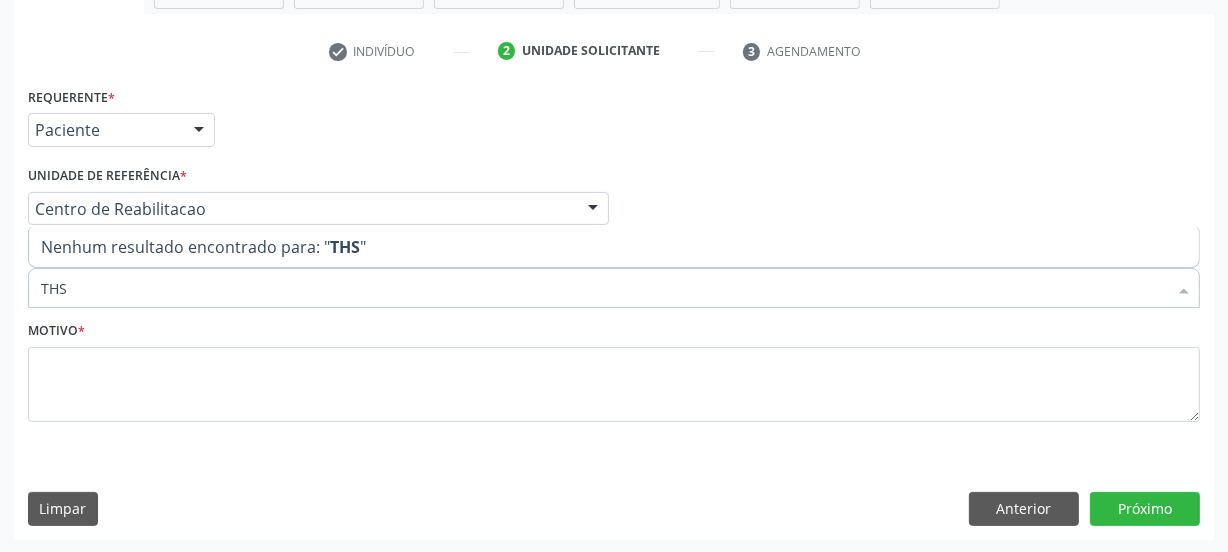 click on "Acompanhamento
Acompanhe a situação das marcações correntes e finalizadas
Relatórios
Acompanhamento
Consolidado
Agendamentos
Procedimentos realizados
Ano de acompanhamento
2025 2024
person_add
Nova marcação
Solicitados   Na fila   Agendados   Não compareceram
2025
Resolvidos
2025
Cancelados
2025
check
Indivíduo
2
Unidade solicitante
3
Agendamento
CNS
*
704 6031 8548 [GEOGRAPHIC_DATA]
*
[PERSON_NAME]
[PERSON_NAME] Lacerda
CNS:
704 6031 8548 1021
CPF:    --   Nascimento:
[DATE]
Nenhum resultado encontrado para: "   "
Digite o nome ou CNS para buscar um indivíduo
Sexo
*" at bounding box center (614, 156) 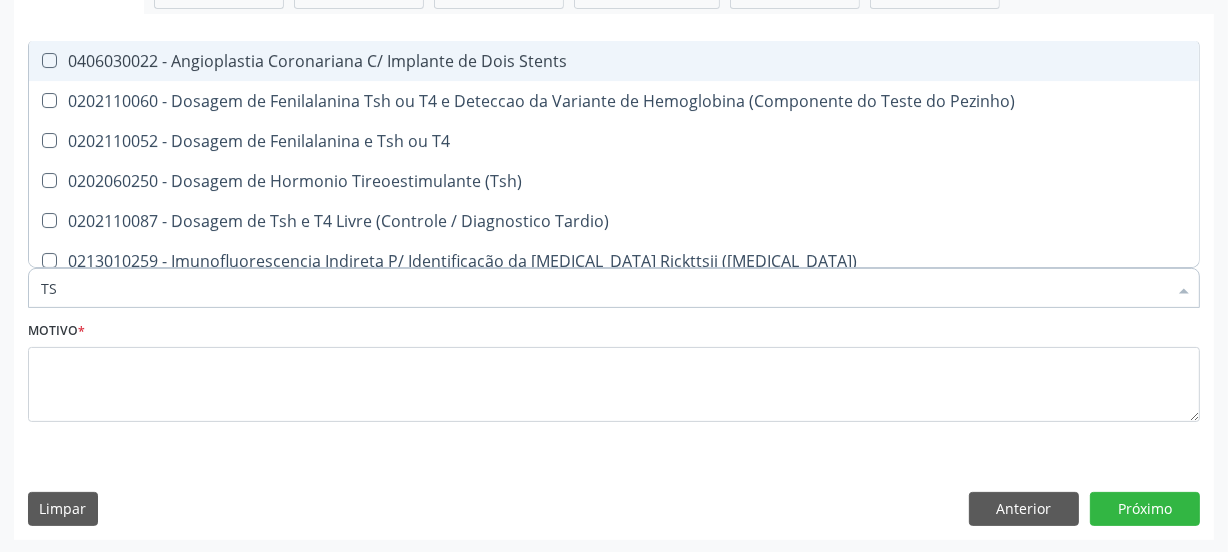 type on "TSH" 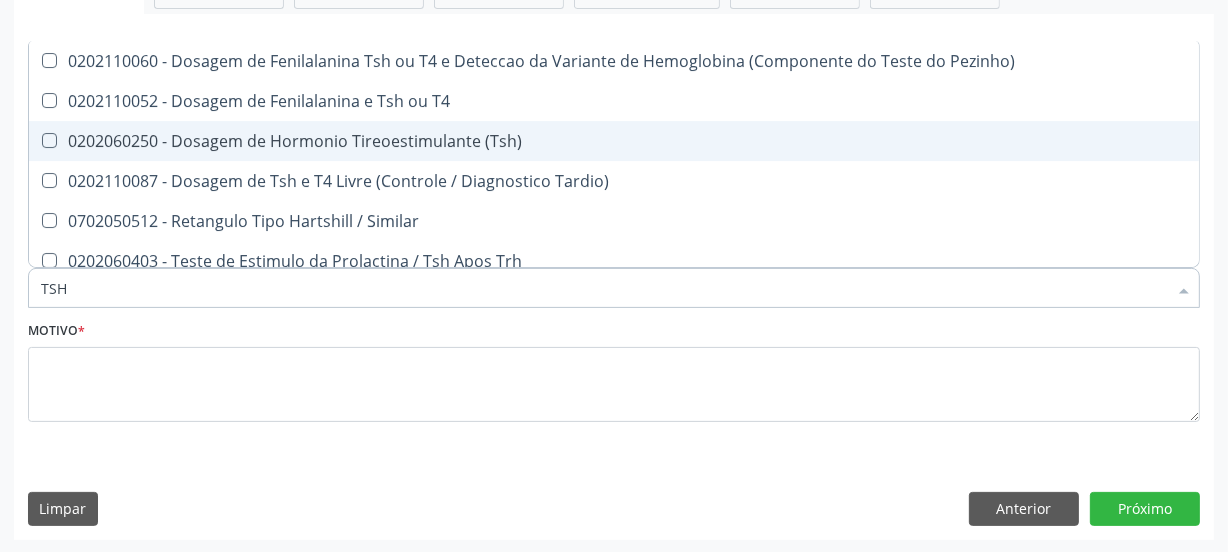 click on "0202060250 - Dosagem de Hormonio Tireoestimulante (Tsh)" at bounding box center [614, 141] 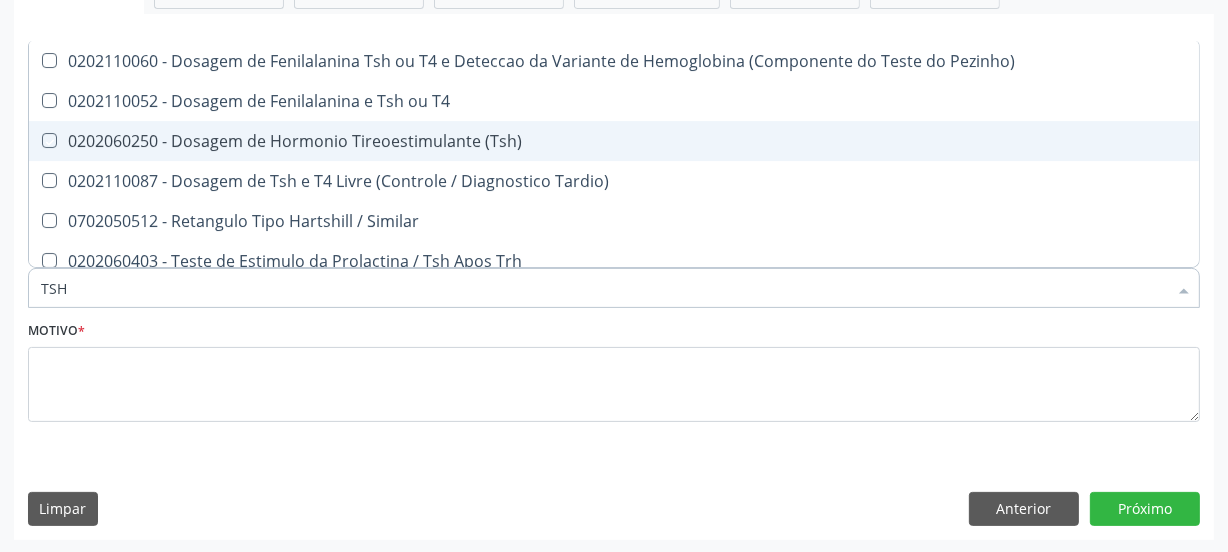 checkbox on "true" 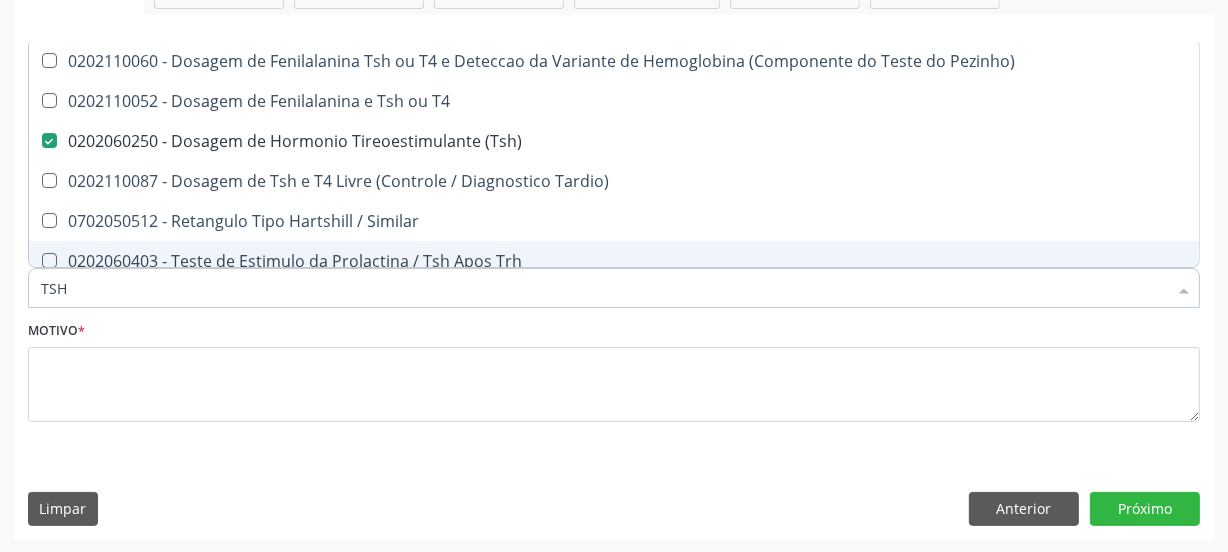 drag, startPoint x: 203, startPoint y: 294, endPoint x: 0, endPoint y: 295, distance: 203.00246 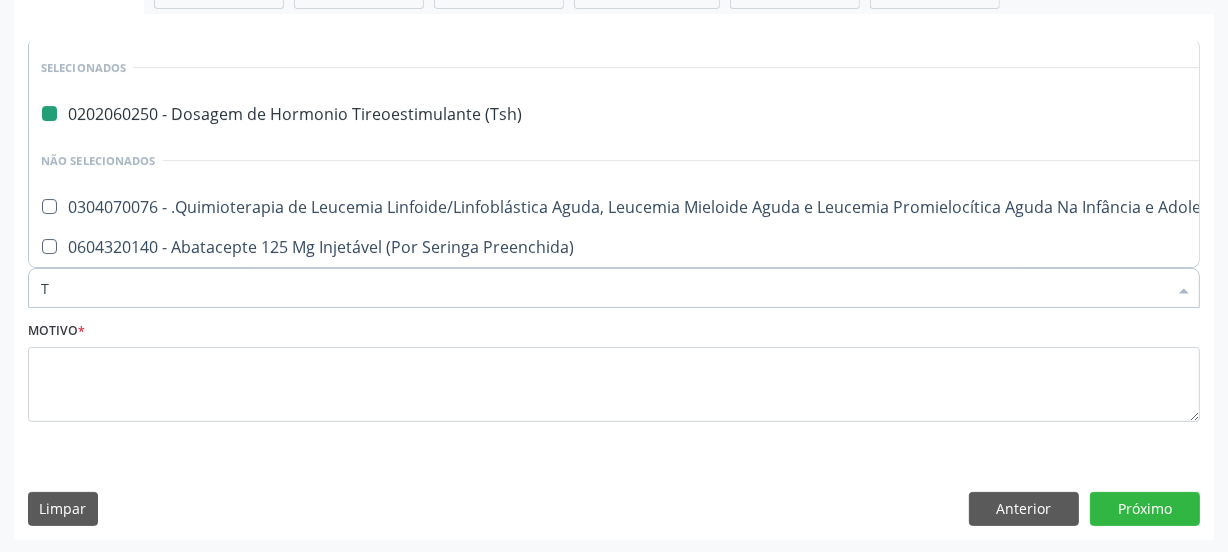 type on "T4" 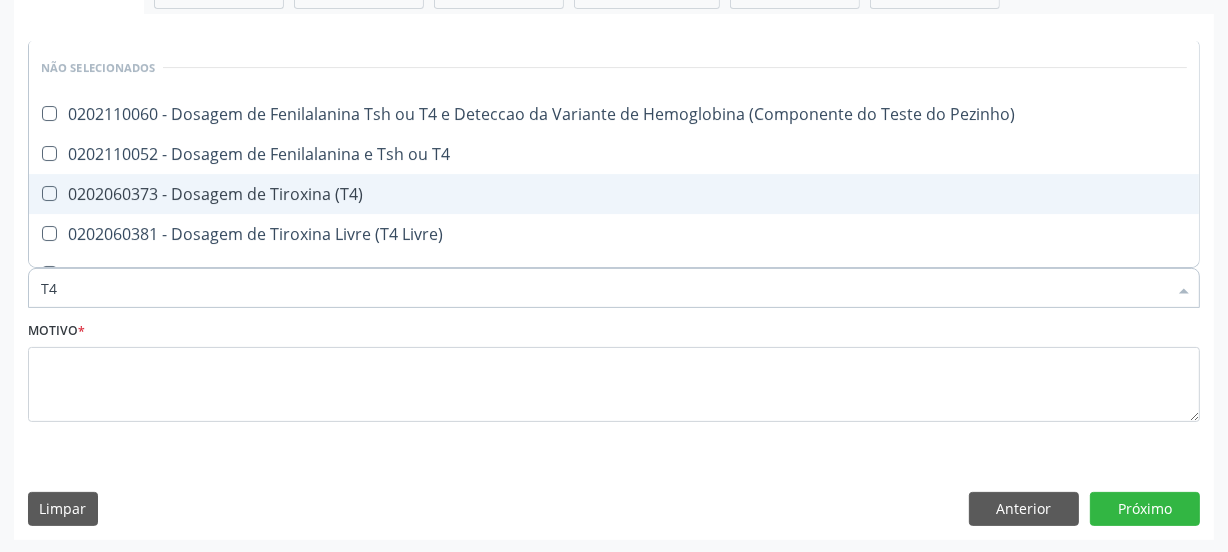 click on "0202060373 - Dosagem de Tiroxina (T4)" at bounding box center (614, 194) 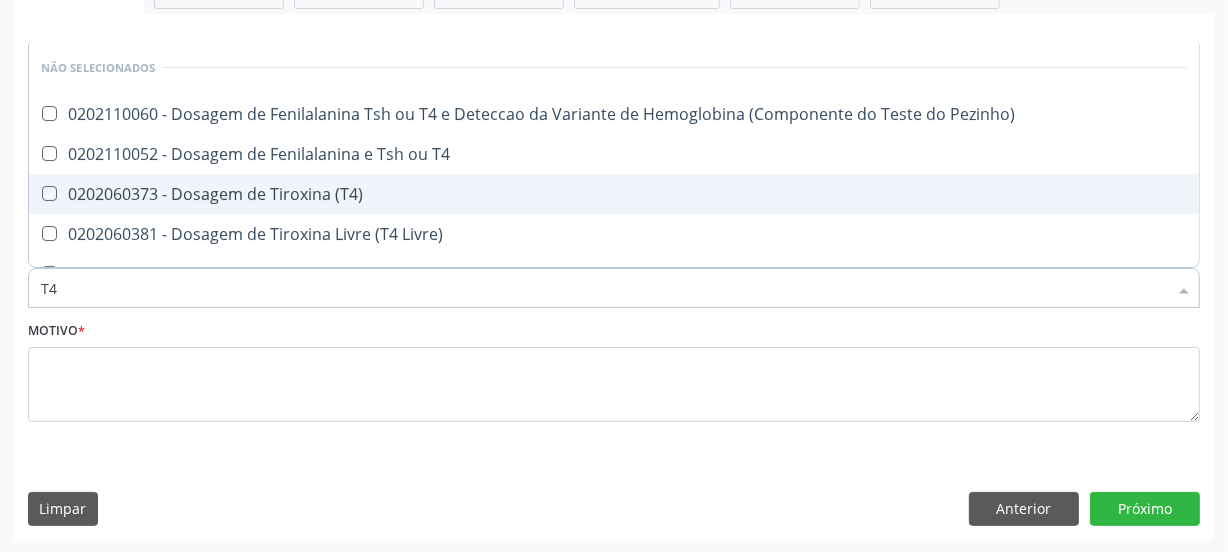 checkbox on "true" 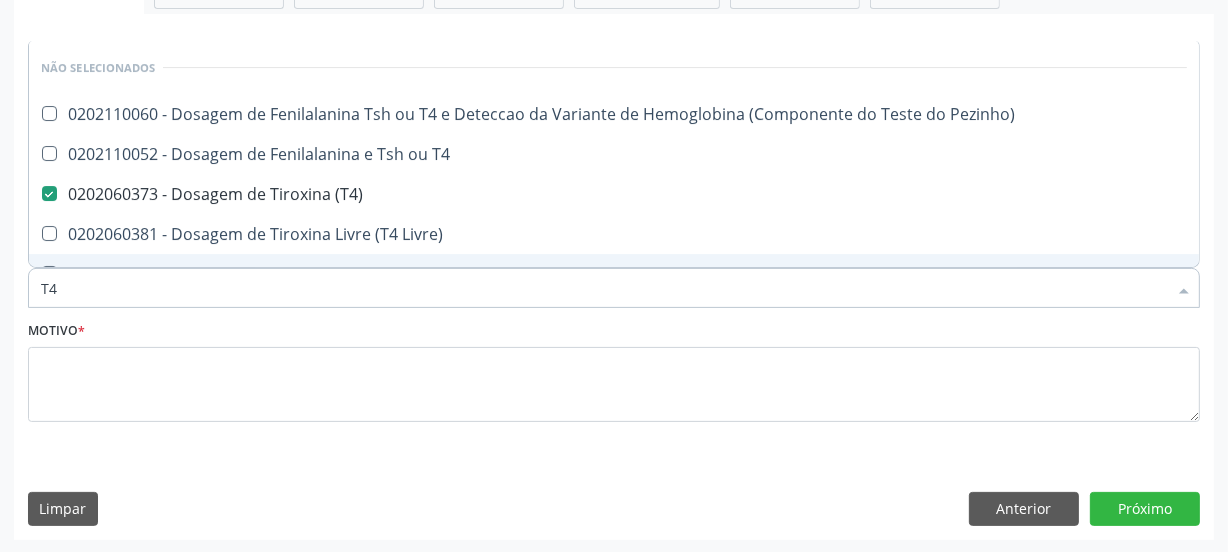 drag, startPoint x: 110, startPoint y: 295, endPoint x: 10, endPoint y: 294, distance: 100.005 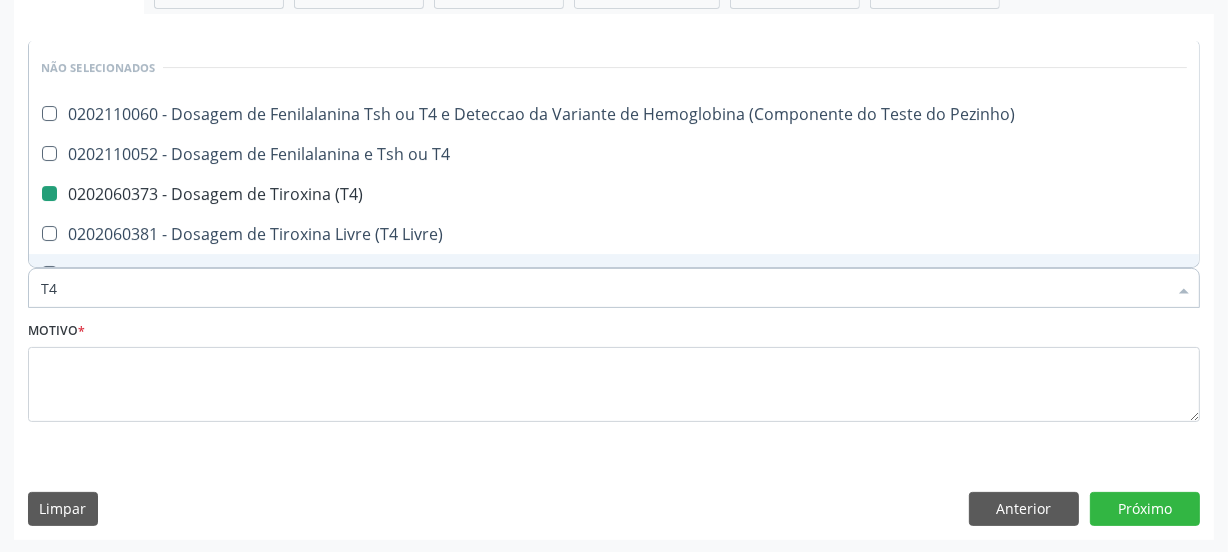 type on "C" 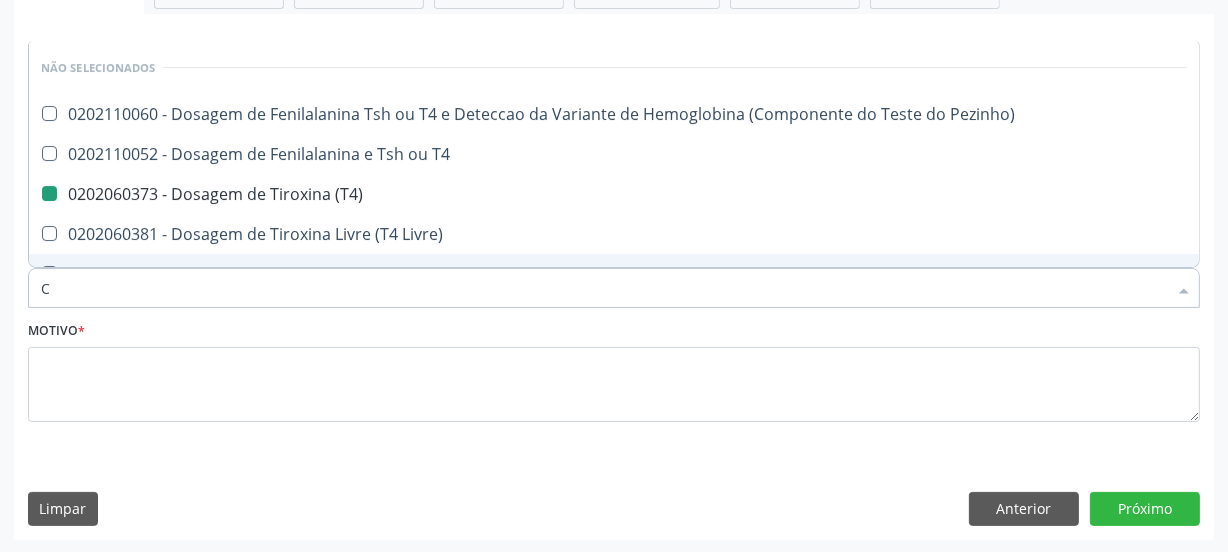 checkbox on "false" 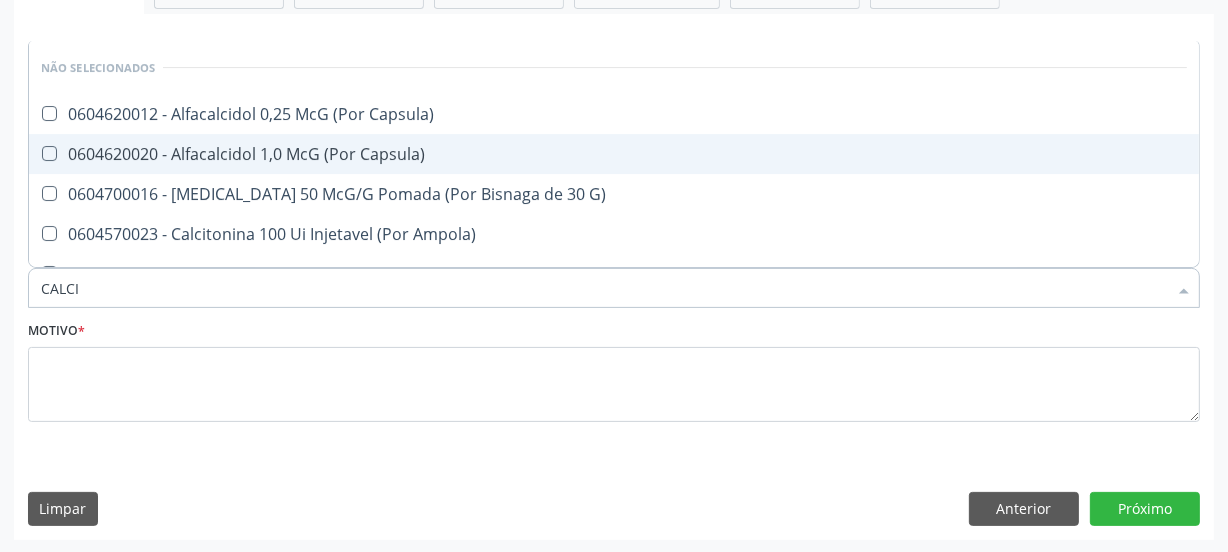 type on "CALCIO" 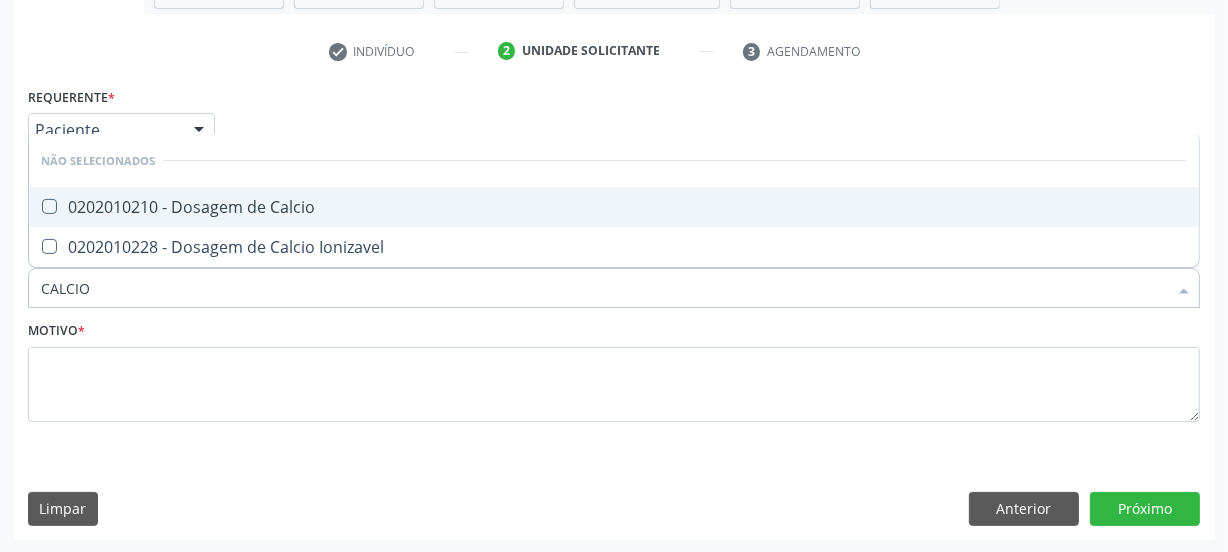 click on "0202010210 - Dosagem de Calcio" at bounding box center (614, 207) 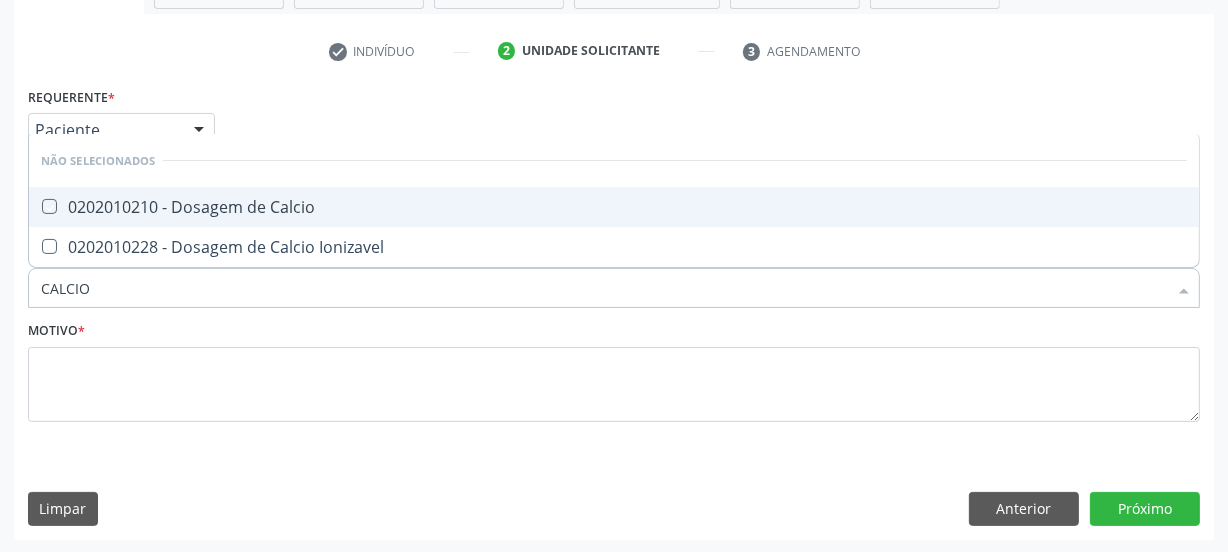 checkbox on "true" 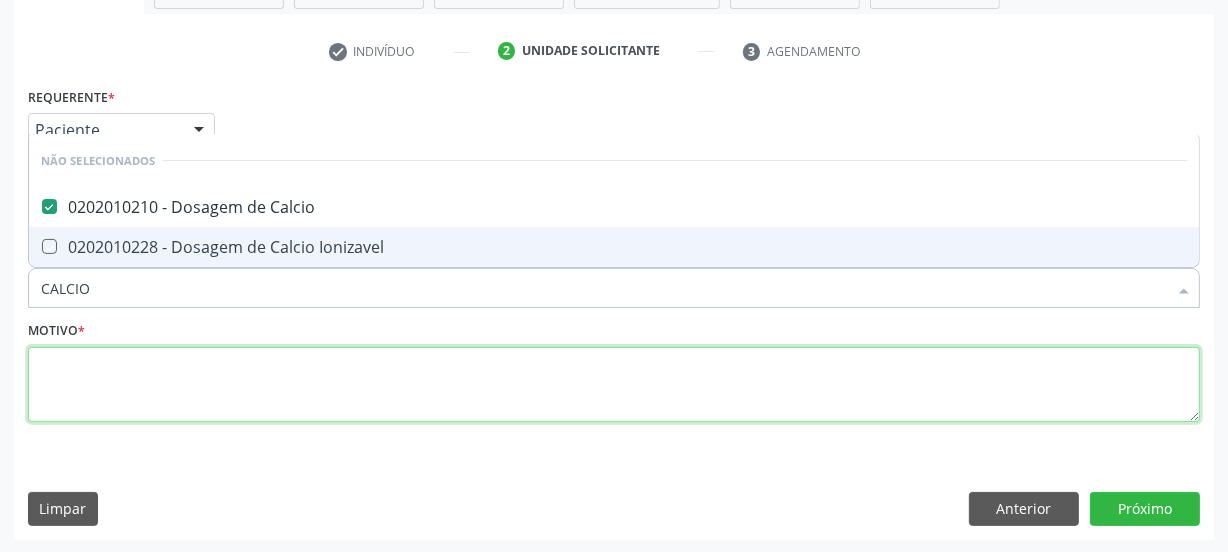 click at bounding box center (614, 385) 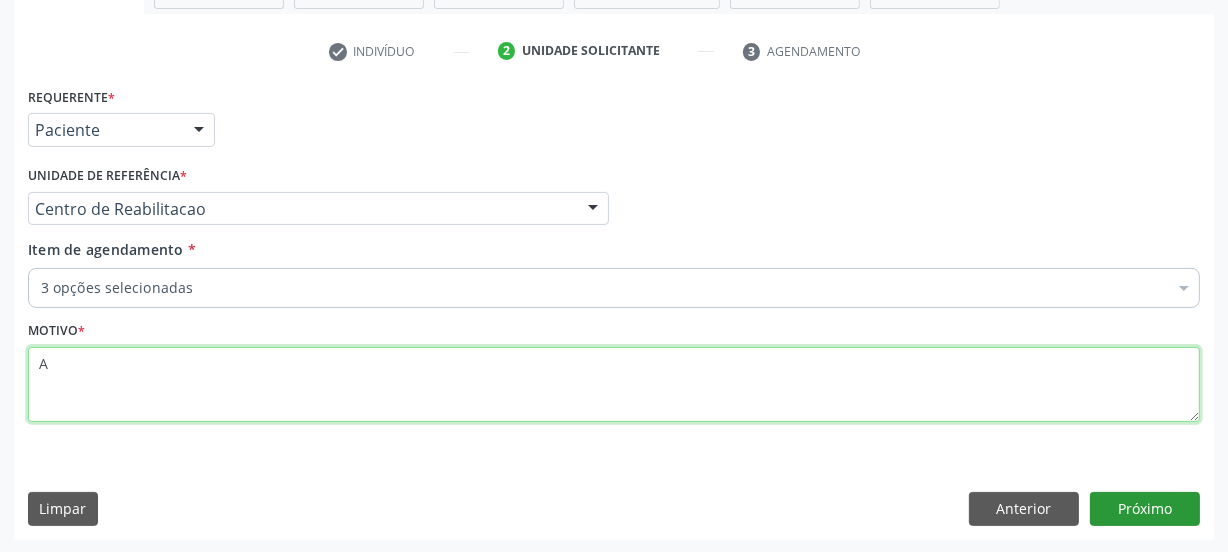 type on "A" 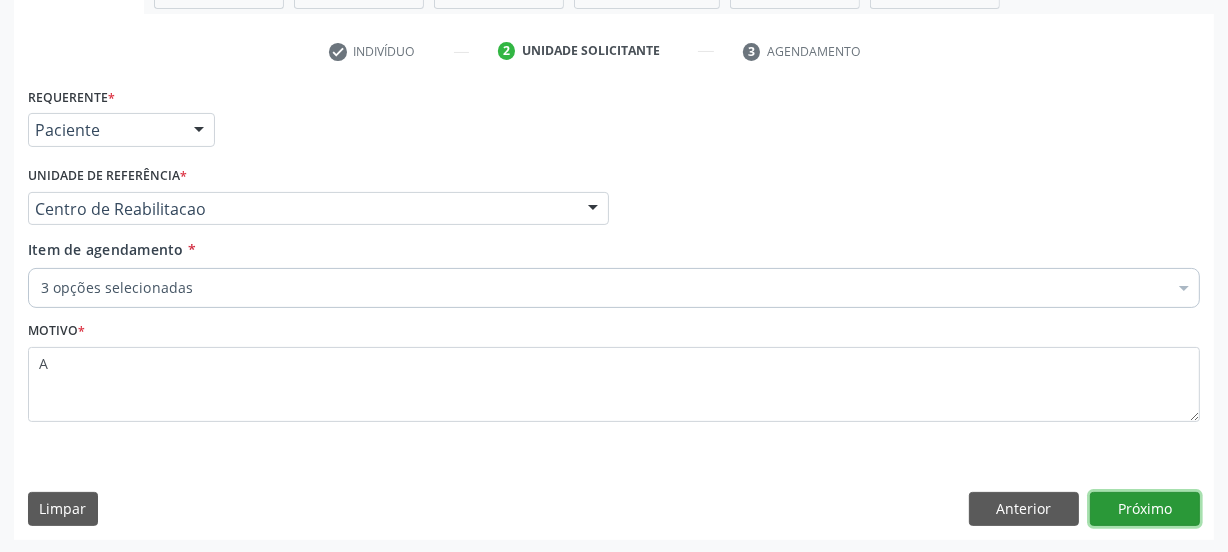 click on "Próximo" at bounding box center (1145, 509) 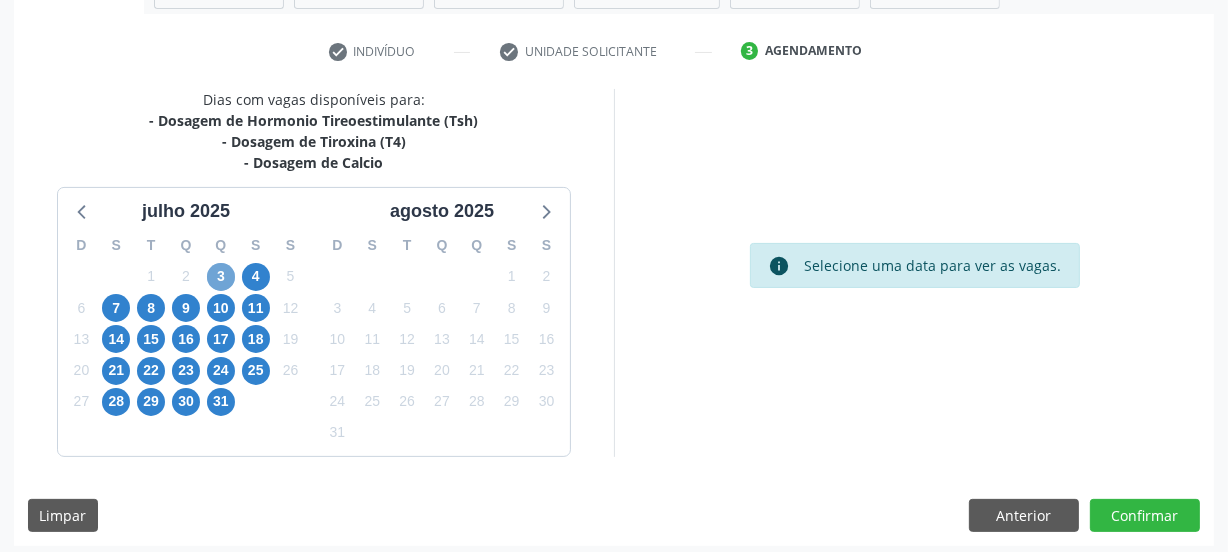 click on "3" at bounding box center (221, 277) 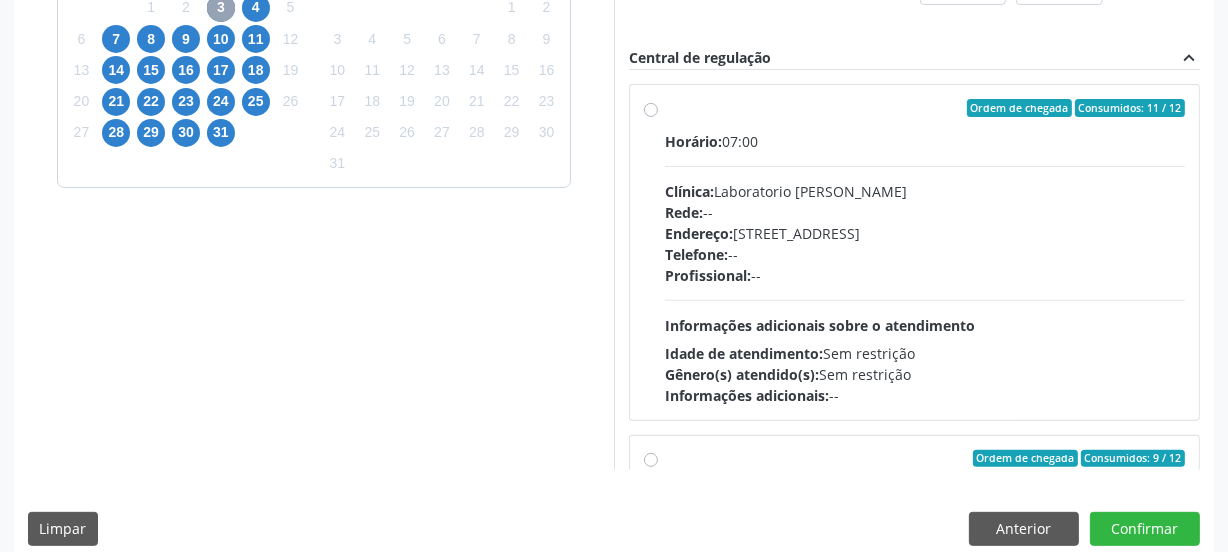 scroll, scrollTop: 641, scrollLeft: 0, axis: vertical 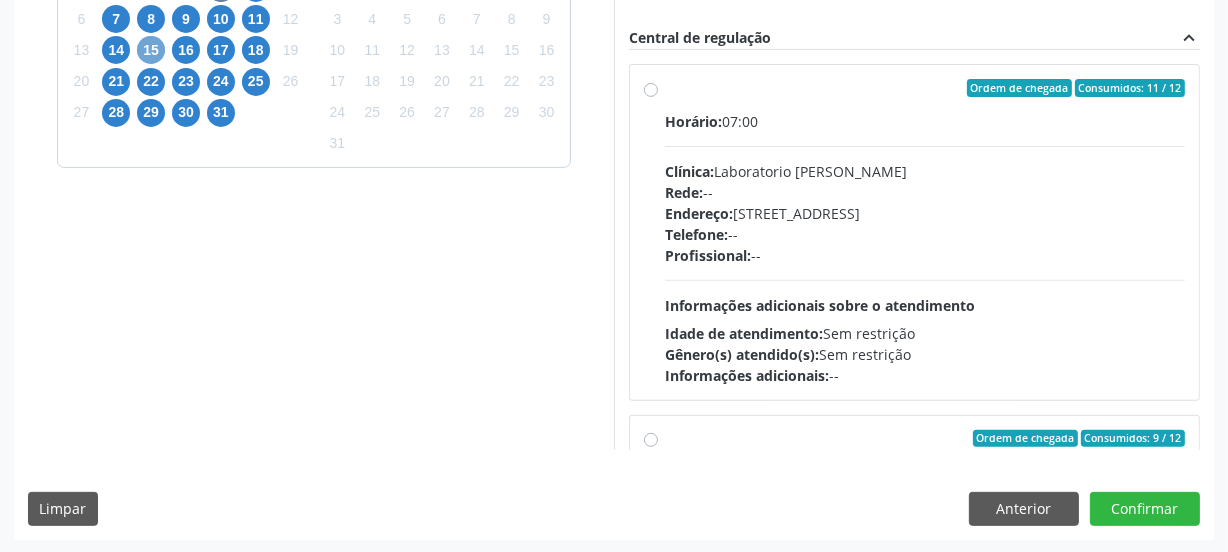 click on "15" at bounding box center [151, 50] 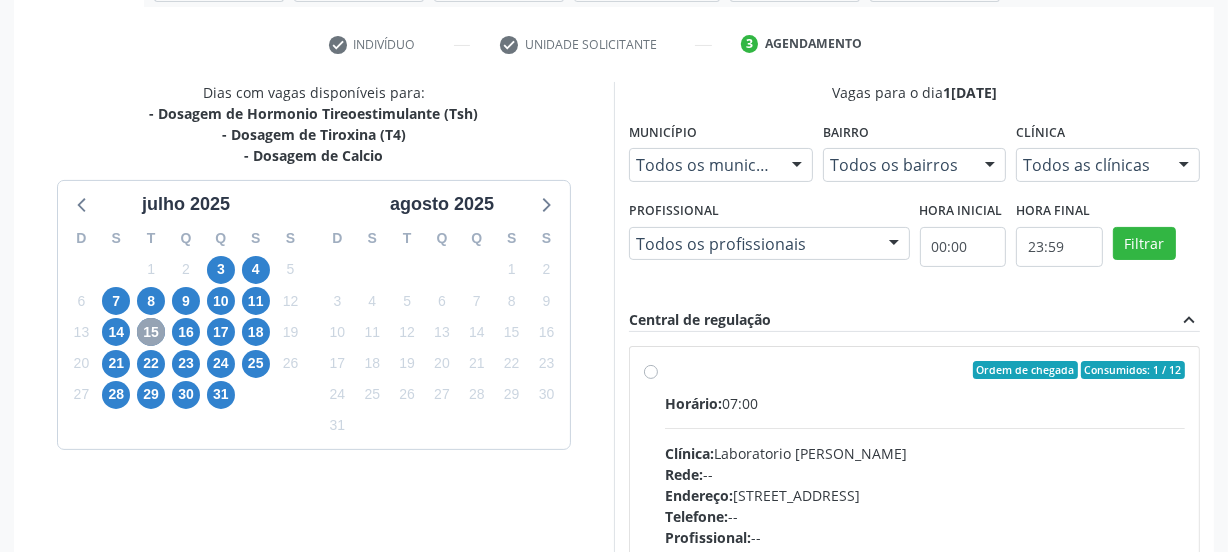 scroll, scrollTop: 641, scrollLeft: 0, axis: vertical 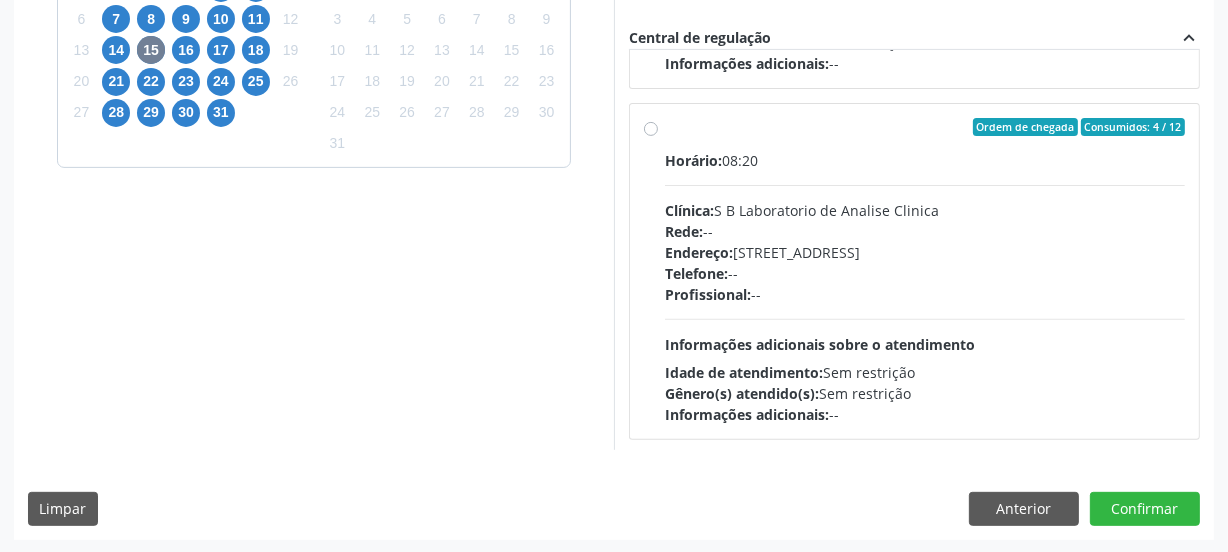 click on "Horário:   08:20
Clínica:  S B Laboratorio de Analise Clinica
Rede:
--
Endereço:   Casa, nº 679, Centro, Serra Talhada - PE
Telefone:   --
Profissional:
--
Informações adicionais sobre o atendimento
Idade de atendimento:
Sem restrição
Gênero(s) atendido(s):
Sem restrição
Informações adicionais:
--" at bounding box center [925, 287] 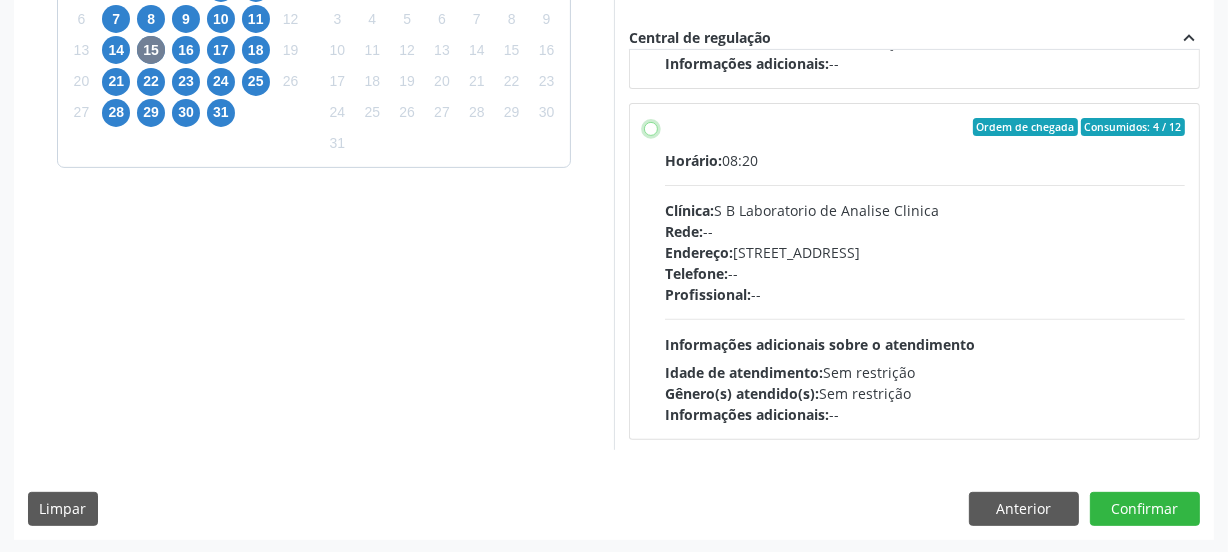 click on "Ordem de chegada
Consumidos: 4 / 12
Horário:   08:20
Clínica:  S B Laboratorio de Analise Clinica
Rede:
--
Endereço:   Casa, nº 679, Centro, Serra Talhada - PE
Telefone:   --
Profissional:
--
Informações adicionais sobre o atendimento
Idade de atendimento:
Sem restrição
Gênero(s) atendido(s):
Sem restrição
Informações adicionais:
--" at bounding box center [651, 127] 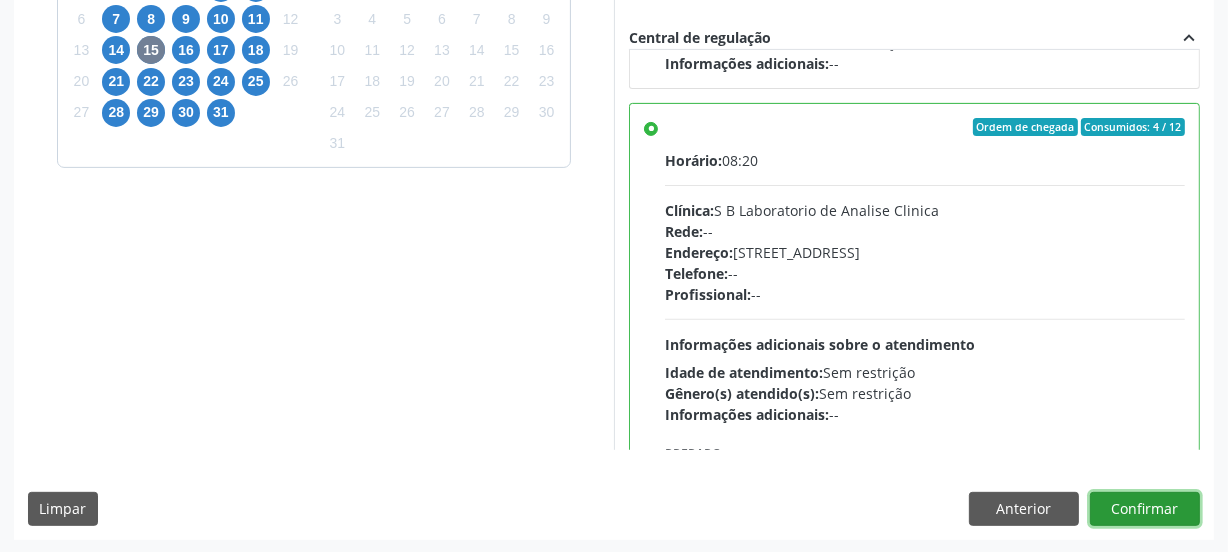 click on "Confirmar" at bounding box center (1145, 509) 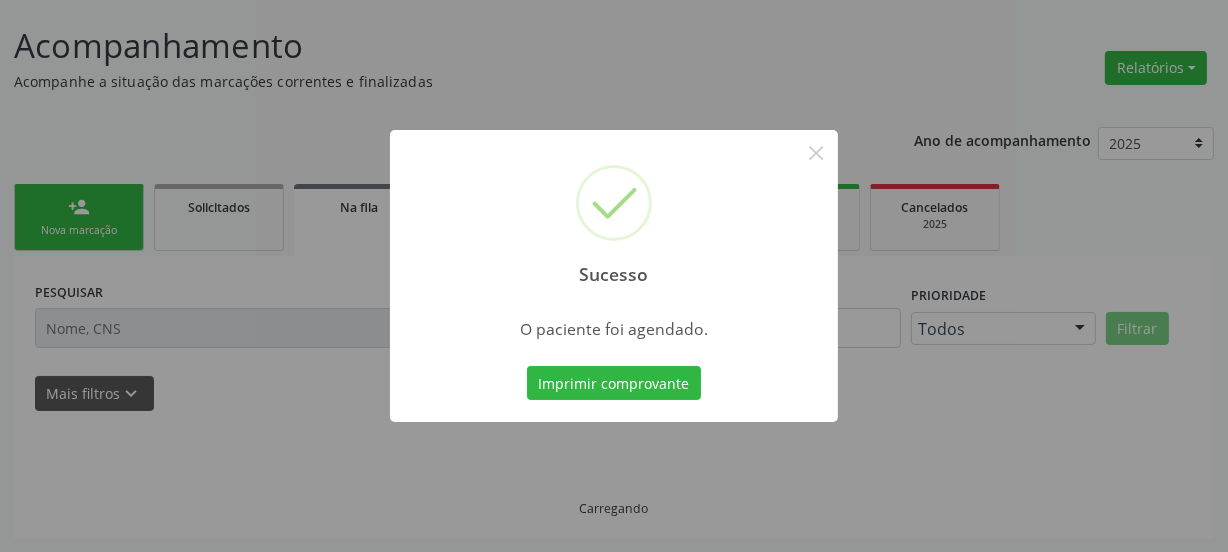 scroll, scrollTop: 114, scrollLeft: 0, axis: vertical 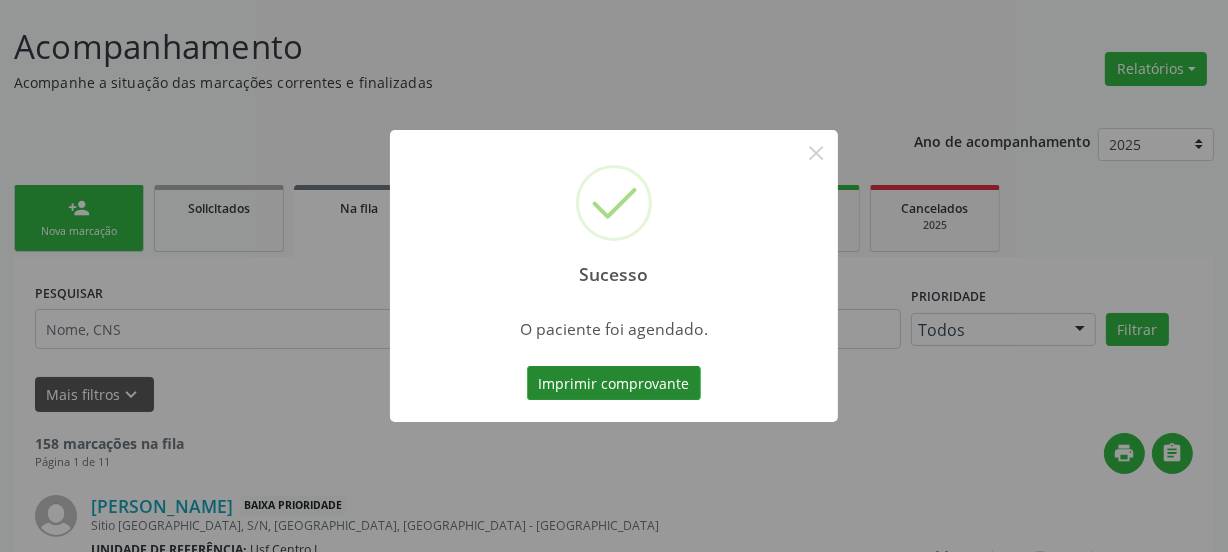 click on "Imprimir comprovante" at bounding box center (614, 383) 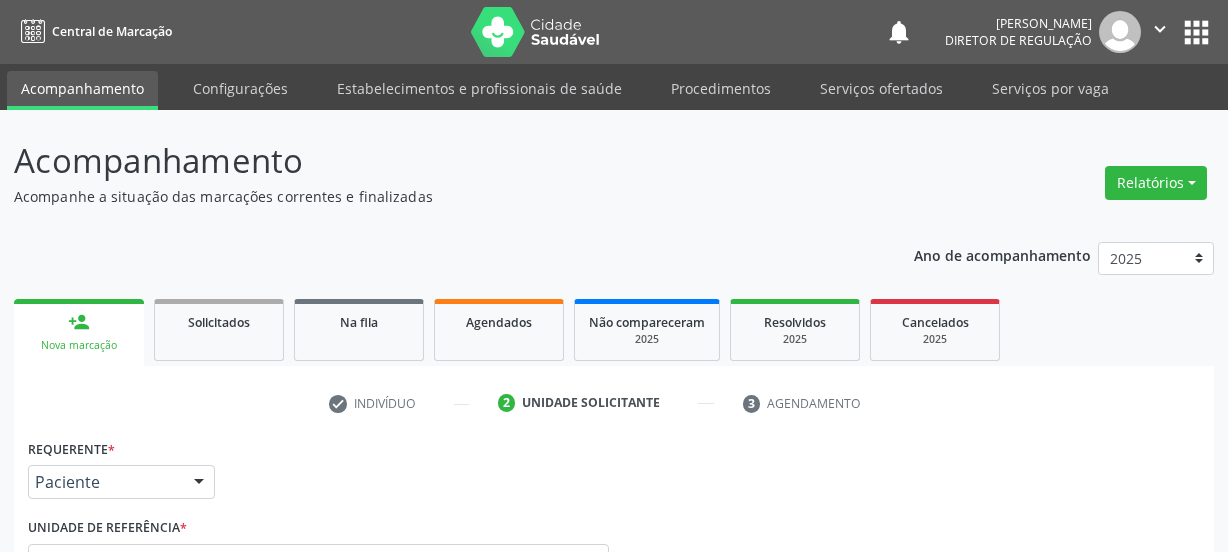scroll, scrollTop: 352, scrollLeft: 0, axis: vertical 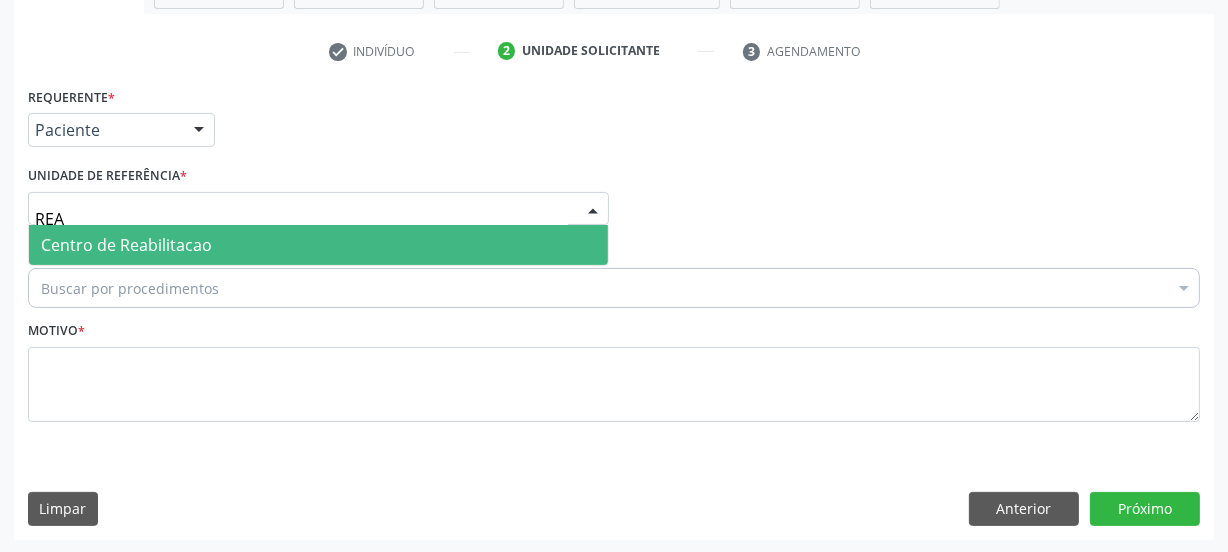 type on "REAB" 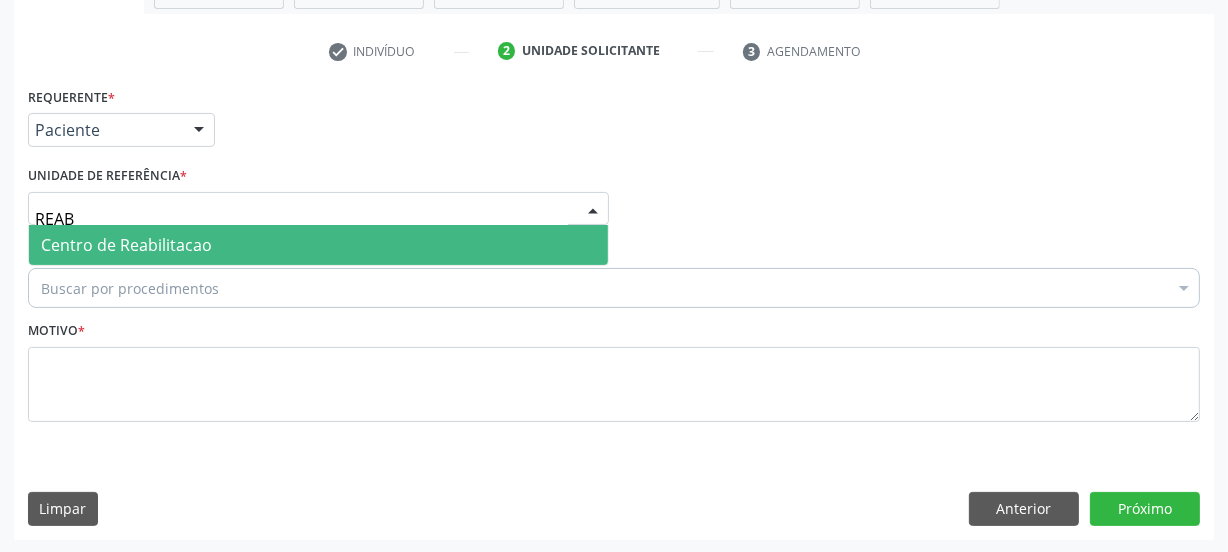 click on "REAB" at bounding box center [301, 219] 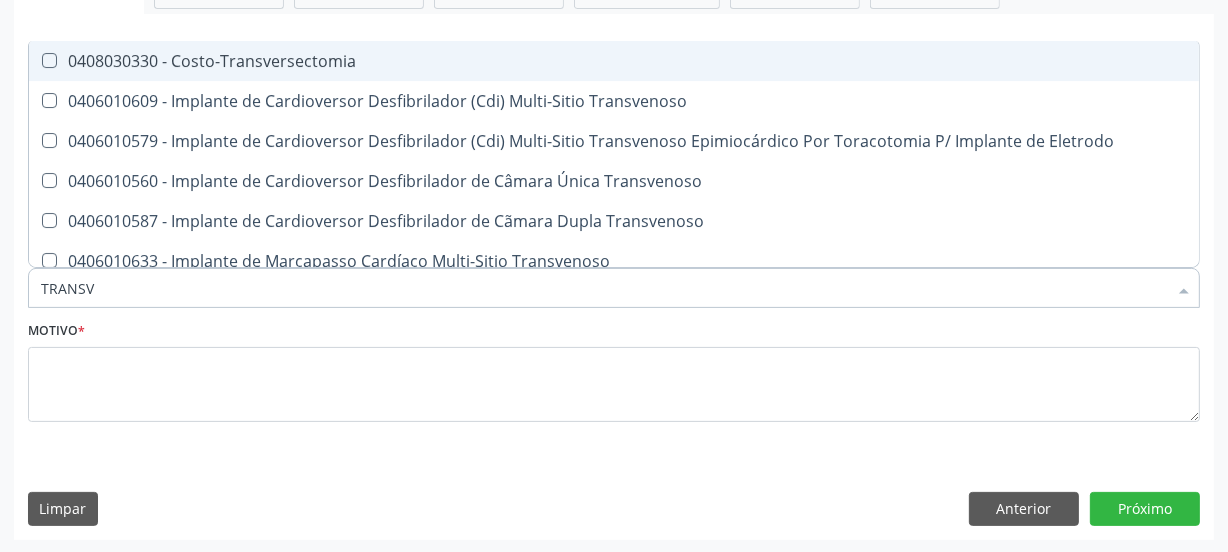 type on "TRANSVA" 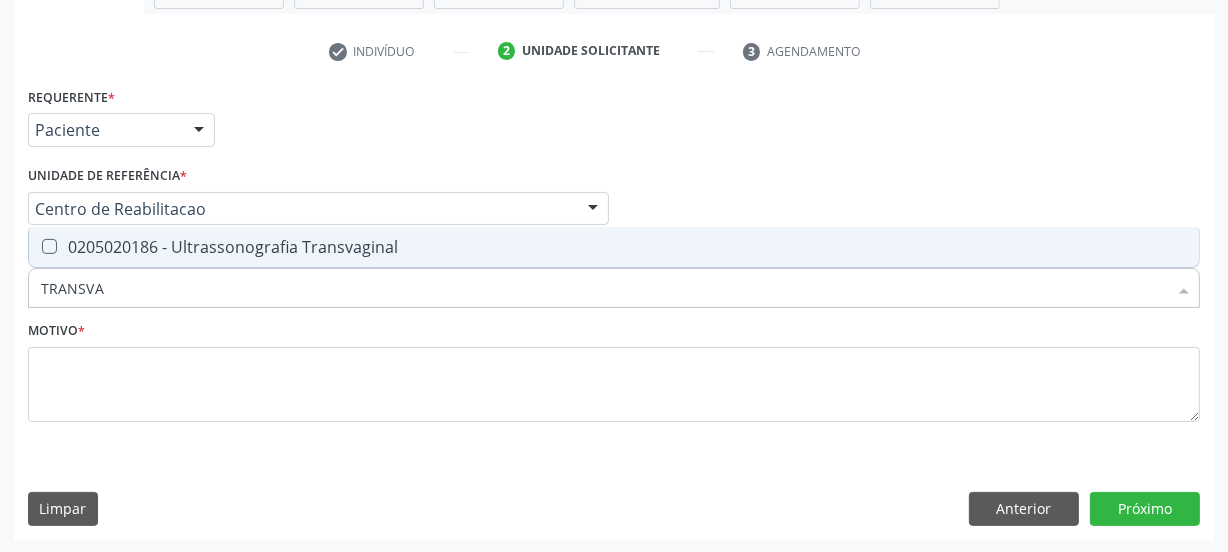 click on "0205020186 - Ultrassonografia Transvaginal" at bounding box center (614, 247) 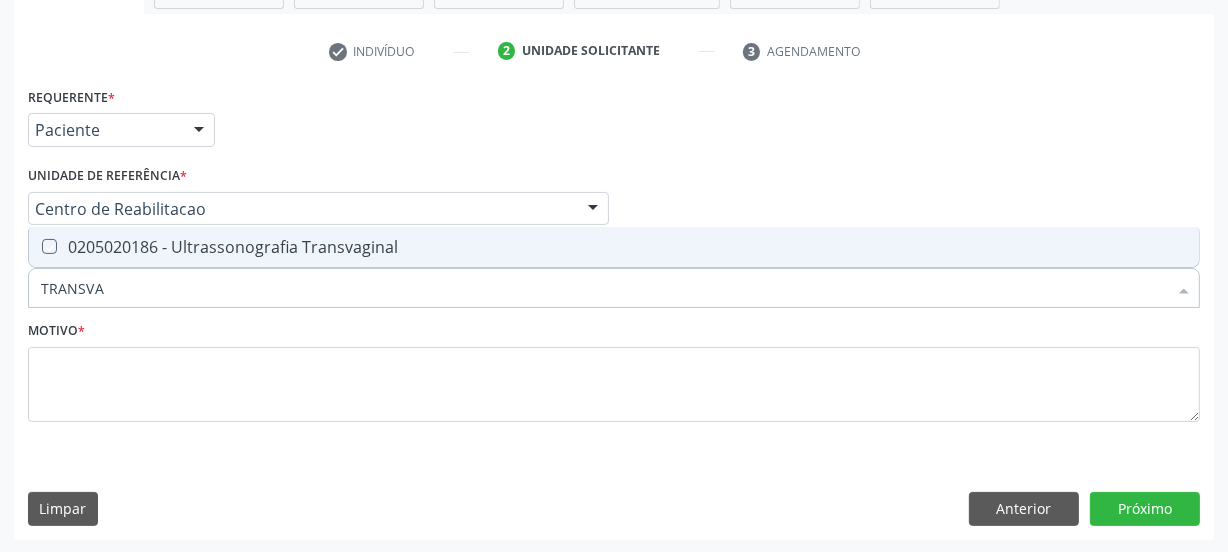 checkbox on "true" 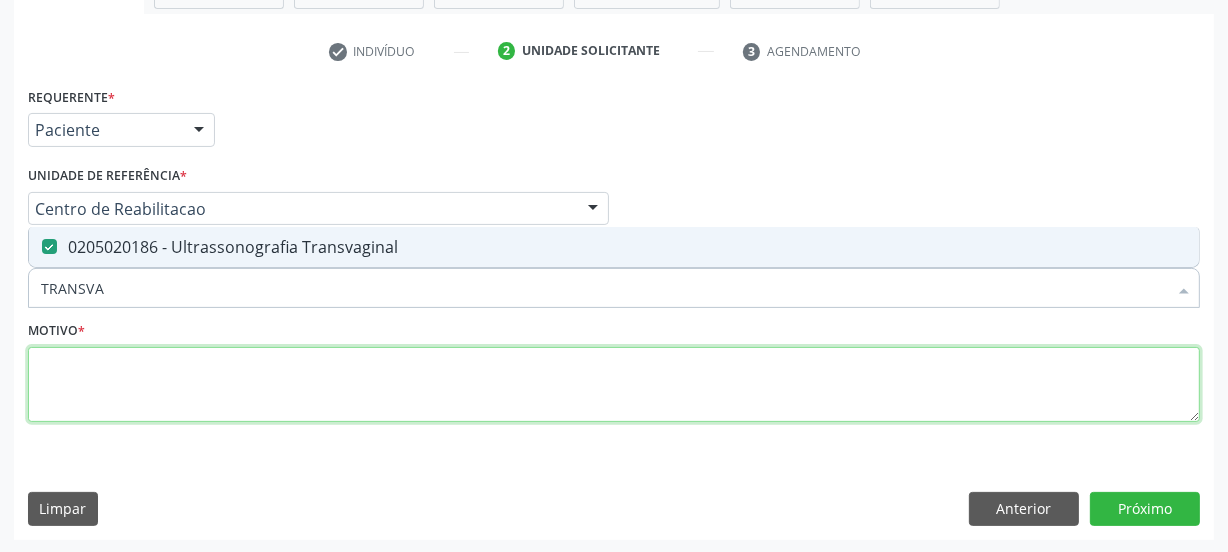 click at bounding box center [614, 385] 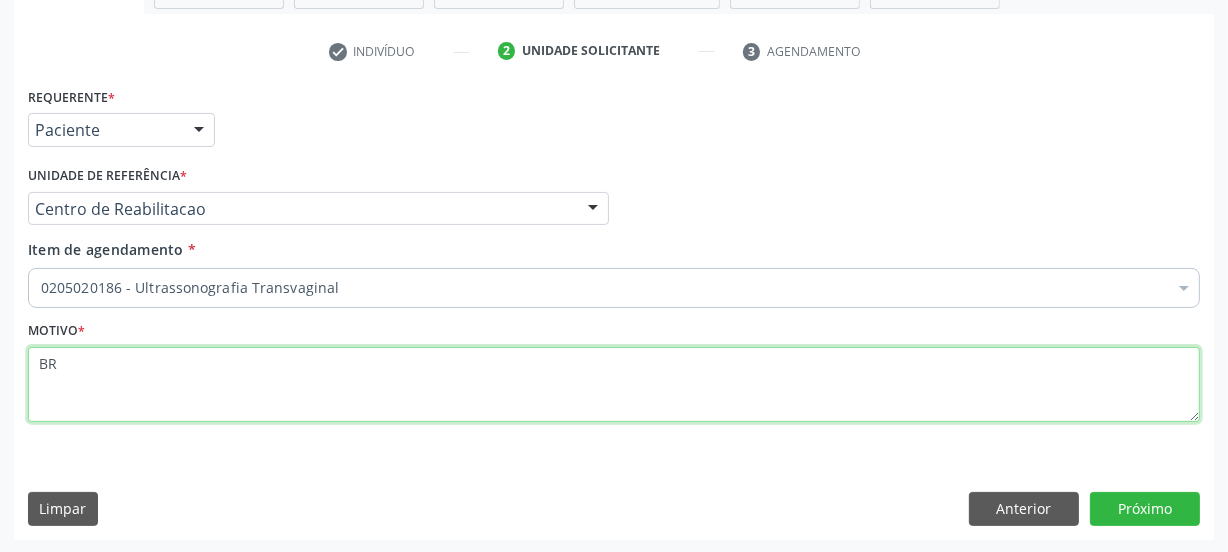 type on "B" 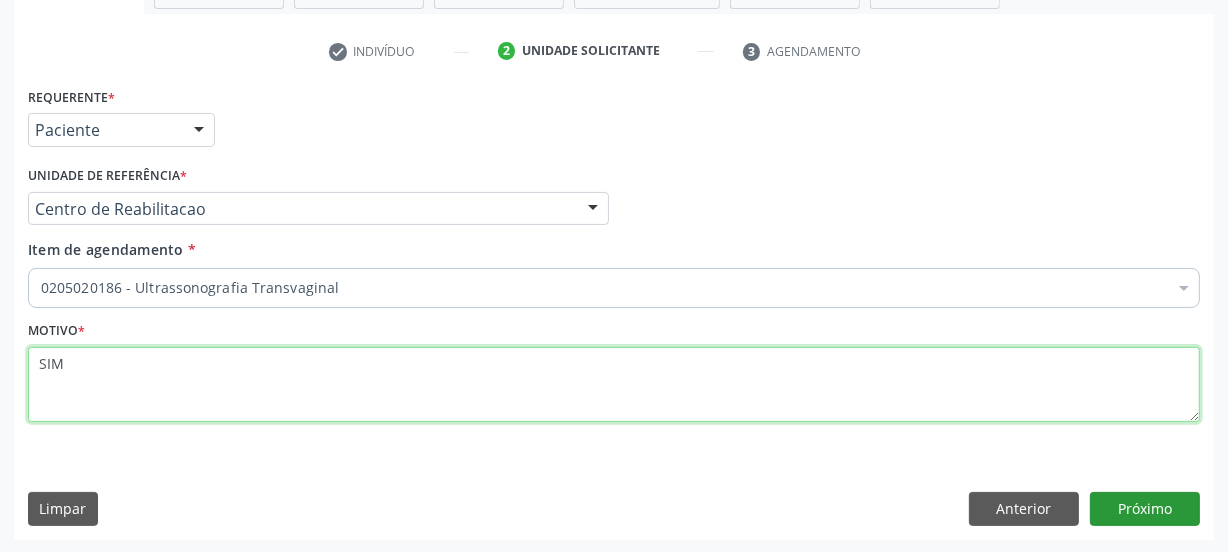 type on "SIM" 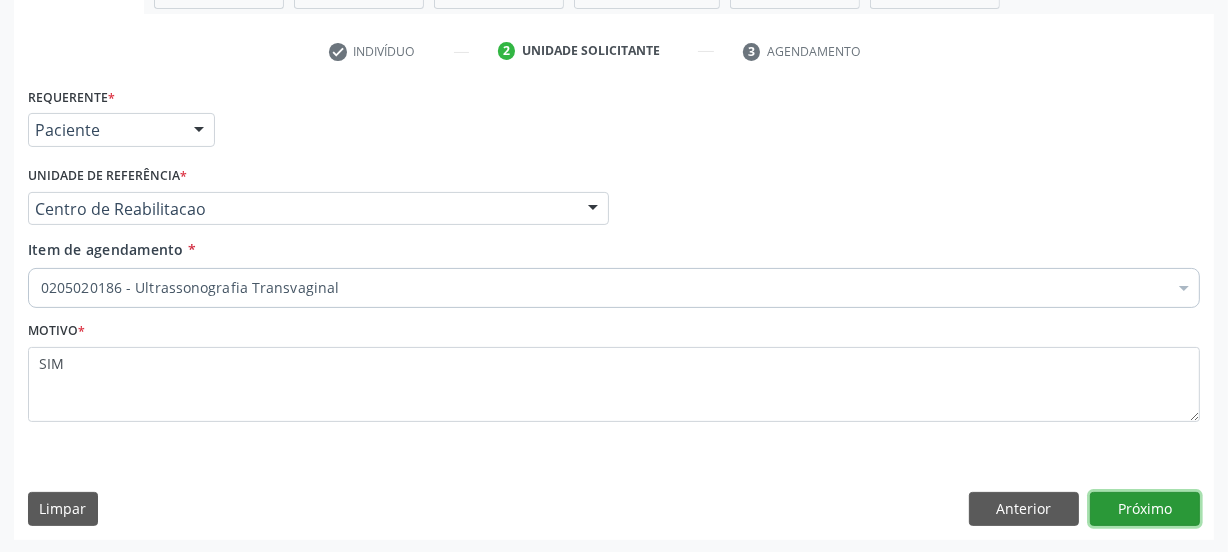 click on "Próximo" at bounding box center [1145, 509] 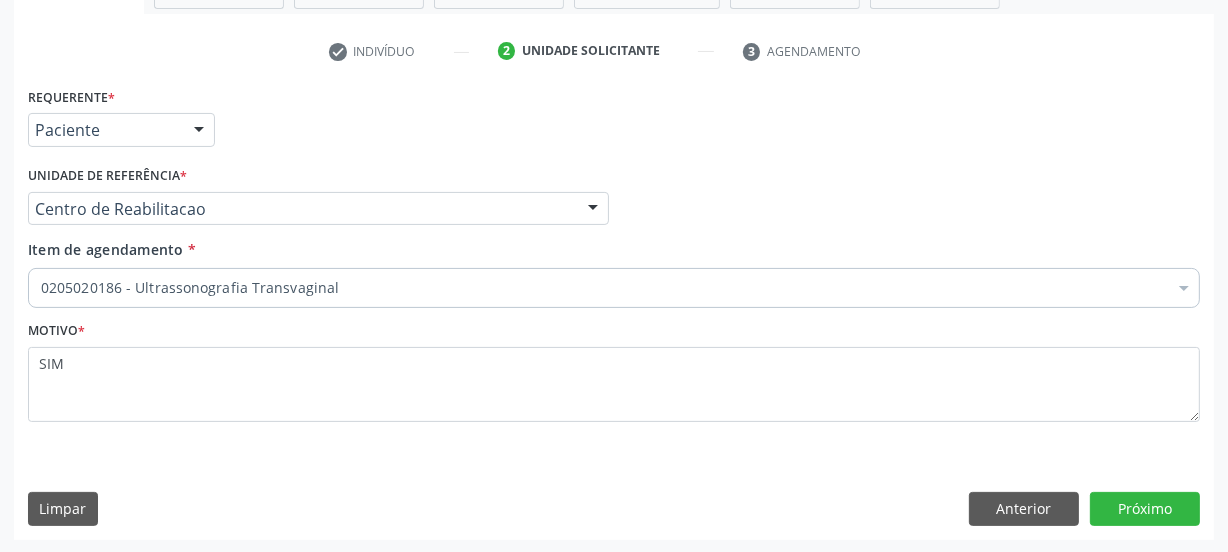 scroll, scrollTop: 317, scrollLeft: 0, axis: vertical 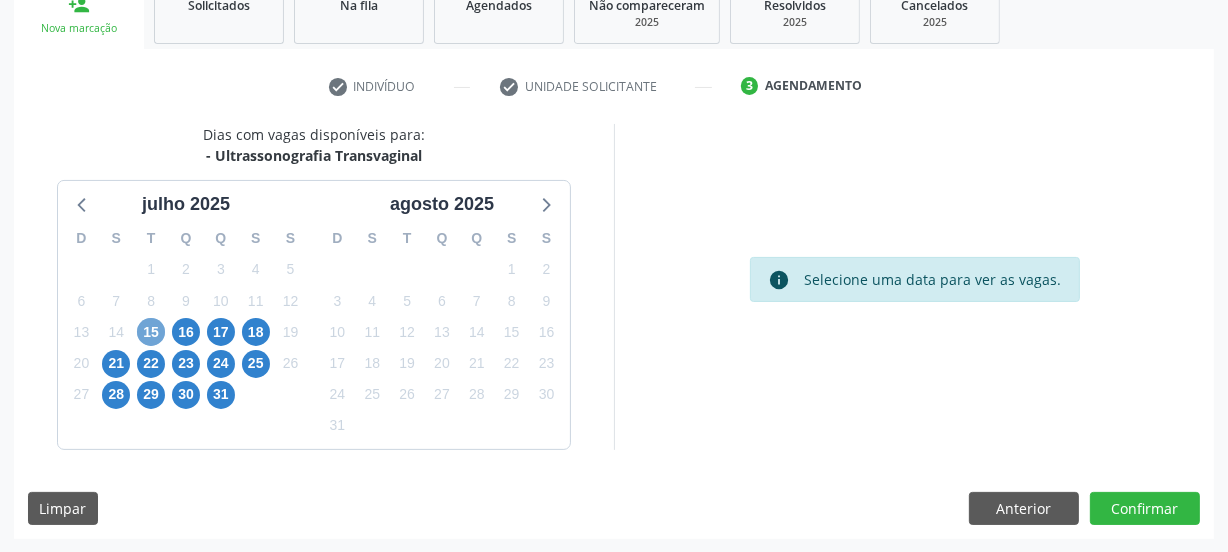 click on "15" at bounding box center [151, 332] 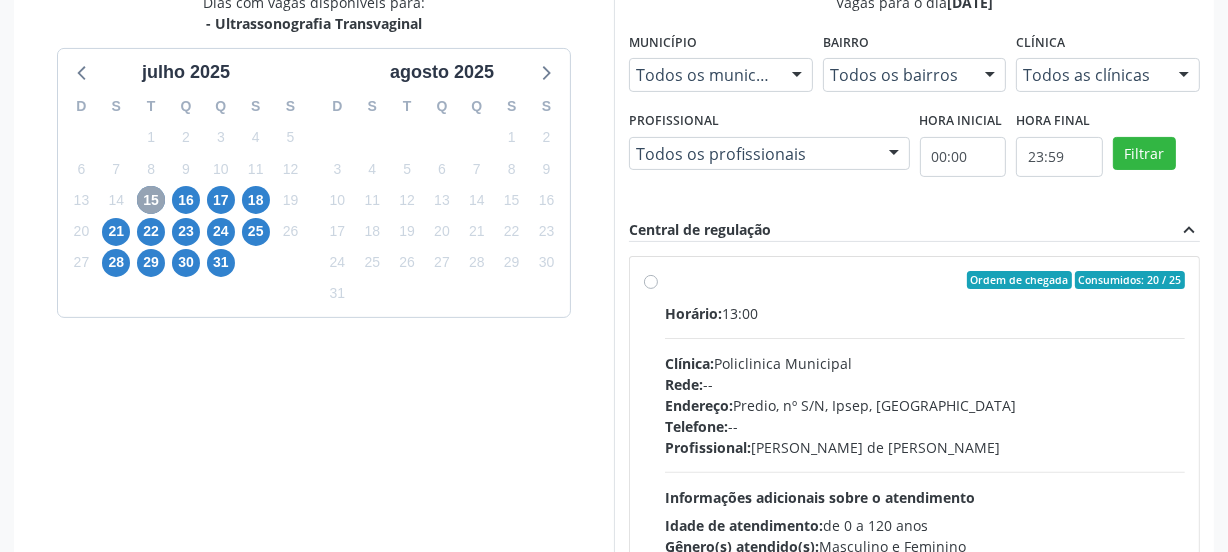 scroll, scrollTop: 499, scrollLeft: 0, axis: vertical 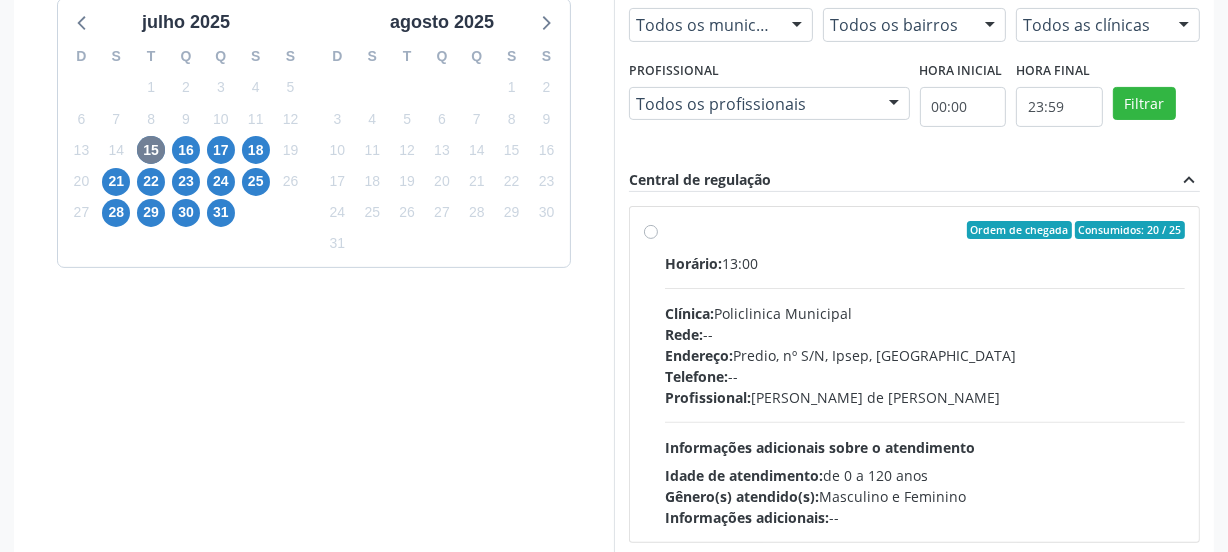 click on "Ordem de chegada
Consumidos: 20 / 25" at bounding box center [925, 230] 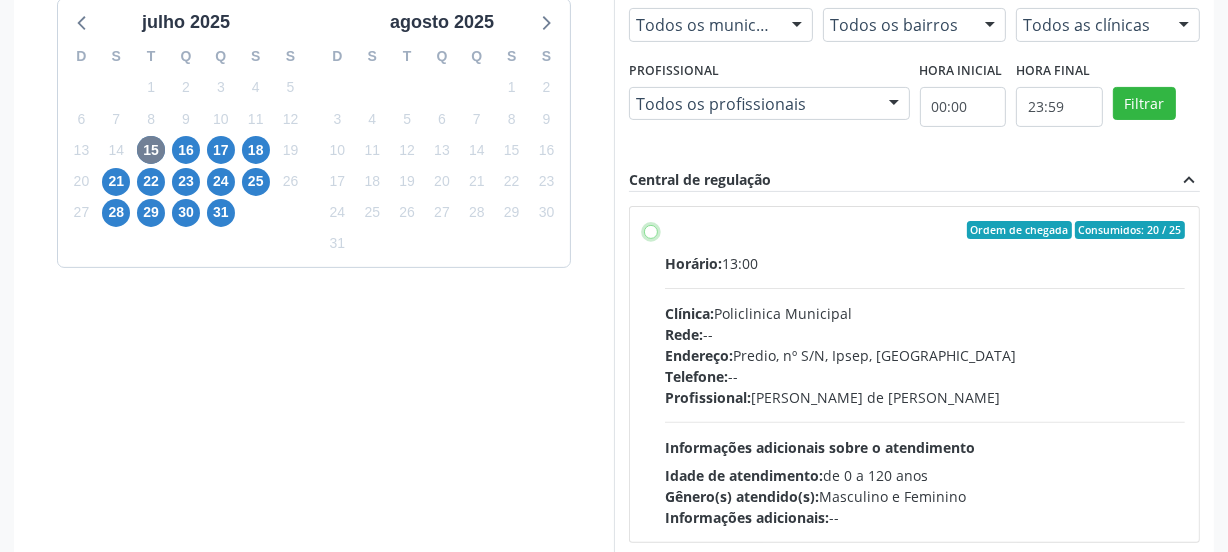 click on "Ordem de chegada
Consumidos: 20 / 25
Horário:   13:00
Clínica:  Policlinica Municipal
Rede:
--
Endereço:   Predio, nº S/N, Ipsep, [GEOGRAPHIC_DATA] - PE
Telefone:   --
Profissional:
[PERSON_NAME] de [PERSON_NAME]
Informações adicionais sobre o atendimento
Idade de atendimento:
de 0 a 120 anos
Gênero(s) atendido(s):
Masculino e Feminino
Informações adicionais:
--" at bounding box center [651, 230] 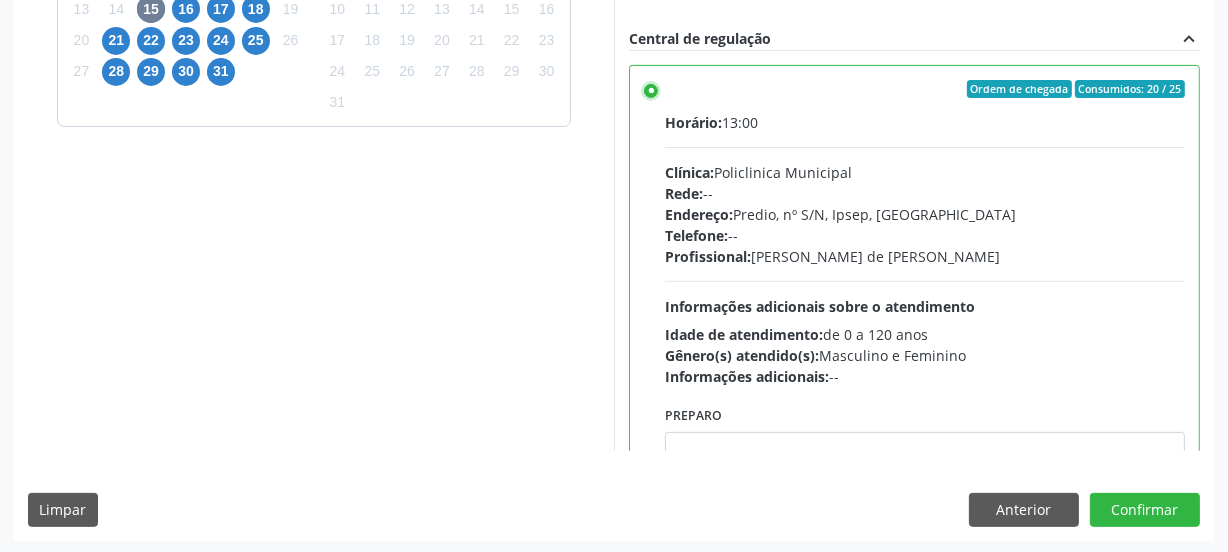 scroll, scrollTop: 641, scrollLeft: 0, axis: vertical 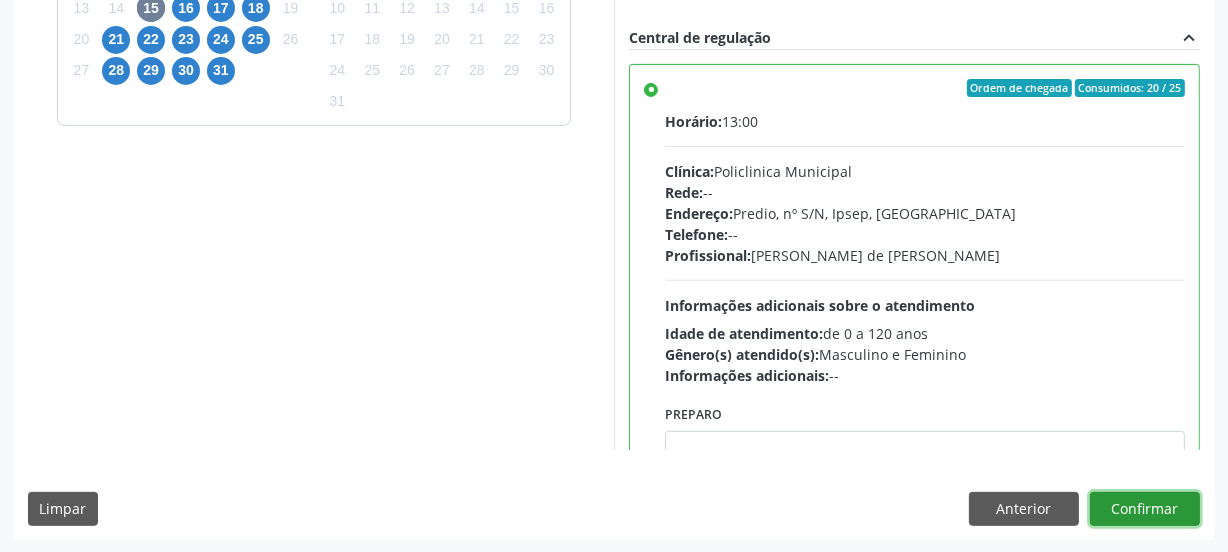 click on "Confirmar" at bounding box center (1145, 509) 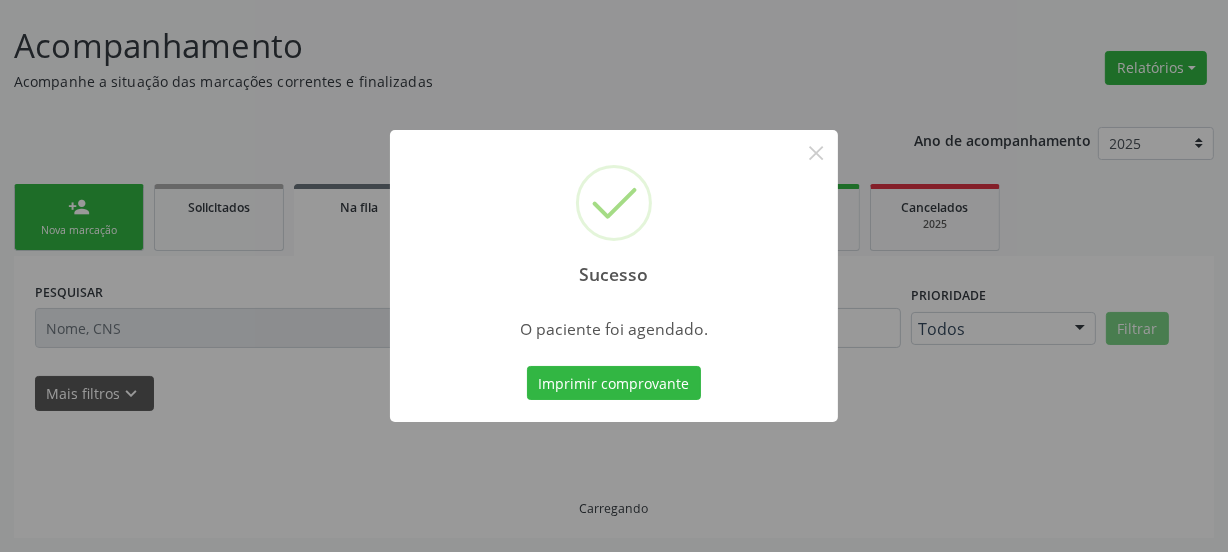 scroll, scrollTop: 114, scrollLeft: 0, axis: vertical 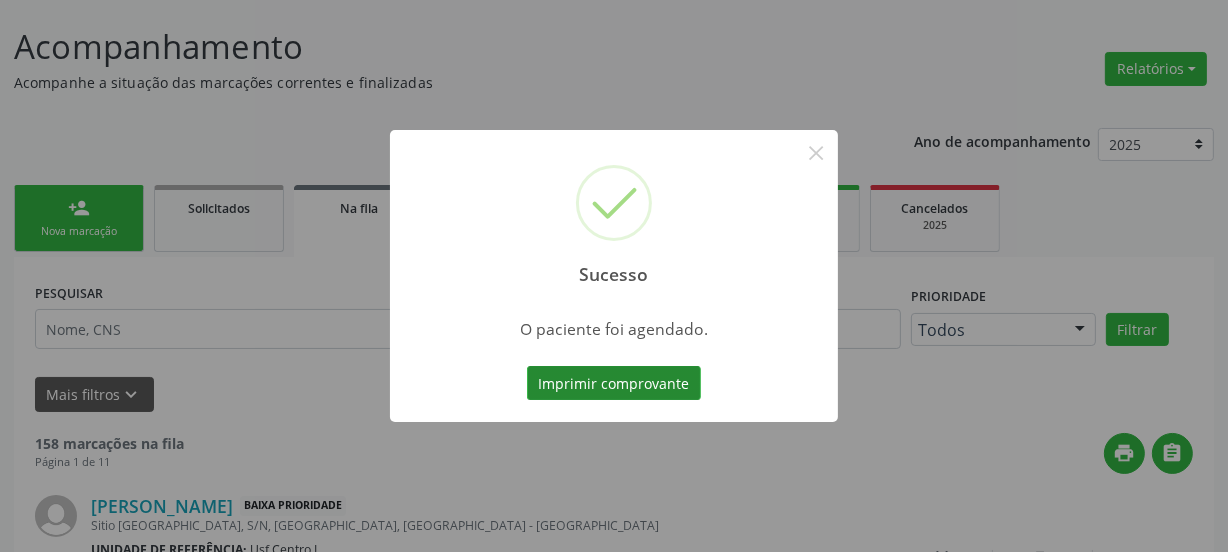 click on "Imprimir comprovante" at bounding box center (614, 383) 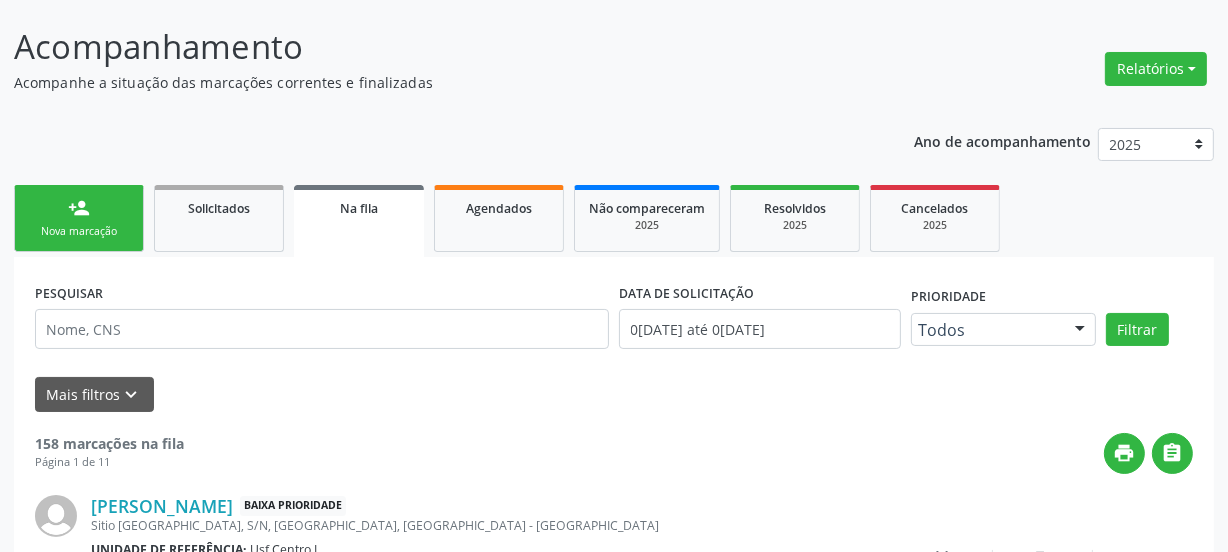click on "Nova marcação" at bounding box center (79, 231) 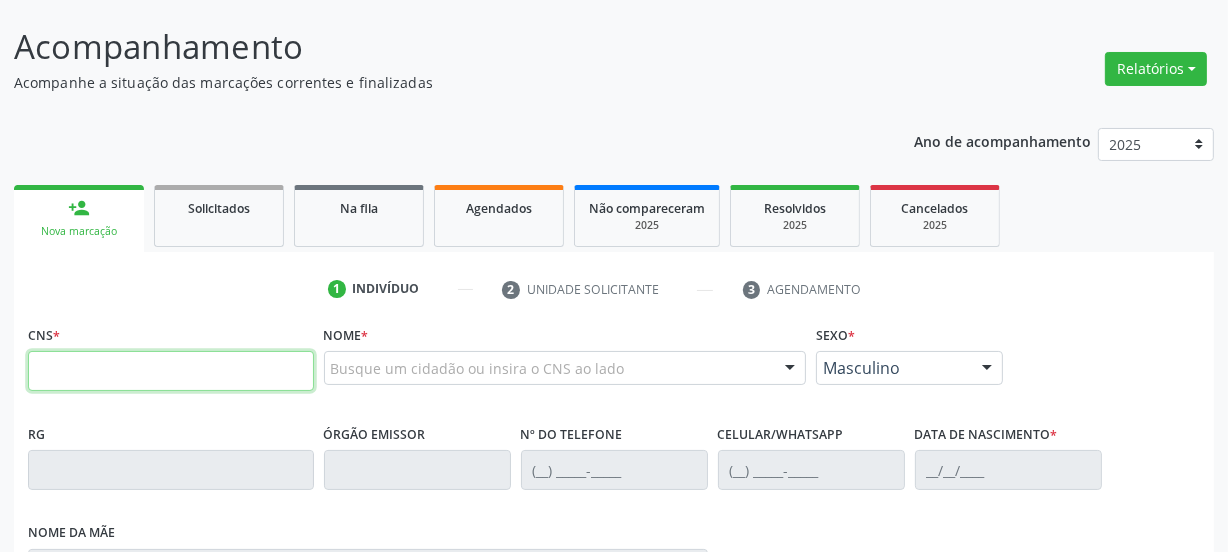 click at bounding box center [171, 371] 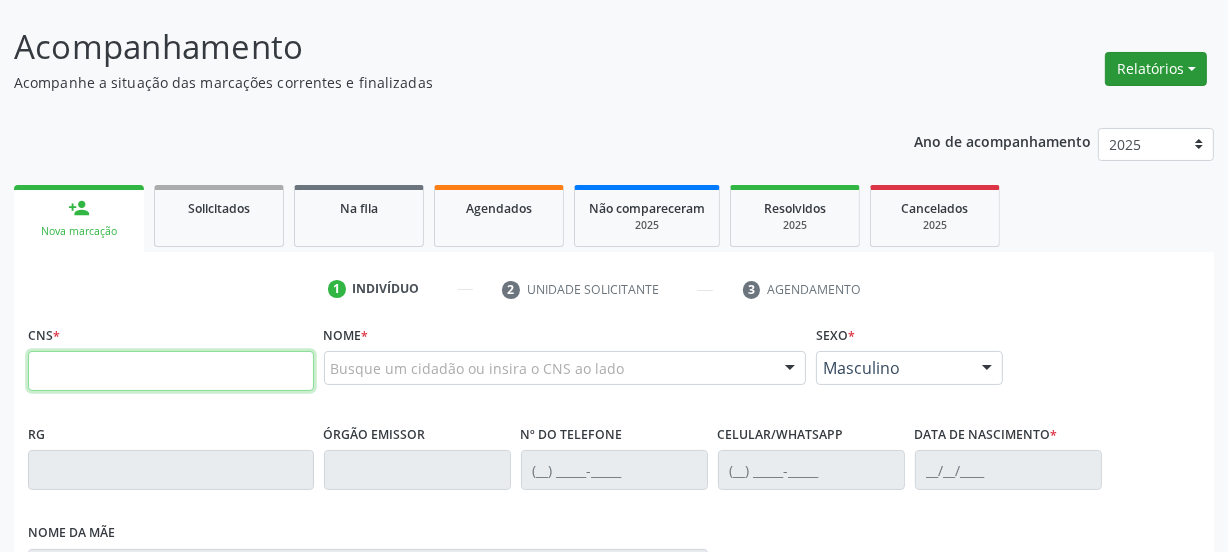 type 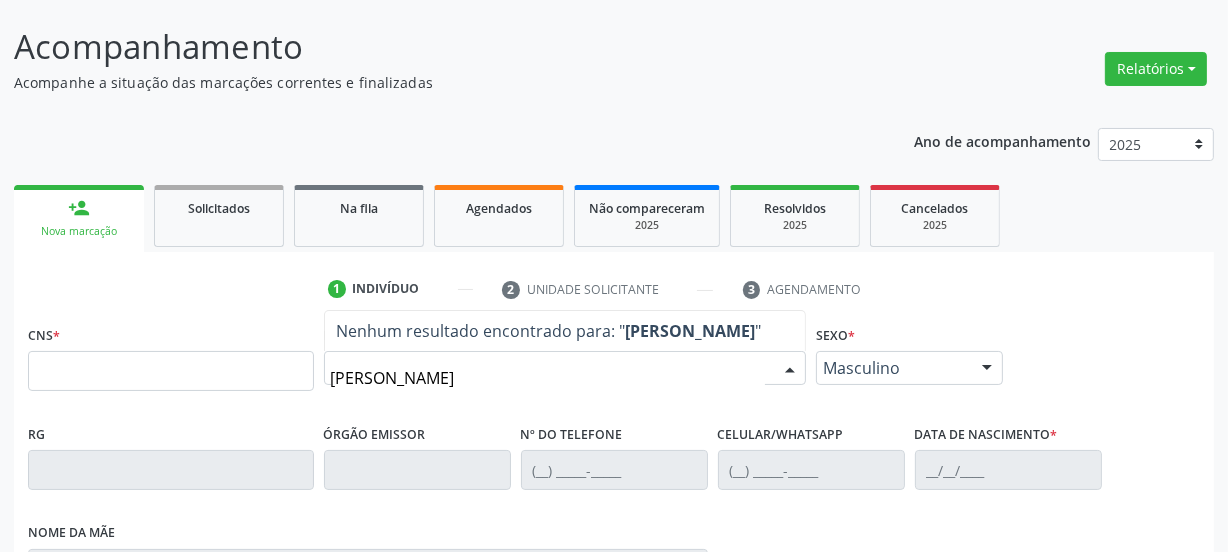 type on "ADRIANA SANTOS T" 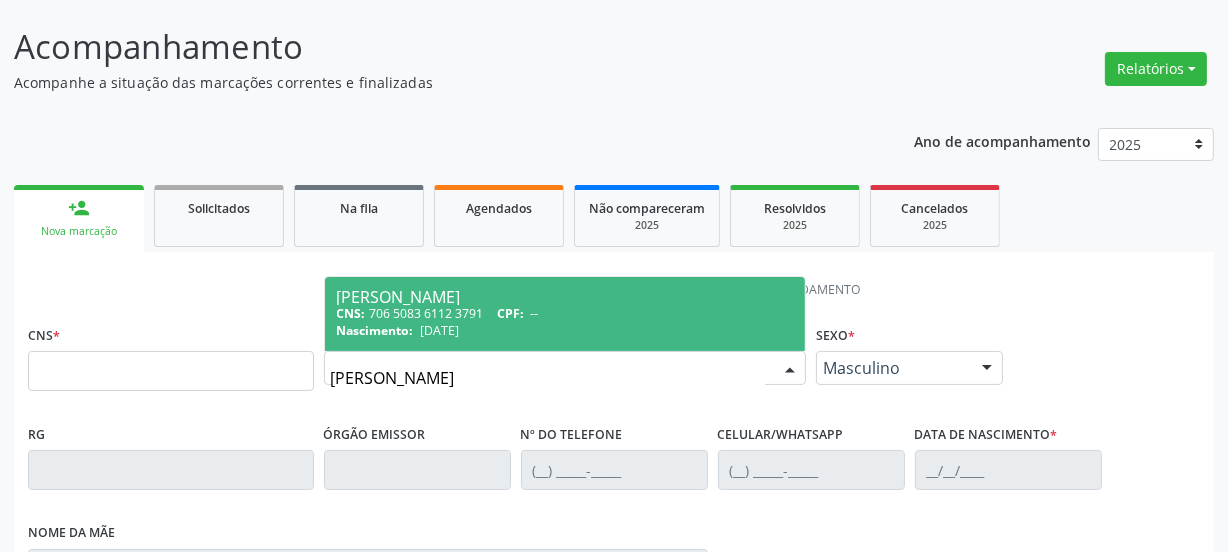 click on "Adriana Santos Tavares Andrade
CNS:
706 5083 6112 3791
CPF:    --   Nascimento:
20/12/1973" at bounding box center (565, 314) 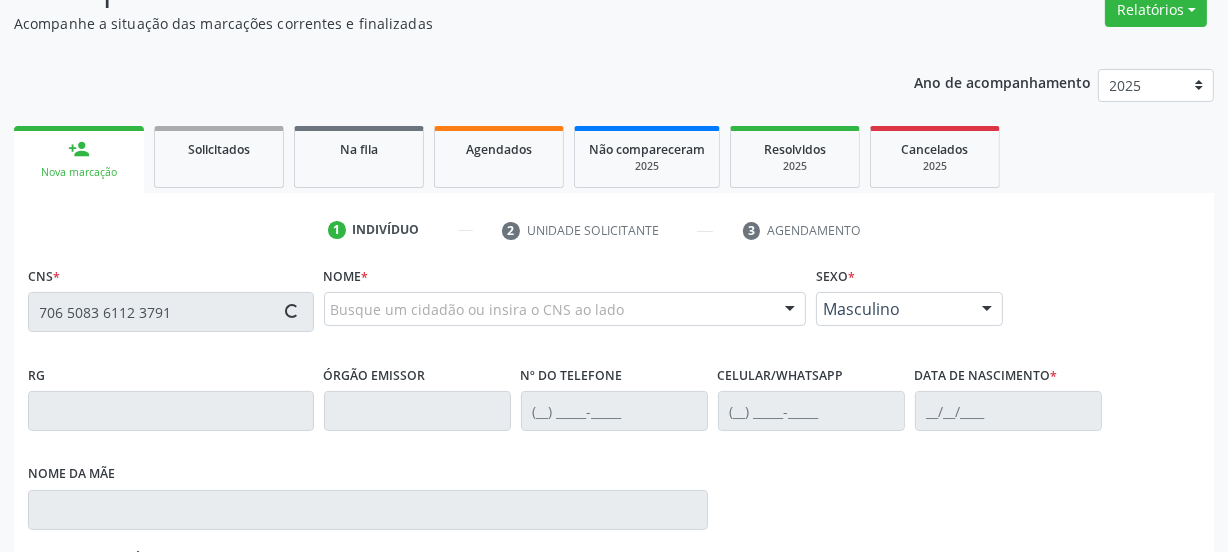 scroll, scrollTop: 205, scrollLeft: 0, axis: vertical 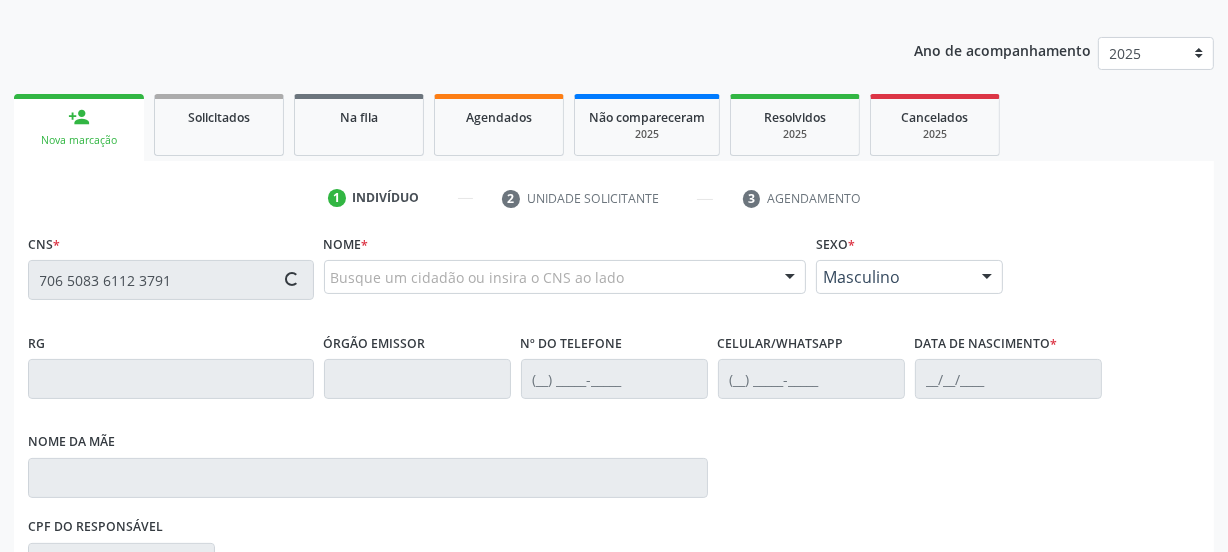 type on "706 5083 6112 3791" 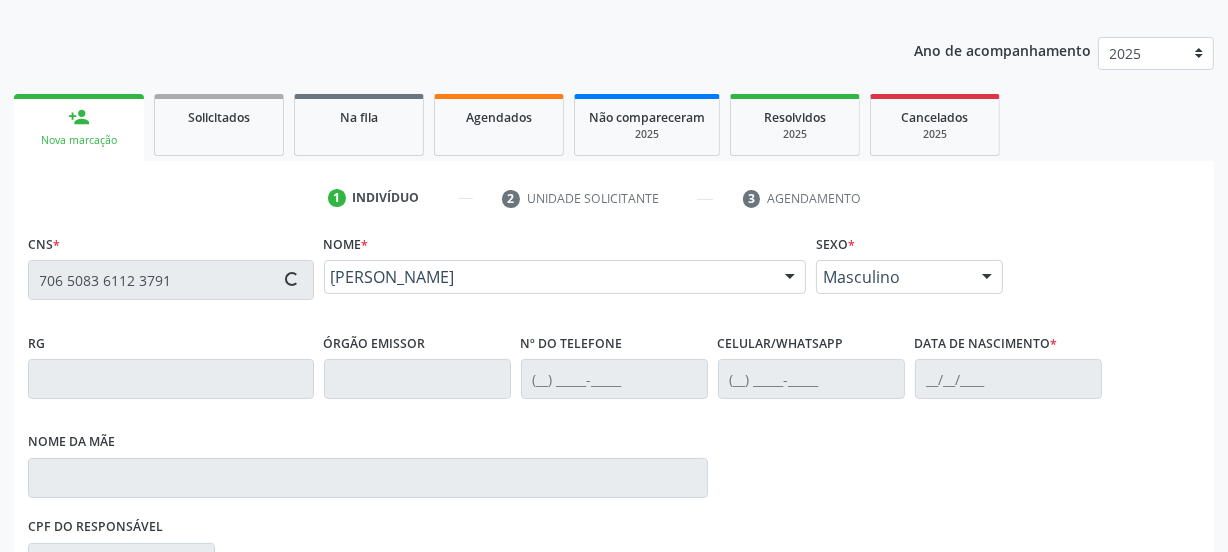 type on "20/12/1973" 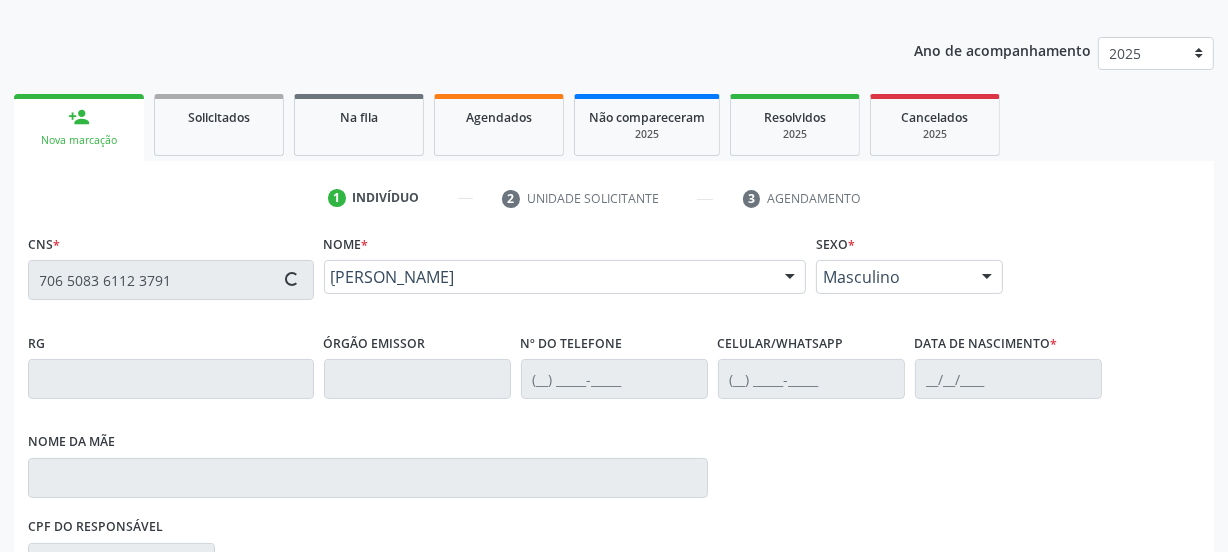 type on "S/N" 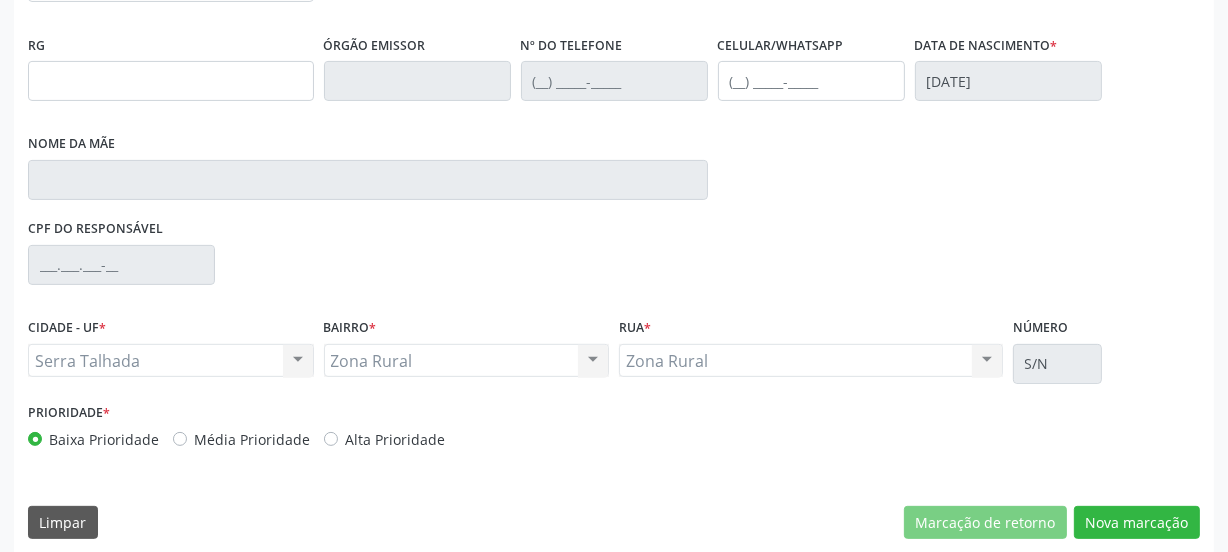 scroll, scrollTop: 517, scrollLeft: 0, axis: vertical 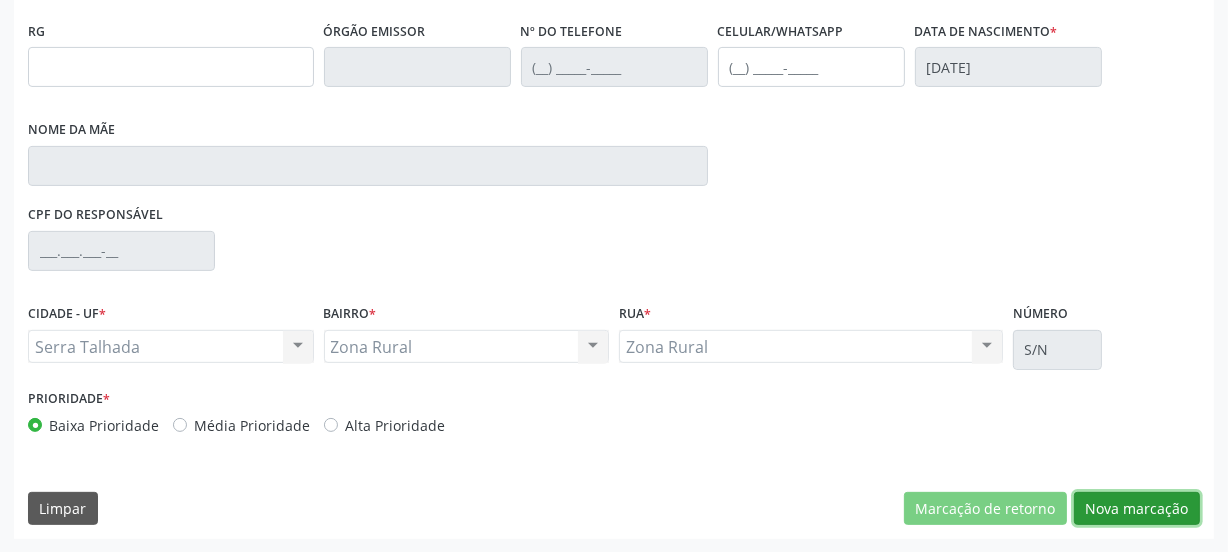 click on "Nova marcação" at bounding box center (1137, 509) 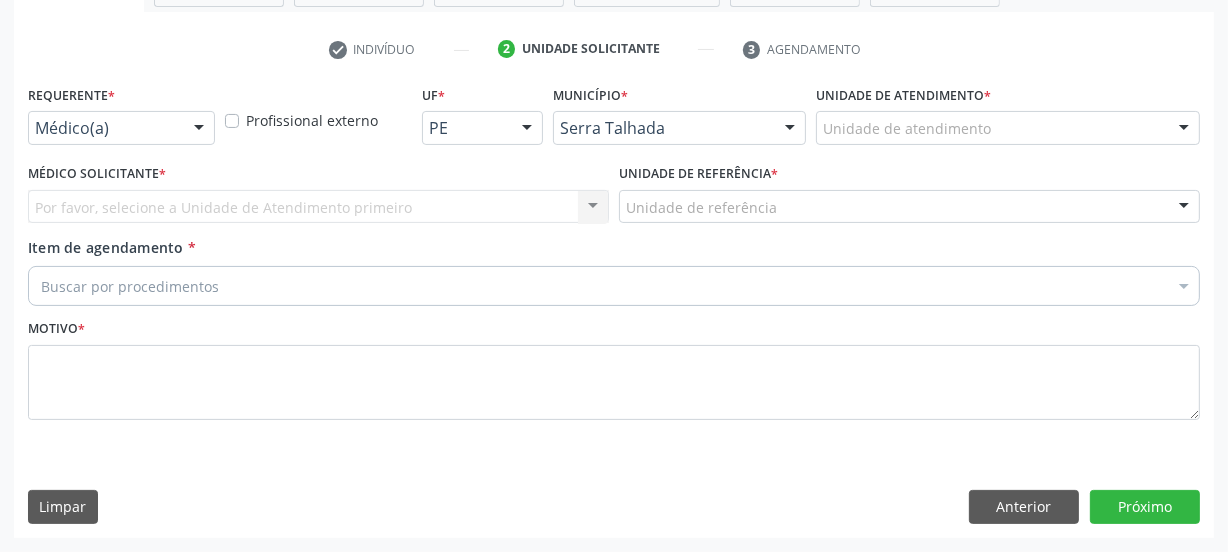 scroll, scrollTop: 352, scrollLeft: 0, axis: vertical 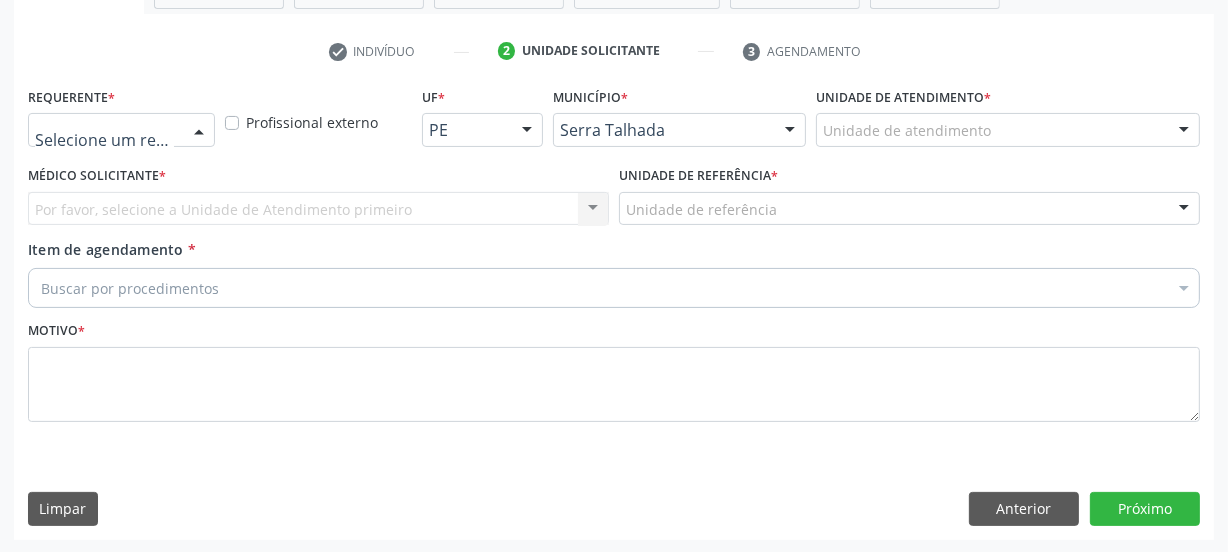 click at bounding box center [121, 130] 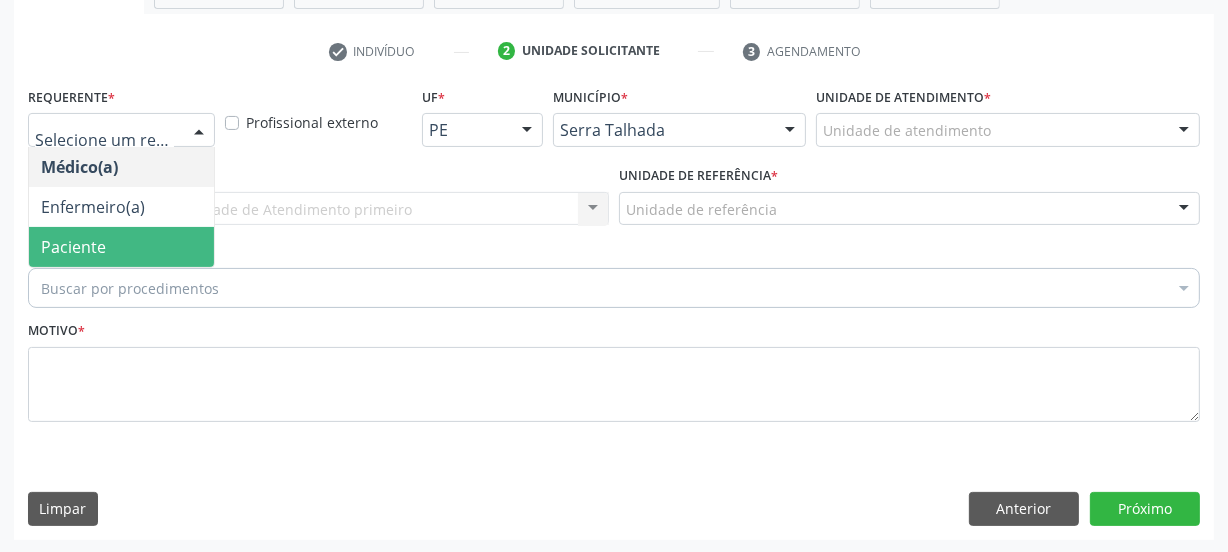click on "Paciente" at bounding box center [73, 247] 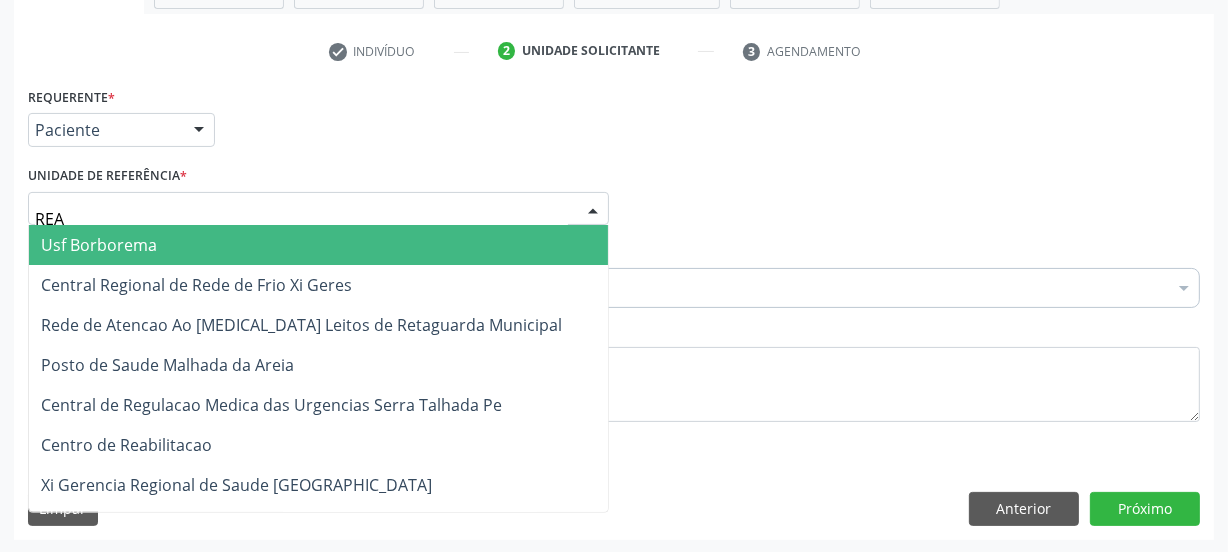 type on "REAB" 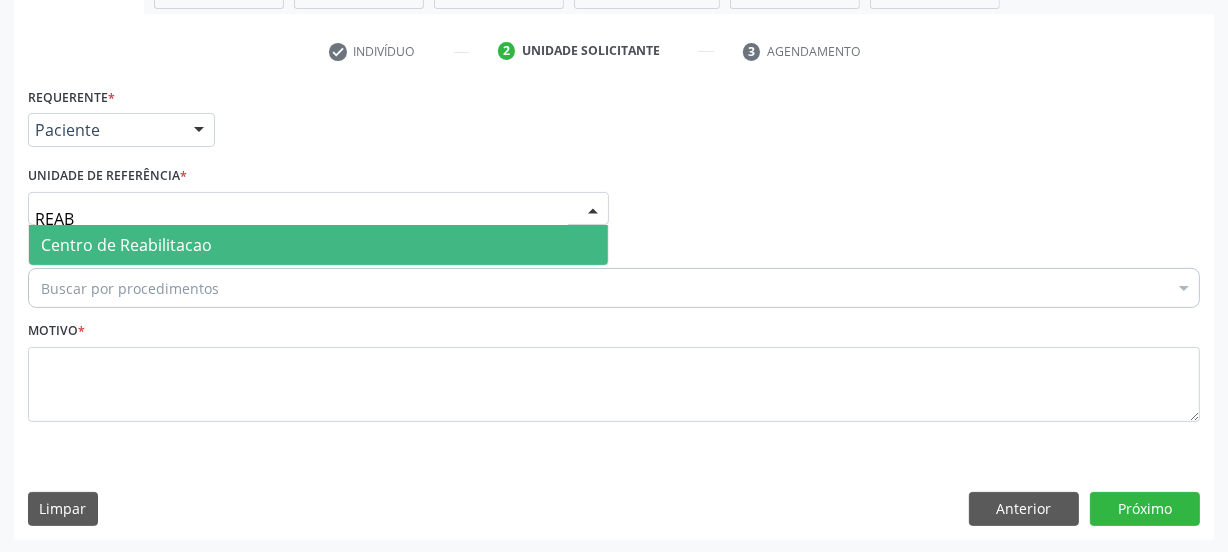 click on "Centro de Reabilitacao" at bounding box center (318, 245) 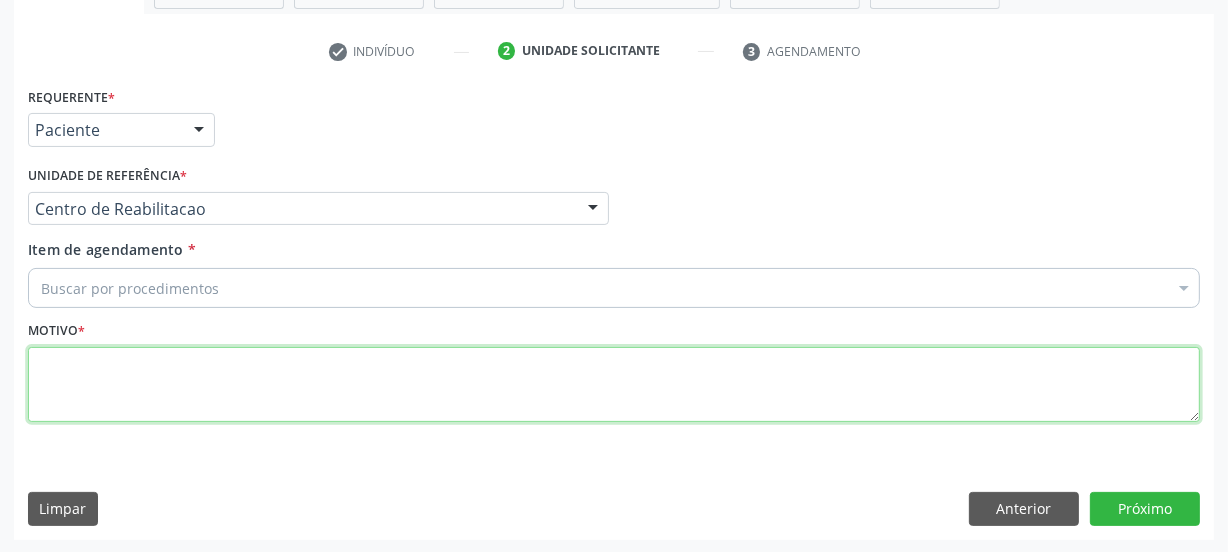 click at bounding box center [614, 385] 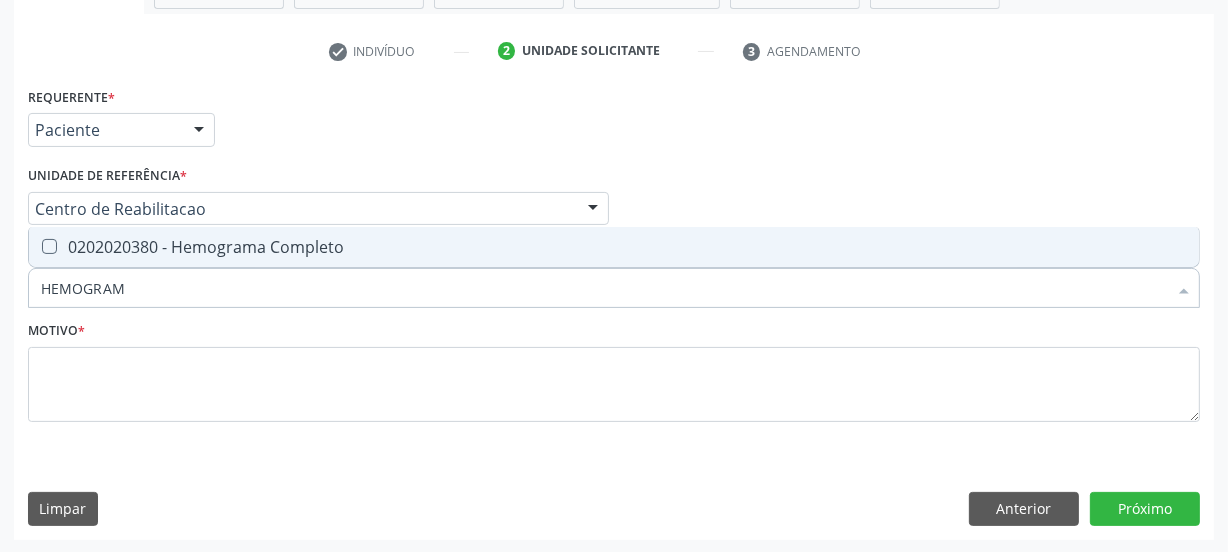 type on "HEMOGRAMA" 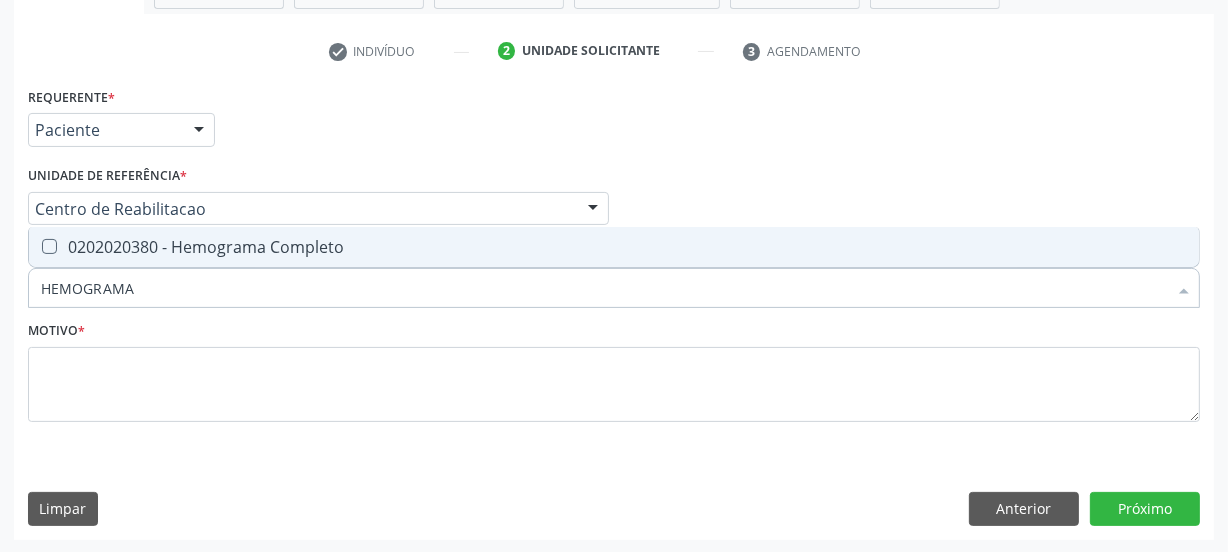 click on "0202020380 - Hemograma Completo" at bounding box center (614, 247) 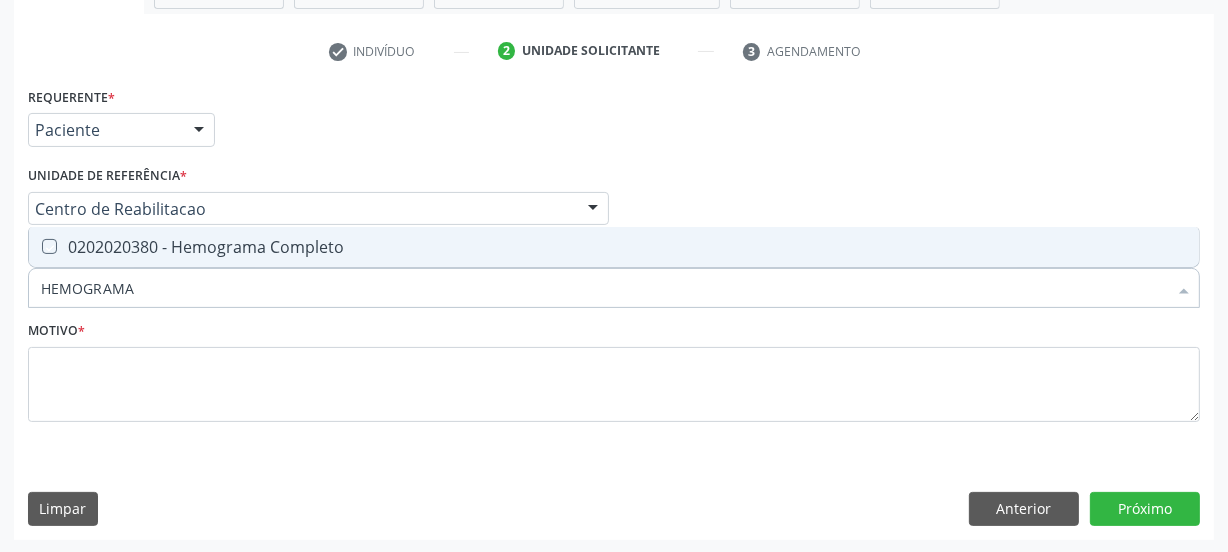 checkbox on "true" 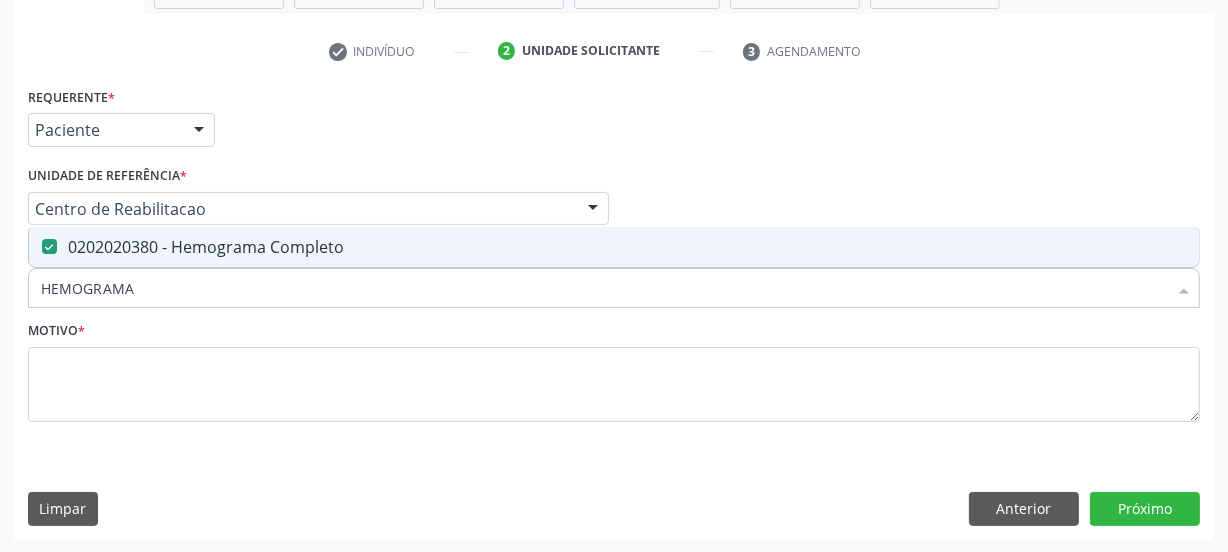 click on "HEMOGRAMA" at bounding box center (604, 288) 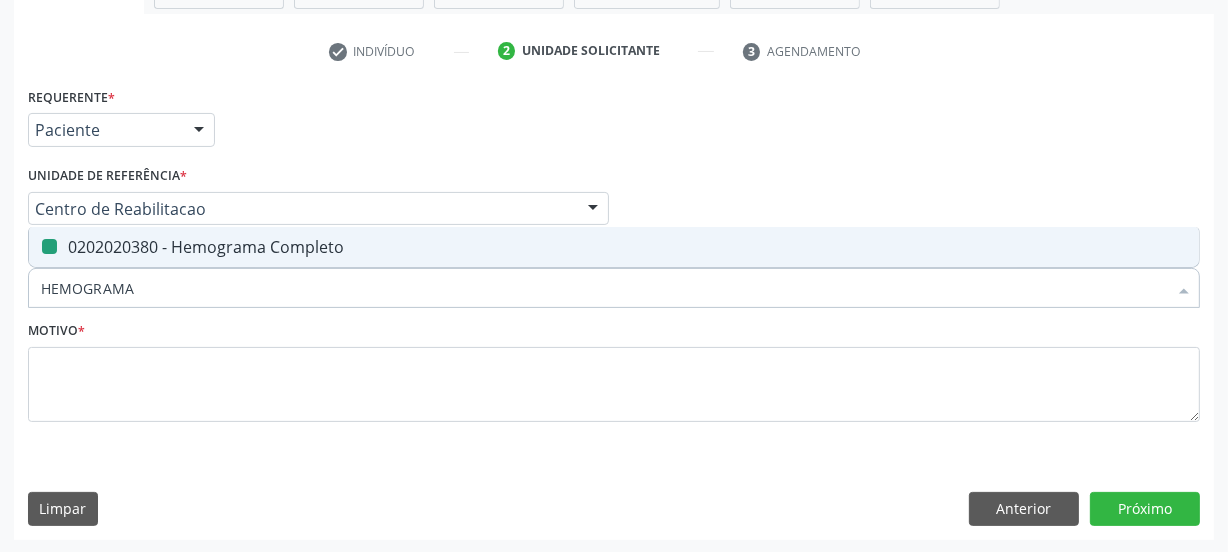 type on "G" 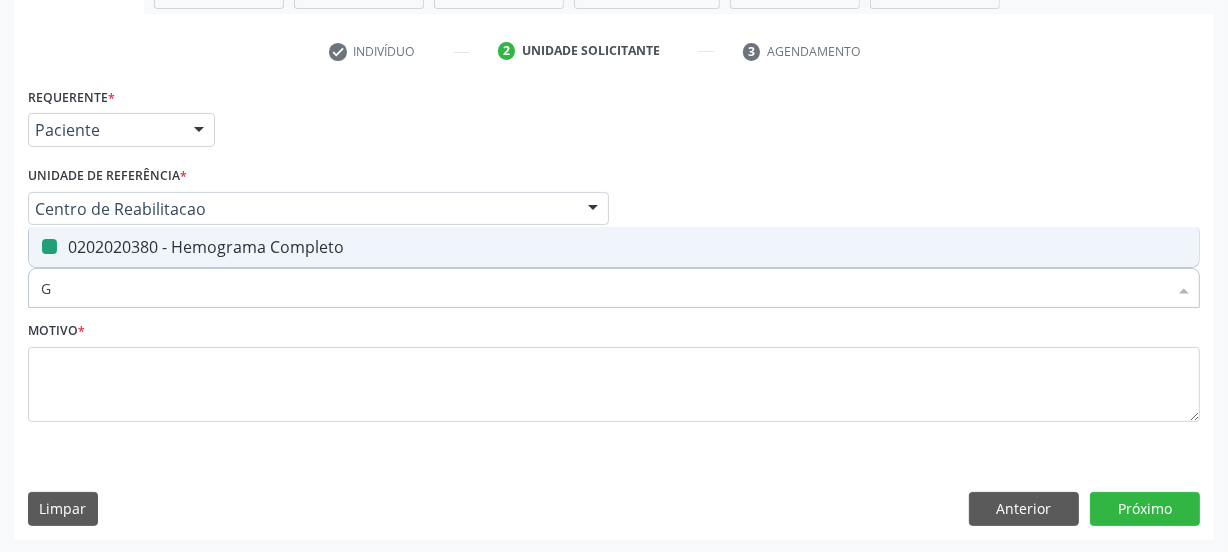 checkbox on "false" 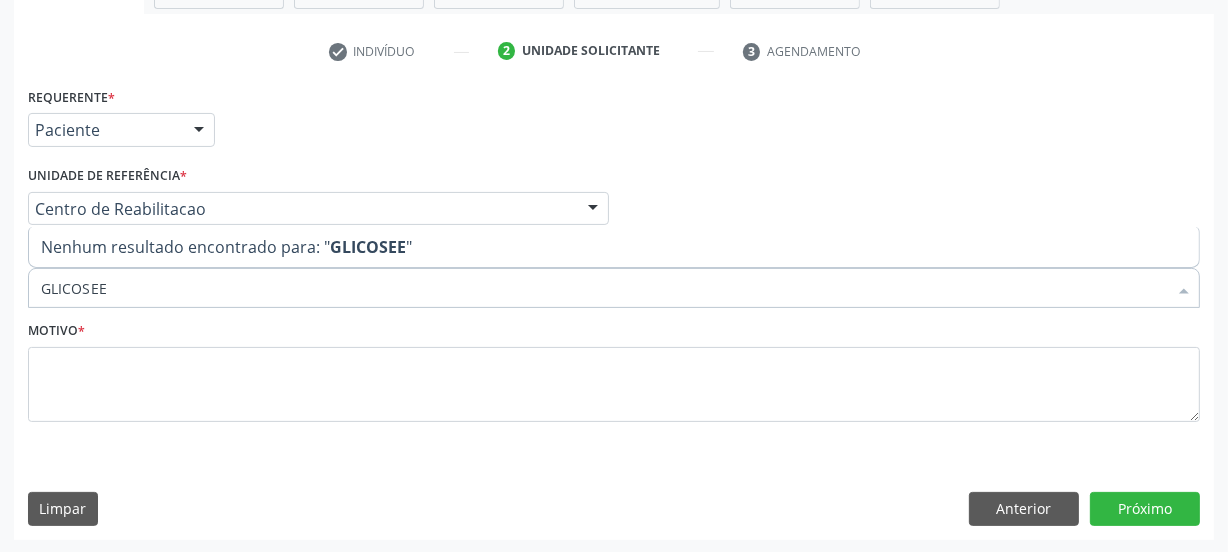 type on "GLICOSE" 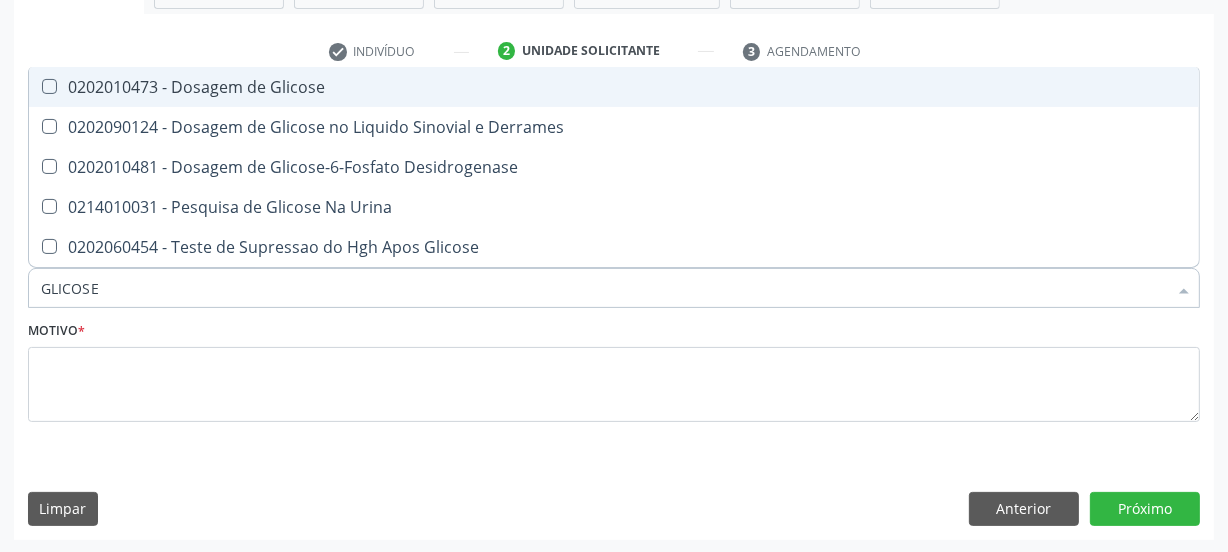 click on "0202010473 - Dosagem de Glicose" at bounding box center (614, 87) 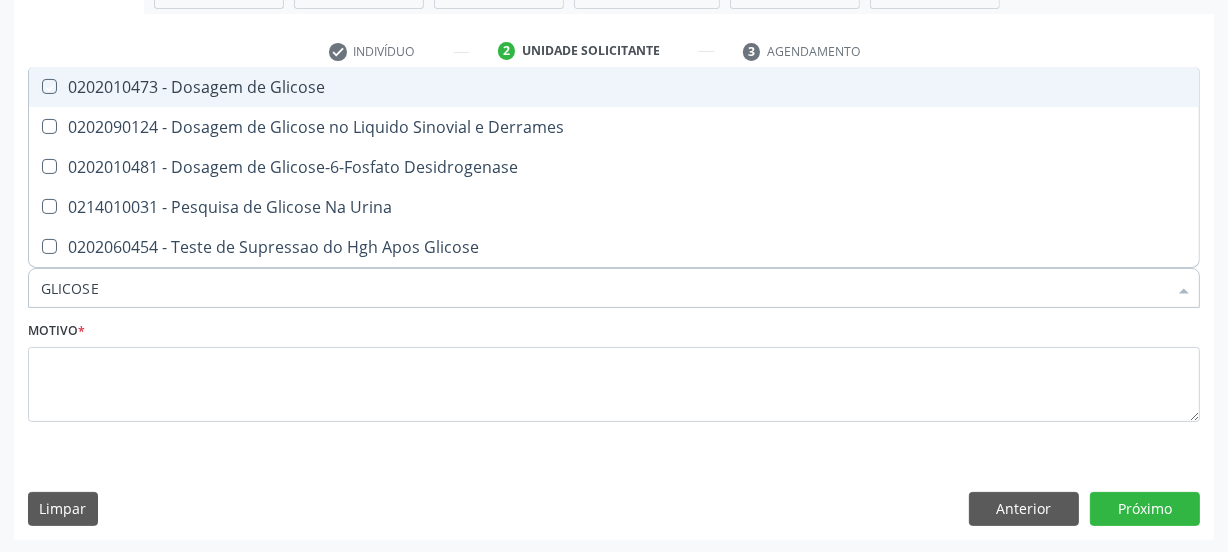 checkbox on "true" 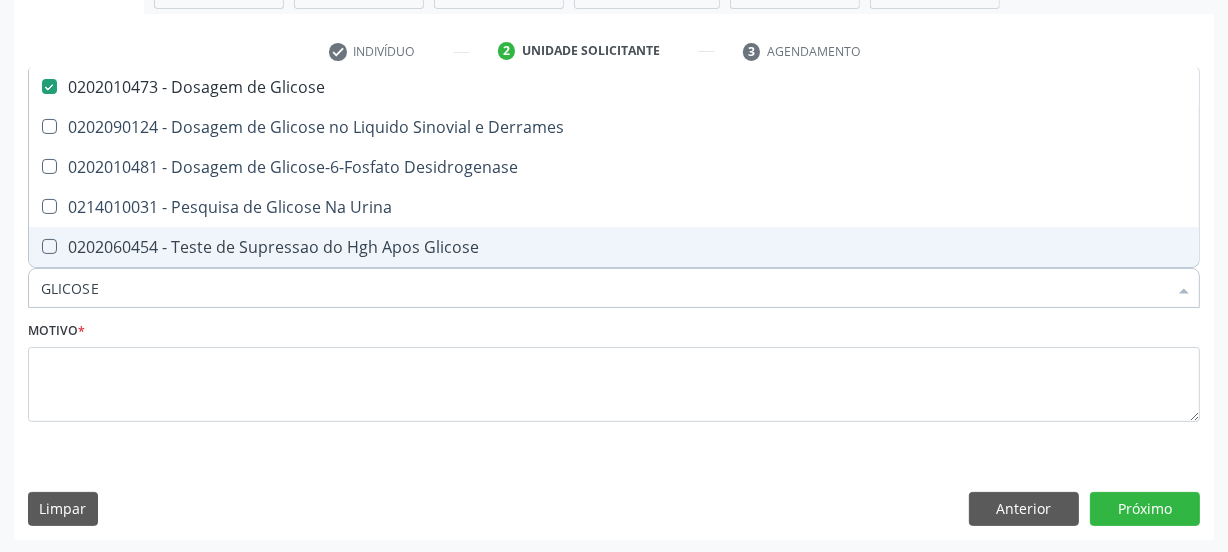 click on "GLICOSE" at bounding box center [604, 288] 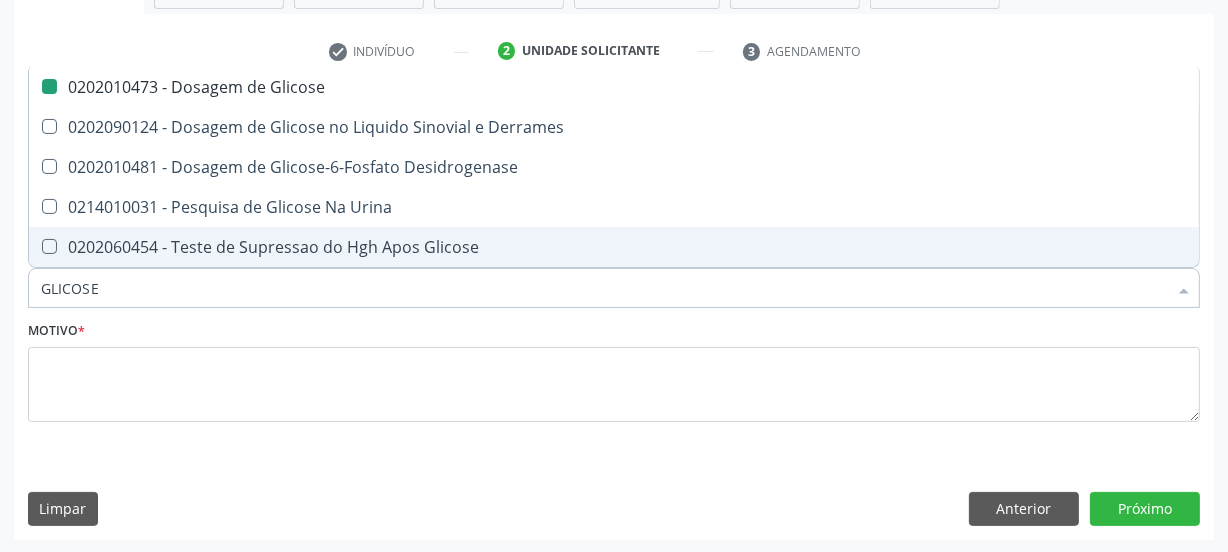 type 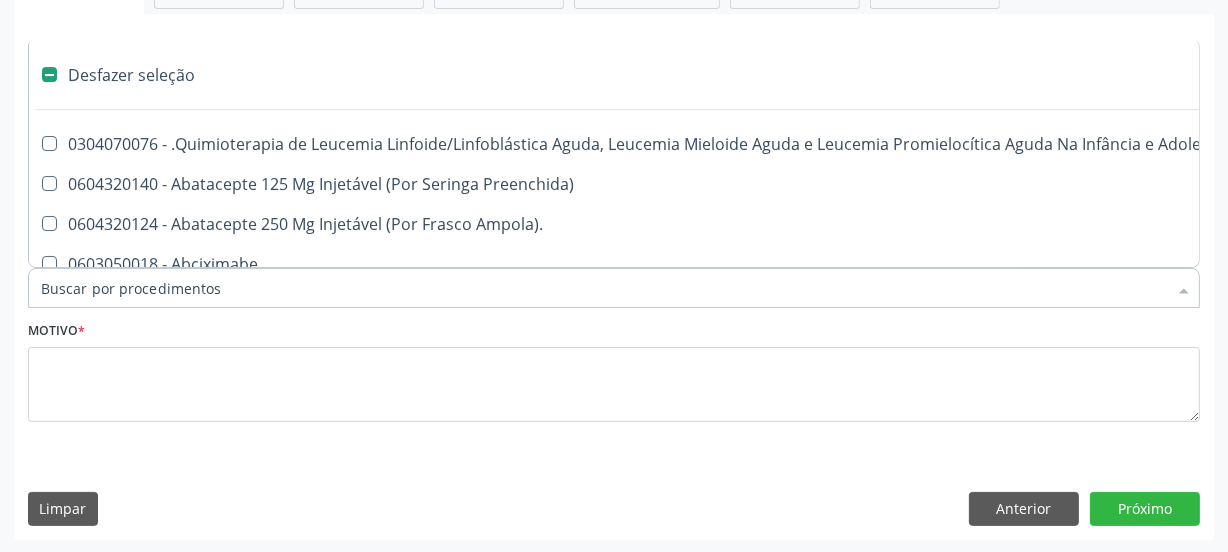 checkbox on "false" 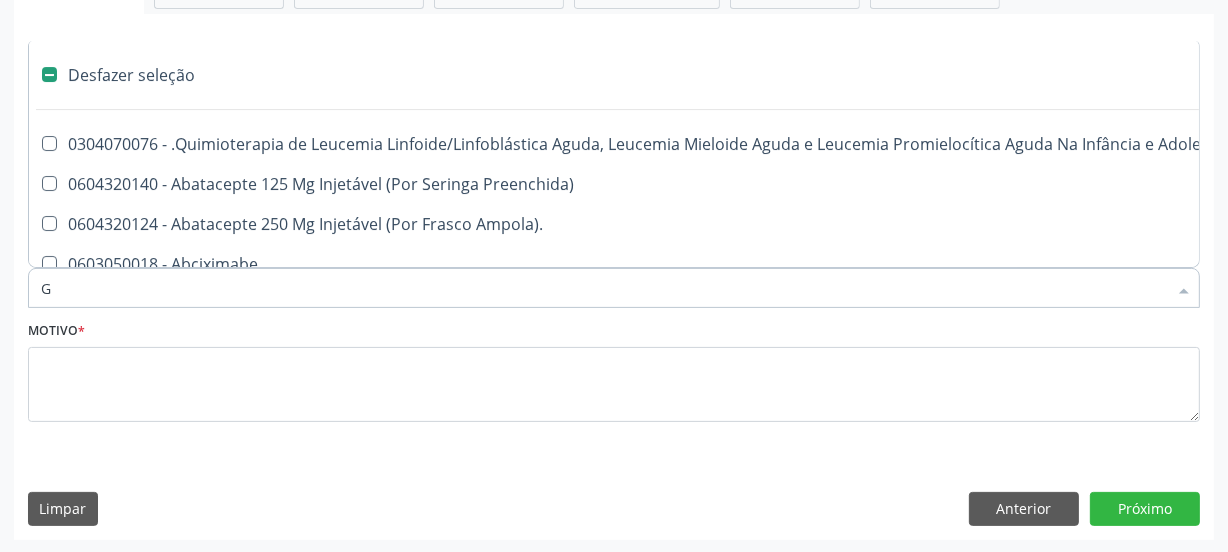 checkbox on "true" 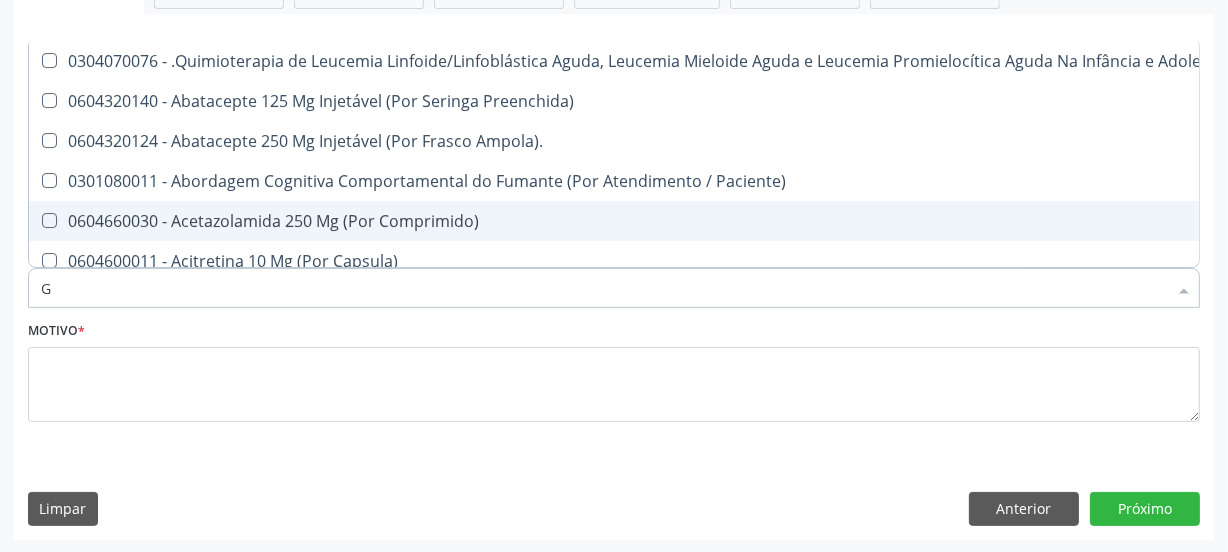 type on "GL" 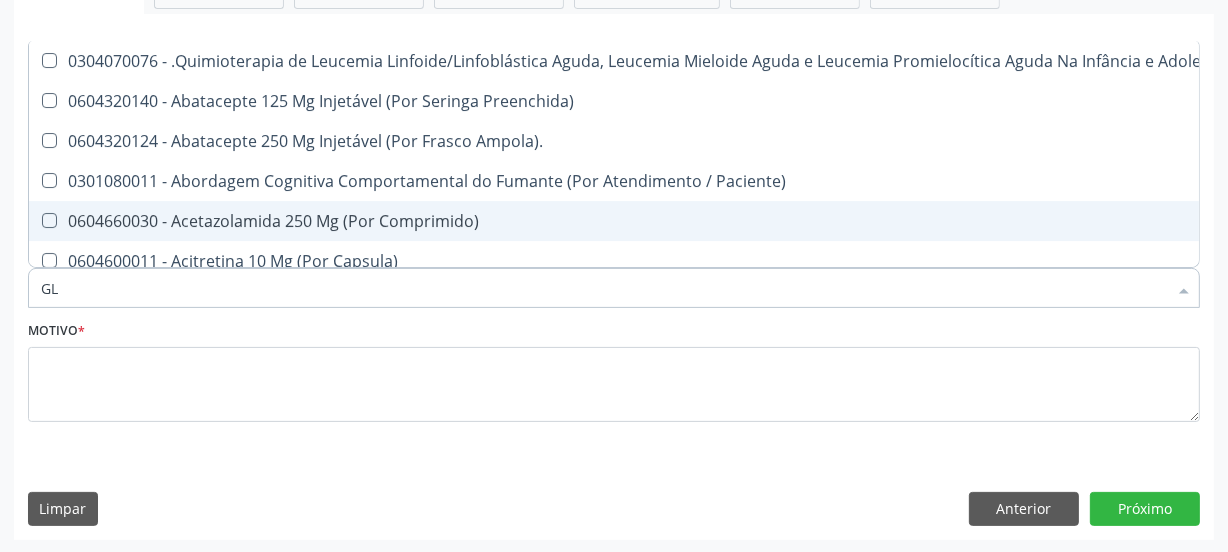 checkbox on "true" 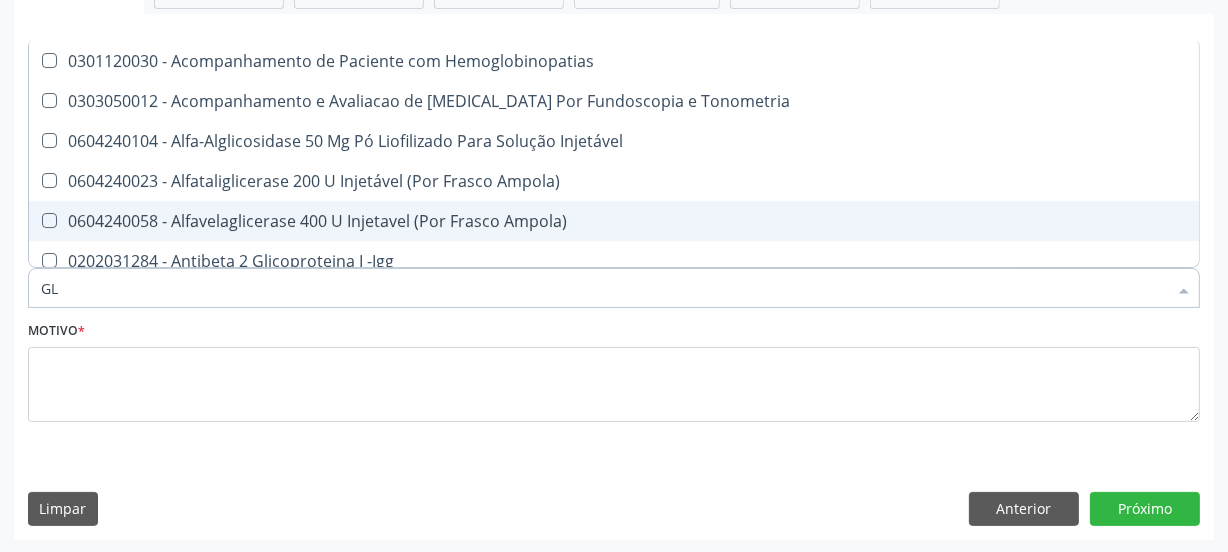 type on "GLI" 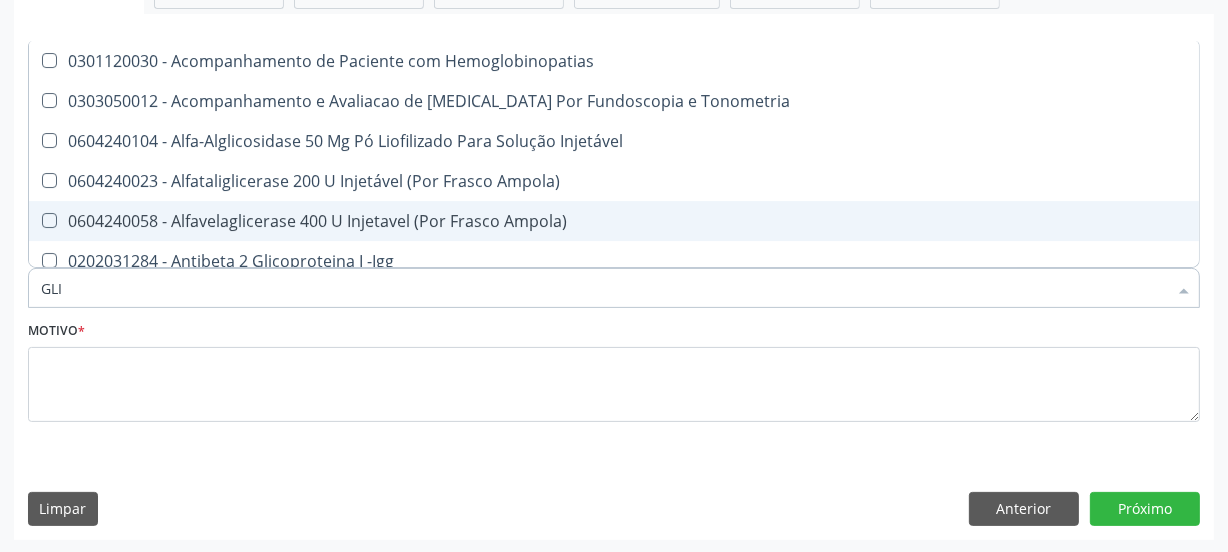 checkbox on "true" 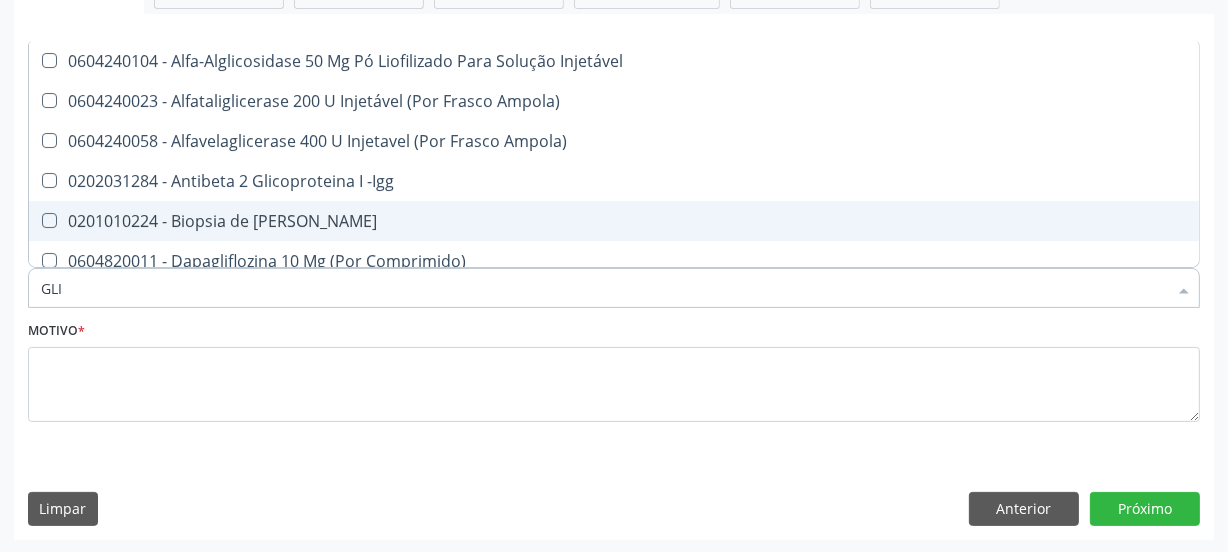 type on "GLIC" 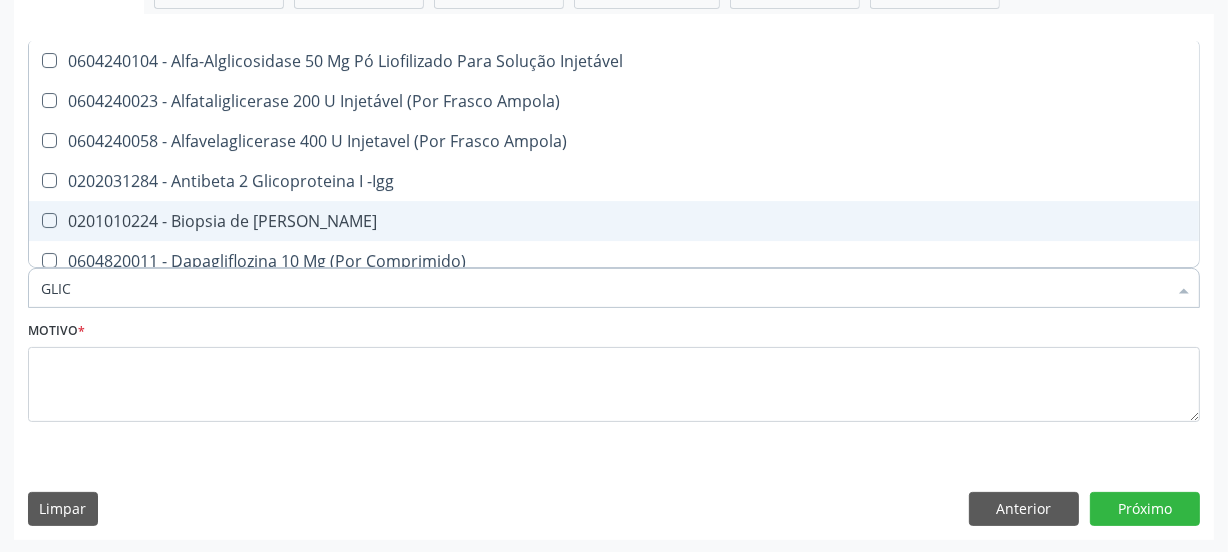 type on "GLICO" 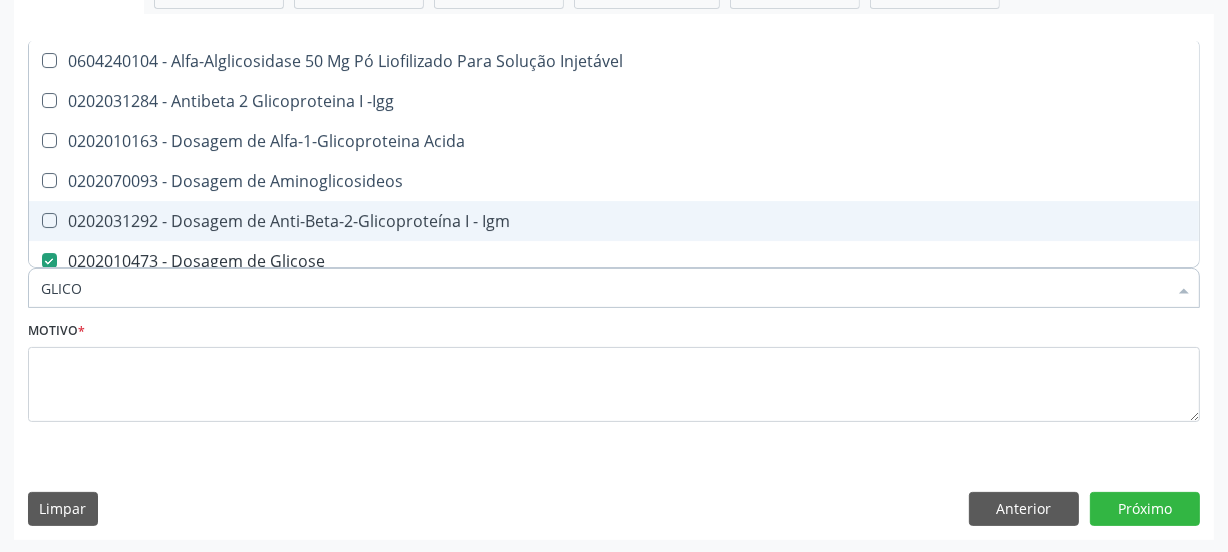 type on "GLICOS" 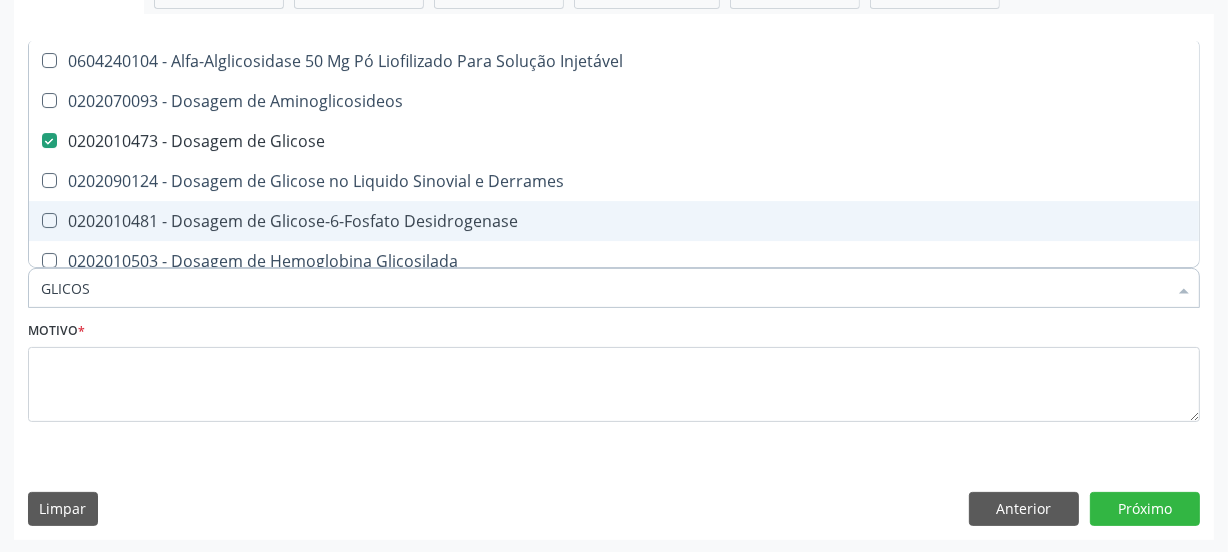 type on "GLICOSI" 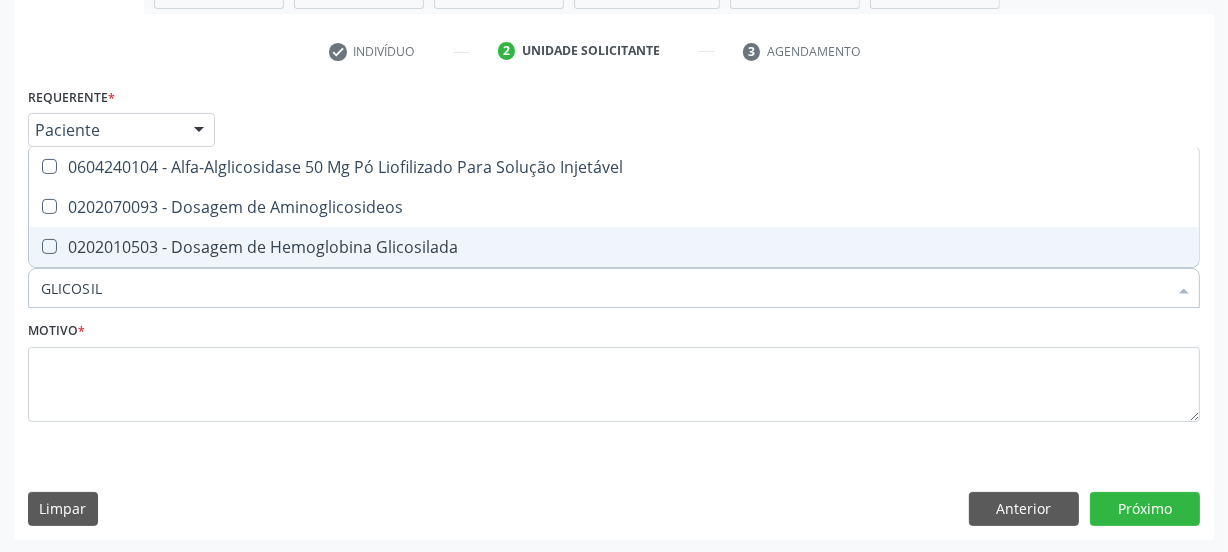 type on "GLICOSILA" 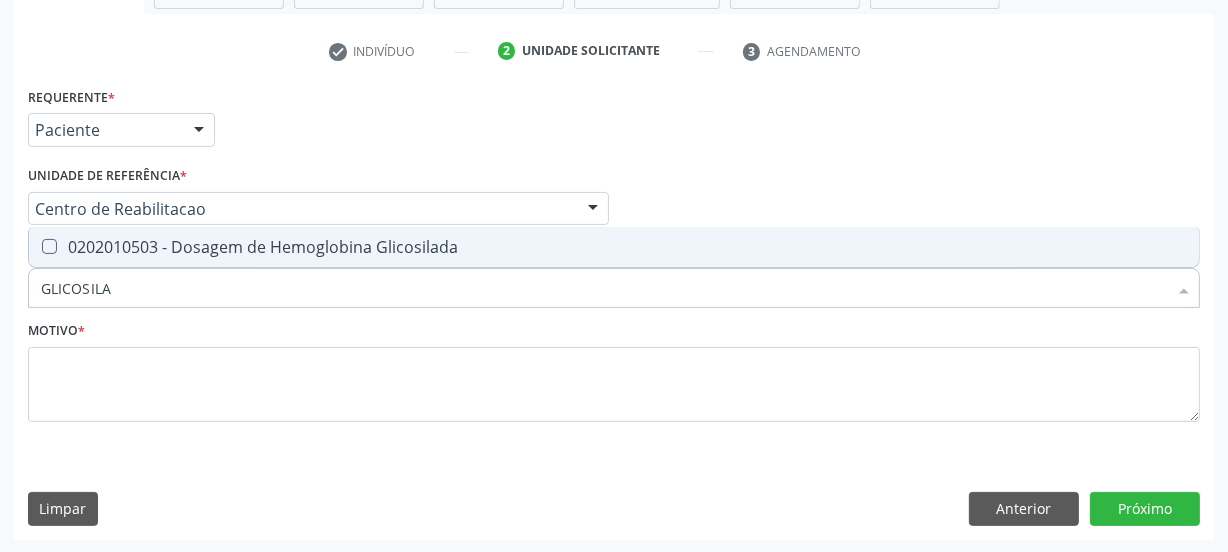 click on "0202010503 - Dosagem de Hemoglobina Glicosilada" at bounding box center (614, 247) 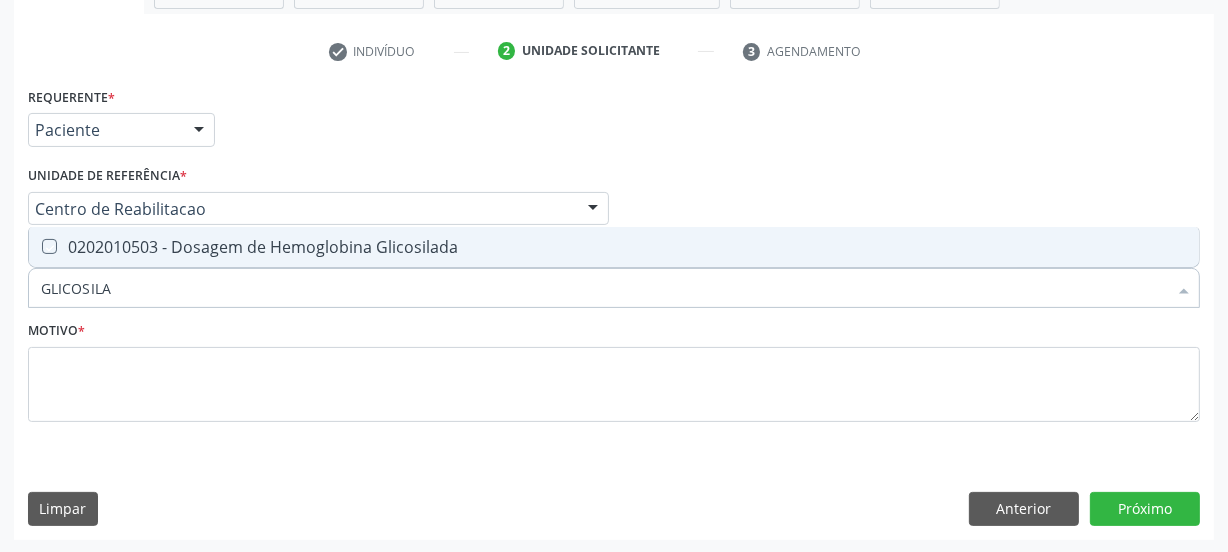 checkbox on "true" 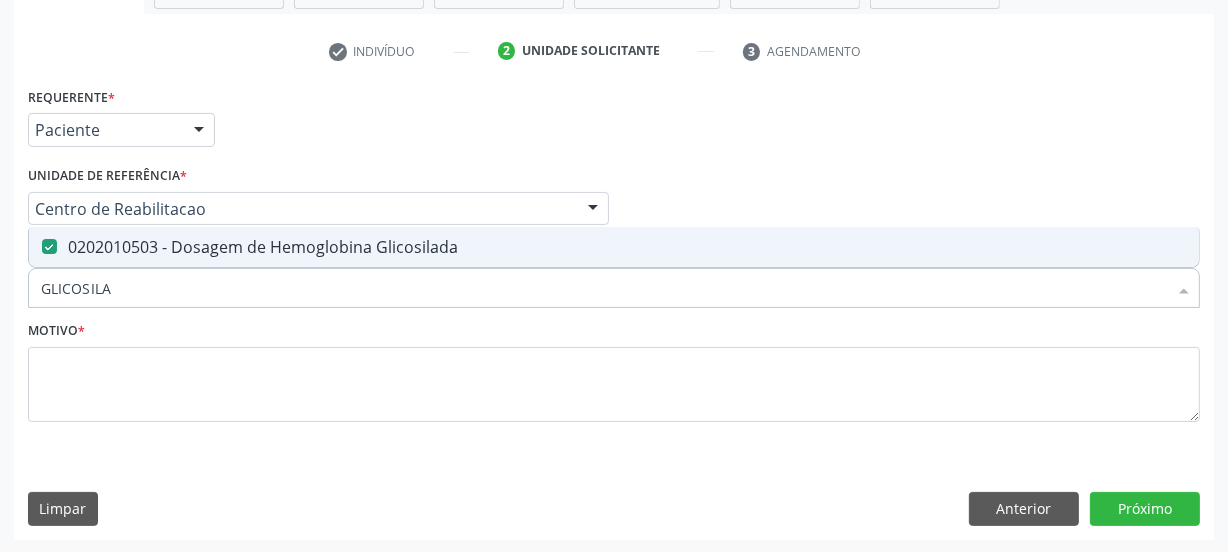 click on "GLICOSILA" at bounding box center [604, 288] 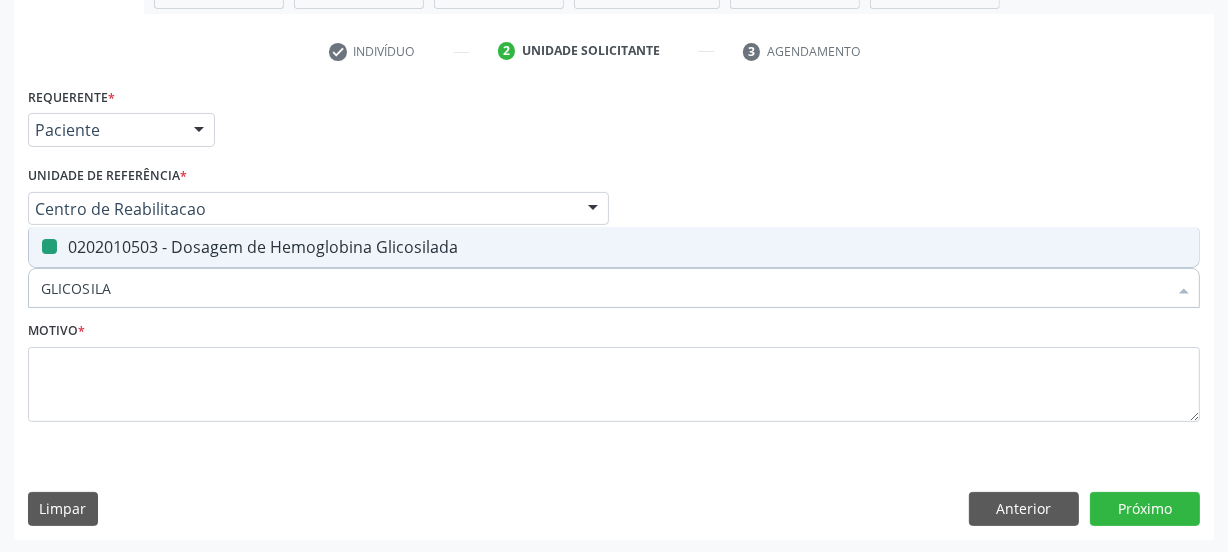 type 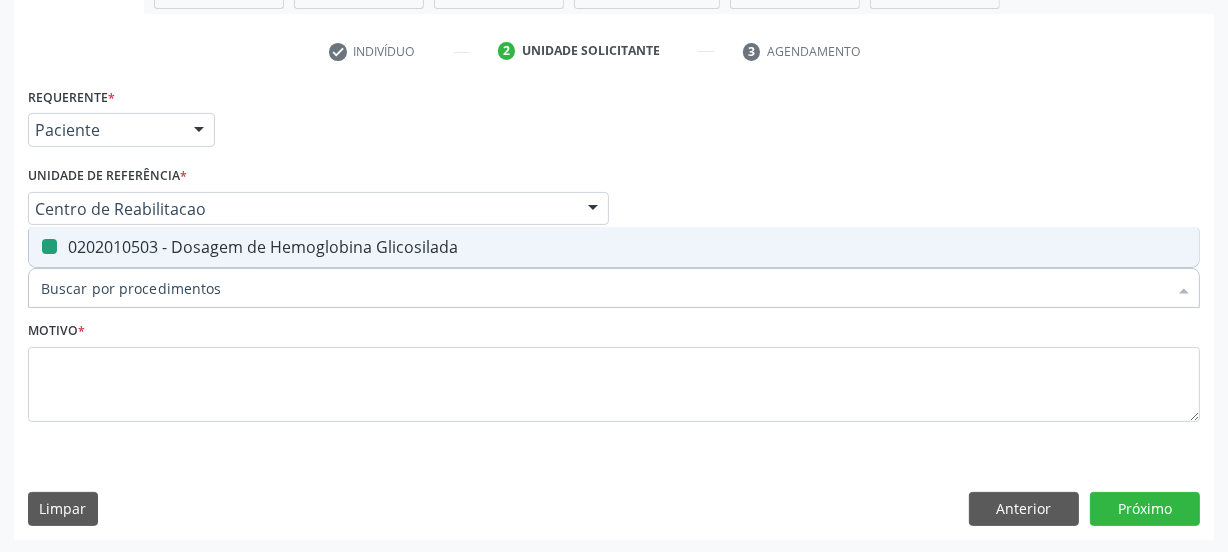 checkbox on "false" 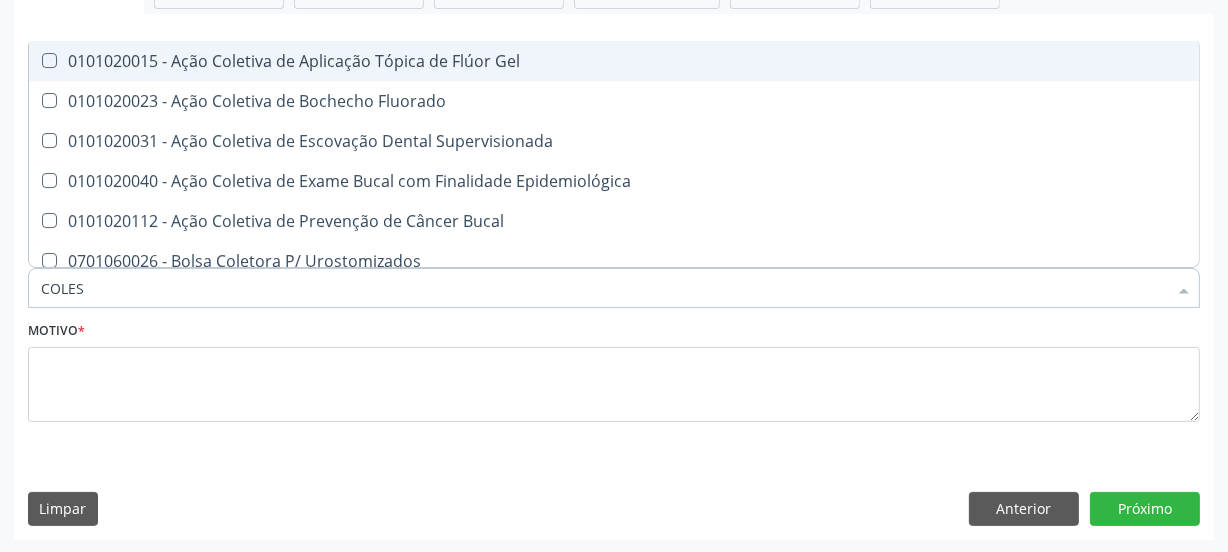 type on "COLEST" 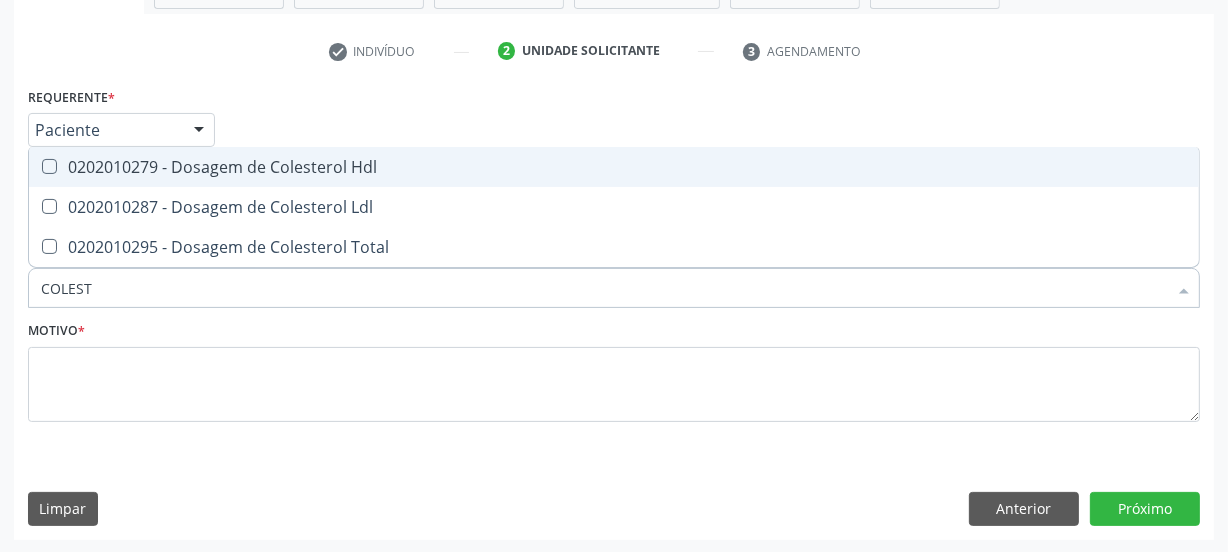 click on "0202010279 - Dosagem de Colesterol Hdl" at bounding box center (614, 167) 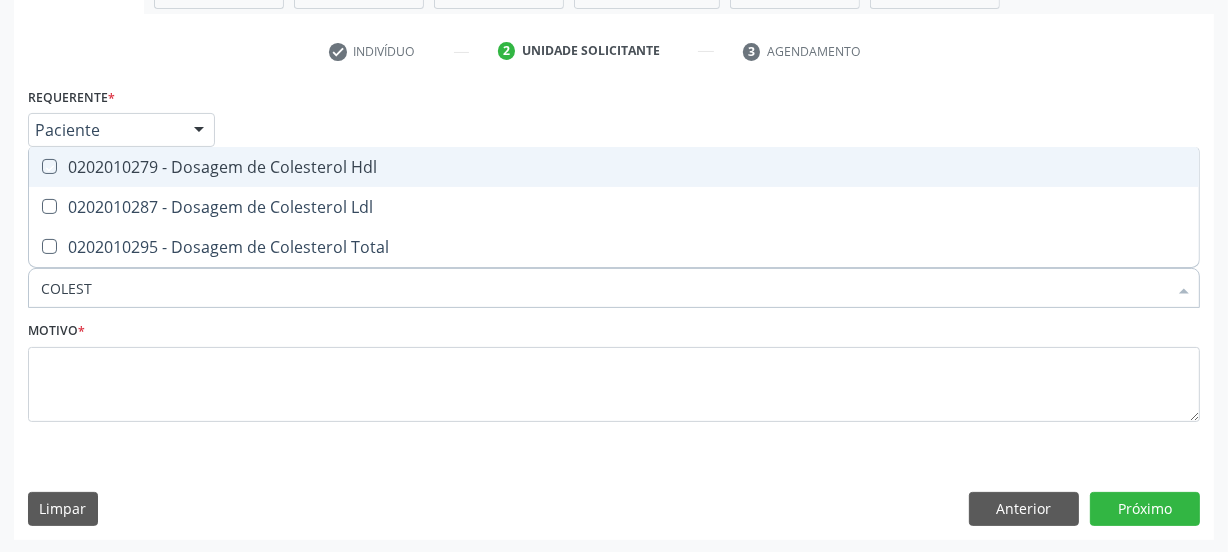 checkbox on "true" 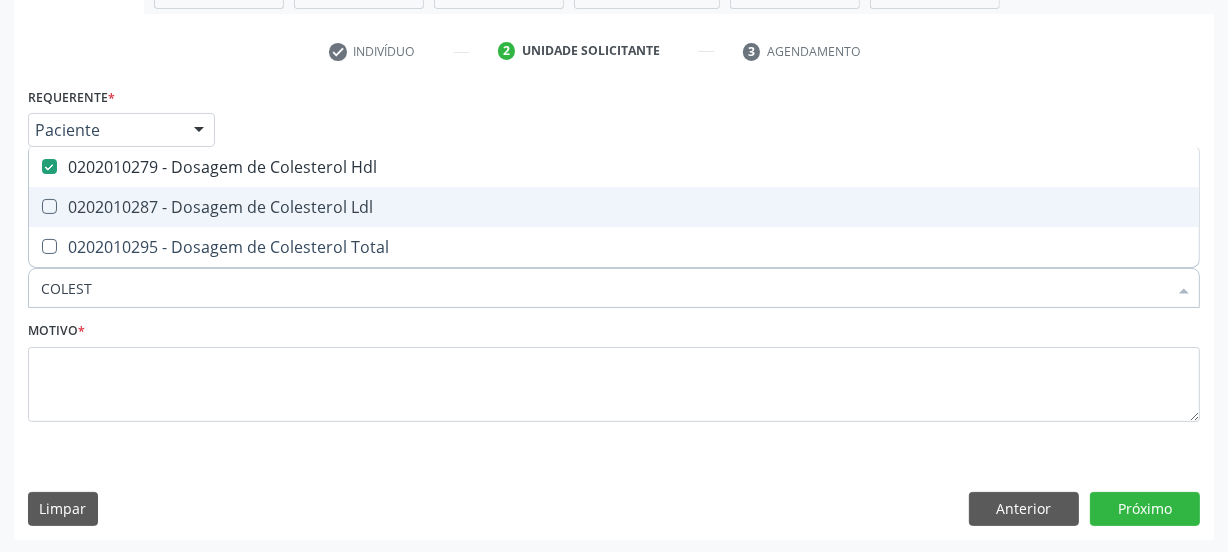 click on "0202010287 - Dosagem de Colesterol Ldl" at bounding box center [614, 207] 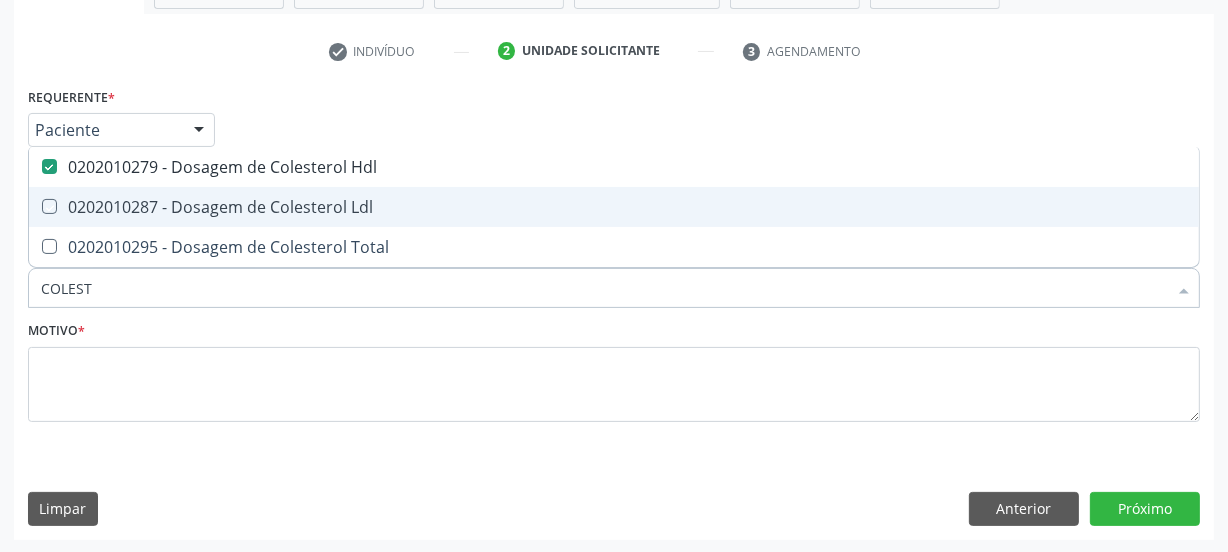checkbox on "true" 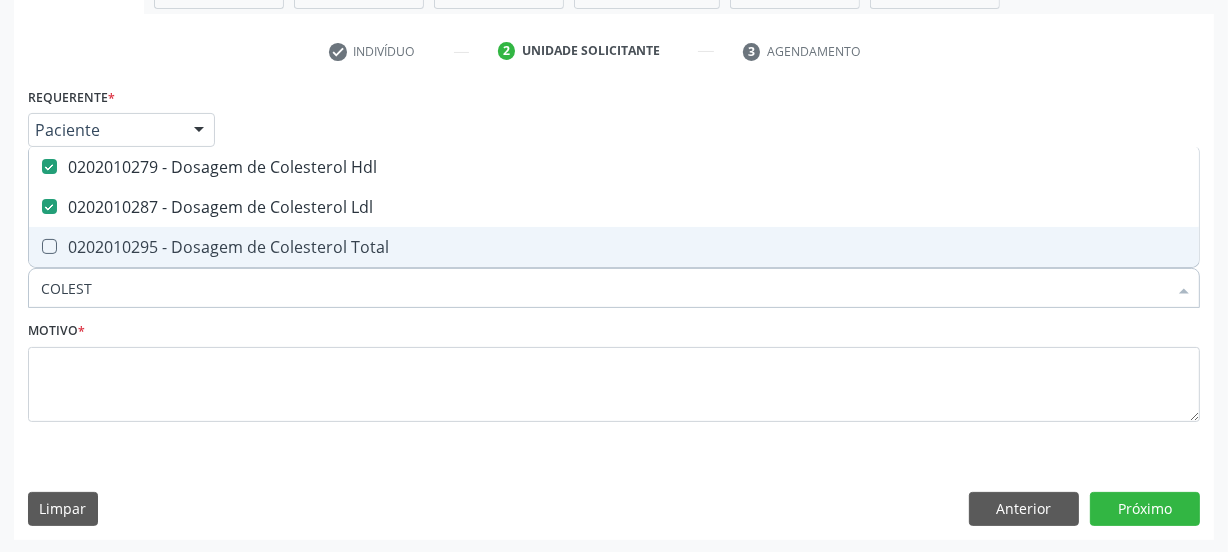 click on "0202010295 - Dosagem de Colesterol Total" at bounding box center [614, 247] 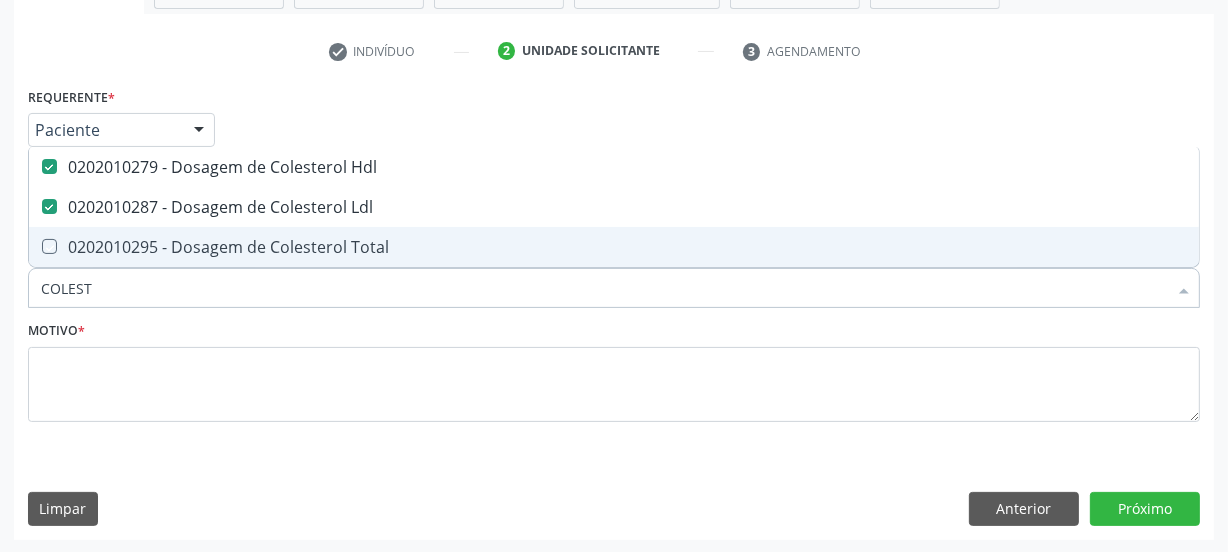 checkbox on "true" 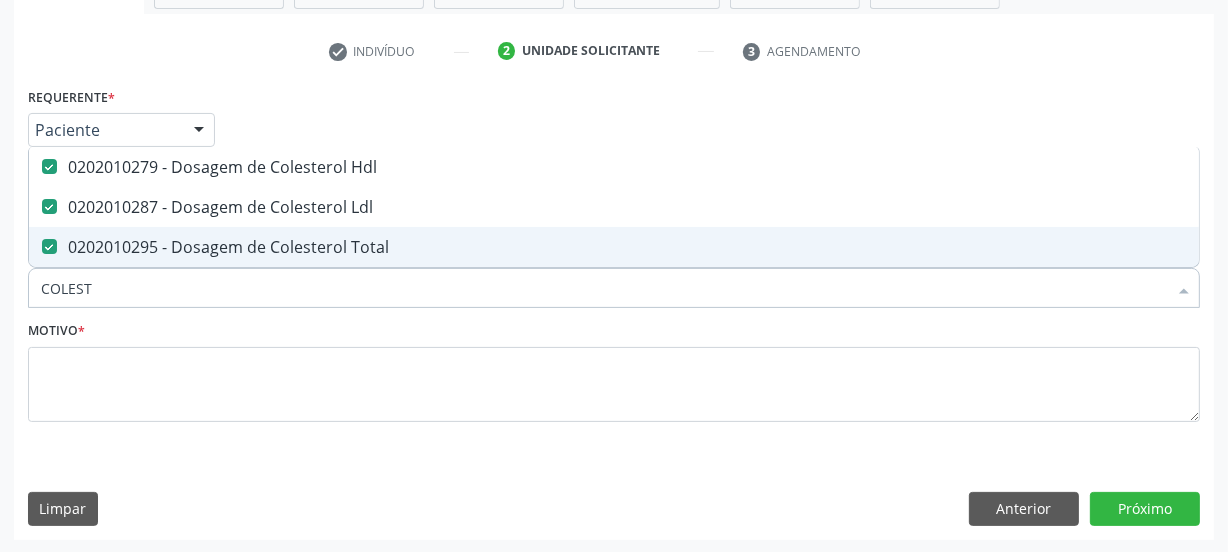 drag, startPoint x: 139, startPoint y: 281, endPoint x: 18, endPoint y: 244, distance: 126.53063 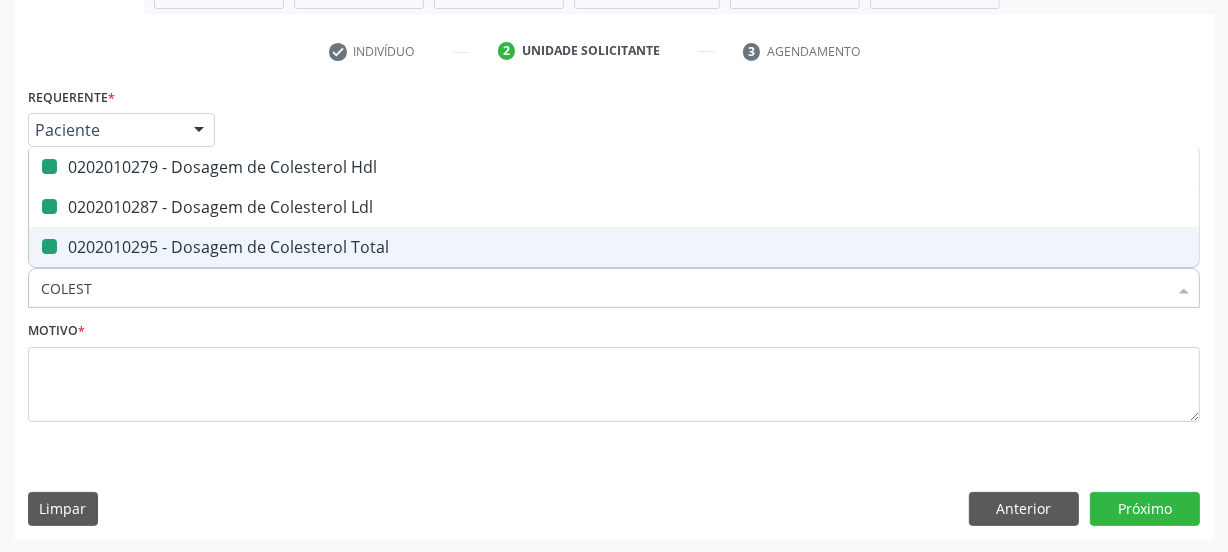 type 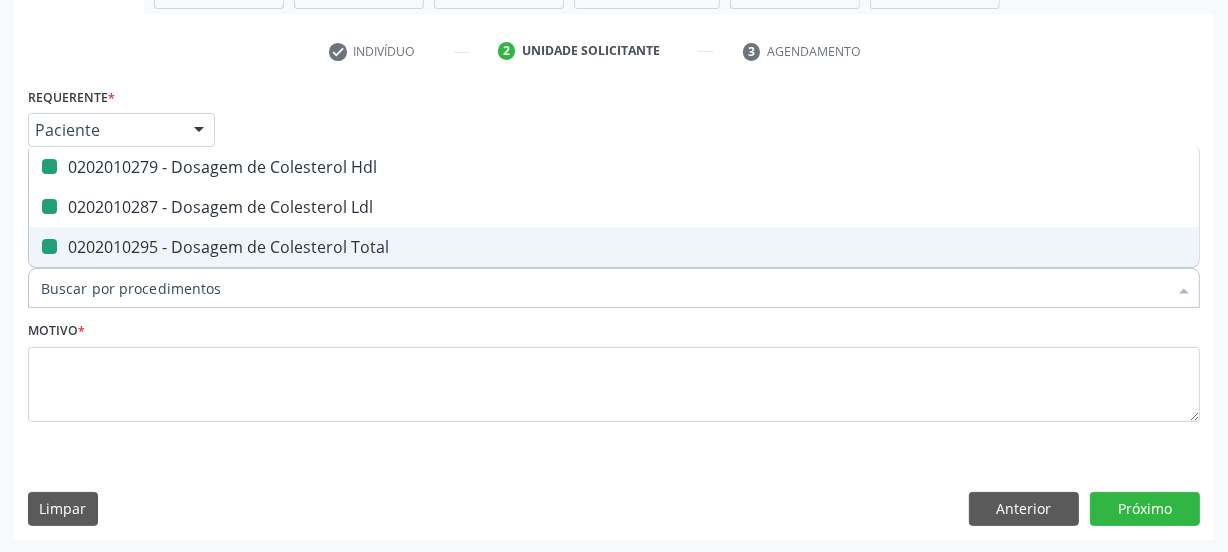 checkbox on "false" 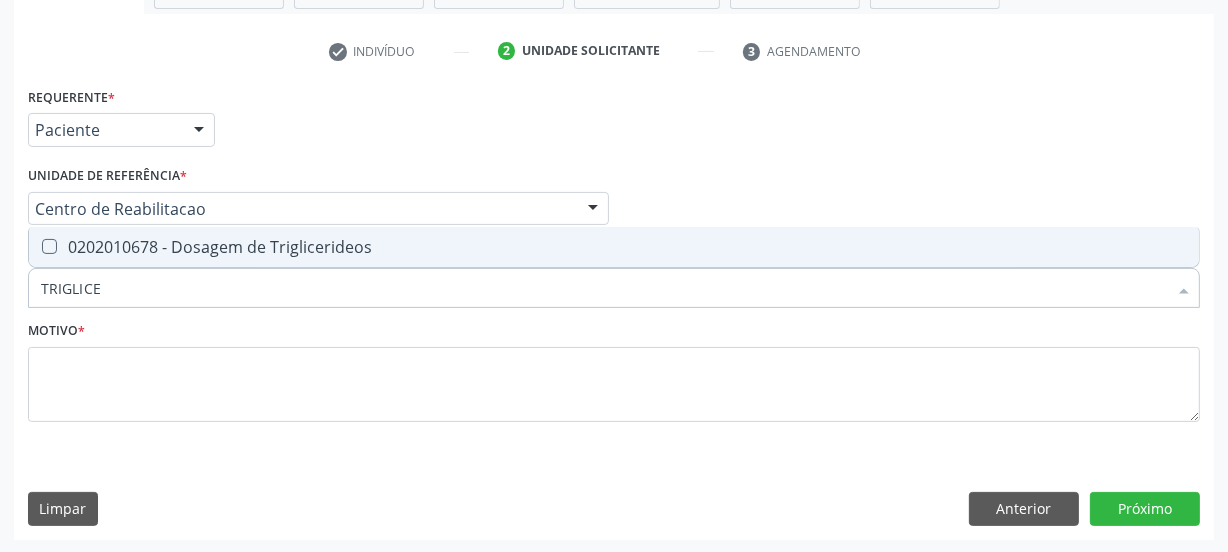 drag, startPoint x: 562, startPoint y: 253, endPoint x: 586, endPoint y: 221, distance: 40 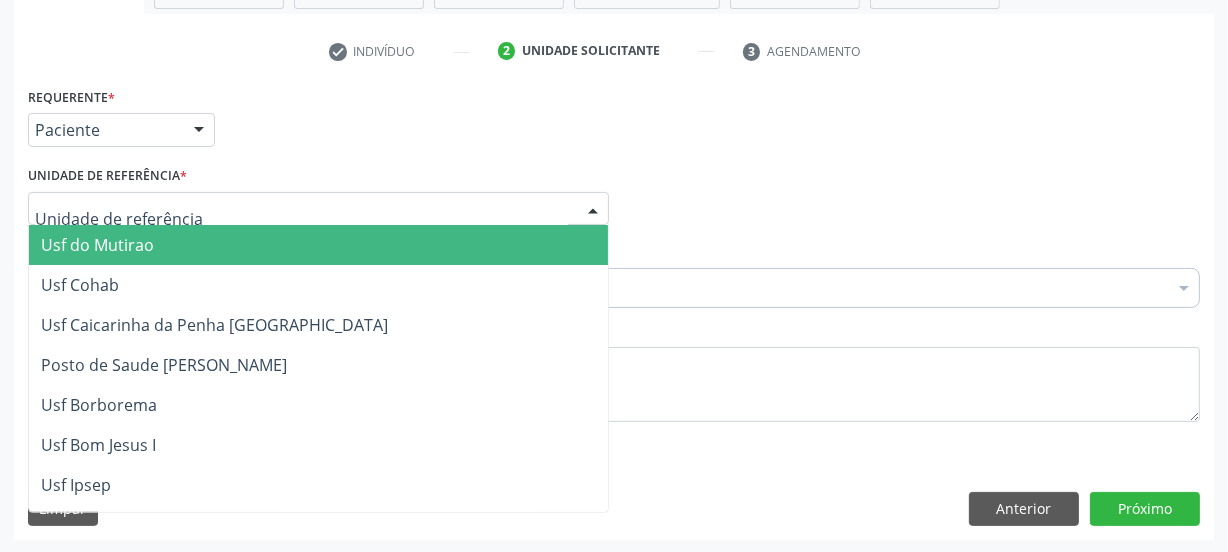 click on "Requerente
*
Paciente         Médico(a)   Enfermeiro(a)   Paciente
Nenhum resultado encontrado para: "   "
Não há nenhuma opção para ser exibida.
UF
PE         AC   AL   AM   AP   BA   CE   DF   ES   GO   MA   MG   MS   MT   PA   PB   PE   PI   PR   RJ   RN   RO   RR   RS   SC   SE   SL   SP   SV   TO
Nenhum resultado encontrado para: "   "
Não há nenhuma opção para ser exibida.
Município
Serra Talhada         Abreu e Lima   Afogados da Ingazeira   Afrânio   Agrestina   Água Preta   Águas Belas   Alagoinha   Aliança   Altinho   Amaraji   Angelim   Araçoiaba   Araripina   Arcoverde   Barra de Guabiraba   Barreiros   Belém de Maria   Belém do São Francisco   Belo Jardim   Betânia   Bezerros   Bodocó   Bom Conselho   Bom Jardim   Bonito   Brejão   Brejinho   Brejo da Madre de Deus   Buenos Aires   Buíque   Cabo de Santo Agostinho   Cabrobó   Cachoeirinha" at bounding box center [614, 266] 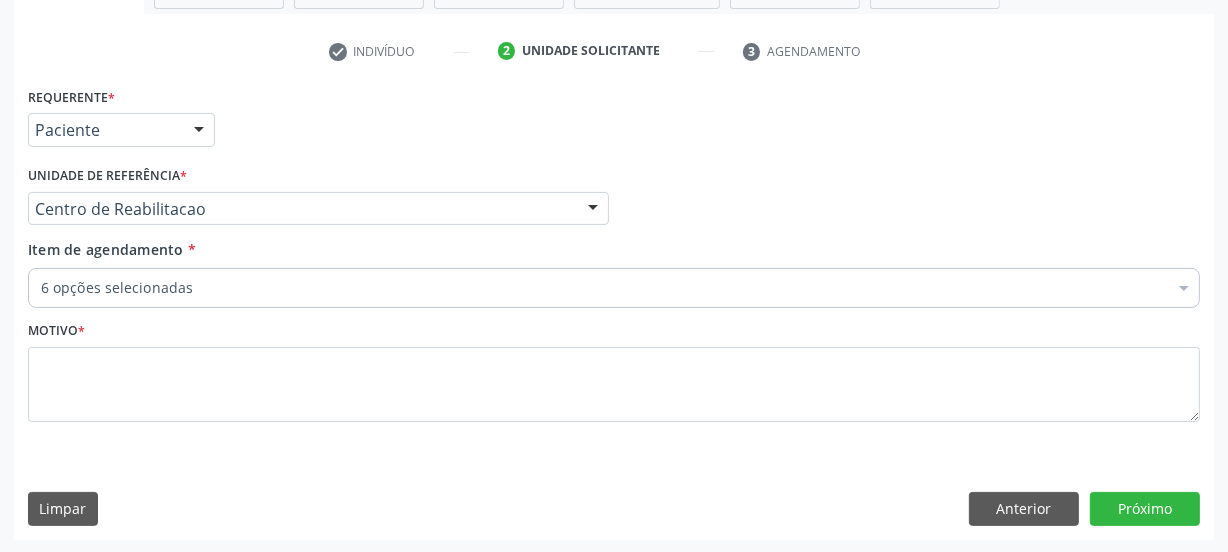 click on "Unidade de referência
*
Centro de Reabilitacao         Usf do Mutirao   Usf Cohab   Usf Caicarinha da Penha Tauapiranga   Posto de Saude Bernardo Vieira   Usf Borborema   Usf Bom Jesus I   Usf Ipsep   Usf Sao Cristovao   Usf Santa Rita Bernardo Vieira   Usf Cagep   Usf Caxixola   Usf Bom Jesus II   Usf Malhada Cortada   Usf Alto da Conceicao   Usf Varzea Aabb   Usf Ipsep II   Usf Cohab II   Usf Varzinha   Usf Ipa Faz Nova   Usf Centro I   Usf Vila Bela   Usf Centro II   Usf Luanda Jardim   Usf Ipsep III   Posto de Saude Logradouro   Posto de Saude Poco da Cerca   Posto de Saude de Juazeirinho   Central Regional de Rede de Frio Xi Geres   Hospital Eduardo Campos   Rede de Atencao Ao Covid 19 Leitos de Retaguarda Municipal   Posto de Saude Malhada da Areia   Posto de Saude Malhada do Jua   Vigilancia Epidemiologica   Central de Regulacao Medica das Urgencias Serra Talhada Pe   Usb Base Samu Serra Talhada   Usa Base Samu Serra Talhada   3 Grupamento de Bombeiros" at bounding box center [318, 193] 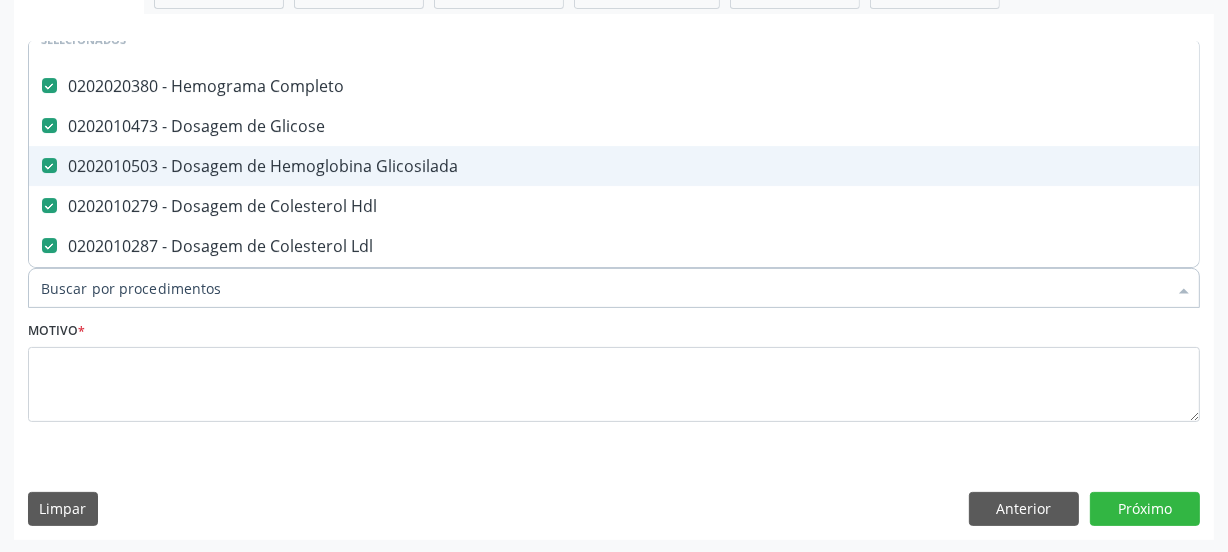 scroll, scrollTop: 181, scrollLeft: 0, axis: vertical 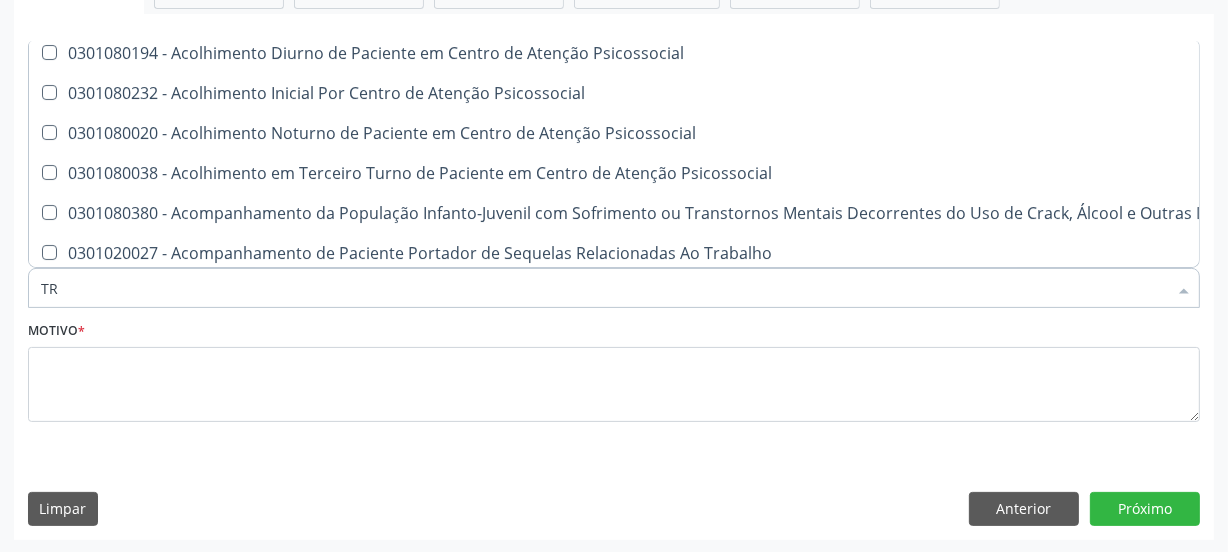 type on "TRI" 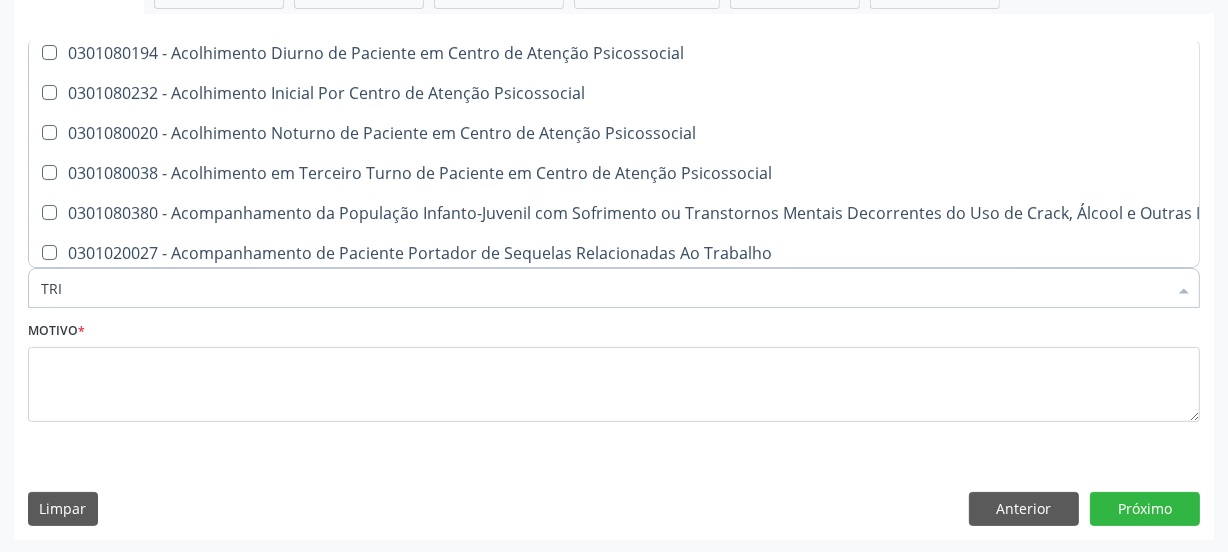 checkbox on "false" 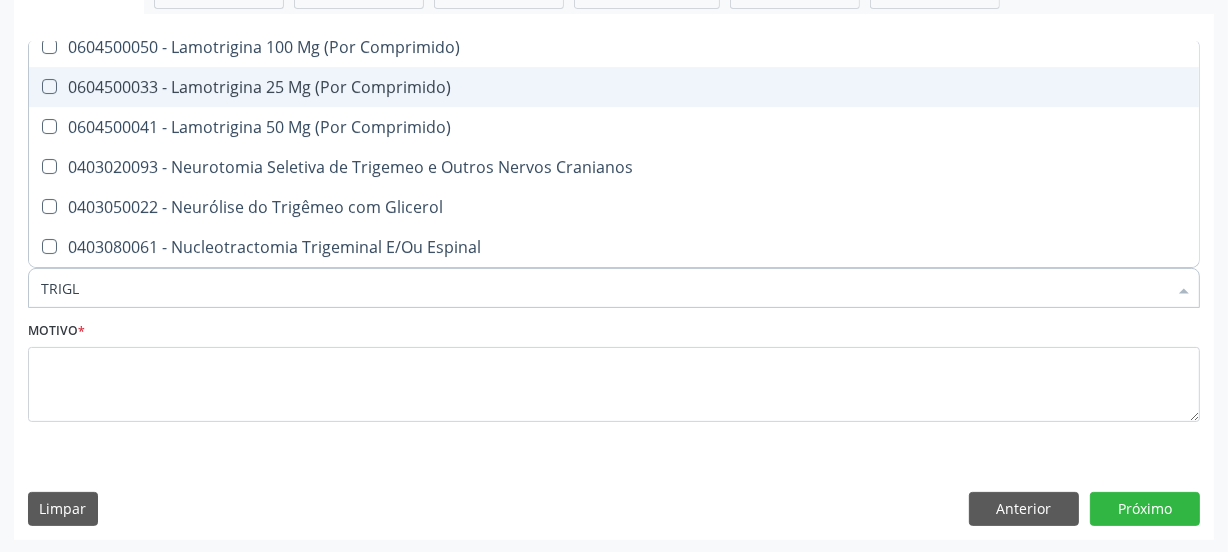 scroll, scrollTop: 0, scrollLeft: 0, axis: both 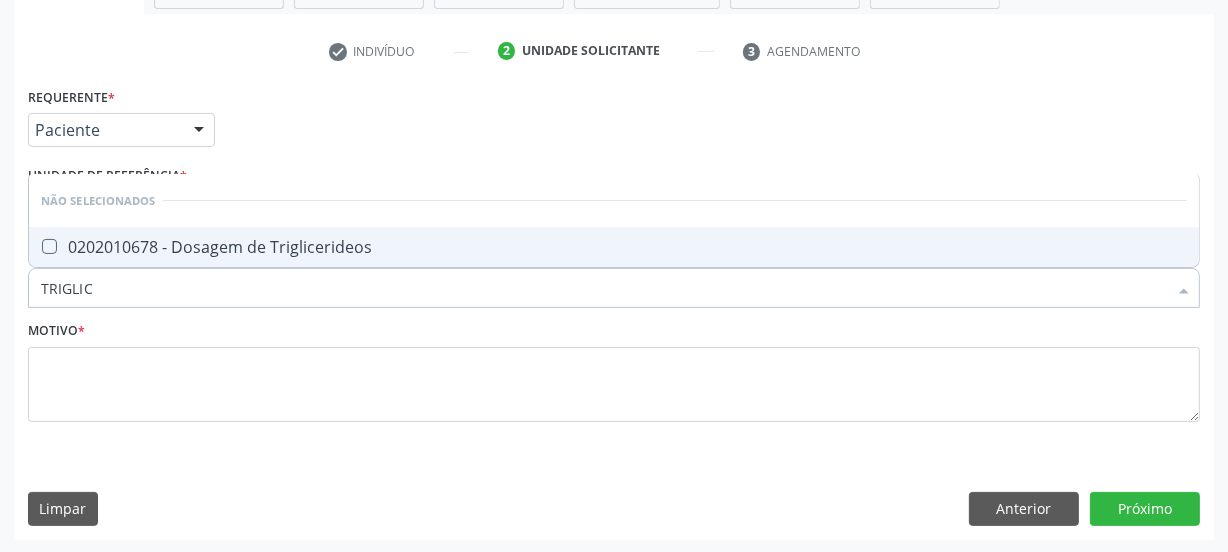 type on "TRIGLICE" 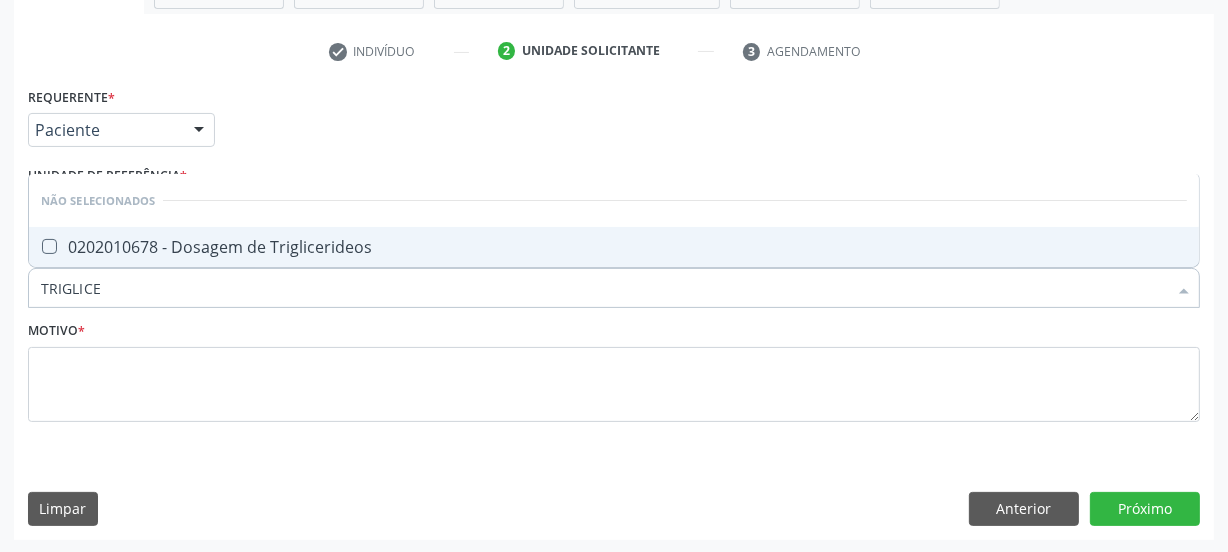 click on "0202010678 - Dosagem de Triglicerideos" at bounding box center [614, 247] 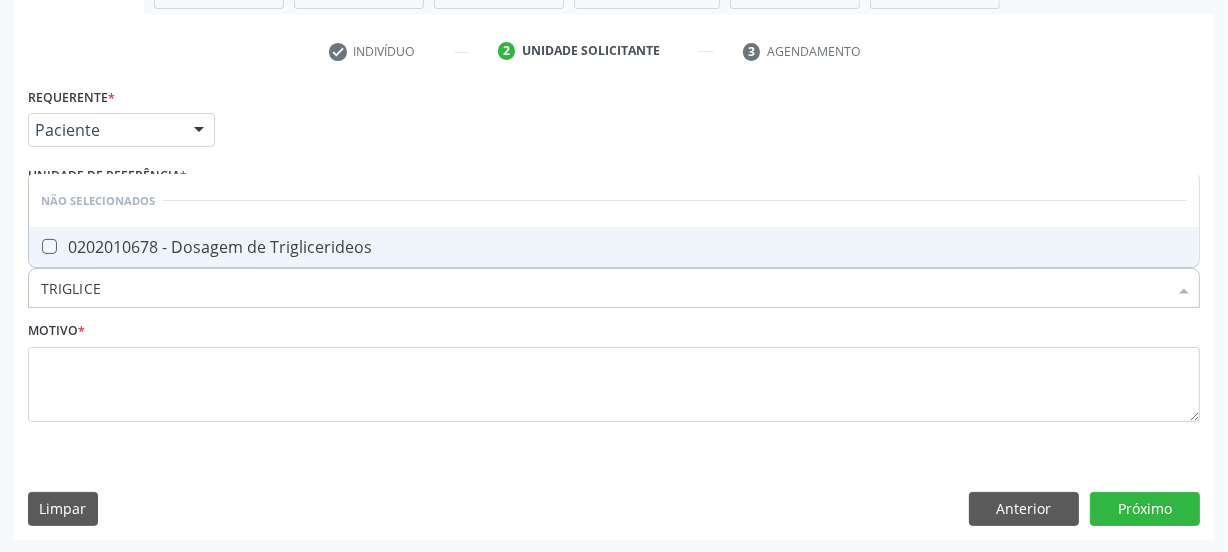 checkbox on "true" 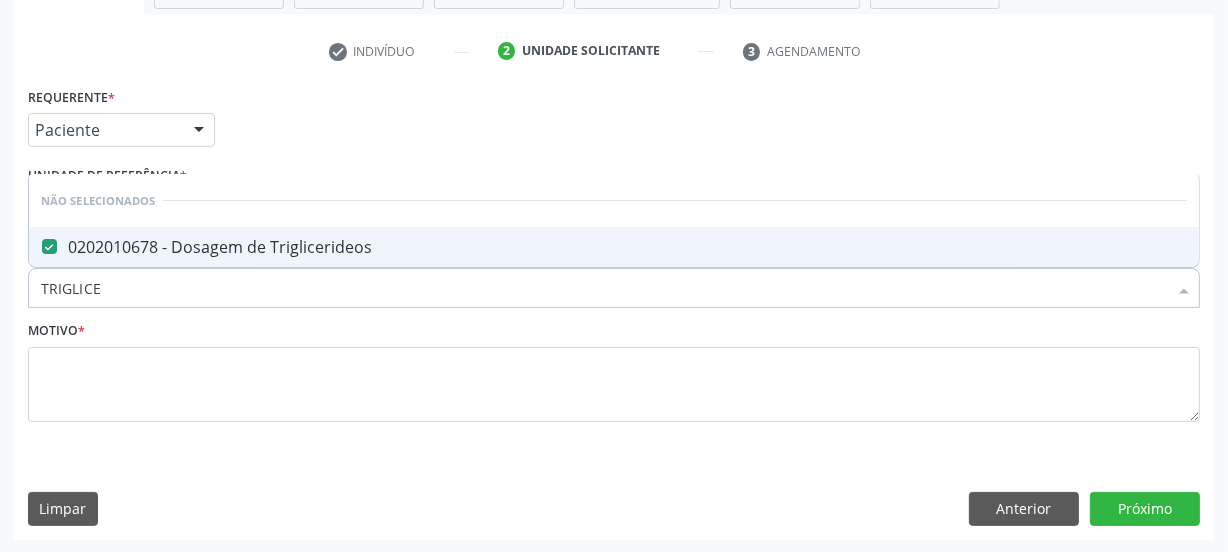 click on "TRIGLICE" at bounding box center [604, 288] 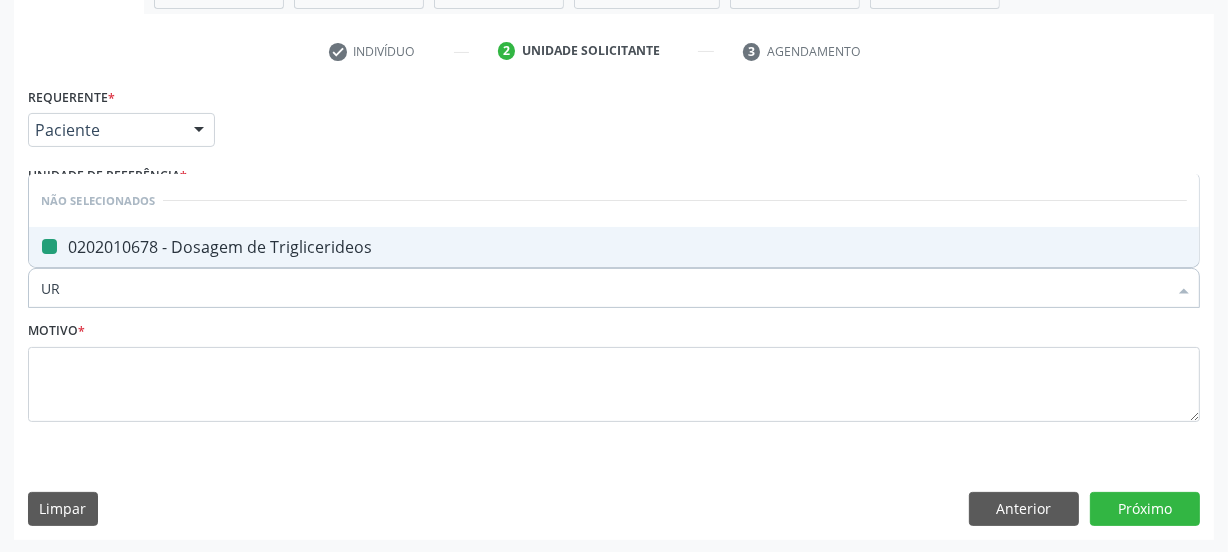 type on "URE" 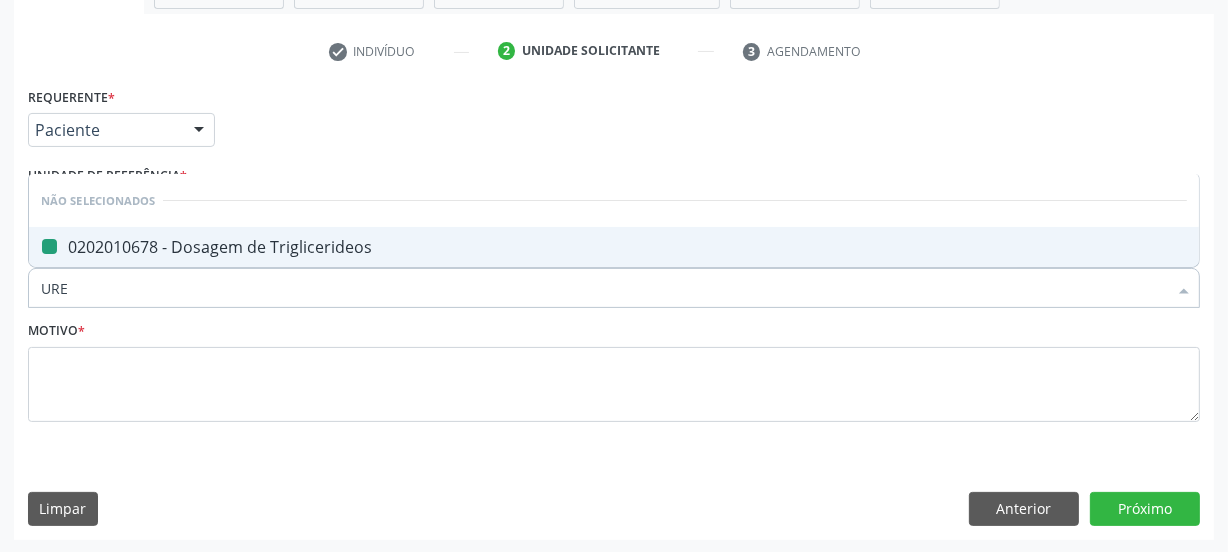 checkbox on "false" 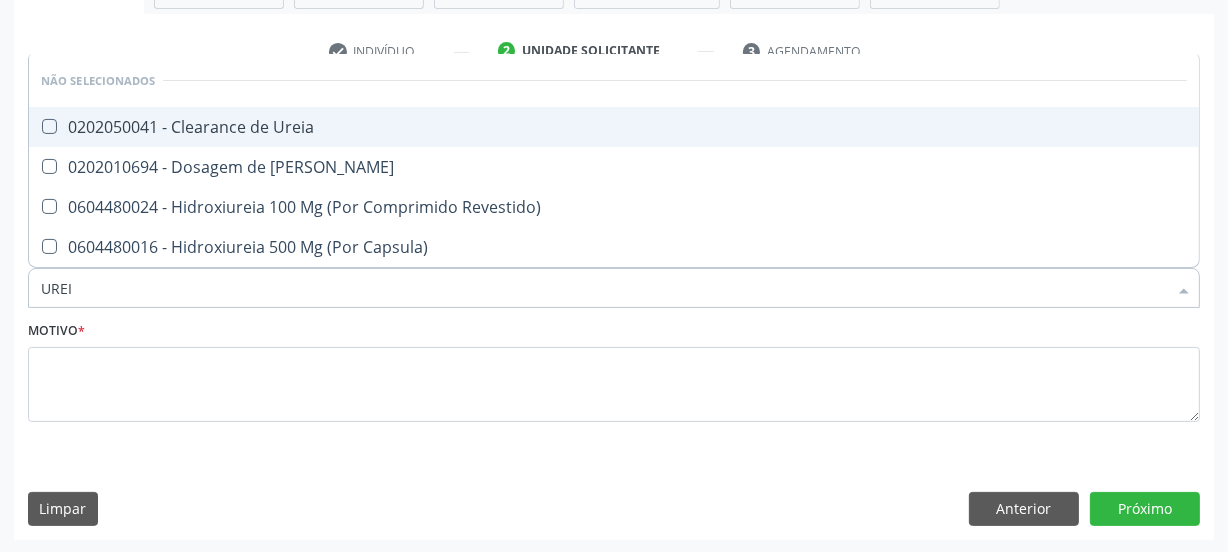 type on "UREIA" 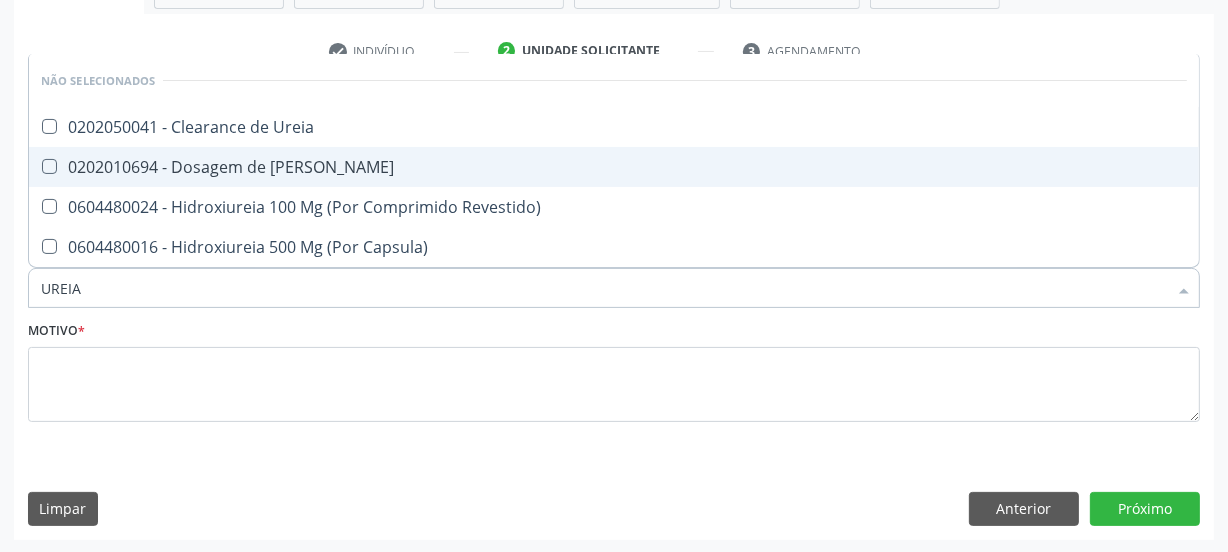 click on "0202010694 - Dosagem de Ureia" at bounding box center (614, 167) 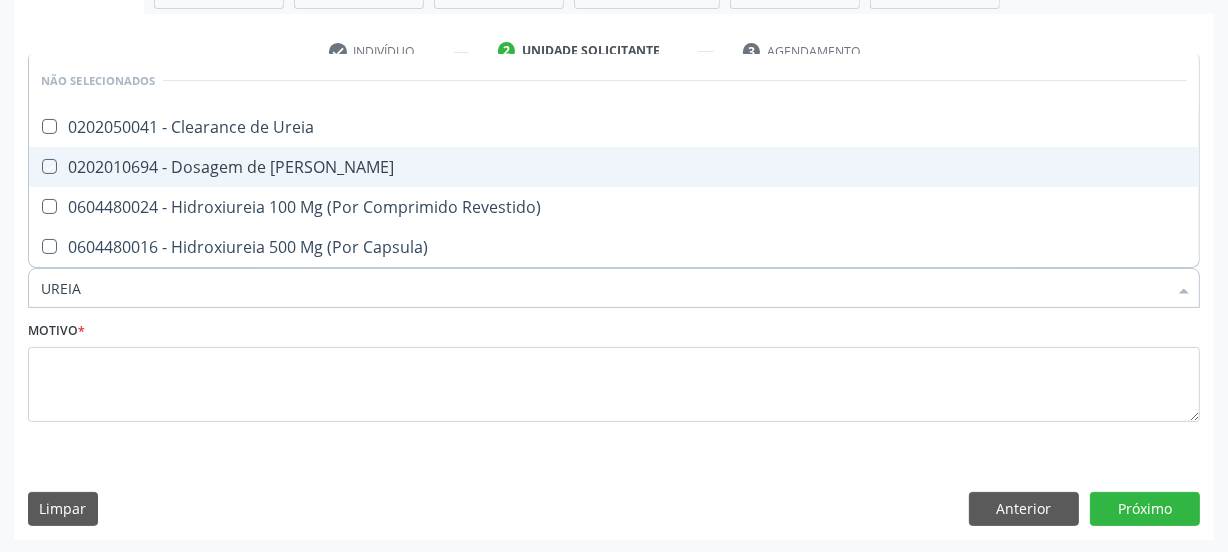 checkbox on "true" 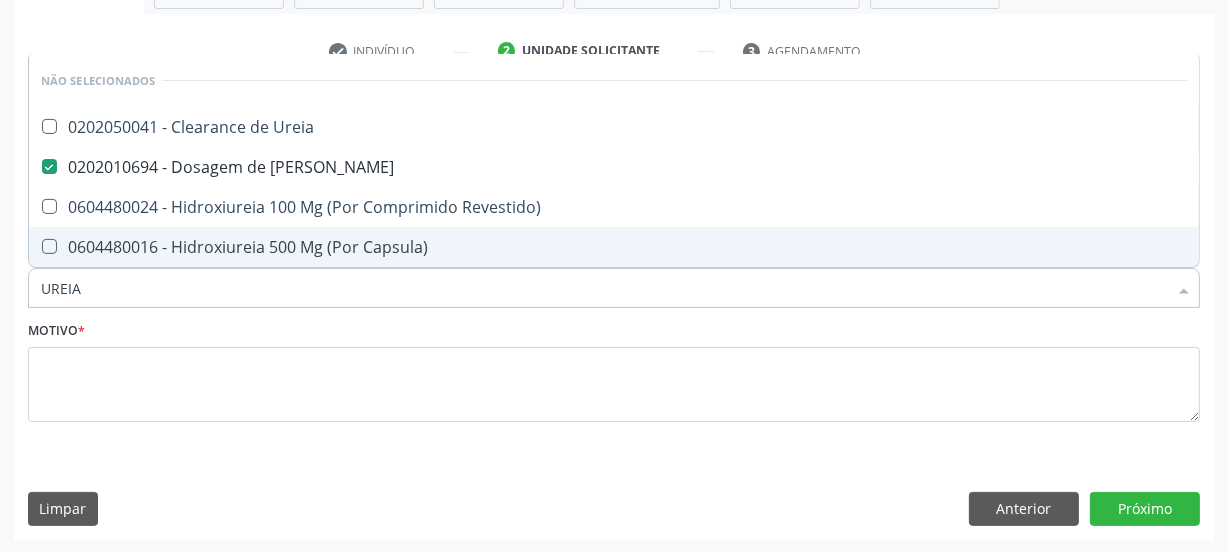 click on "UREIA" at bounding box center [604, 288] 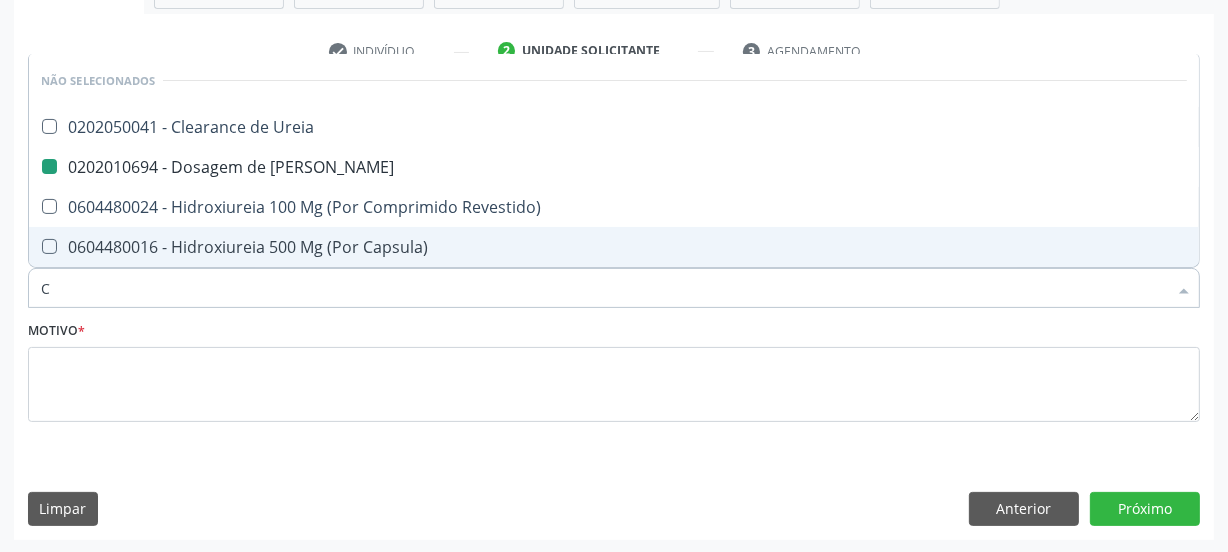 type on "CR" 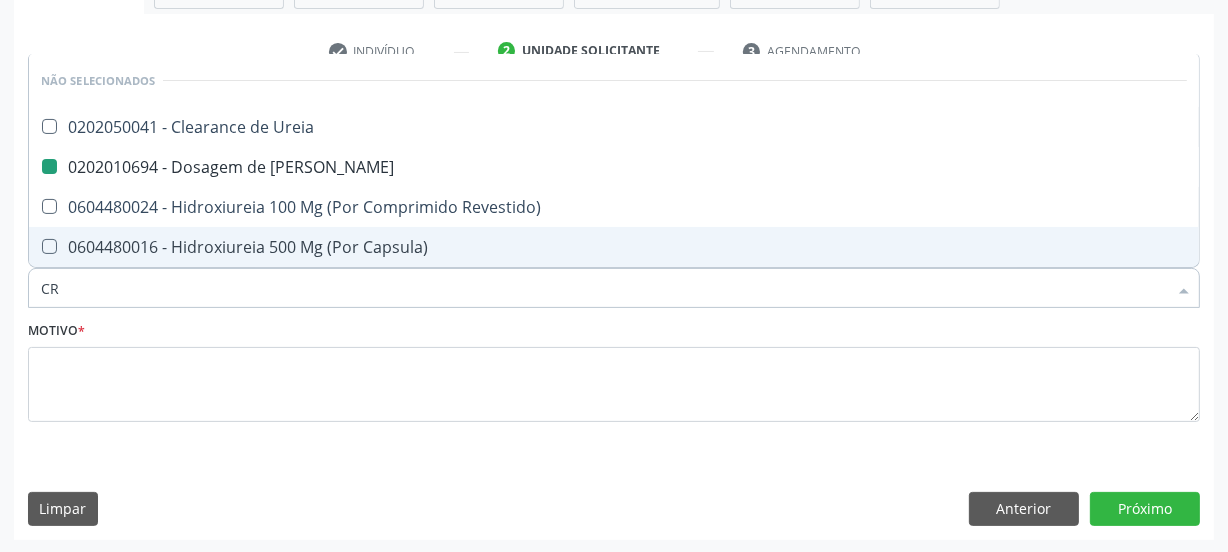 checkbox on "false" 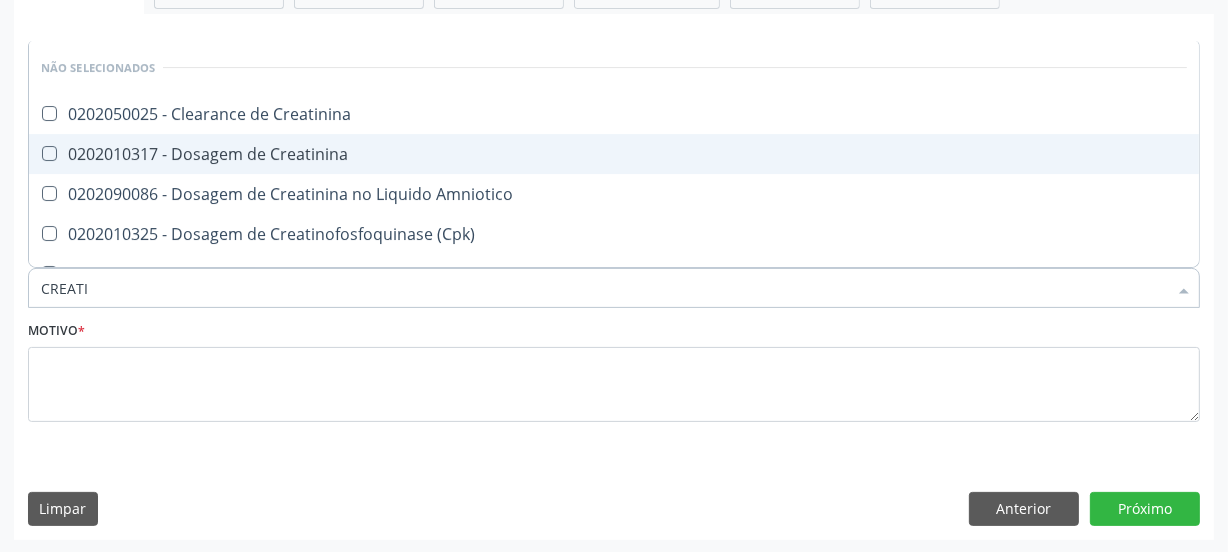 type on "CREATIN" 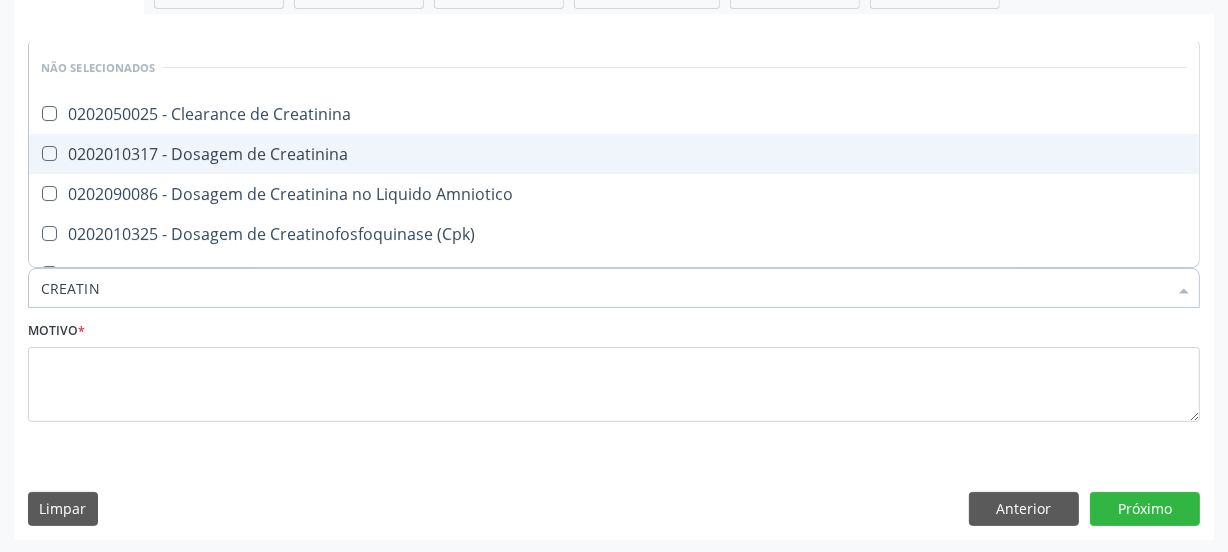 click on "0202010317 - Dosagem de Creatinina" at bounding box center (614, 154) 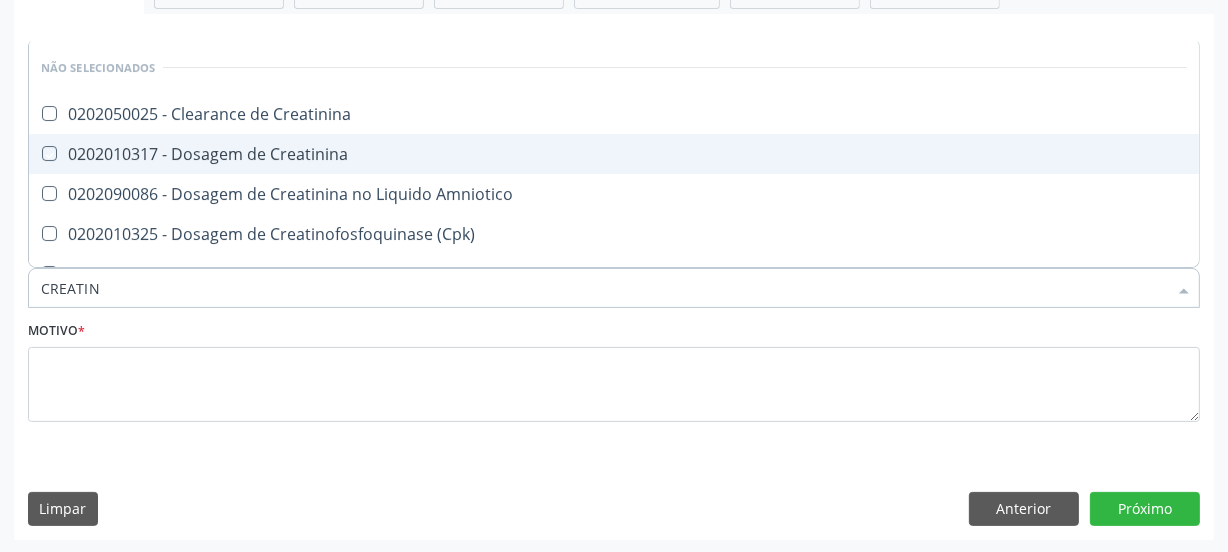 checkbox on "true" 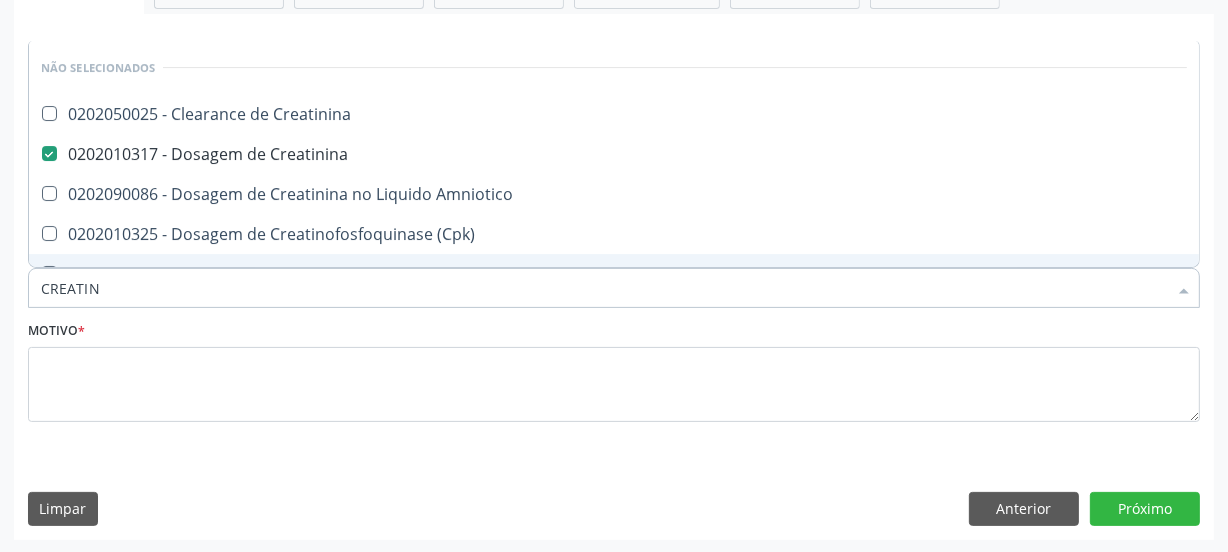 click on "CREATIN" at bounding box center [604, 288] 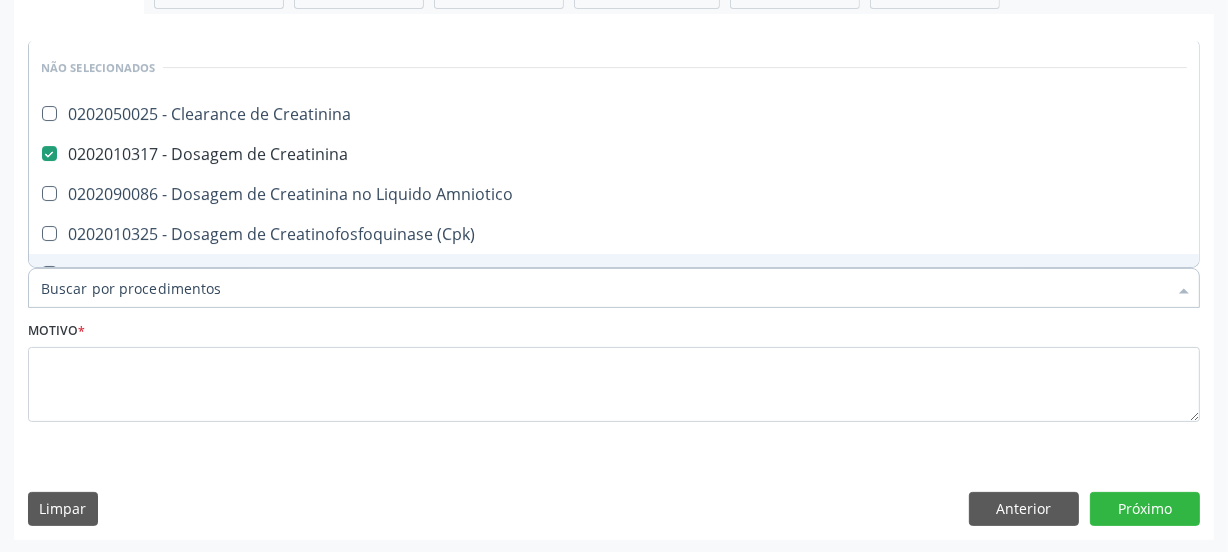 checkbox on "true" 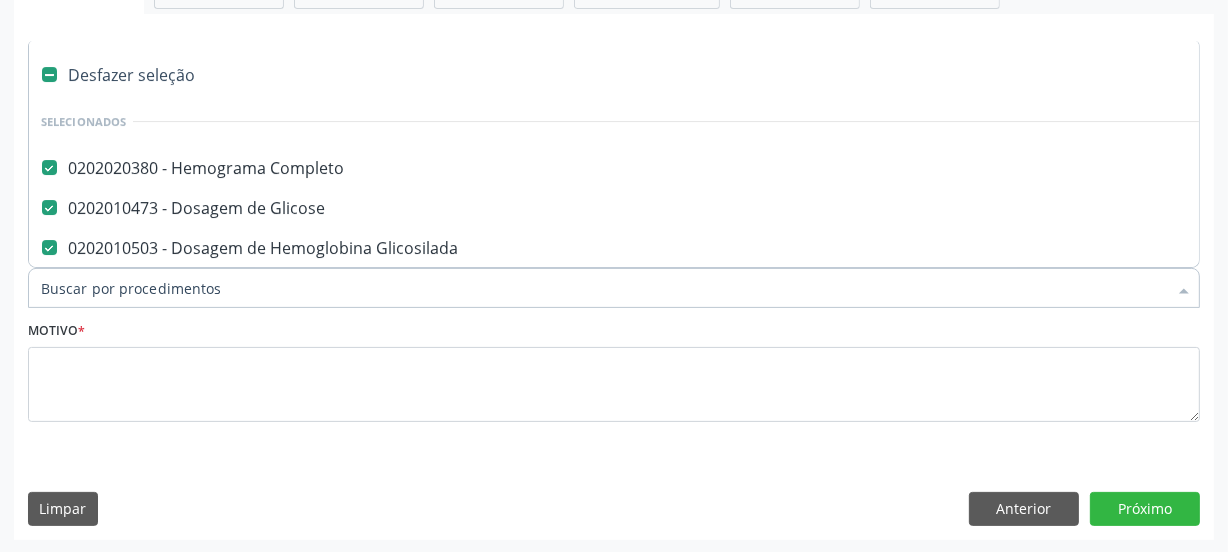 type on "T" 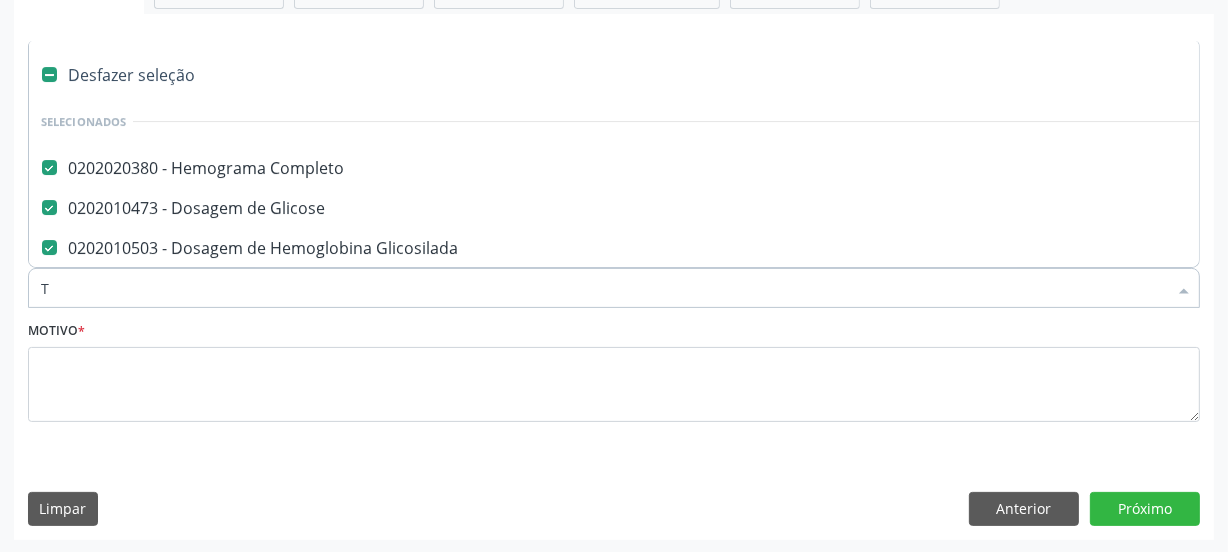 checkbox on "false" 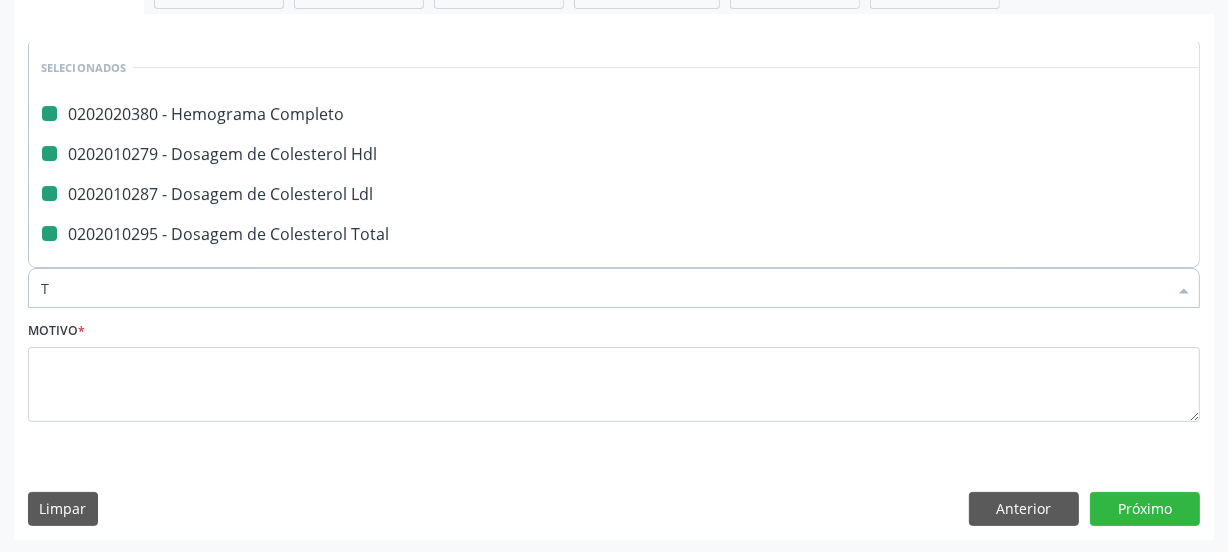 type on "TR" 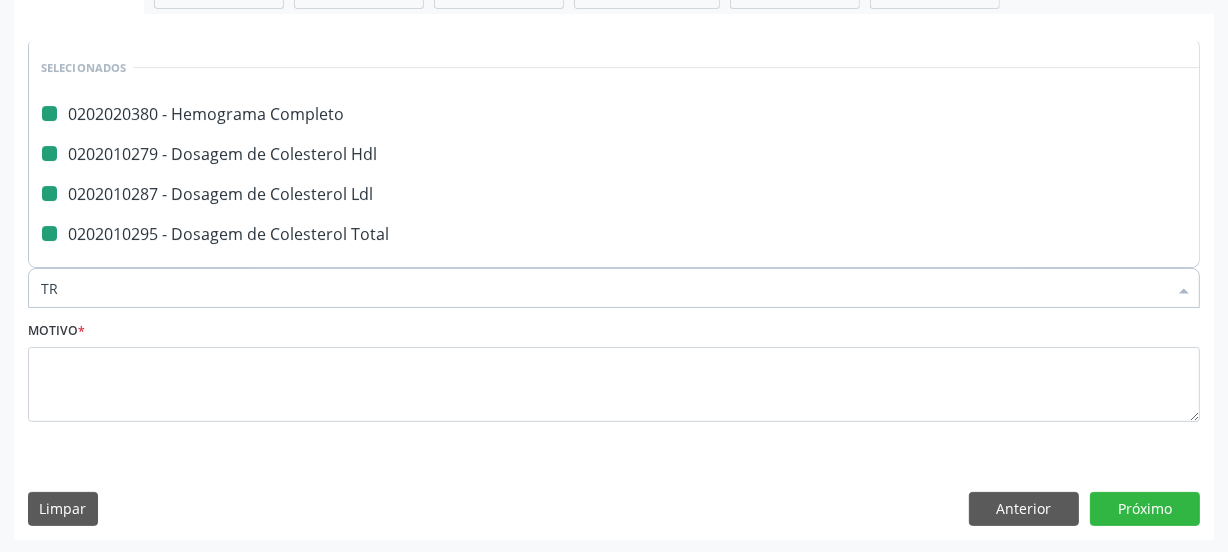 checkbox on "false" 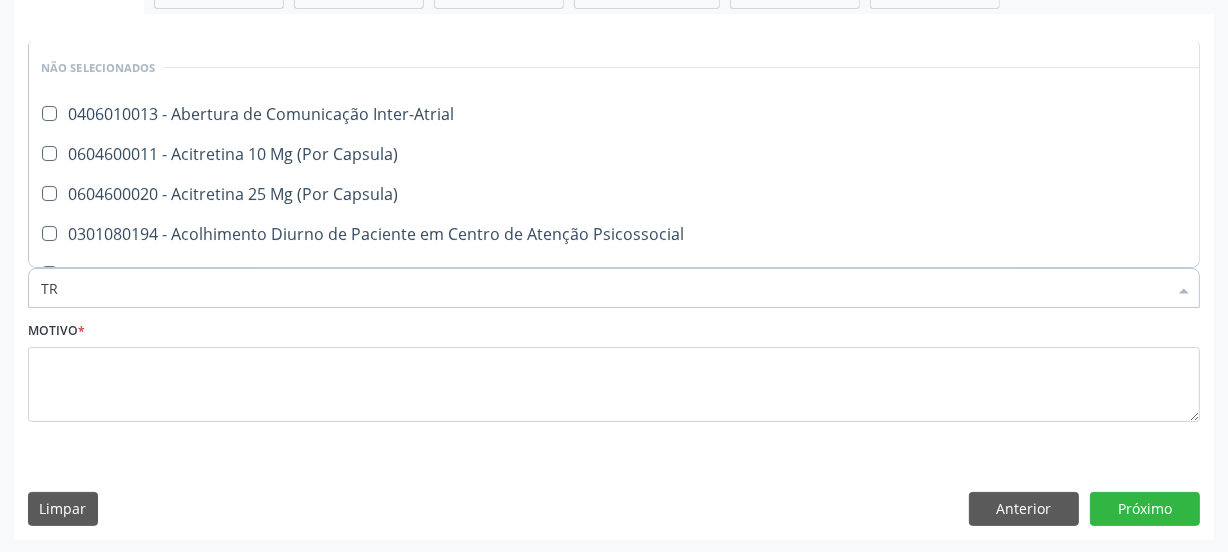type on "TRA" 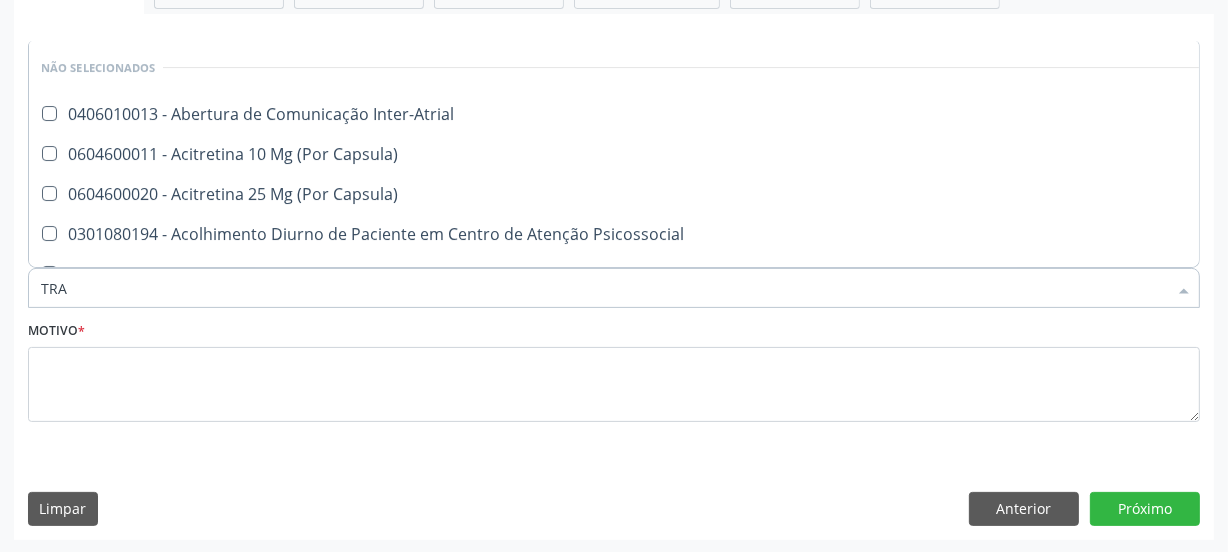 checkbox on "false" 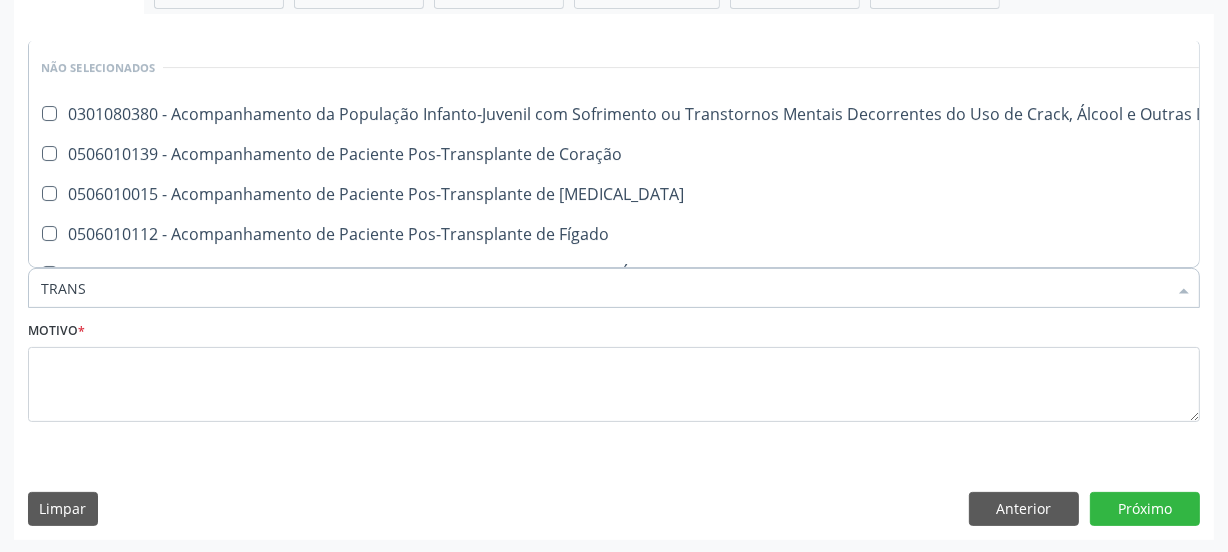 type on "TRANSA" 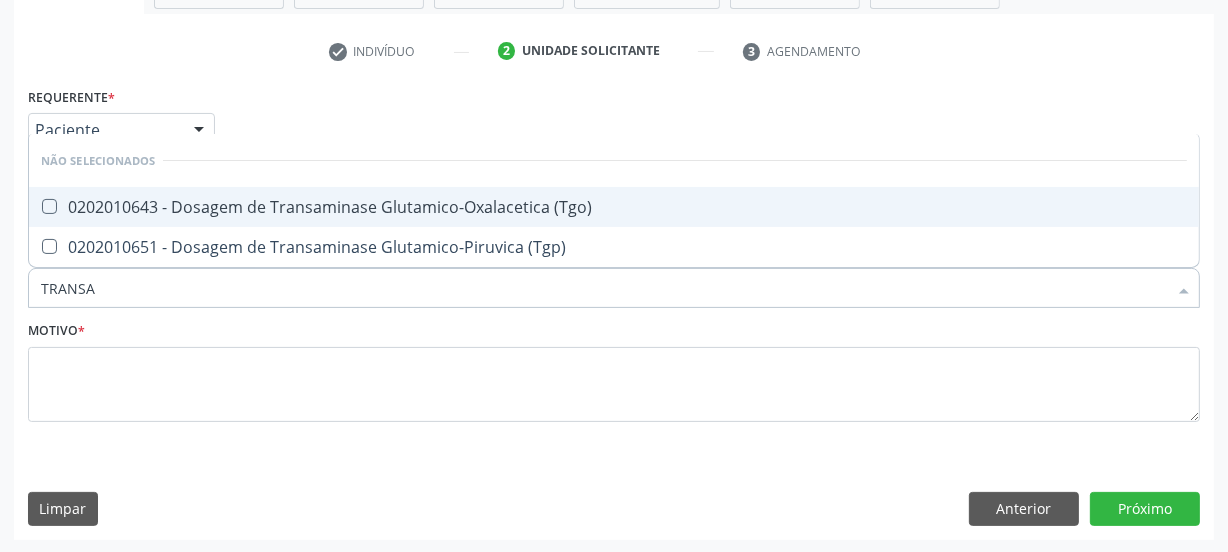 click on "0202010643 - Dosagem de Transaminase Glutamico-Oxalacetica (Tgo)" at bounding box center [614, 207] 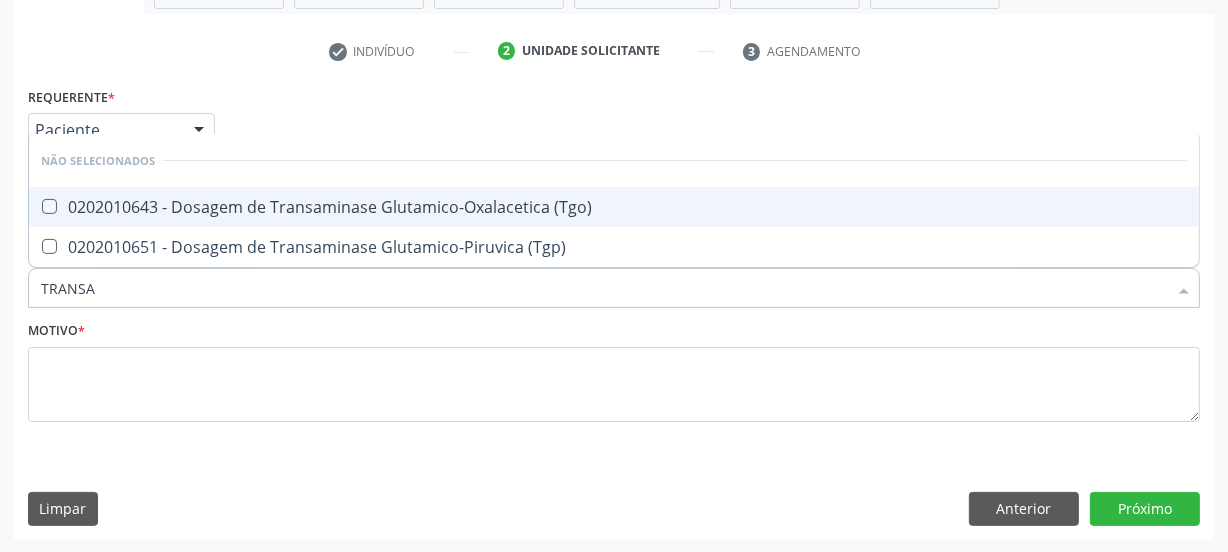 checkbox on "true" 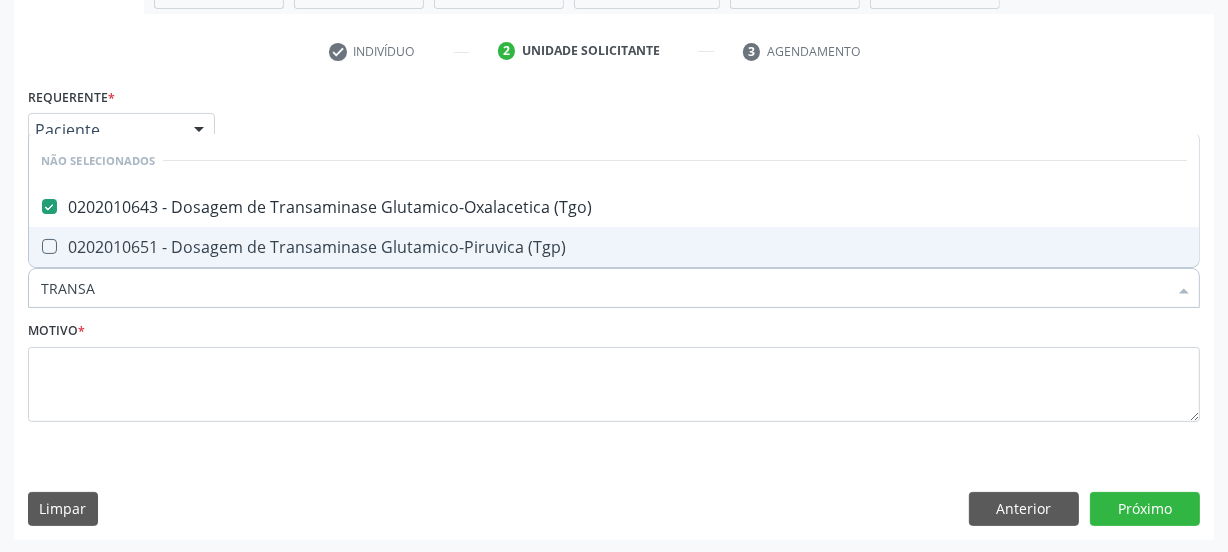 click on "0202010651 - Dosagem de Transaminase Glutamico-Piruvica (Tgp)" at bounding box center (614, 247) 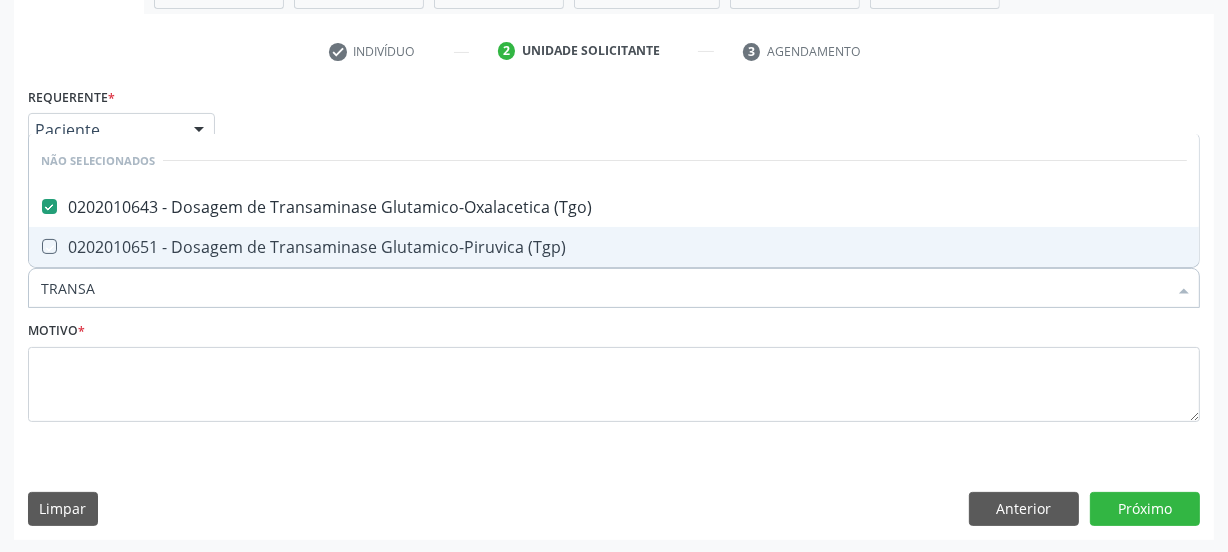 checkbox on "true" 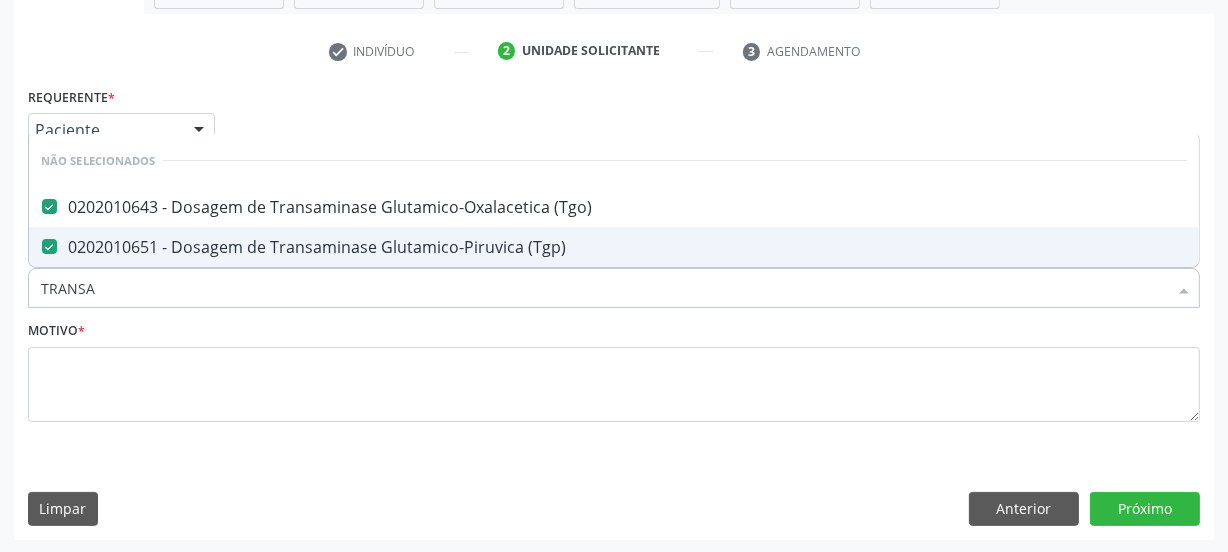 drag, startPoint x: 128, startPoint y: 293, endPoint x: 0, endPoint y: 275, distance: 129.25943 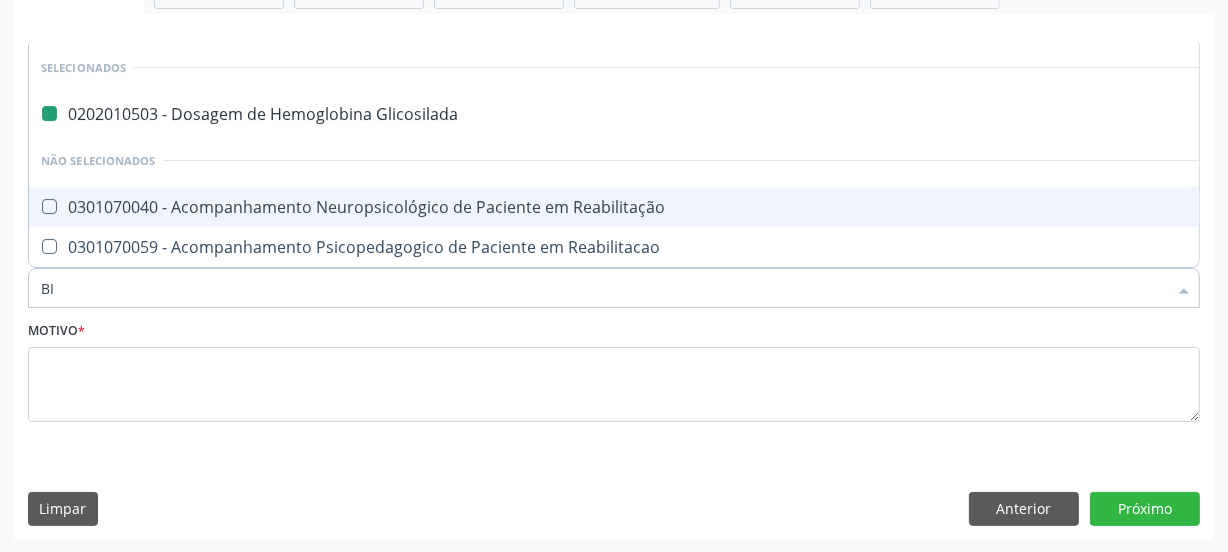 type on "BIL" 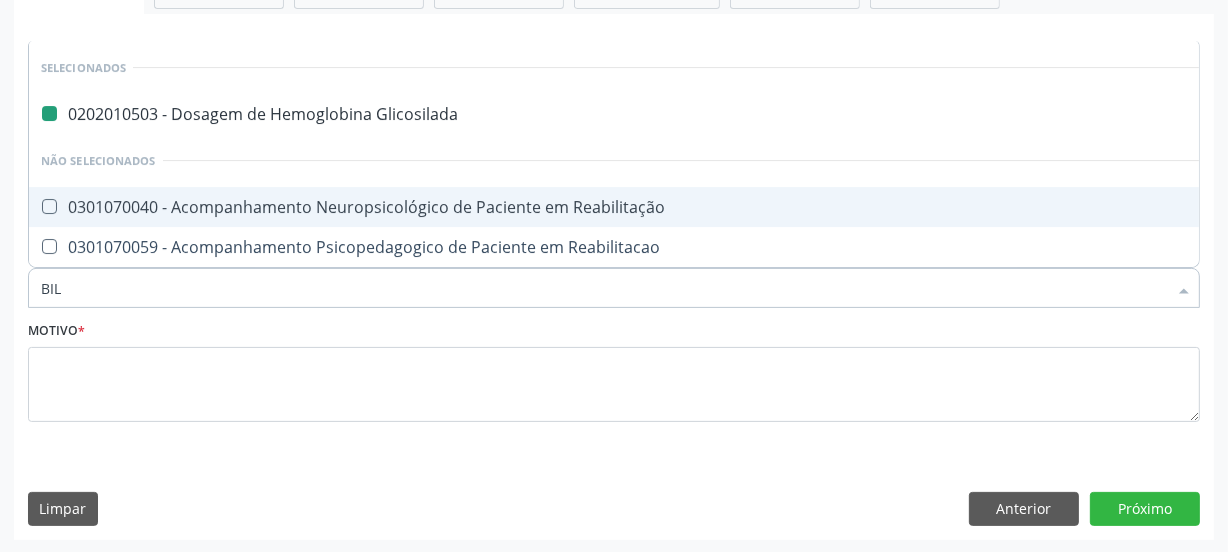 checkbox on "false" 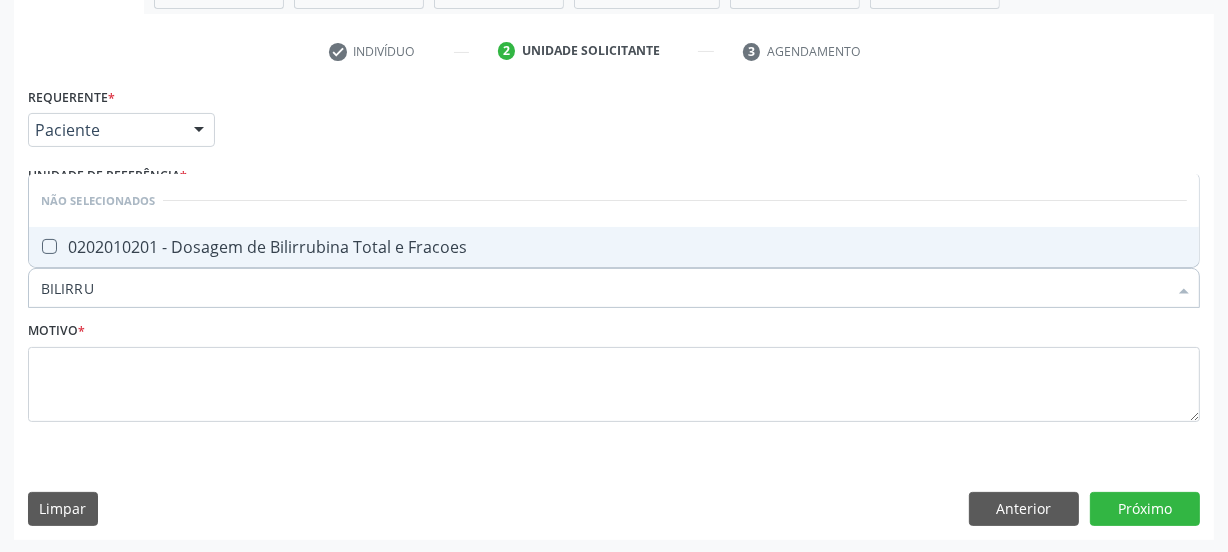 type on "BILIRRUB" 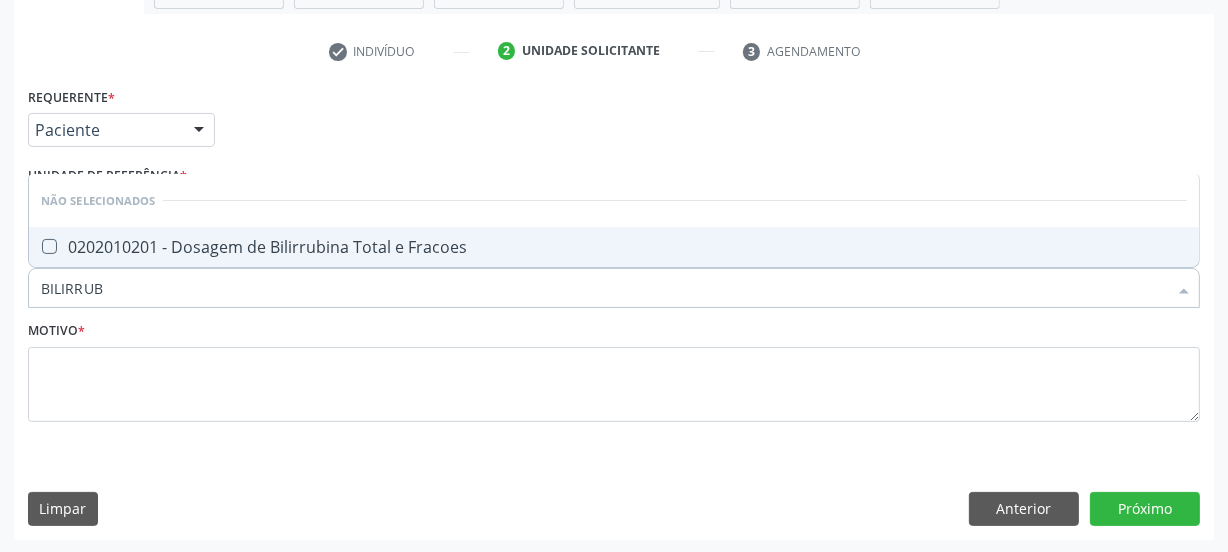 click on "BILIRRUB" at bounding box center [604, 288] 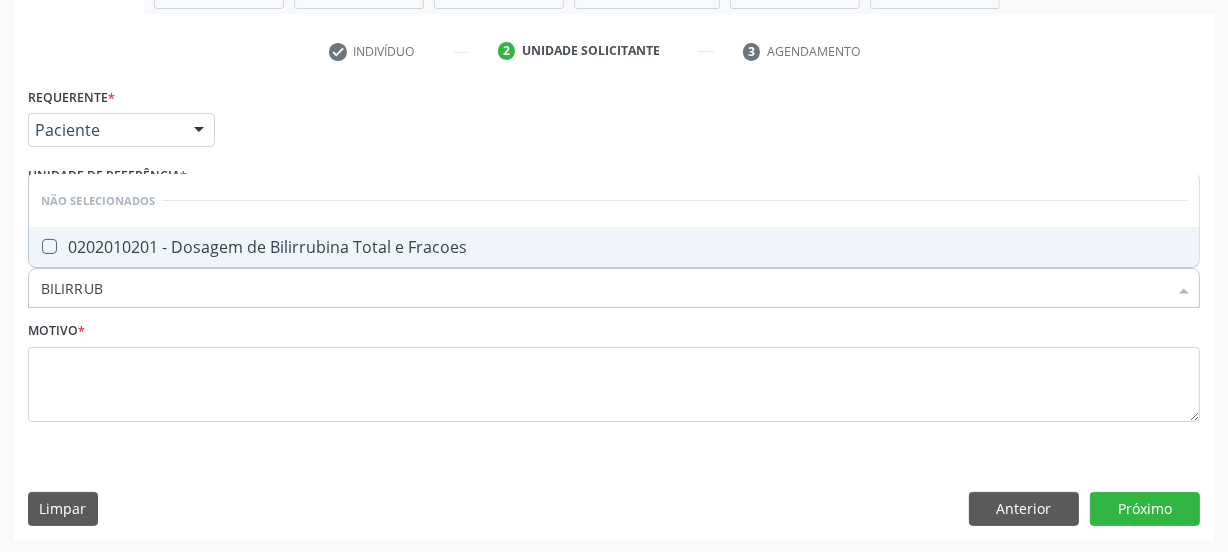 checkbox on "true" 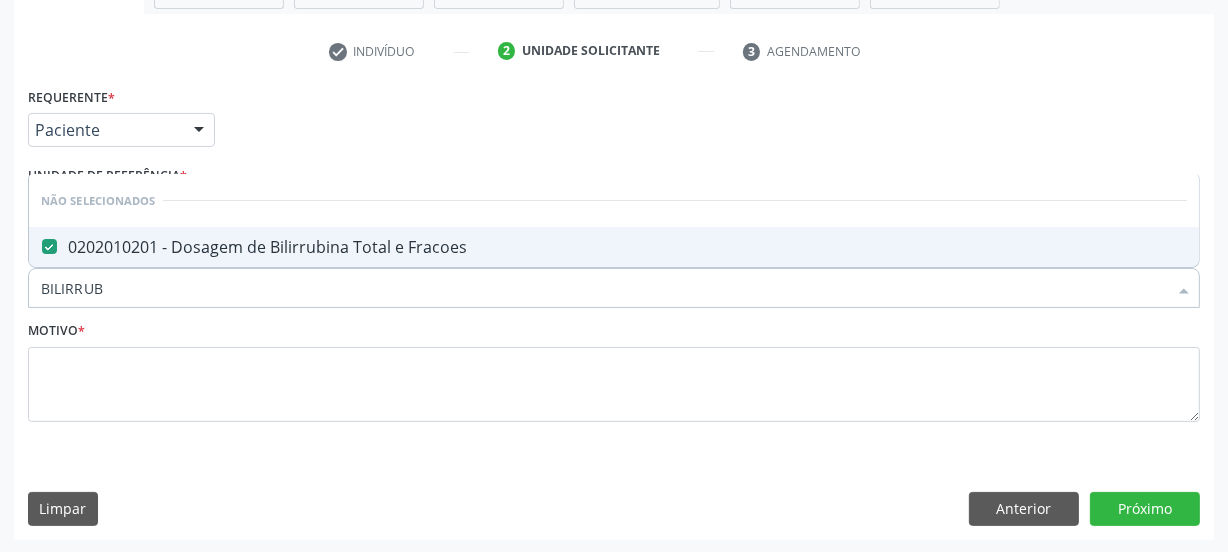 type on "BILIRRUB" 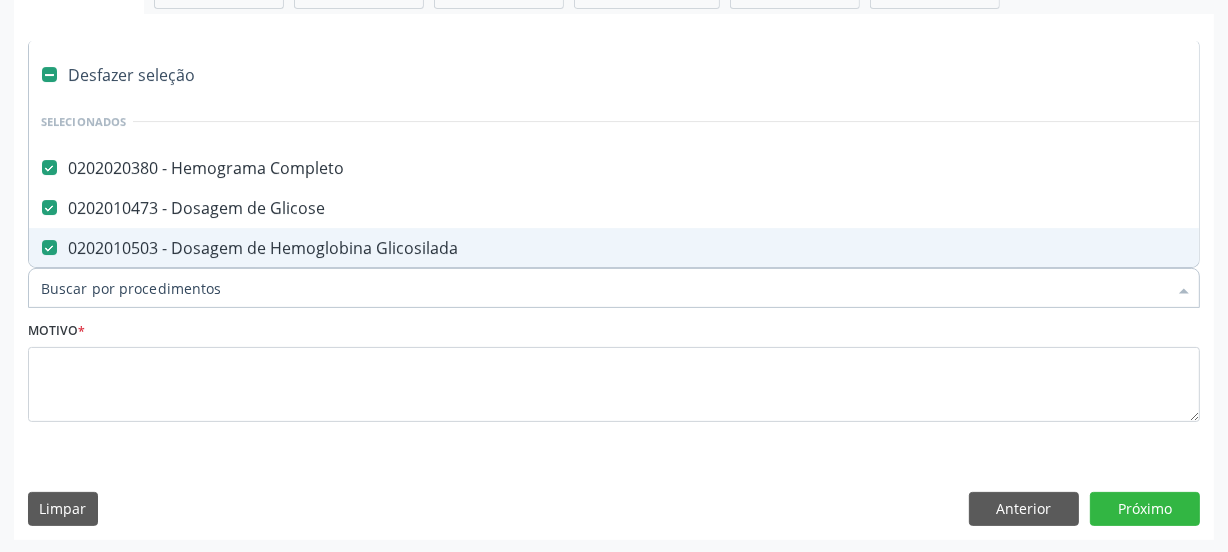type on "F" 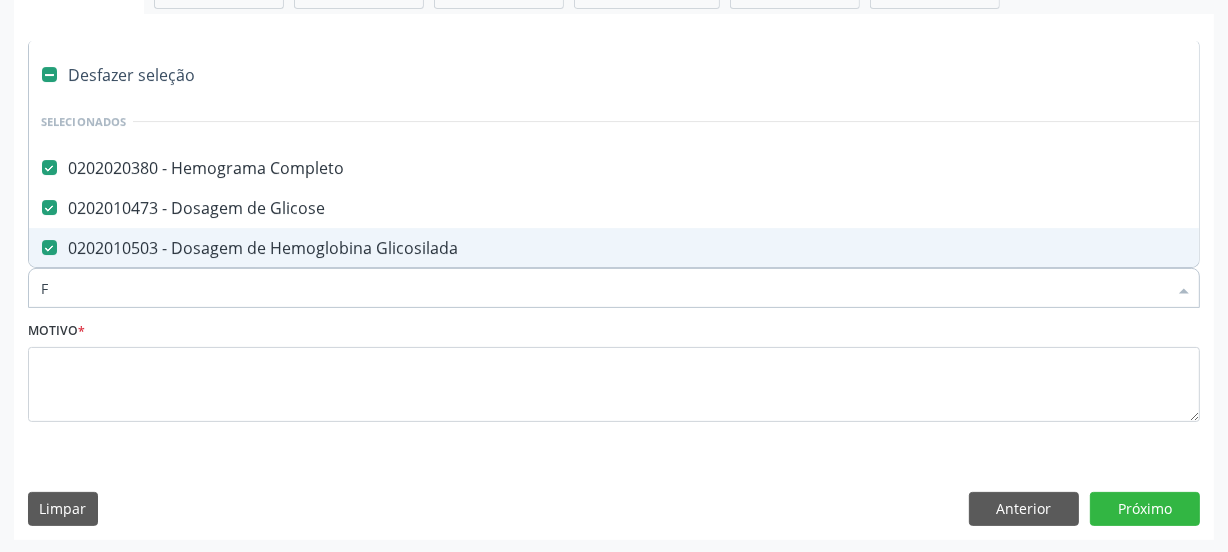 checkbox on "false" 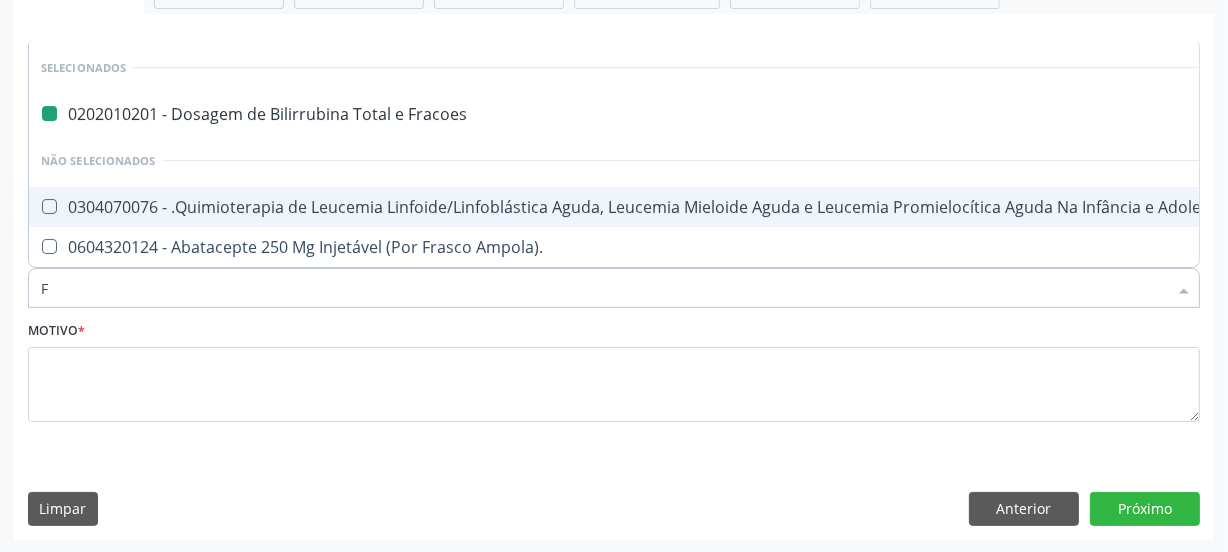 type on "FE" 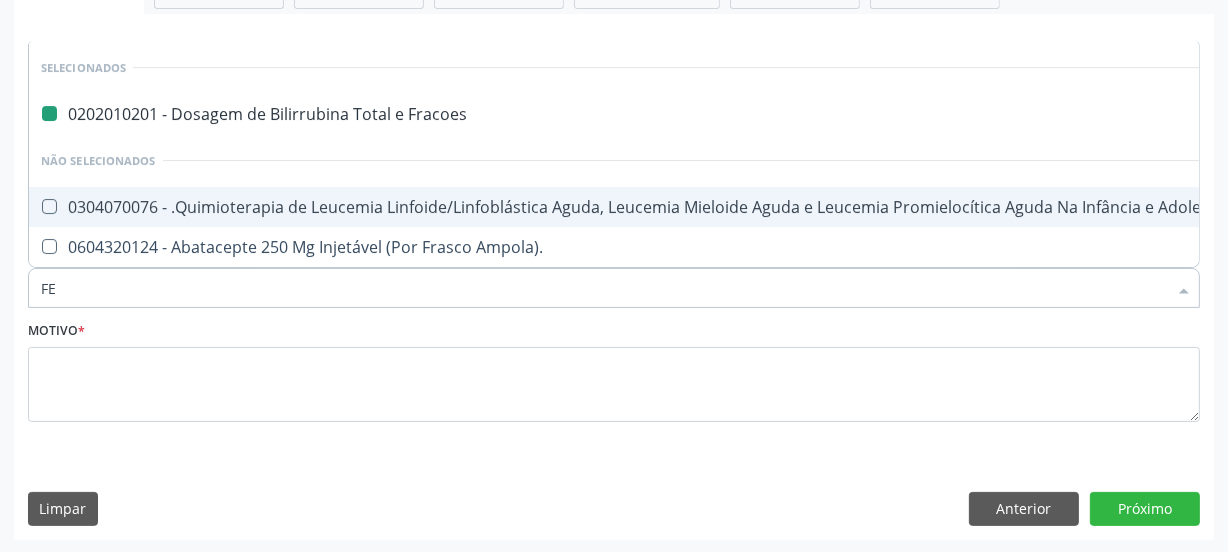 checkbox on "false" 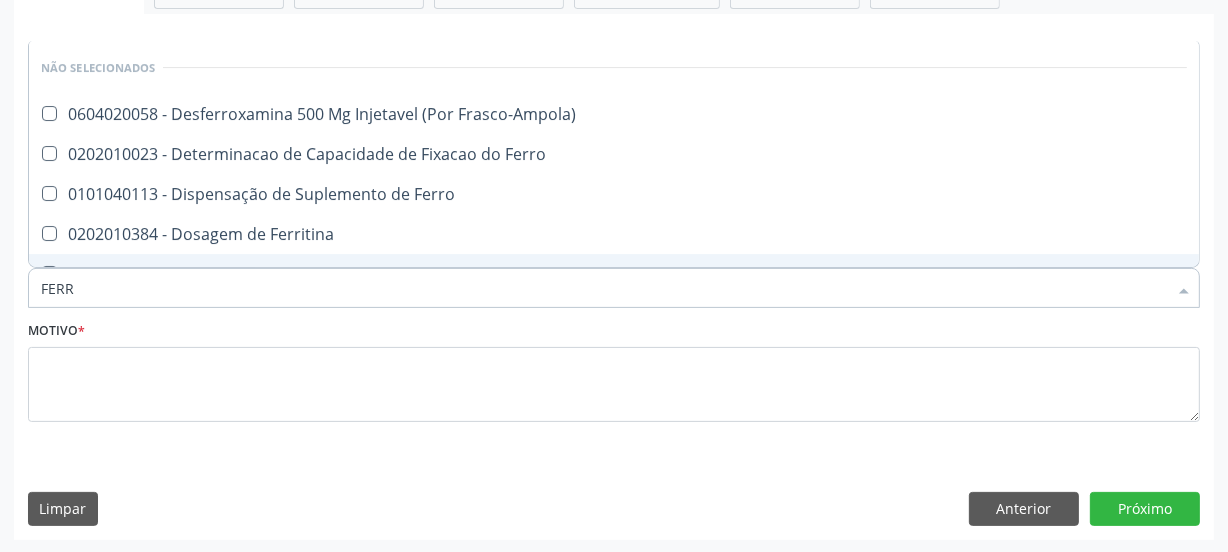 type on "FERRO" 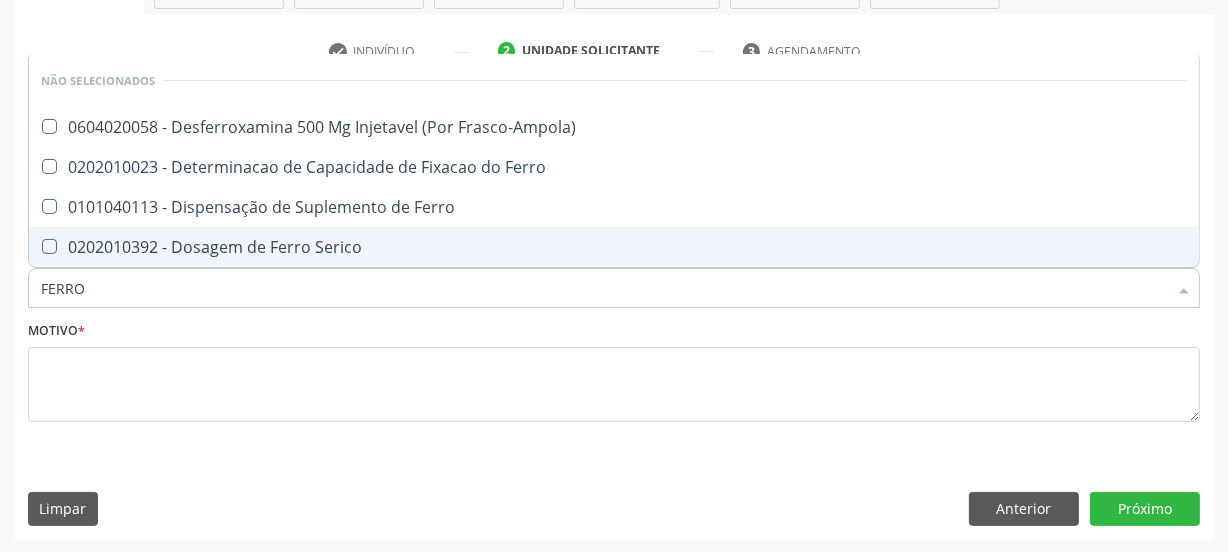 click on "0202010392 - Dosagem de Ferro Serico" at bounding box center (614, 247) 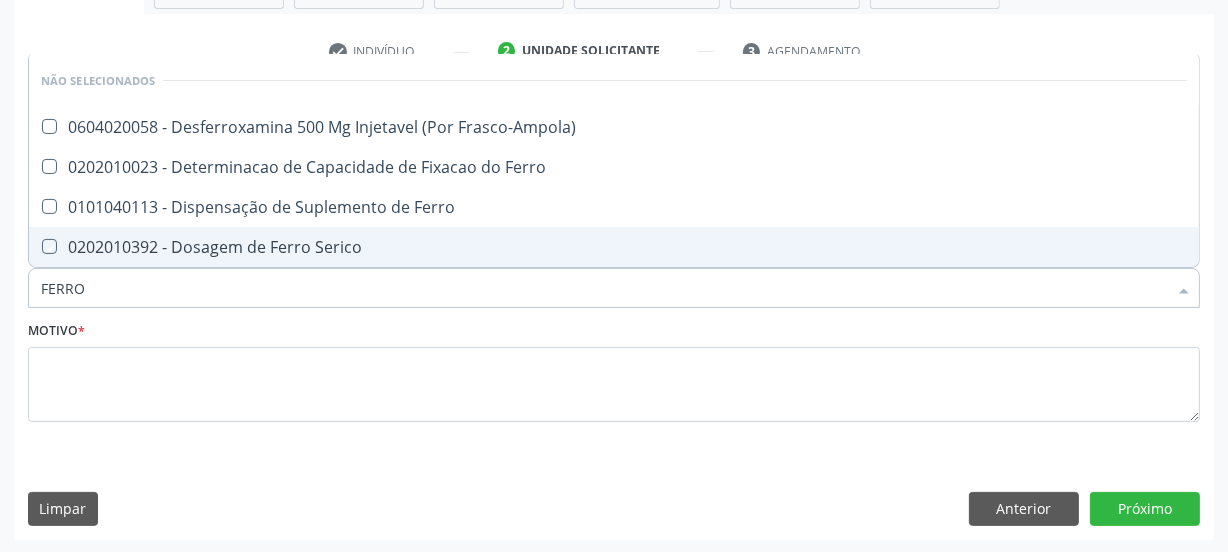 checkbox on "true" 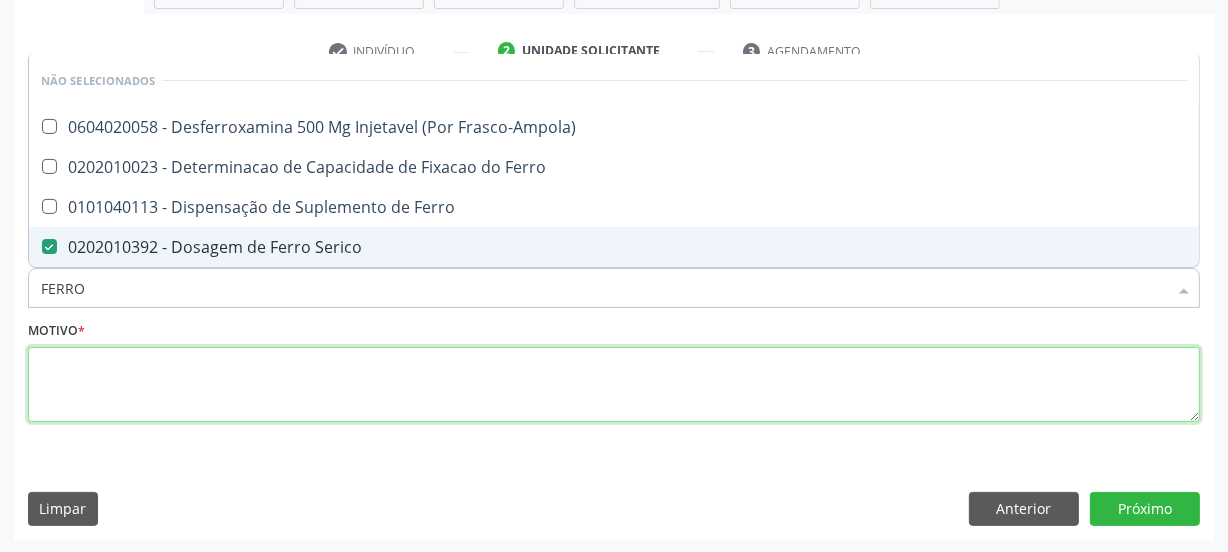 click at bounding box center (614, 385) 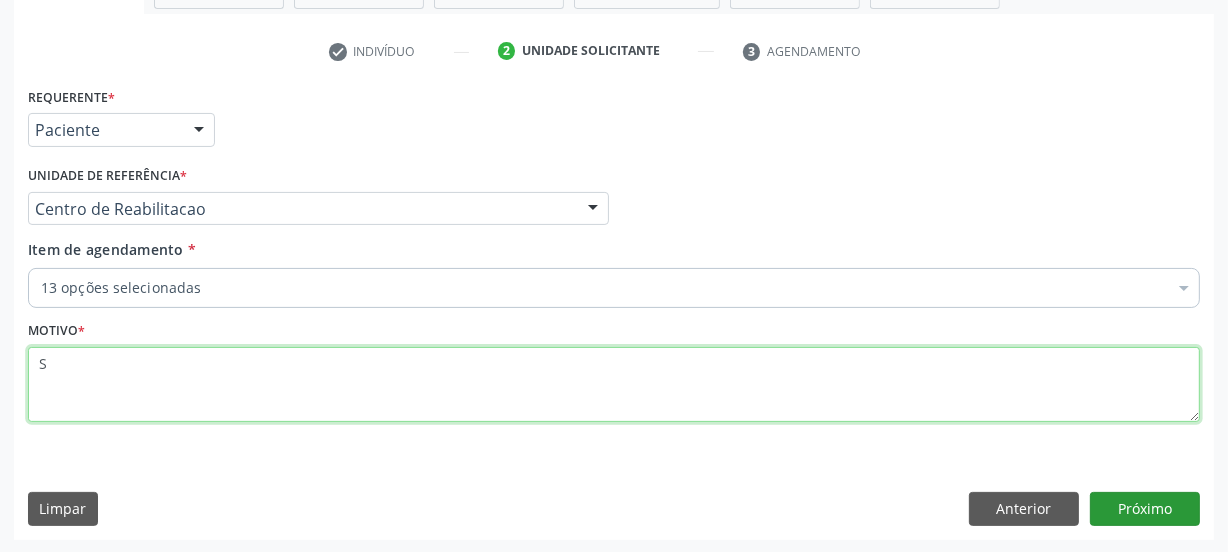 type on "S" 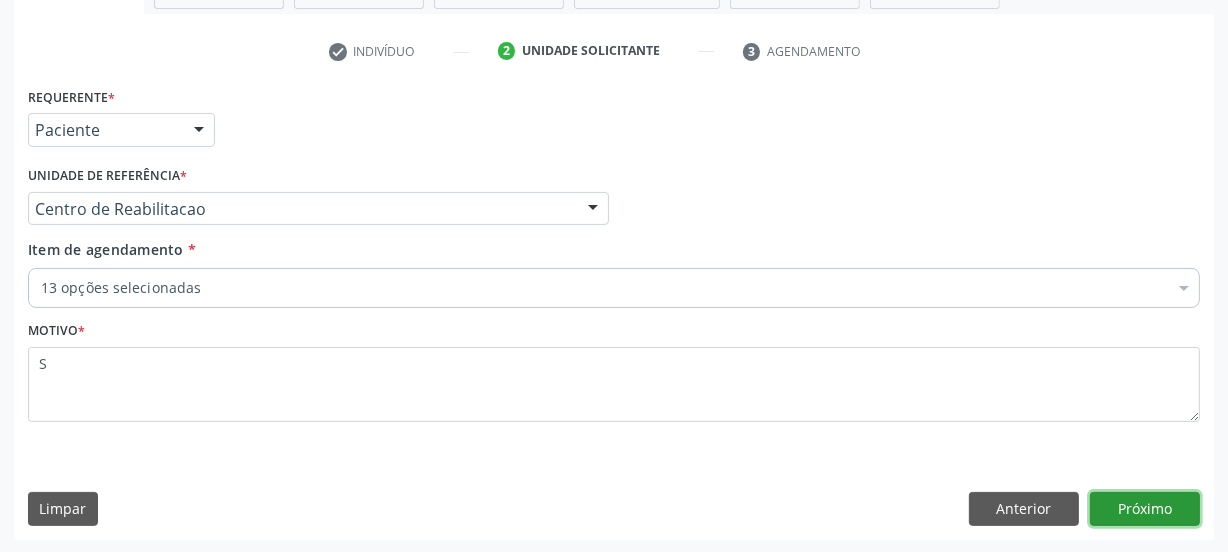 click on "Próximo" at bounding box center [1145, 509] 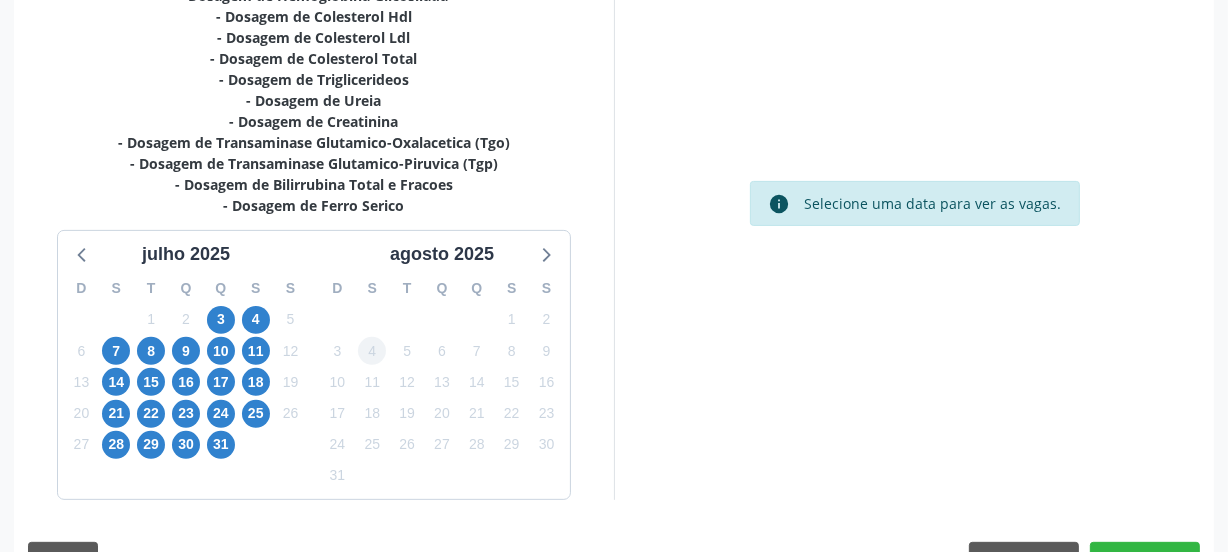 scroll, scrollTop: 534, scrollLeft: 0, axis: vertical 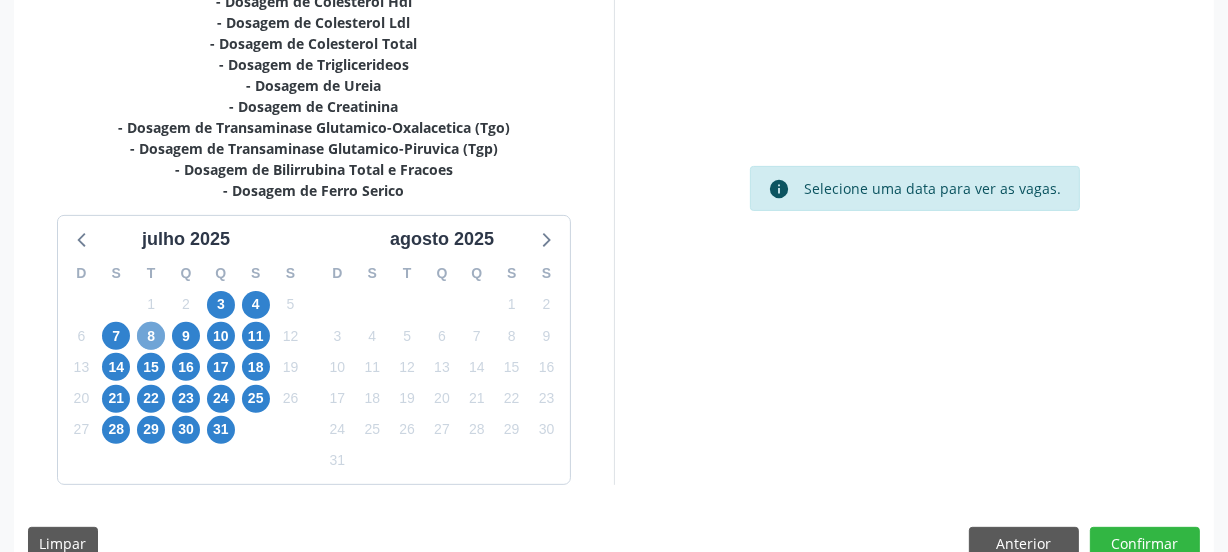 click on "8" at bounding box center (151, 336) 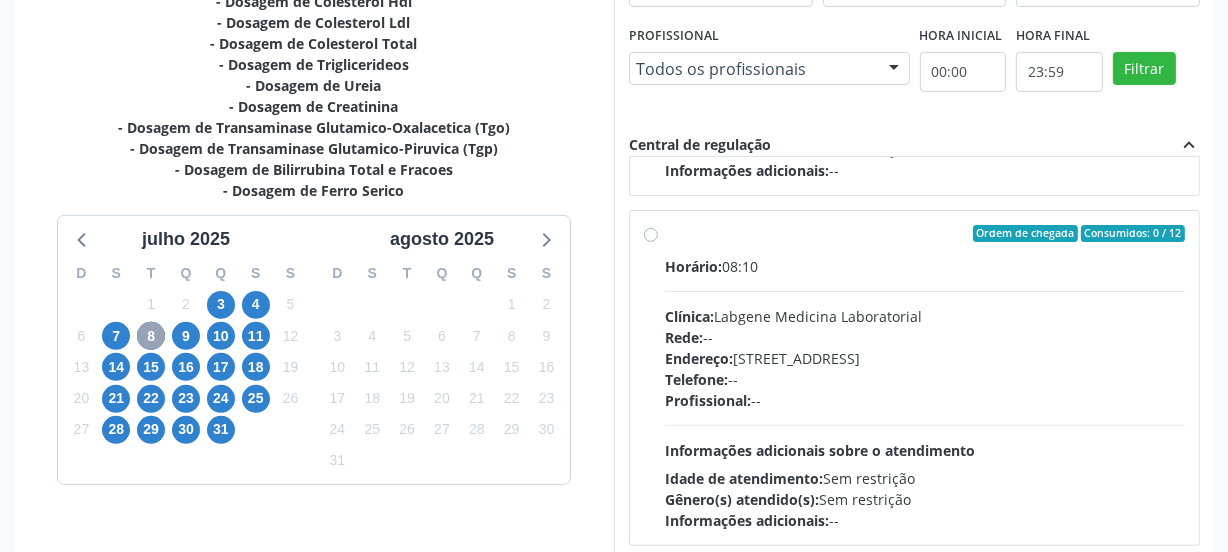 scroll, scrollTop: 1014, scrollLeft: 0, axis: vertical 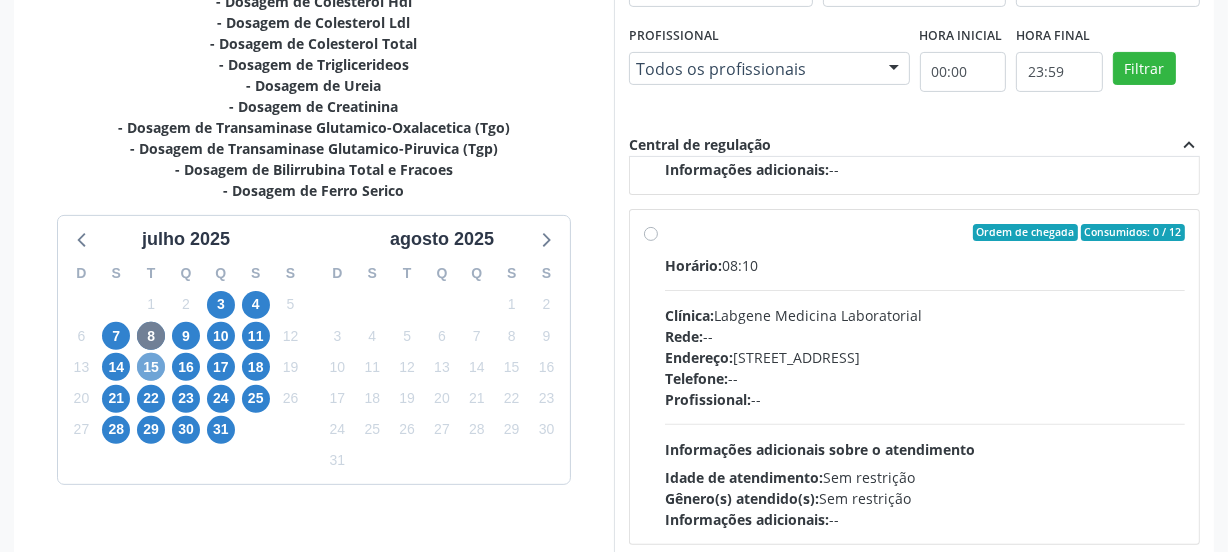 click on "15" at bounding box center (151, 367) 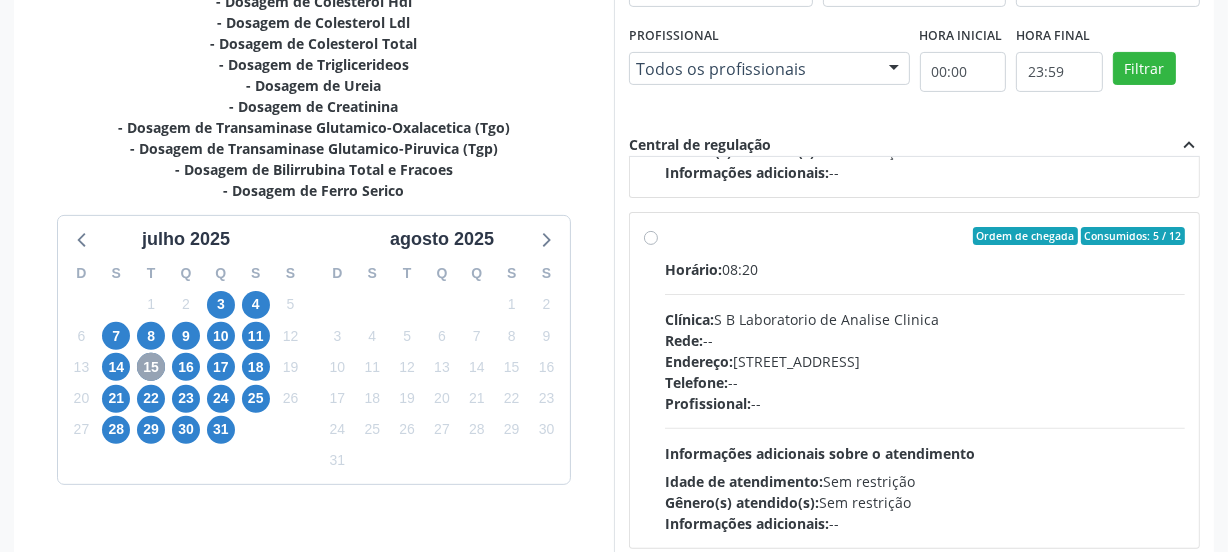 scroll, scrollTop: 2064, scrollLeft: 0, axis: vertical 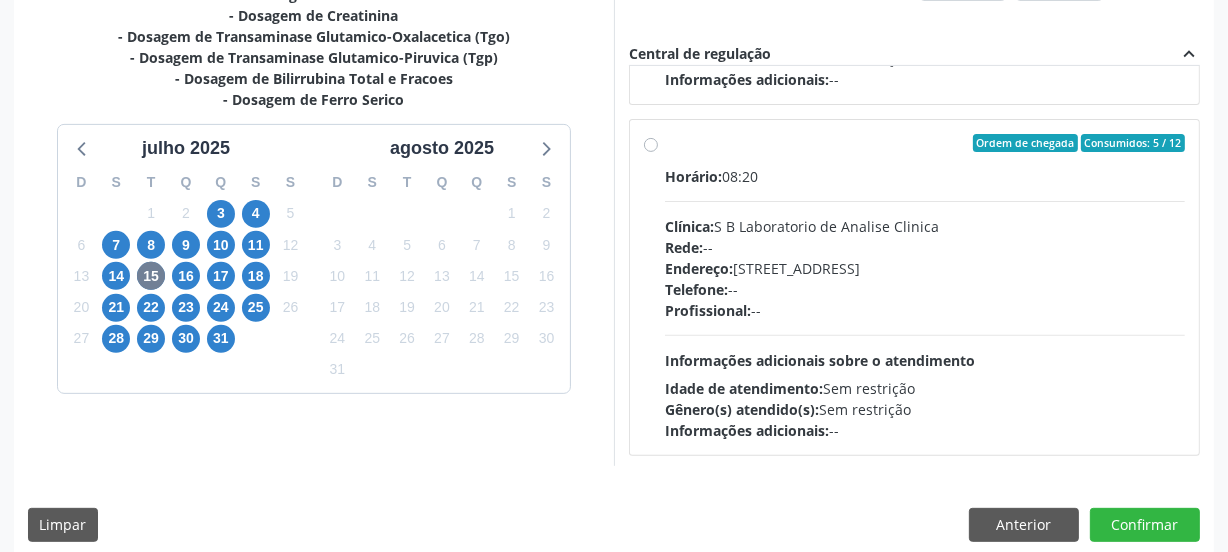 click on "Profissional:
--" at bounding box center [925, 310] 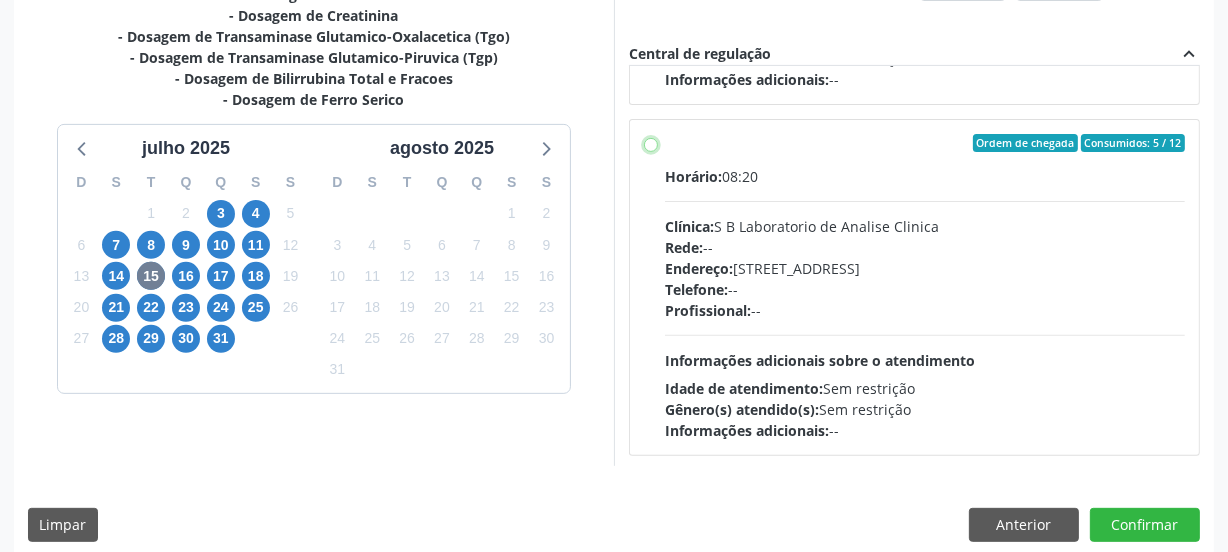 click on "Ordem de chegada
Consumidos: 5 / 12
Horário:   08:20
Clínica:  S B Laboratorio de Analise Clinica
Rede:
--
Endereço:   Casa, nº 679, Centro, Serra Talhada - PE
Telefone:   --
Profissional:
--
Informações adicionais sobre o atendimento
Idade de atendimento:
Sem restrição
Gênero(s) atendido(s):
Sem restrição
Informações adicionais:
--" at bounding box center [651, 143] 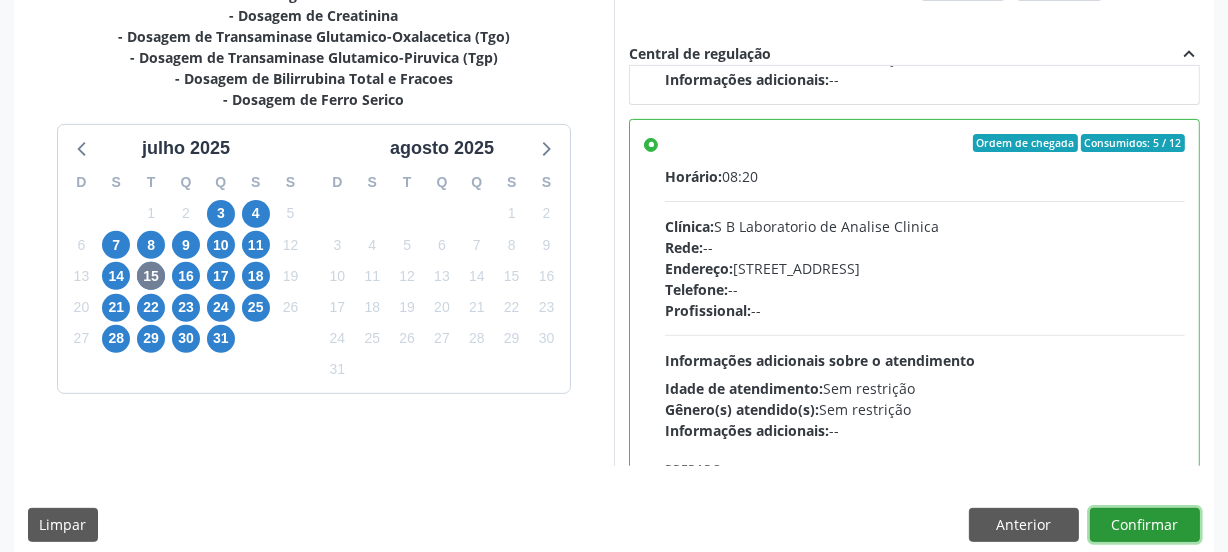 click on "Confirmar" at bounding box center [1145, 525] 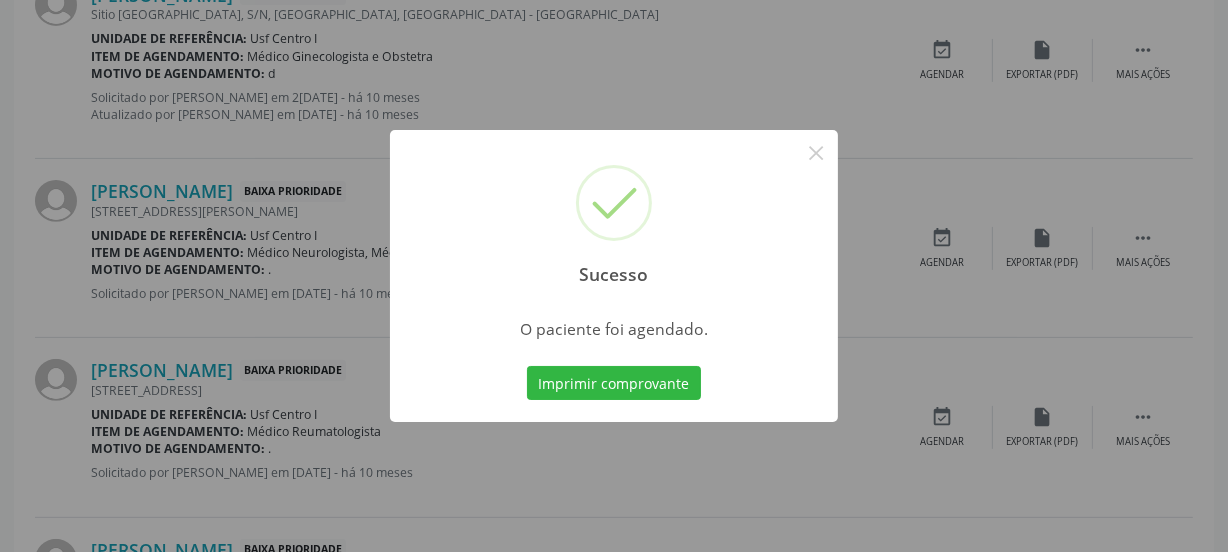 scroll, scrollTop: 114, scrollLeft: 0, axis: vertical 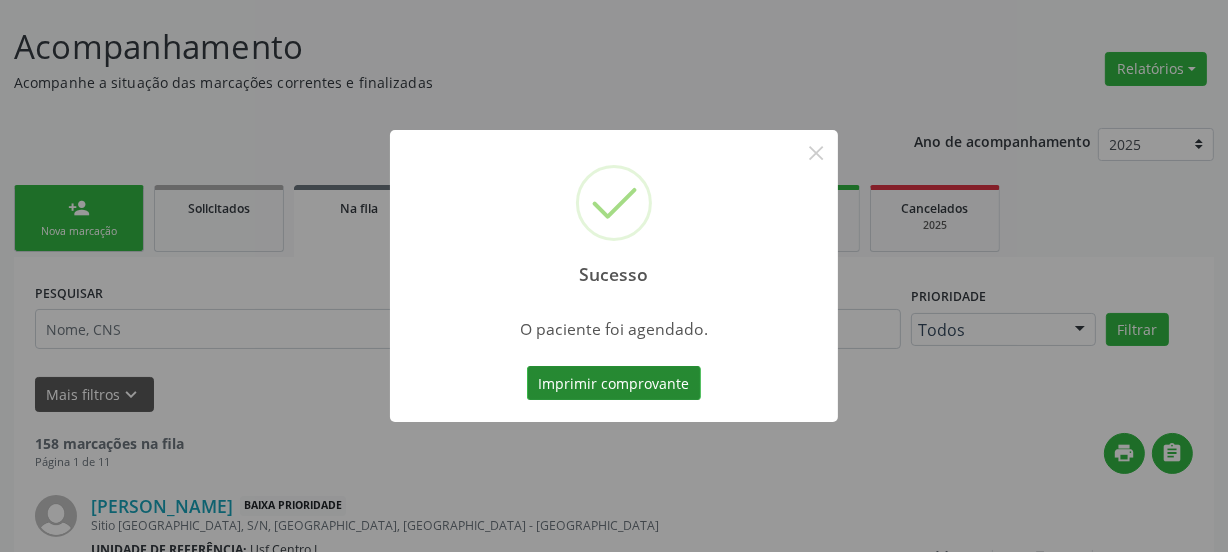 click on "Imprimir comprovante" at bounding box center [614, 383] 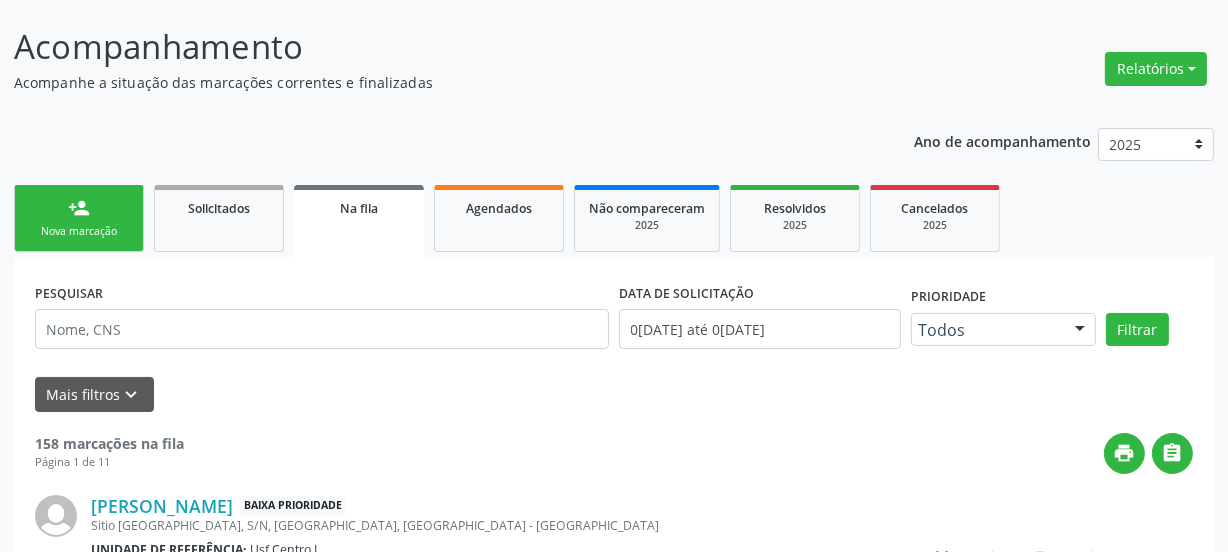 scroll, scrollTop: 114, scrollLeft: 0, axis: vertical 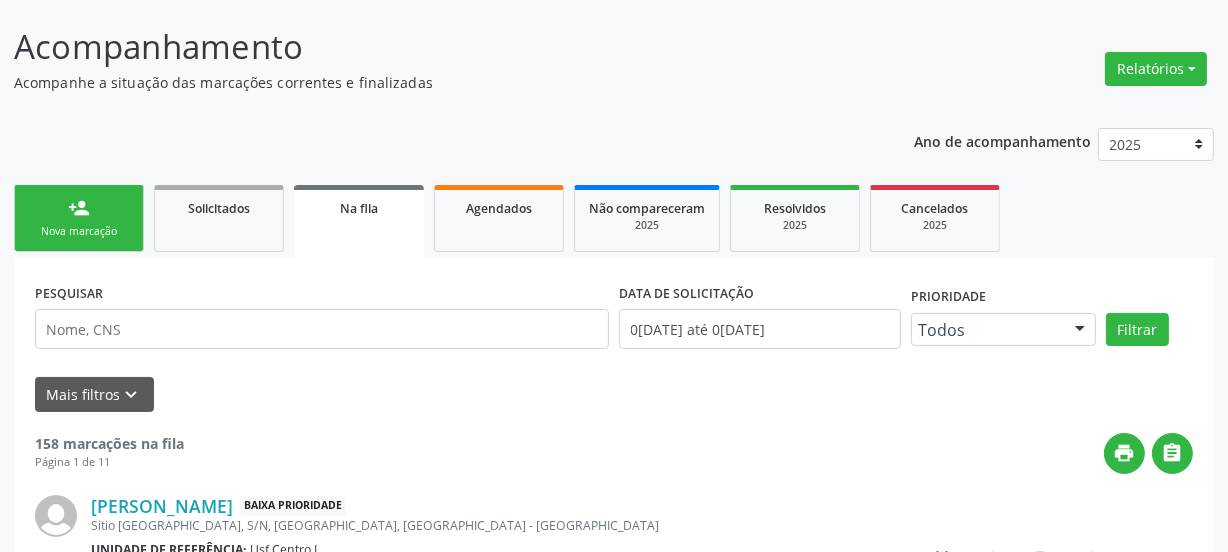 click on "person_add
Nova marcação" at bounding box center (79, 218) 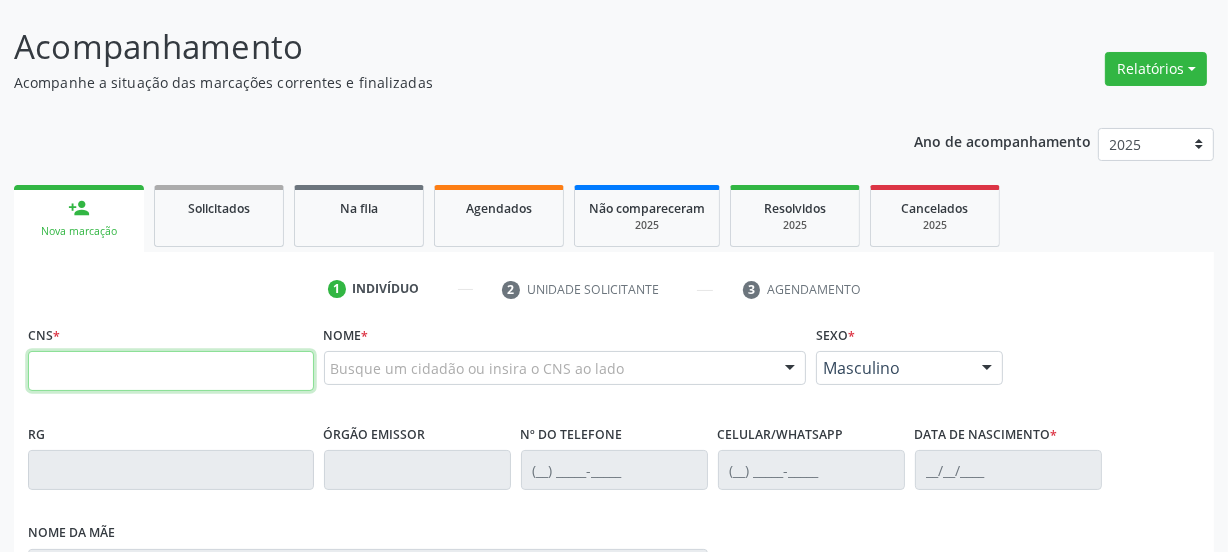 click at bounding box center (171, 371) 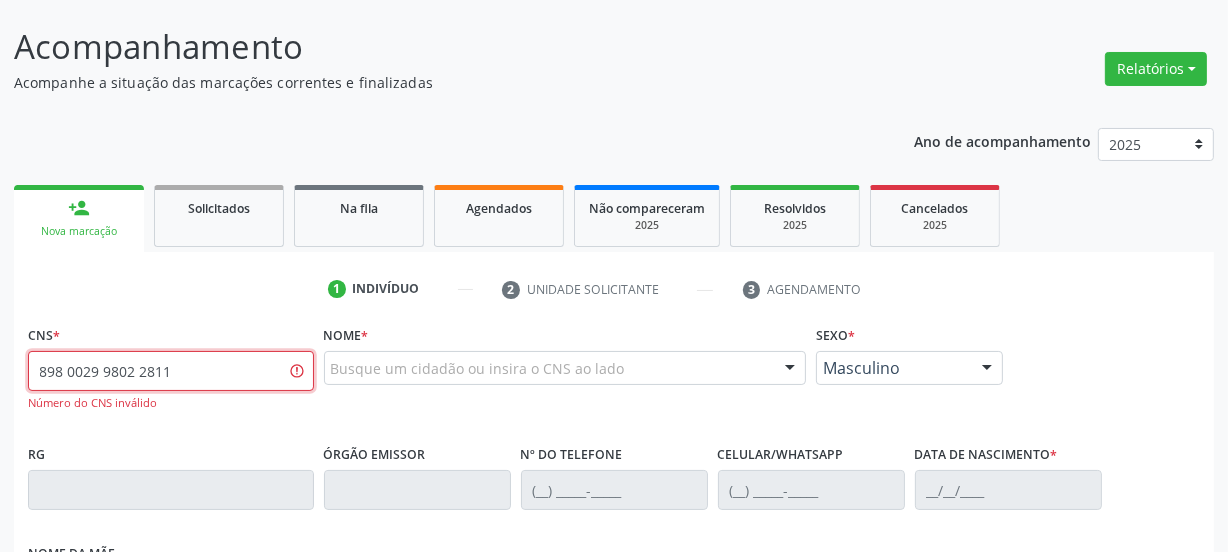 drag, startPoint x: 219, startPoint y: 378, endPoint x: 0, endPoint y: 407, distance: 220.91174 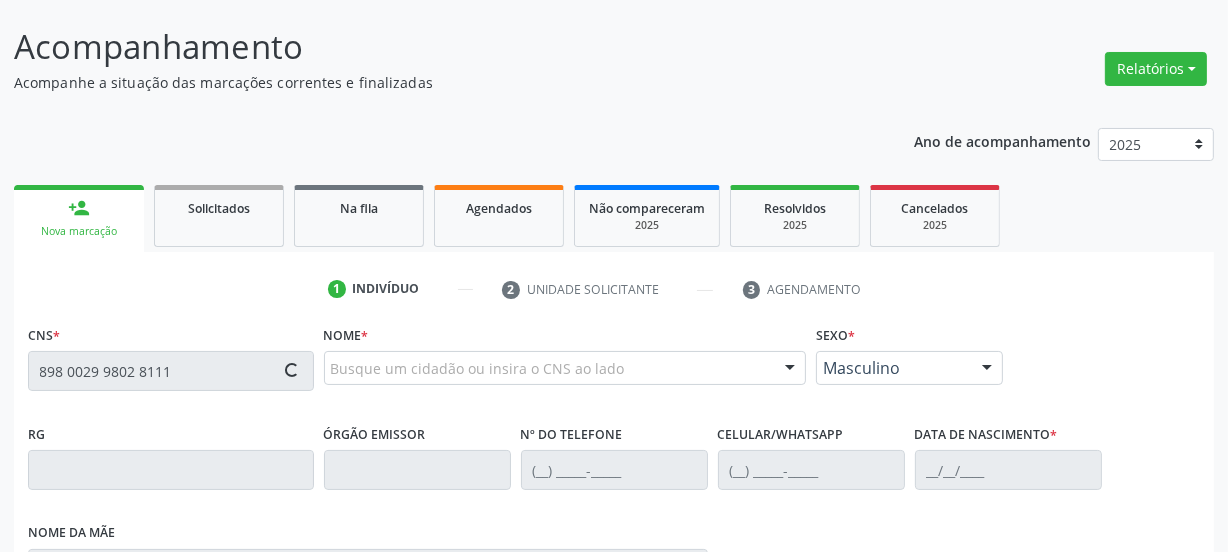 type on "898 0029 9802 8111" 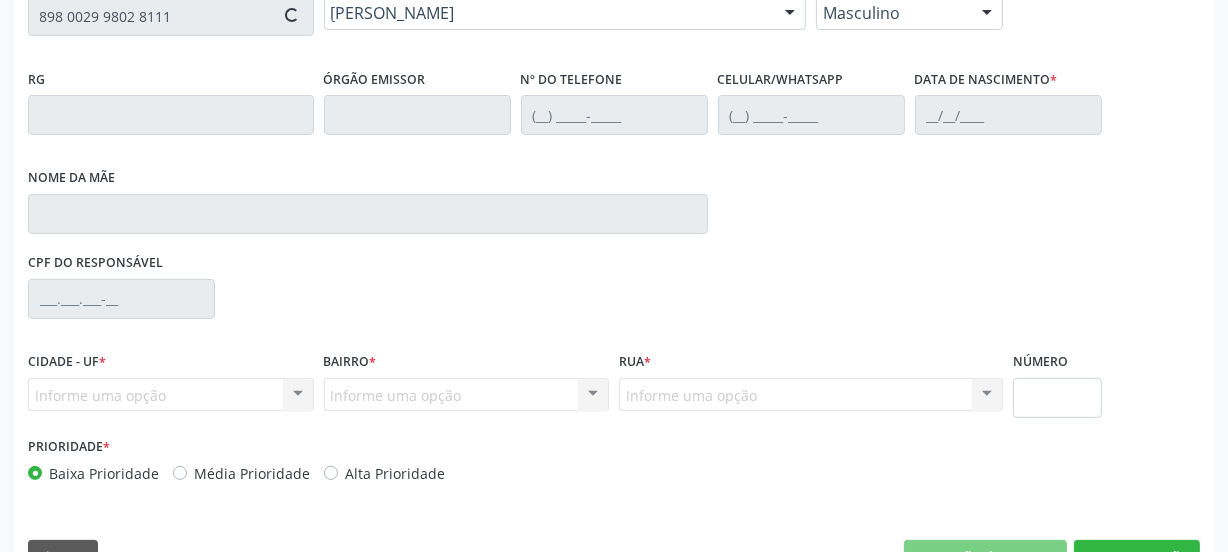 scroll, scrollTop: 478, scrollLeft: 0, axis: vertical 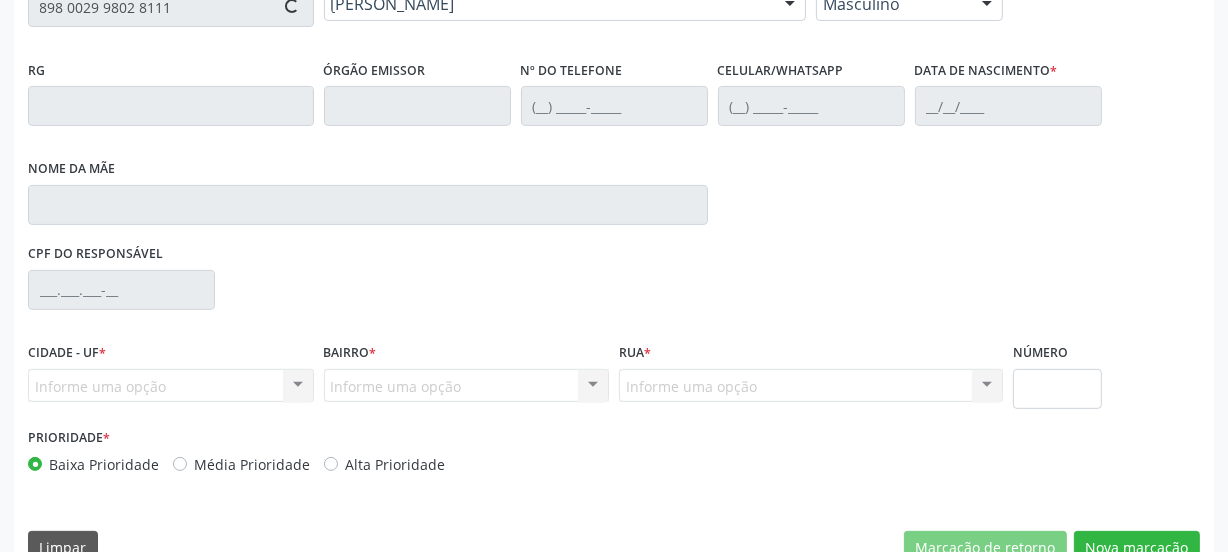 type on "[PHONE_NUMBER]" 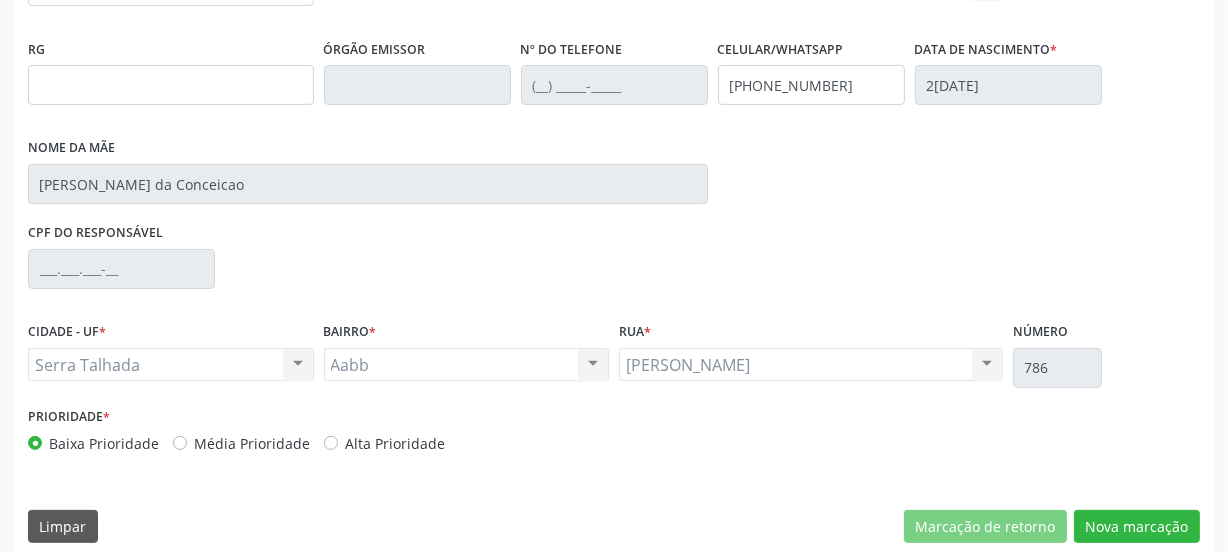 scroll, scrollTop: 517, scrollLeft: 0, axis: vertical 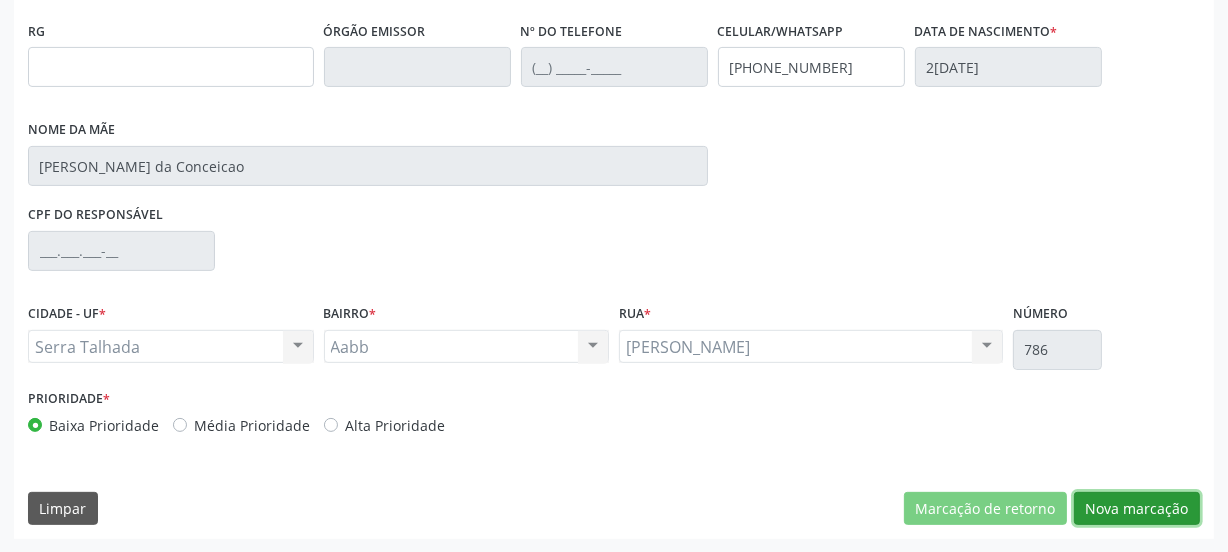 click on "Nova marcação" at bounding box center (1137, 509) 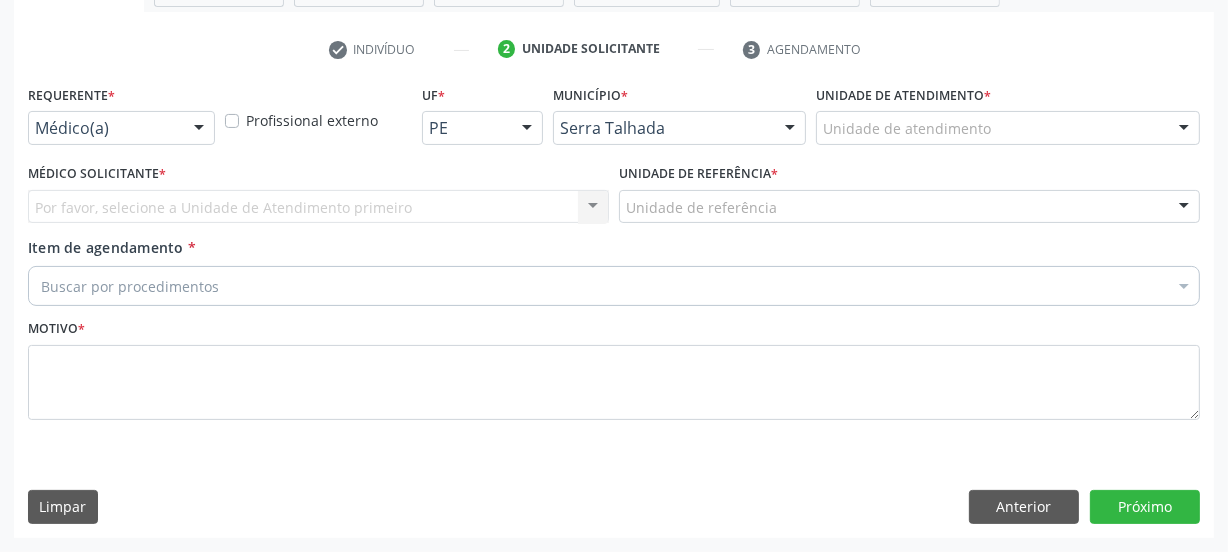 scroll, scrollTop: 352, scrollLeft: 0, axis: vertical 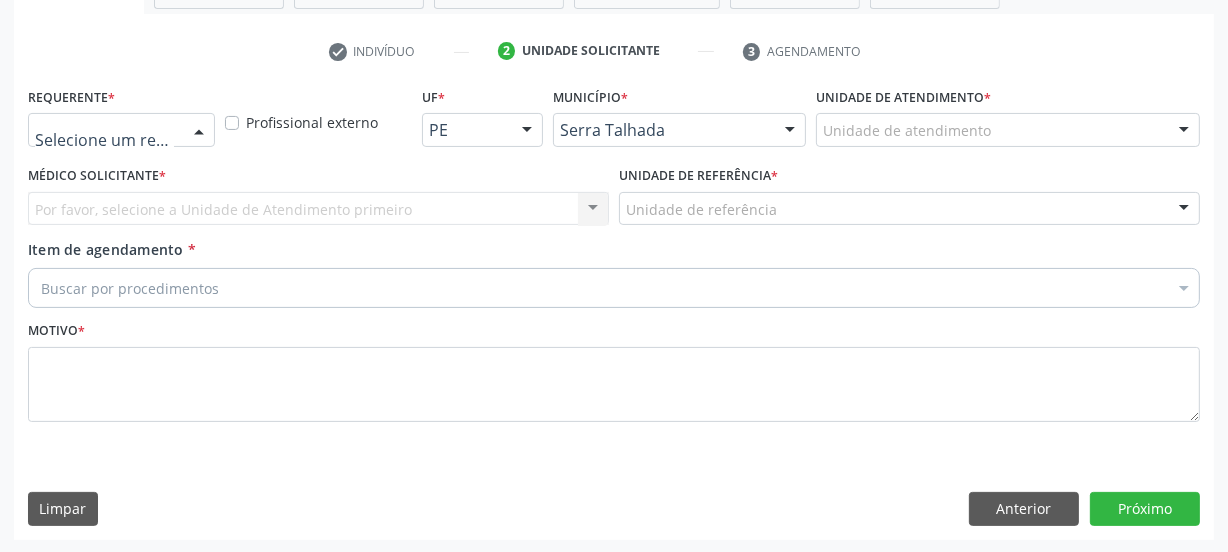 click at bounding box center [121, 130] 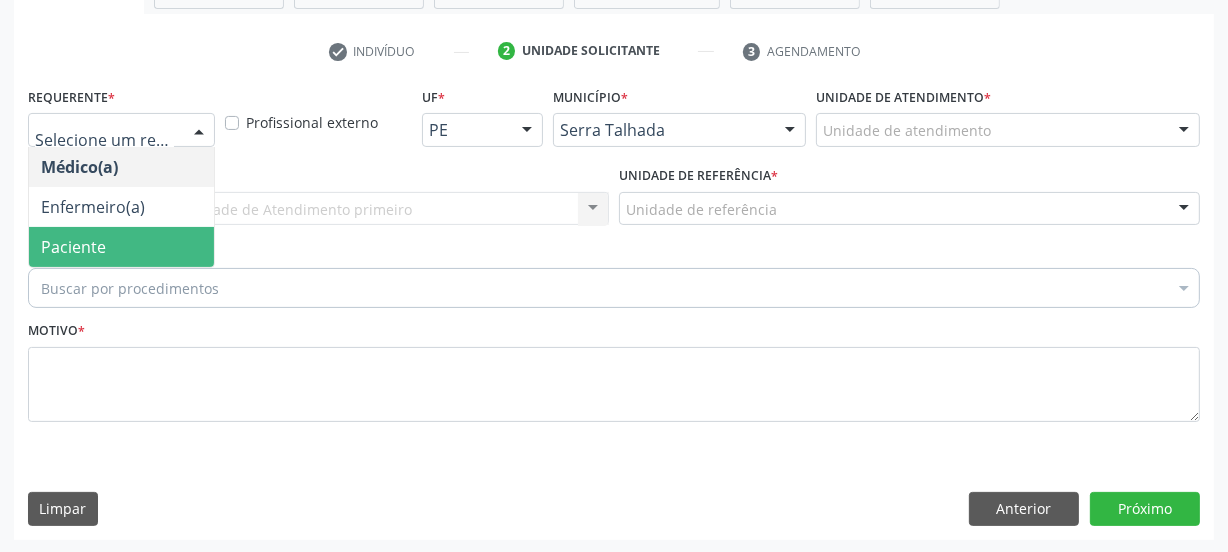 click on "Paciente" at bounding box center (121, 247) 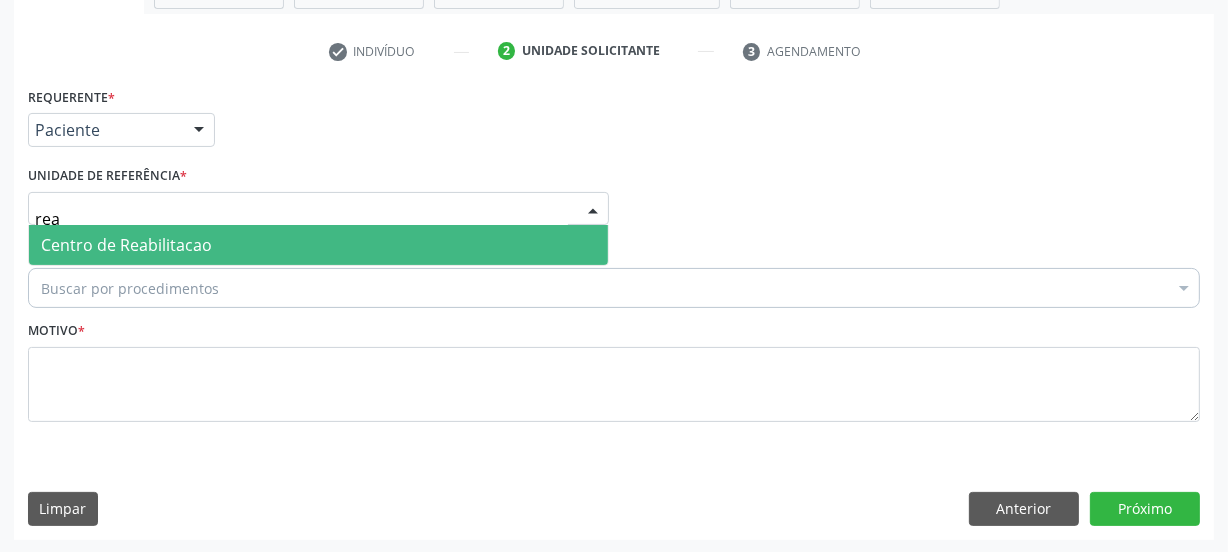 type on "reab" 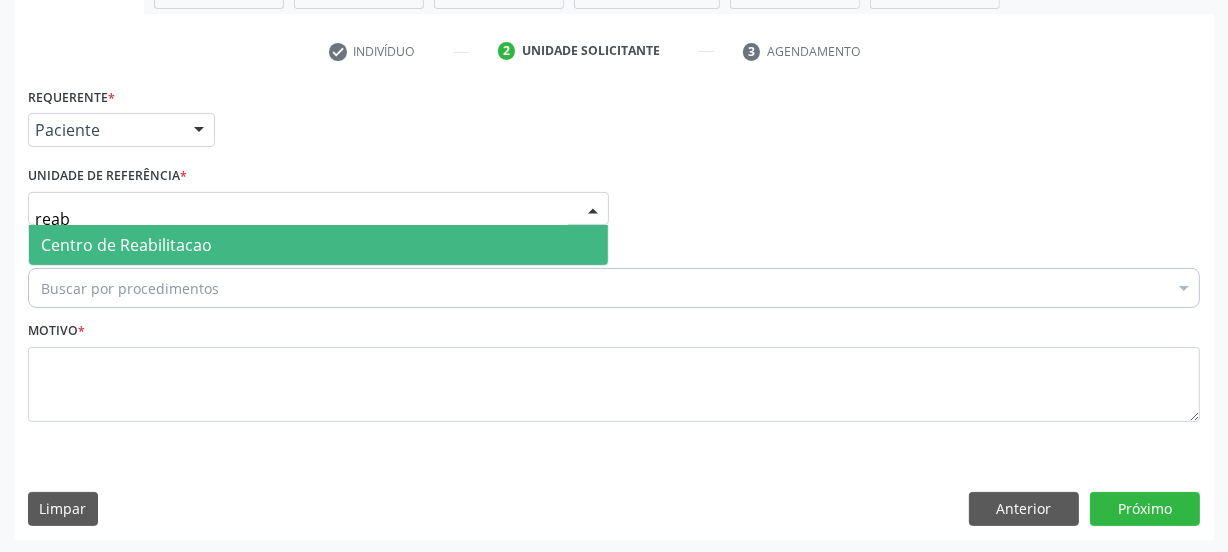 click on "Centro de Reabilitacao" at bounding box center (318, 245) 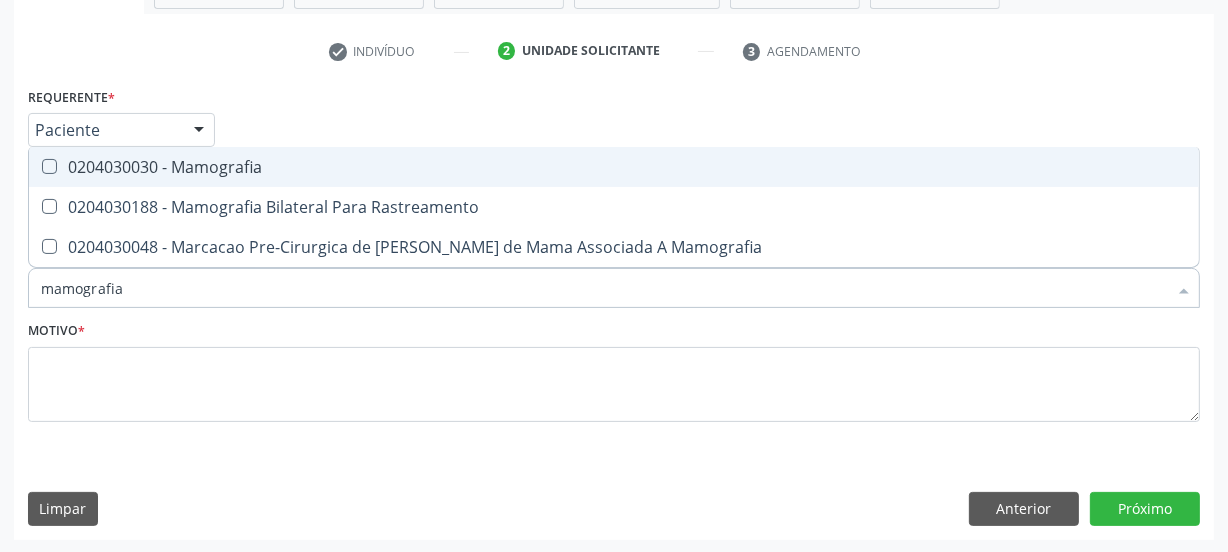 type on "mamografia b" 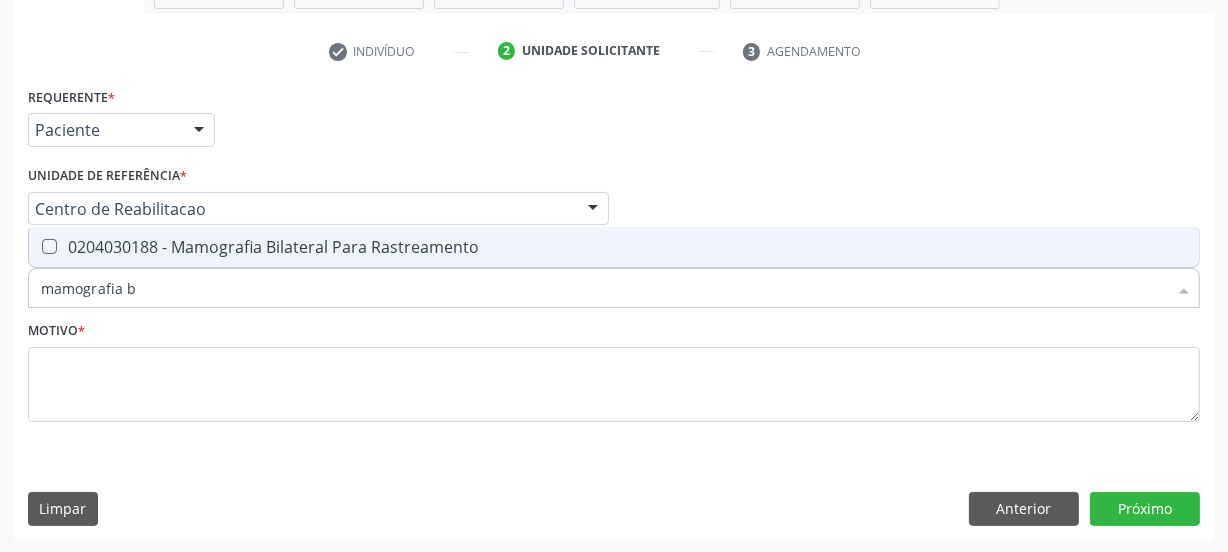 click on "0204030188 - Mamografia Bilateral Para Rastreamento" at bounding box center (614, 247) 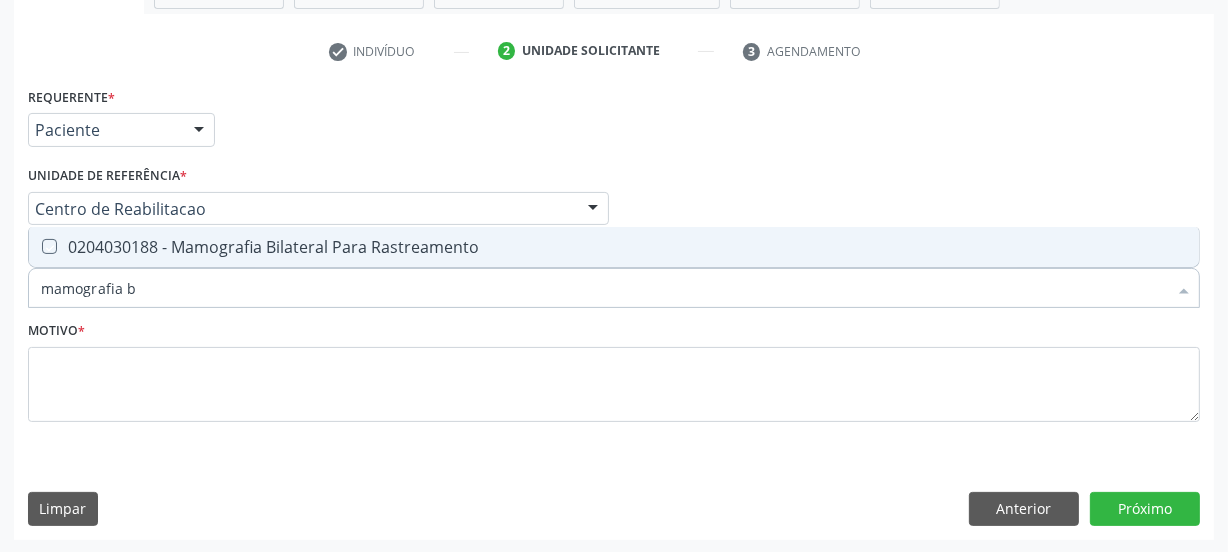 checkbox on "true" 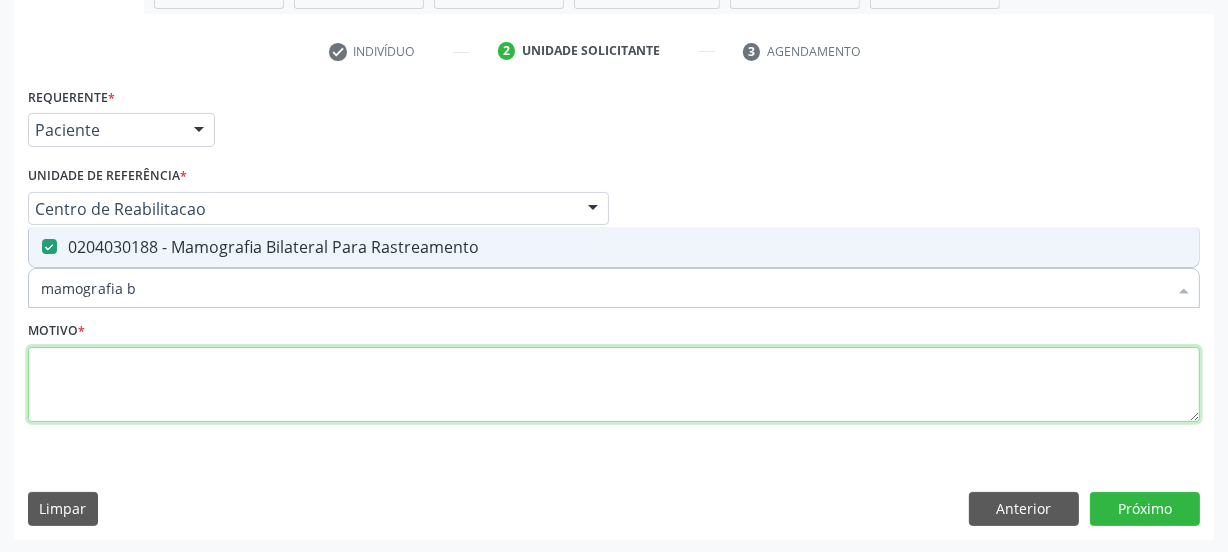 click at bounding box center (614, 385) 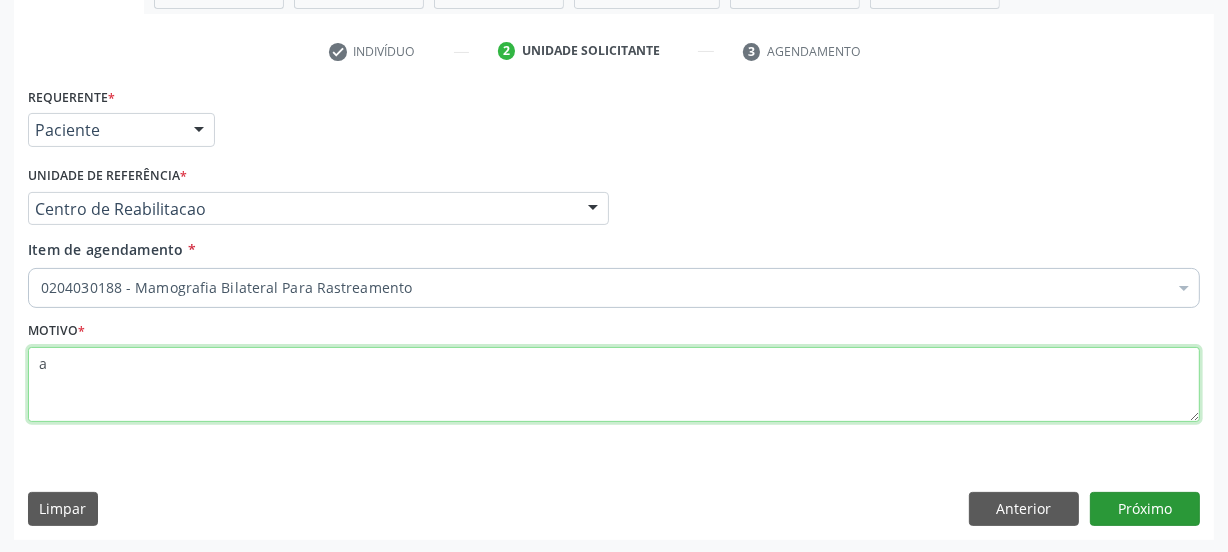 type on "a" 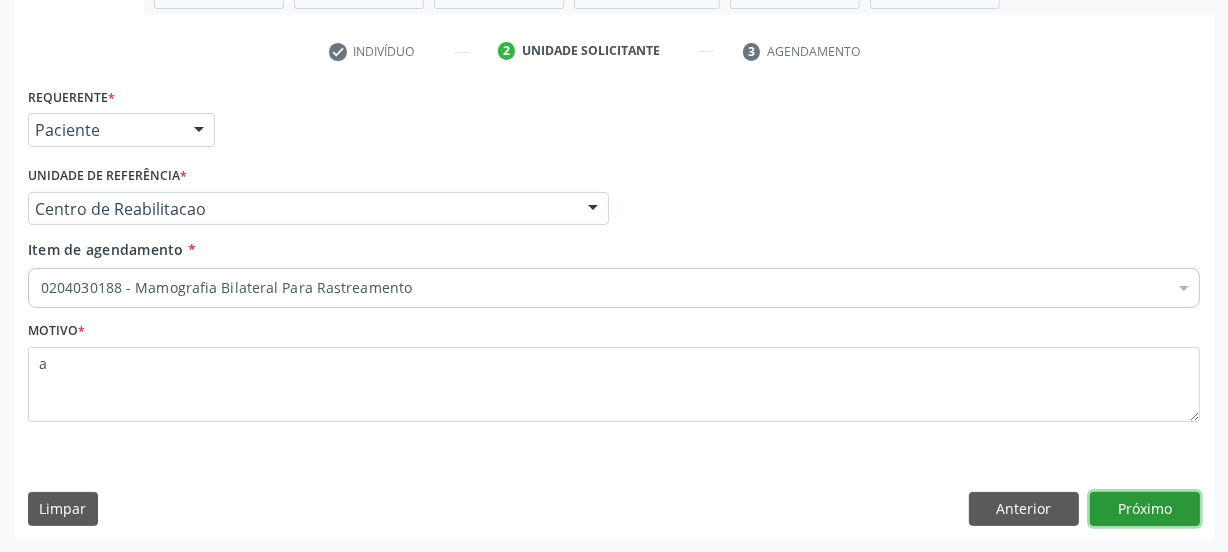 click on "Próximo" at bounding box center [1145, 509] 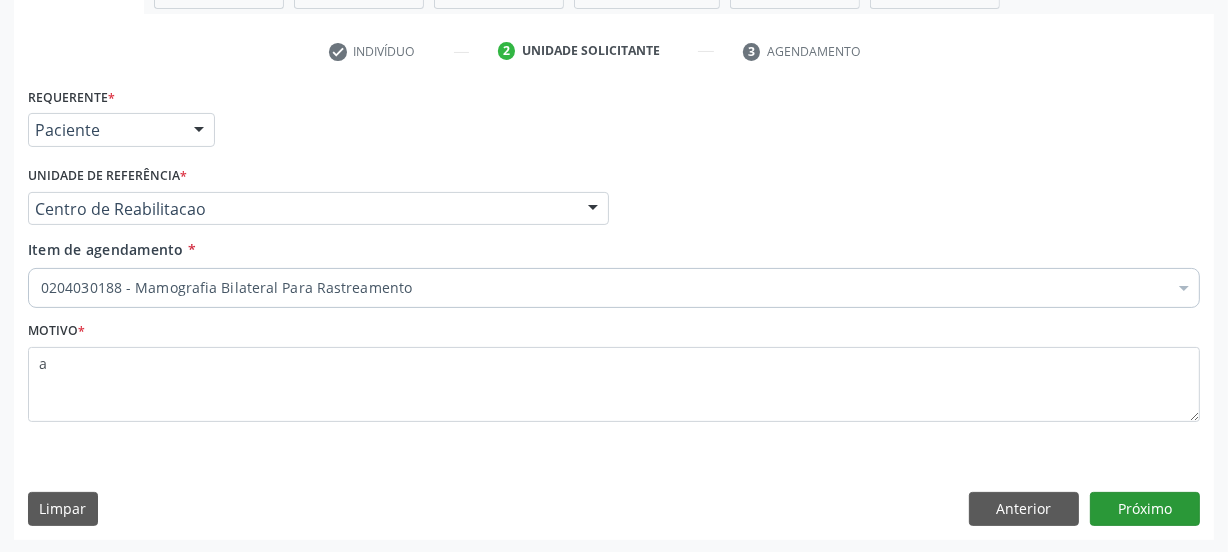 scroll, scrollTop: 317, scrollLeft: 0, axis: vertical 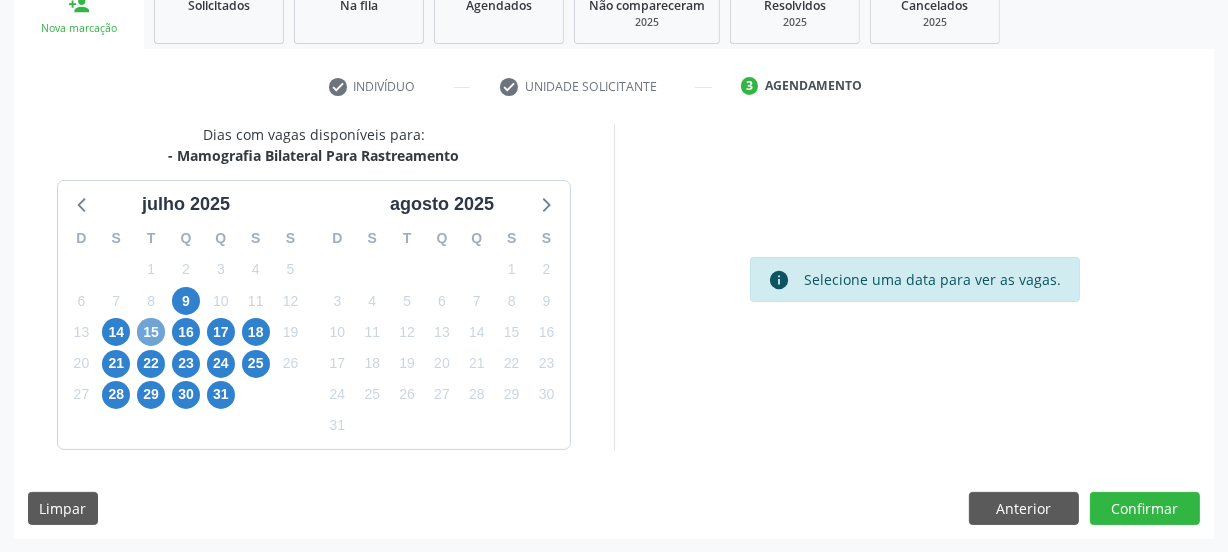 click on "15" at bounding box center (151, 332) 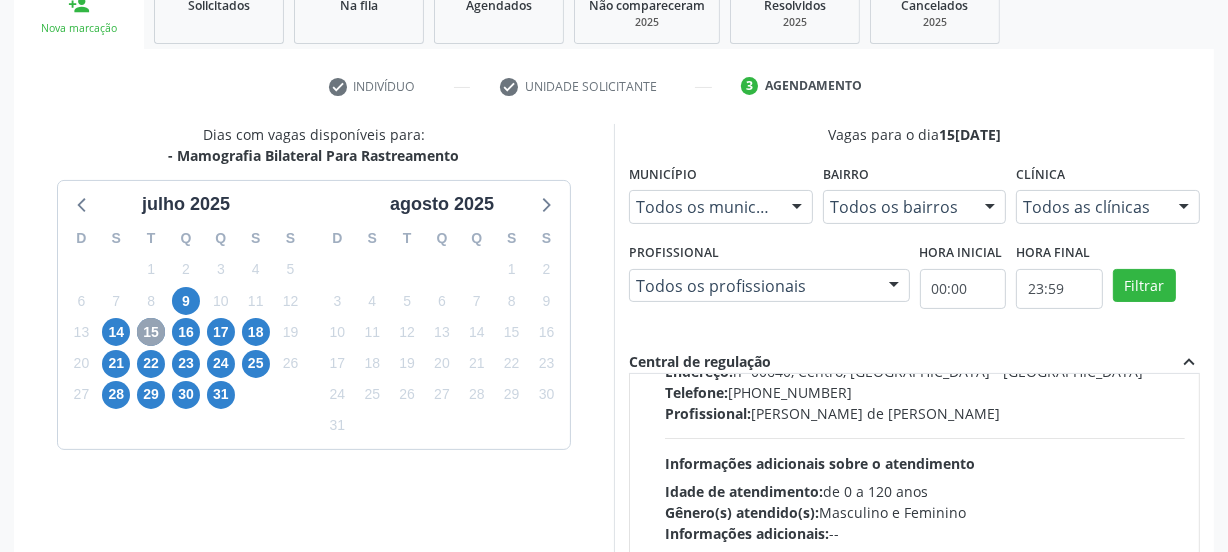 scroll, scrollTop: 181, scrollLeft: 0, axis: vertical 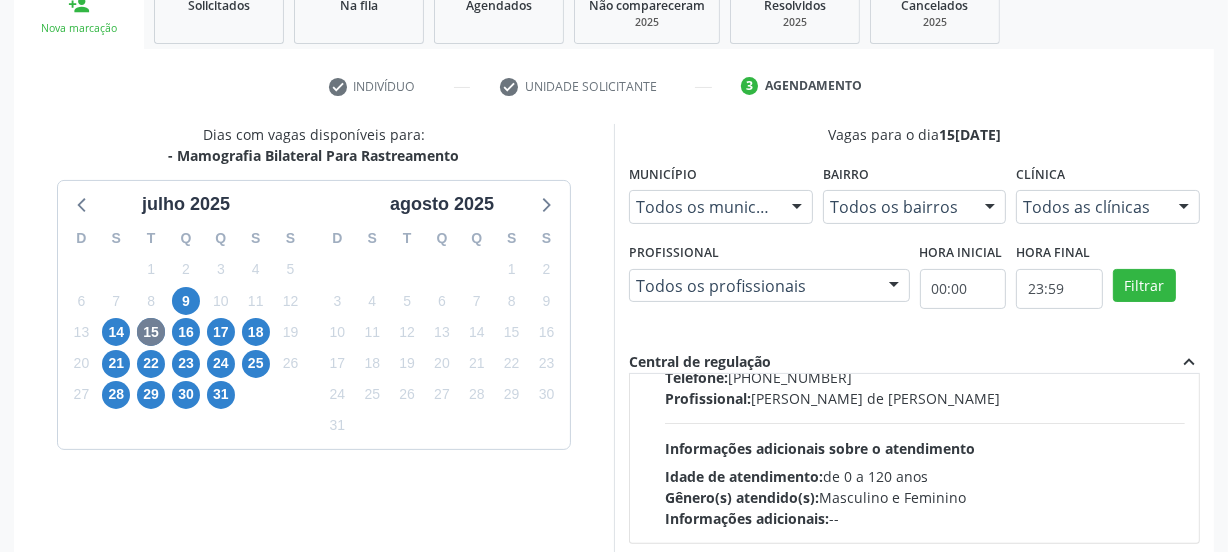 click on "Horário:   07:00
Clínica:  Climatin
Rede:
--
Endereço:   nº 00640, [GEOGRAPHIC_DATA]
Telefone:   [PHONE_NUMBER]
Profissional:
[PERSON_NAME] de [PERSON_NAME]
Informações adicionais sobre o atendimento
Idade de atendimento:
de 0 a 120 anos
Gênero(s) atendido(s):
Masculino e Feminino
Informações adicionais:
--" at bounding box center (925, 391) 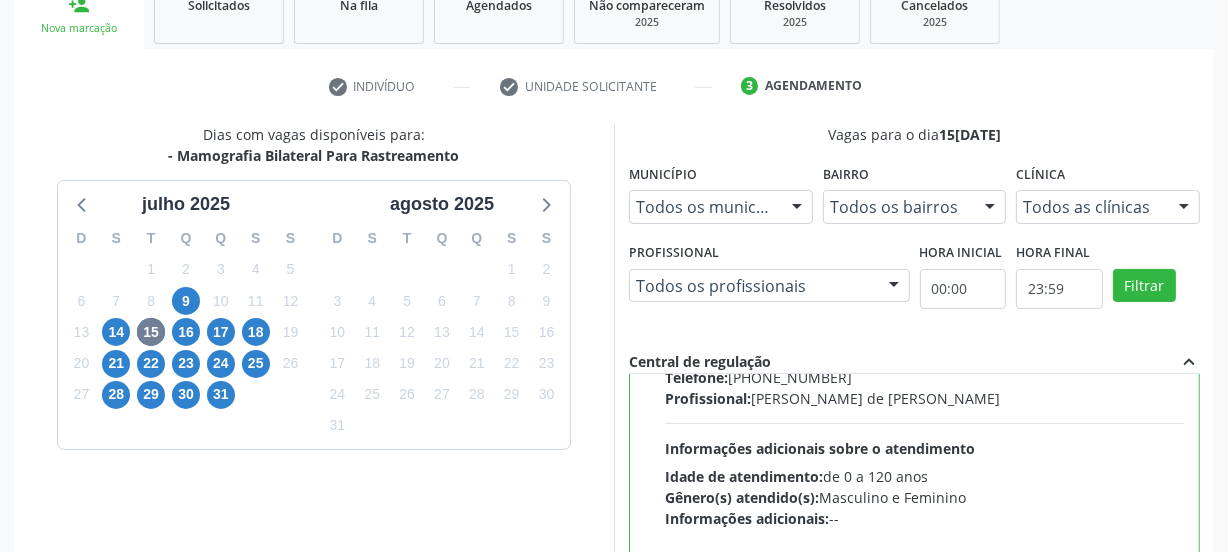 scroll, scrollTop: 0, scrollLeft: 0, axis: both 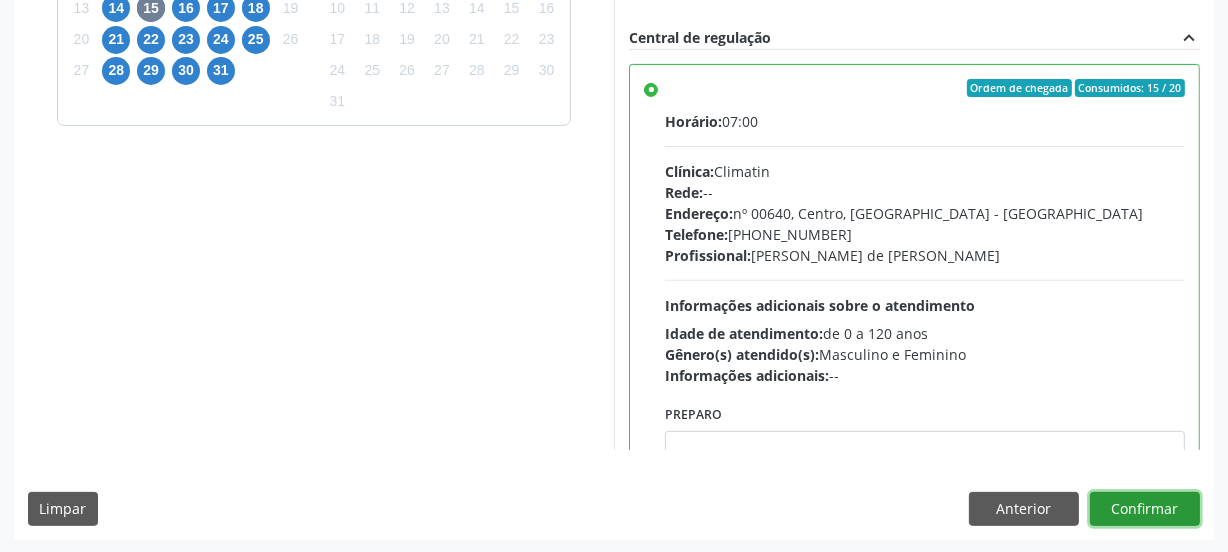 click on "Confirmar" at bounding box center [1145, 509] 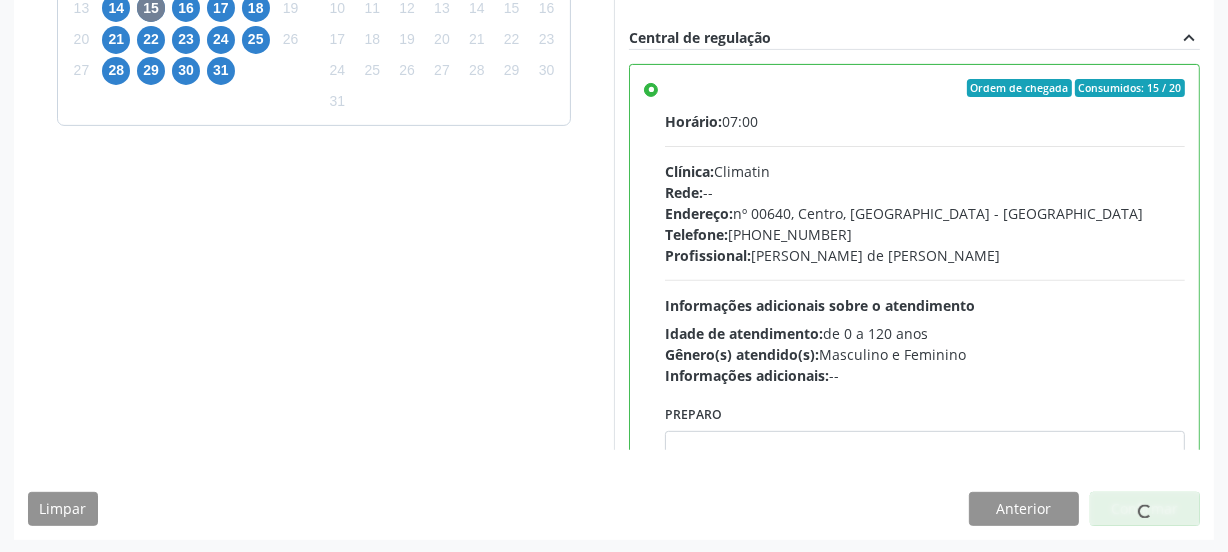 scroll, scrollTop: 114, scrollLeft: 0, axis: vertical 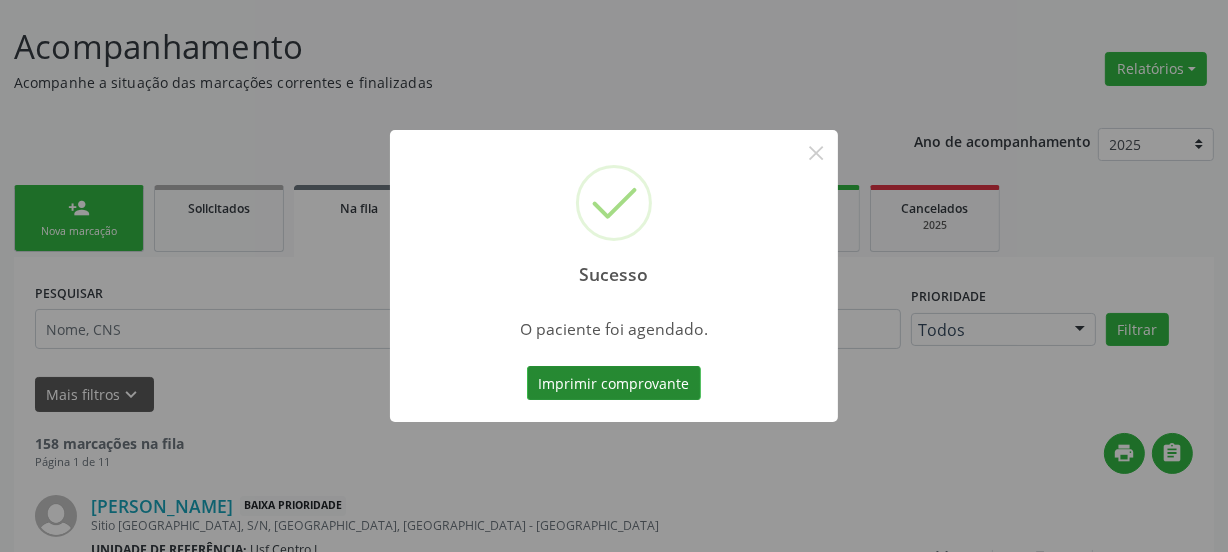 click on "Imprimir comprovante" at bounding box center (614, 383) 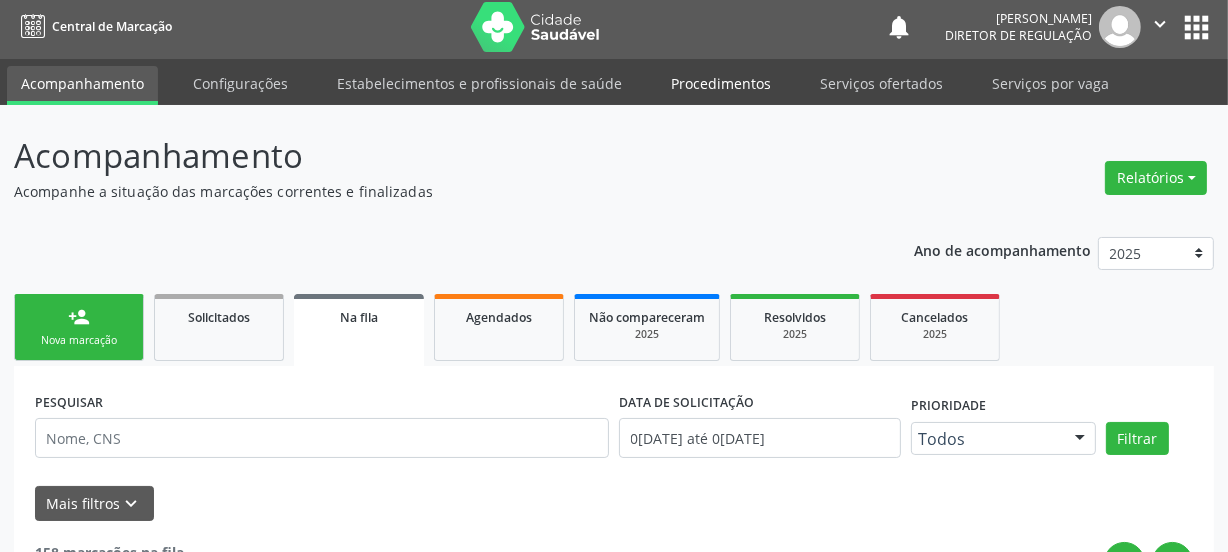 scroll, scrollTop: 0, scrollLeft: 0, axis: both 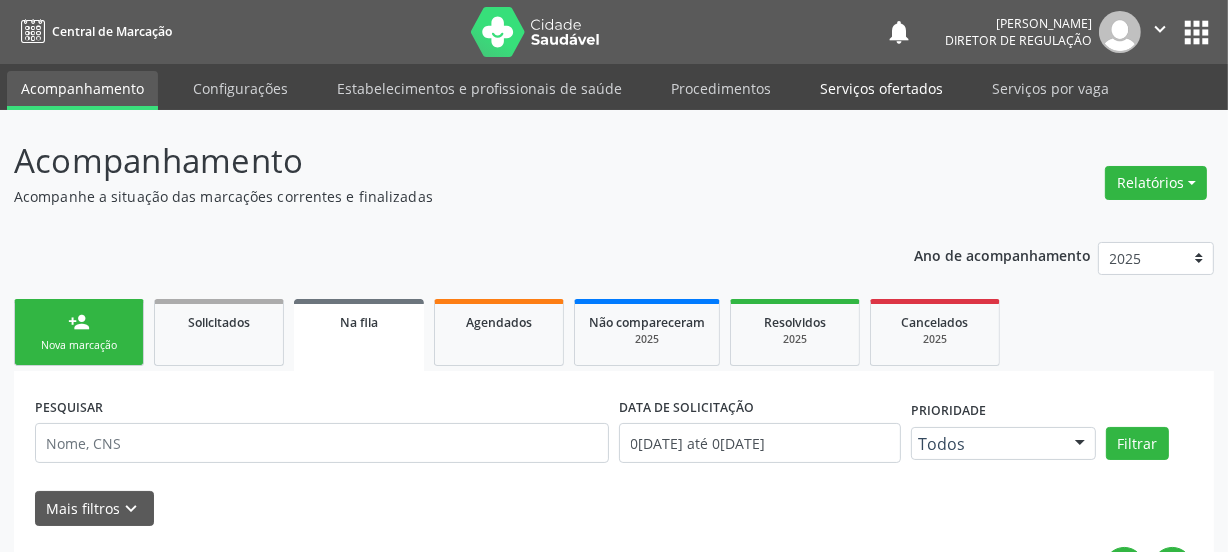 click on "Serviços ofertados" at bounding box center (881, 88) 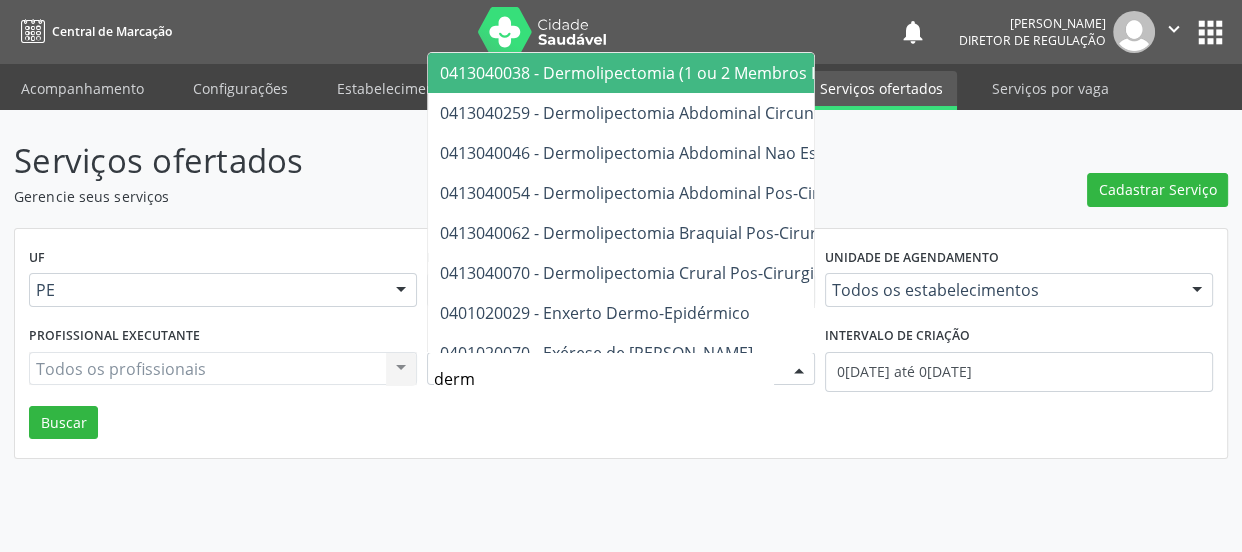type on "derma" 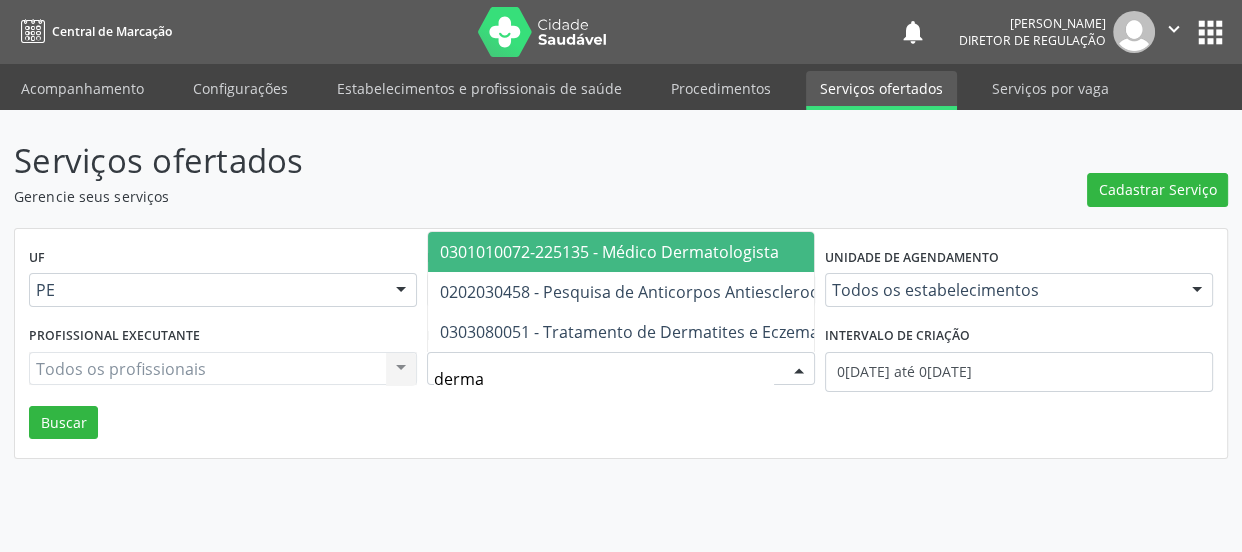 click on "0301010072-225135 - Médico Dermatologista" at bounding box center (678, 252) 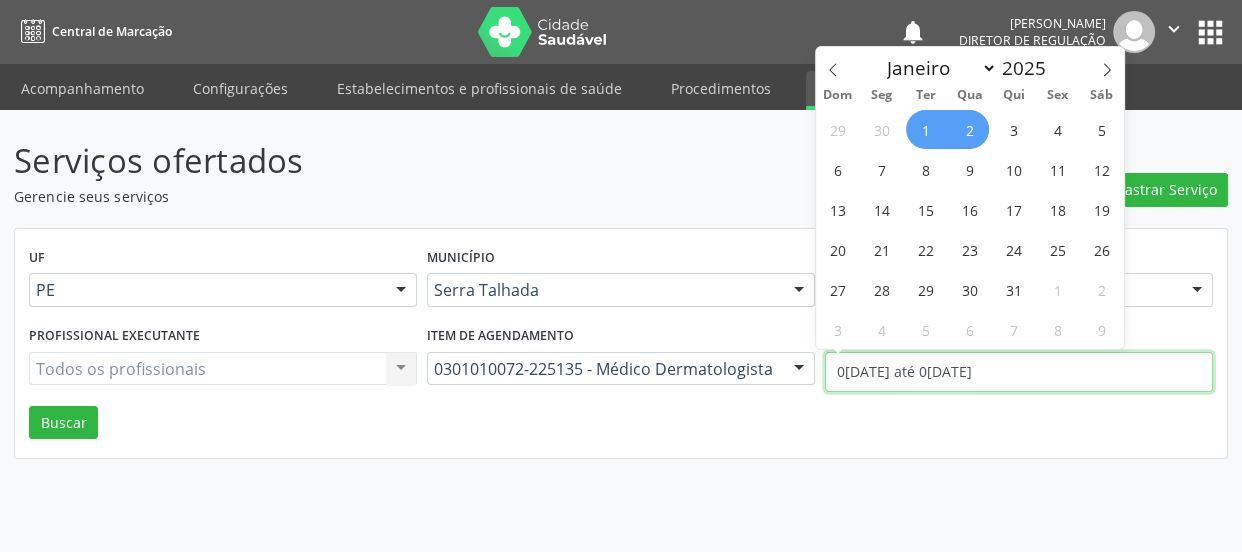 click on "0[DATE] até 0[DATE]" at bounding box center (1019, 372) 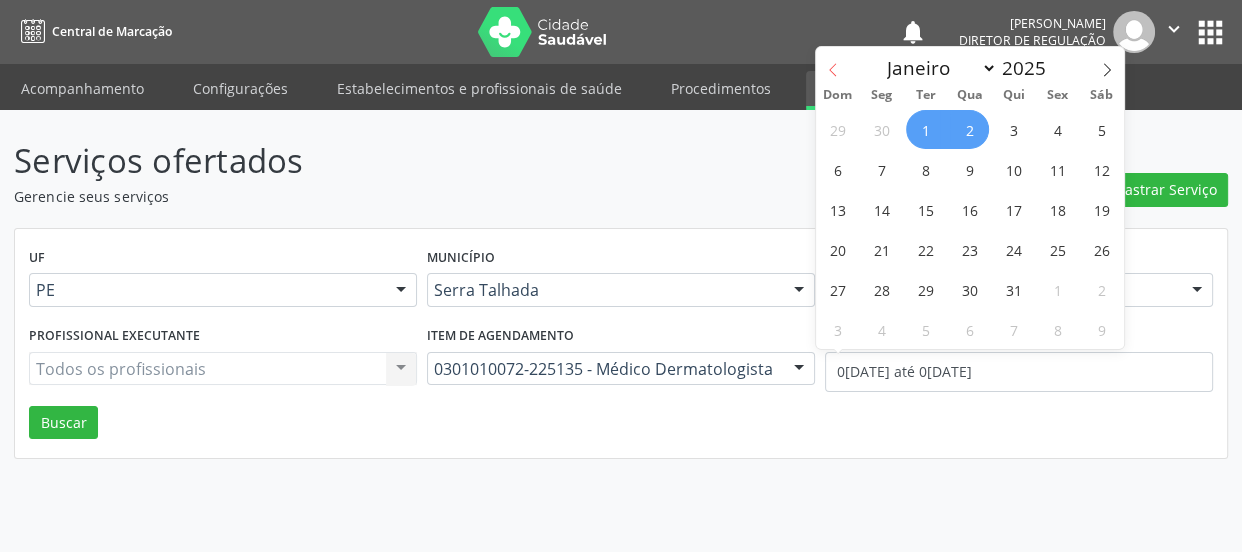 click 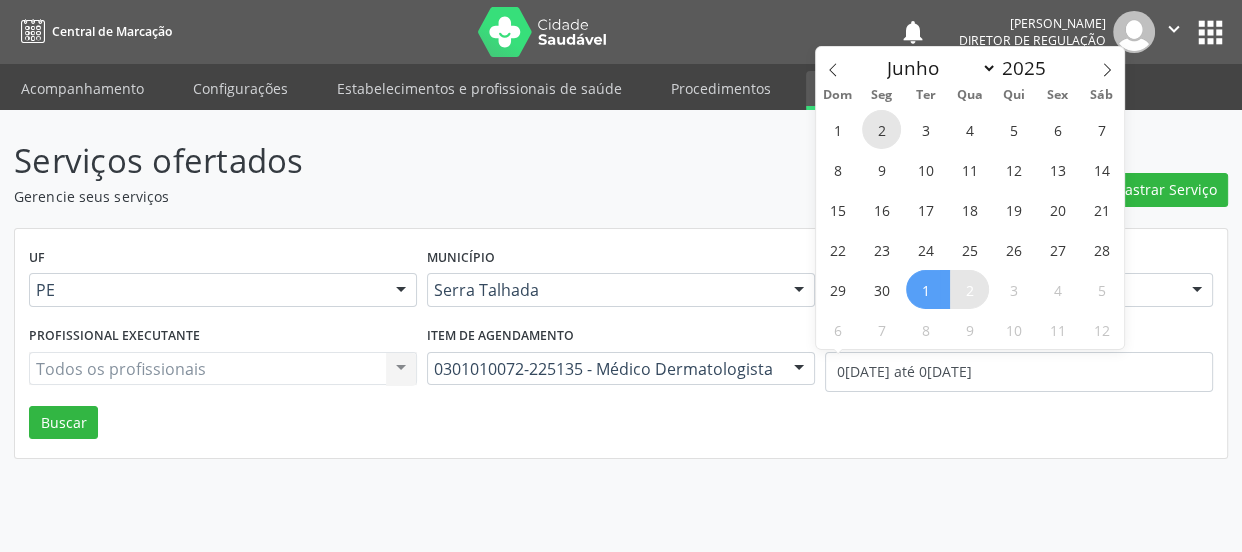 click on "2" at bounding box center (881, 129) 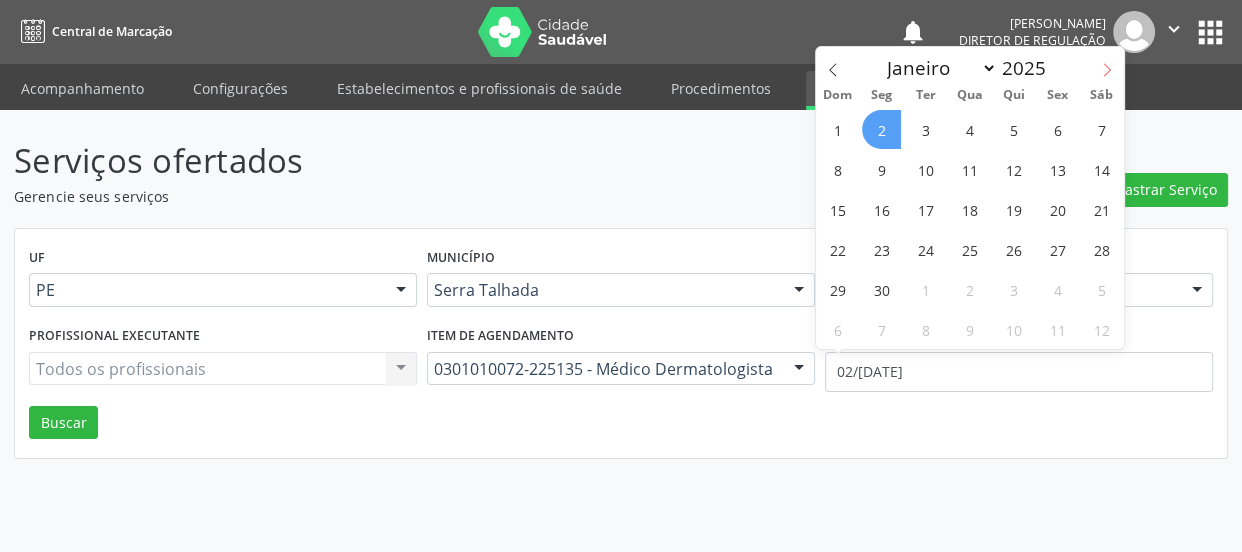 click 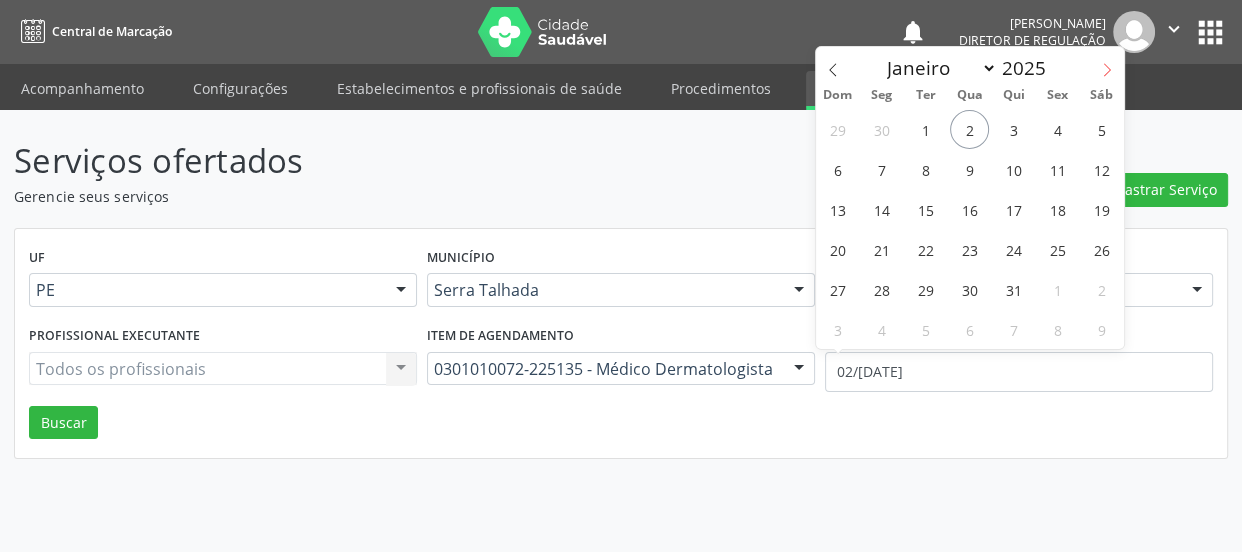 select on "6" 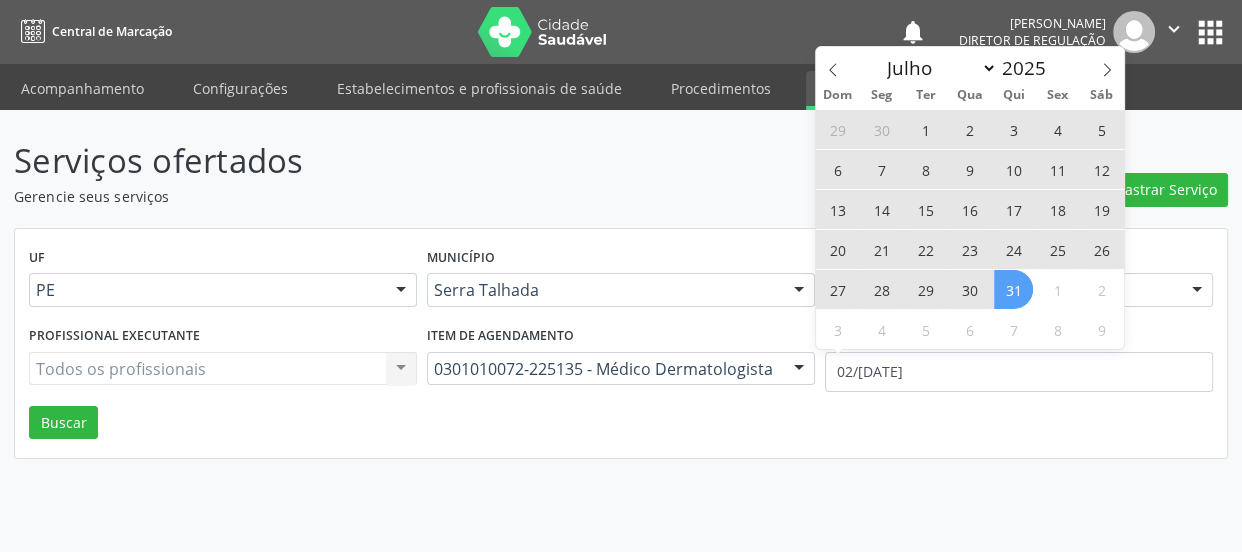 click on "31" at bounding box center (1013, 289) 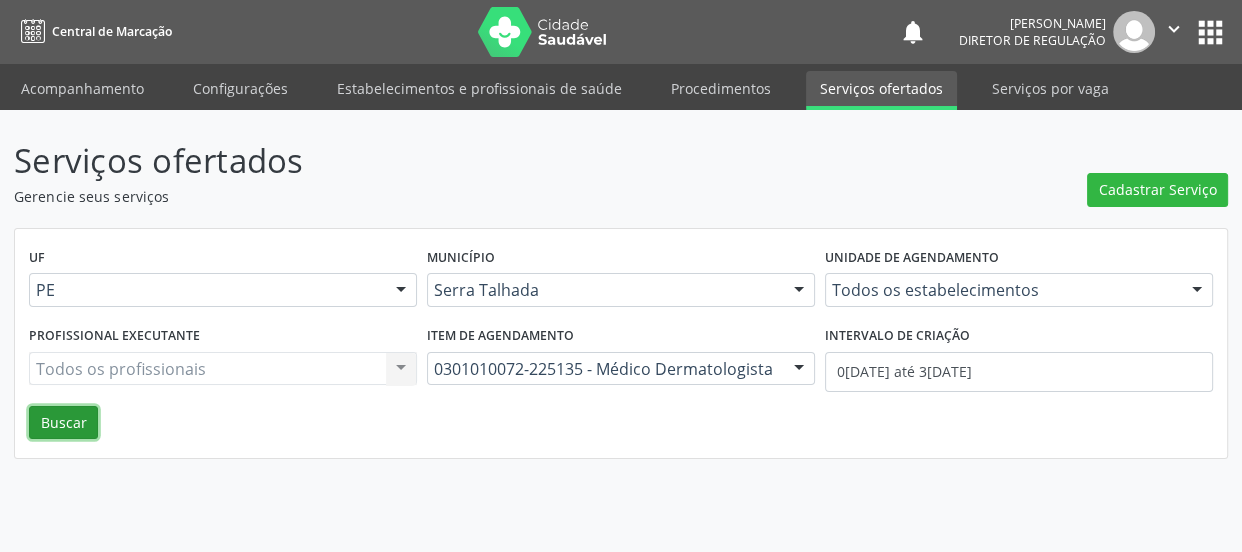 click on "Buscar" at bounding box center [63, 423] 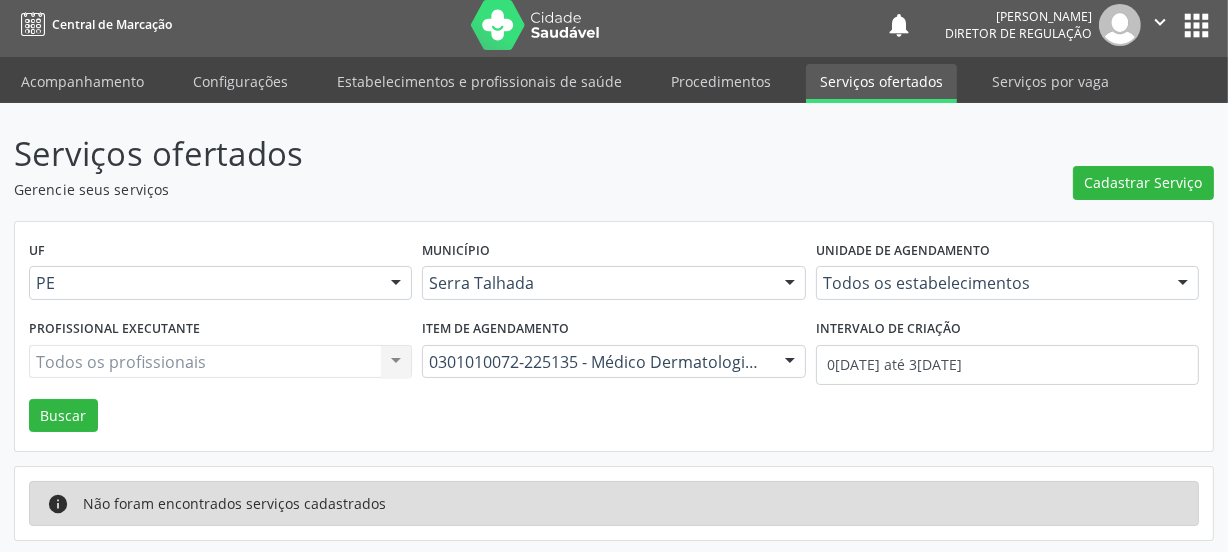 scroll, scrollTop: 9, scrollLeft: 0, axis: vertical 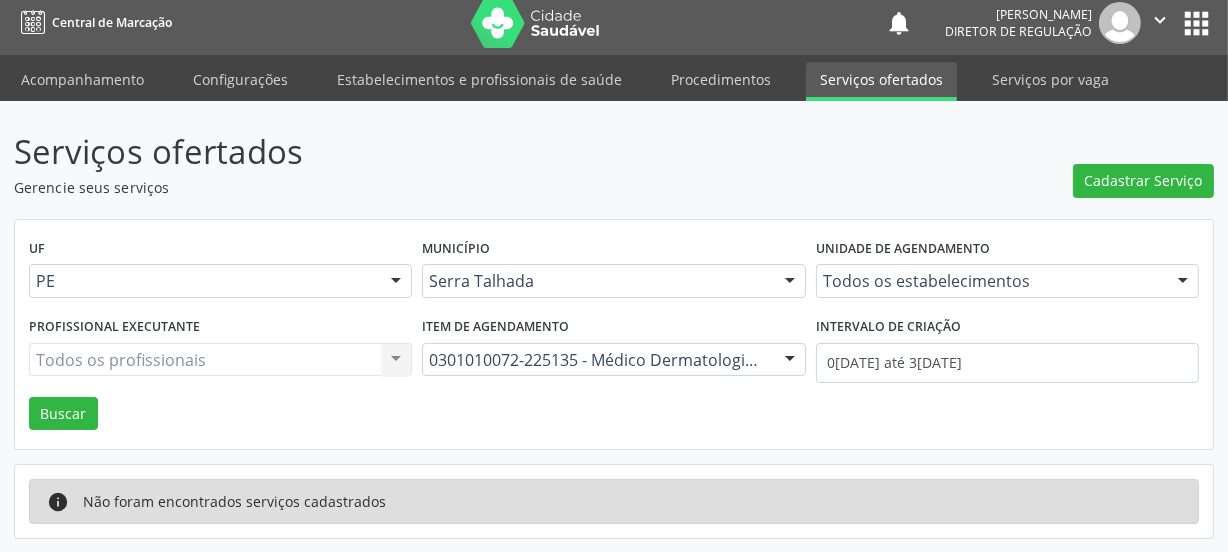 click on "0301010072-225135 - Médico Dermatologista" at bounding box center (613, 360) 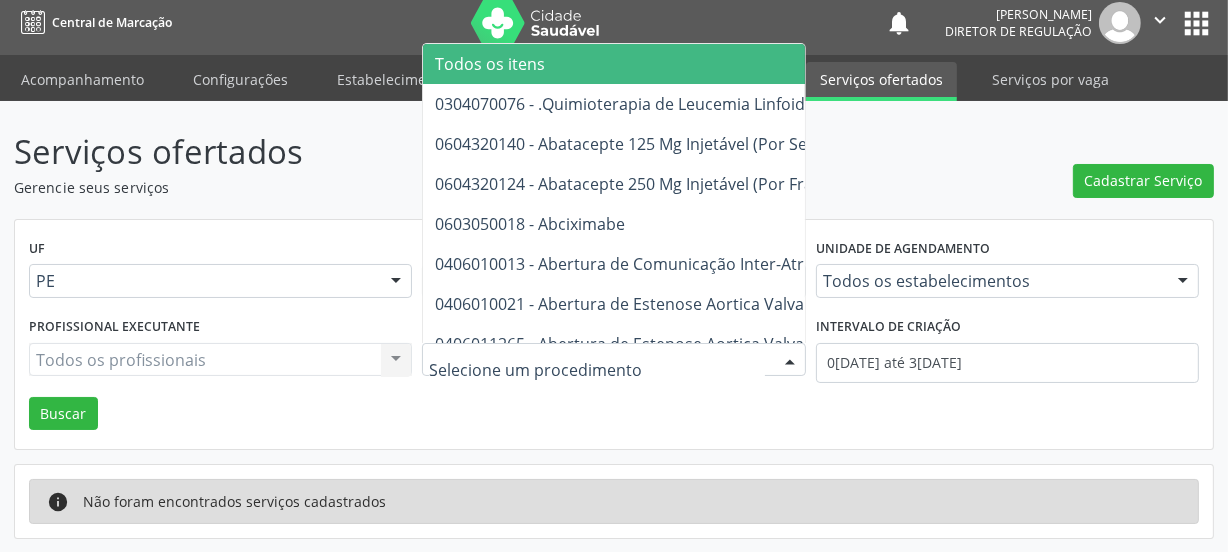 click on "Todos os itens" at bounding box center (1200, 64) 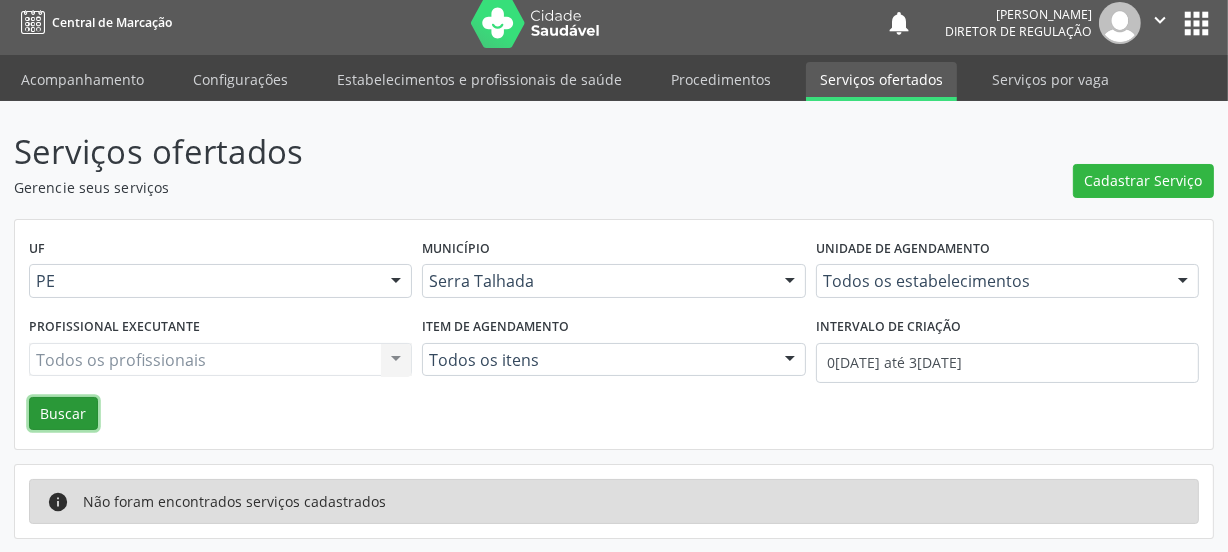 click on "Buscar" at bounding box center (63, 414) 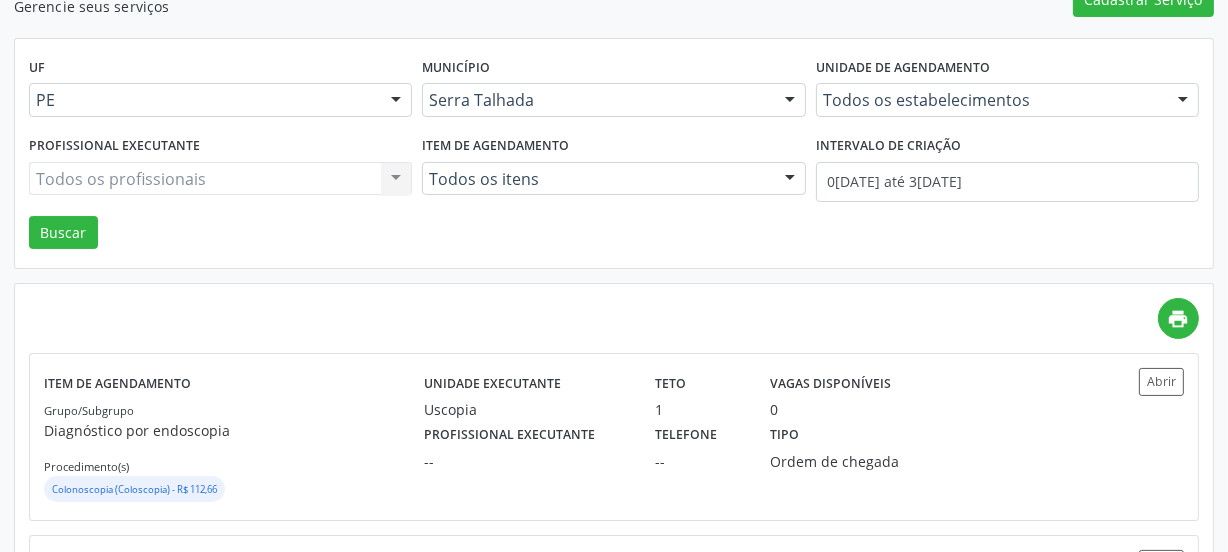 scroll, scrollTop: 100, scrollLeft: 0, axis: vertical 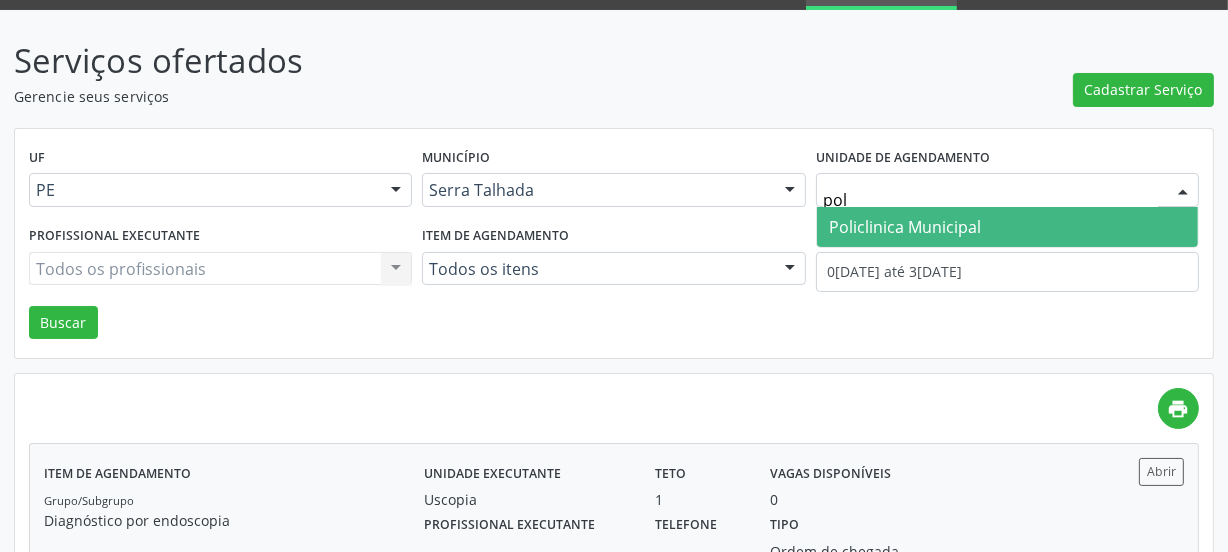 type on "poli" 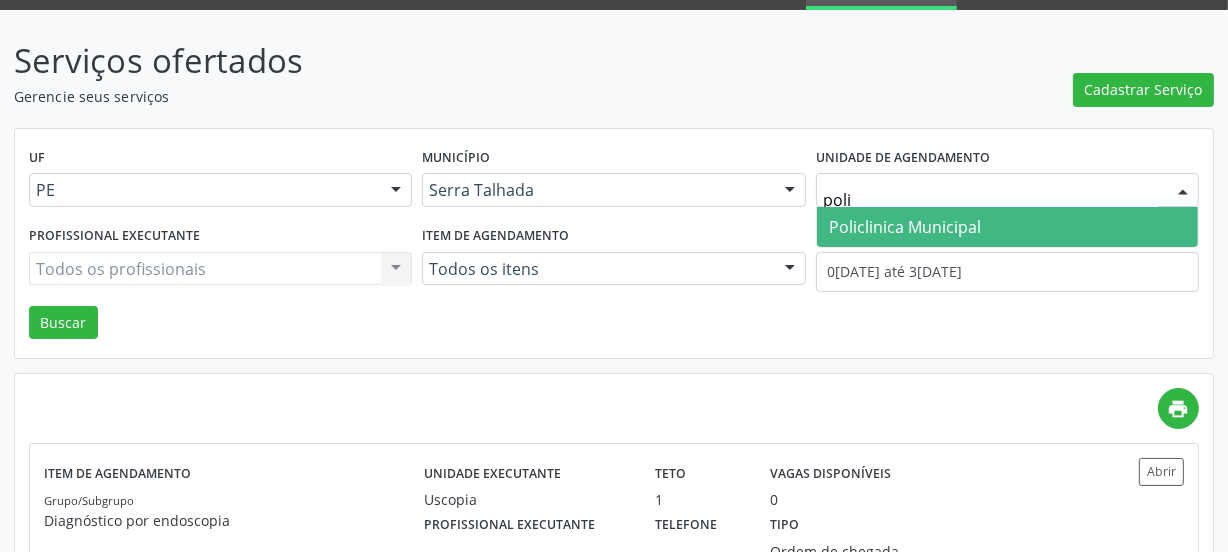 click on "Policlinica Municipal" at bounding box center [905, 227] 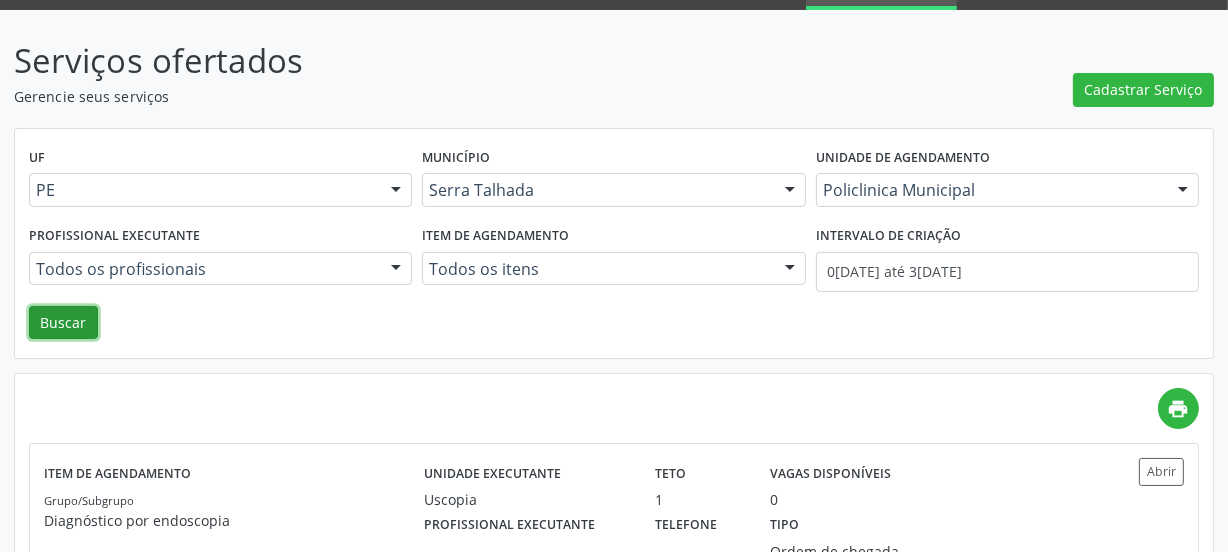 click on "Buscar" at bounding box center (63, 323) 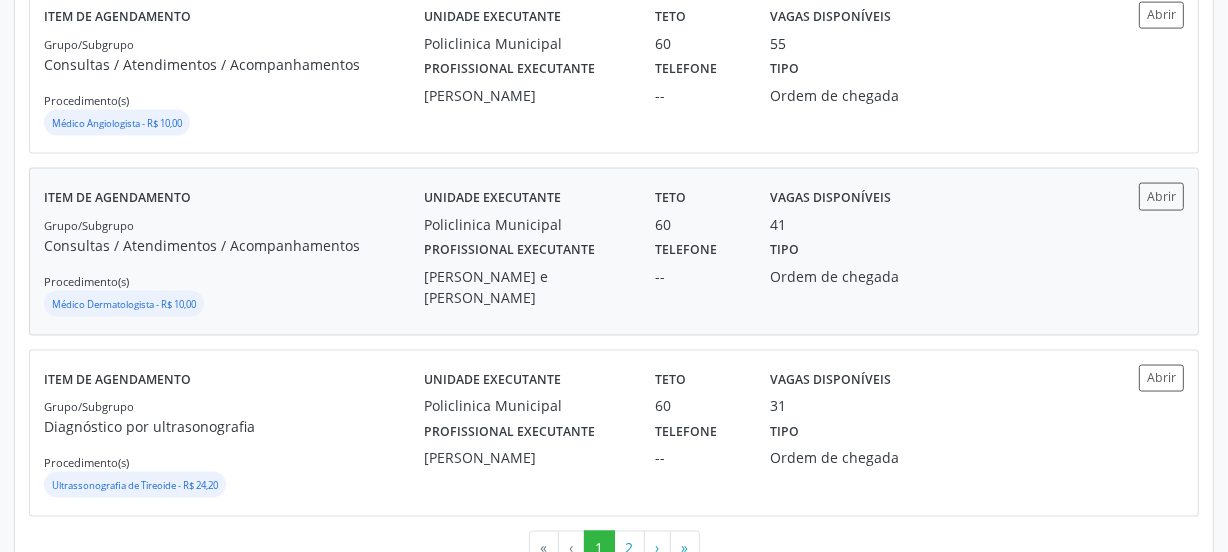 scroll, scrollTop: 2736, scrollLeft: 0, axis: vertical 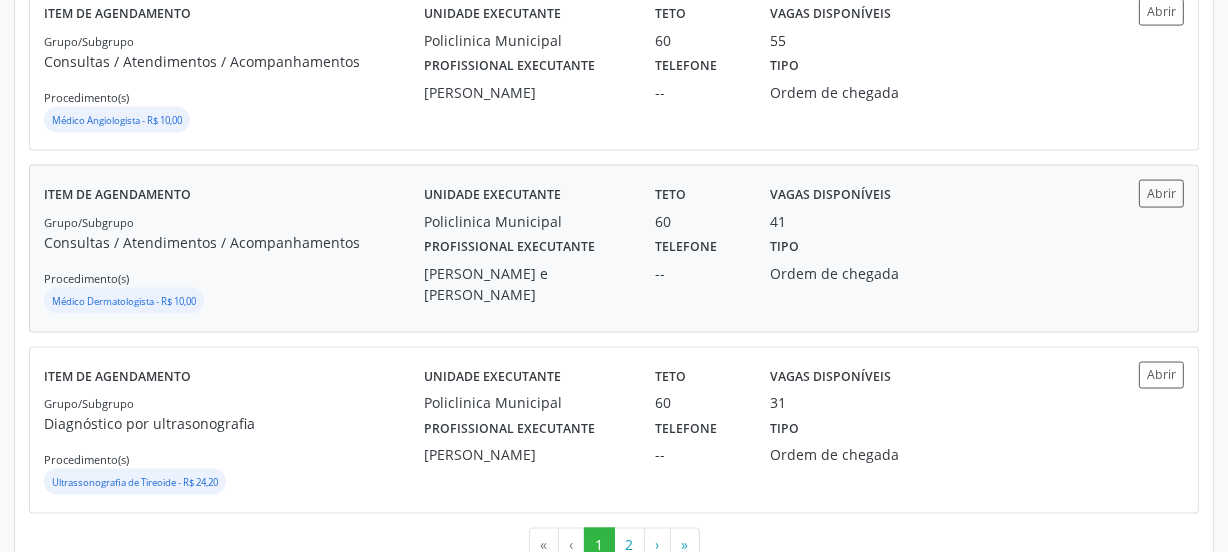 click on "[PERSON_NAME] e [PERSON_NAME]" at bounding box center [525, 284] 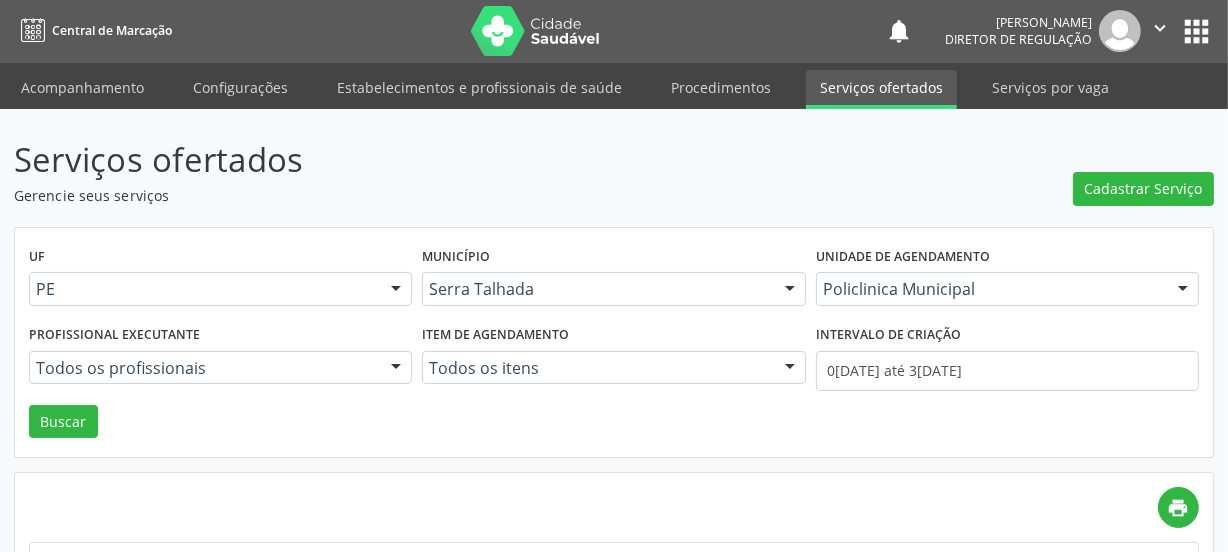 scroll, scrollTop: 0, scrollLeft: 0, axis: both 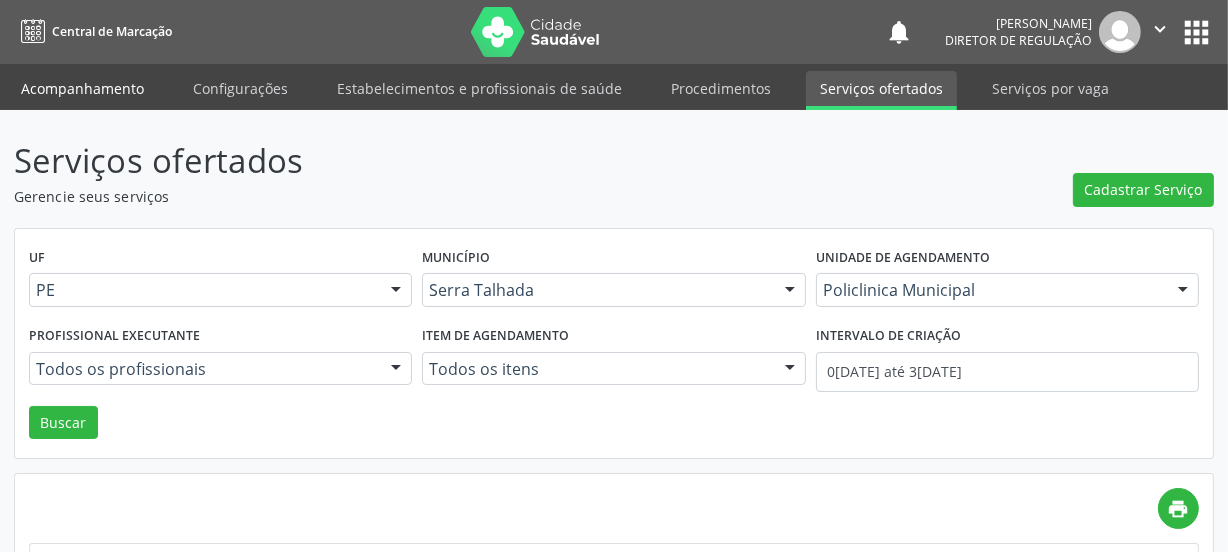 click on "Acompanhamento" at bounding box center (82, 88) 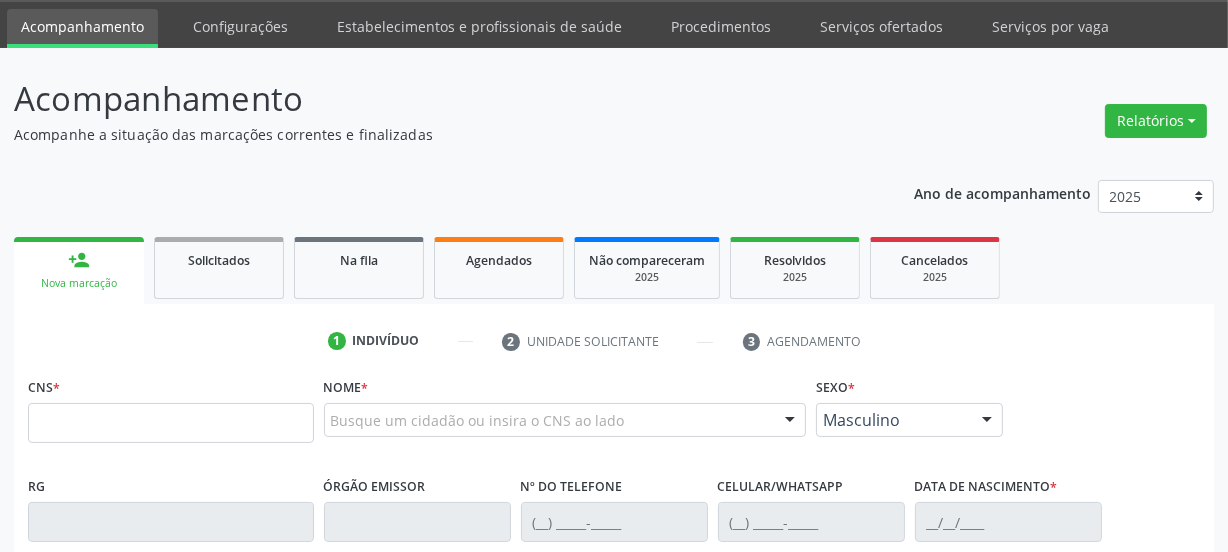 scroll, scrollTop: 90, scrollLeft: 0, axis: vertical 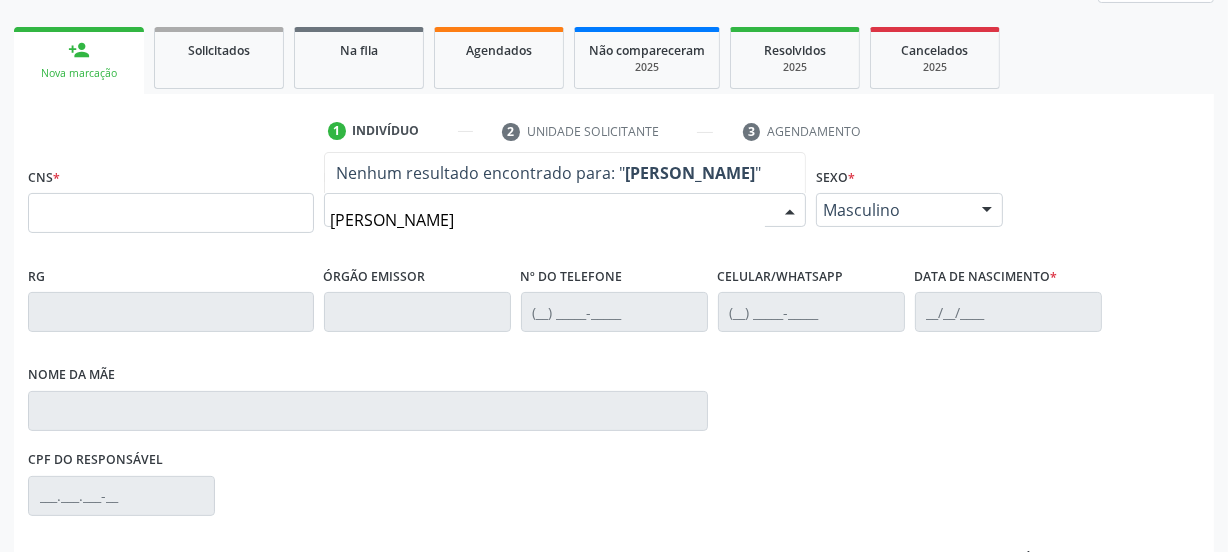type on "[PERSON_NAME]" 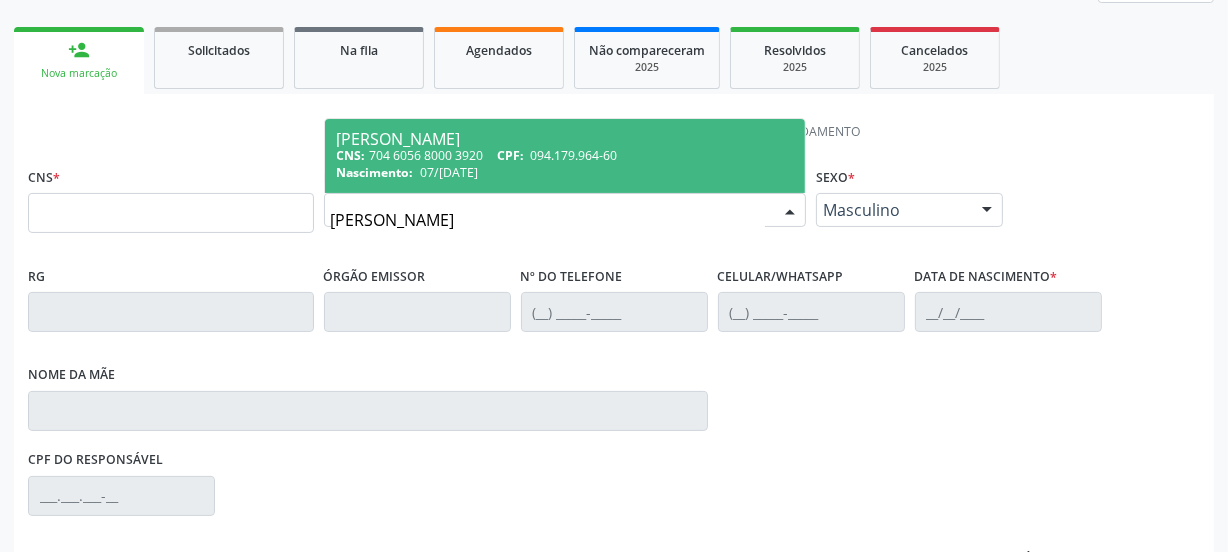 click on "07/[DATE]" at bounding box center [449, 172] 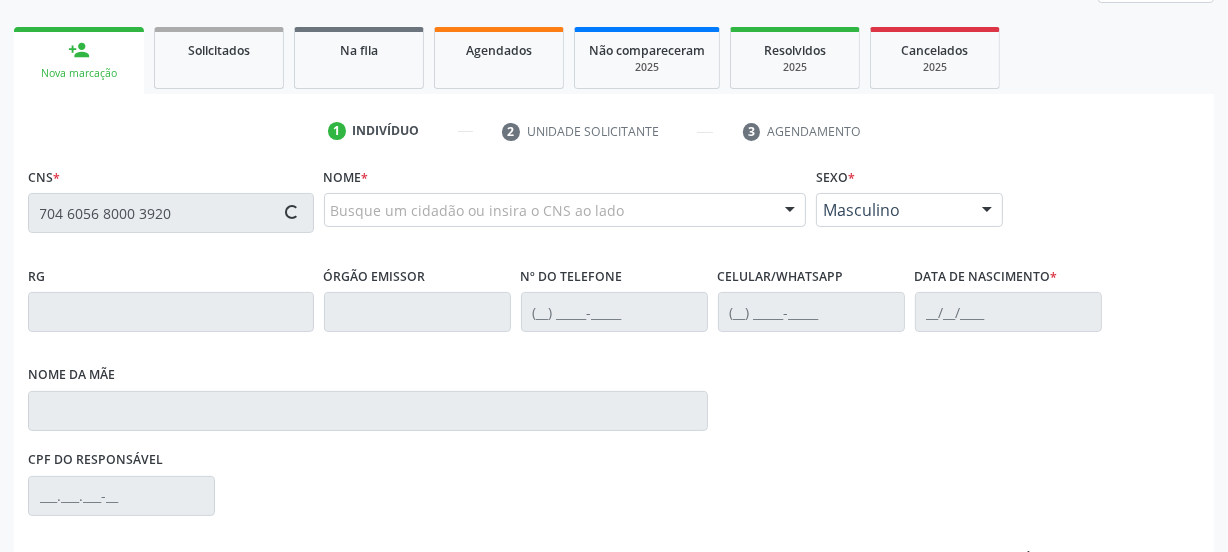 type on "704 6056 8000 3920" 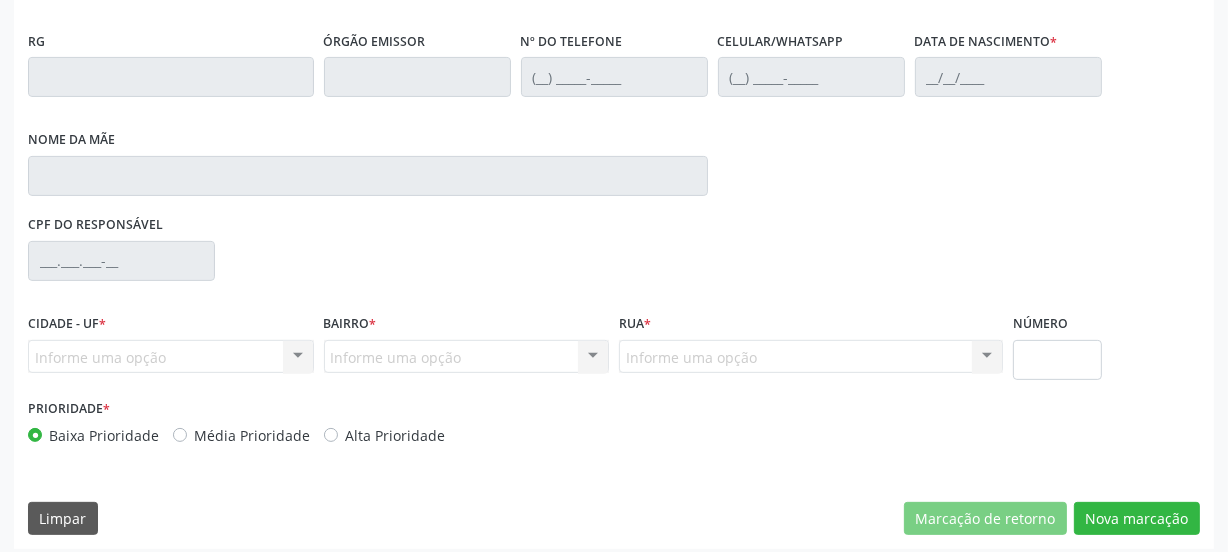 scroll, scrollTop: 517, scrollLeft: 0, axis: vertical 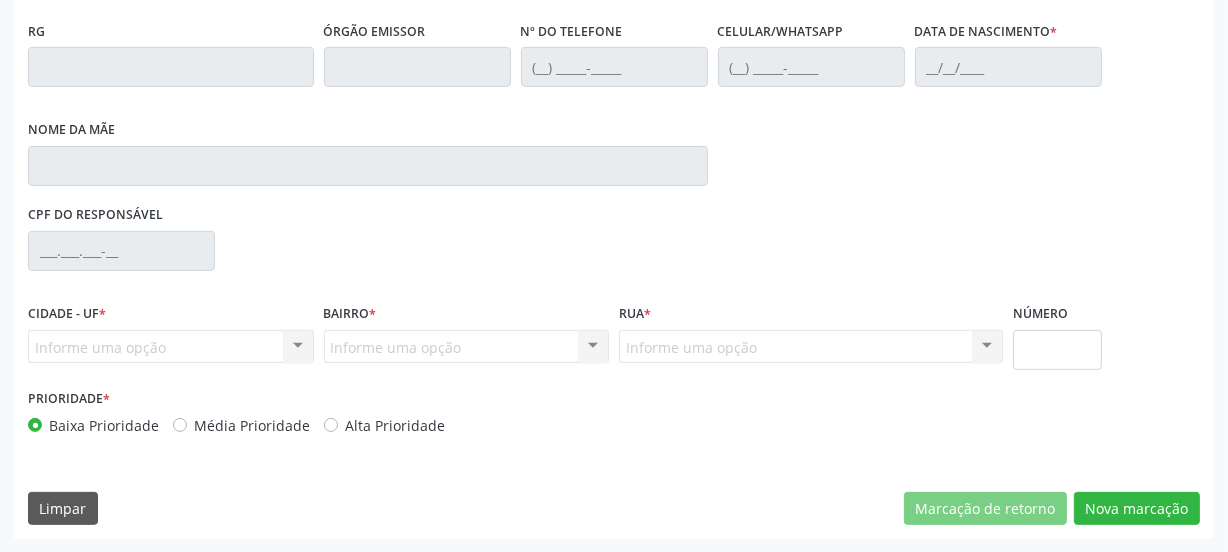 type on "[PHONE_NUMBER]" 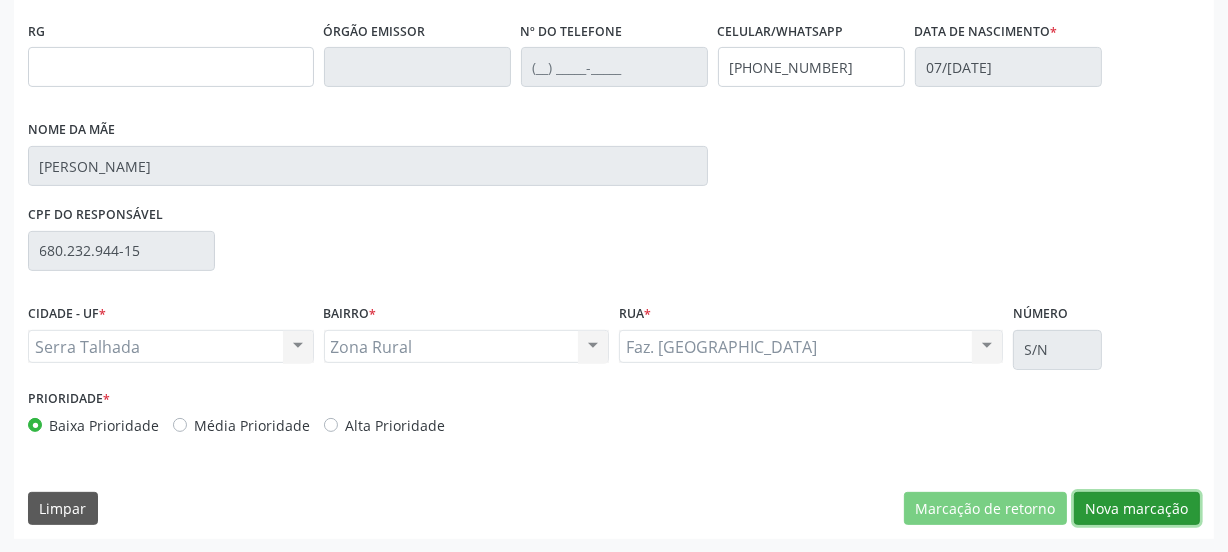 click on "Nova marcação" at bounding box center (1137, 509) 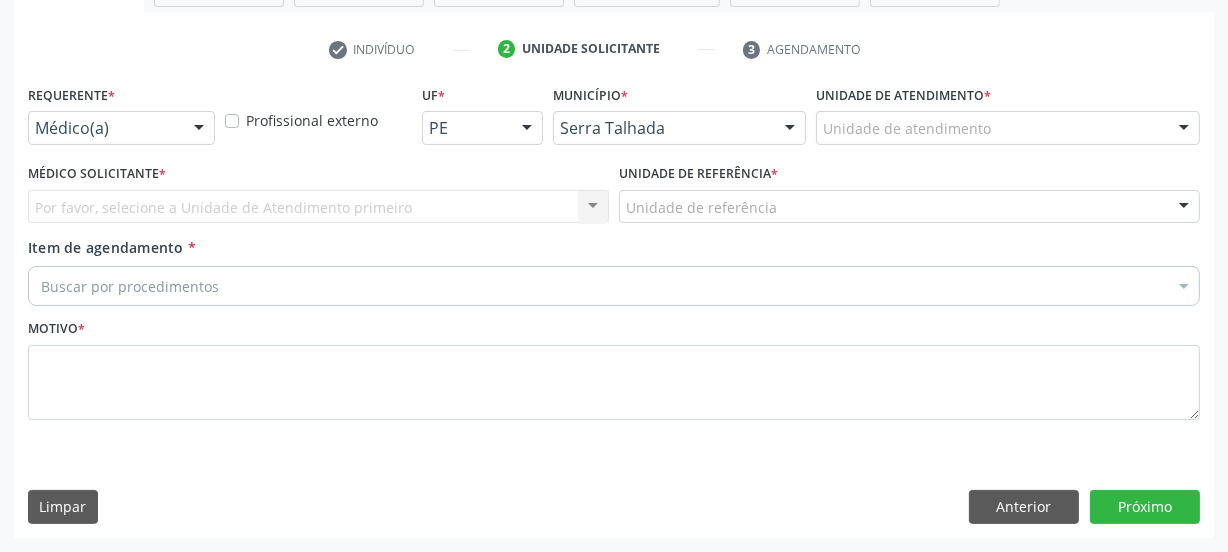 scroll, scrollTop: 352, scrollLeft: 0, axis: vertical 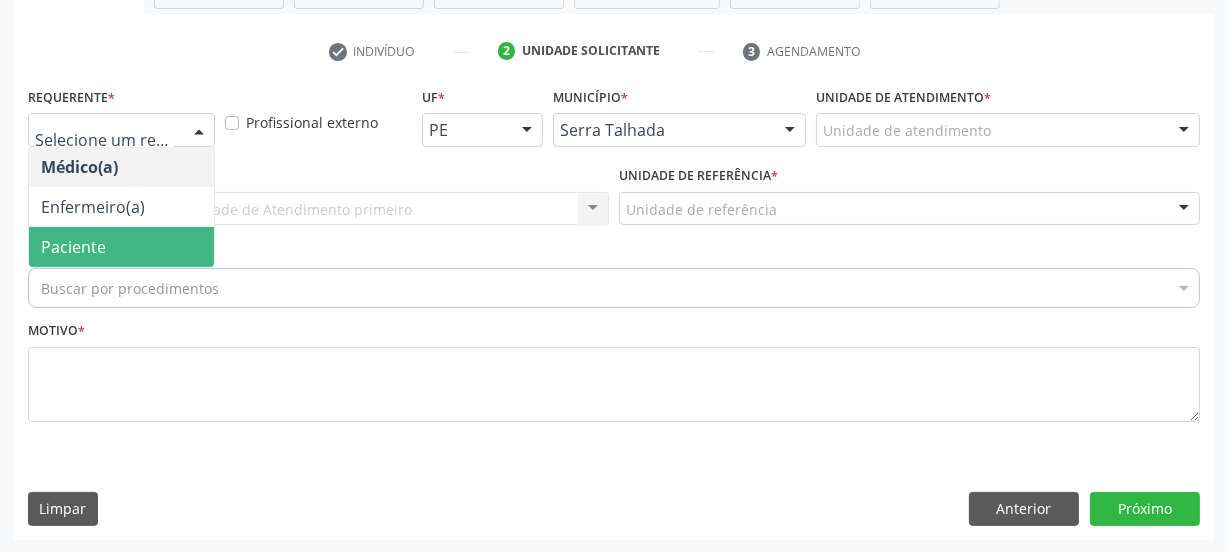 click on "Paciente" at bounding box center (73, 247) 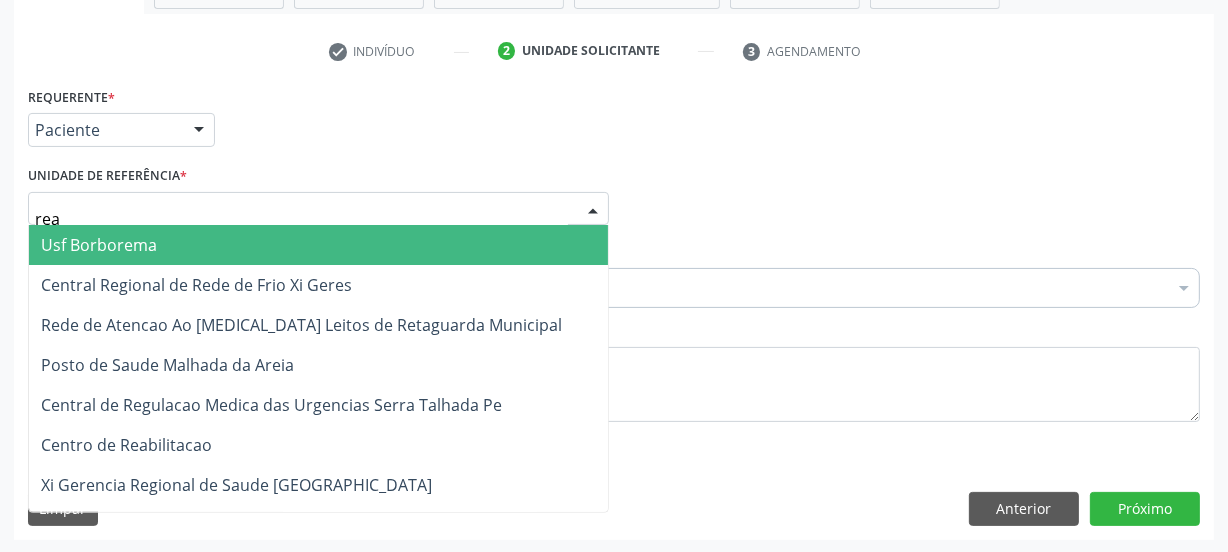 type on "reab" 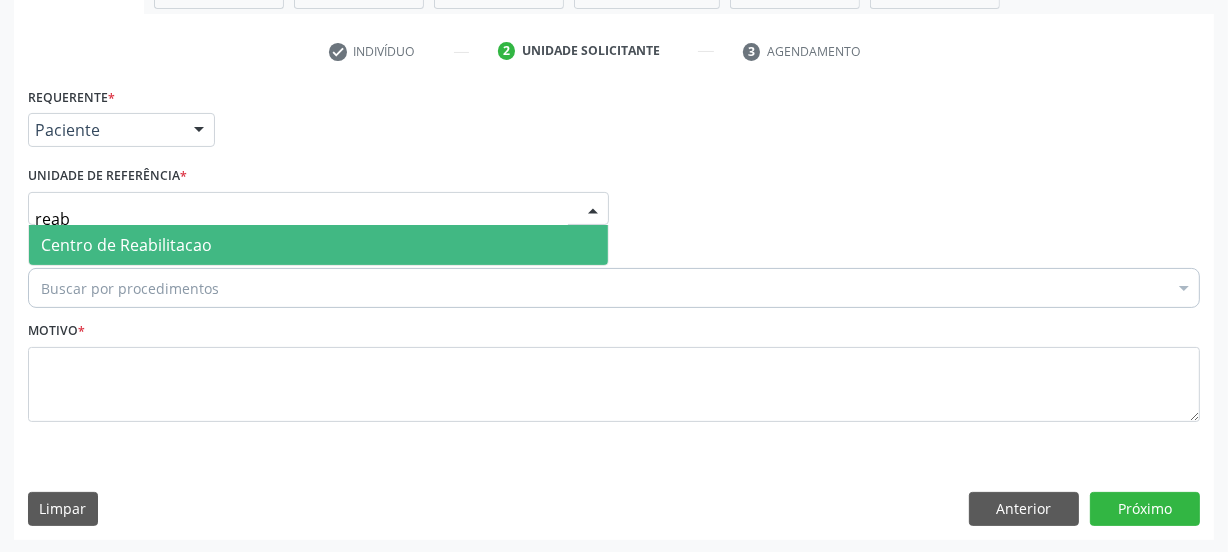click on "Centro de Reabilitacao" at bounding box center [126, 245] 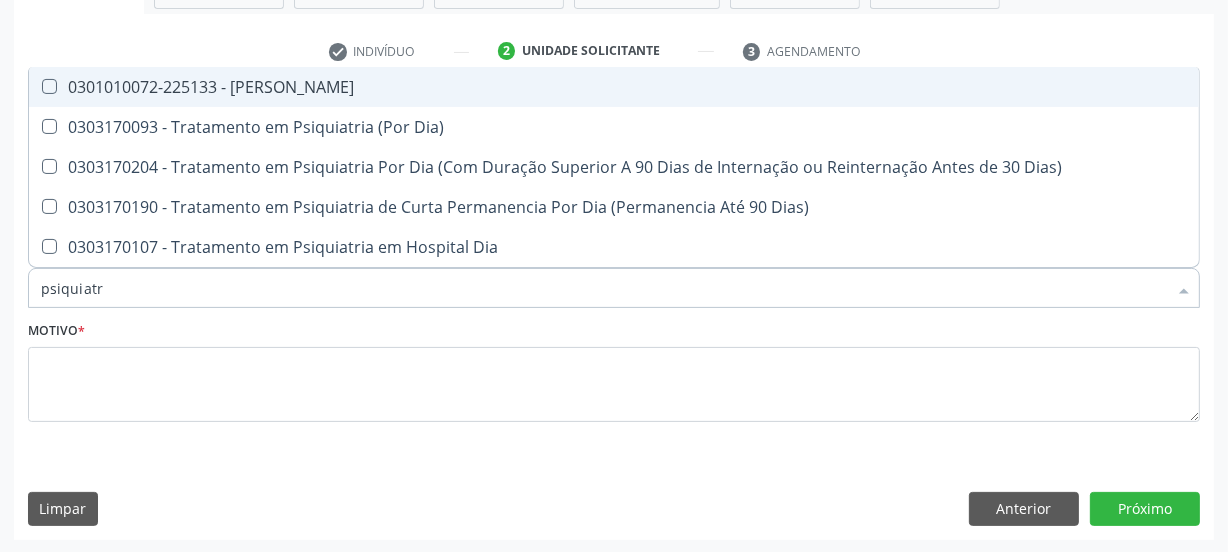 type on "psiquiatra" 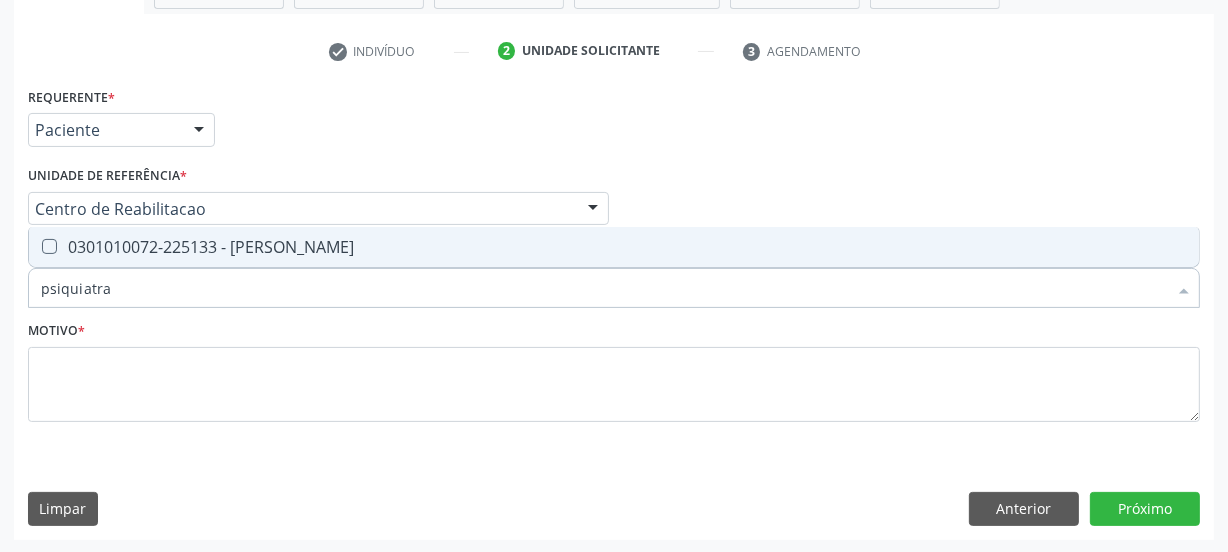 click on "0301010072-225133 - [PERSON_NAME]" at bounding box center (614, 247) 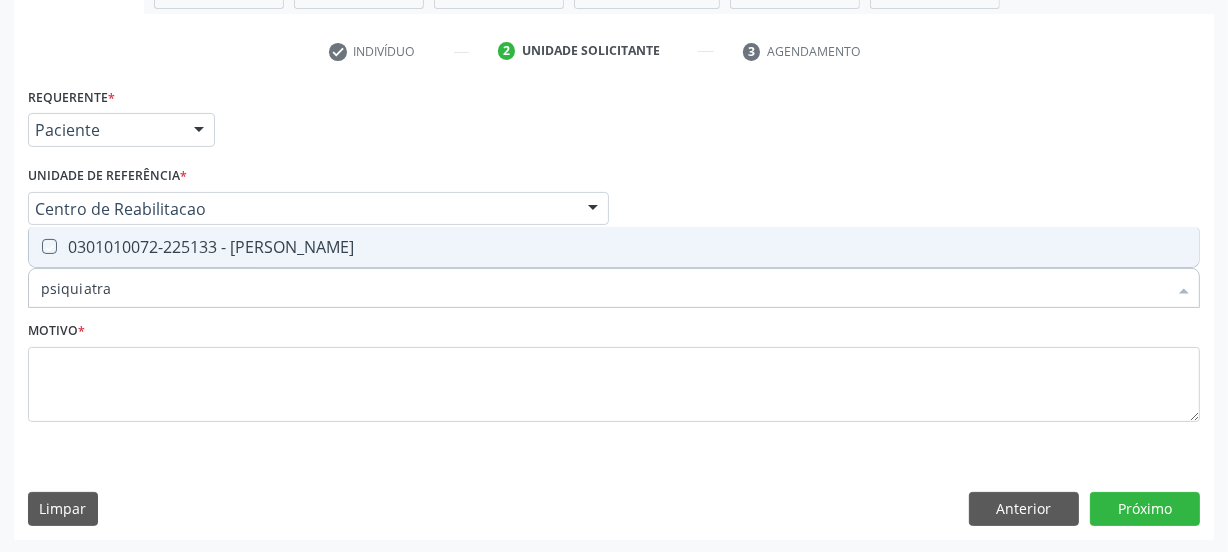 checkbox on "true" 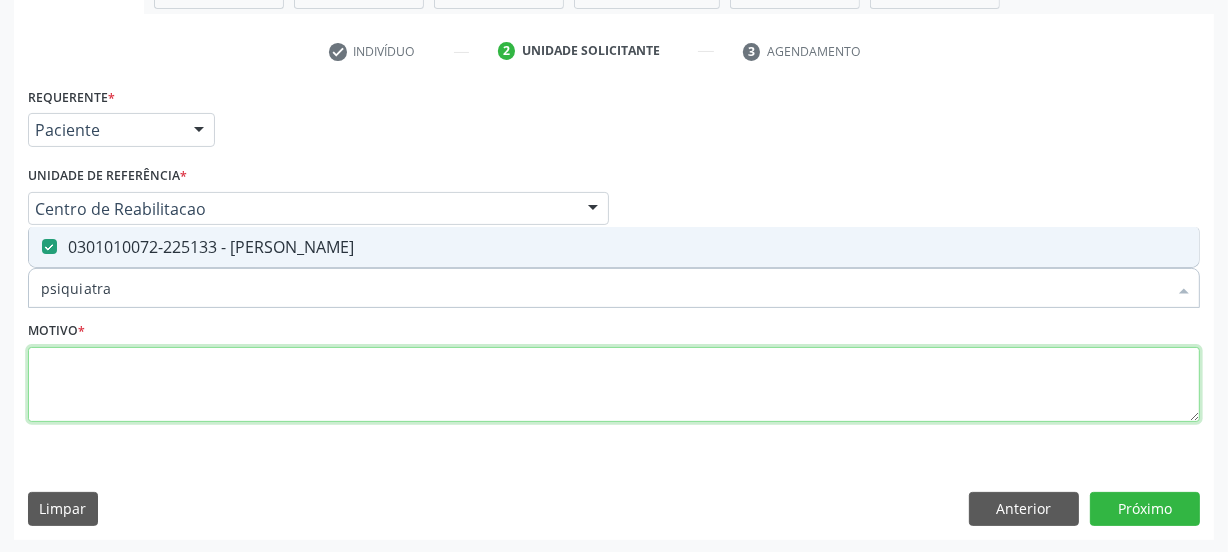 click at bounding box center [614, 385] 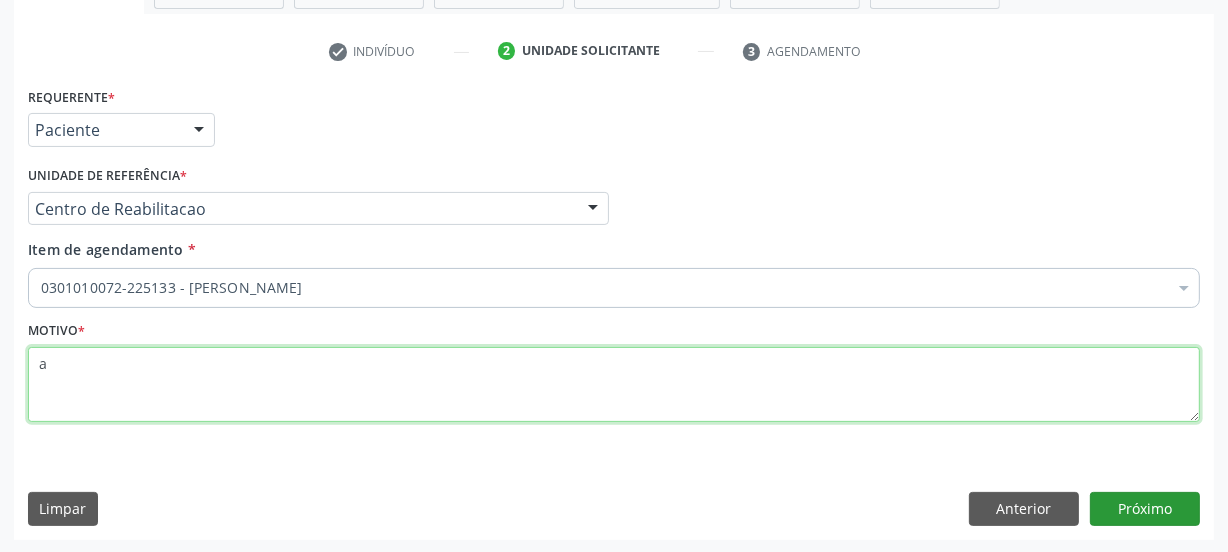 type on "a" 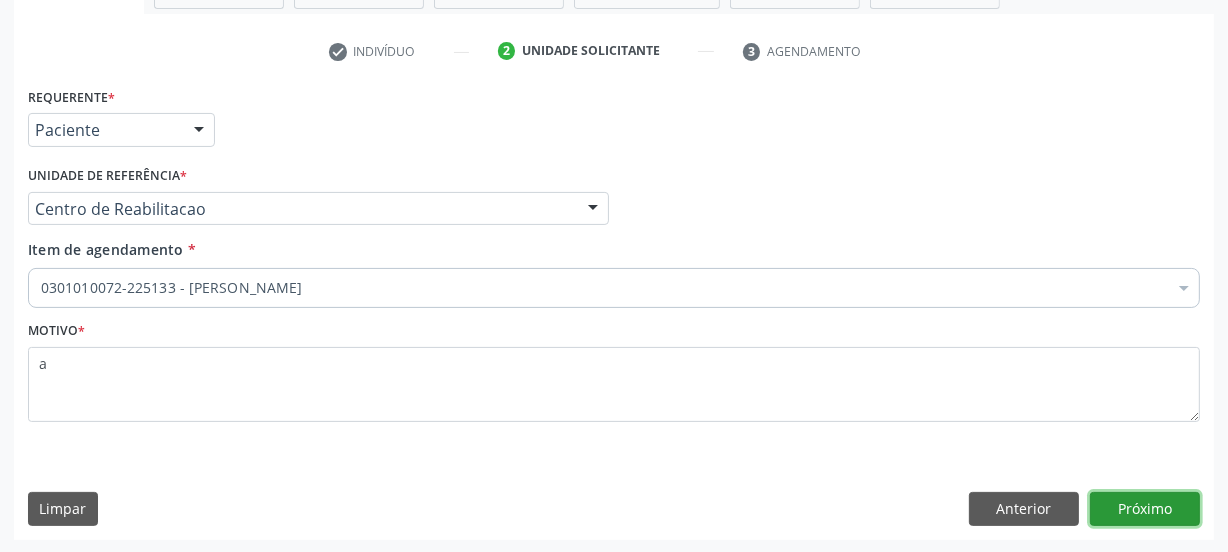 click on "Próximo" at bounding box center (1145, 509) 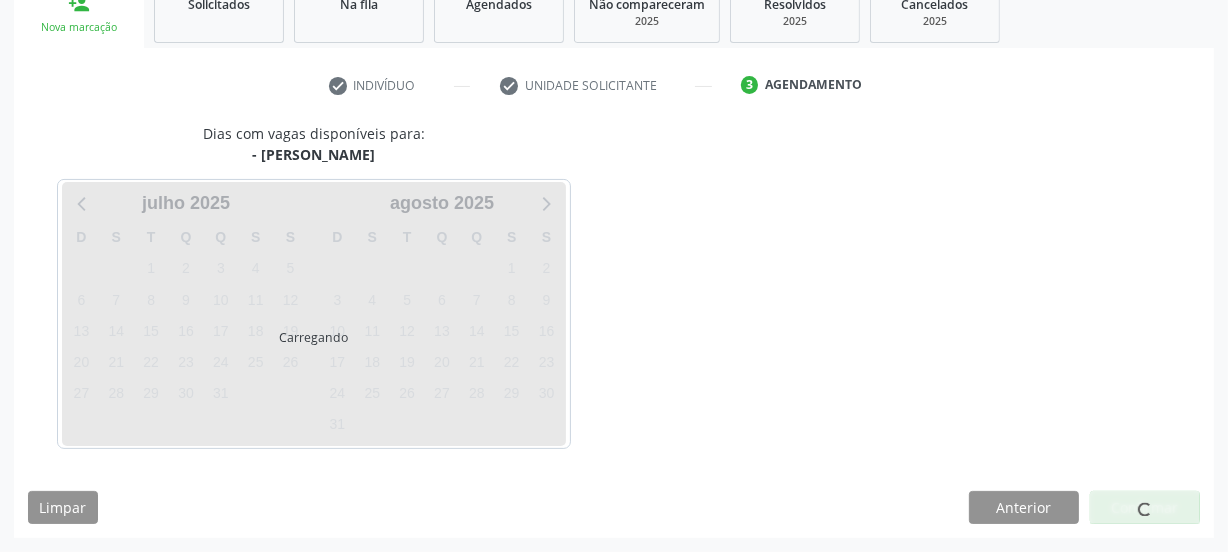 scroll, scrollTop: 317, scrollLeft: 0, axis: vertical 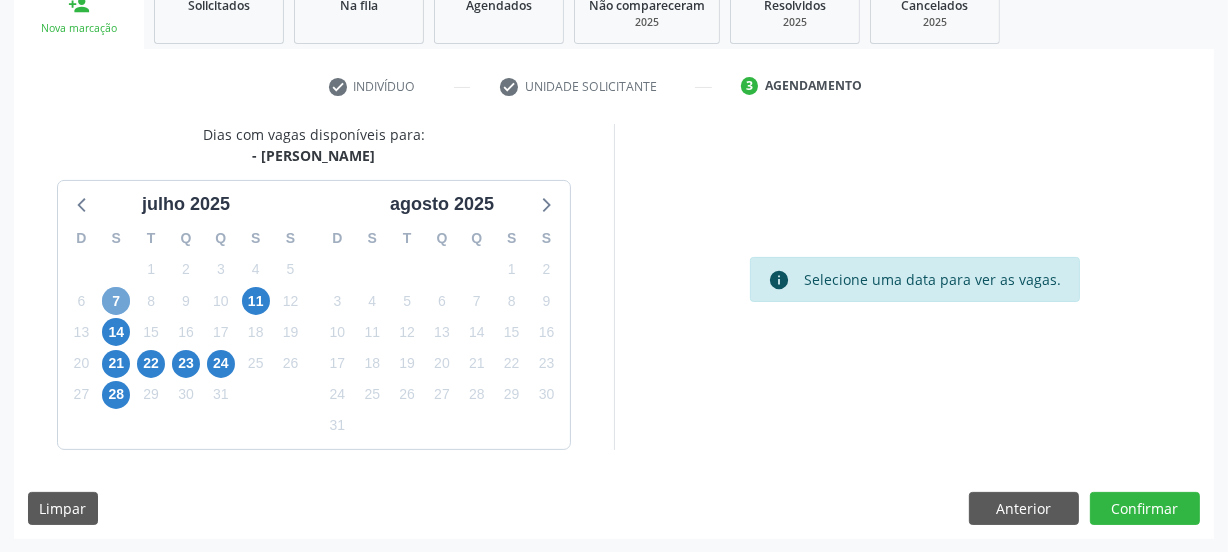 click on "7" at bounding box center (116, 301) 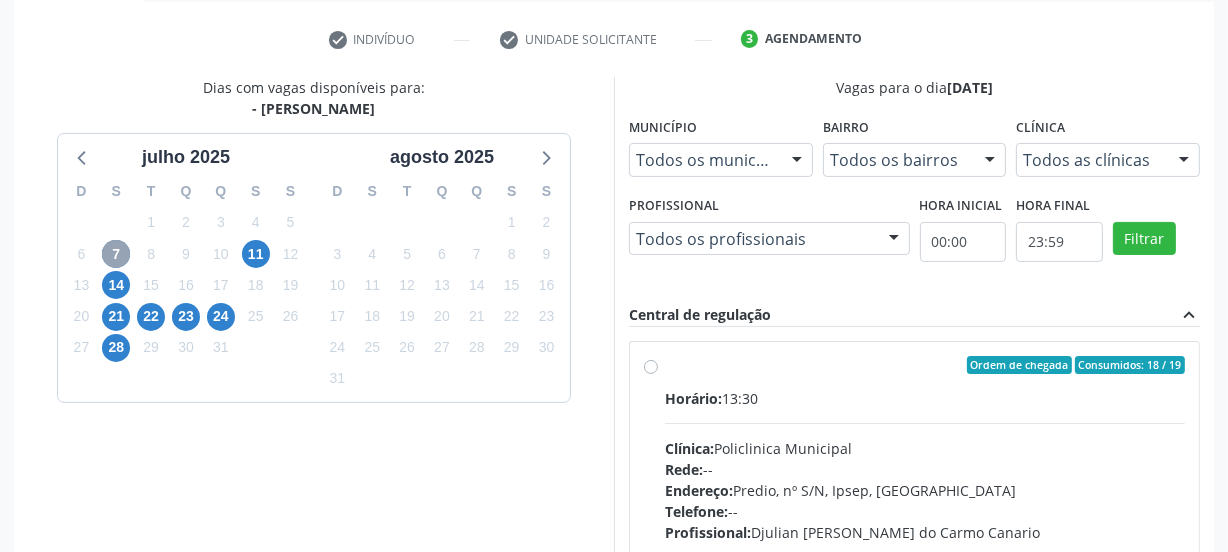 scroll, scrollTop: 408, scrollLeft: 0, axis: vertical 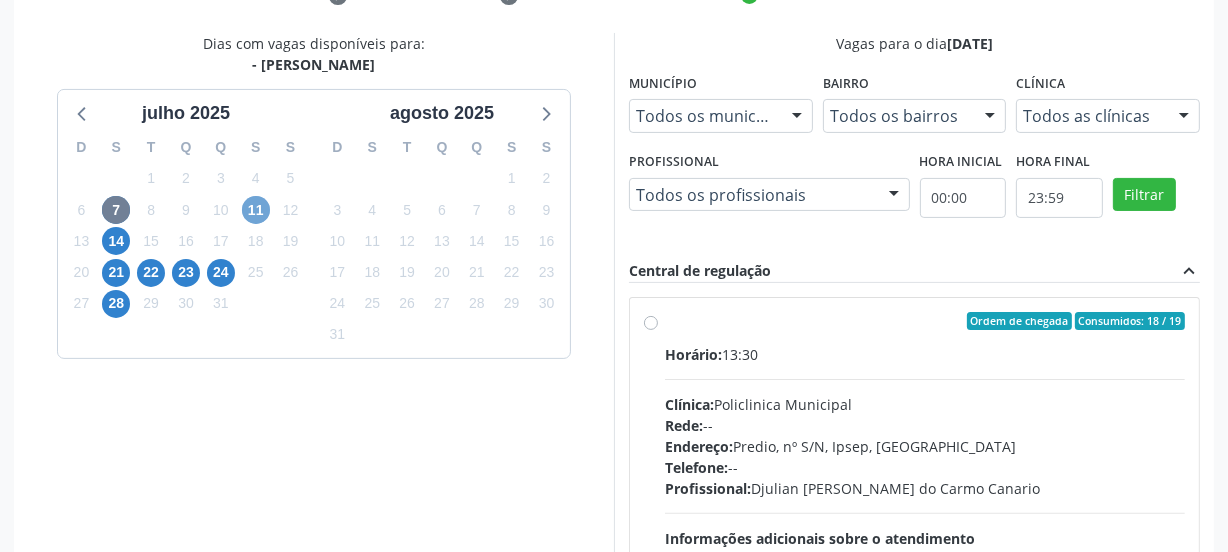 click on "11" at bounding box center (256, 210) 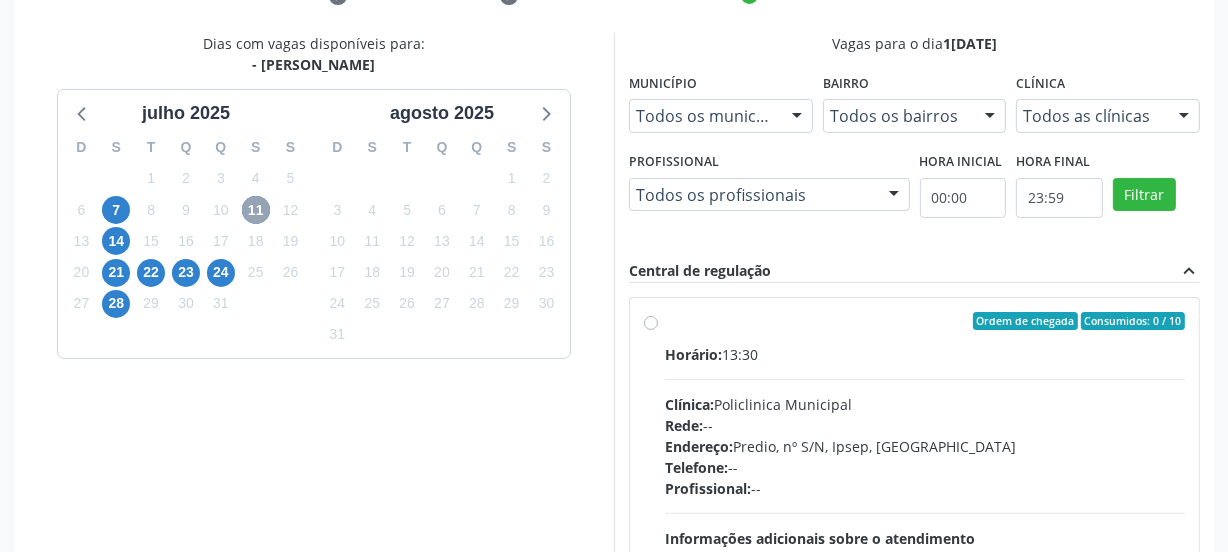 scroll, scrollTop: 499, scrollLeft: 0, axis: vertical 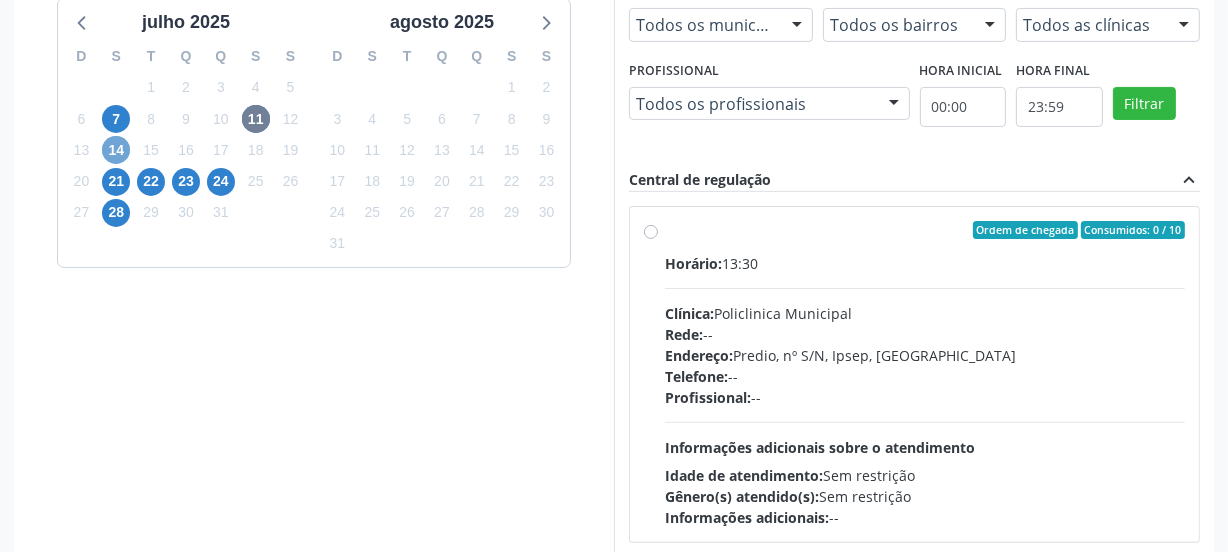 click on "14" at bounding box center [116, 150] 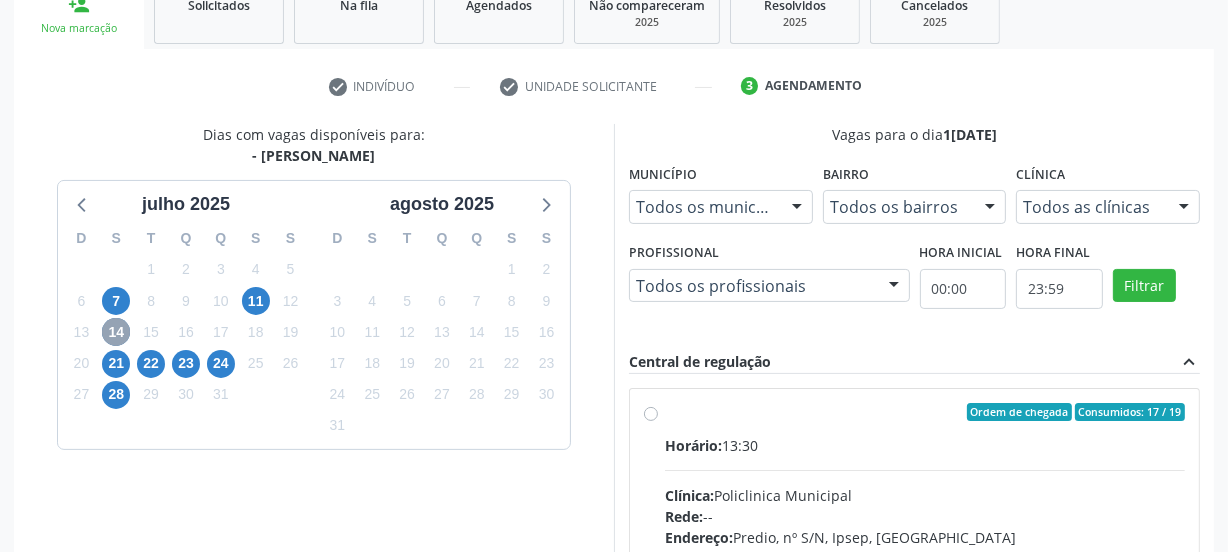 scroll, scrollTop: 499, scrollLeft: 0, axis: vertical 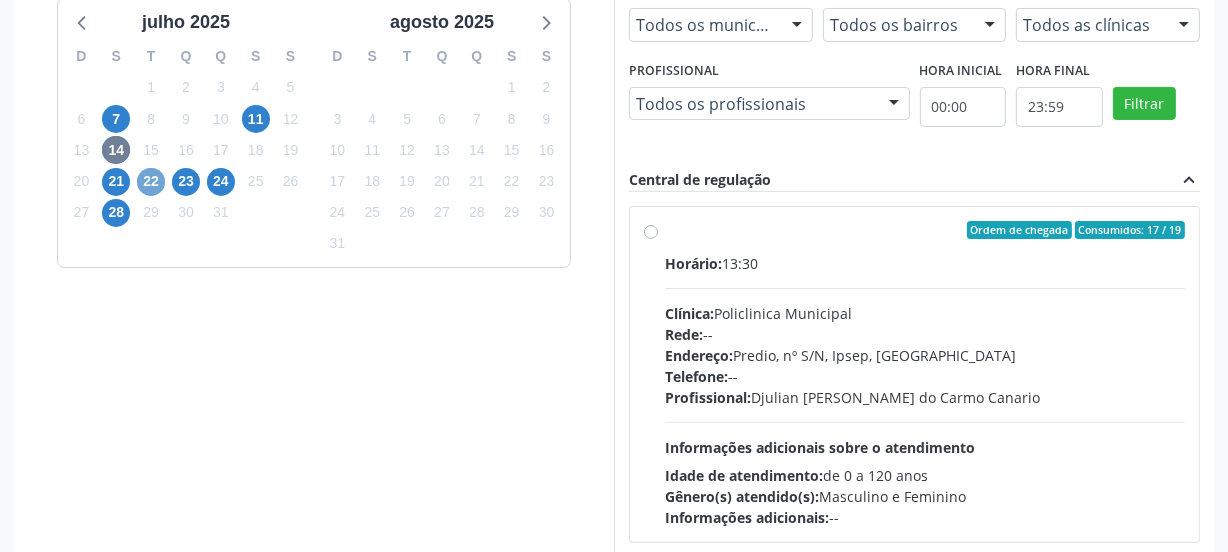 click on "22" at bounding box center (151, 182) 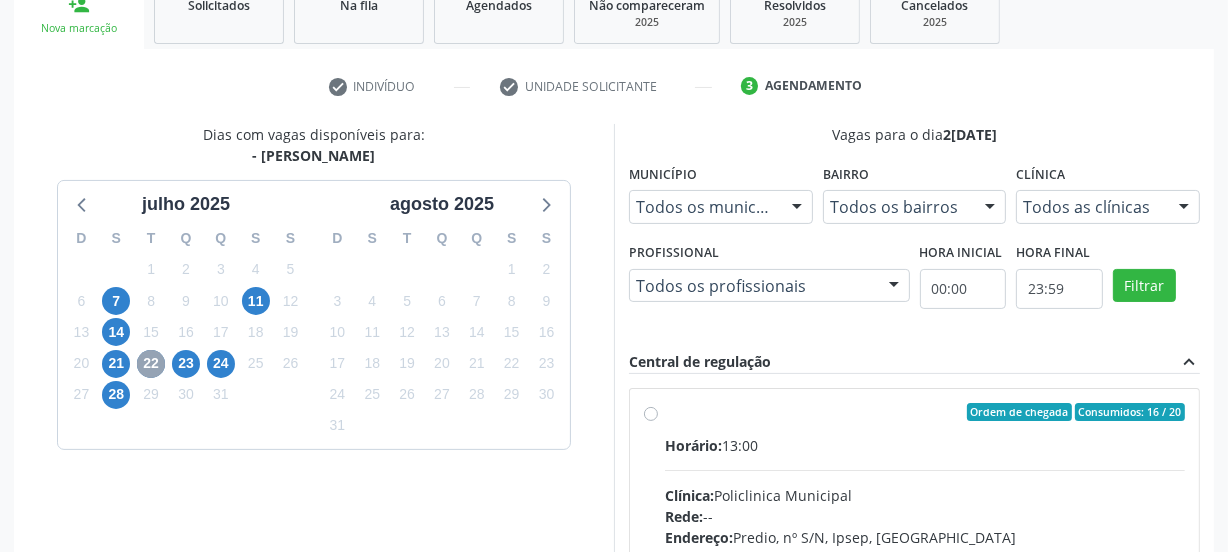 scroll, scrollTop: 499, scrollLeft: 0, axis: vertical 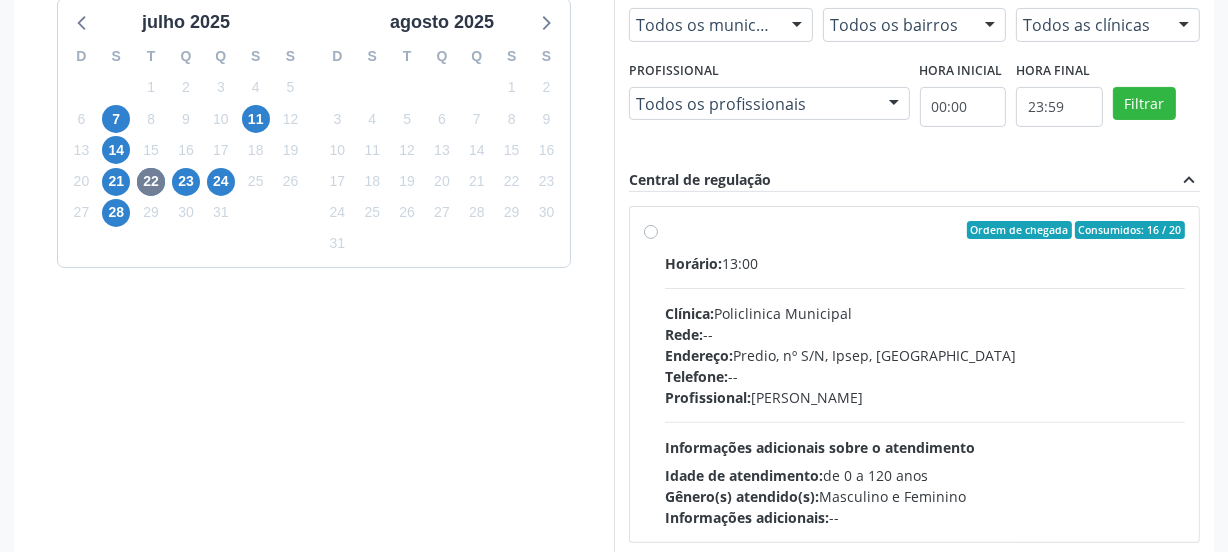 click on "Horário:   13:00
Clínica:  Policlinica Municipal
Rede:
--
Endereço:   Predio, nº S/N, Ipsep, [GEOGRAPHIC_DATA] - PE
Telefone:   --
Profissional:
[PERSON_NAME]
Informações adicionais sobre o atendimento
Idade de atendimento:
de 0 a 120 anos
Gênero(s) atendido(s):
Masculino e Feminino
Informações adicionais:
--" at bounding box center [925, 390] 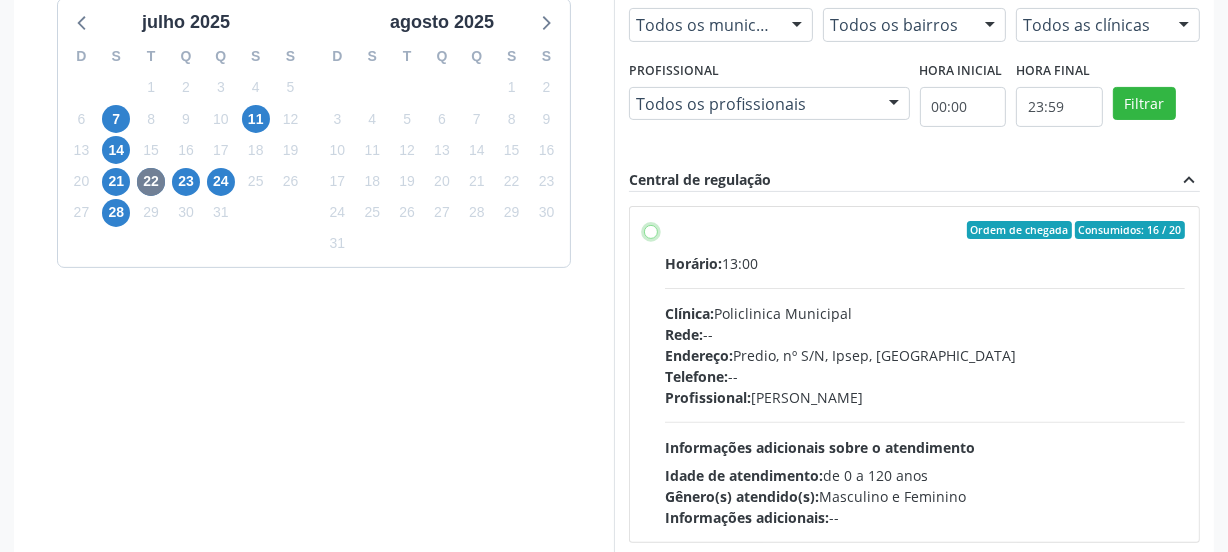 click on "Ordem de chegada
Consumidos: 16 / 20
Horário:   13:00
Clínica:  Policlinica Municipal
Rede:
--
Endereço:   Predio, nº S/N, Ipsep, [GEOGRAPHIC_DATA] - PE
Telefone:   --
Profissional:
[PERSON_NAME]
Informações adicionais sobre o atendimento
Idade de atendimento:
de 0 a 120 anos
Gênero(s) atendido(s):
Masculino e Feminino
Informações adicionais:
--" at bounding box center [651, 230] 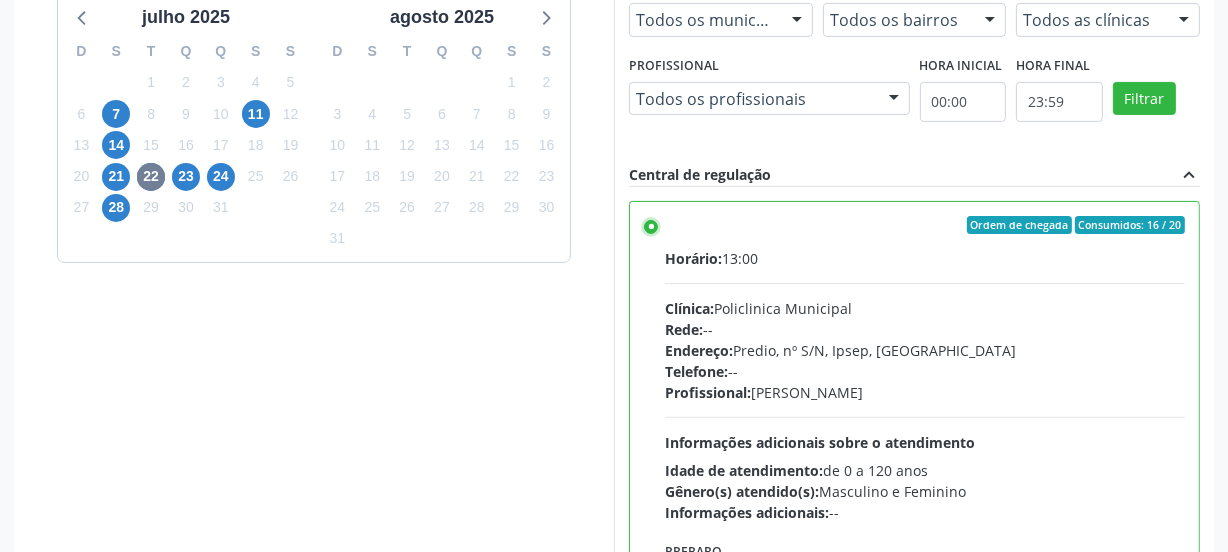 scroll, scrollTop: 641, scrollLeft: 0, axis: vertical 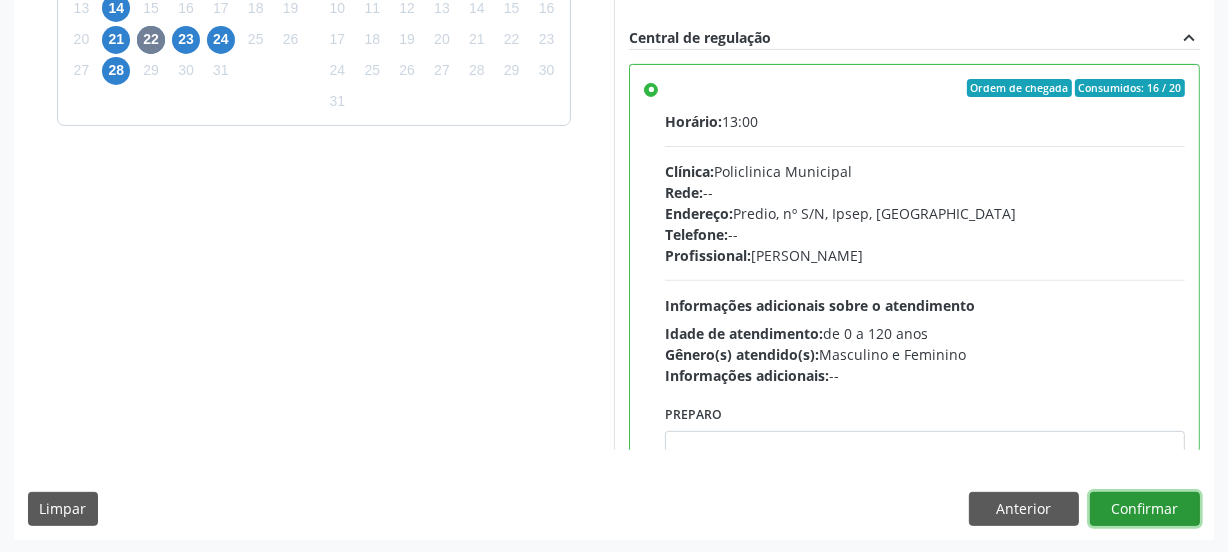 click on "Confirmar" at bounding box center [1145, 509] 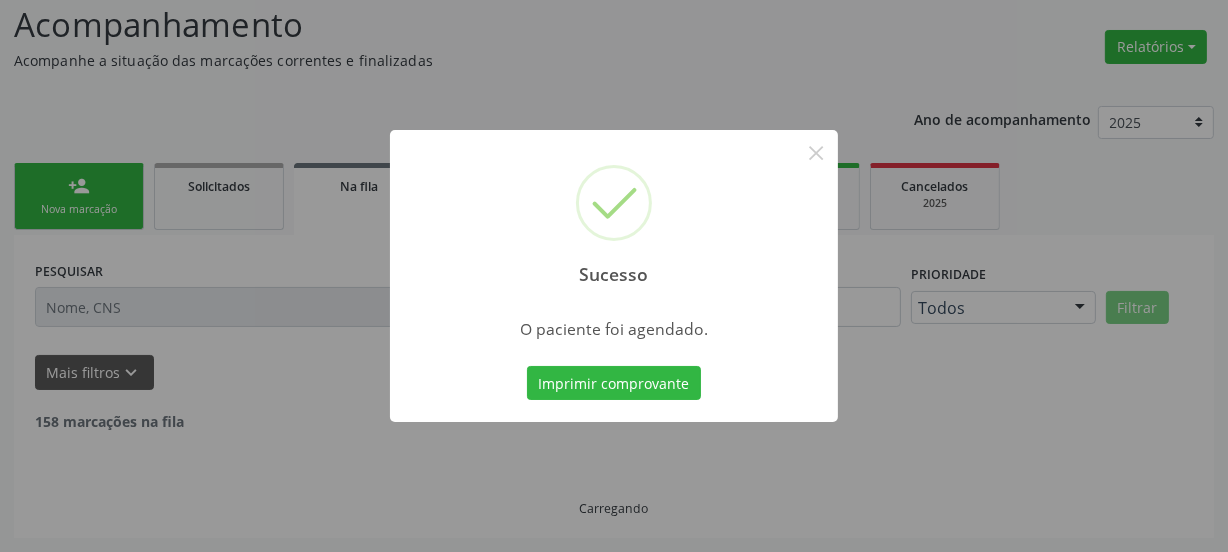 scroll, scrollTop: 114, scrollLeft: 0, axis: vertical 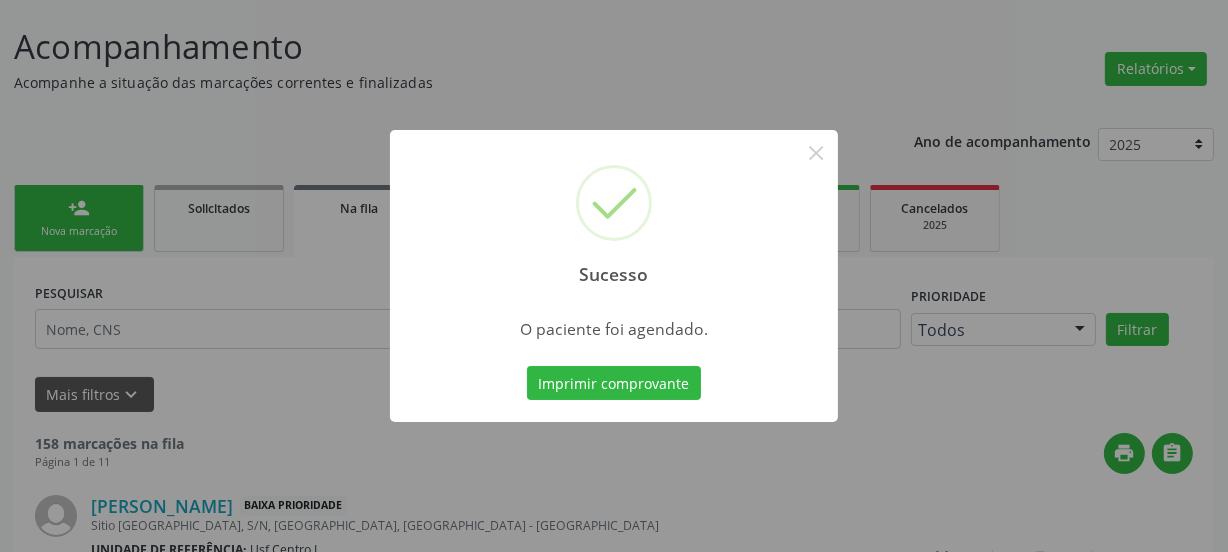 click on "Imprimir comprovante Cancel" at bounding box center (614, 383) 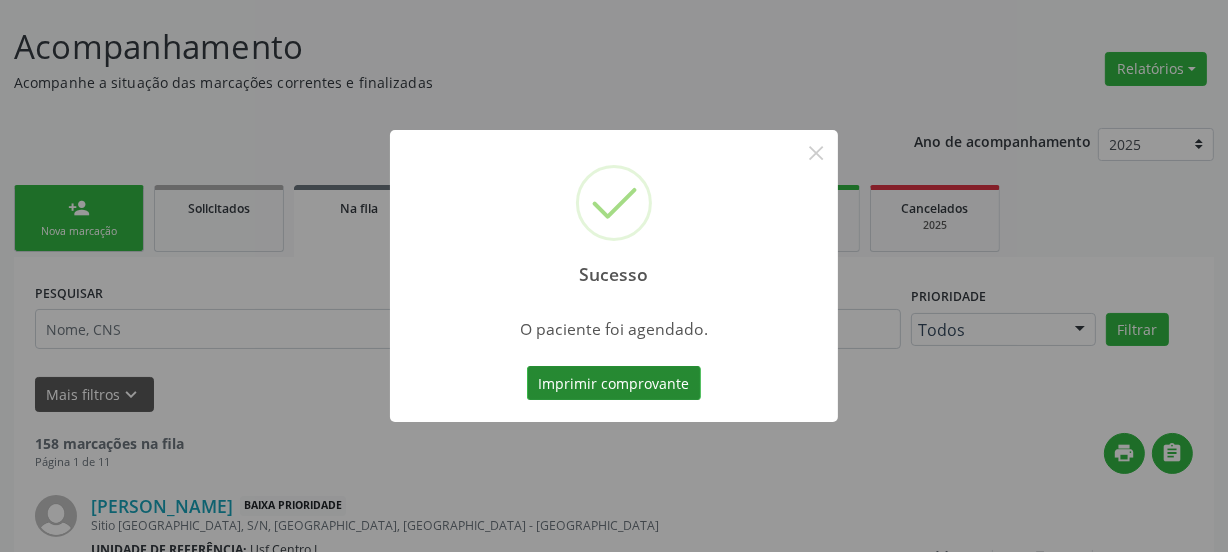 click on "Imprimir comprovante" at bounding box center (614, 383) 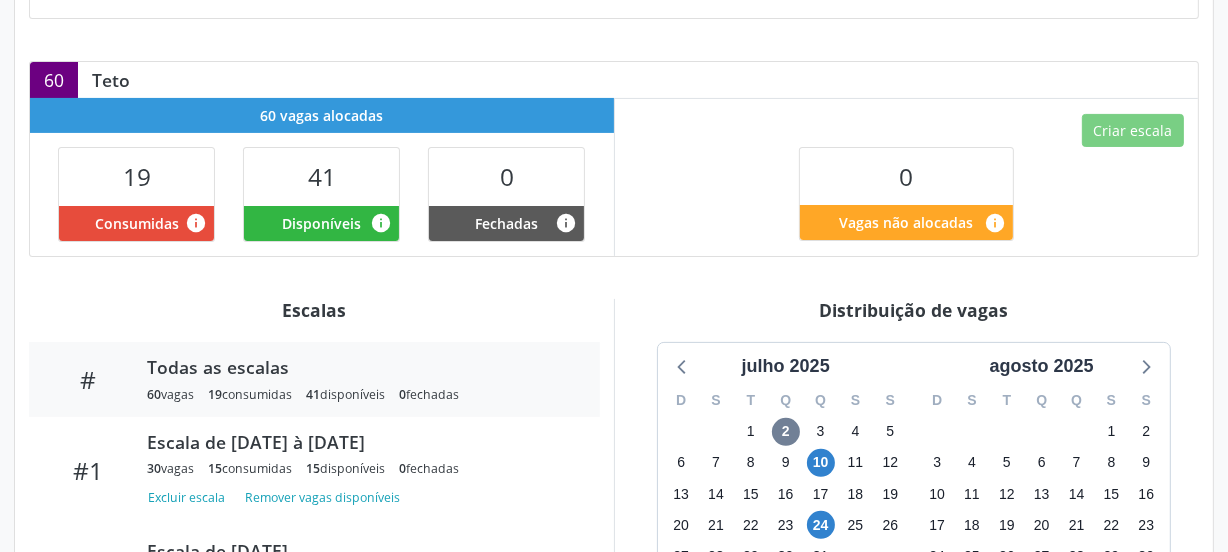 scroll, scrollTop: 545, scrollLeft: 0, axis: vertical 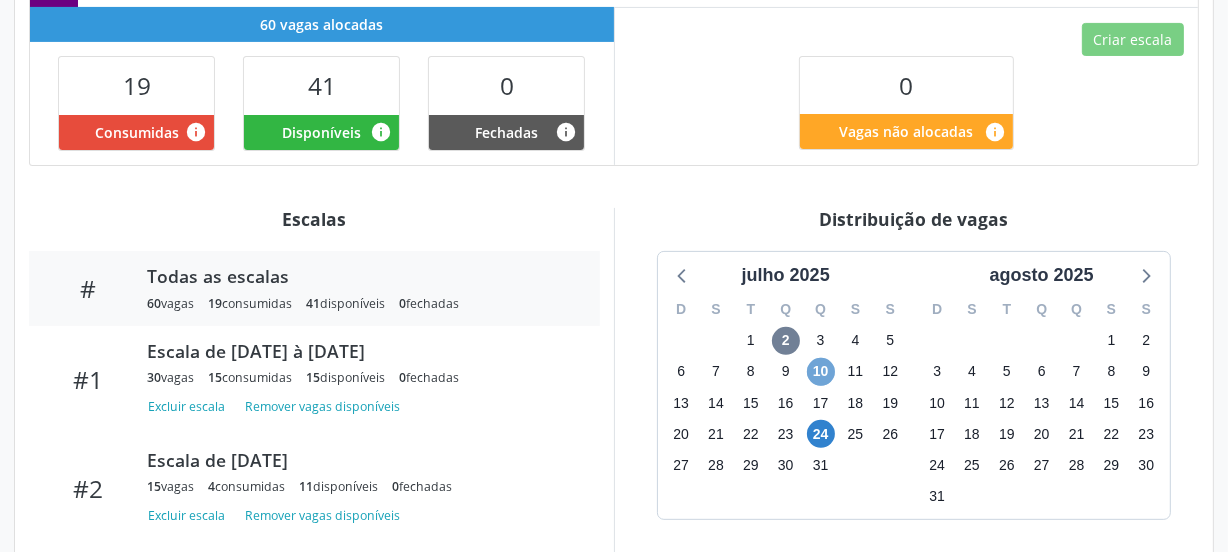 click on "10" at bounding box center (821, 372) 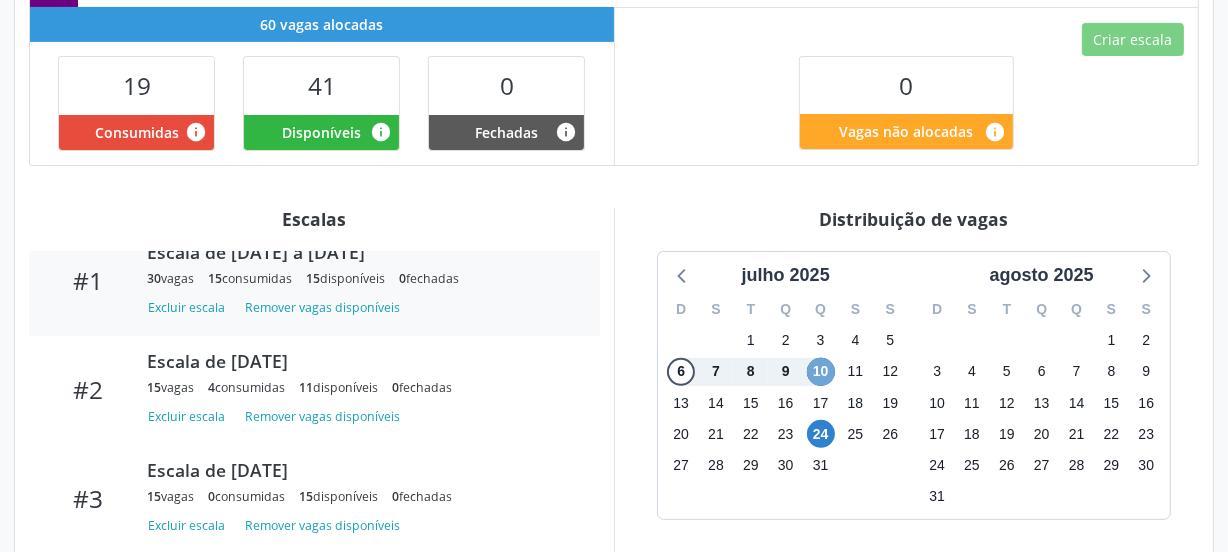 scroll, scrollTop: 100, scrollLeft: 0, axis: vertical 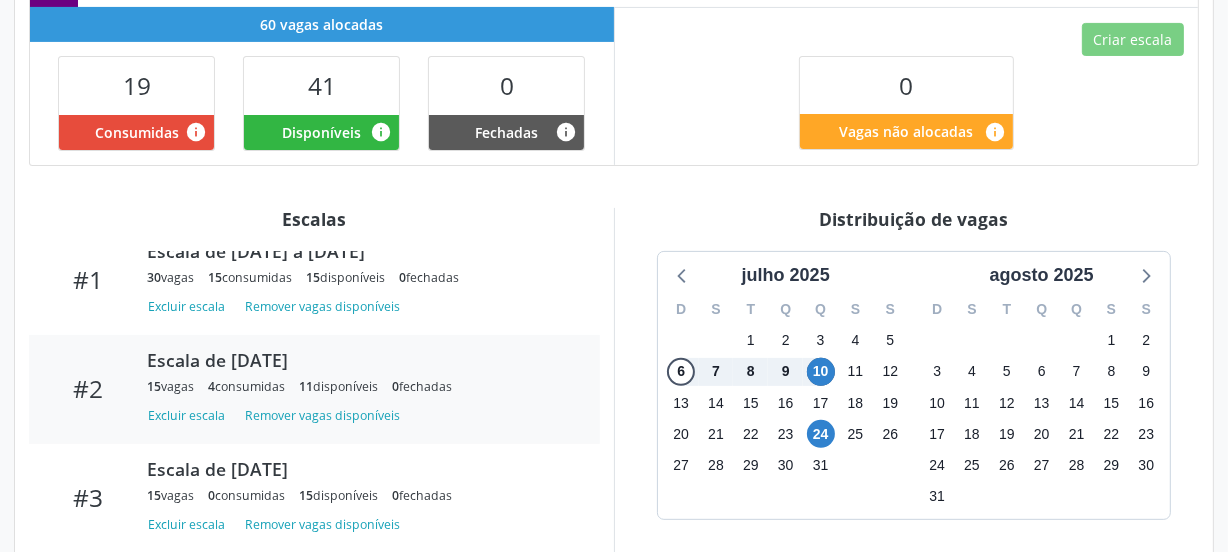 click on "15
vagas
4
consumidas
11
disponíveis
0
fechadas" at bounding box center [359, 386] 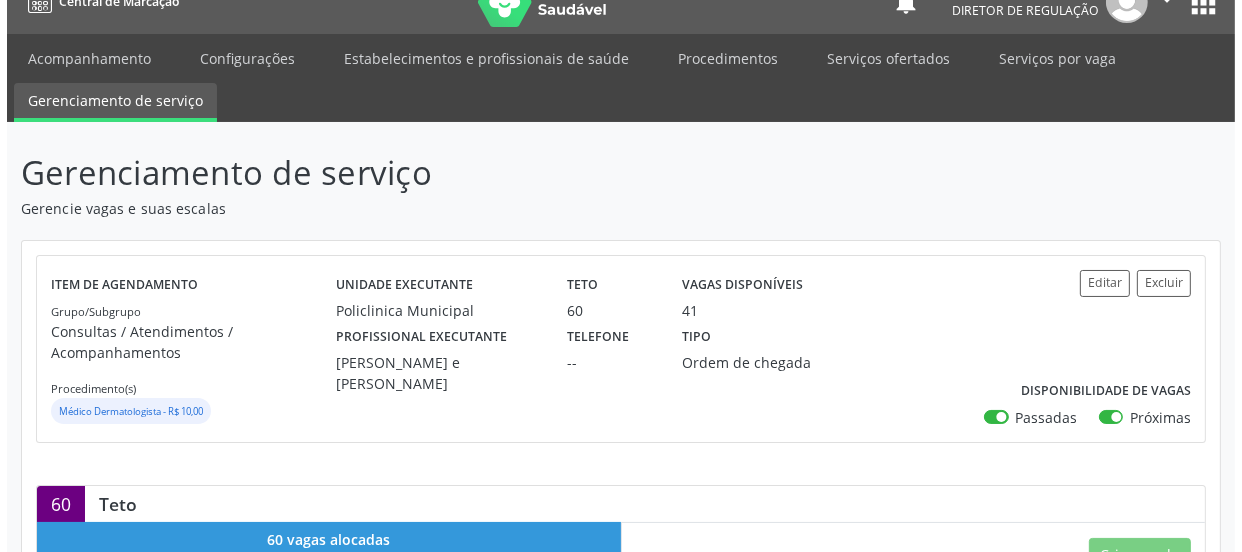 scroll, scrollTop: 0, scrollLeft: 0, axis: both 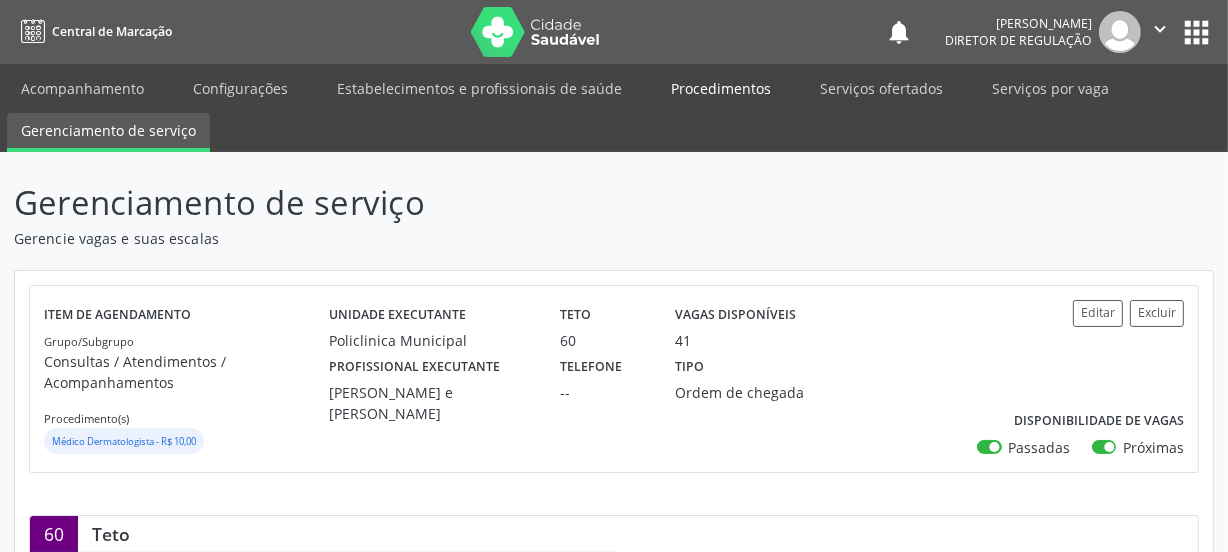 click on "Procedimentos" at bounding box center [721, 88] 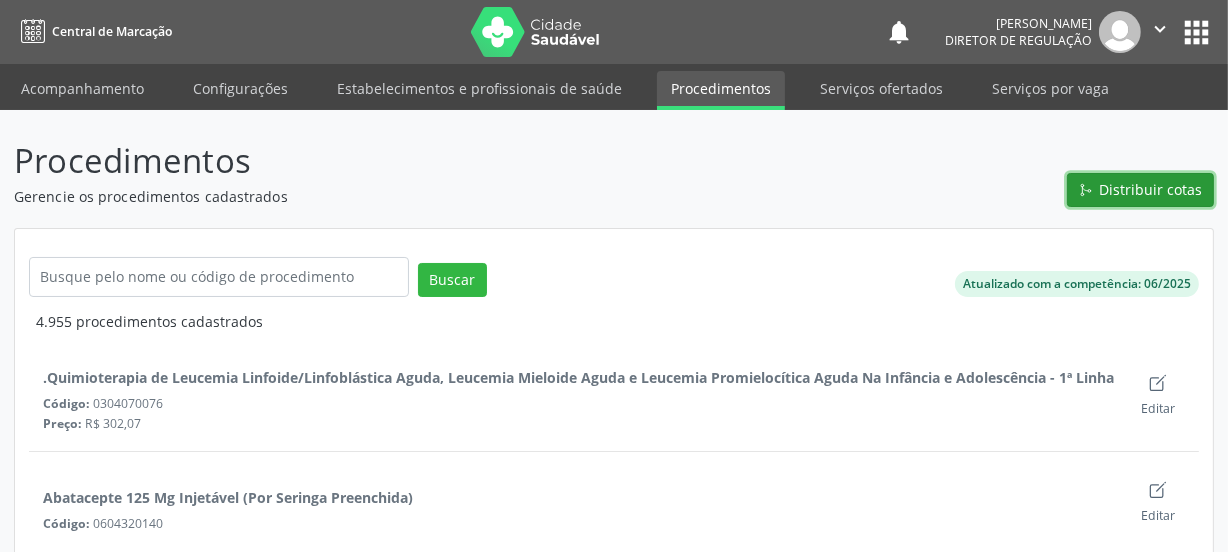 click on "Distribuir cotas" at bounding box center (1151, 189) 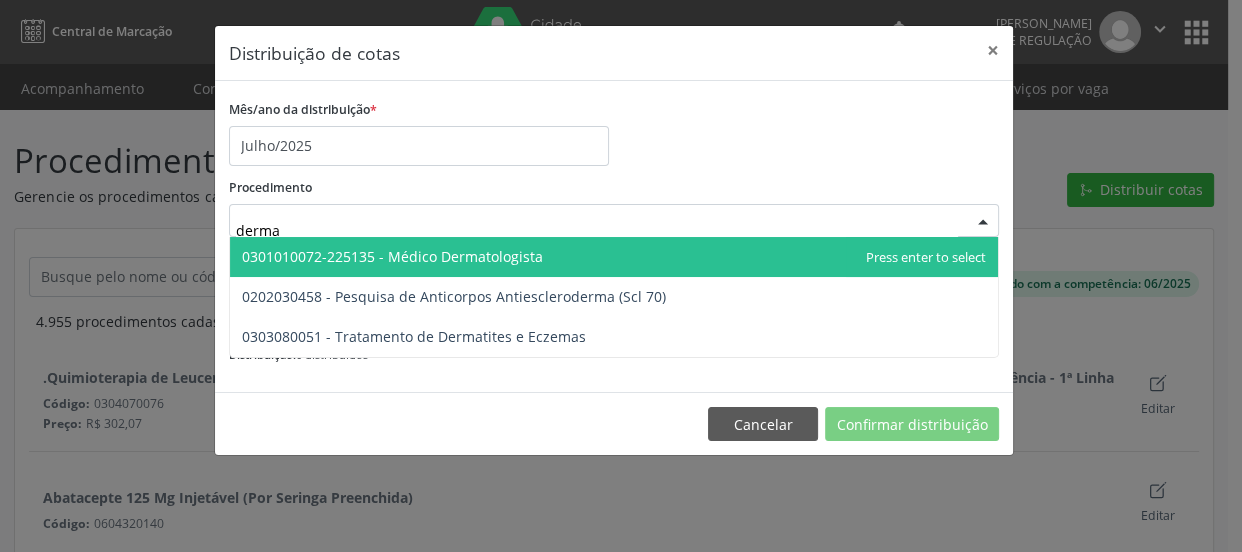 type on "dermat" 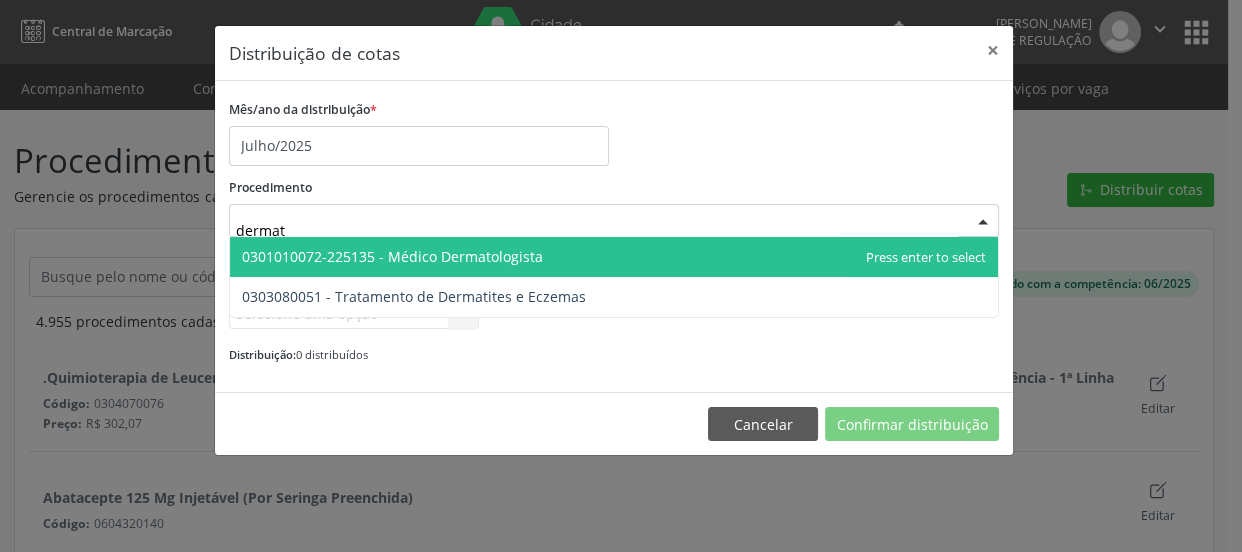 click on "0301010072-225135 - Médico Dermatologista" at bounding box center [392, 256] 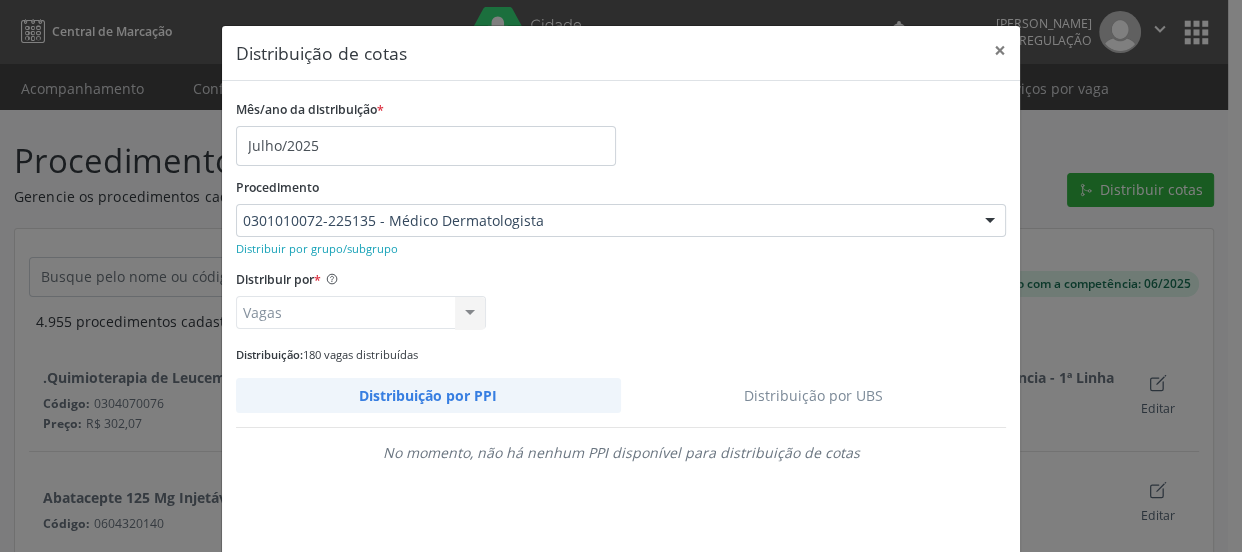 click on "Distribuição por UBS" at bounding box center [814, 395] 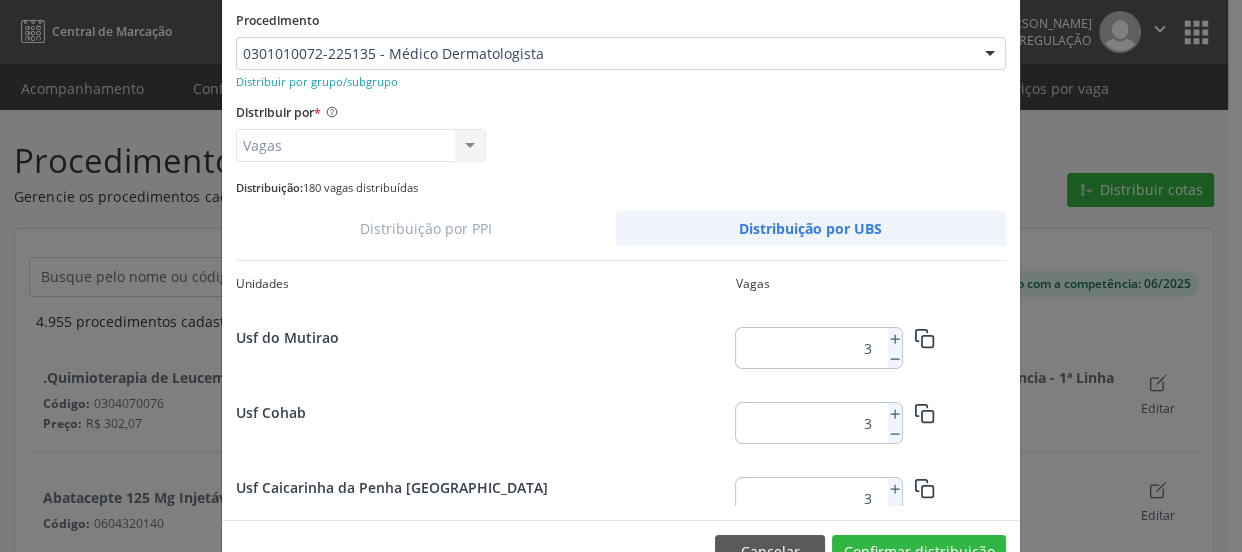 scroll, scrollTop: 181, scrollLeft: 0, axis: vertical 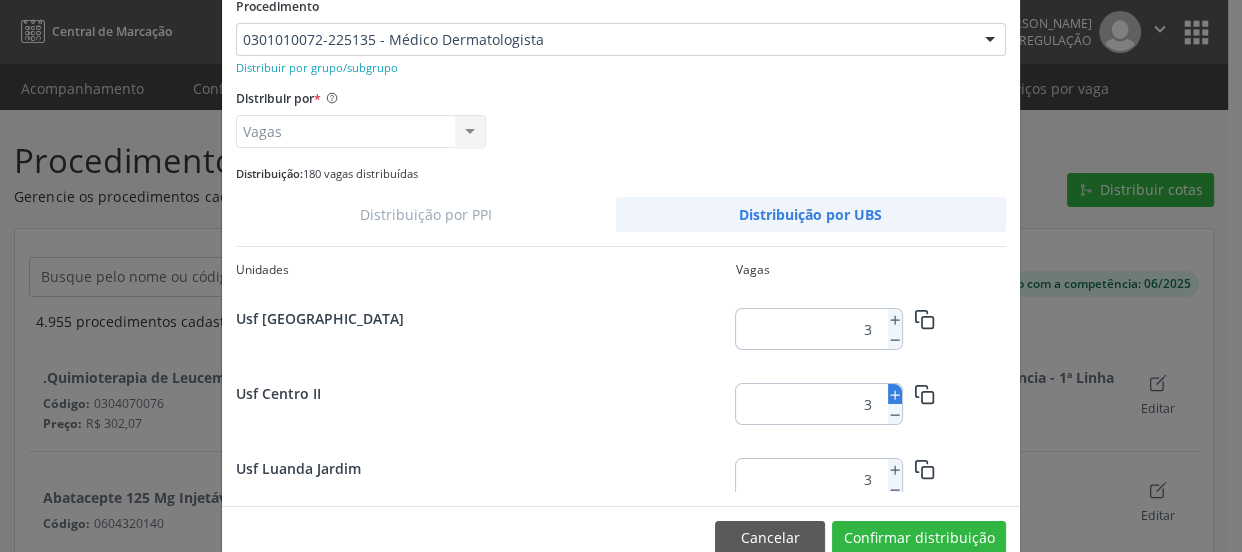 click 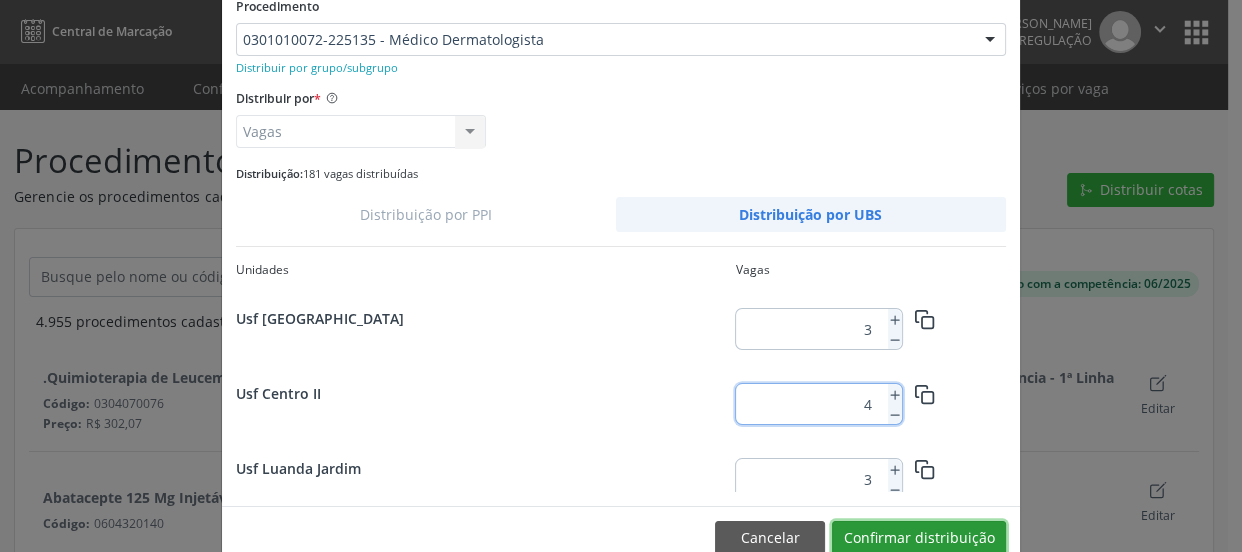 click on "Confirmar distribuição" at bounding box center (919, 538) 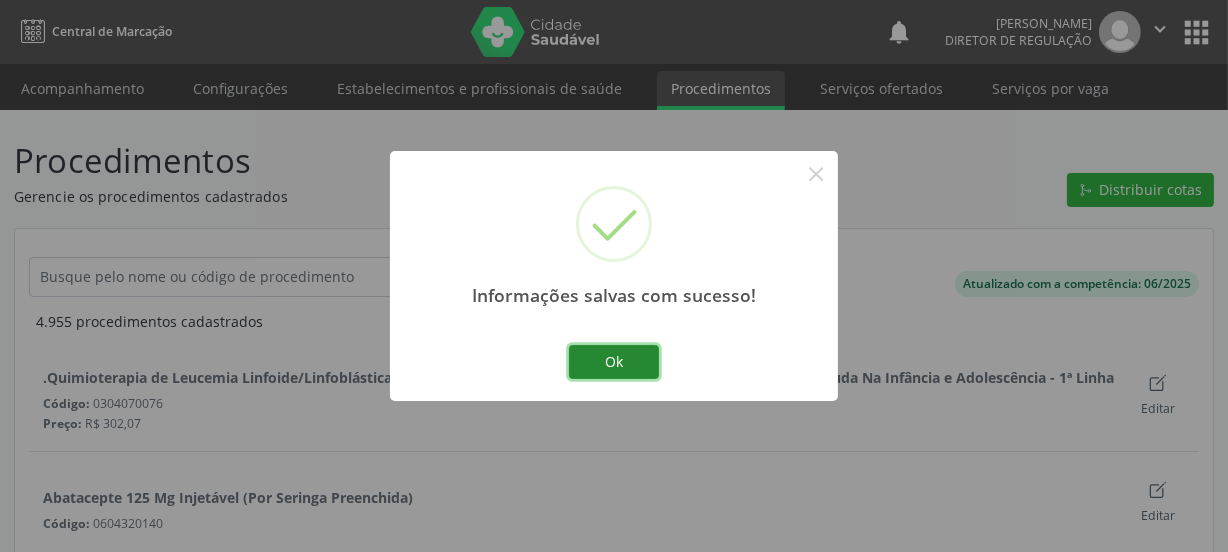 click on "Ok" at bounding box center [614, 362] 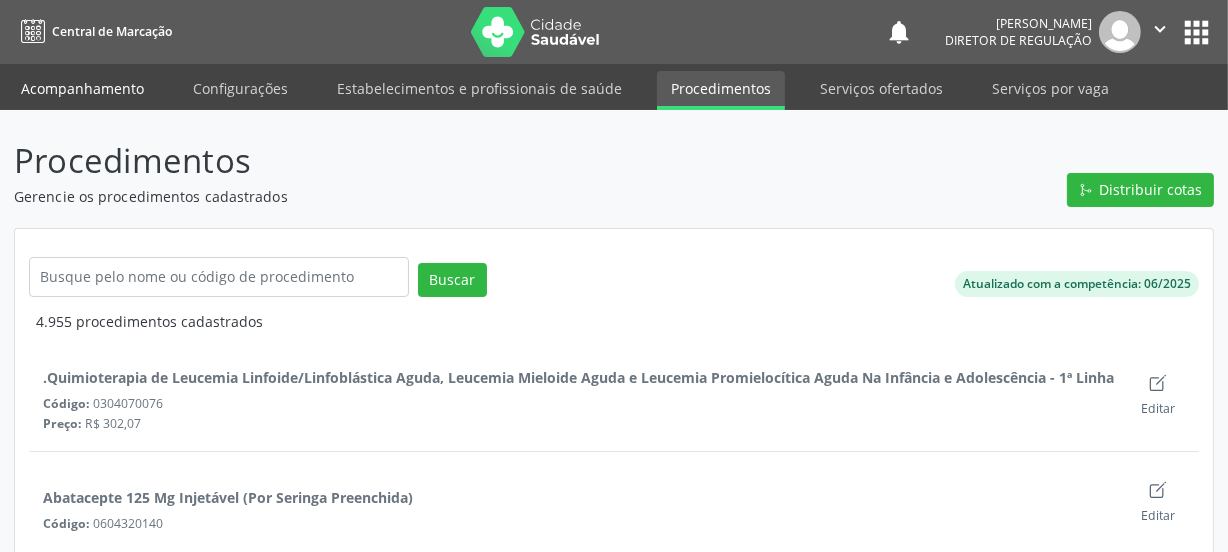 click on "Acompanhamento" at bounding box center [82, 88] 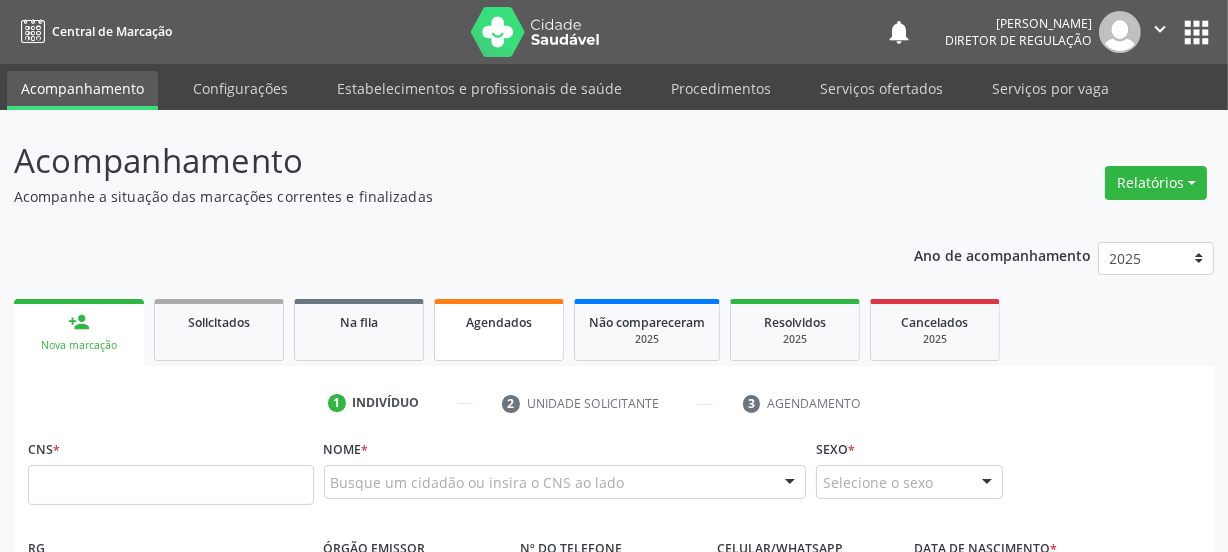 click on "Agendados" at bounding box center [499, 322] 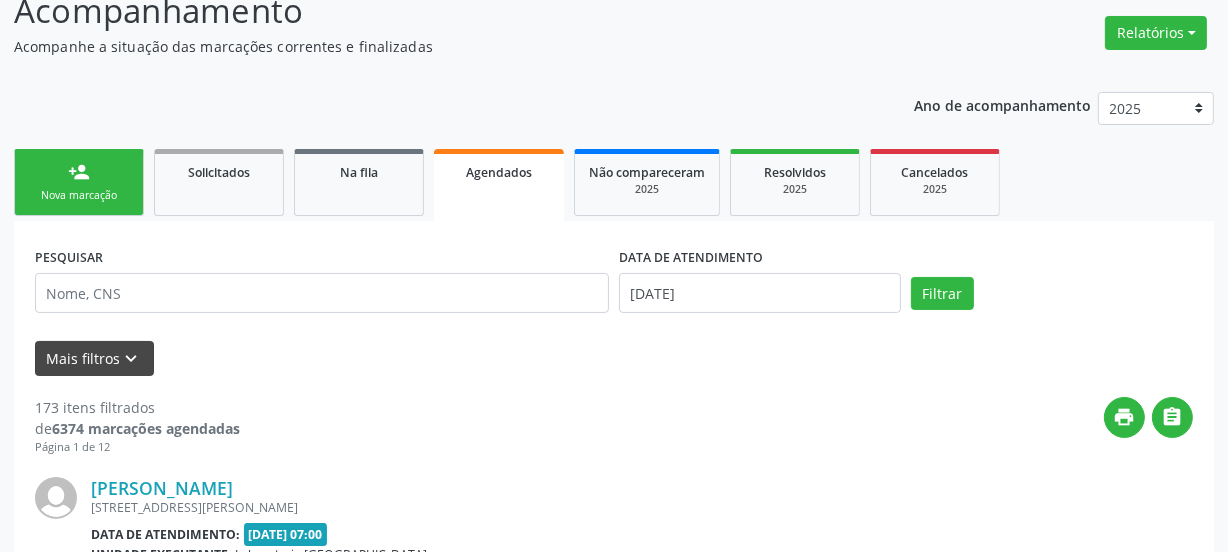 scroll, scrollTop: 317, scrollLeft: 0, axis: vertical 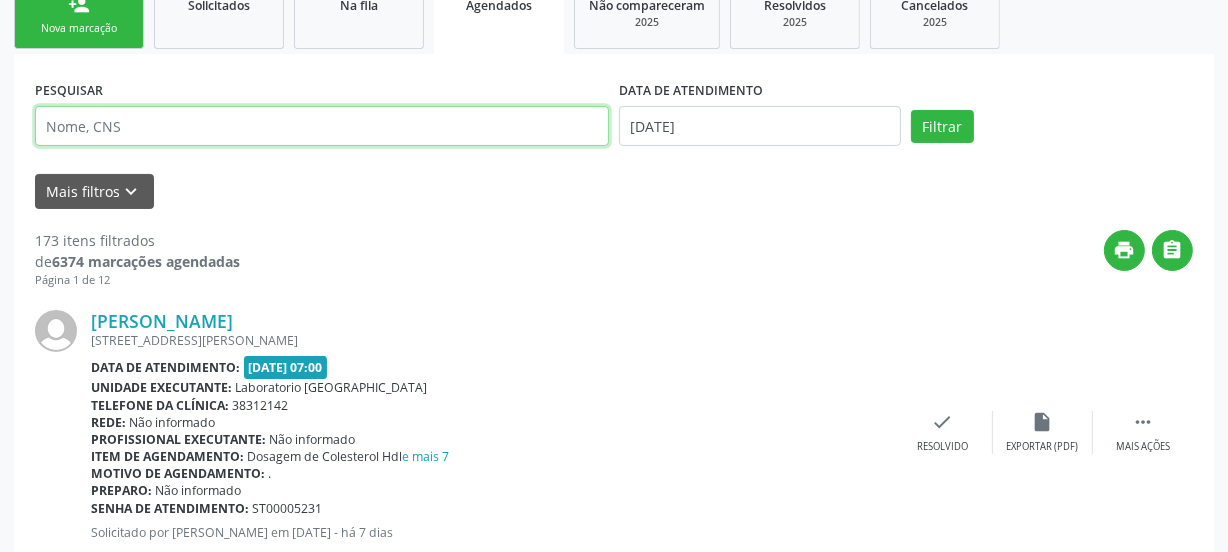 click at bounding box center [322, 126] 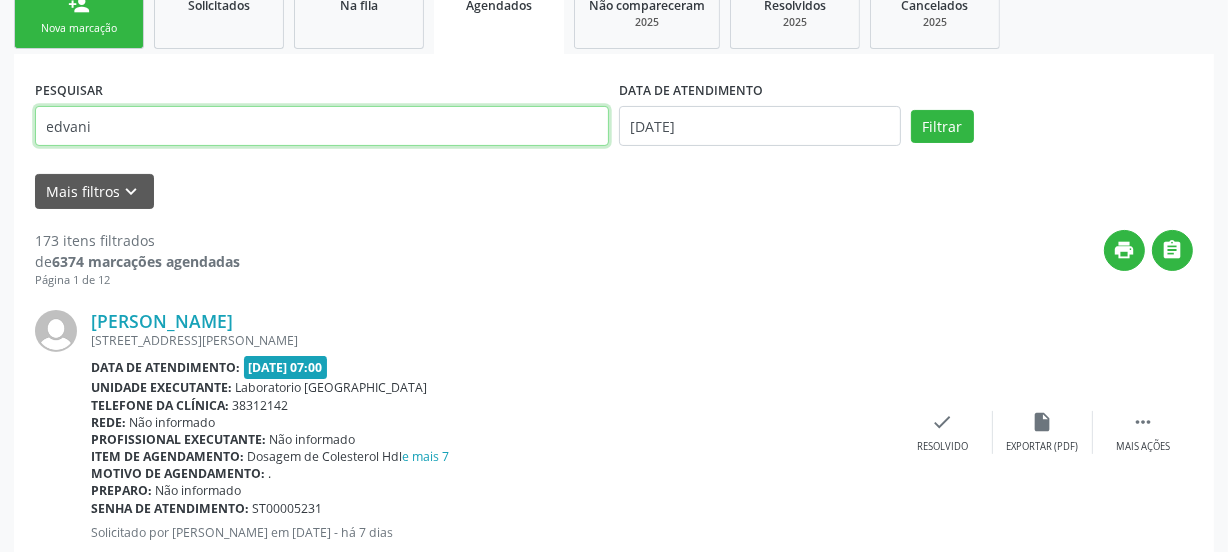 type on "edvani" 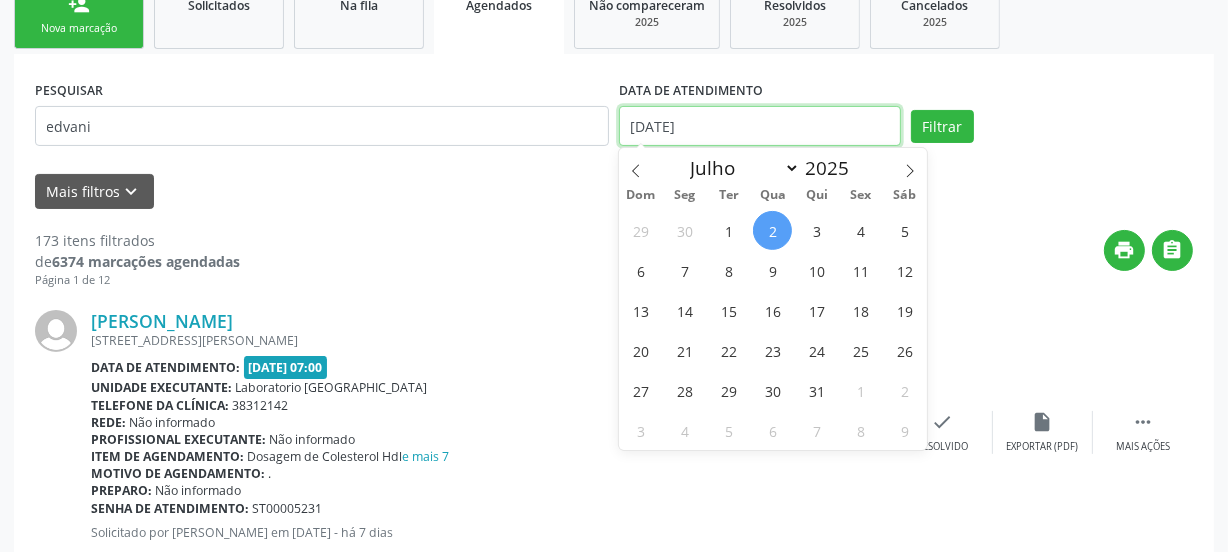 click on "Central de Marcação
notifications
[PERSON_NAME]
Diretor de regulação

Configurações
Sair
apps
Acompanhamento
Configurações
Estabelecimentos e profissionais de saúde
Procedimentos
Serviços ofertados
Serviços por vaga
Acompanhamento
Acompanhe a situação das marcações correntes e finalizadas
Relatórios
Acompanhamento
Consolidado
Agendamentos
Procedimentos realizados
Ano de acompanhamento
2025 2024
person_add
Nova marcação
Solicitados   Na fila   Agendados   Não compareceram
2025
Resolvidos
2025
Cancelados
2025
PESQUISAR
edvani
DATA DE ATENDIMENTO
[DATE]
Filtrar
UNIDADE DE REFERÊNCIA" at bounding box center (614, -41) 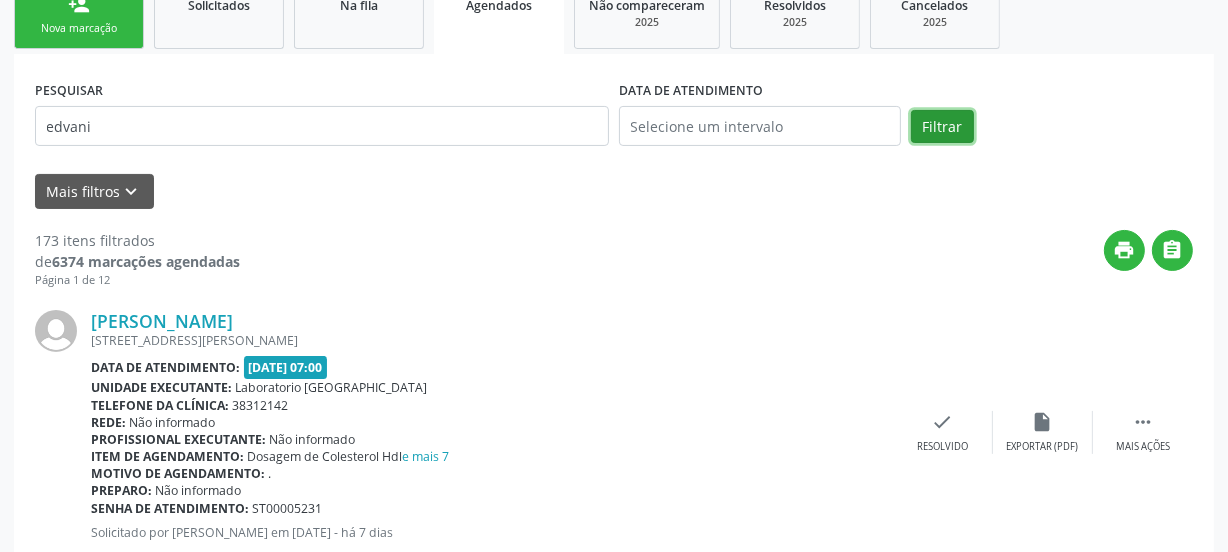 click on "Filtrar" at bounding box center (942, 127) 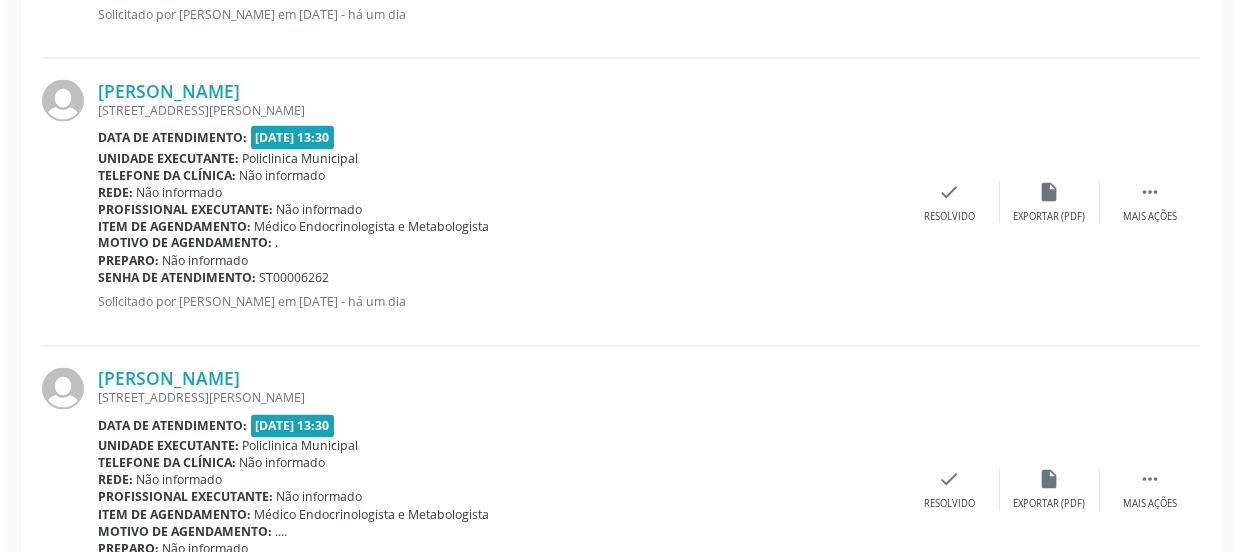 scroll, scrollTop: 3135, scrollLeft: 0, axis: vertical 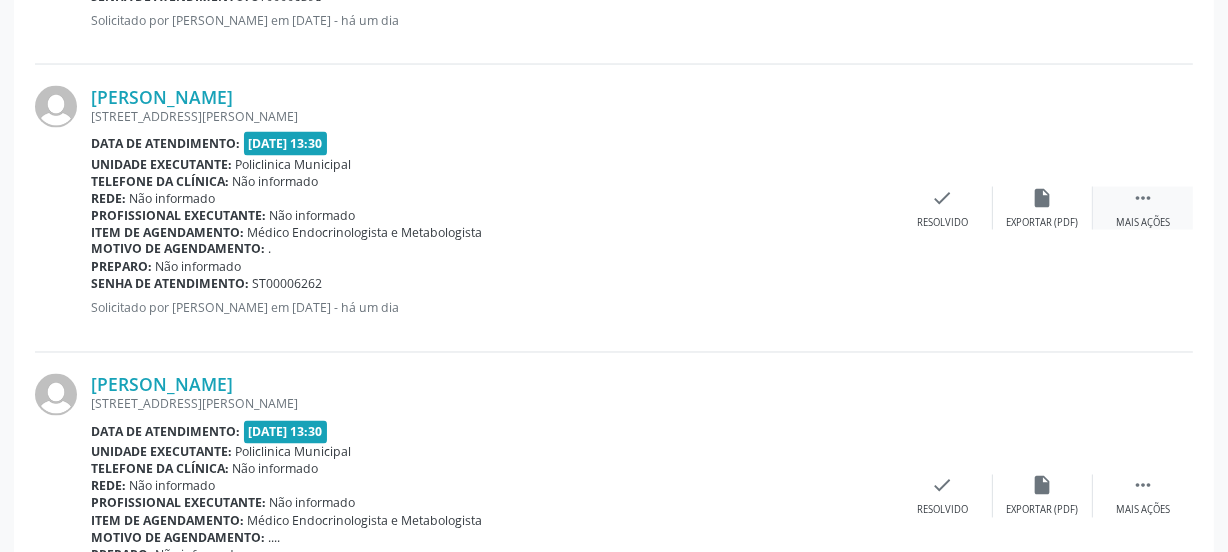 click on "
Mais ações" at bounding box center [1143, 208] 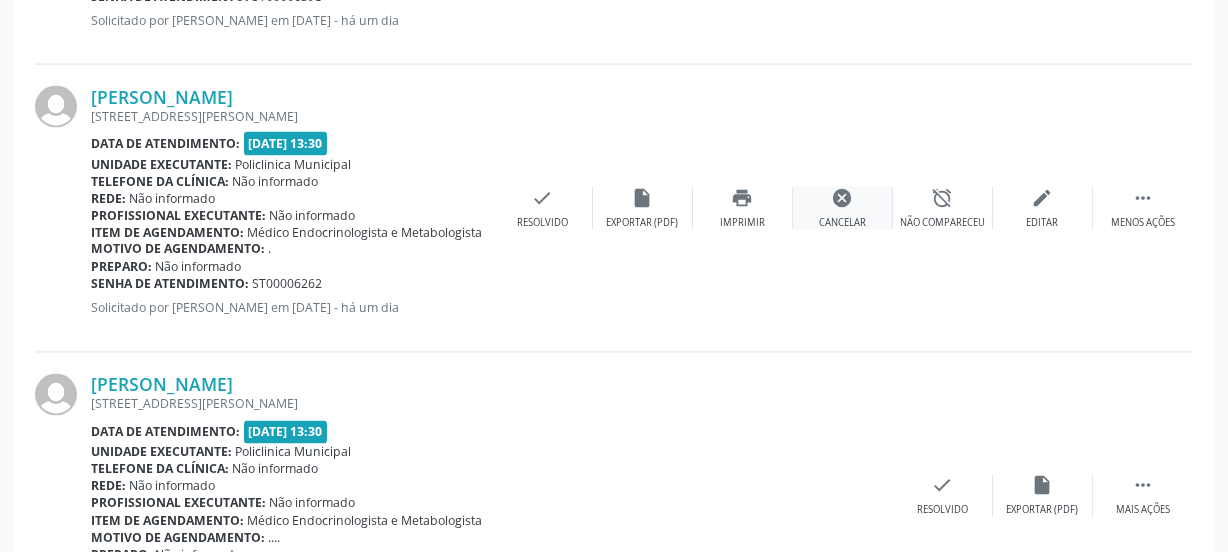 click on "Cancelar" at bounding box center (842, 223) 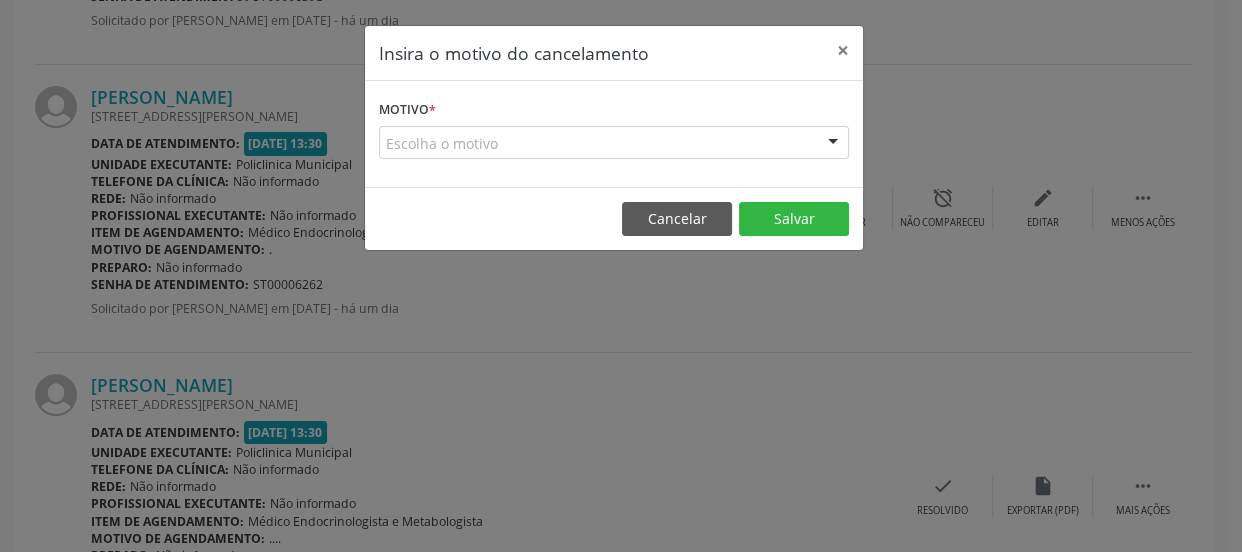 click on "Escolha o motivo" at bounding box center (614, 143) 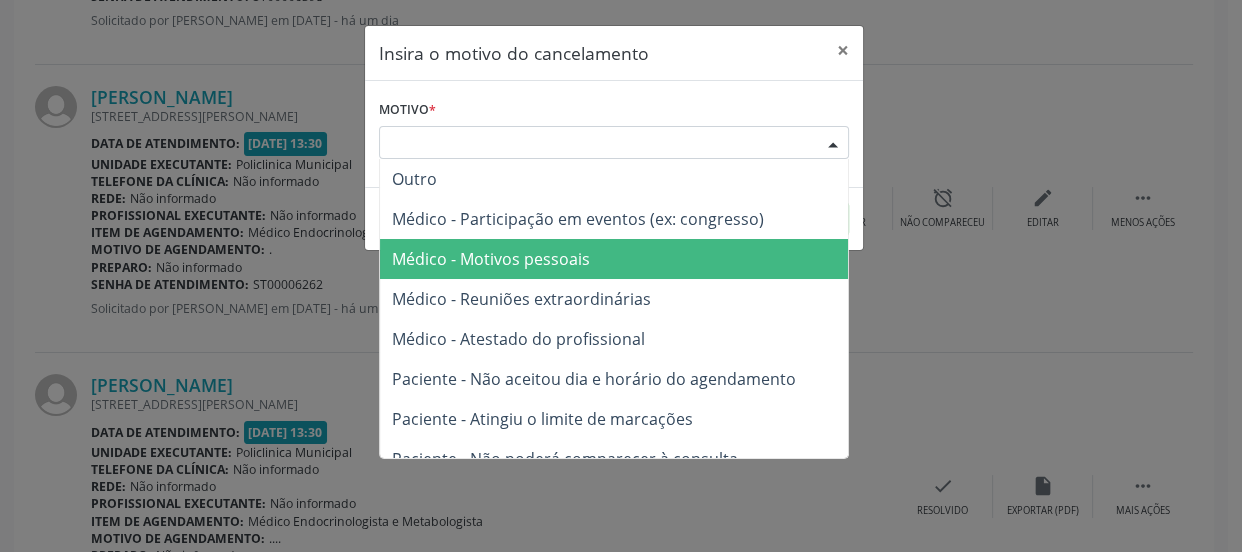click on "Médico - Motivos pessoais" at bounding box center (614, 259) 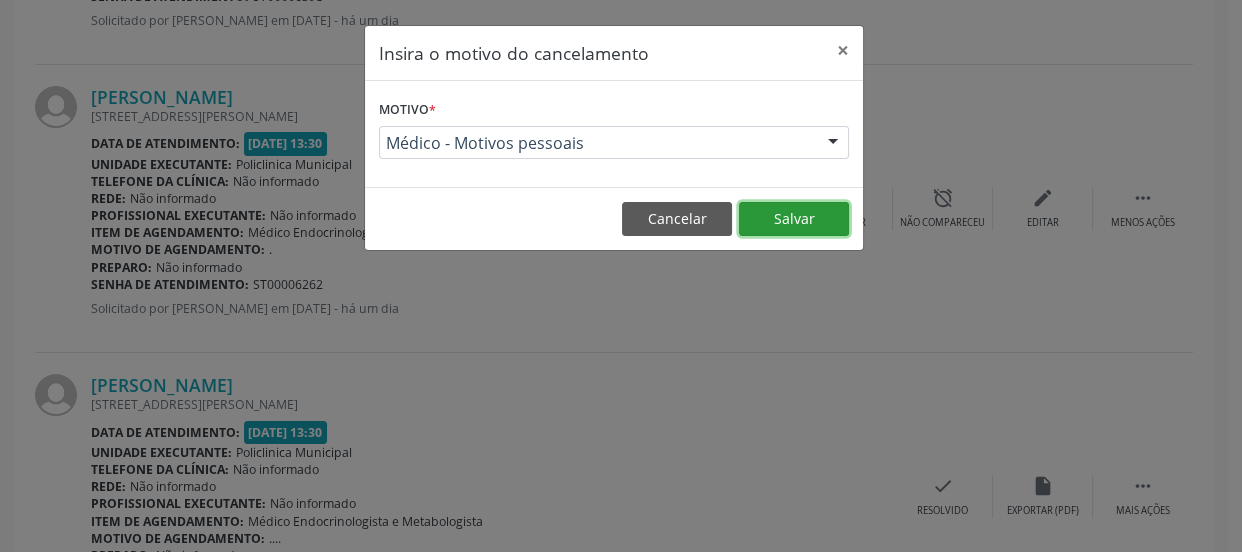 click on "Salvar" at bounding box center (794, 219) 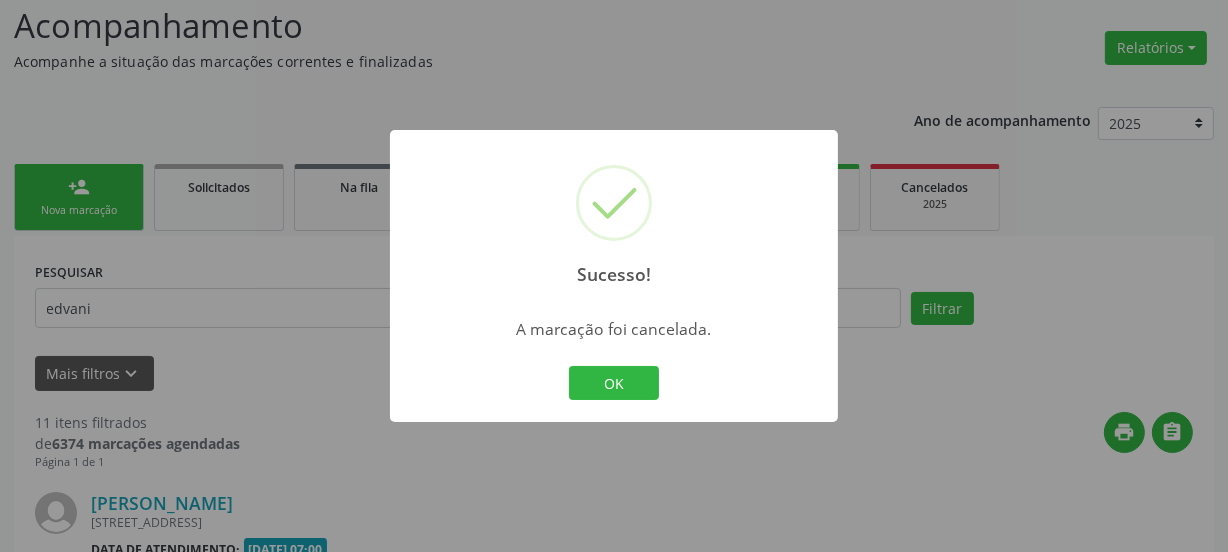 scroll, scrollTop: 3135, scrollLeft: 0, axis: vertical 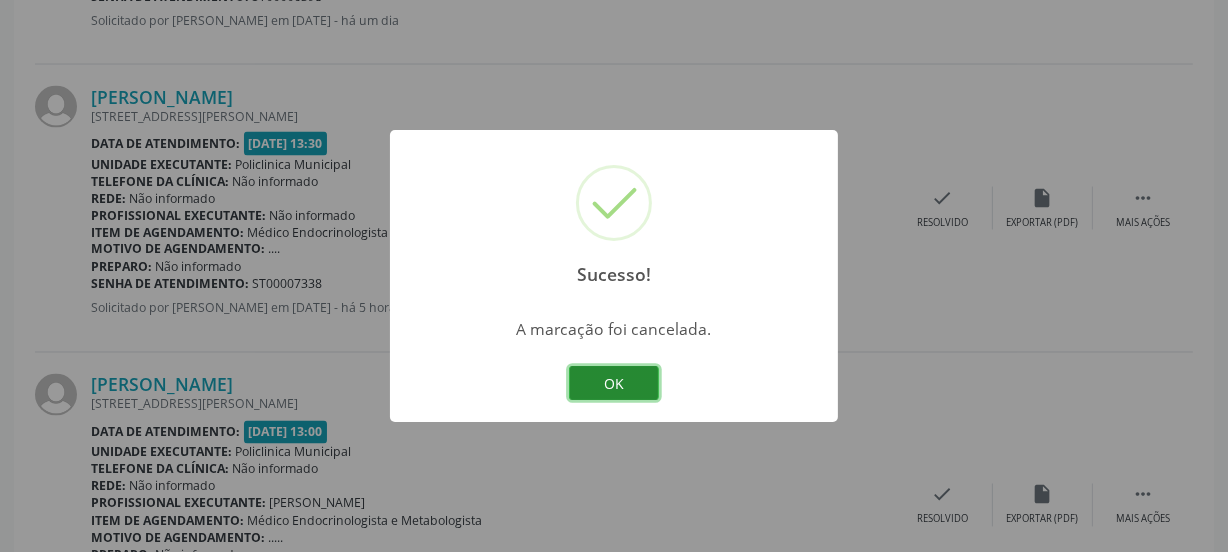 click on "OK" at bounding box center (614, 383) 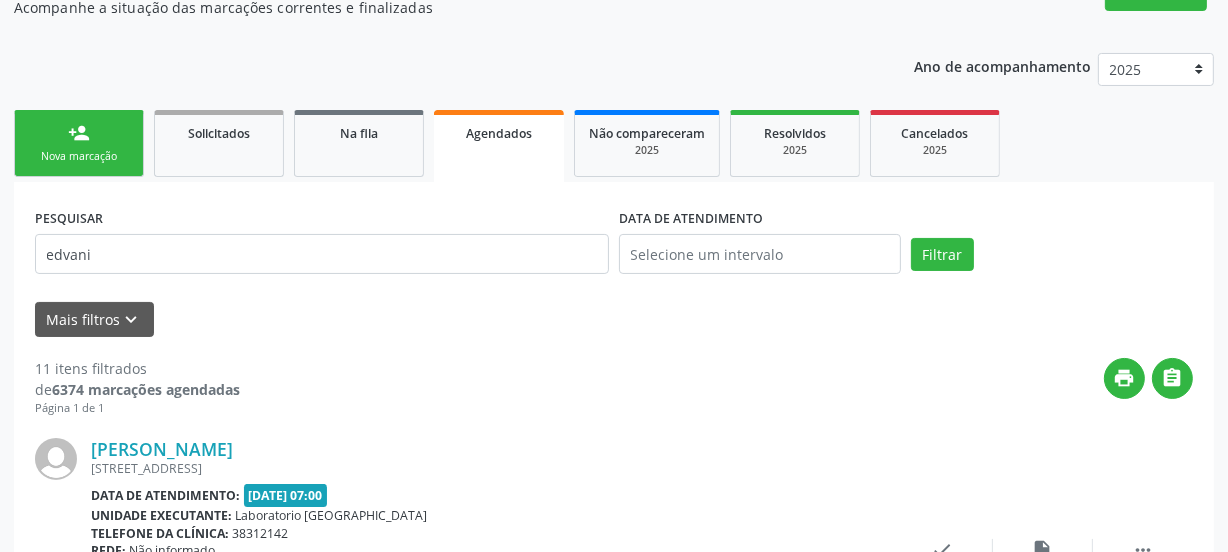 scroll, scrollTop: 181, scrollLeft: 0, axis: vertical 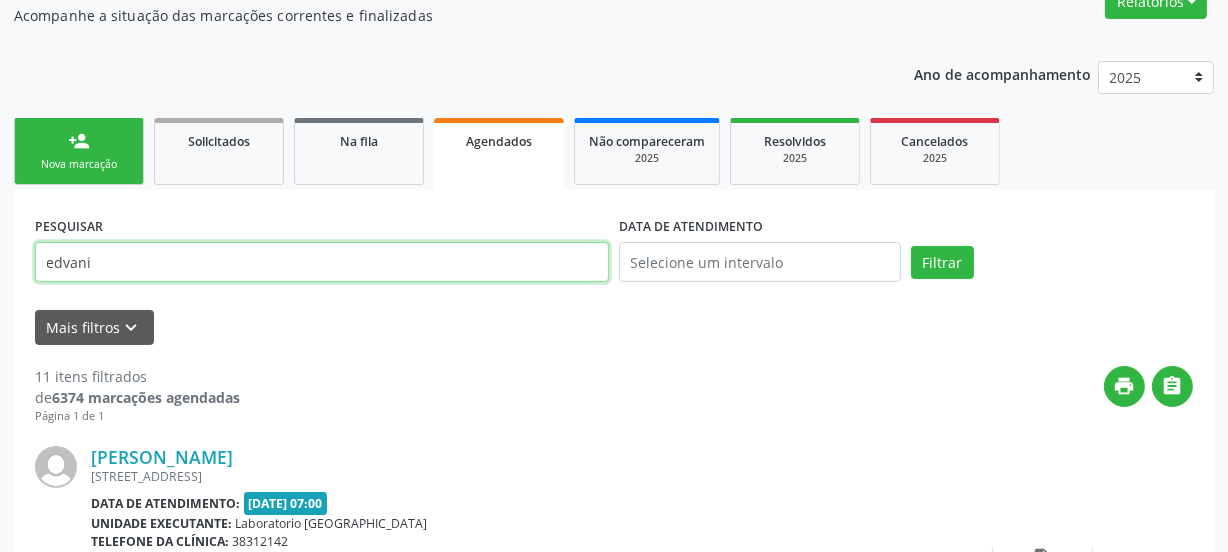 drag, startPoint x: 274, startPoint y: 251, endPoint x: 0, endPoint y: 257, distance: 274.06567 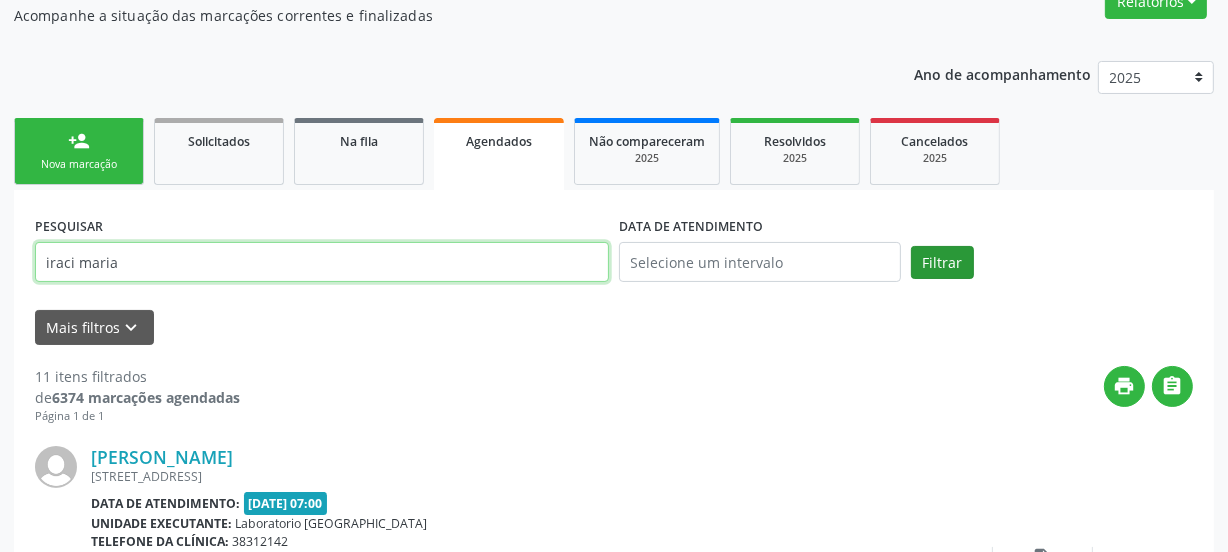 type on "iraci maria" 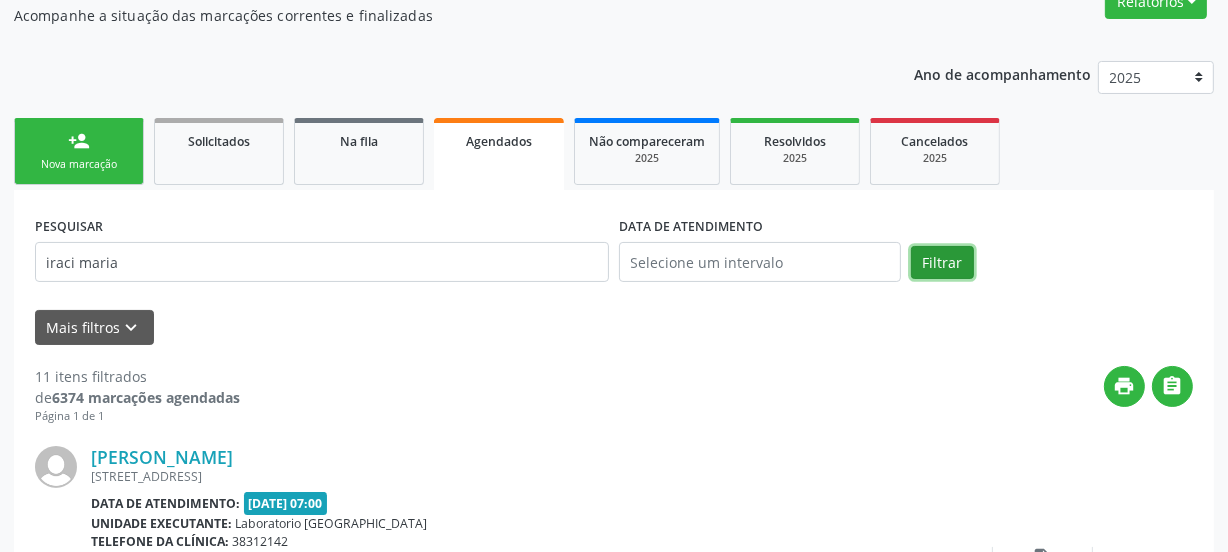 click on "Filtrar" at bounding box center (942, 263) 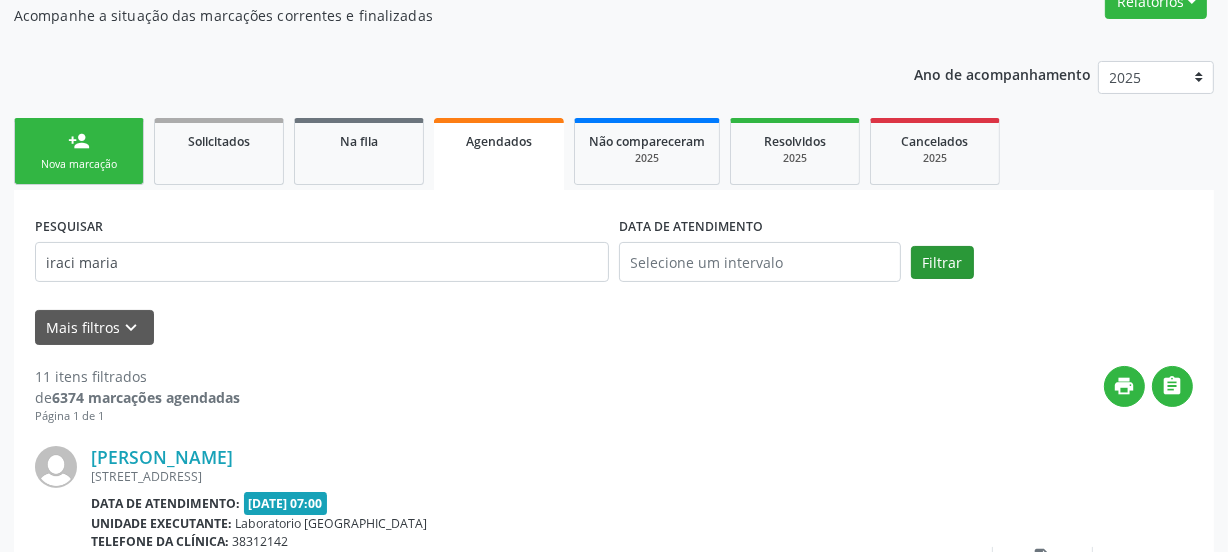 scroll, scrollTop: 135, scrollLeft: 0, axis: vertical 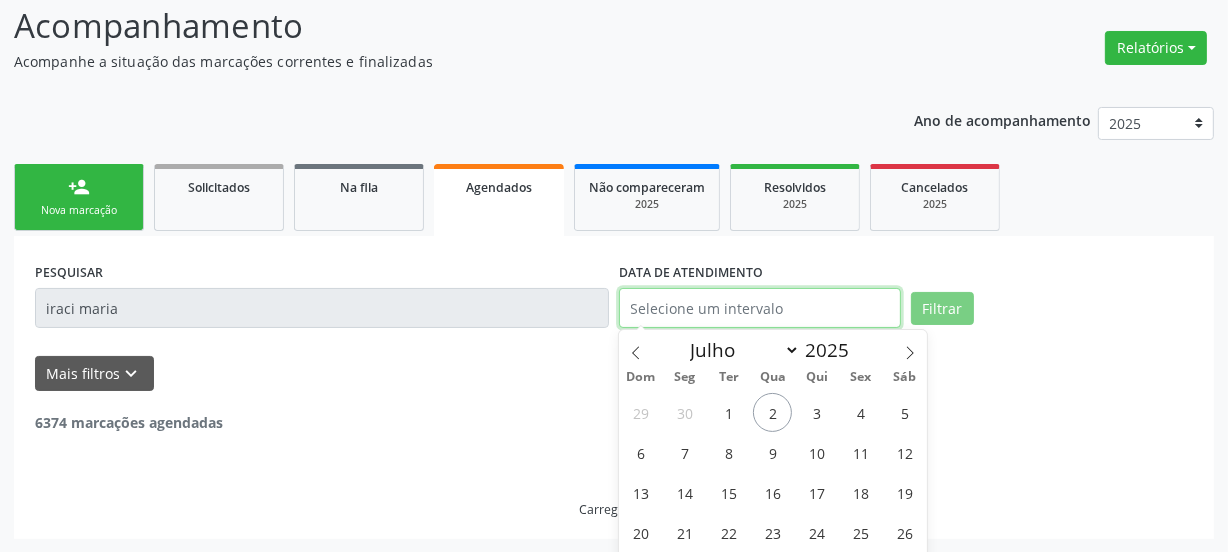 click on "Central de Marcação
notifications
[PERSON_NAME]
Diretor de regulação

Configurações
Sair
apps
Acompanhamento
Configurações
Estabelecimentos e profissionais de saúde
Procedimentos
Serviços ofertados
Serviços por vaga
Acompanhamento
Acompanhe a situação das marcações correntes e finalizadas
Relatórios
Acompanhamento
Consolidado
Agendamentos
Procedimentos realizados
Ano de acompanhamento
2025 2024
person_add
Nova marcação
Solicitados   Na fila   Agendados   Não compareceram
2025
Resolvidos
2025
Cancelados
2025
PESQUISAR
iraci maria
DATA DE ATENDIMENTO
Filtrar
UNIDADE DE REFERÊNCIA" at bounding box center [614, 141] 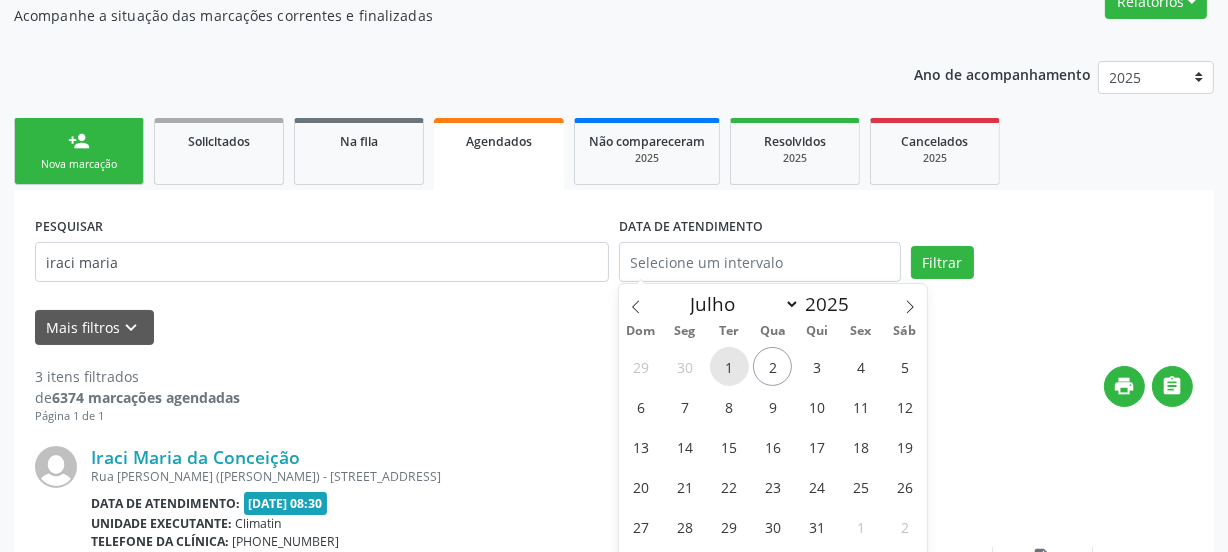 click on "1" at bounding box center (729, 366) 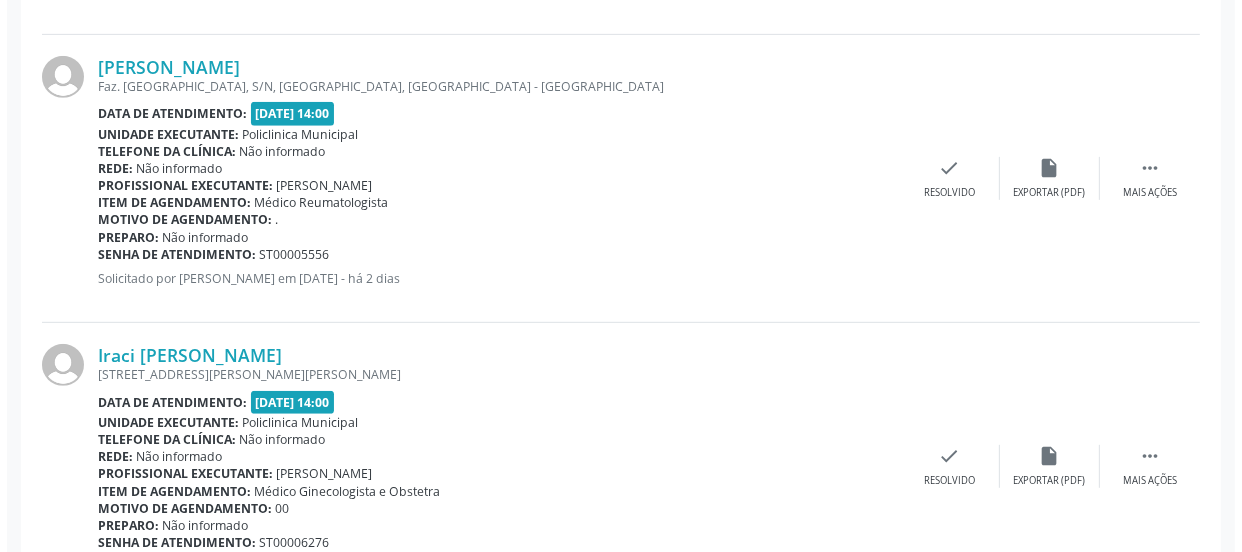 scroll, scrollTop: 950, scrollLeft: 0, axis: vertical 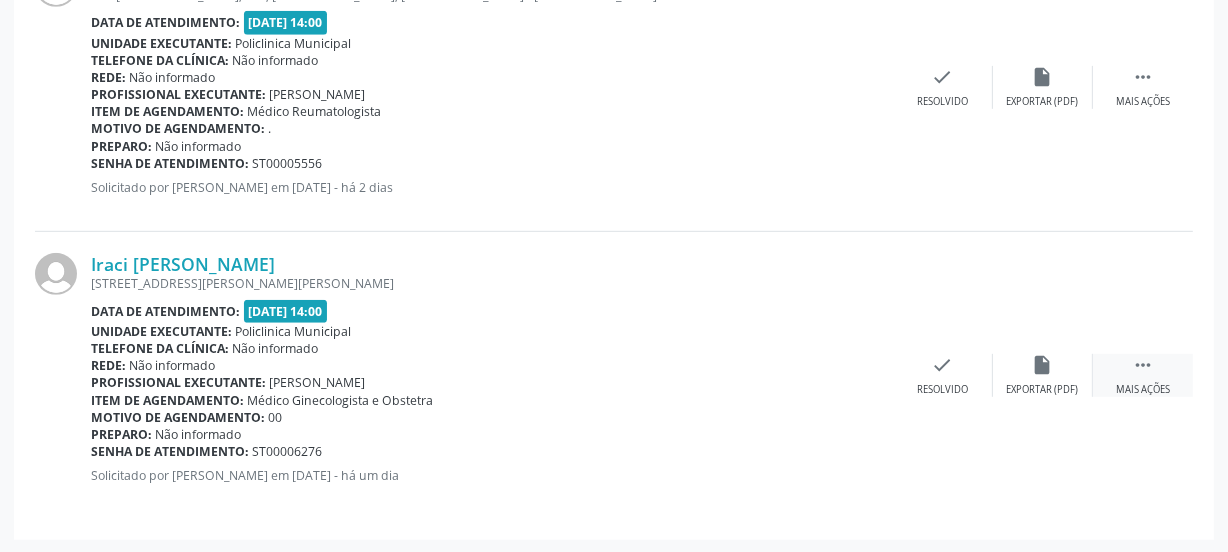 click on "
Mais ações" at bounding box center (1143, 375) 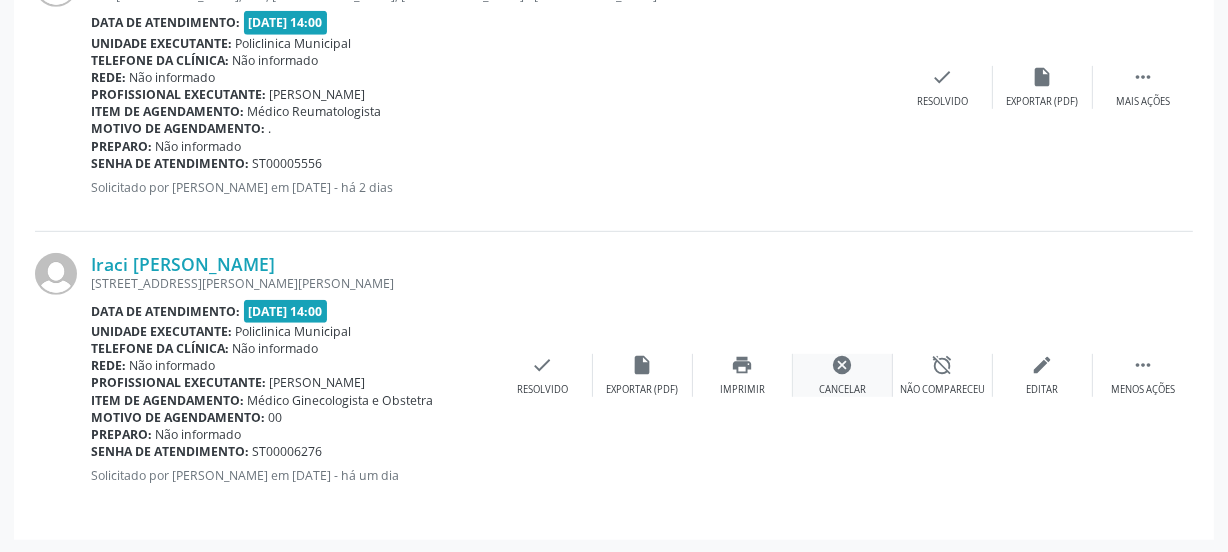 click on "cancel" at bounding box center [843, 365] 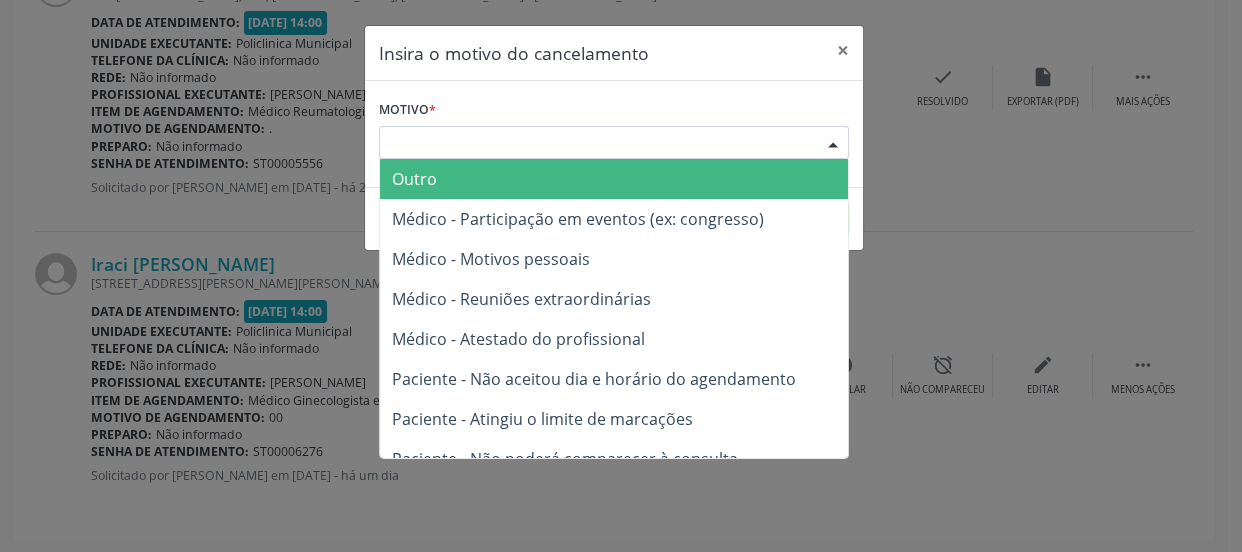 click on "Escolha o motivo" at bounding box center (614, 143) 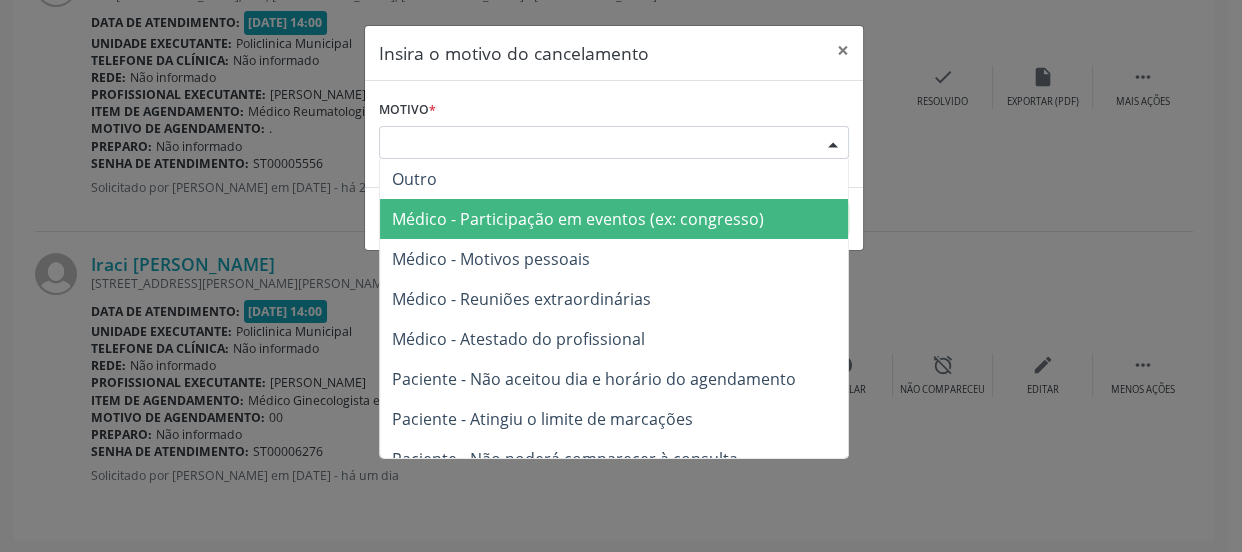 click on "Médico - Participação em eventos (ex: congresso)" at bounding box center [578, 219] 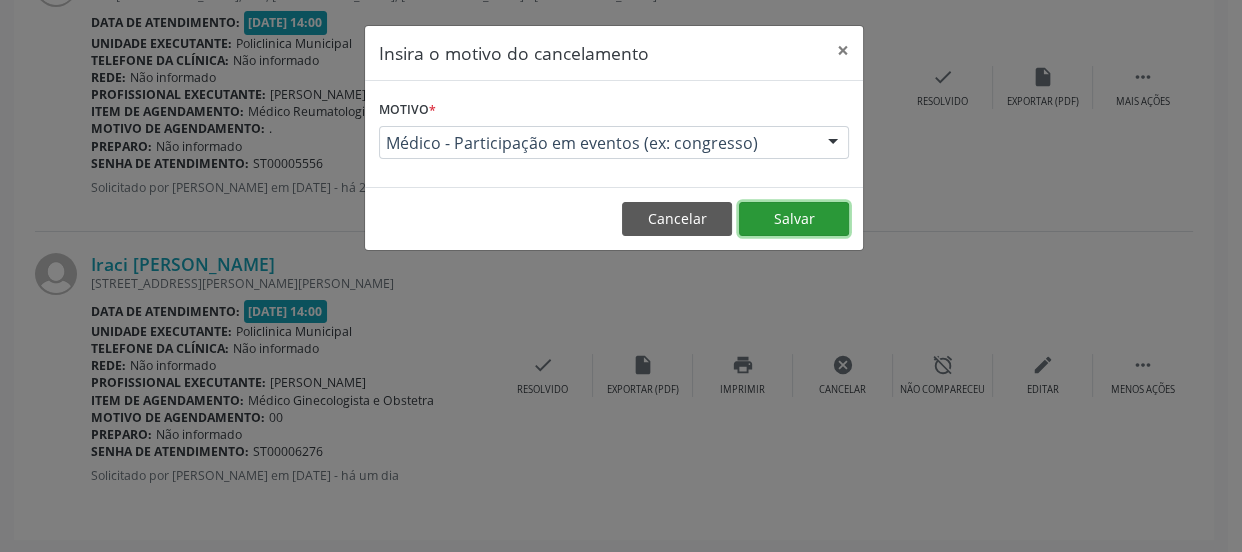 click on "Salvar" at bounding box center (794, 219) 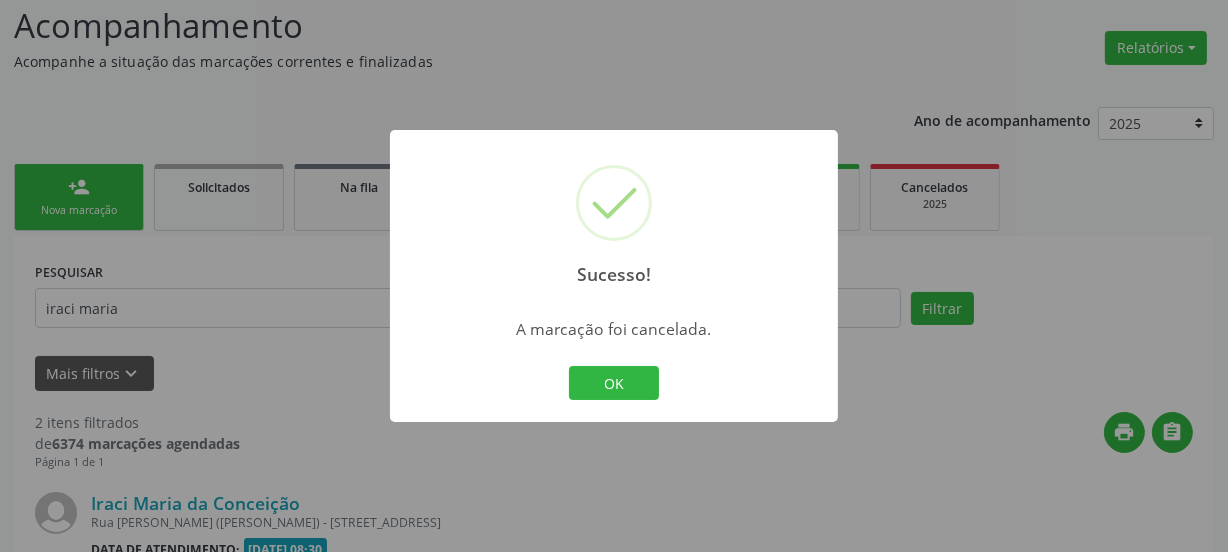 scroll, scrollTop: 662, scrollLeft: 0, axis: vertical 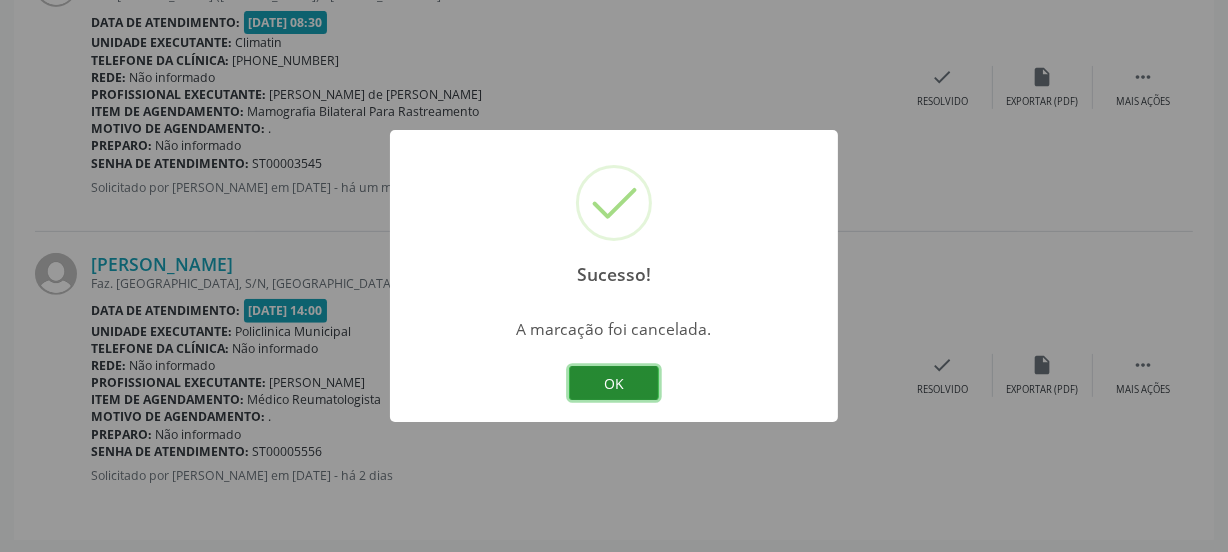 click on "OK" at bounding box center [614, 383] 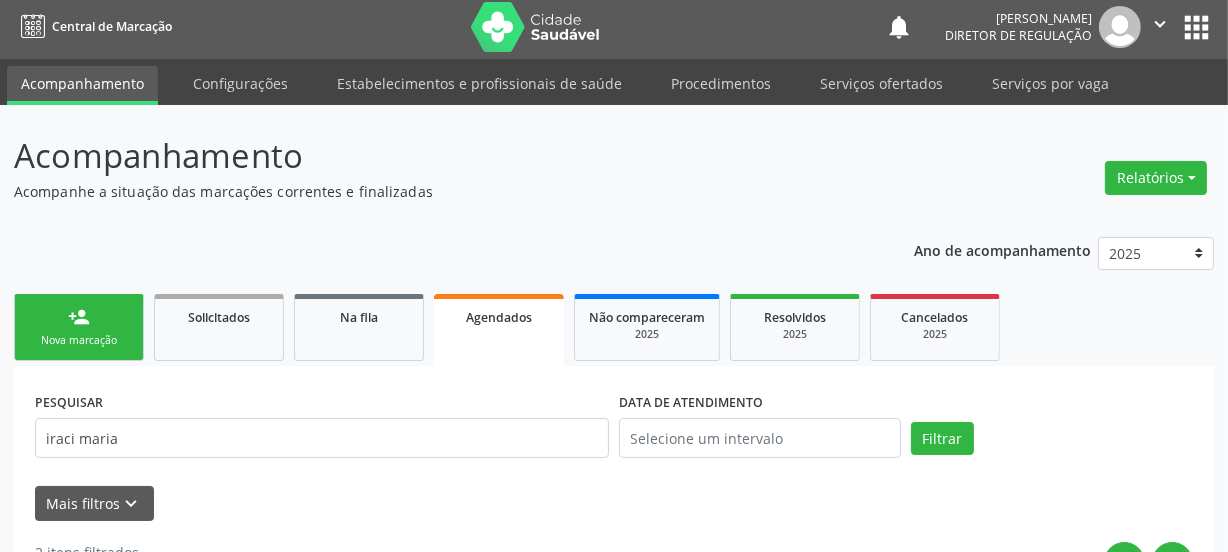 scroll, scrollTop: 0, scrollLeft: 0, axis: both 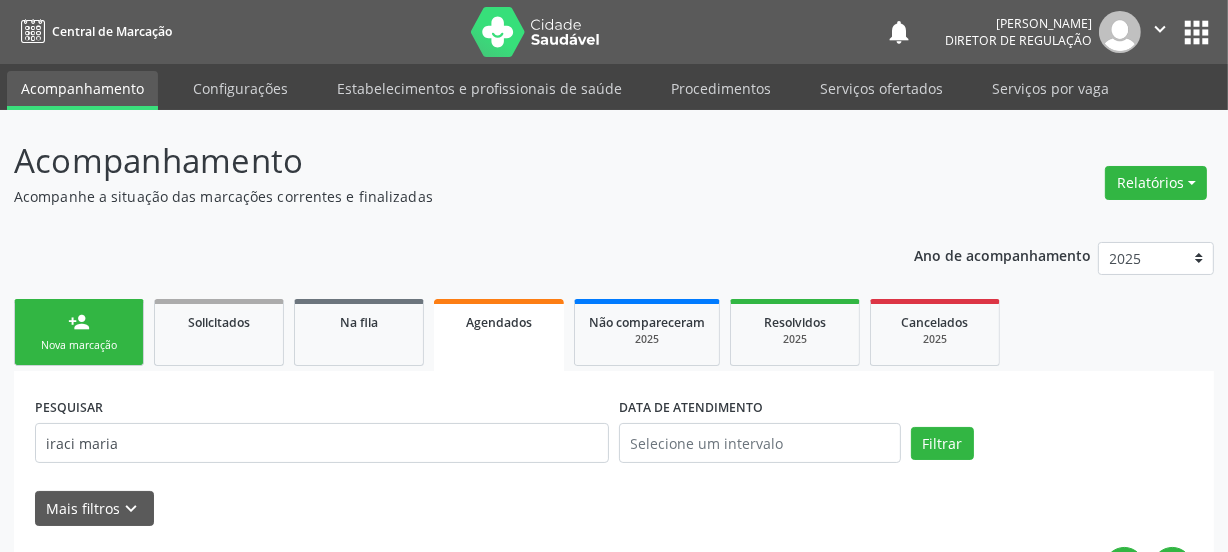 click on "person_add
Nova marcação" at bounding box center (79, 332) 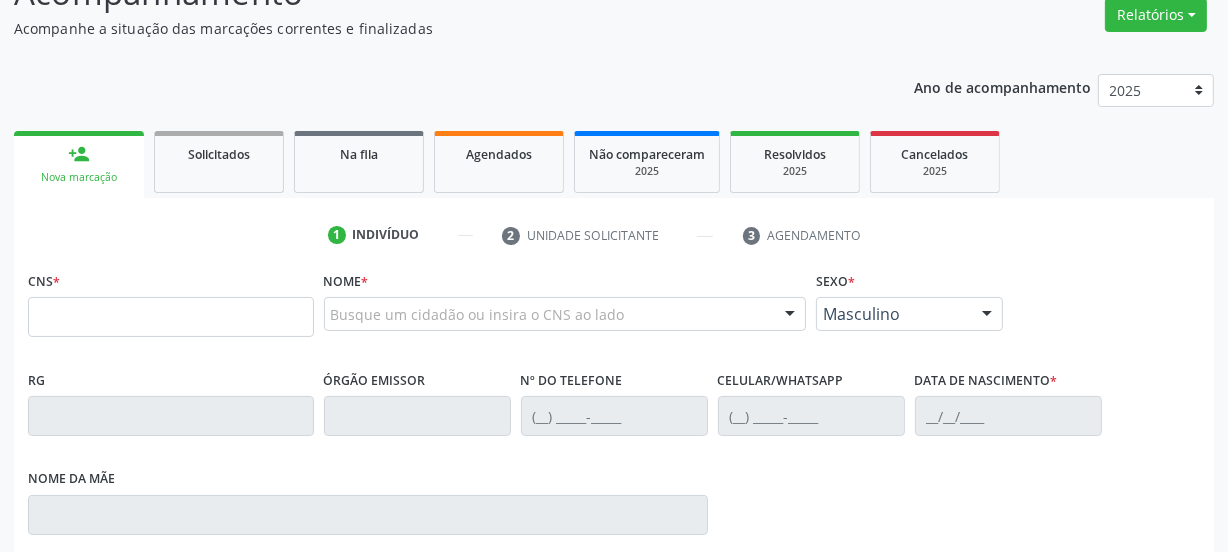 scroll, scrollTop: 181, scrollLeft: 0, axis: vertical 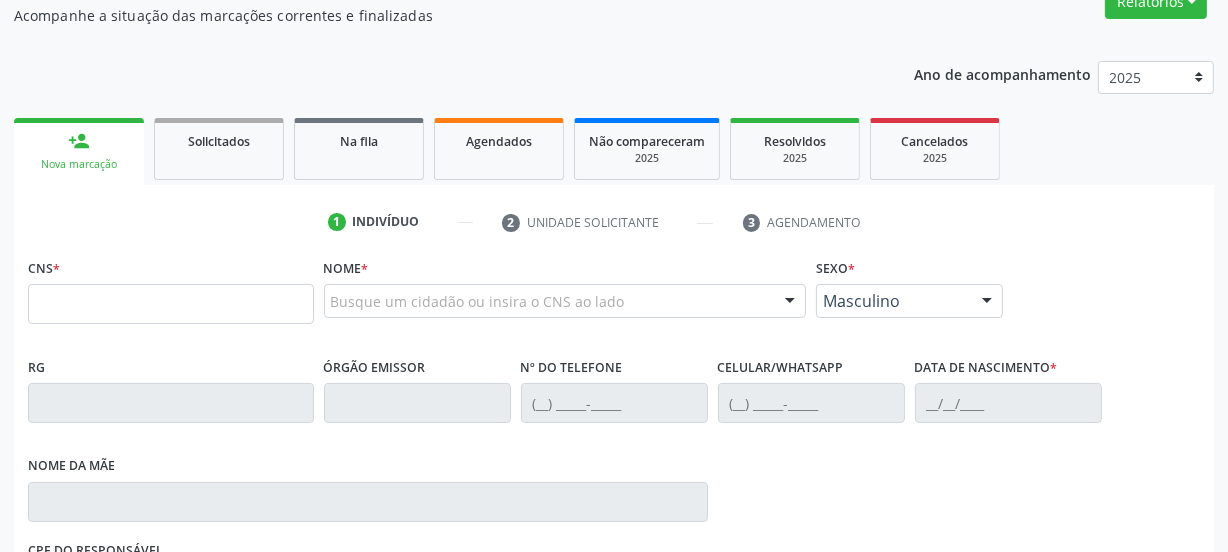 click on "Busque um cidadão ou insira o CNS ao lado" at bounding box center (565, 301) 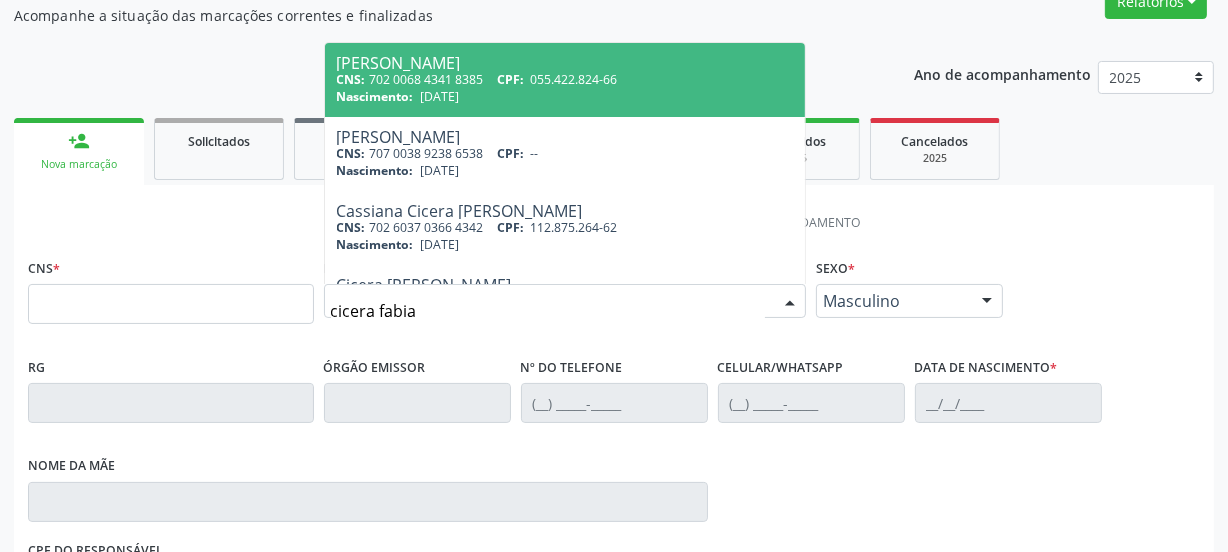 type on "cicera fabian" 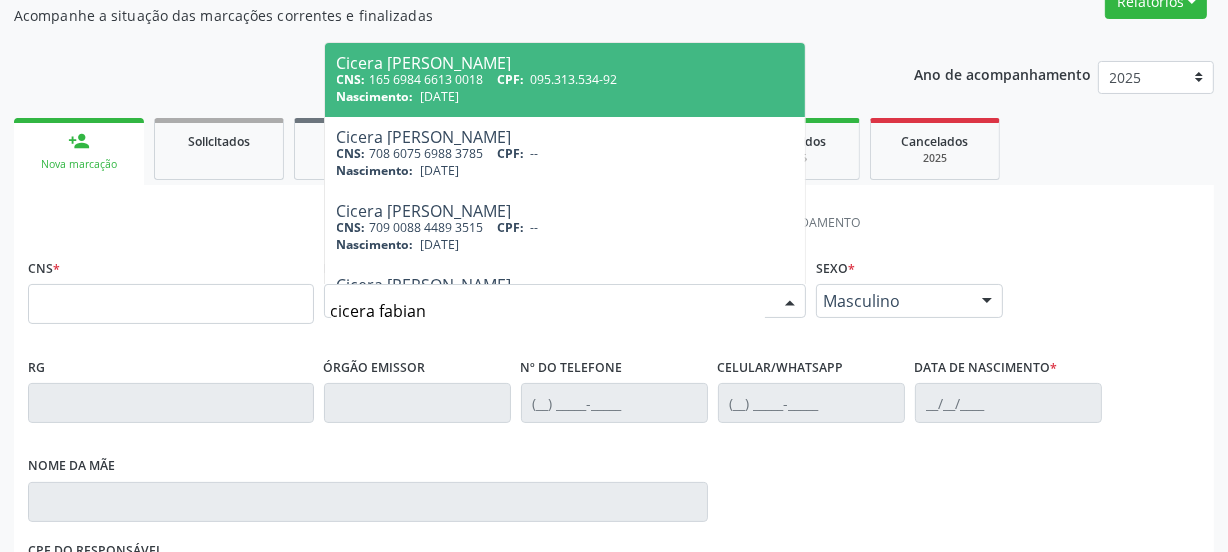 click on "CNS:
165 6984 6613 0018
CPF:
095.313.534-92" at bounding box center (565, 79) 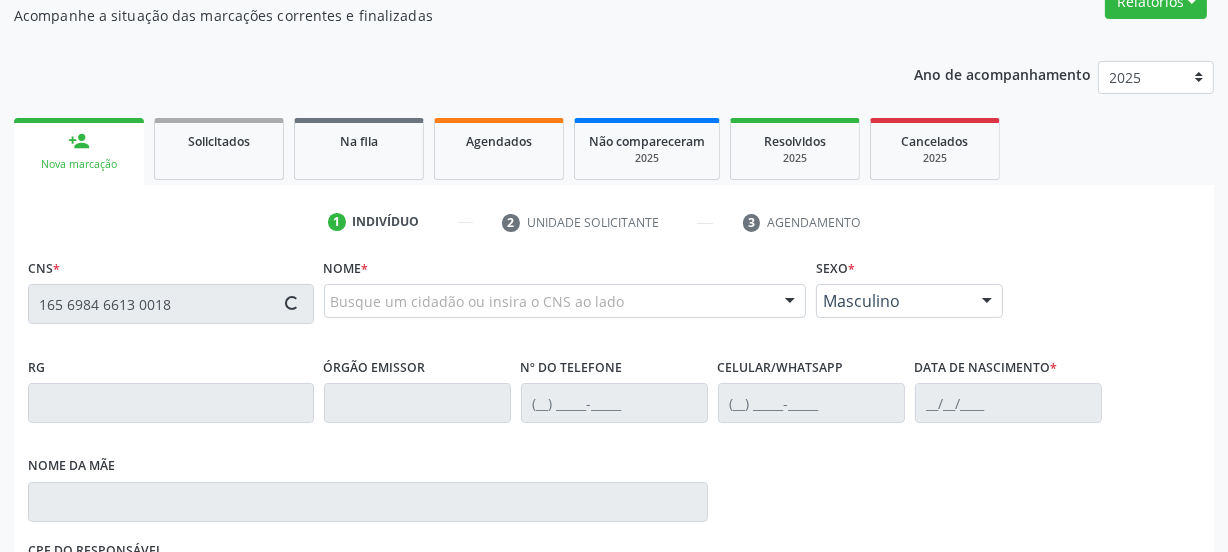 type on "165 6984 6613 0018" 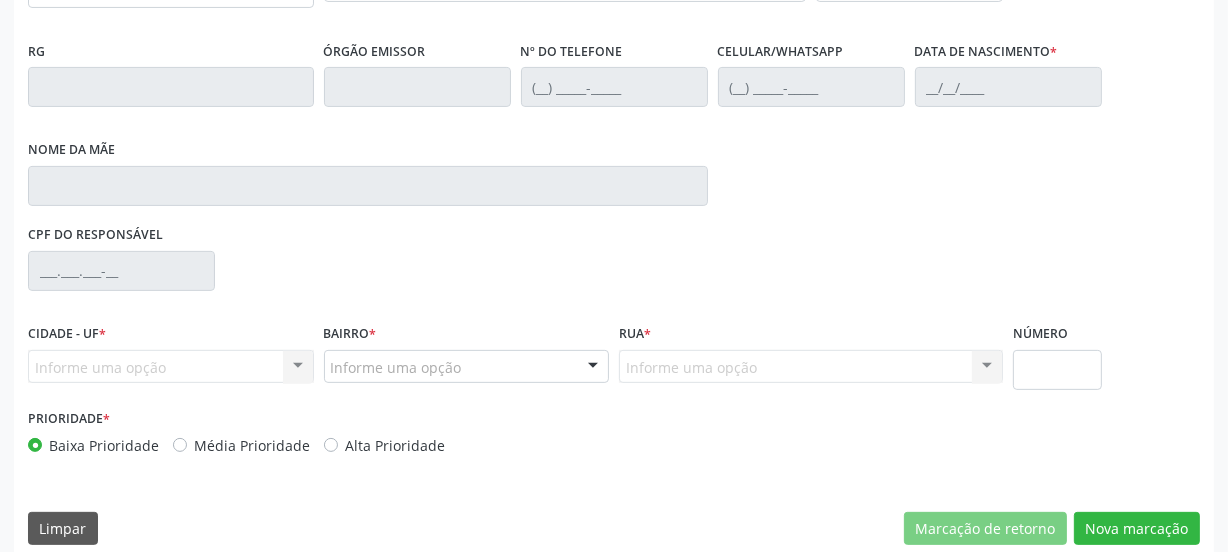 scroll, scrollTop: 517, scrollLeft: 0, axis: vertical 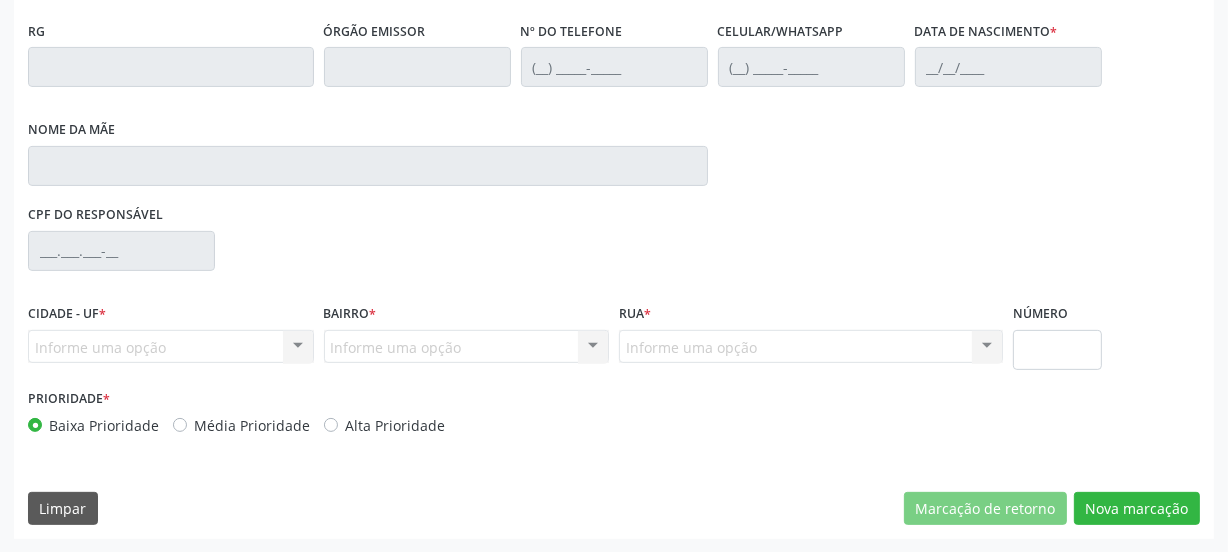 type on "[PHONE_NUMBER]" 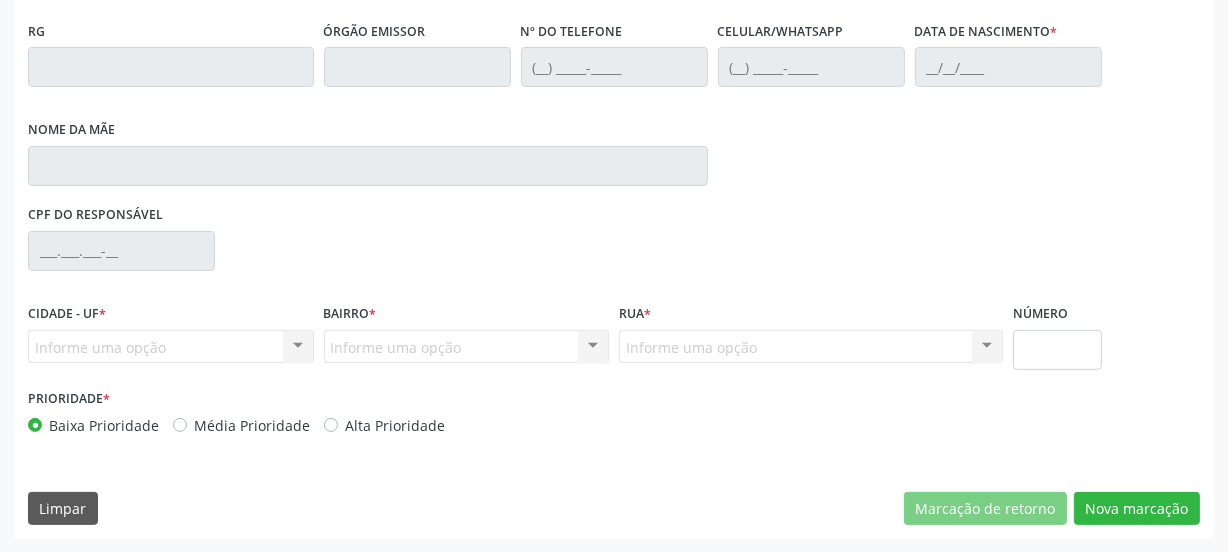 type on "[DATE]" 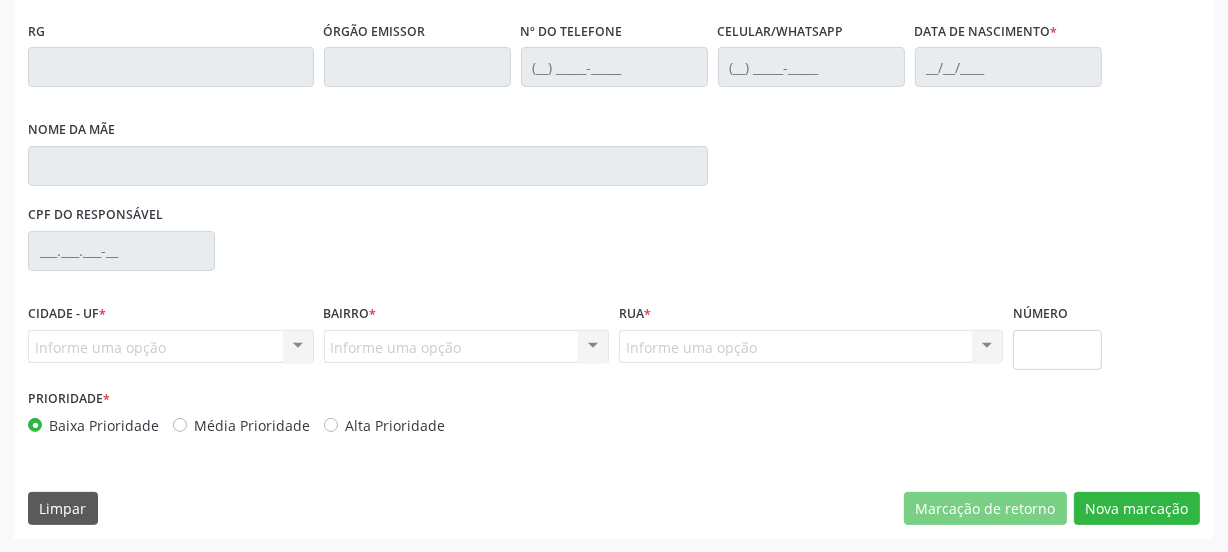 type on "625" 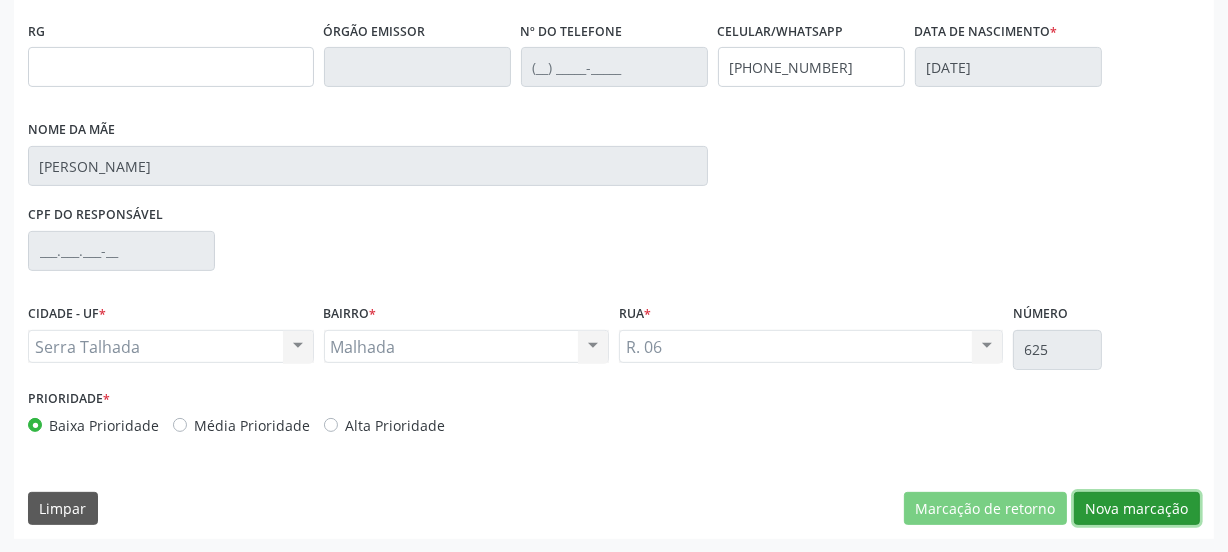 click on "Nova marcação" at bounding box center [1137, 509] 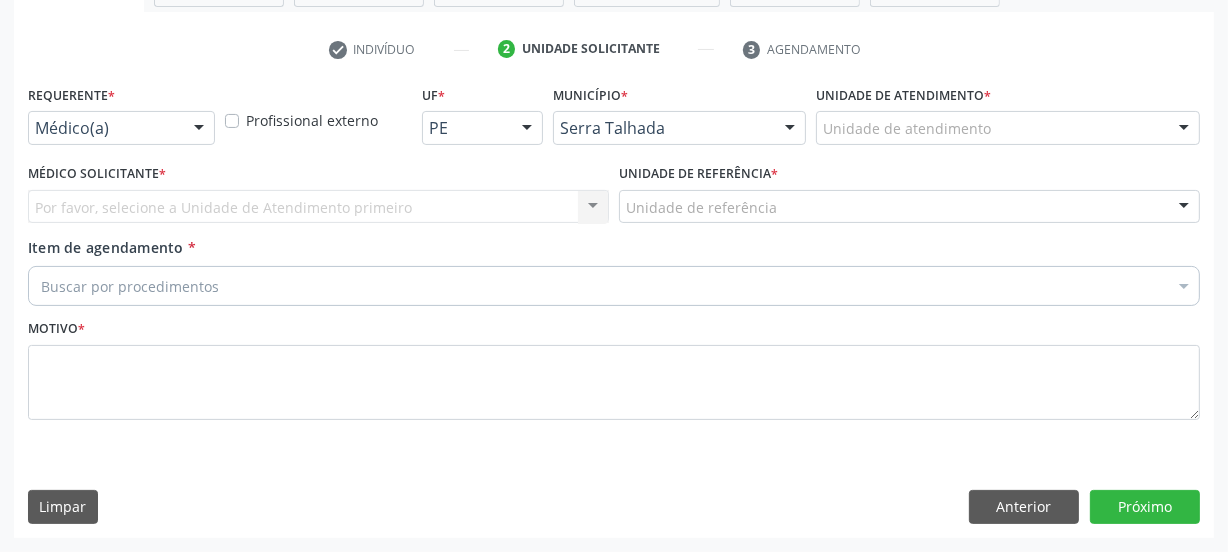 scroll, scrollTop: 352, scrollLeft: 0, axis: vertical 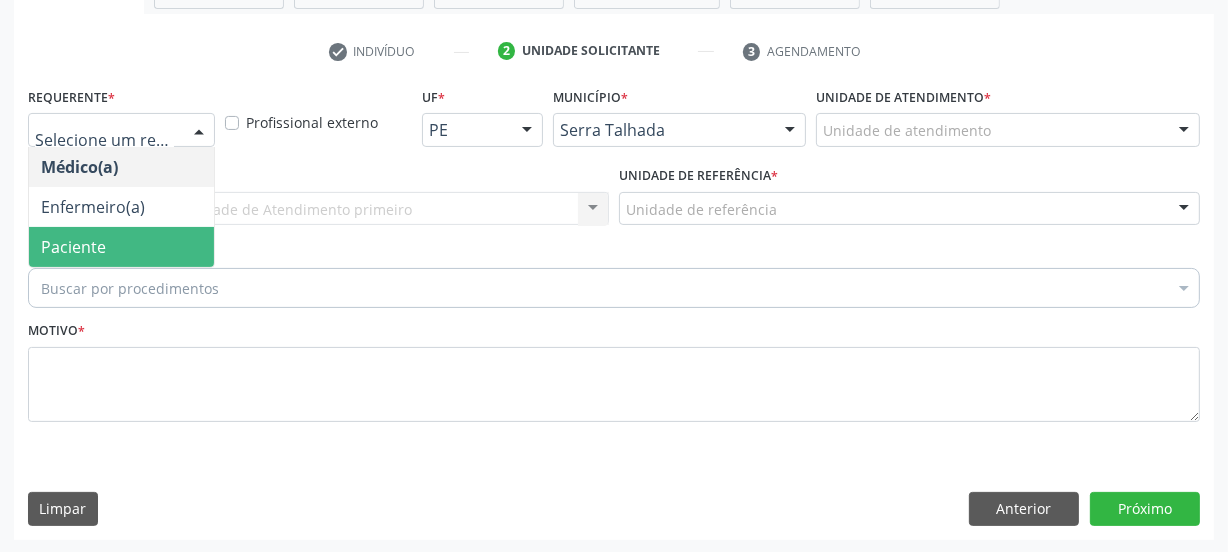 click on "Paciente" at bounding box center [73, 247] 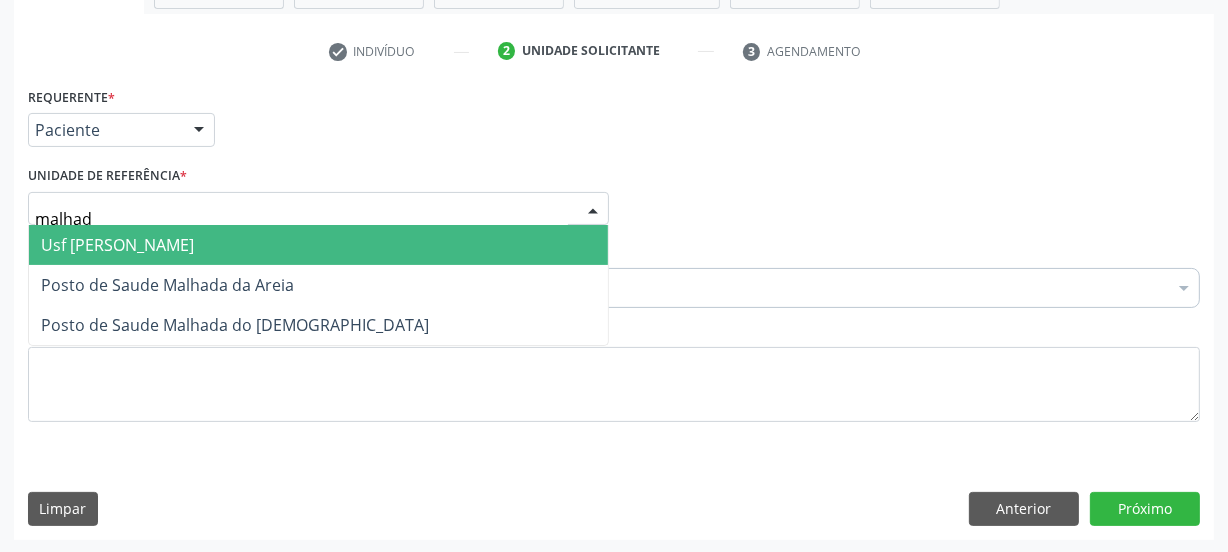 type on "malhada" 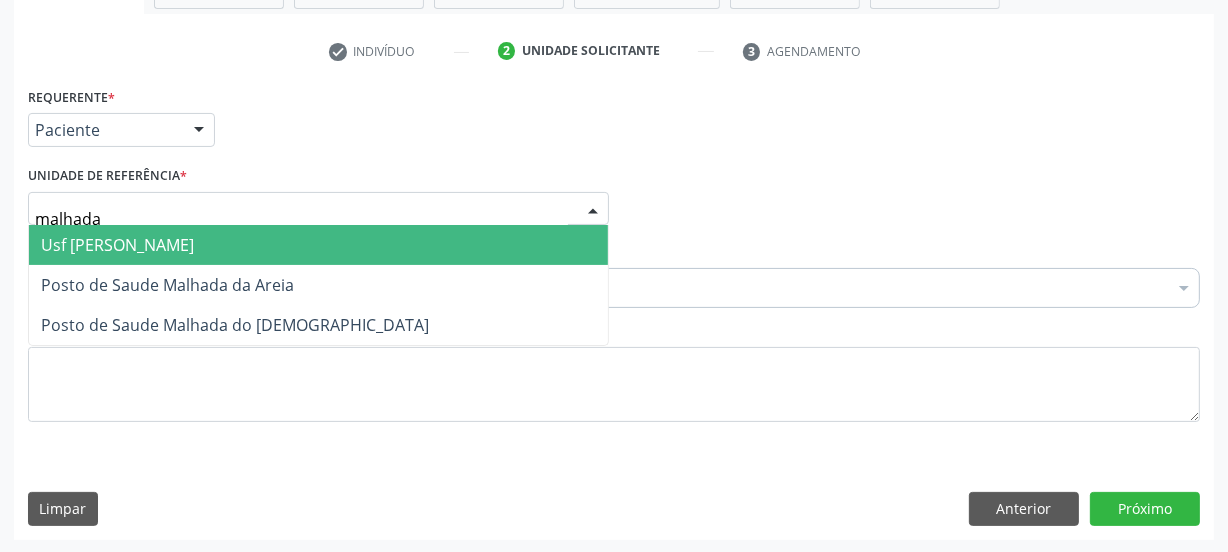 click on "Usf [PERSON_NAME]" at bounding box center (117, 245) 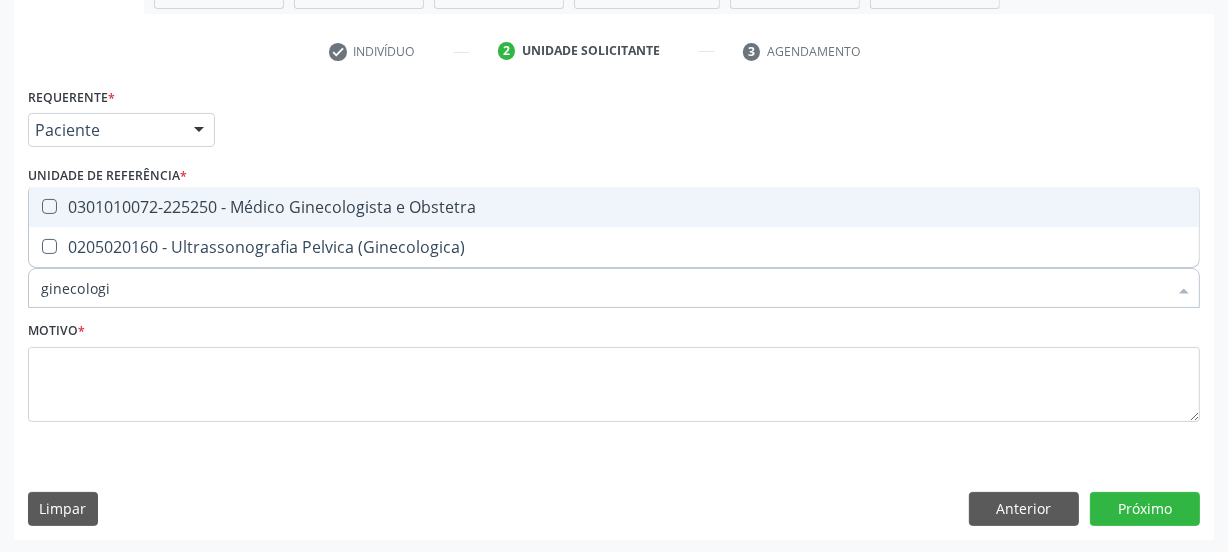 type on "ginecologis" 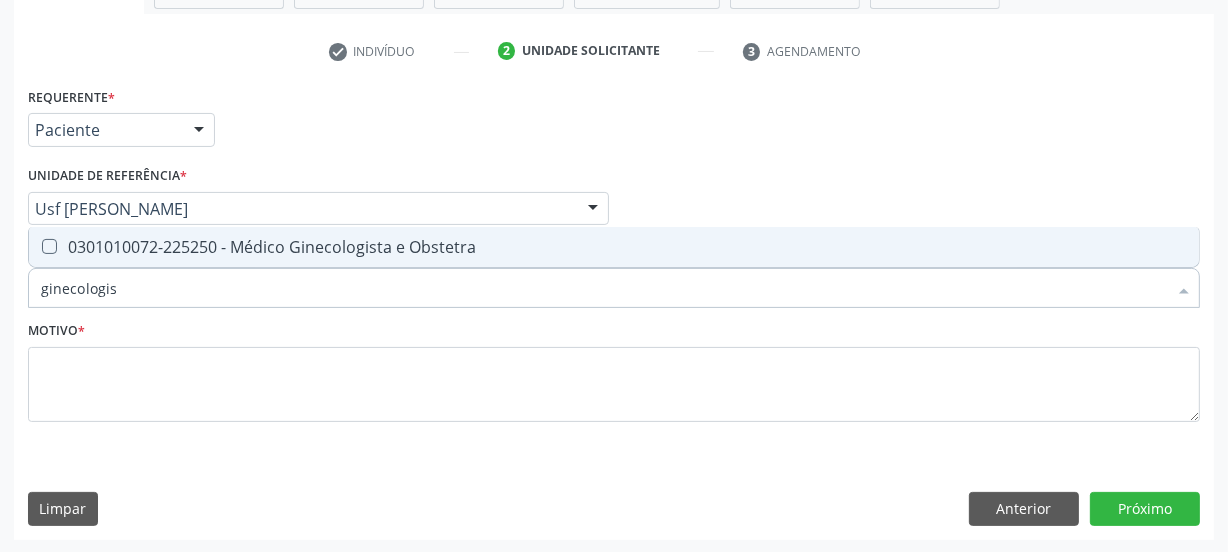 click on "0301010072-225250 - Médico Ginecologista e Obstetra" at bounding box center (614, 247) 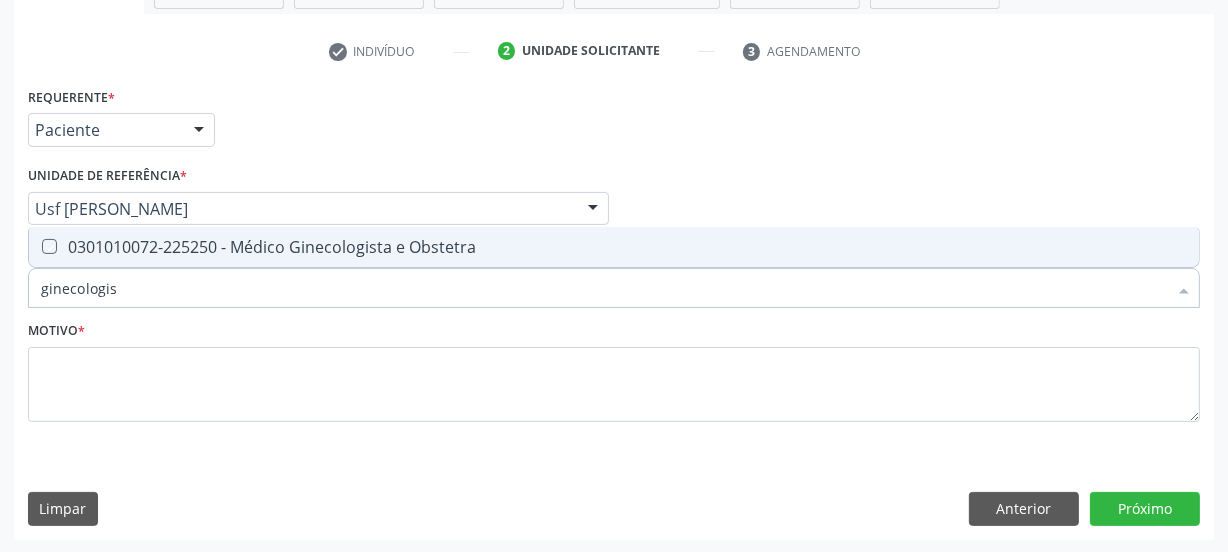 checkbox on "true" 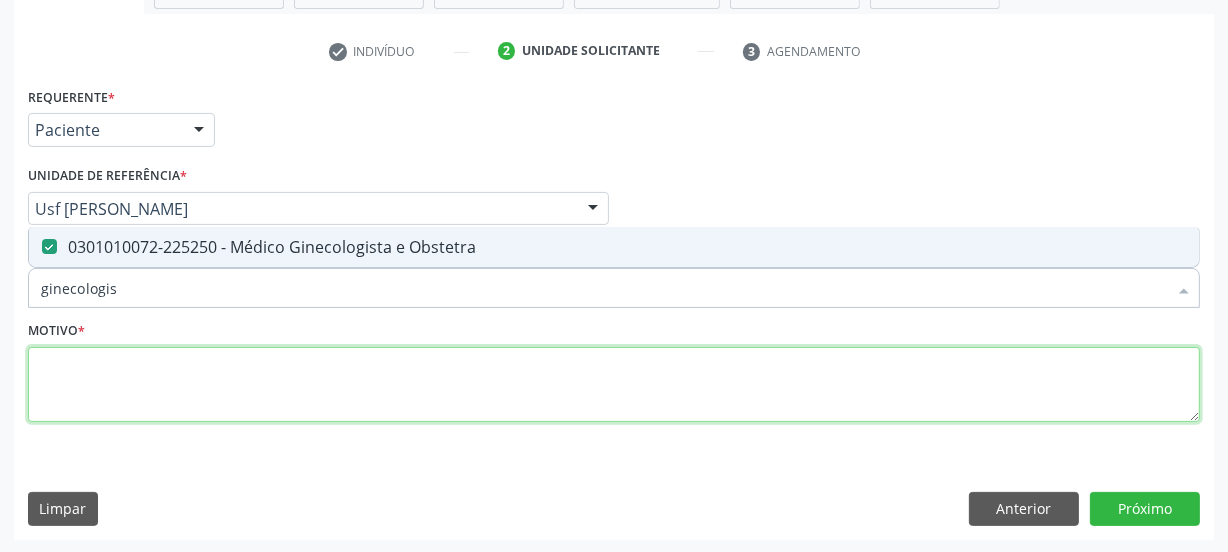 click at bounding box center (614, 385) 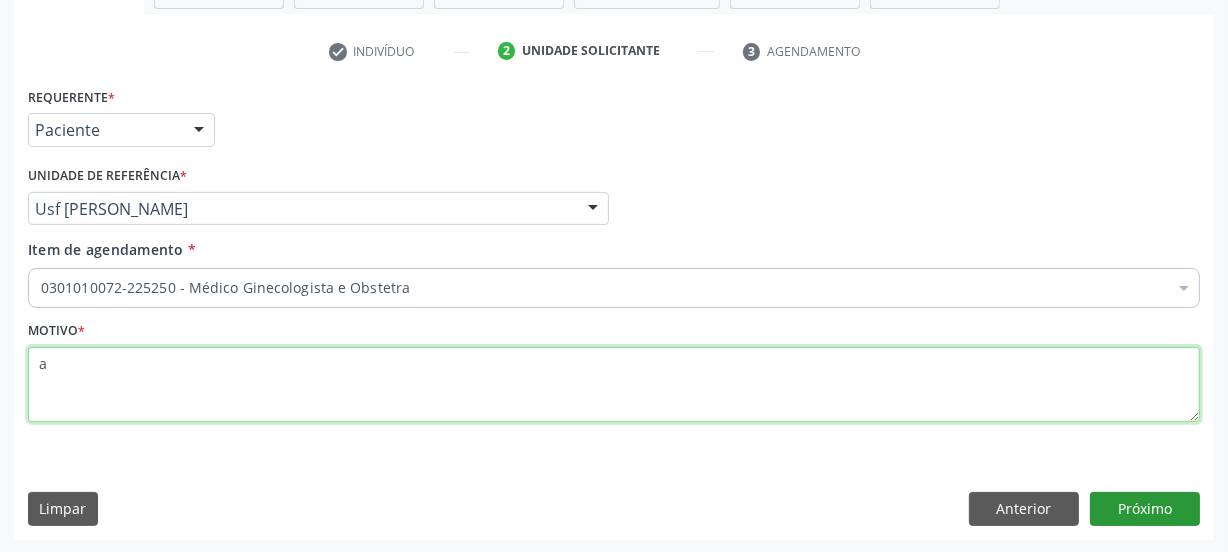 type on "a" 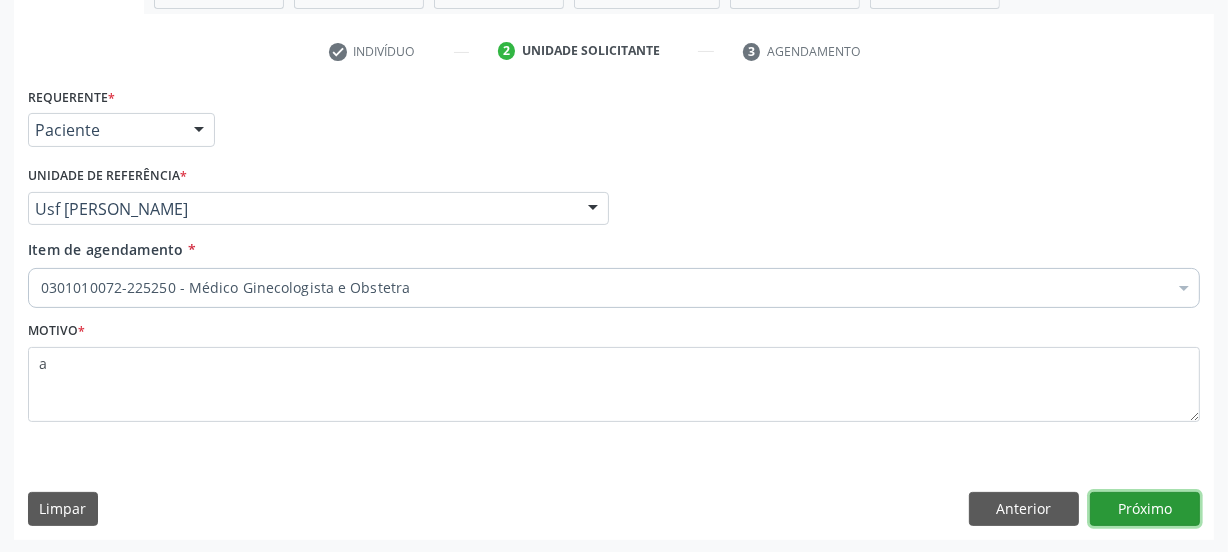click on "Próximo" at bounding box center (1145, 509) 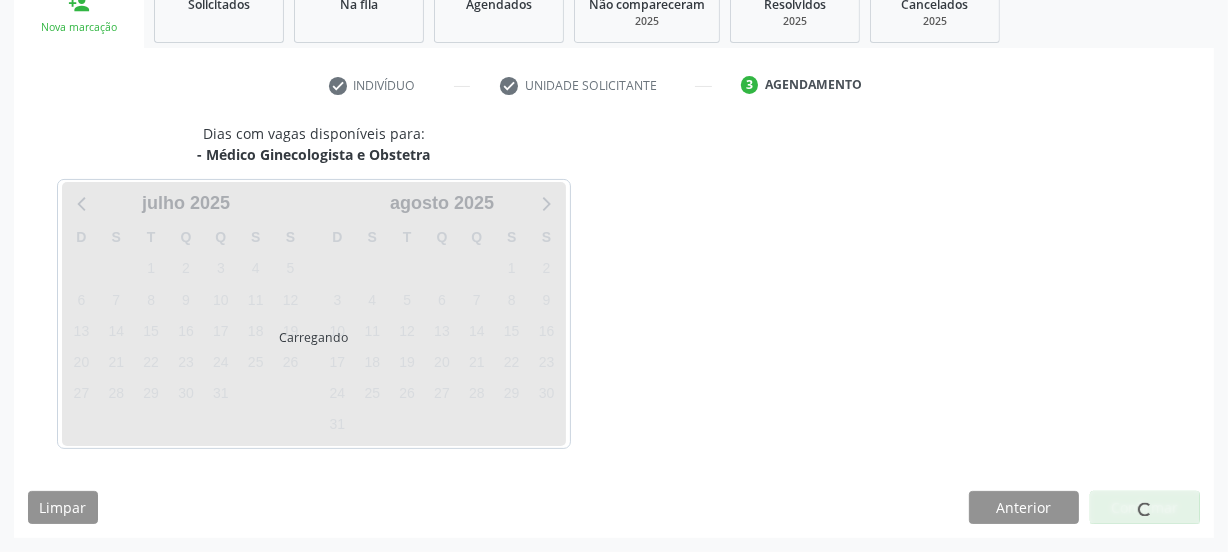 scroll, scrollTop: 317, scrollLeft: 0, axis: vertical 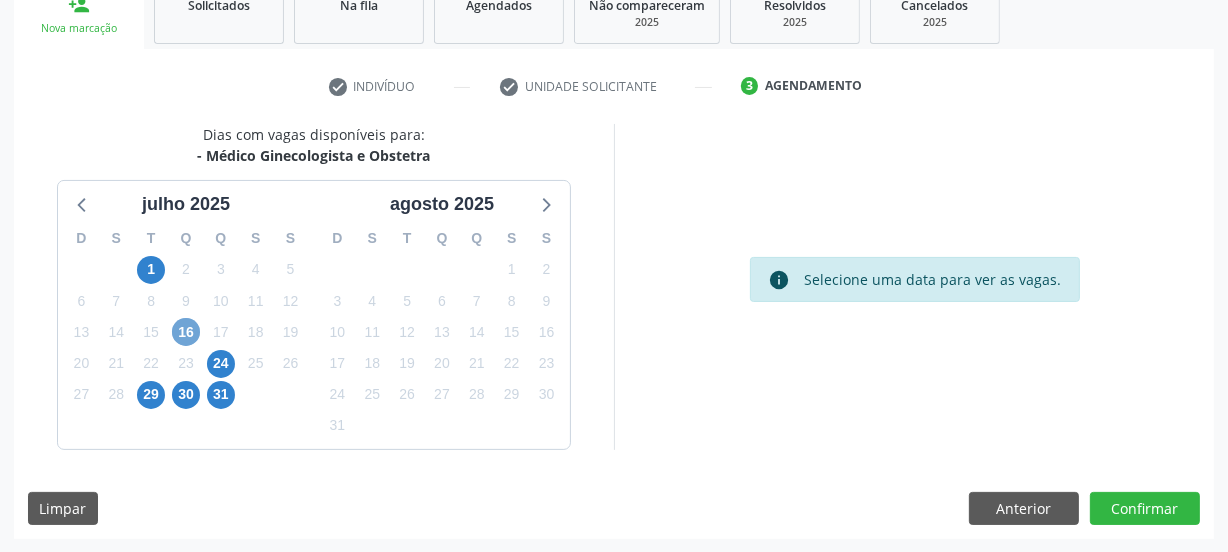 click on "16" at bounding box center (186, 332) 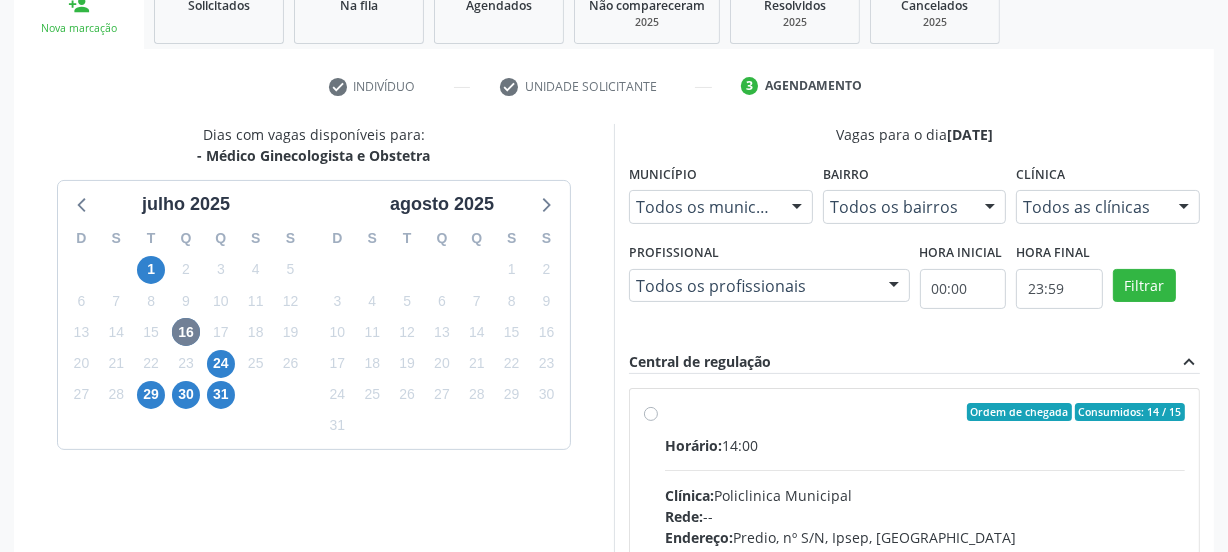 click on "Ordem de chegada
Consumidos: 14 / 15
Horário:   14:00
Clínica:  Policlinica Municipal
Rede:
--
Endereço:   Predio, nº S/N, Ipsep, [GEOGRAPHIC_DATA] - PE
Telefone:   --
Profissional:
[PERSON_NAME]
Informações adicionais sobre o atendimento
Idade de atendimento:
de 0 a 120 anos
Gênero(s) atendido(s):
Masculino e Feminino
Informações adicionais:
--" at bounding box center (925, 556) 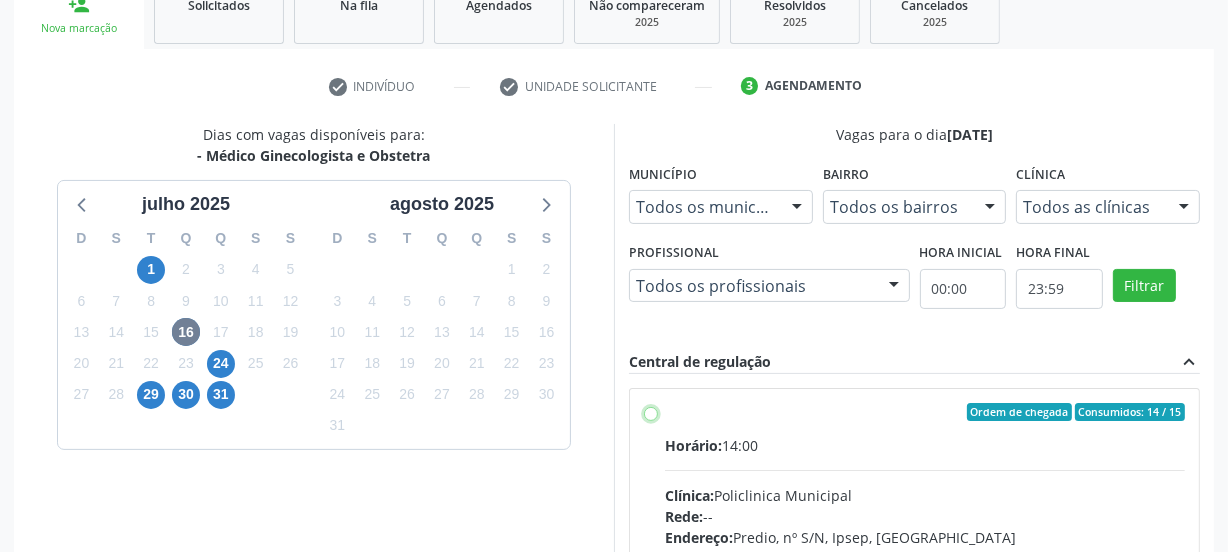 click on "Ordem de chegada
Consumidos: 14 / 15
Horário:   14:00
Clínica:  Policlinica Municipal
Rede:
--
Endereço:   Predio, nº S/N, Ipsep, [GEOGRAPHIC_DATA] - PE
Telefone:   --
Profissional:
[PERSON_NAME]
Informações adicionais sobre o atendimento
Idade de atendimento:
de 0 a 120 anos
Gênero(s) atendido(s):
Masculino e Feminino
Informações adicionais:
--" at bounding box center [651, 412] 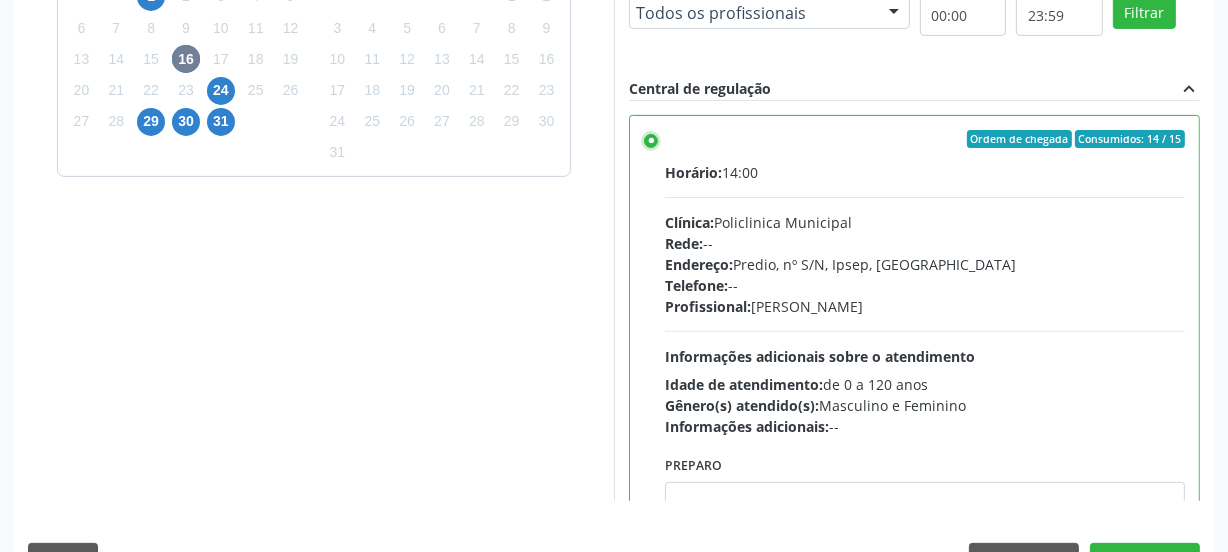 scroll, scrollTop: 641, scrollLeft: 0, axis: vertical 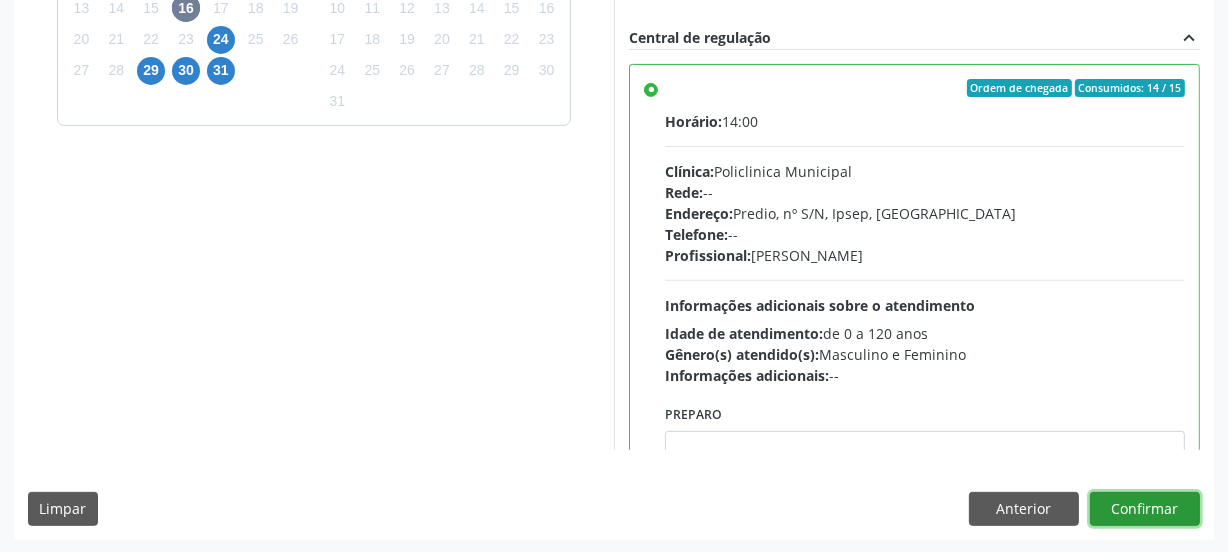 click on "Confirmar" at bounding box center [1145, 509] 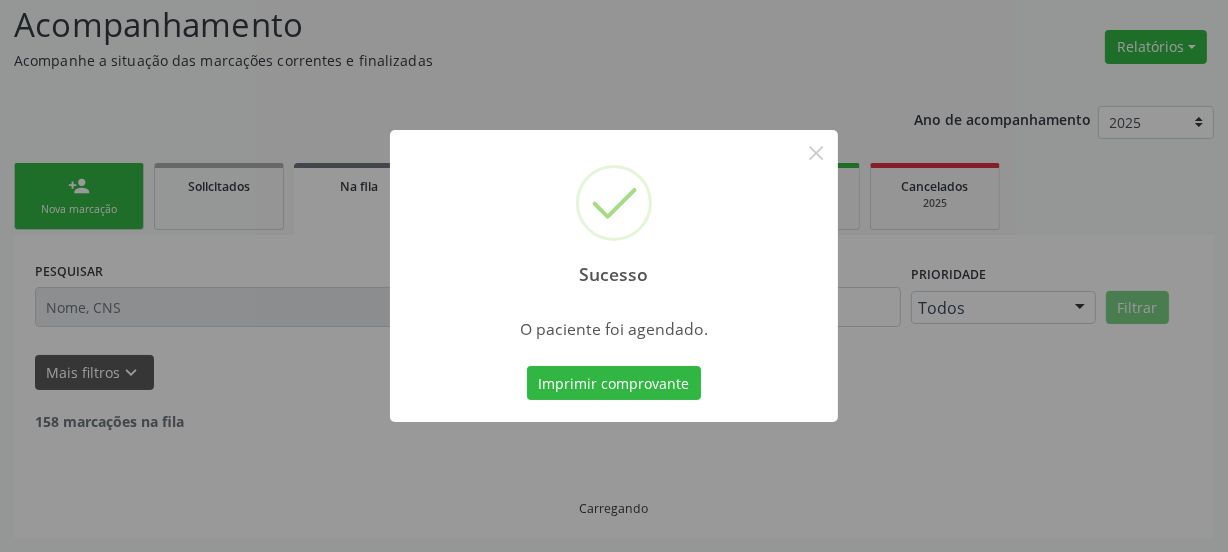 scroll, scrollTop: 114, scrollLeft: 0, axis: vertical 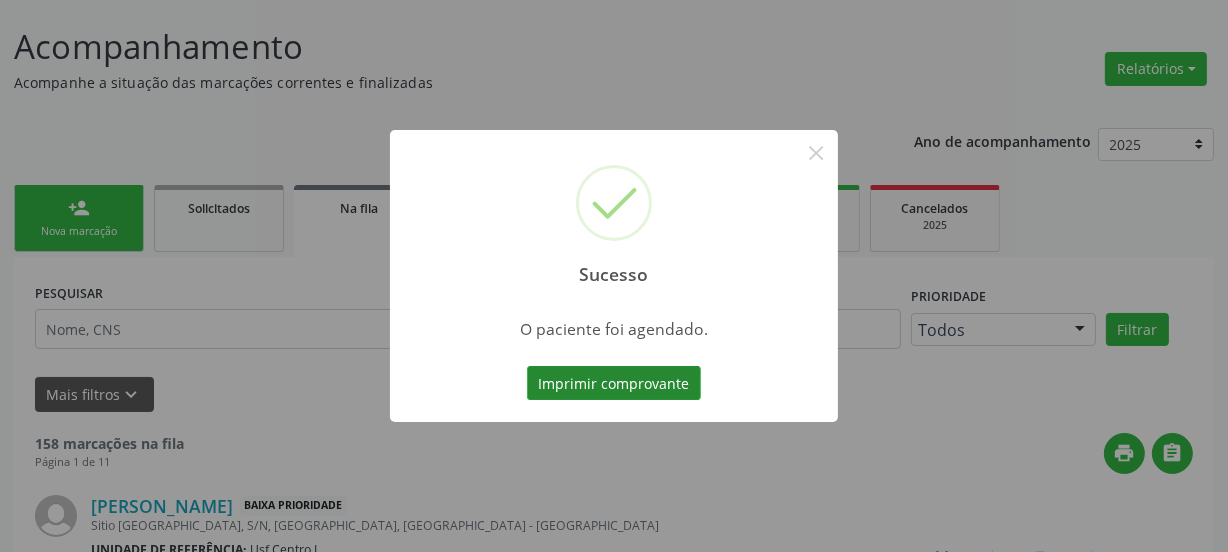 click on "Imprimir comprovante" at bounding box center [614, 383] 